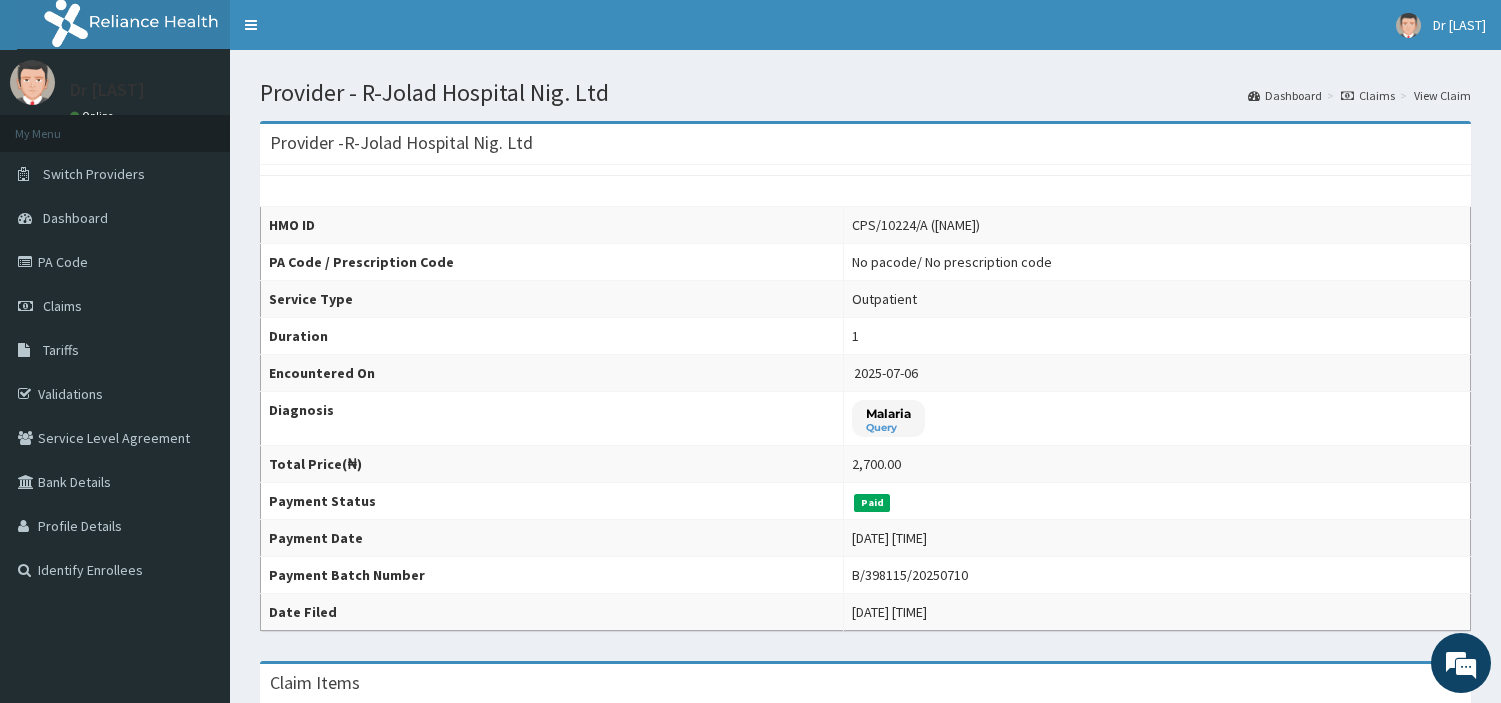 scroll, scrollTop: 222, scrollLeft: 0, axis: vertical 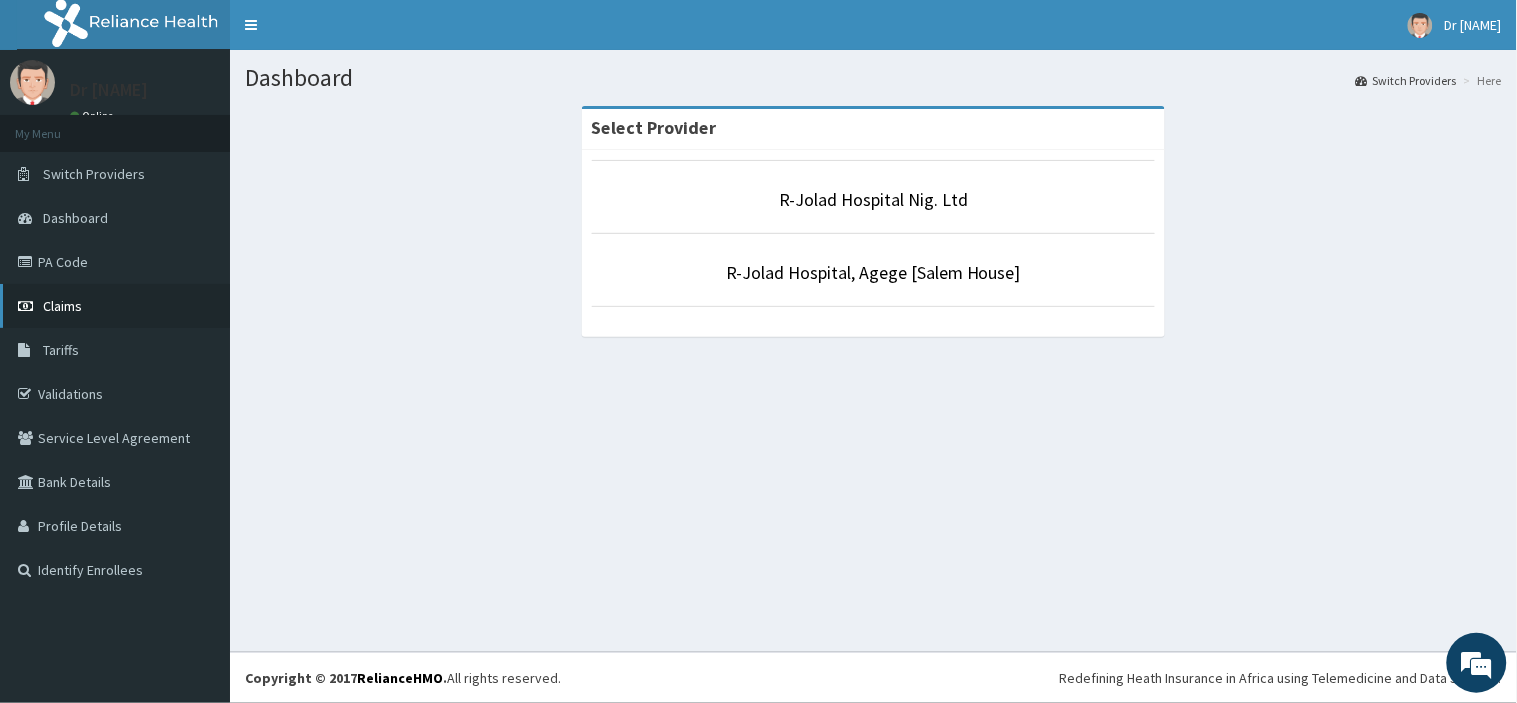 click on "Claims" at bounding box center (115, 306) 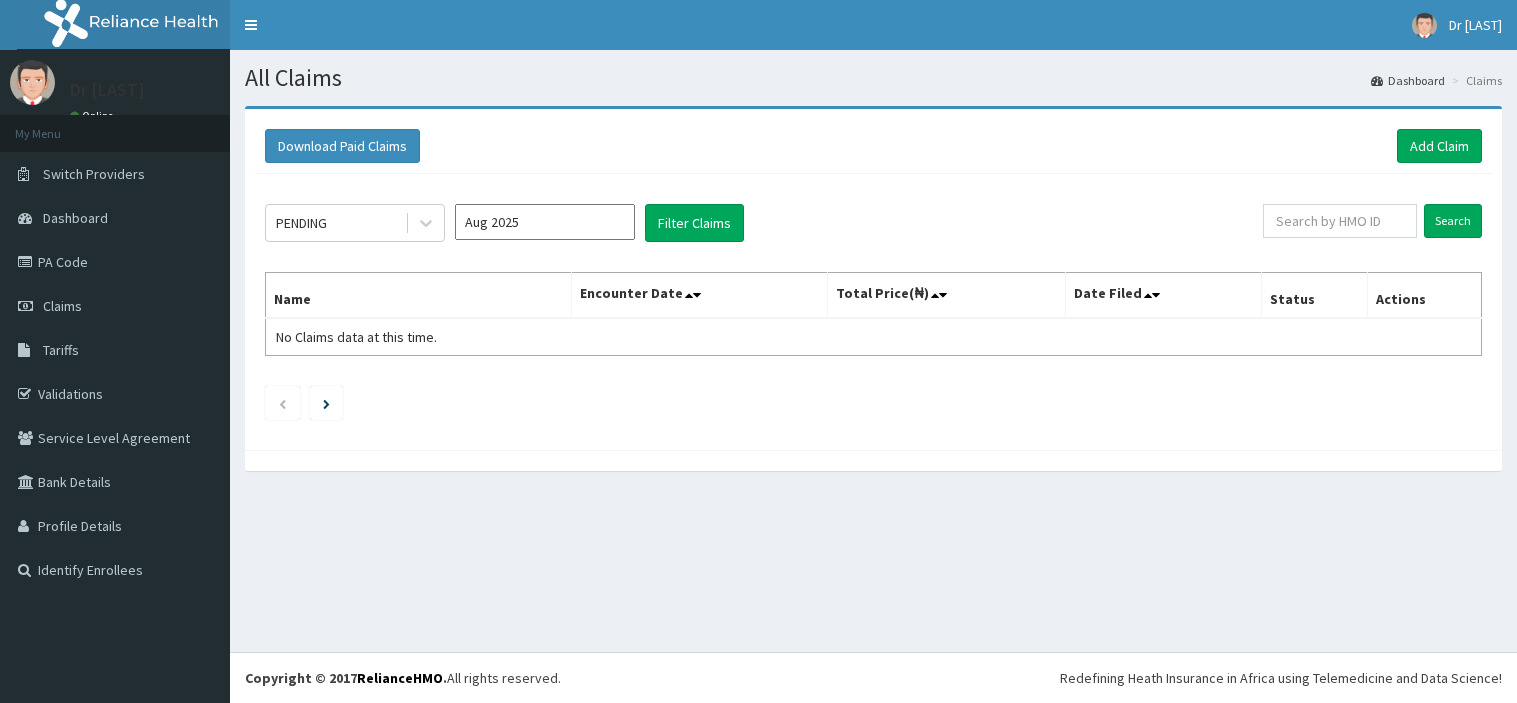 scroll, scrollTop: 0, scrollLeft: 0, axis: both 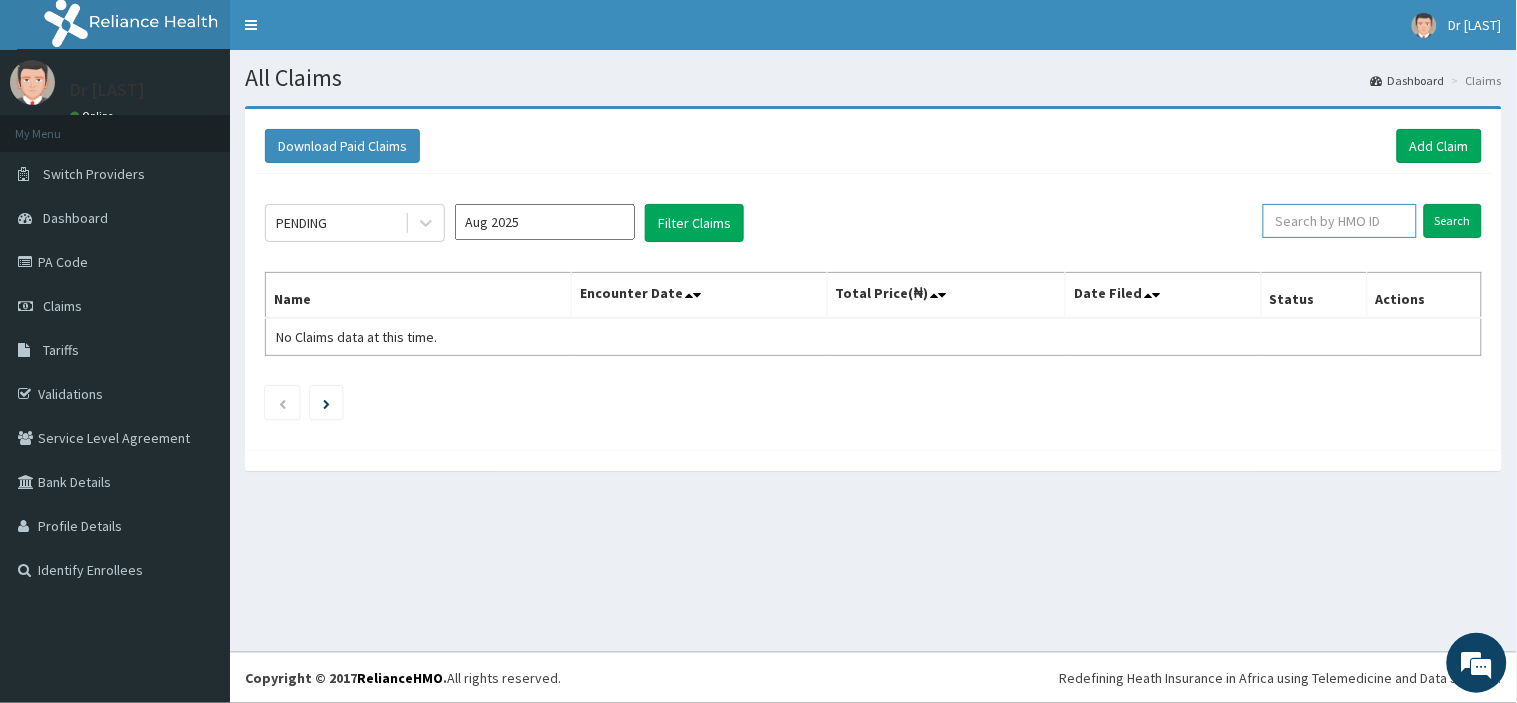 click at bounding box center (1340, 221) 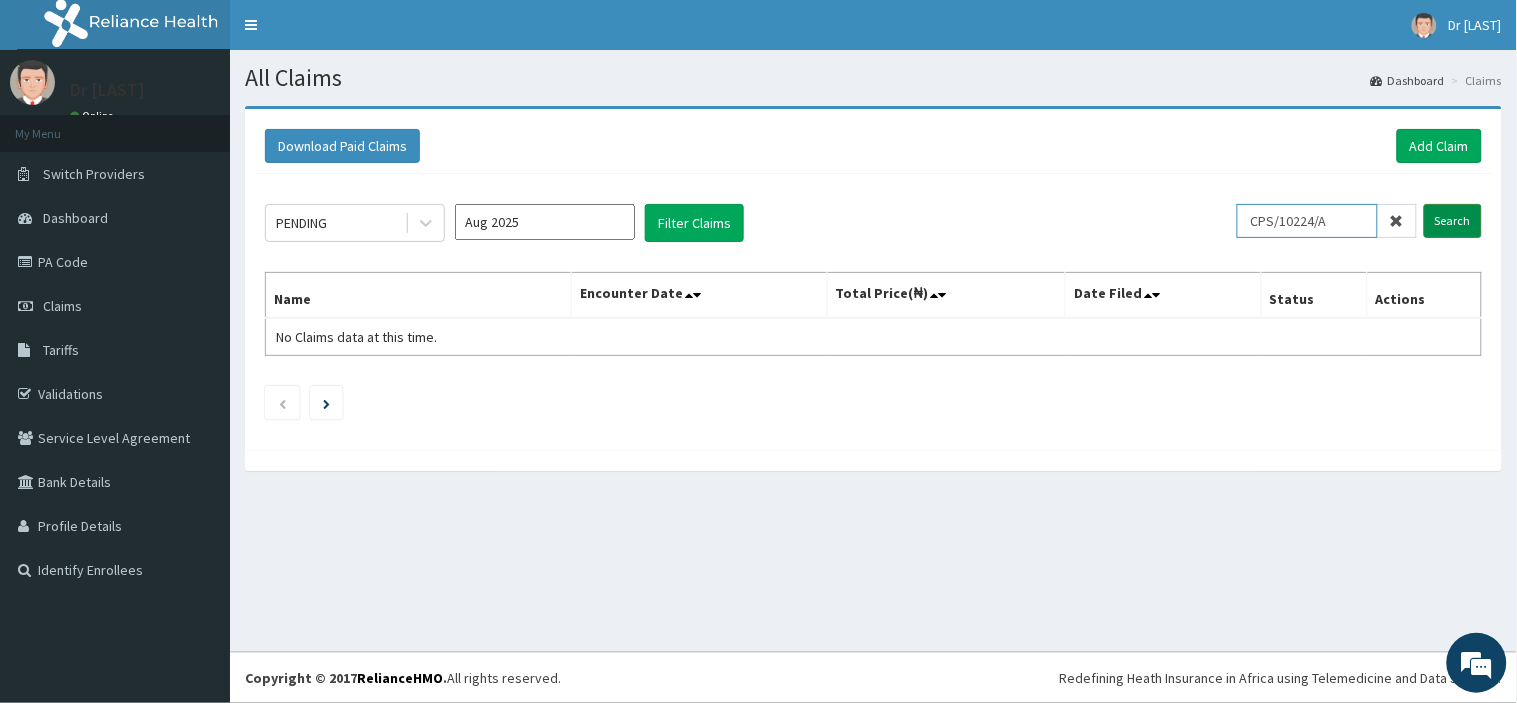 type on "CPS/10224/A" 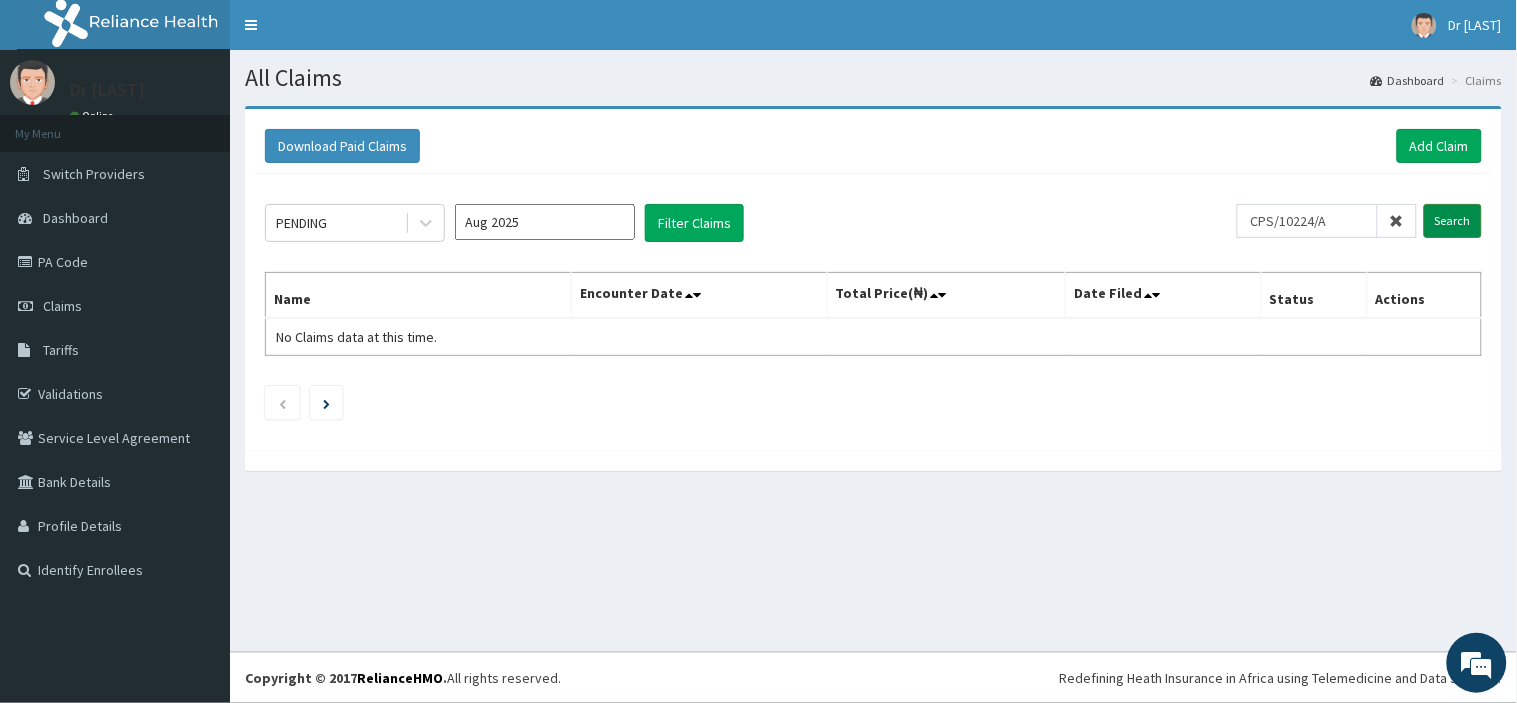 click on "Search" at bounding box center (1453, 221) 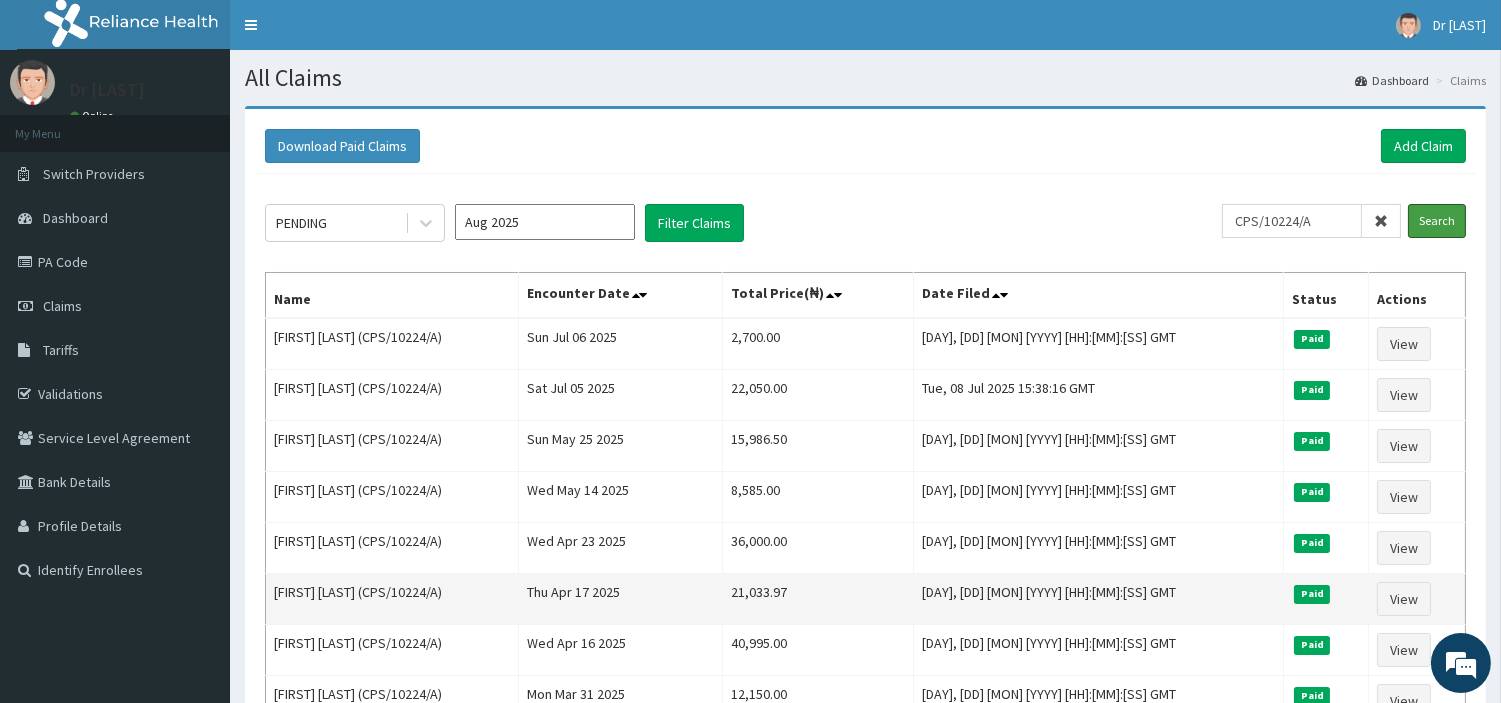 scroll, scrollTop: 0, scrollLeft: 0, axis: both 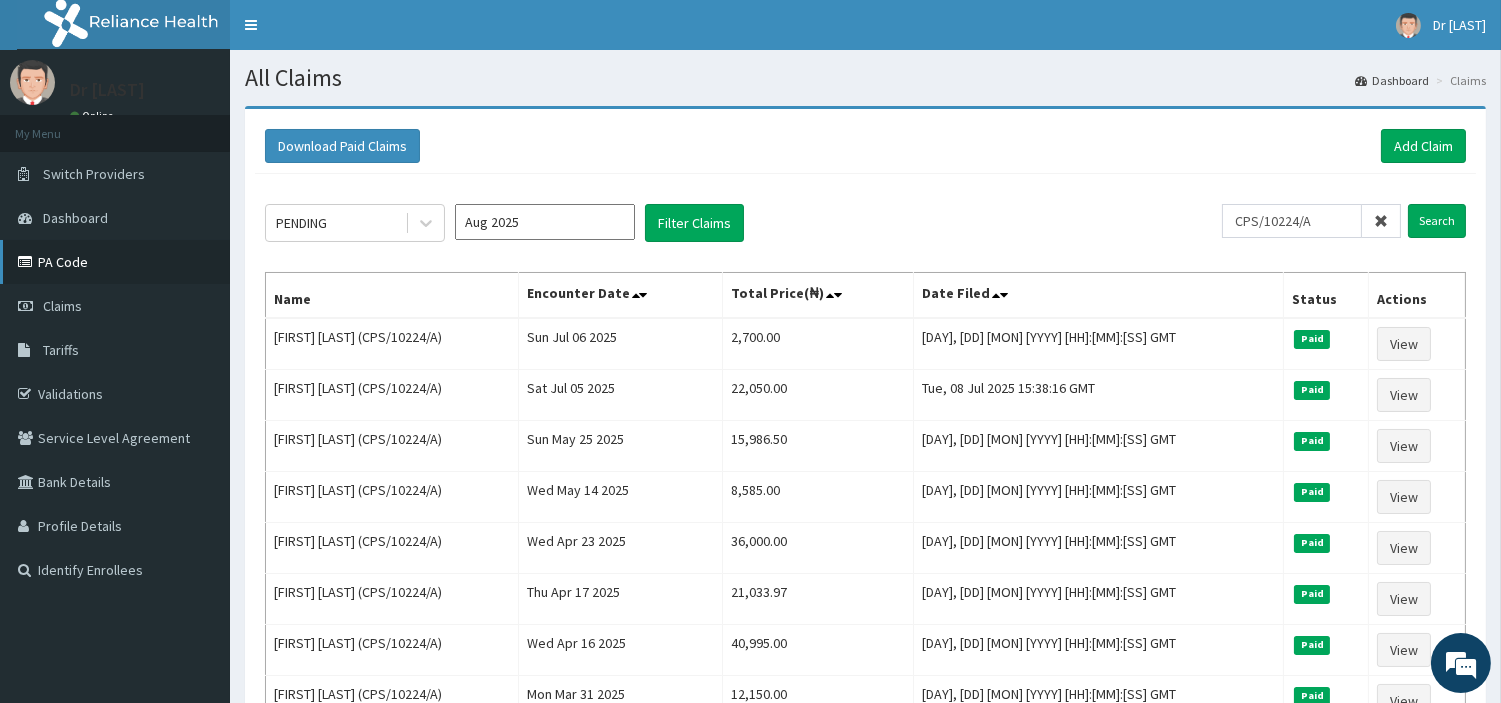click on "PA Code" at bounding box center (115, 262) 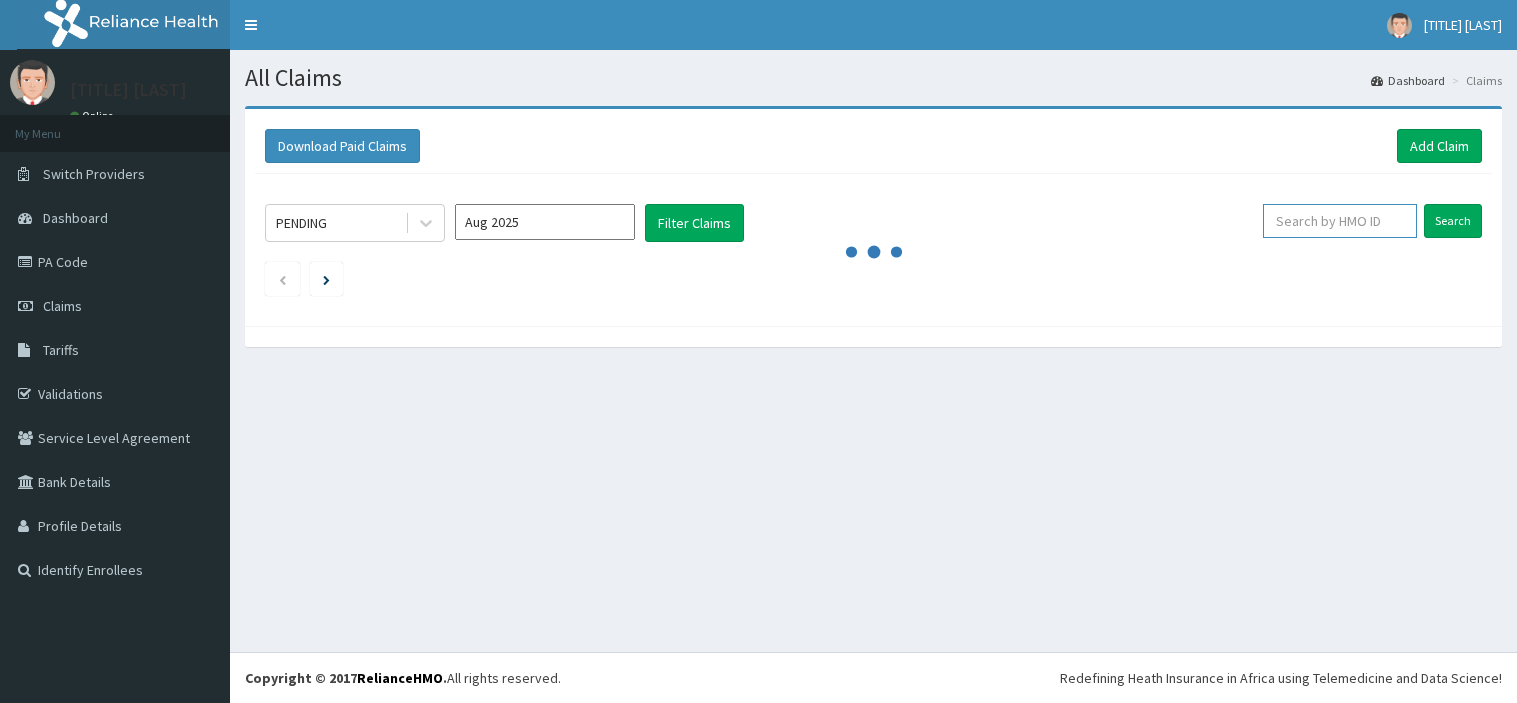 click at bounding box center (1340, 221) 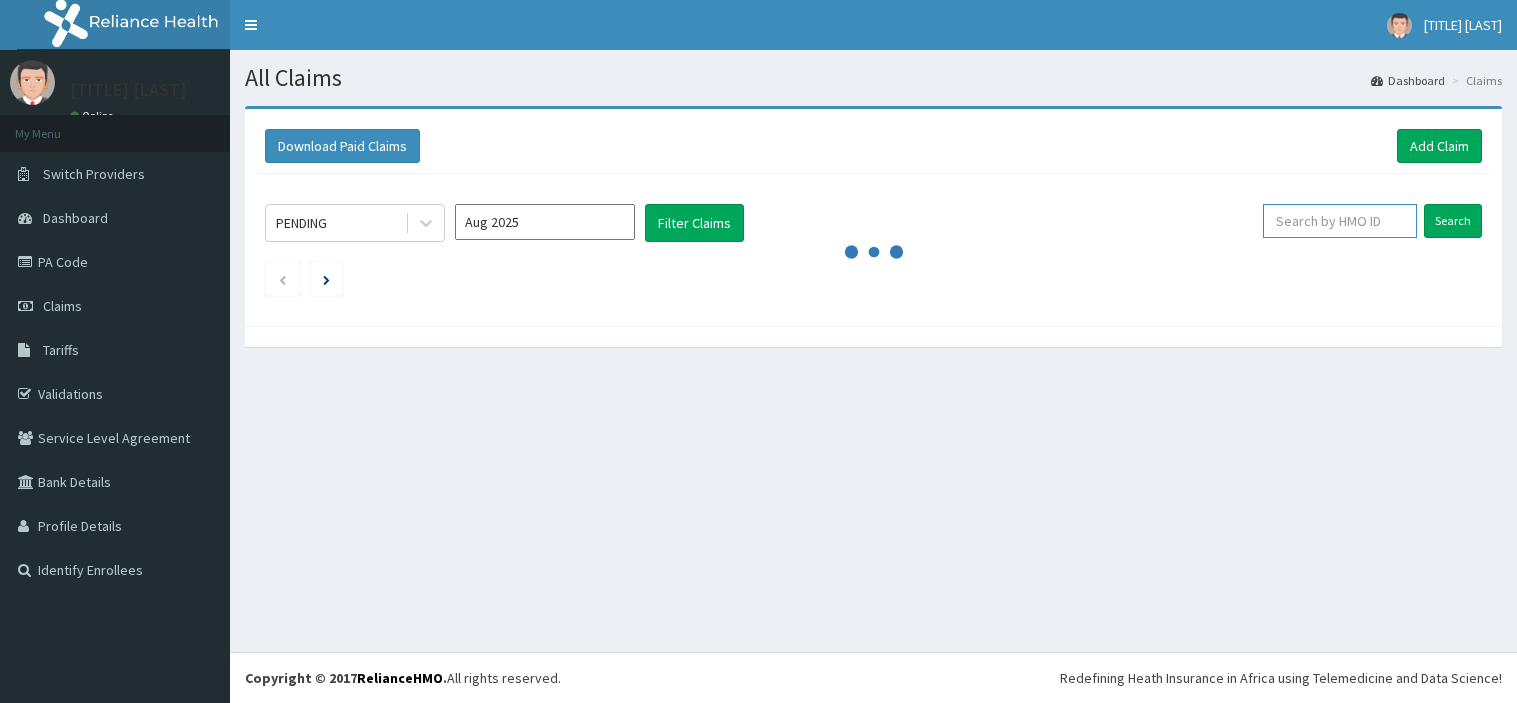 scroll, scrollTop: 0, scrollLeft: 0, axis: both 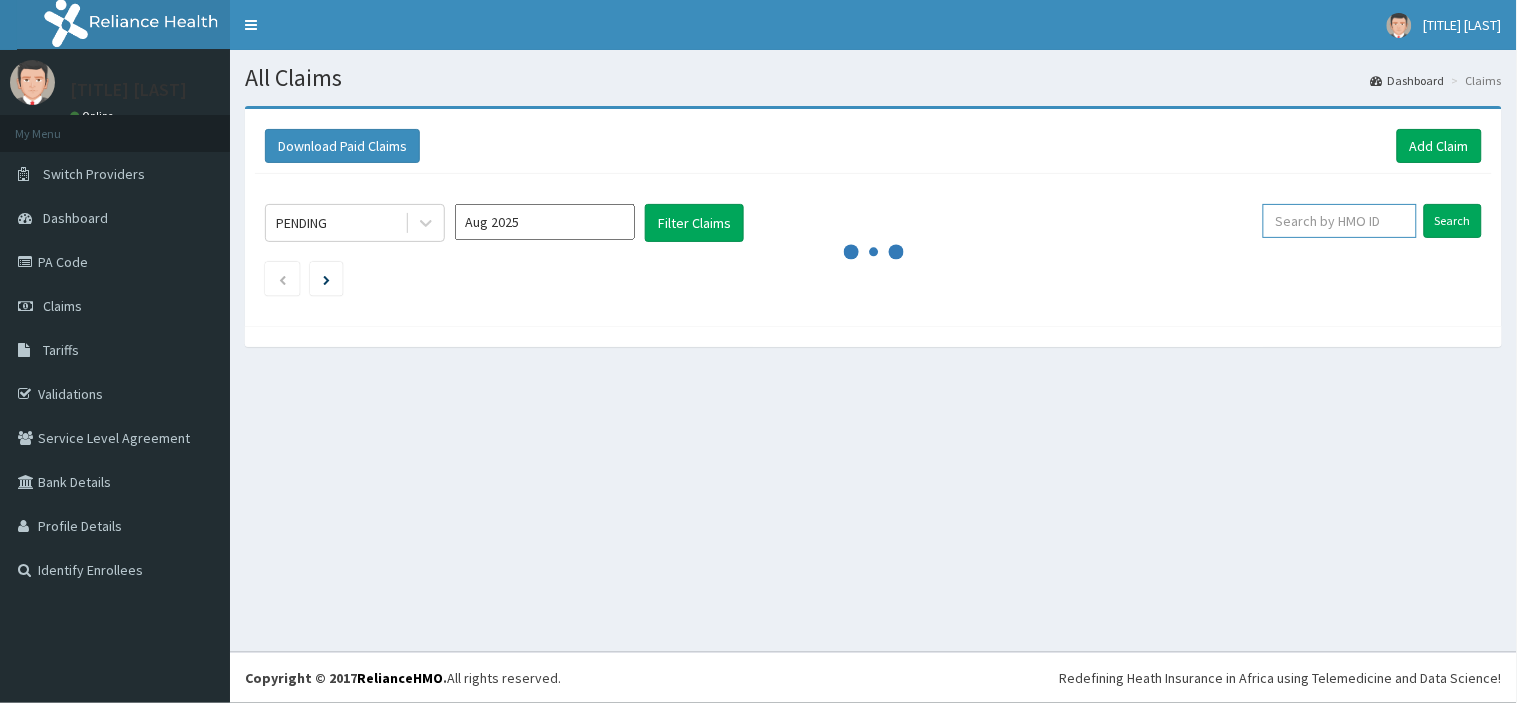 paste on "GPR/10007/D" 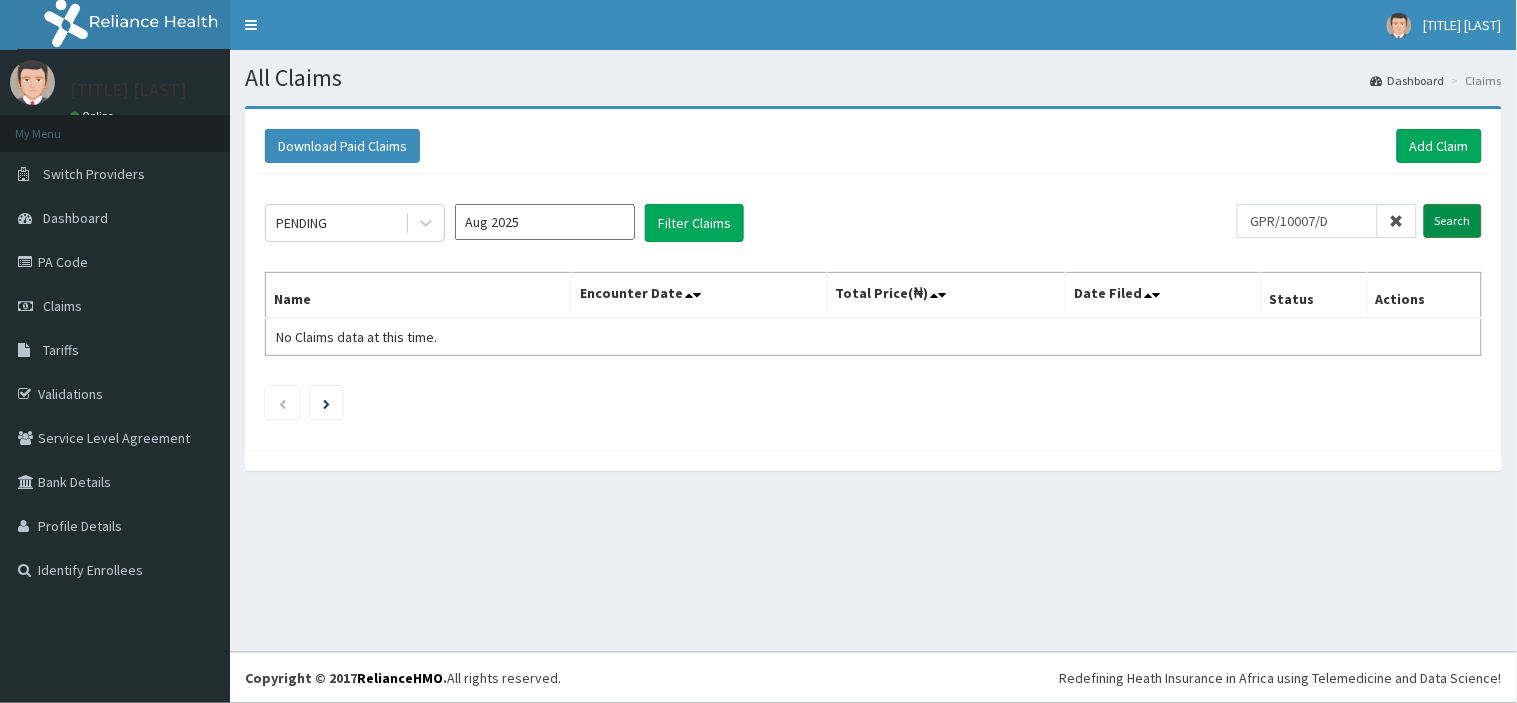 click on "Search" at bounding box center [1453, 221] 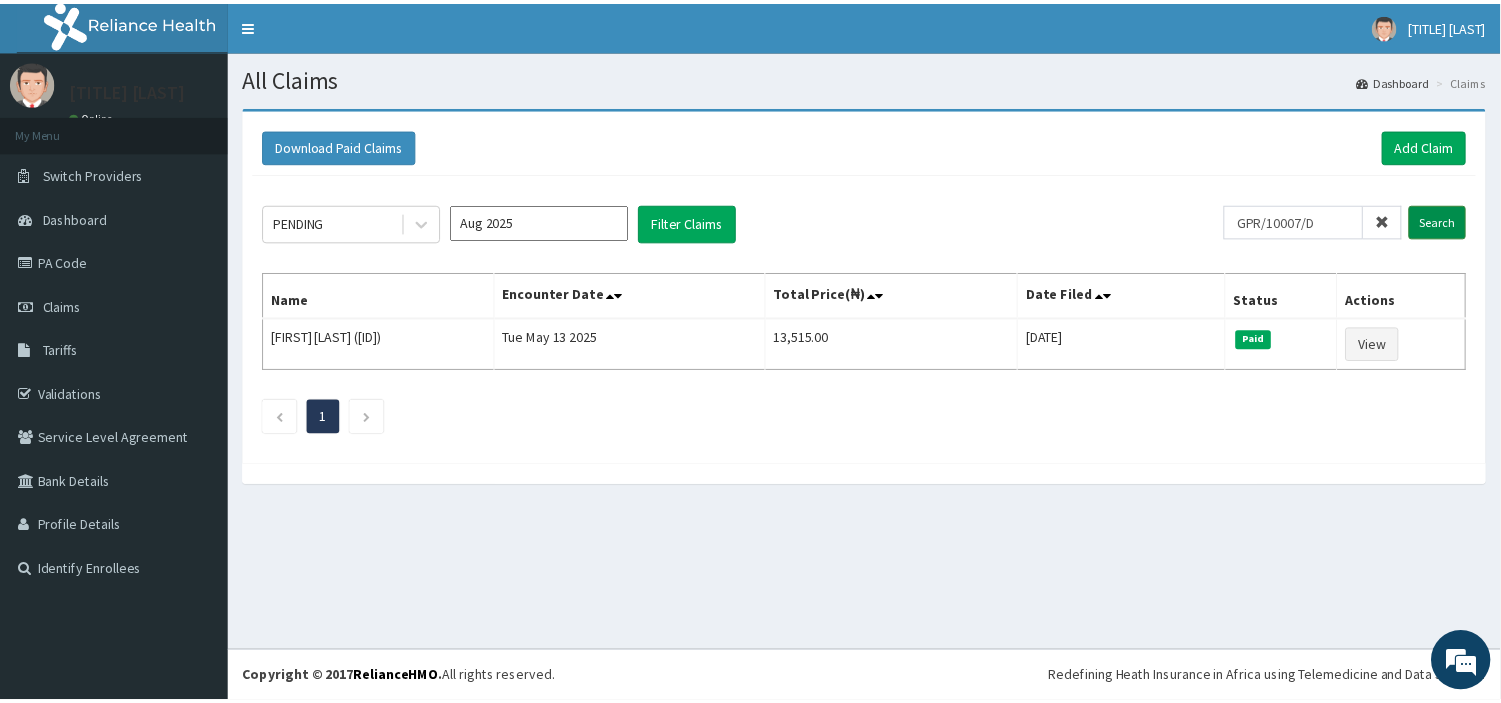 scroll, scrollTop: 0, scrollLeft: 0, axis: both 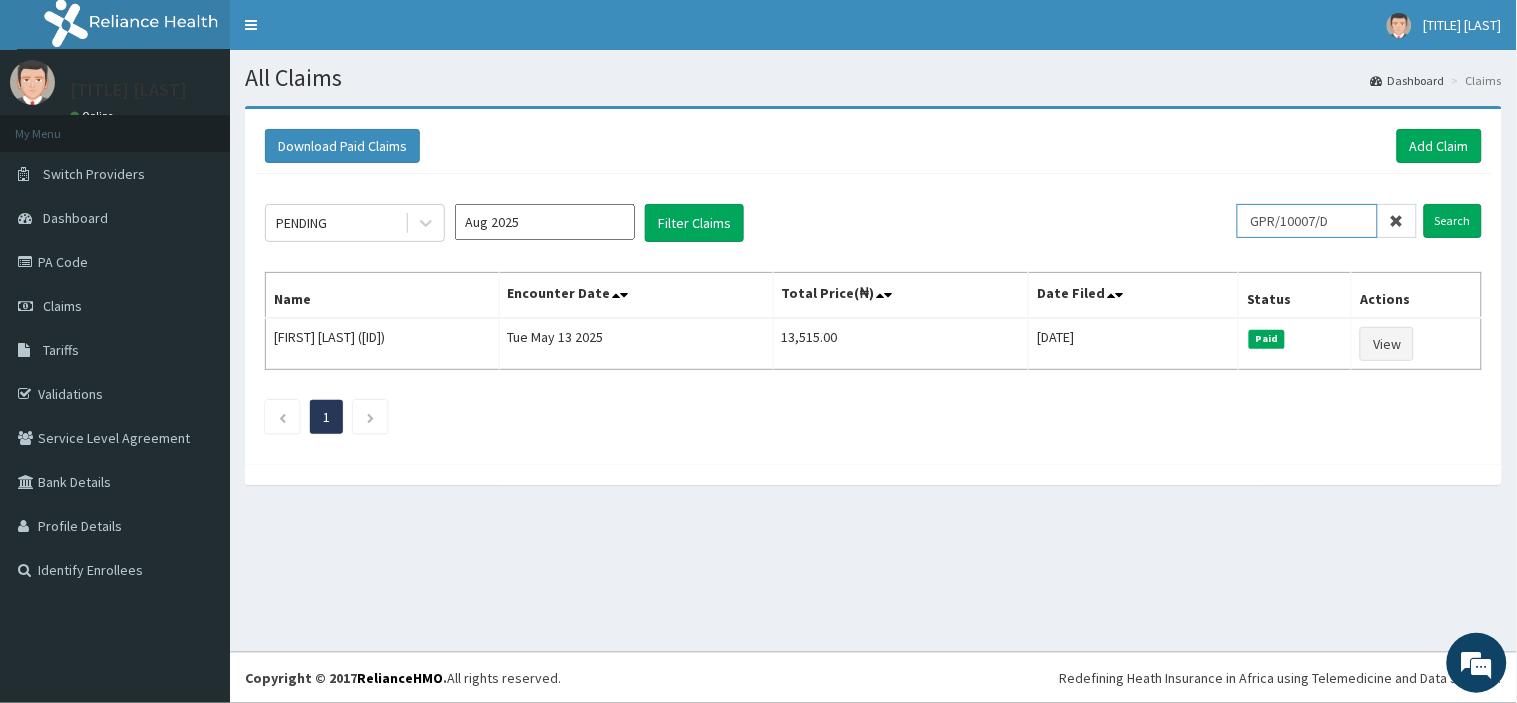click on "GPR/10007/D" at bounding box center (1307, 221) 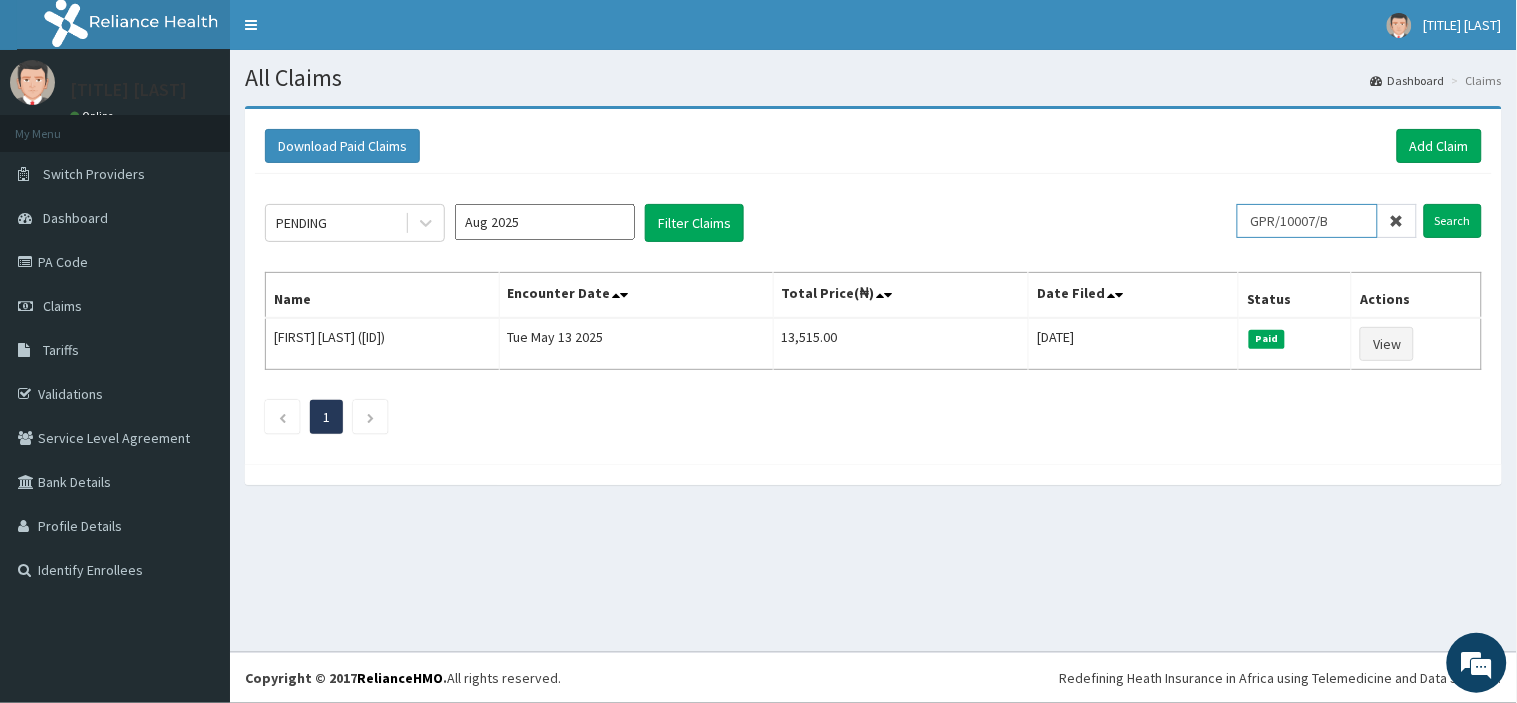 type on "GPR/10007/B" 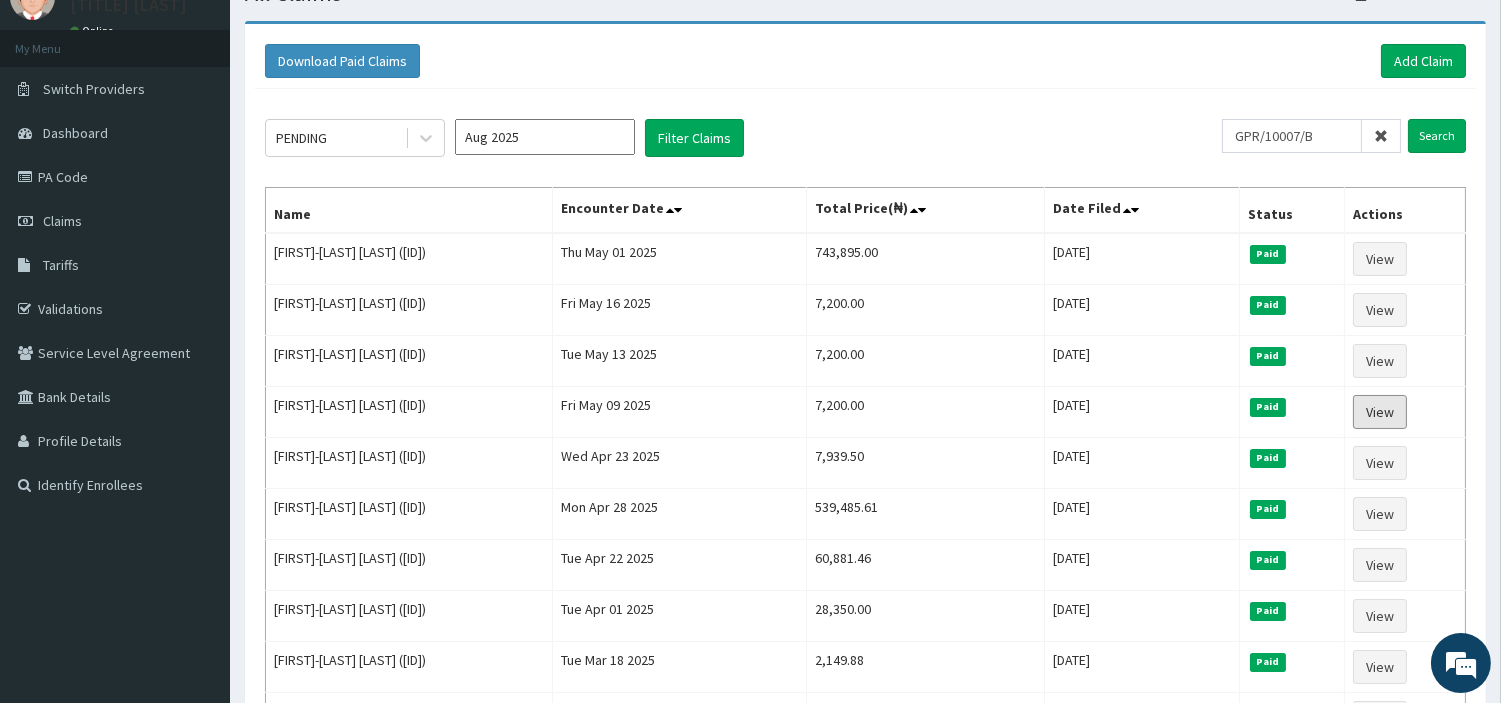 scroll, scrollTop: 111, scrollLeft: 0, axis: vertical 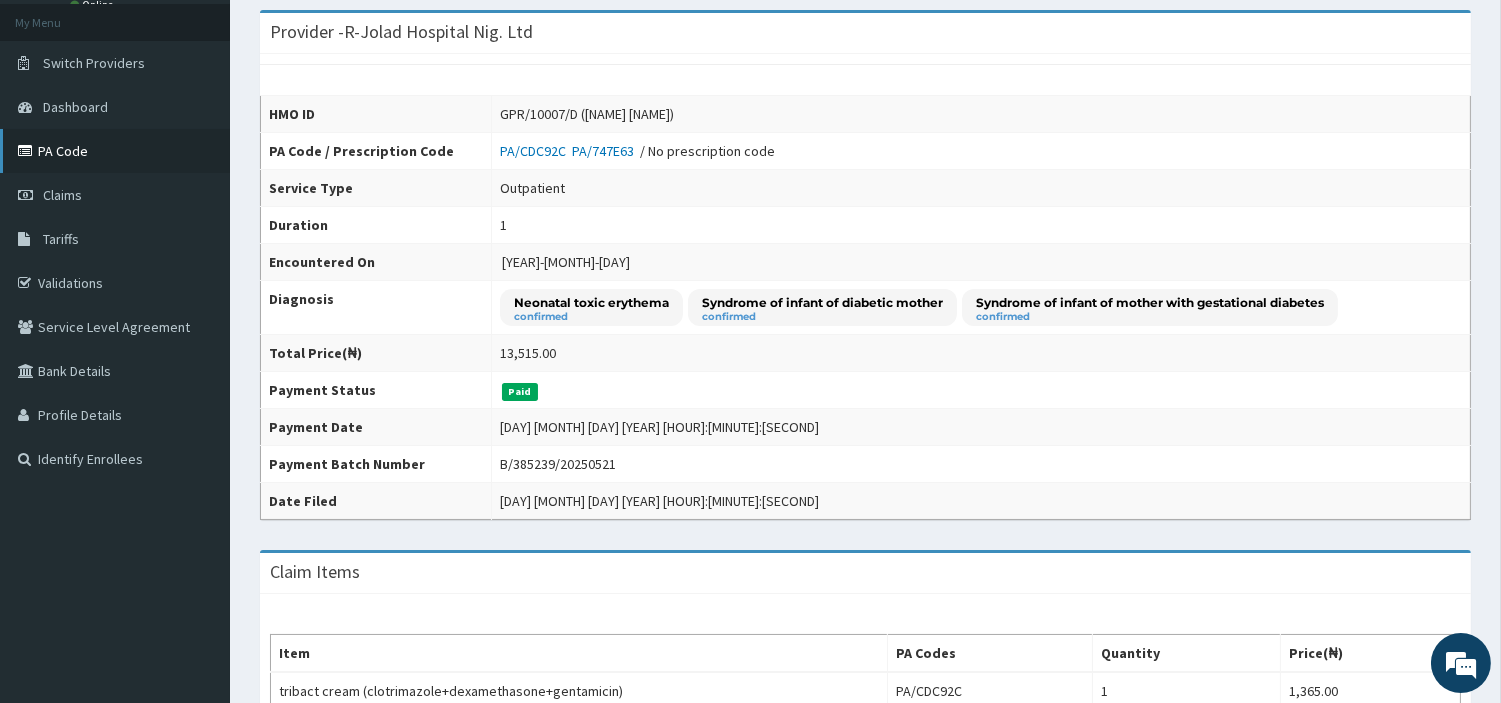 click on "PA Code" at bounding box center [115, 151] 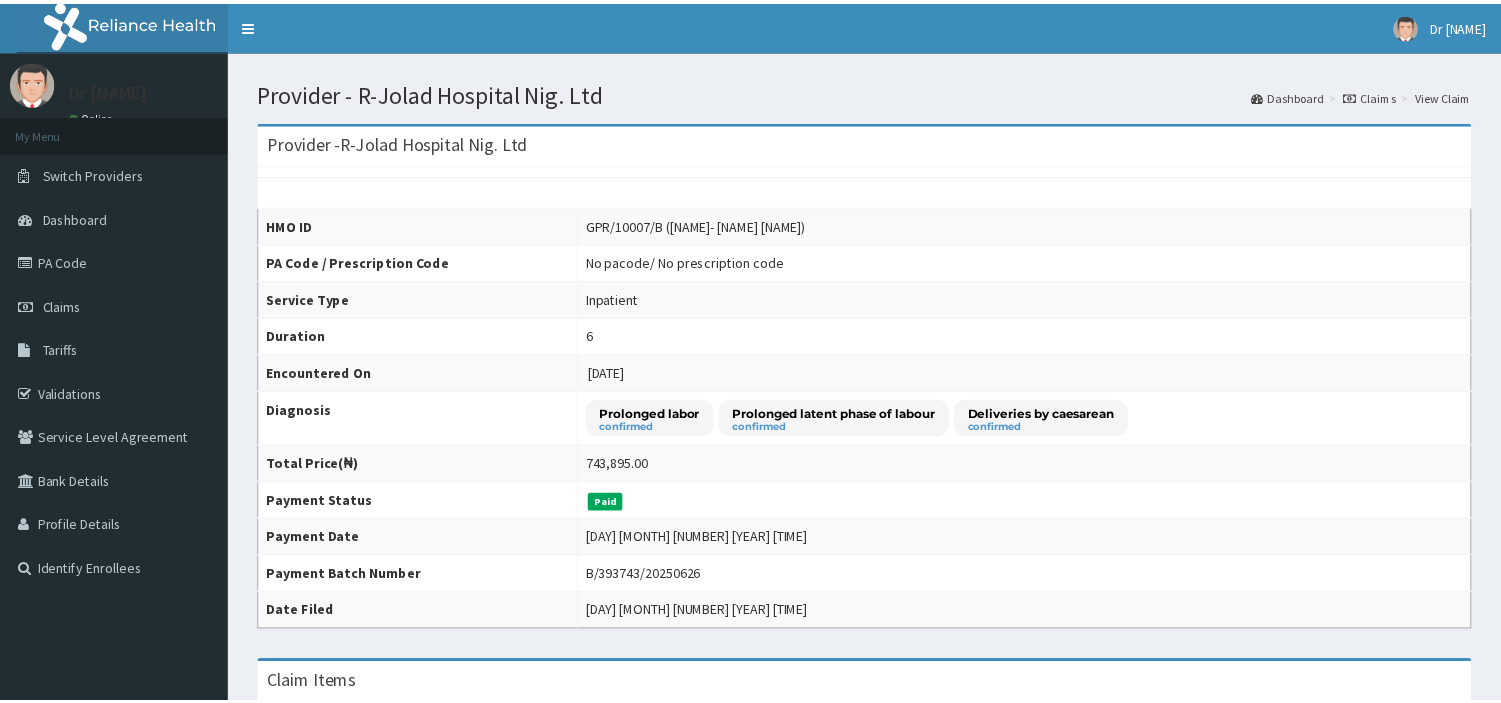 scroll, scrollTop: 0, scrollLeft: 0, axis: both 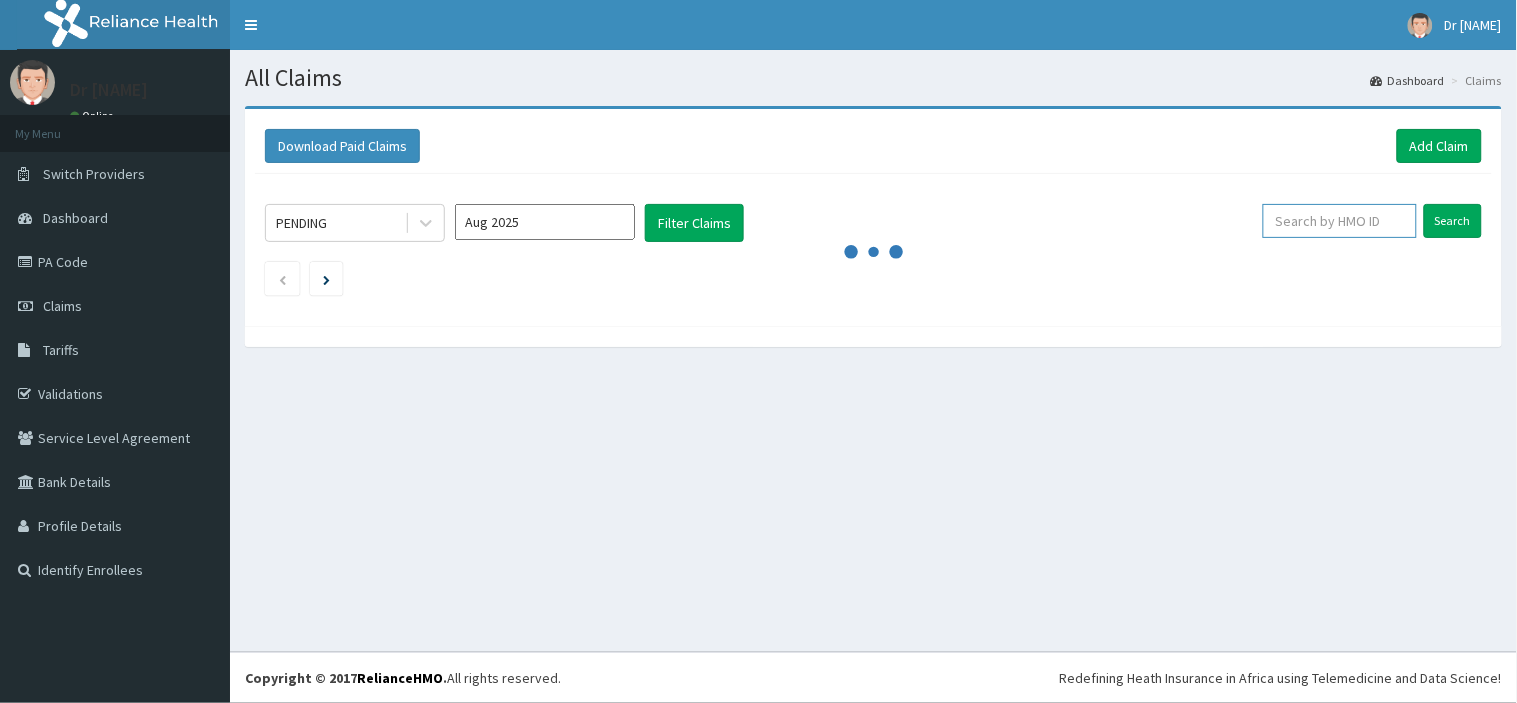 click at bounding box center [1340, 221] 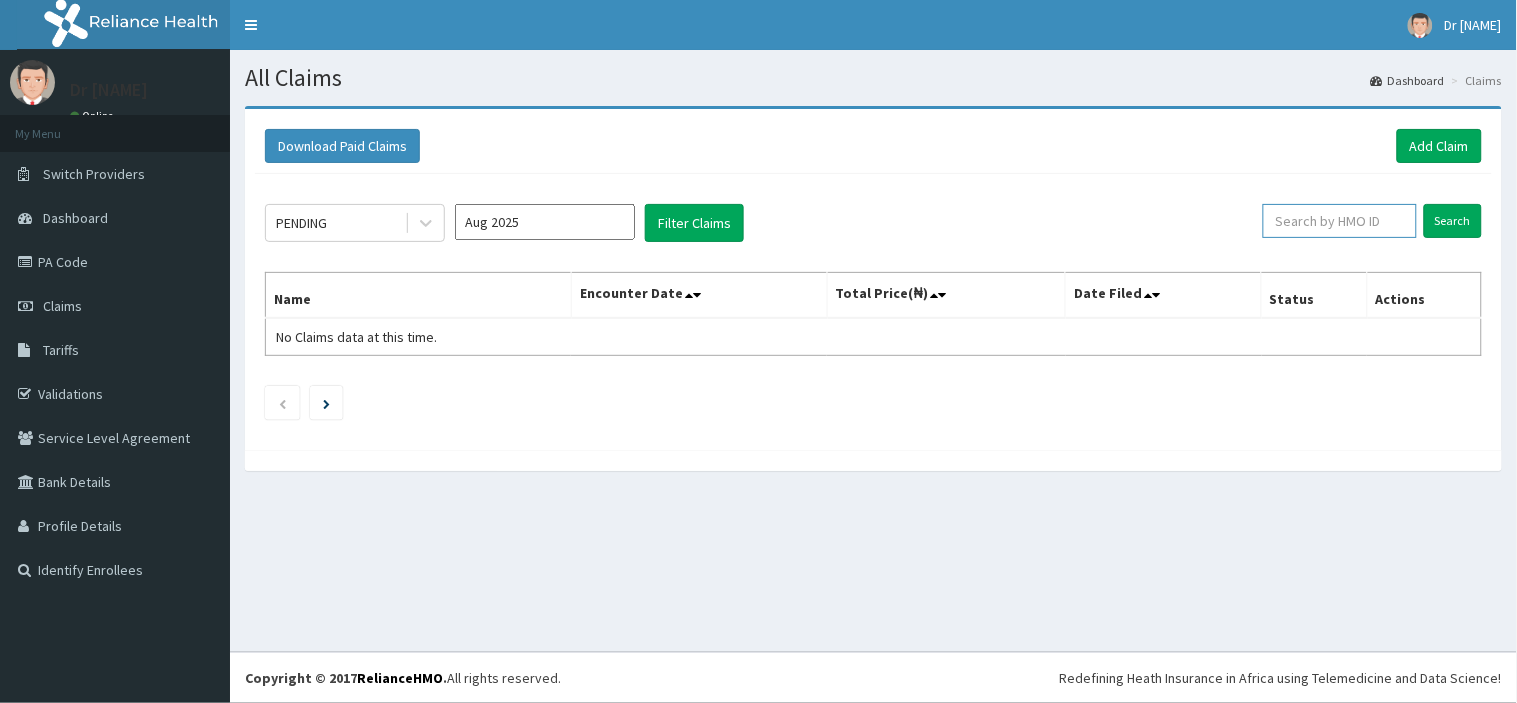 paste on "LTI/10214/A" 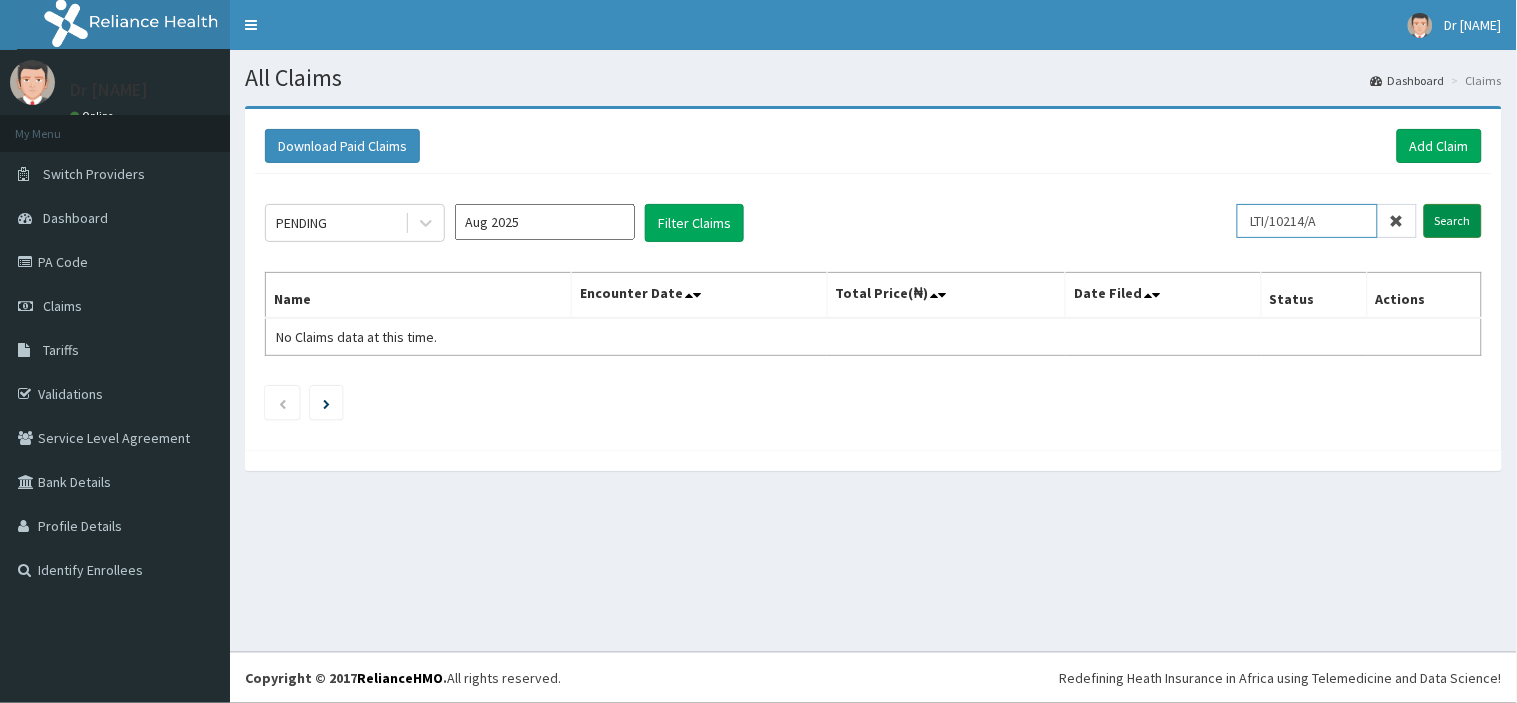 type on "LTI/10214/A" 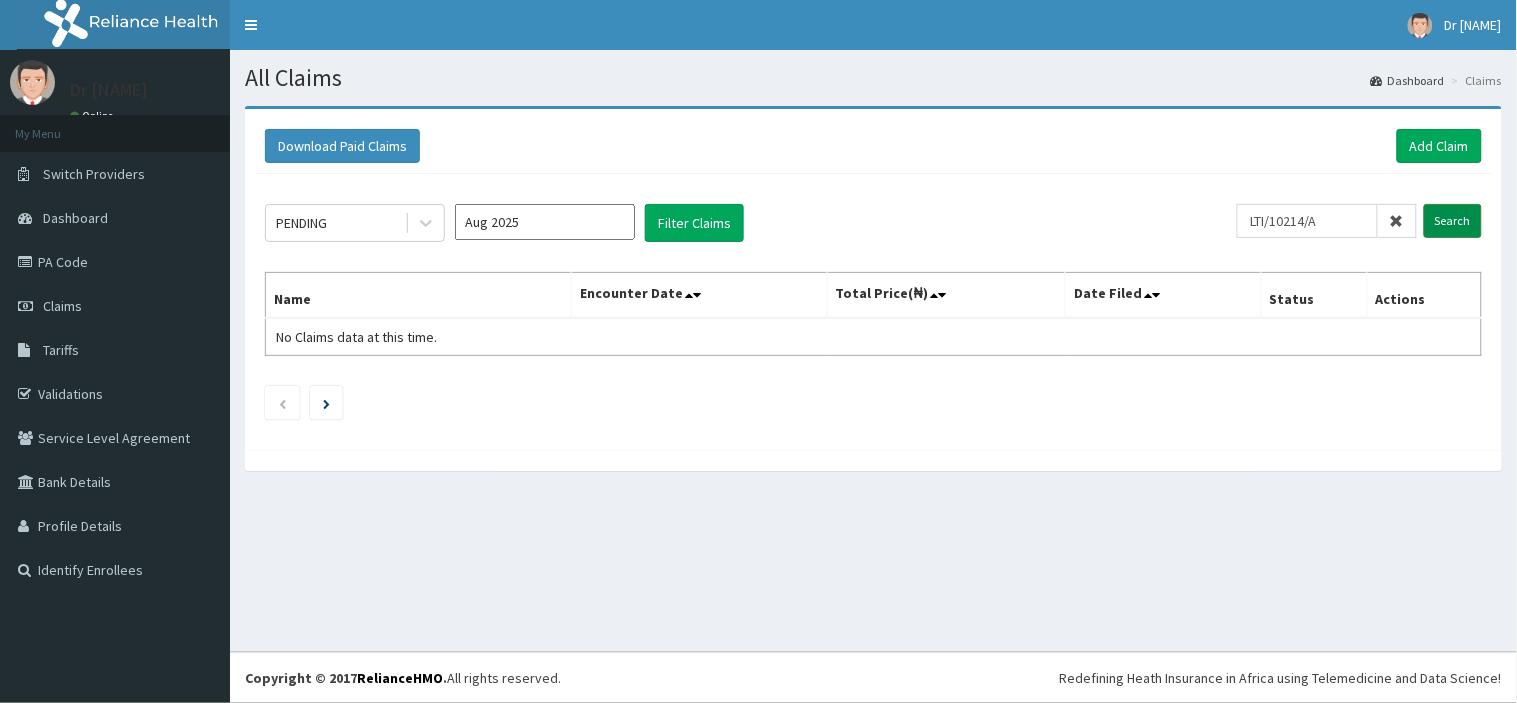 click on "Search" at bounding box center [1453, 221] 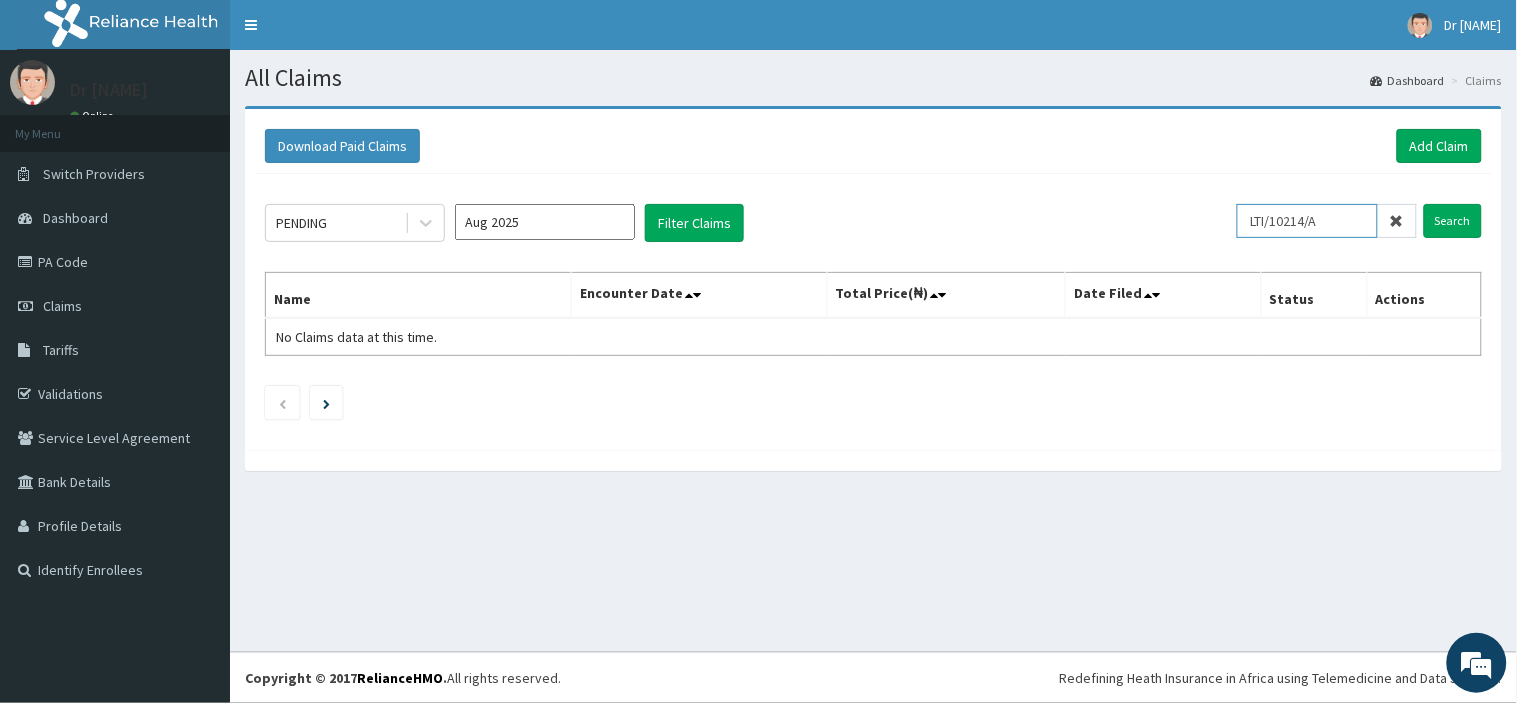 click on "LTI/10214/A" at bounding box center [1307, 221] 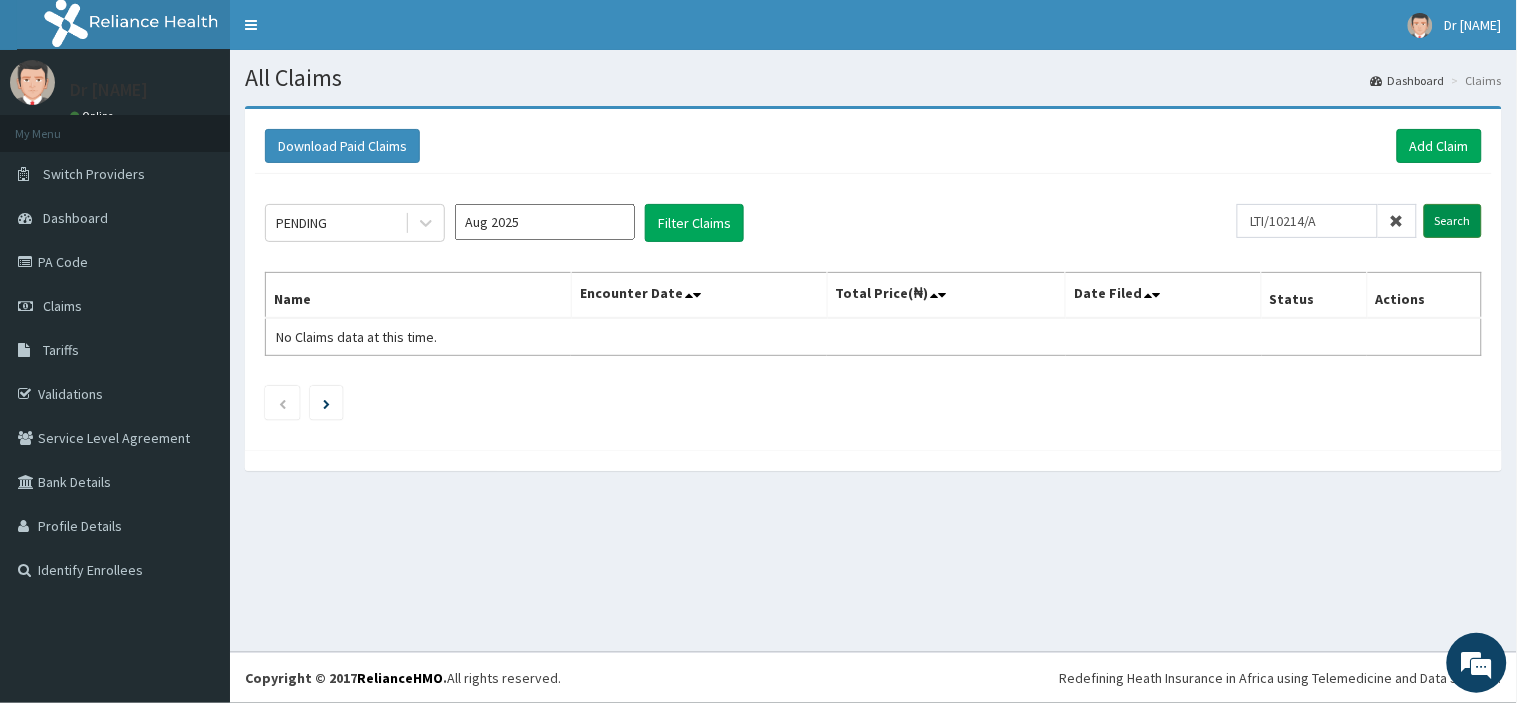 click on "Search" at bounding box center (1453, 221) 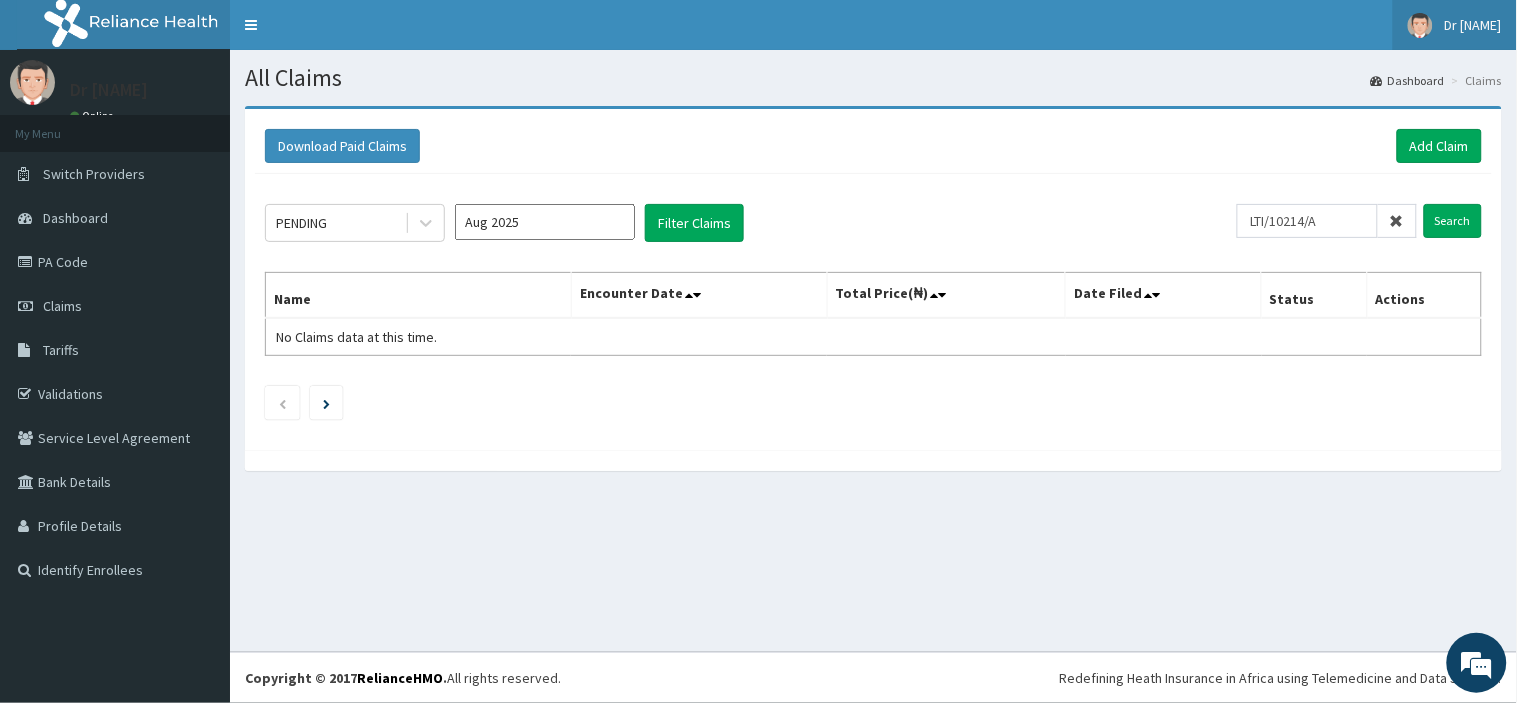 click on "Dr [LAST]" at bounding box center (1473, 25) 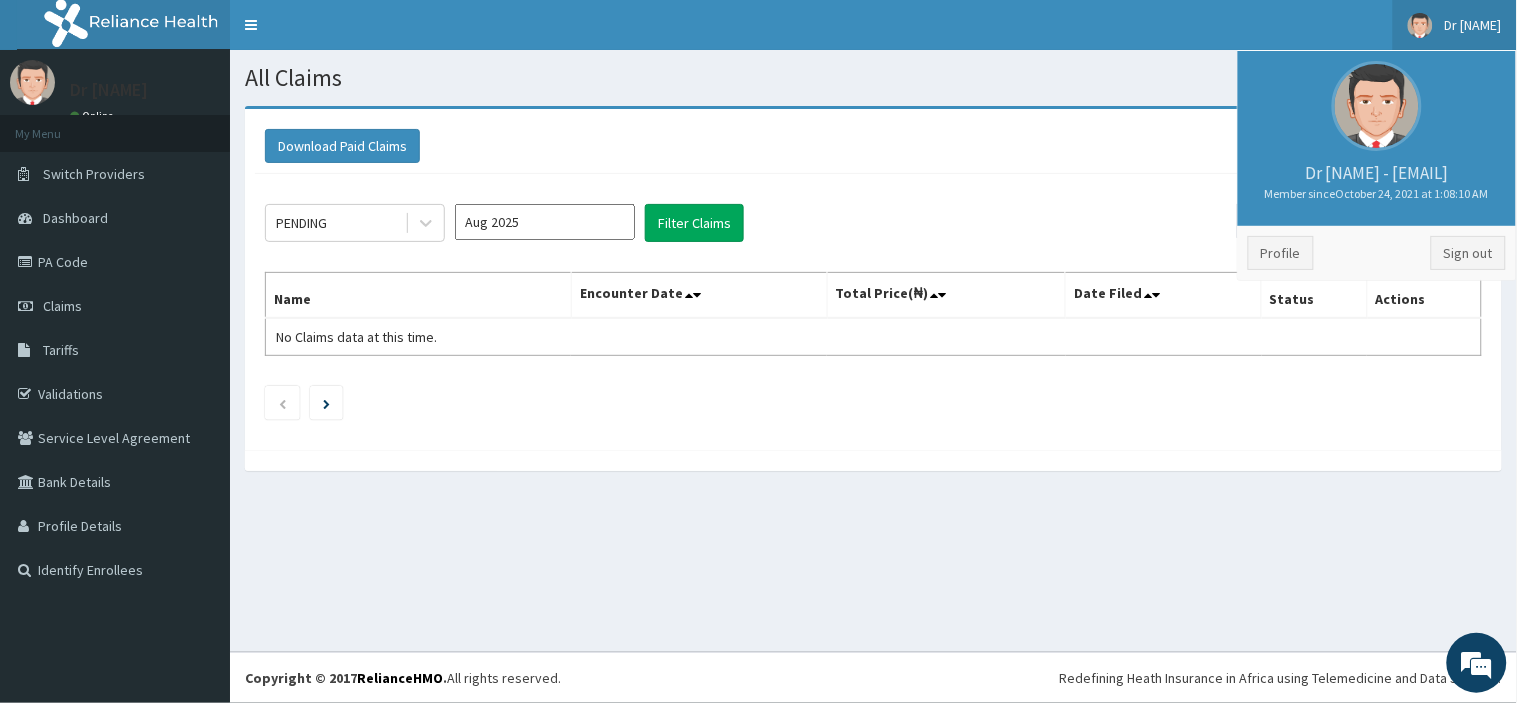 click on "Download Paid Claims Add Claim" at bounding box center [873, 146] 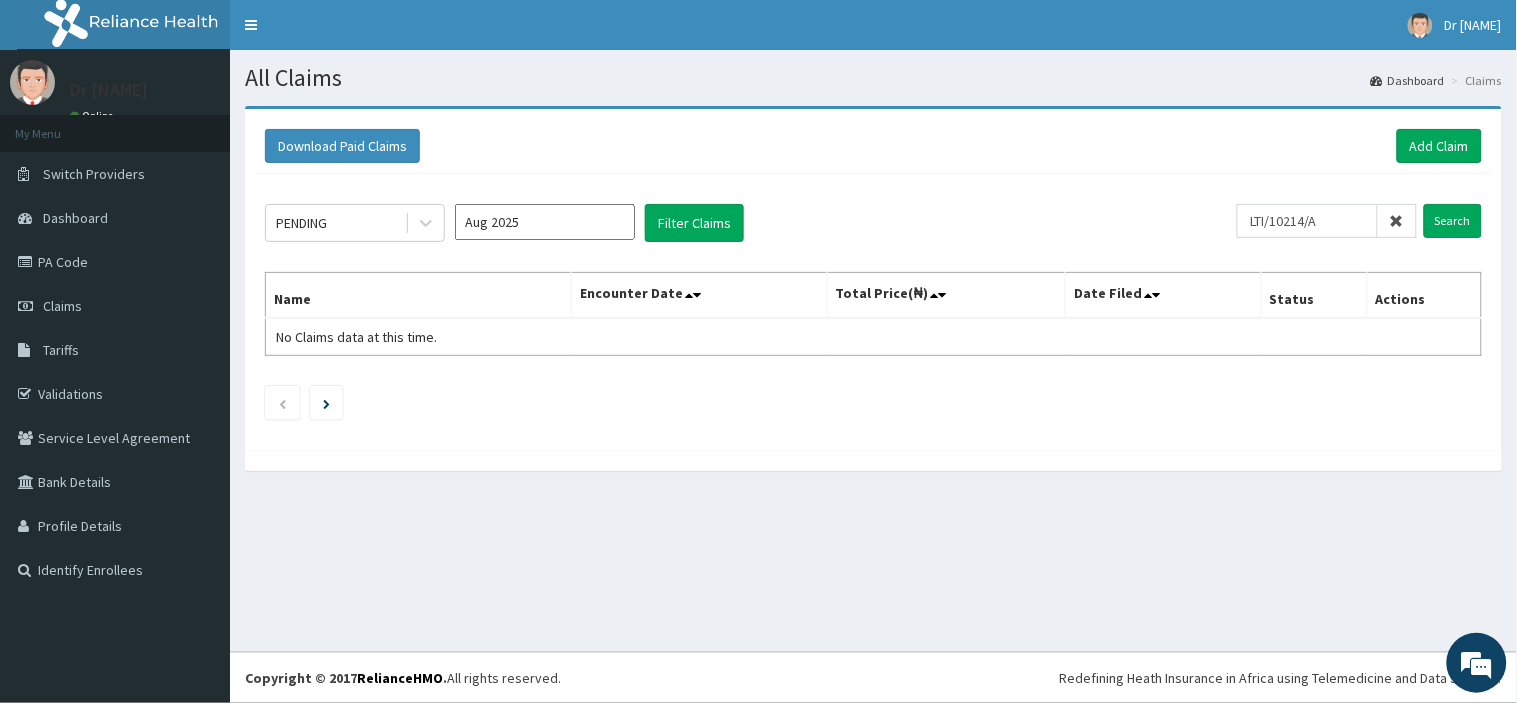 scroll, scrollTop: 0, scrollLeft: 0, axis: both 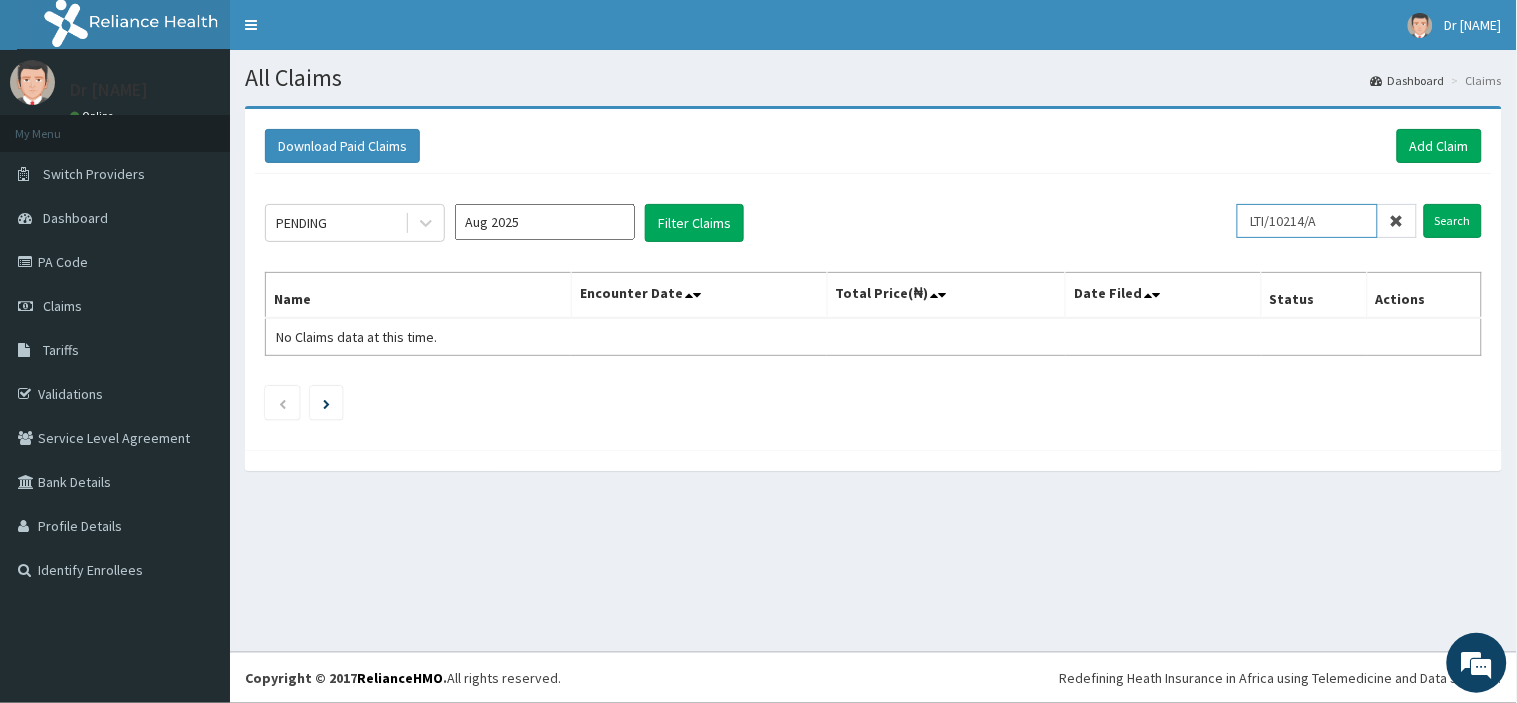 click on "LTI/10214/A" at bounding box center [1307, 221] 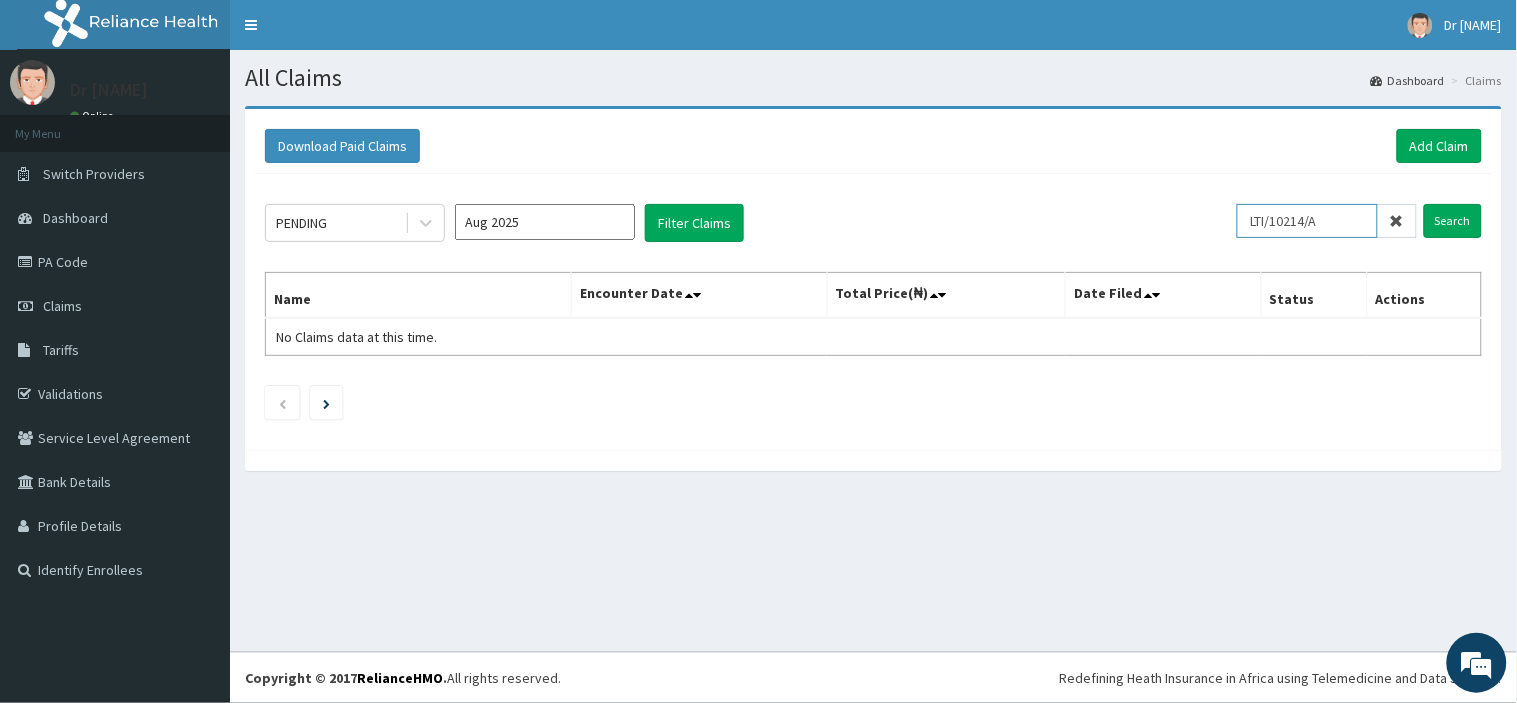 click on "LTI/10214/A" at bounding box center (1307, 221) 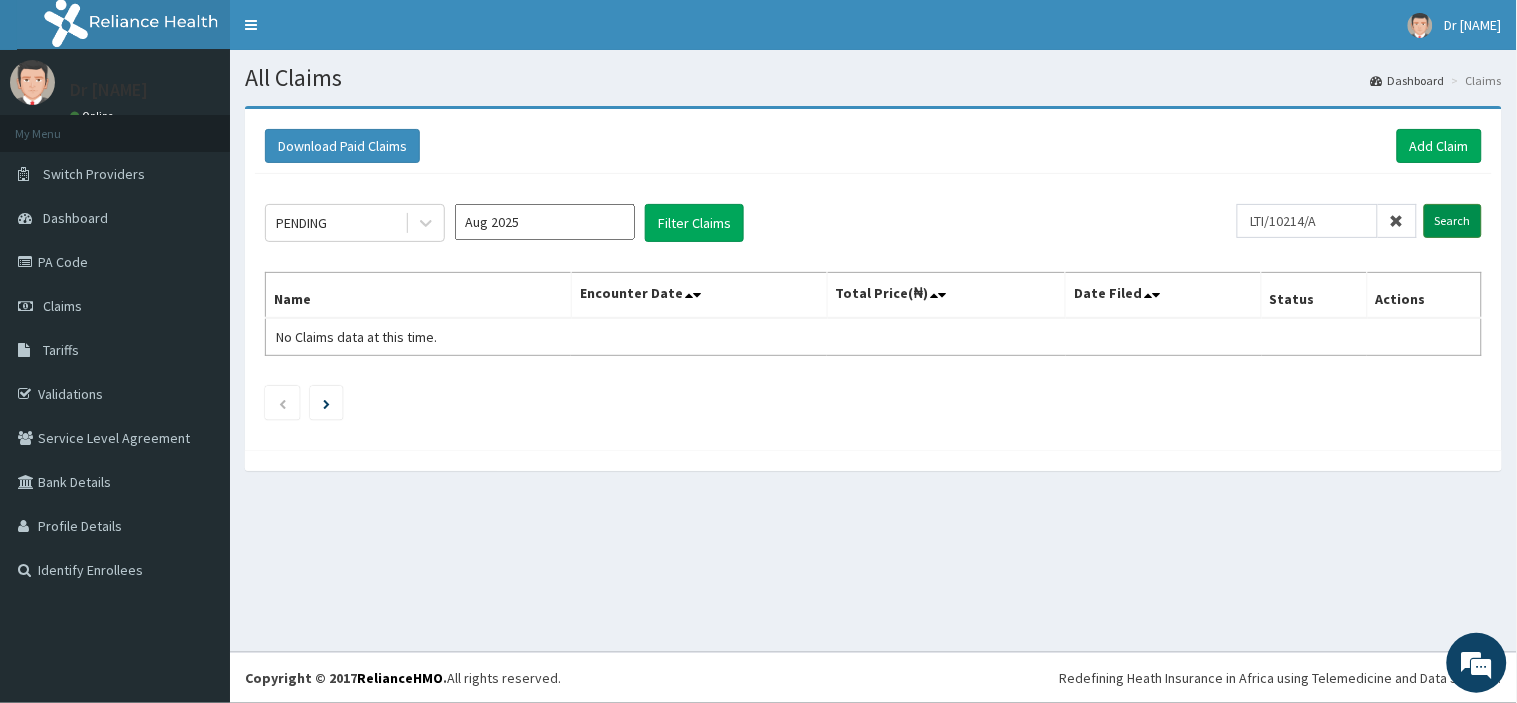 click on "Search" at bounding box center [1453, 221] 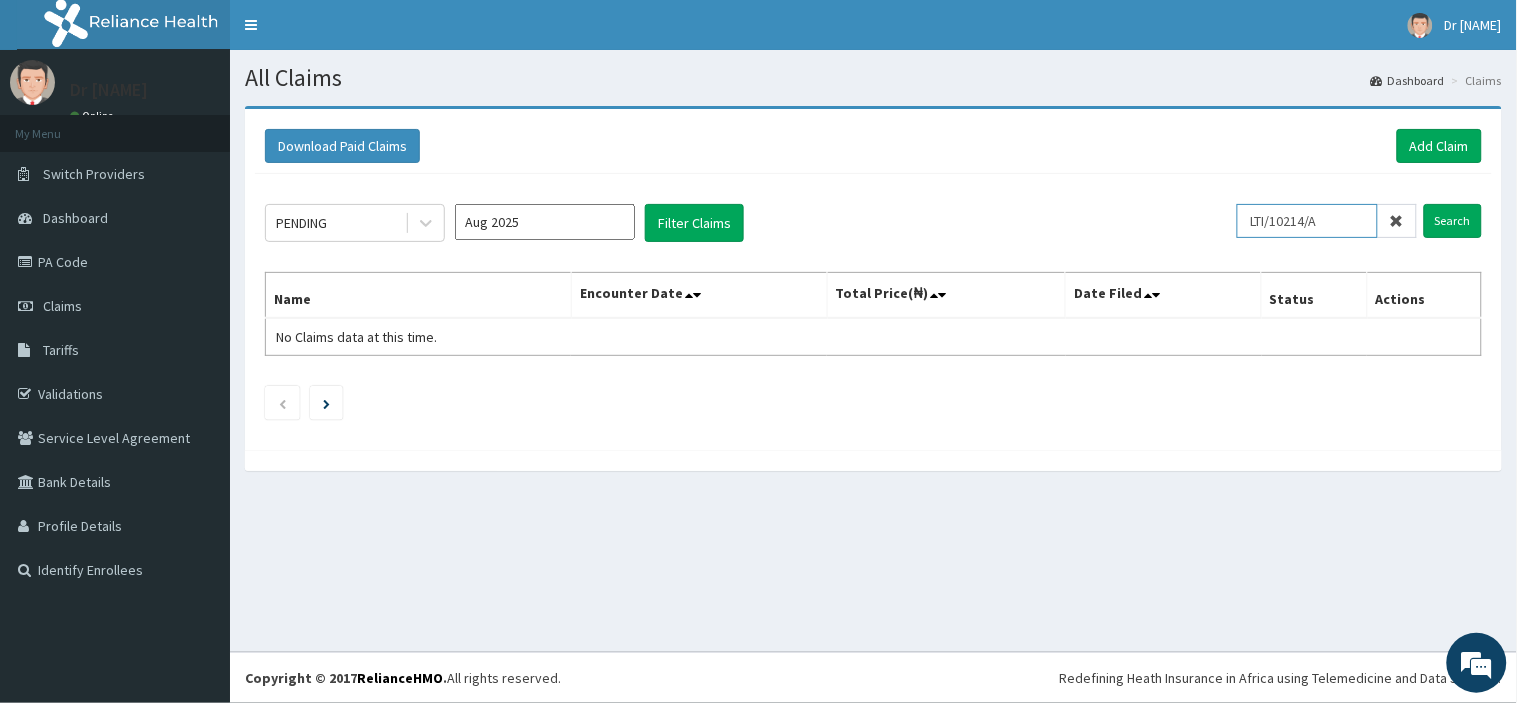 click on "LTI/10214/A" at bounding box center (1307, 221) 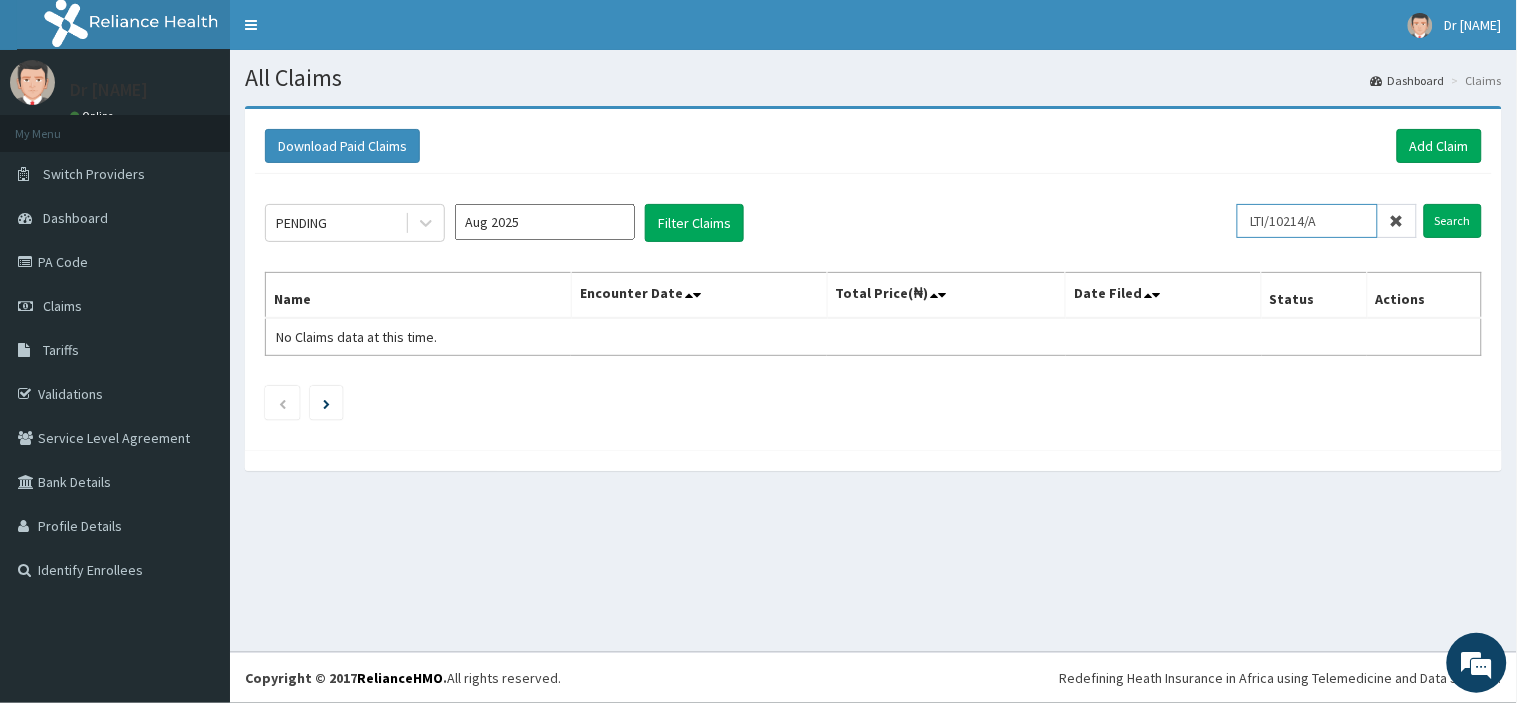click on "Search" at bounding box center (1453, 221) 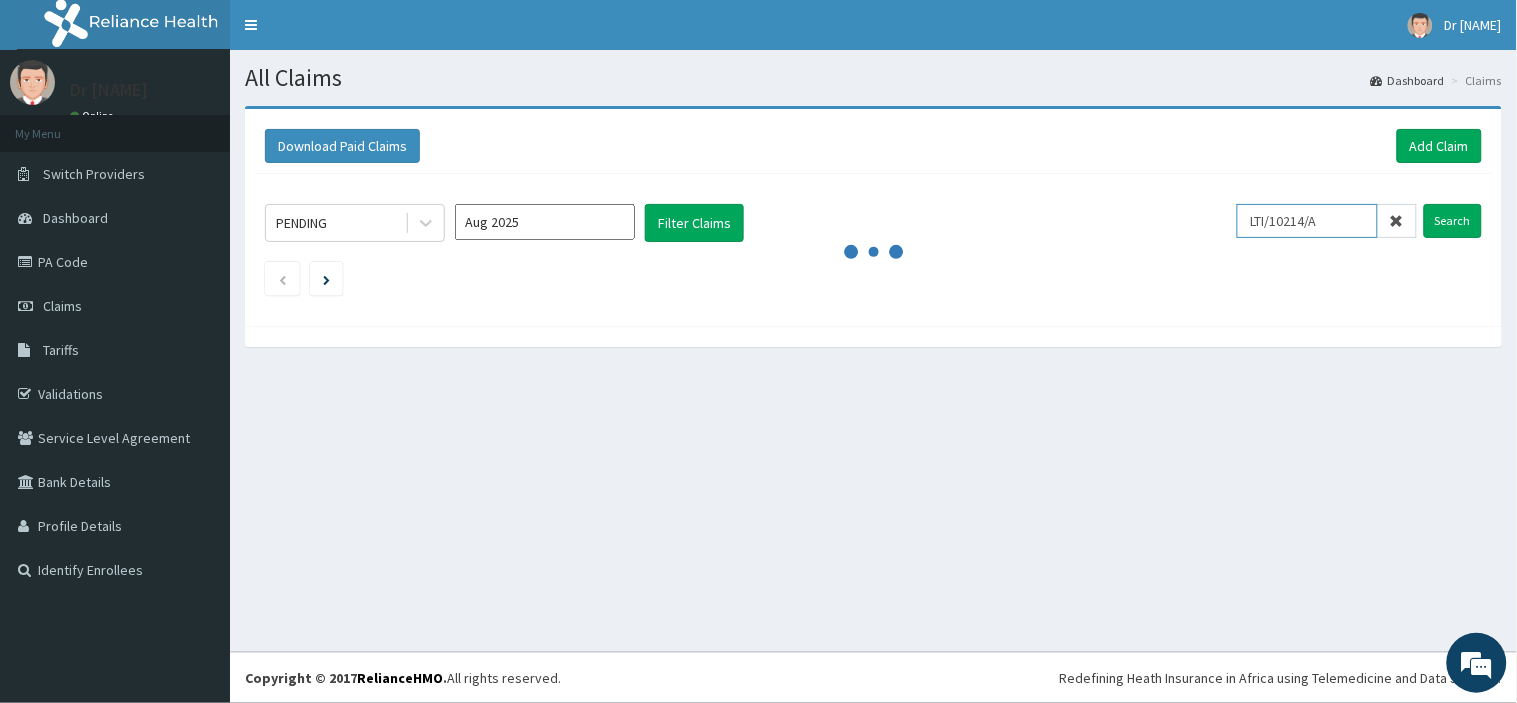 click on "Search" at bounding box center (1453, 221) 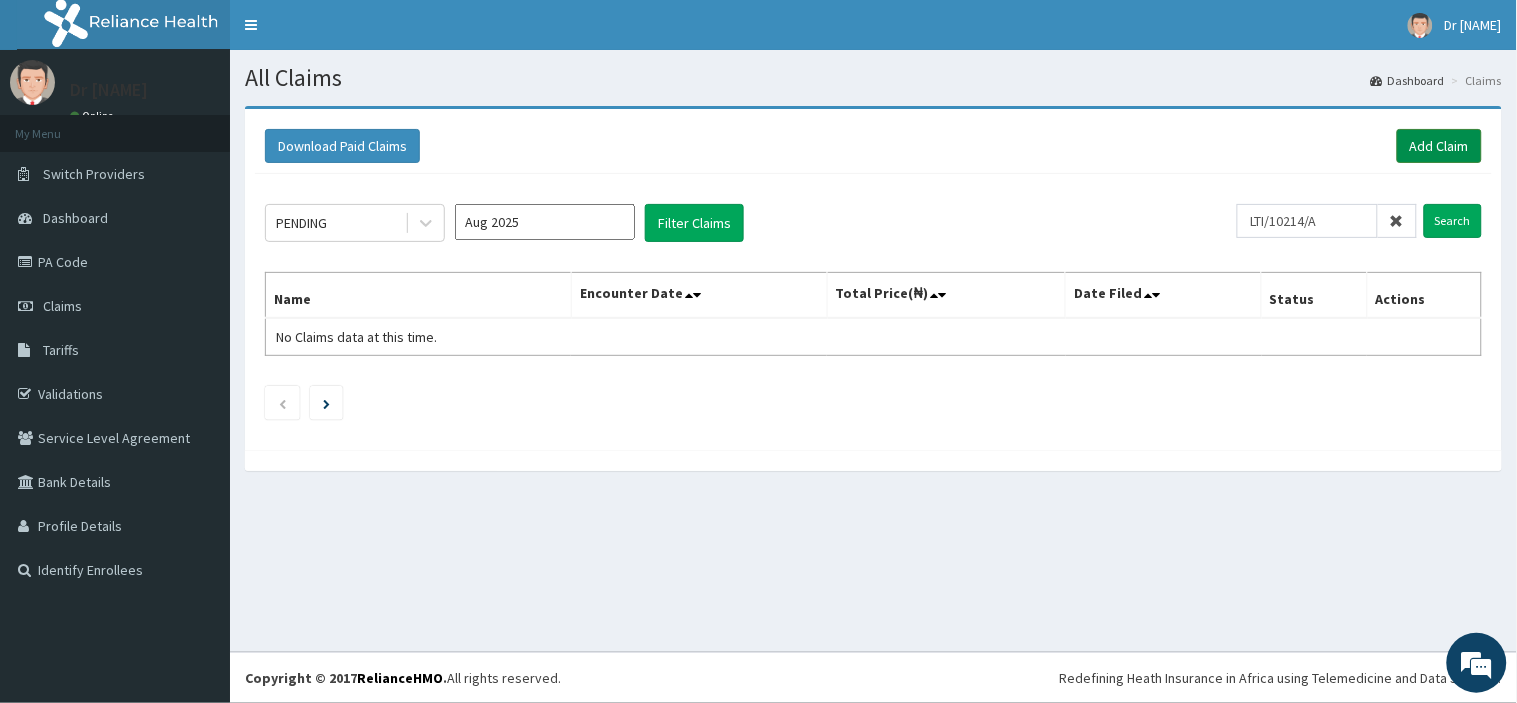 click on "Add Claim" at bounding box center (1439, 146) 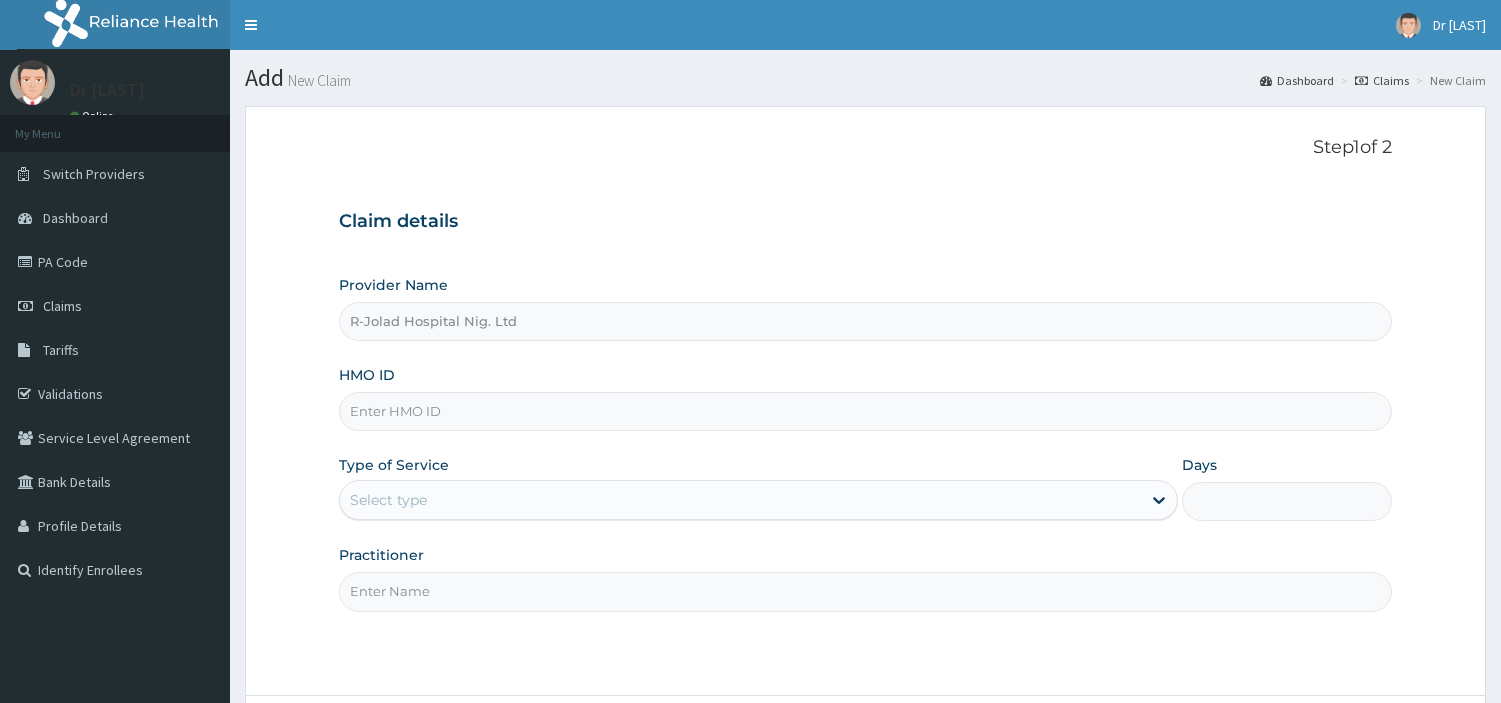 scroll, scrollTop: 0, scrollLeft: 0, axis: both 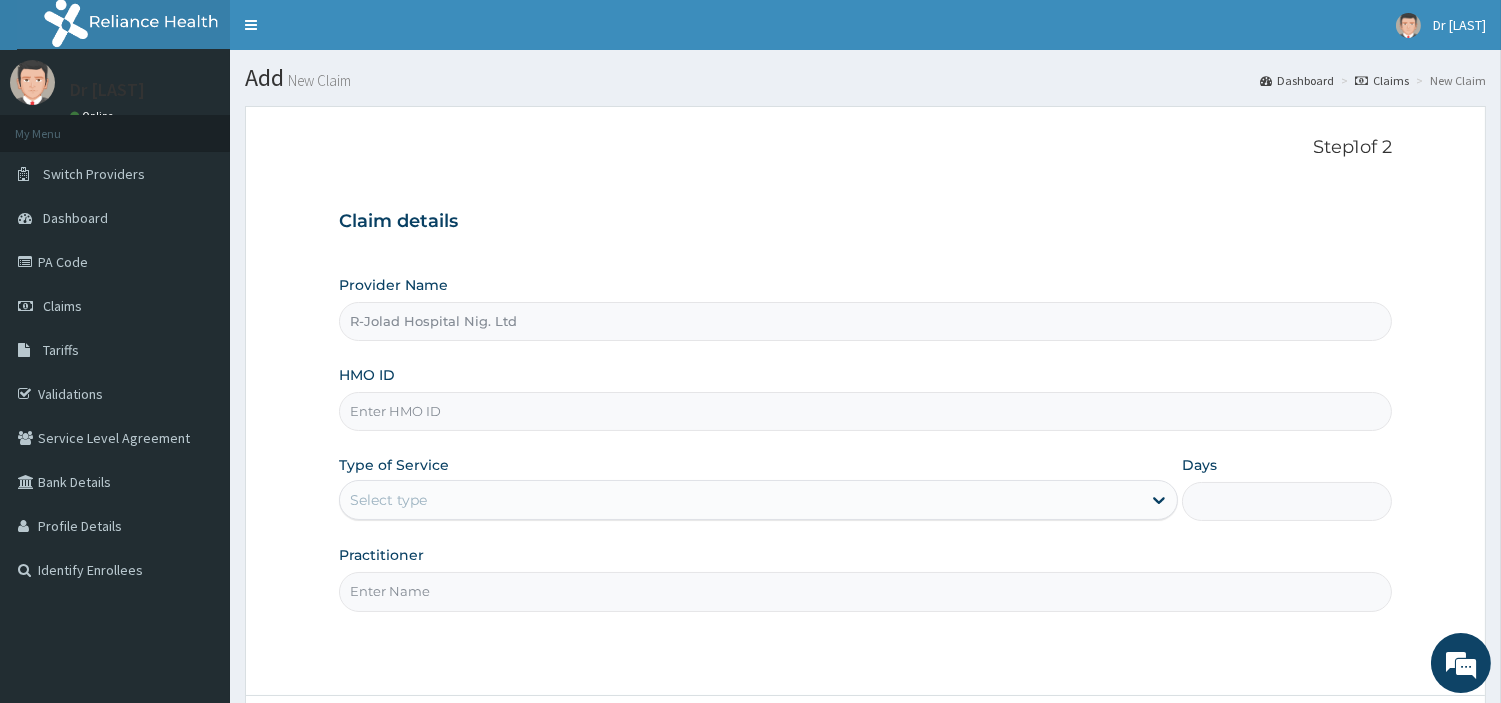 click on "HMO ID" at bounding box center (865, 411) 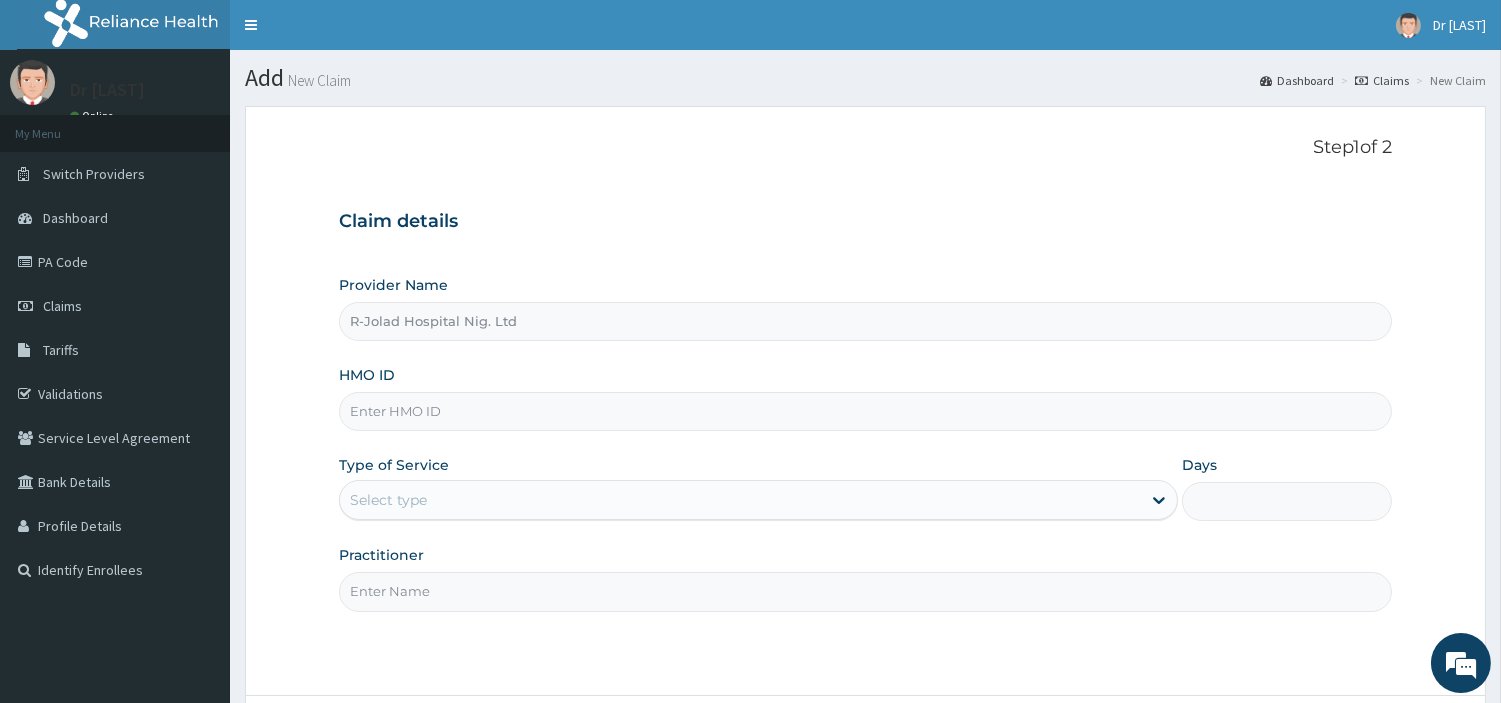 paste on "LTI/10214/A" 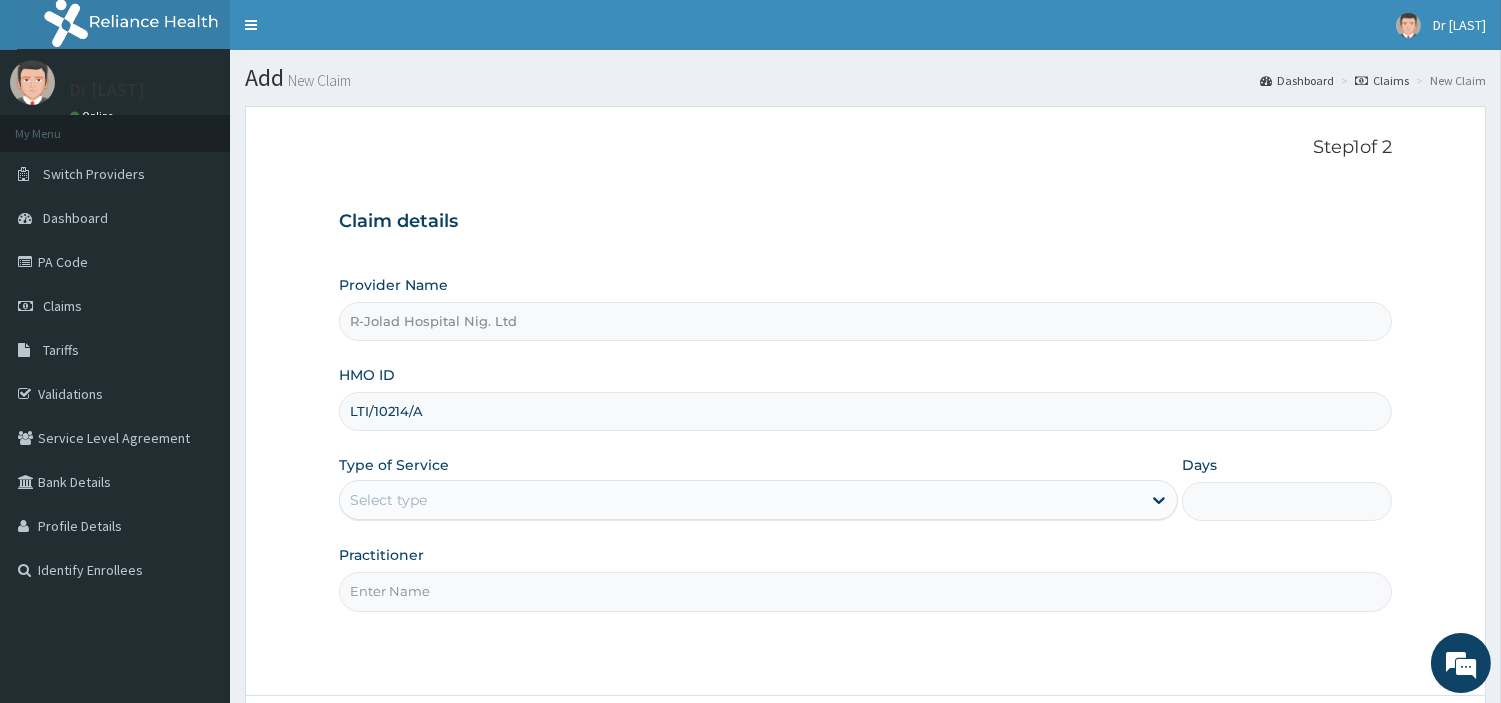 type on "LTI/10214/A" 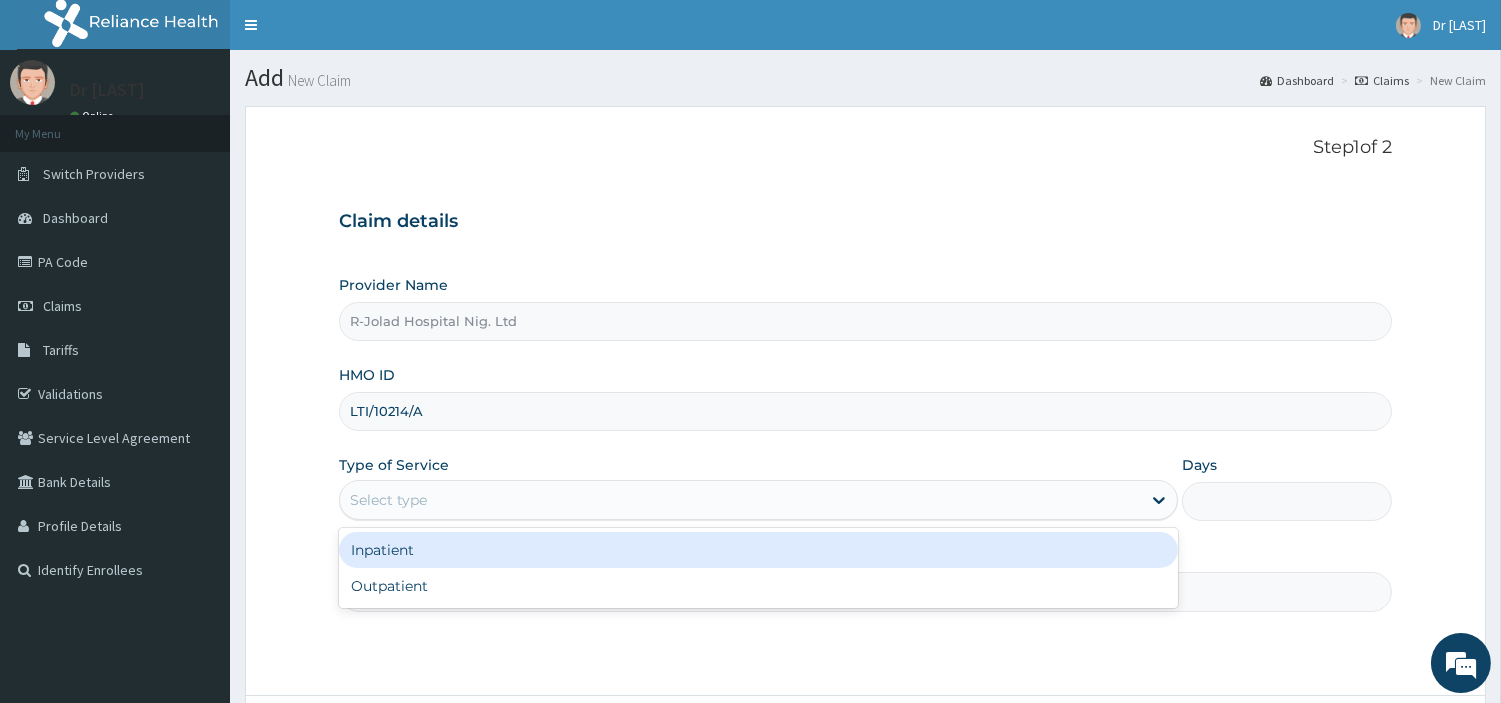 click on "Select type" at bounding box center [740, 500] 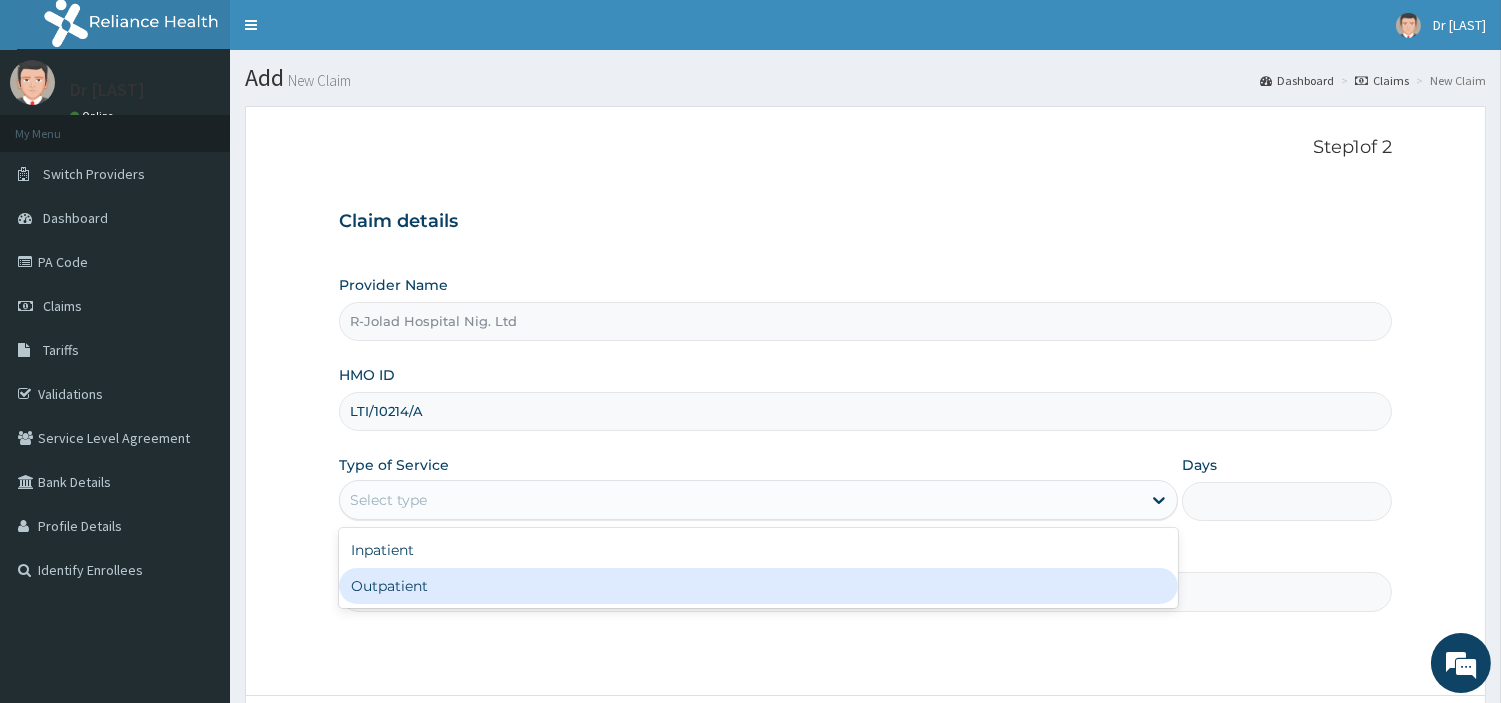 click on "Outpatient" at bounding box center [758, 586] 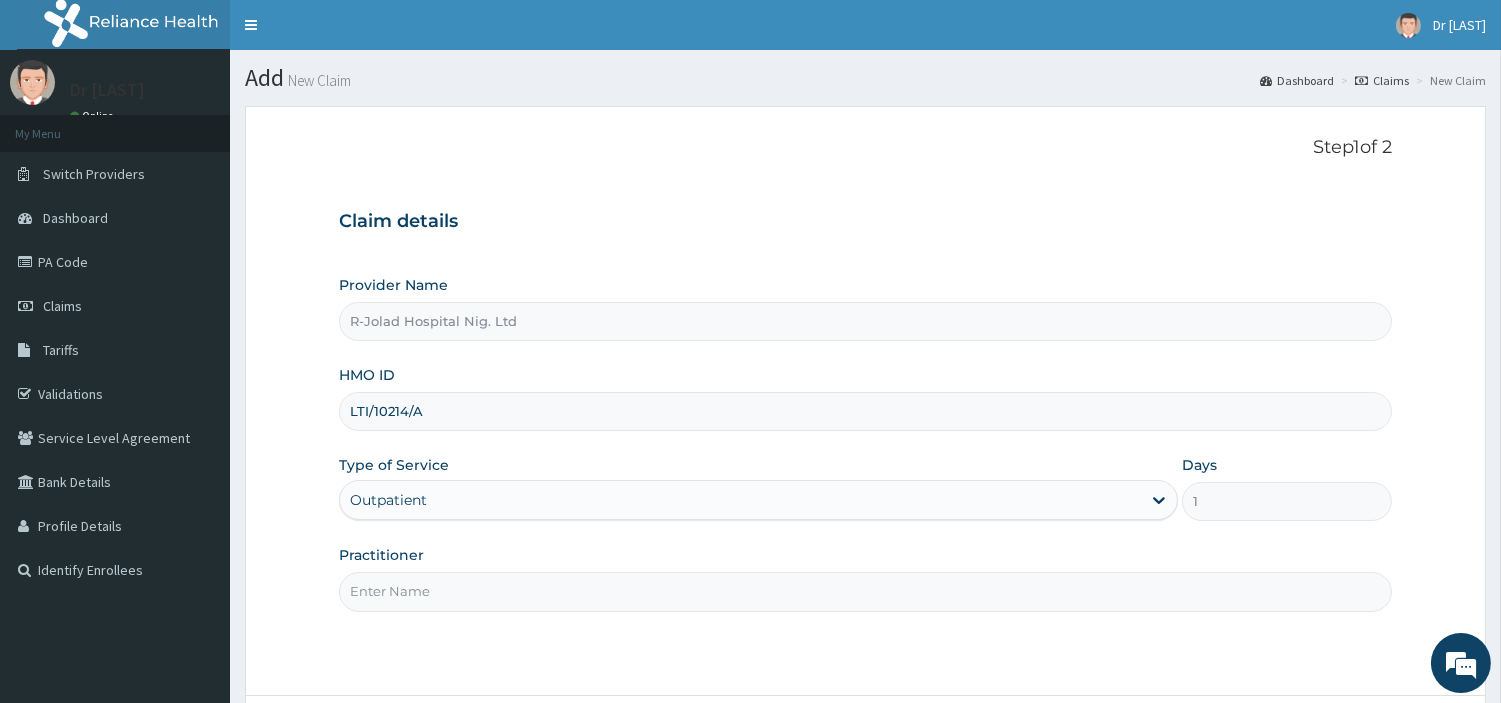 click on "Practitioner" at bounding box center (865, 591) 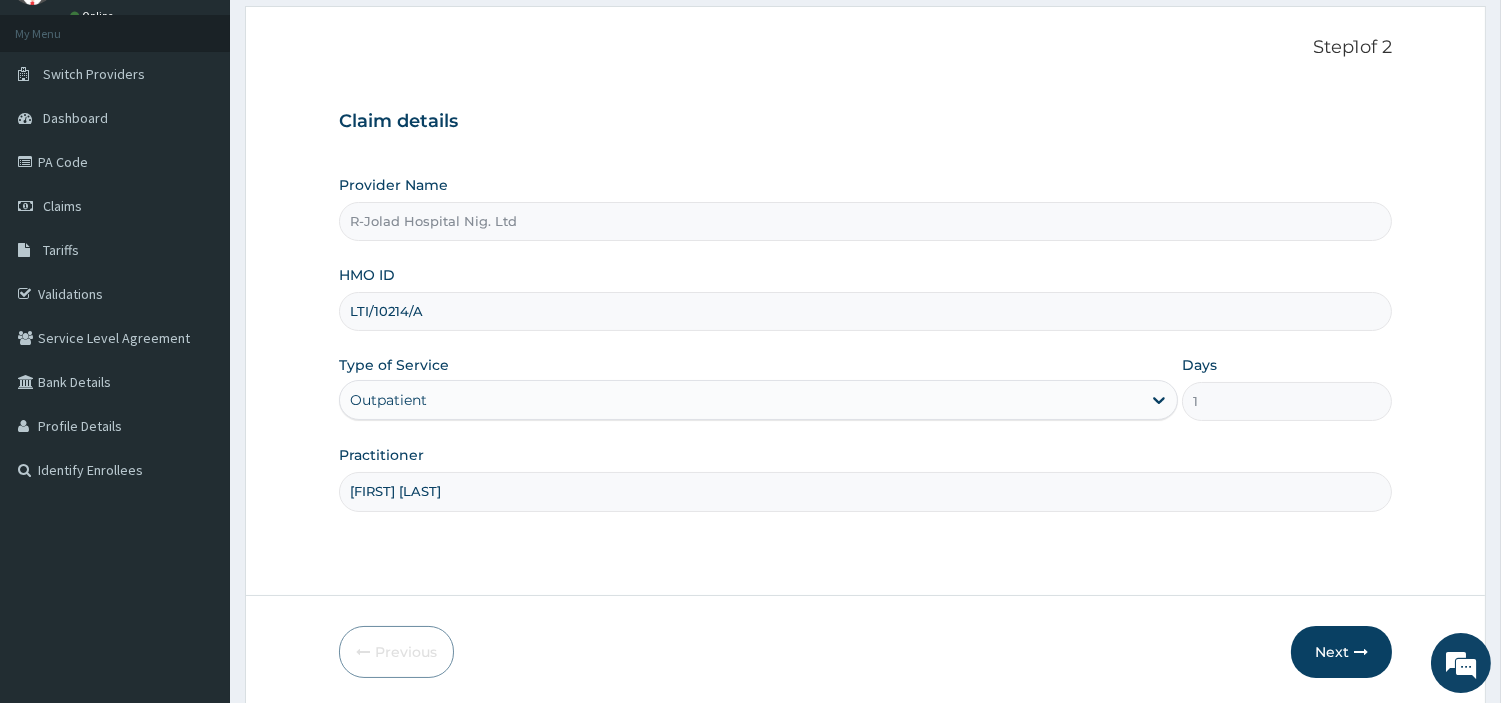 scroll, scrollTop: 172, scrollLeft: 0, axis: vertical 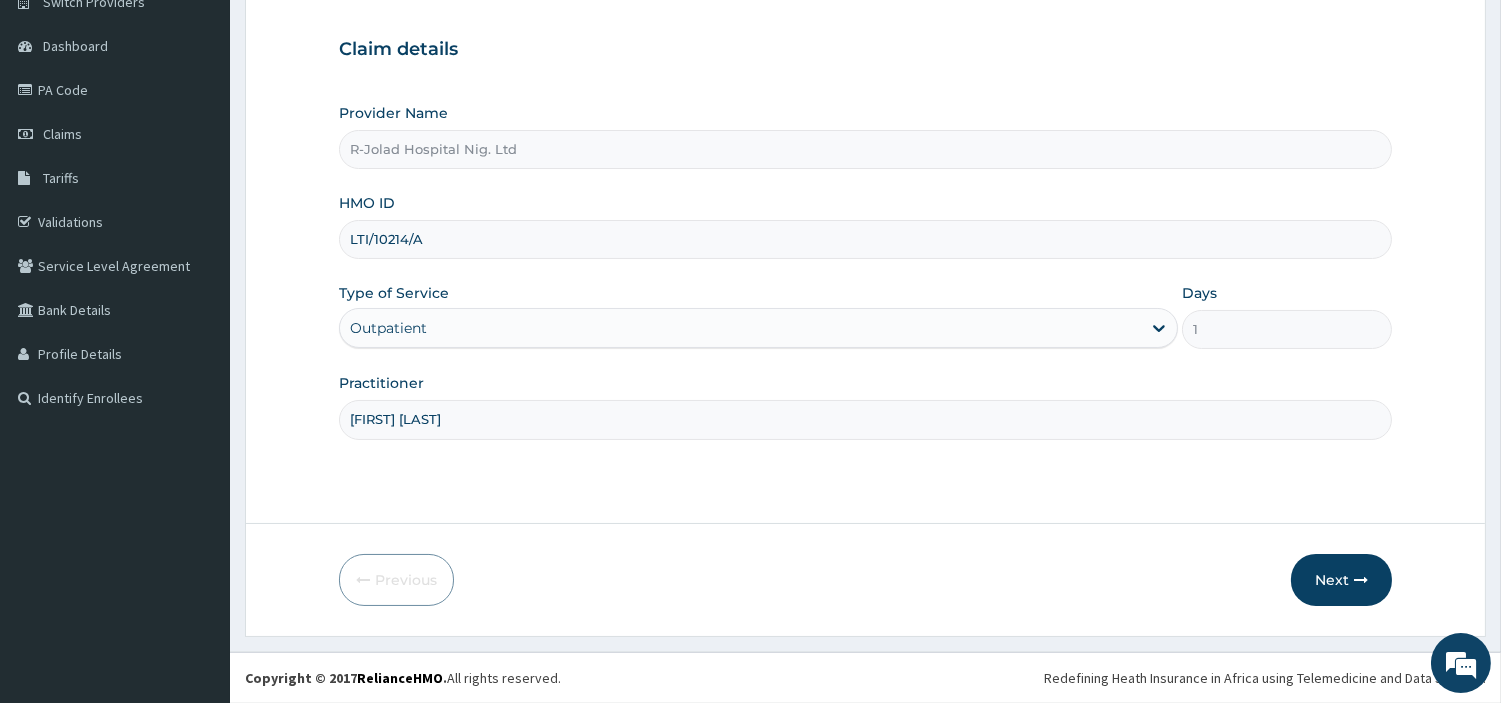 type on "MICHAEL IYANA" 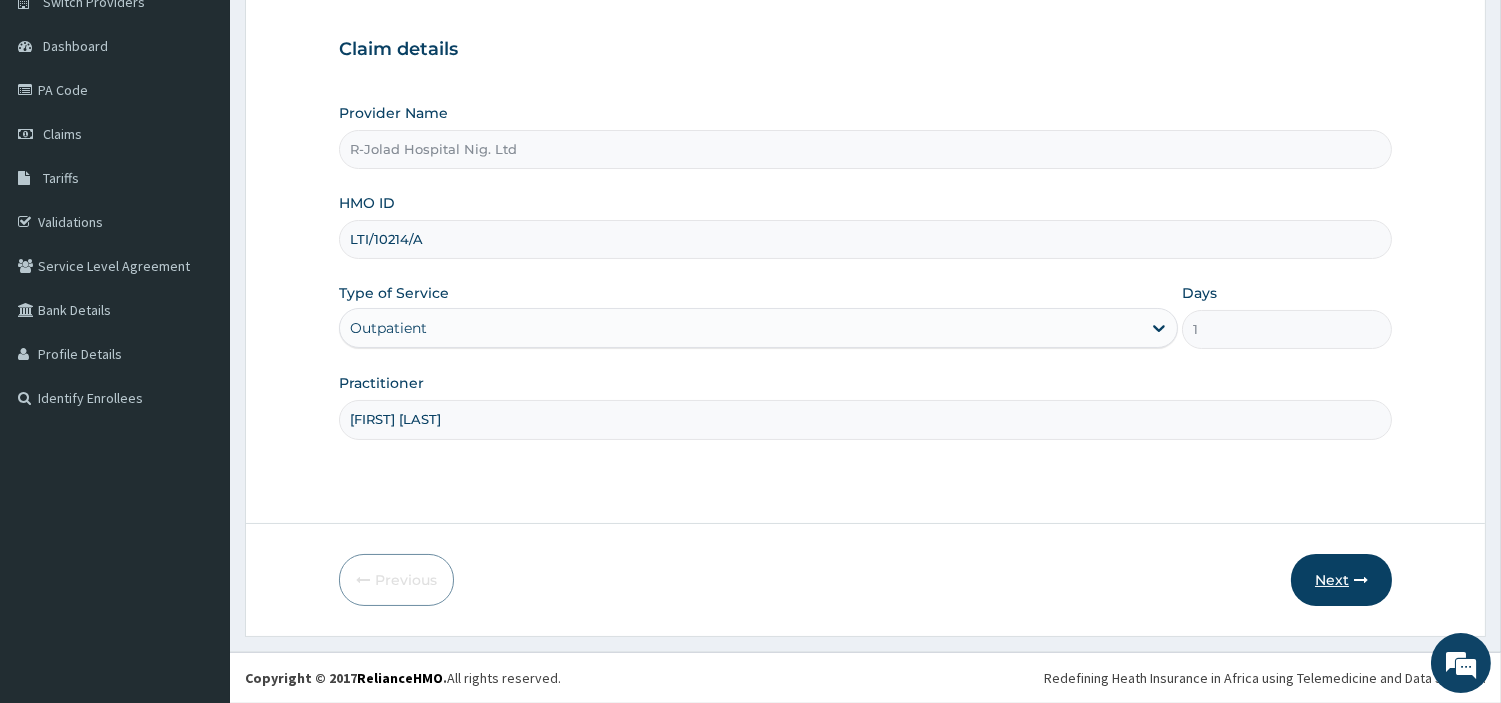 click on "Next" at bounding box center [1341, 580] 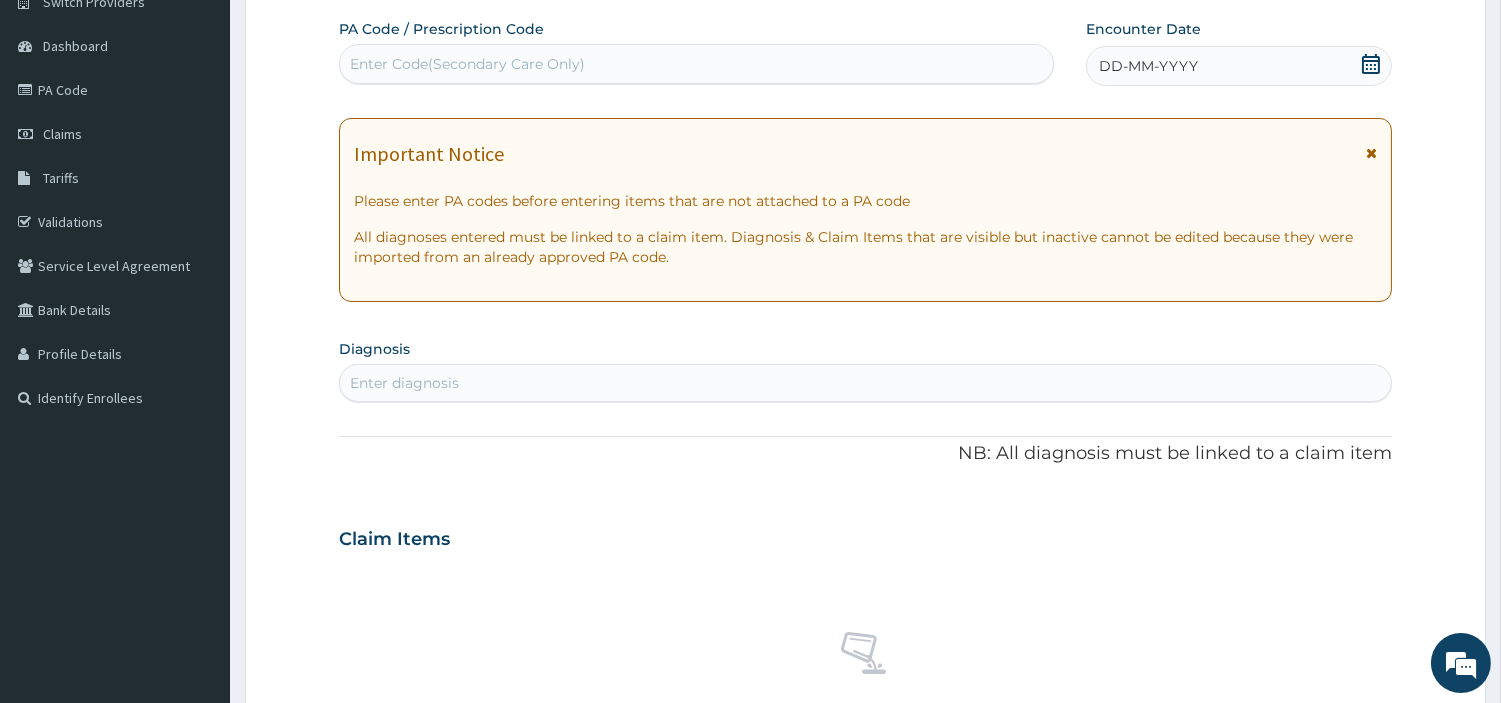 click on "Enter Code(Secondary Care Only)" at bounding box center (467, 64) 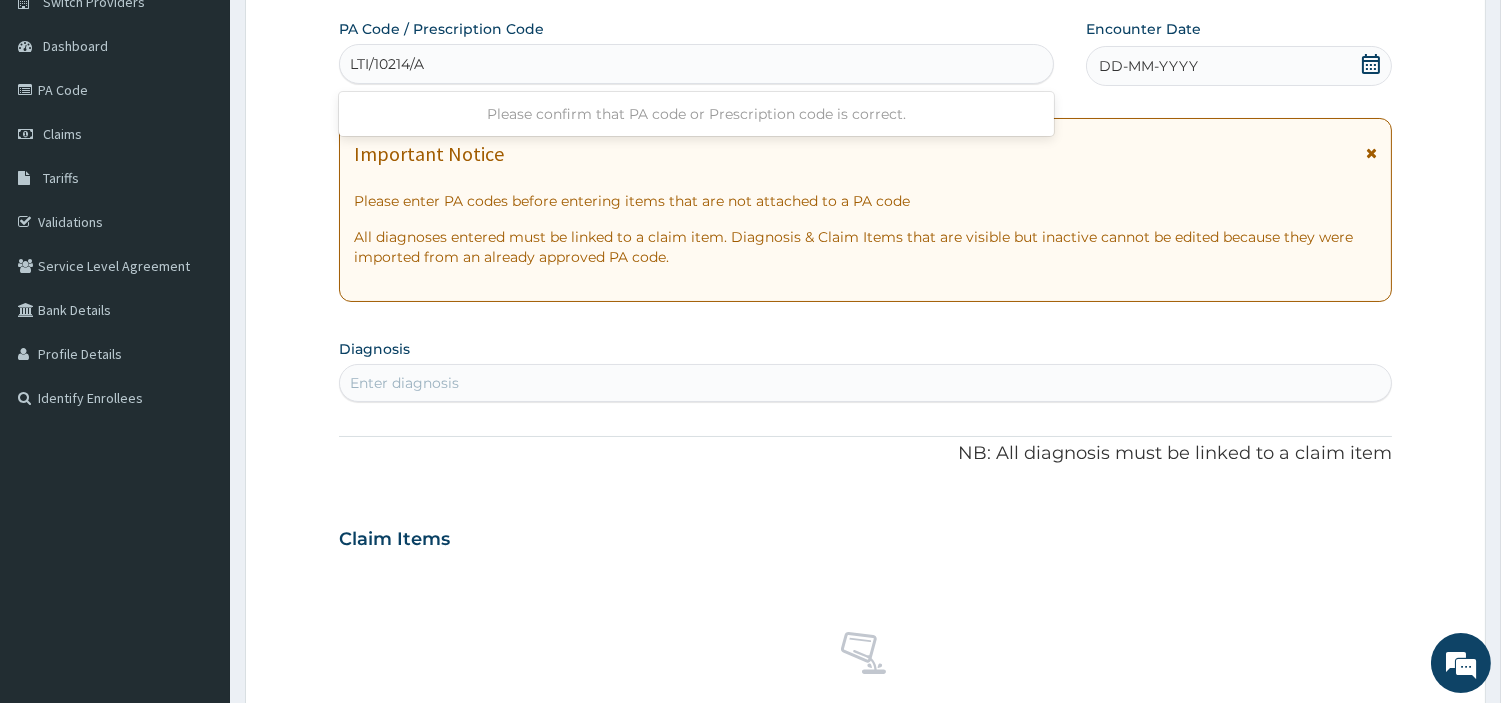 click on "LTI/10214/A" at bounding box center [389, 64] 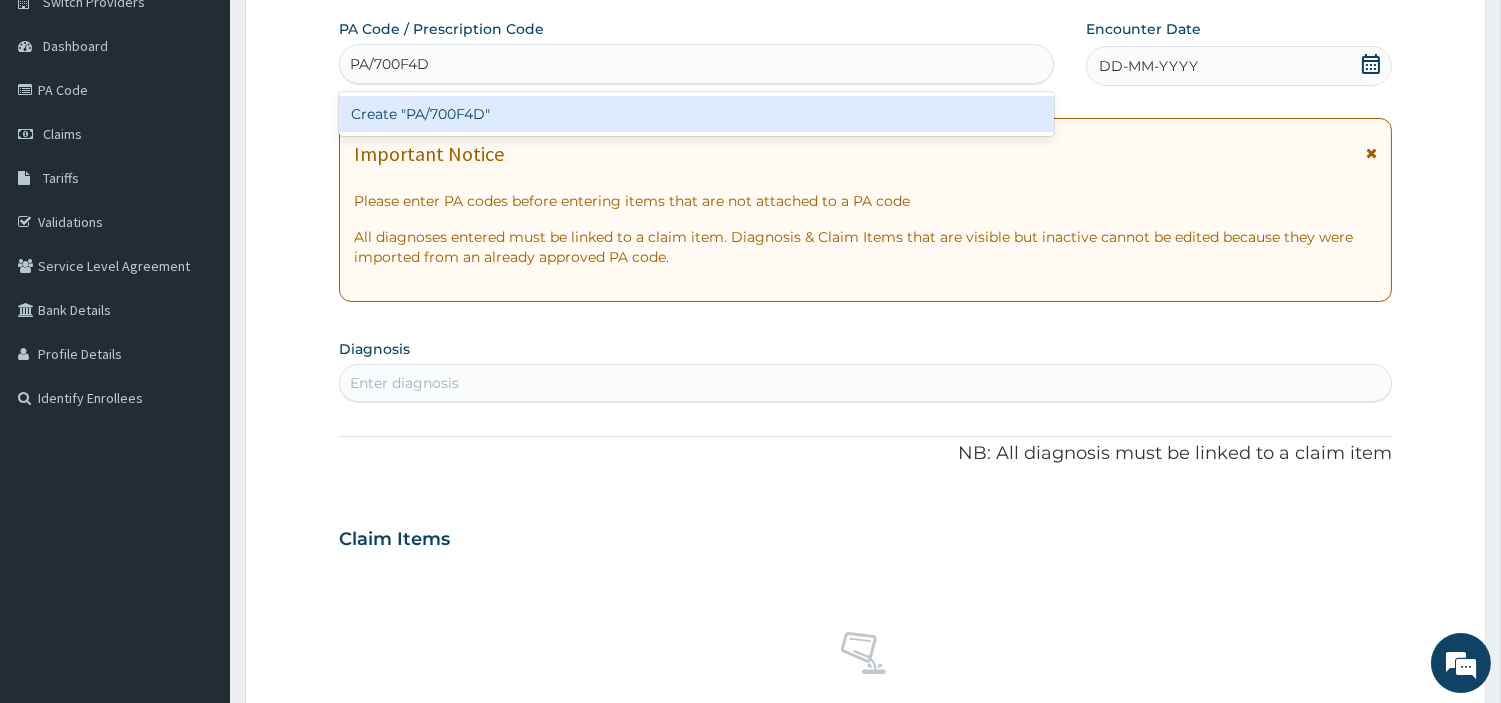 click on "Create "PA/700F4D"" at bounding box center (696, 114) 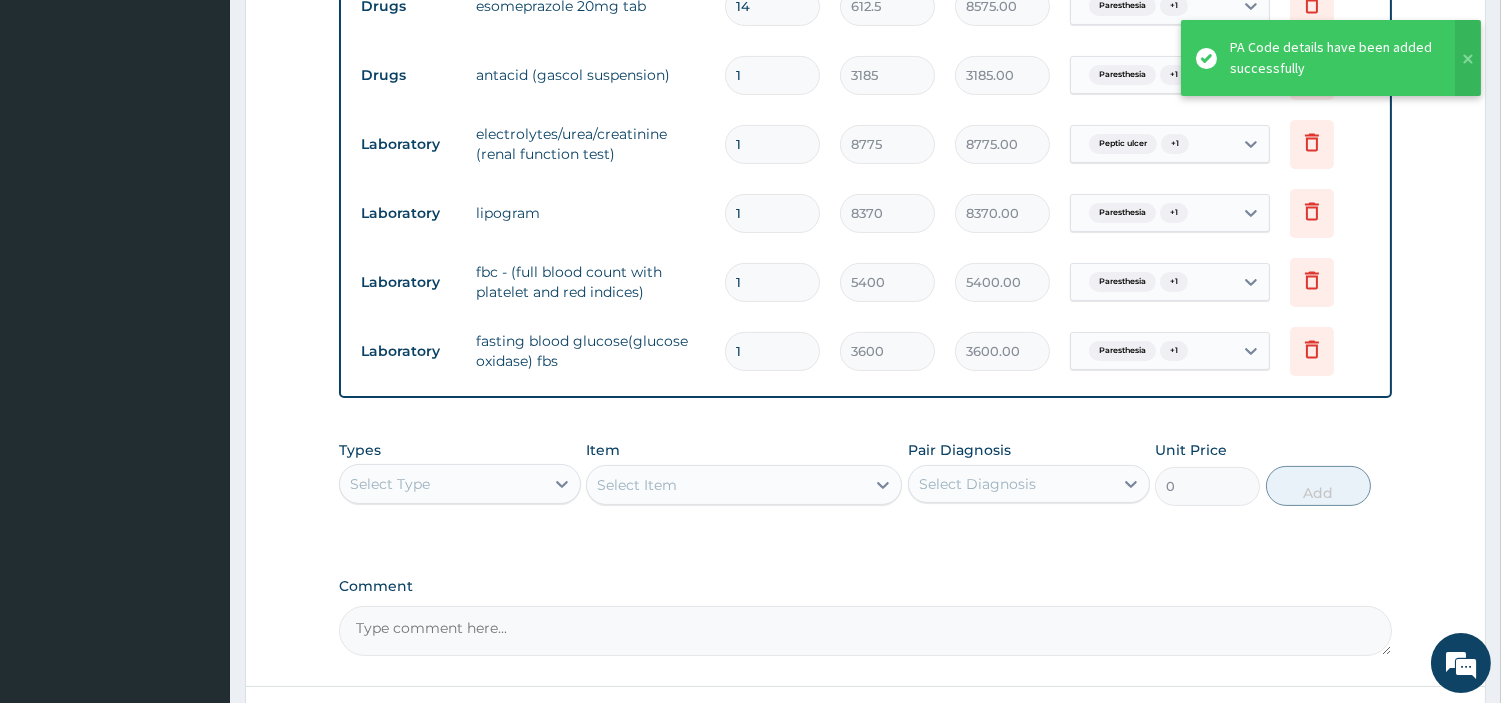scroll, scrollTop: 715, scrollLeft: 0, axis: vertical 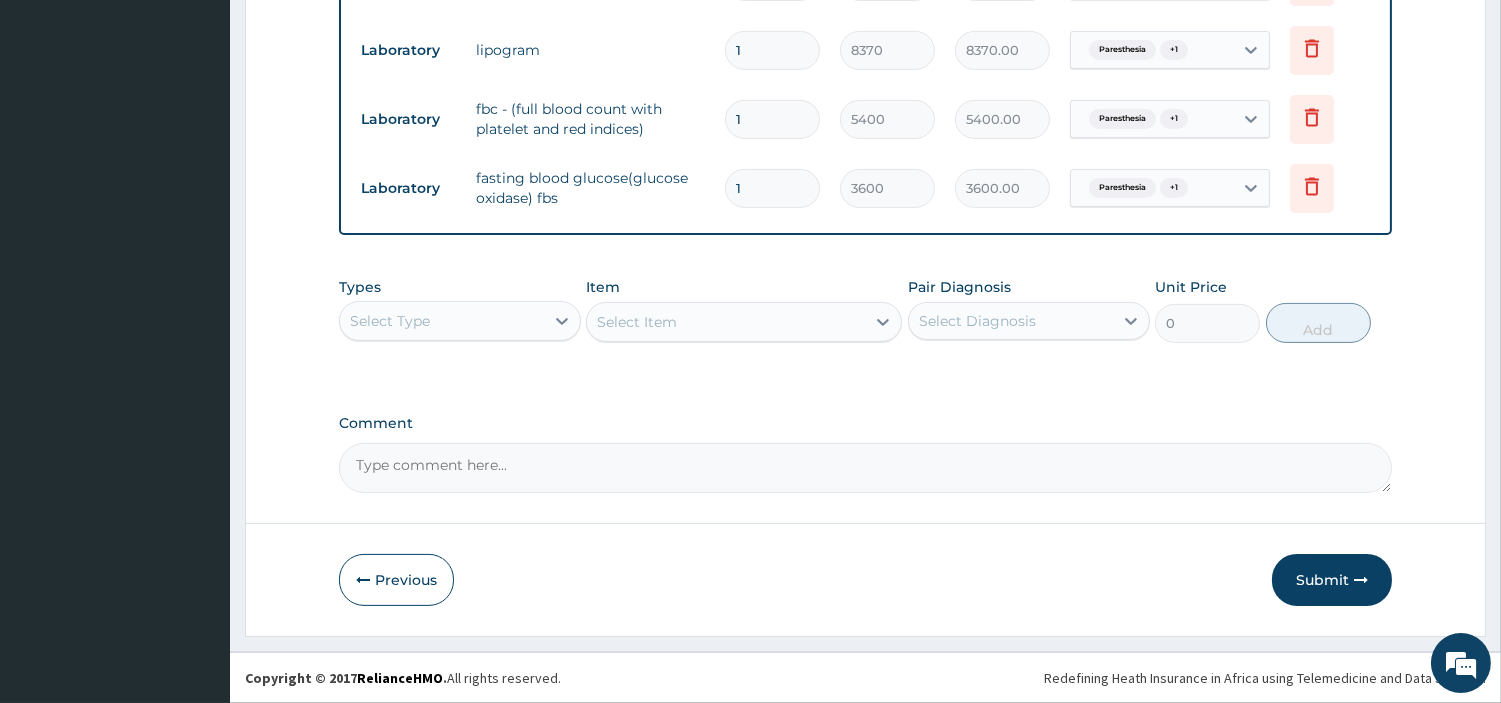click on "Select Type" at bounding box center [442, 321] 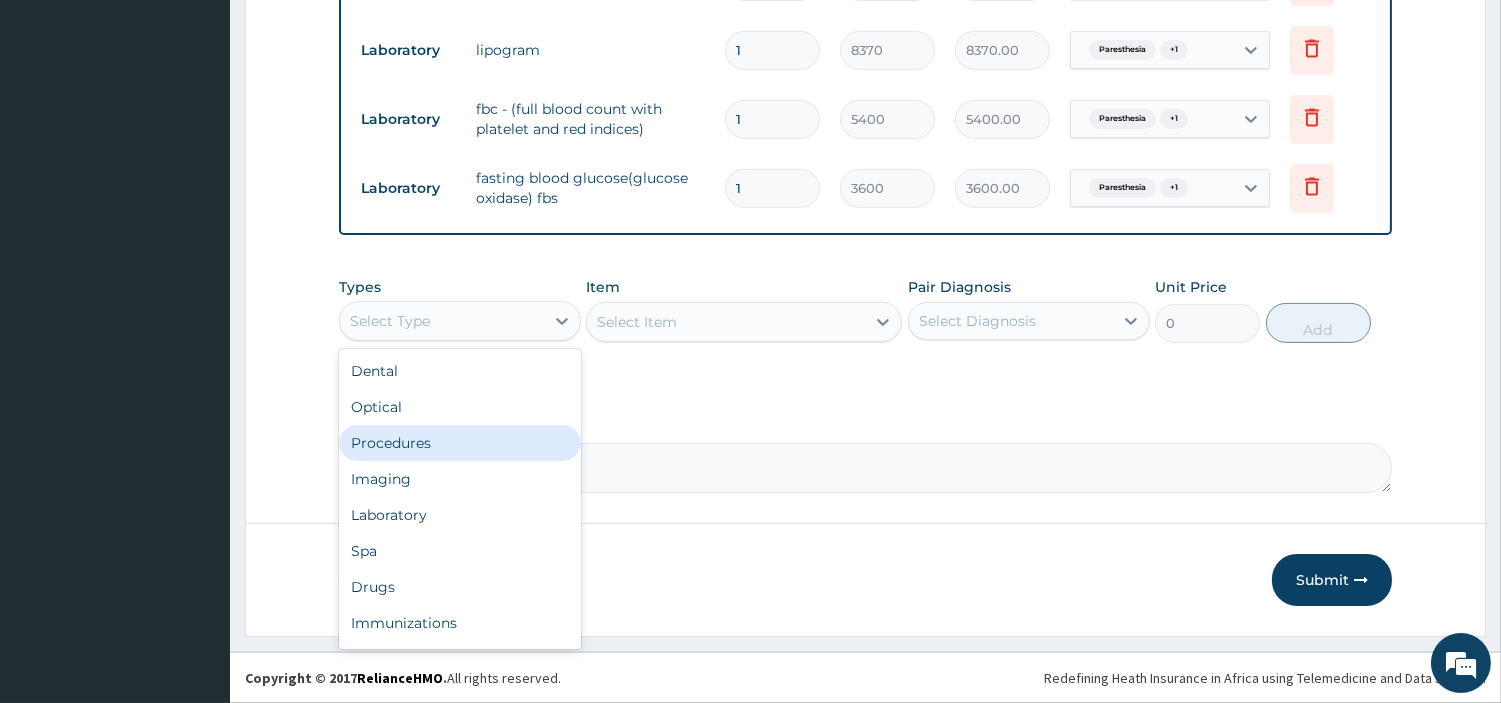 click on "Procedures" at bounding box center [460, 443] 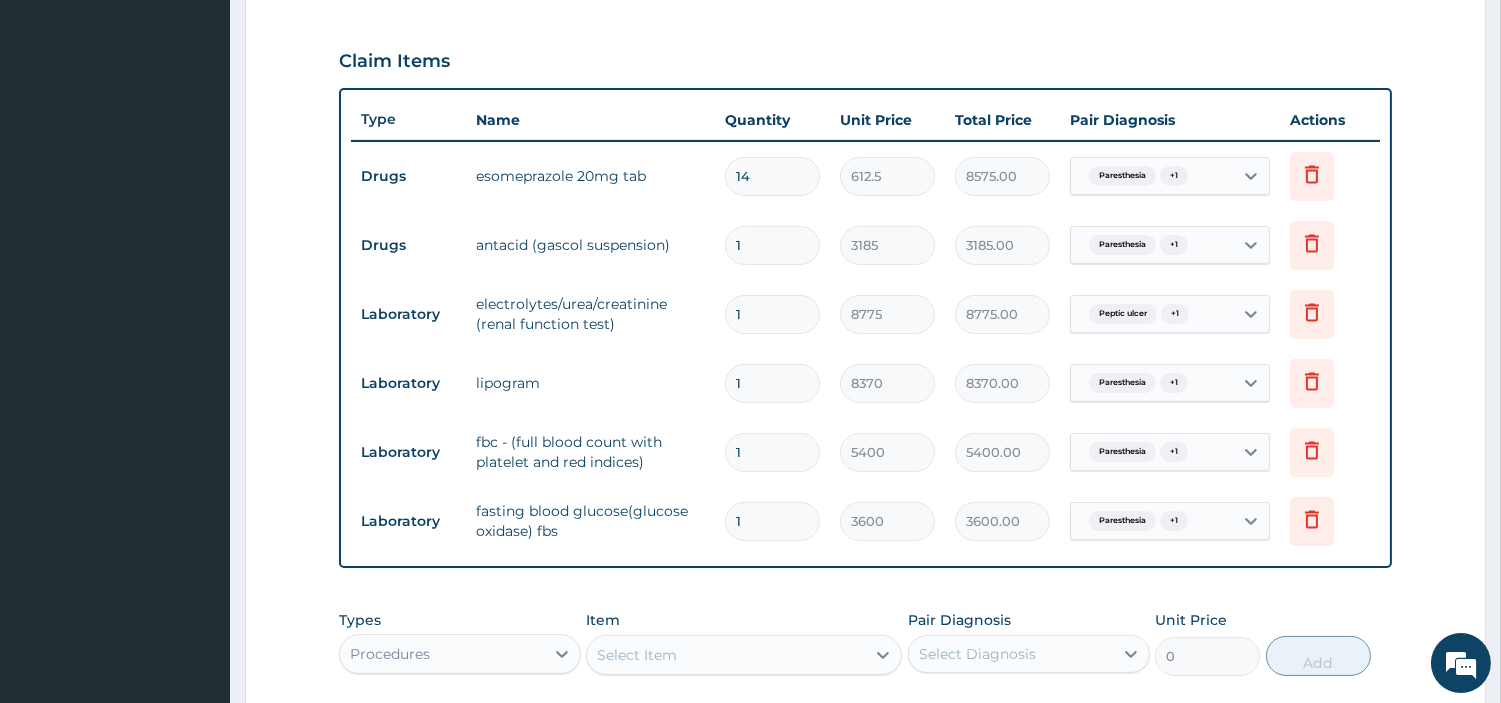 scroll, scrollTop: 545, scrollLeft: 0, axis: vertical 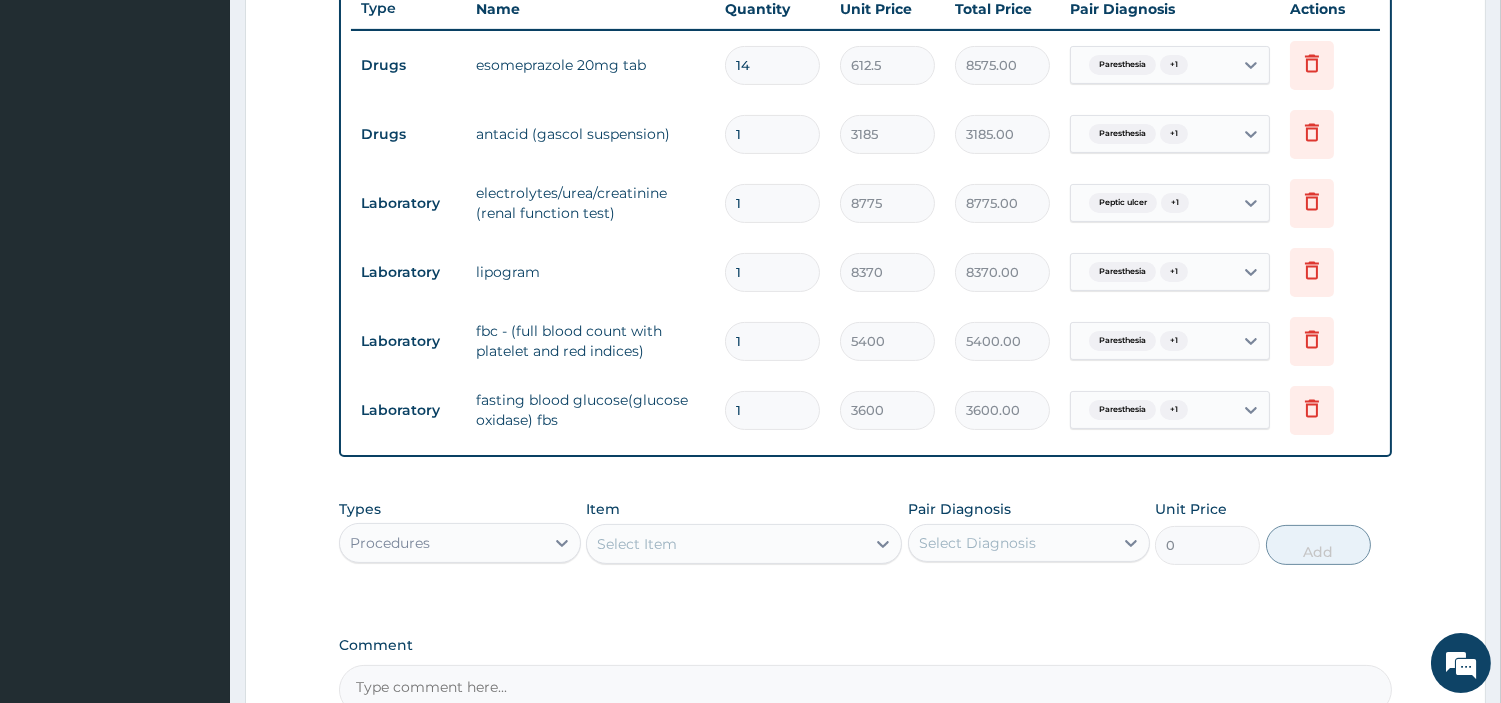click on "Item Select Item" at bounding box center [744, 532] 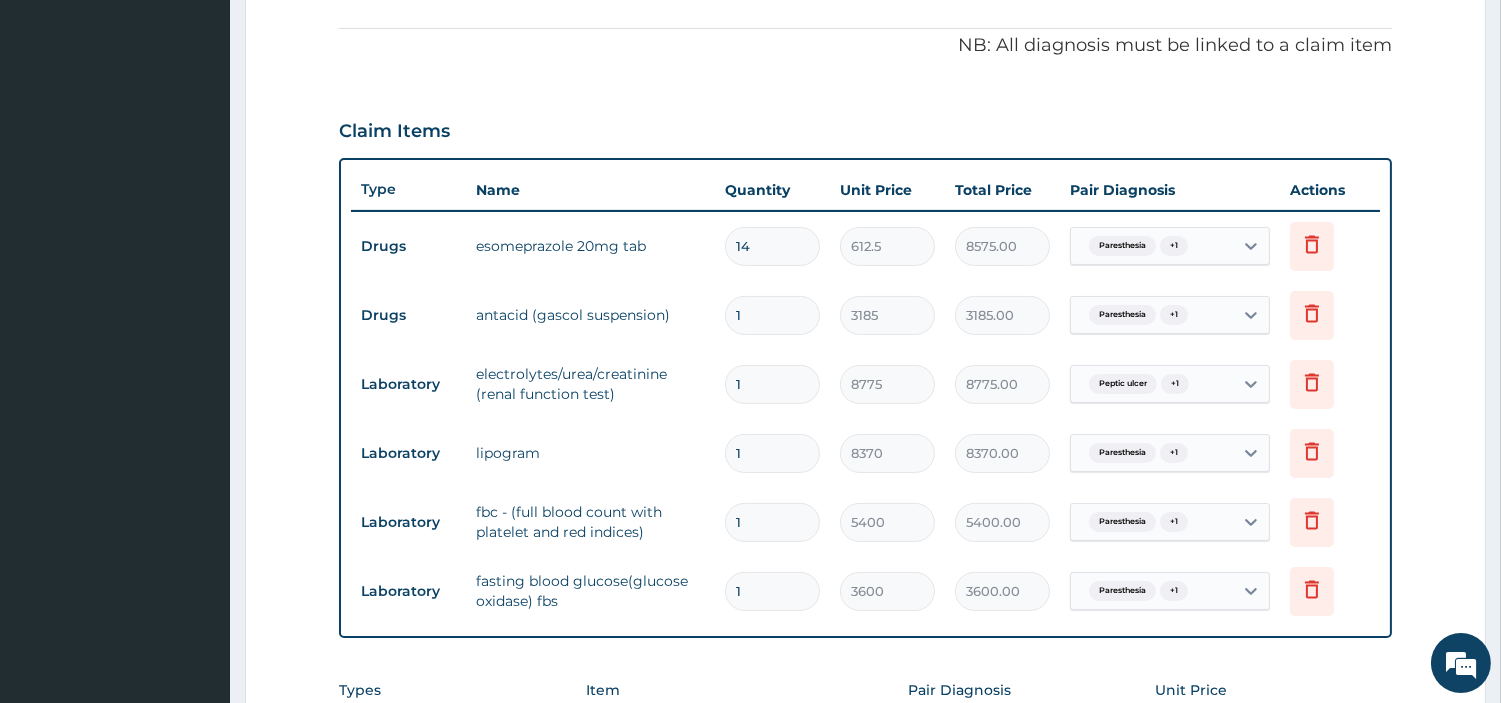 scroll, scrollTop: 323, scrollLeft: 0, axis: vertical 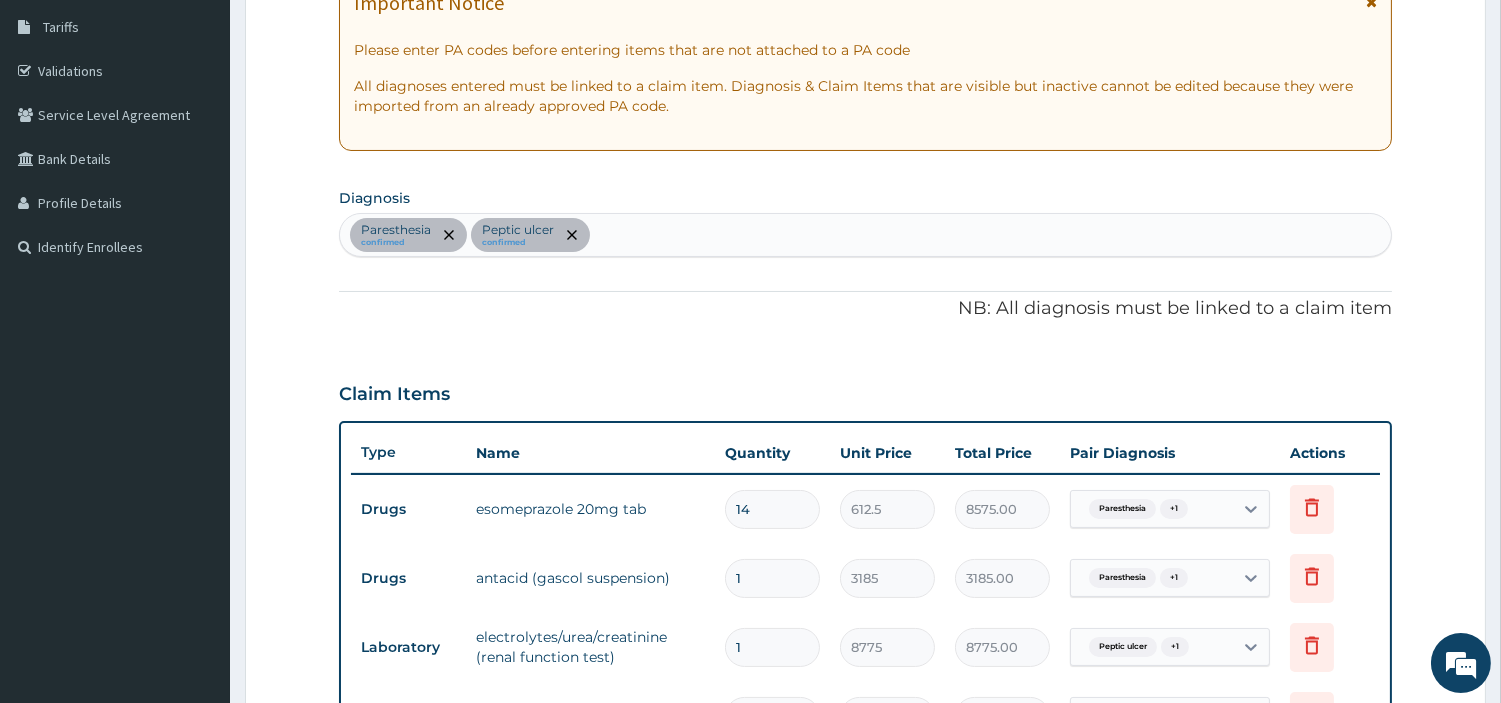 click on "Paresthesia confirmed Peptic ulcer confirmed" at bounding box center (865, 235) 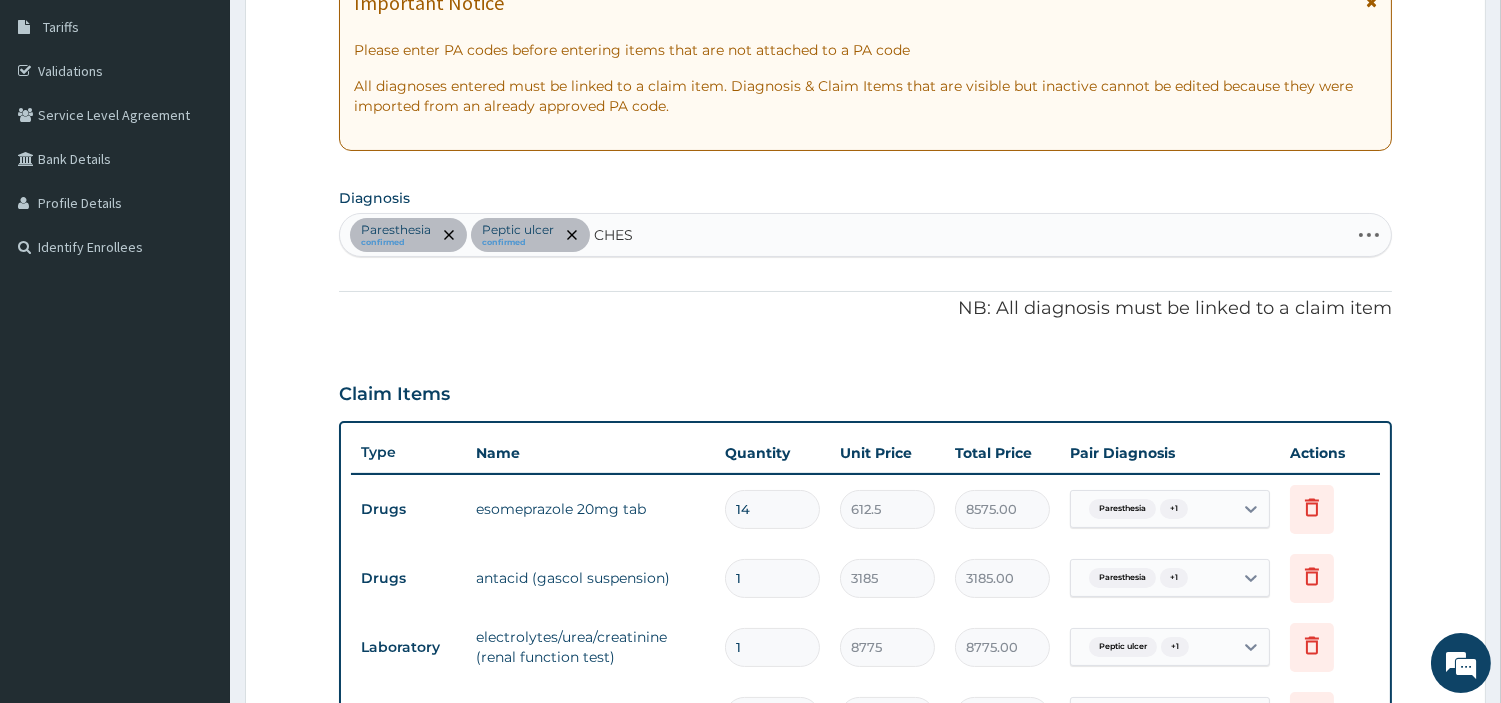 type on "CHEST" 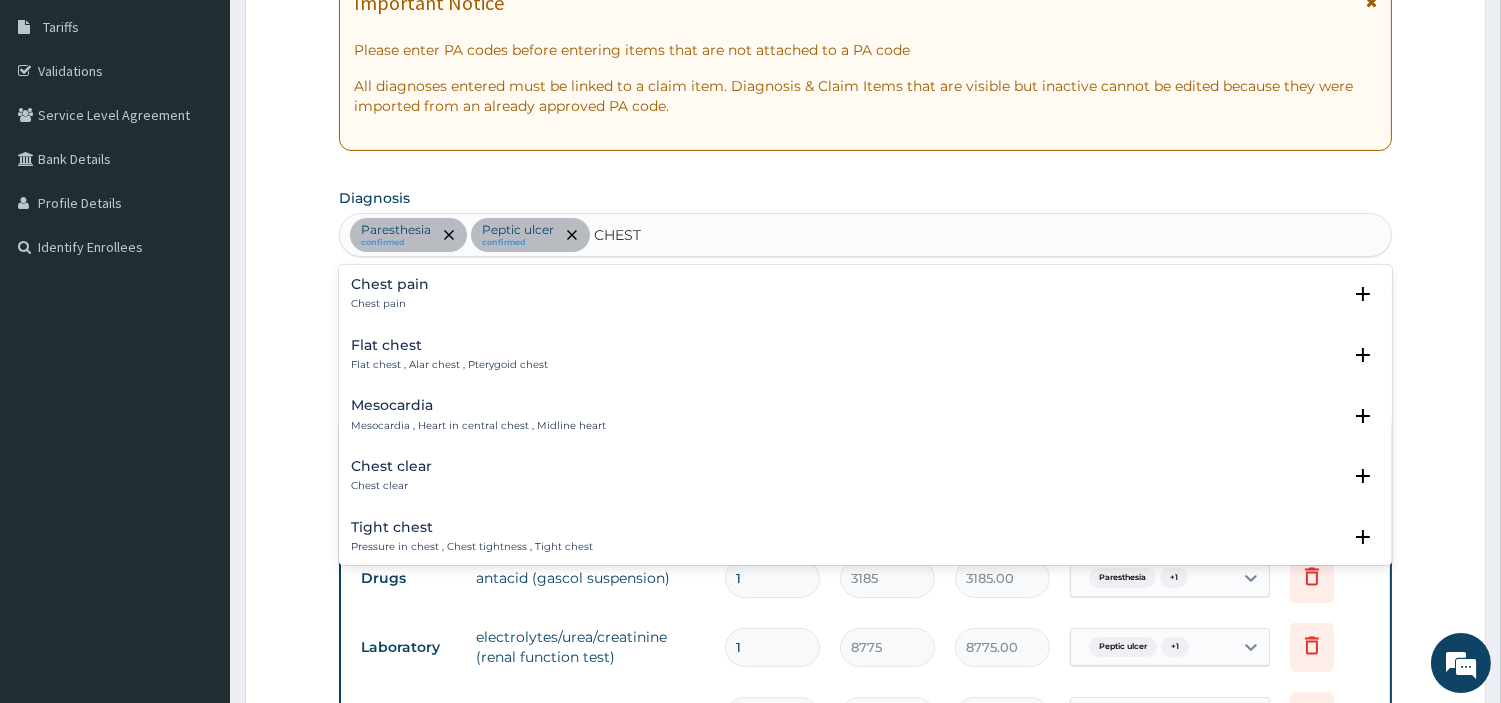 click on "Chest pain" at bounding box center (390, 304) 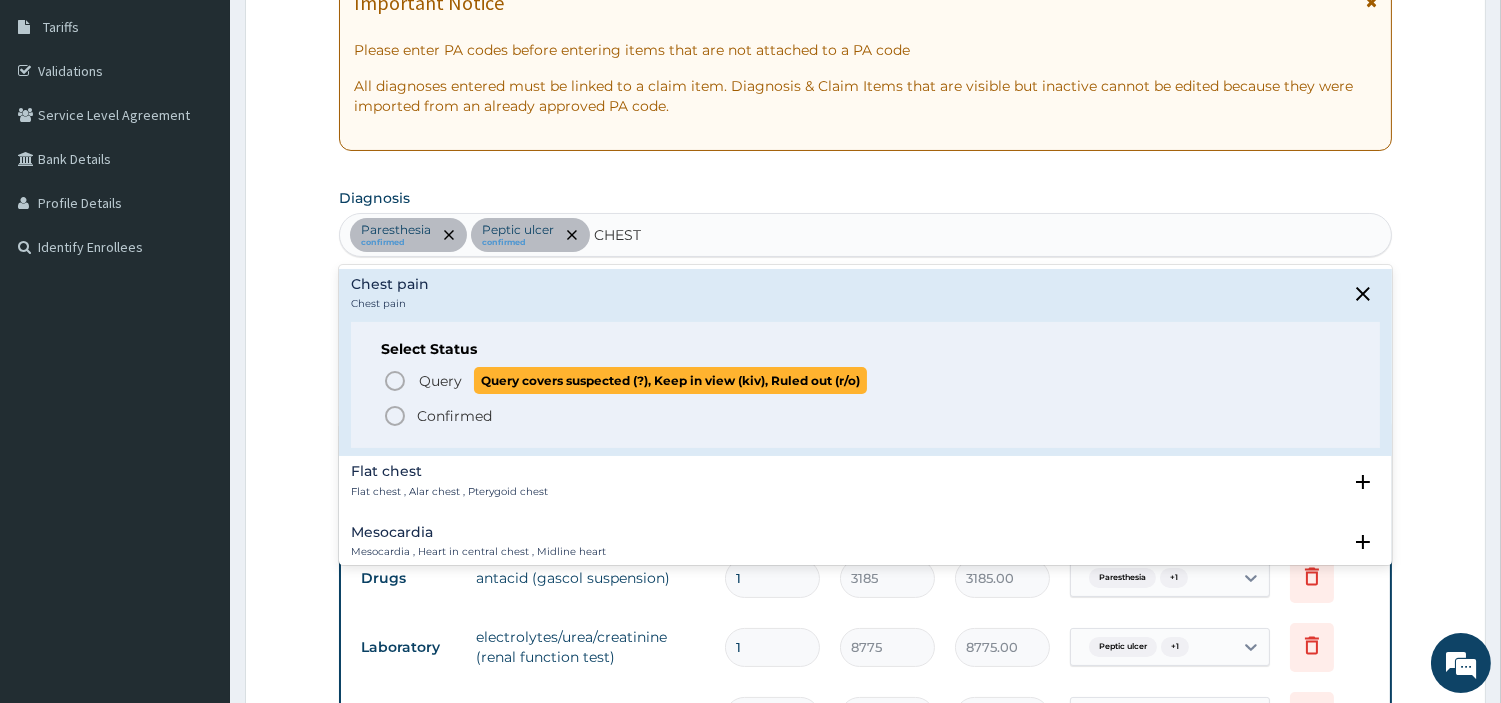 click 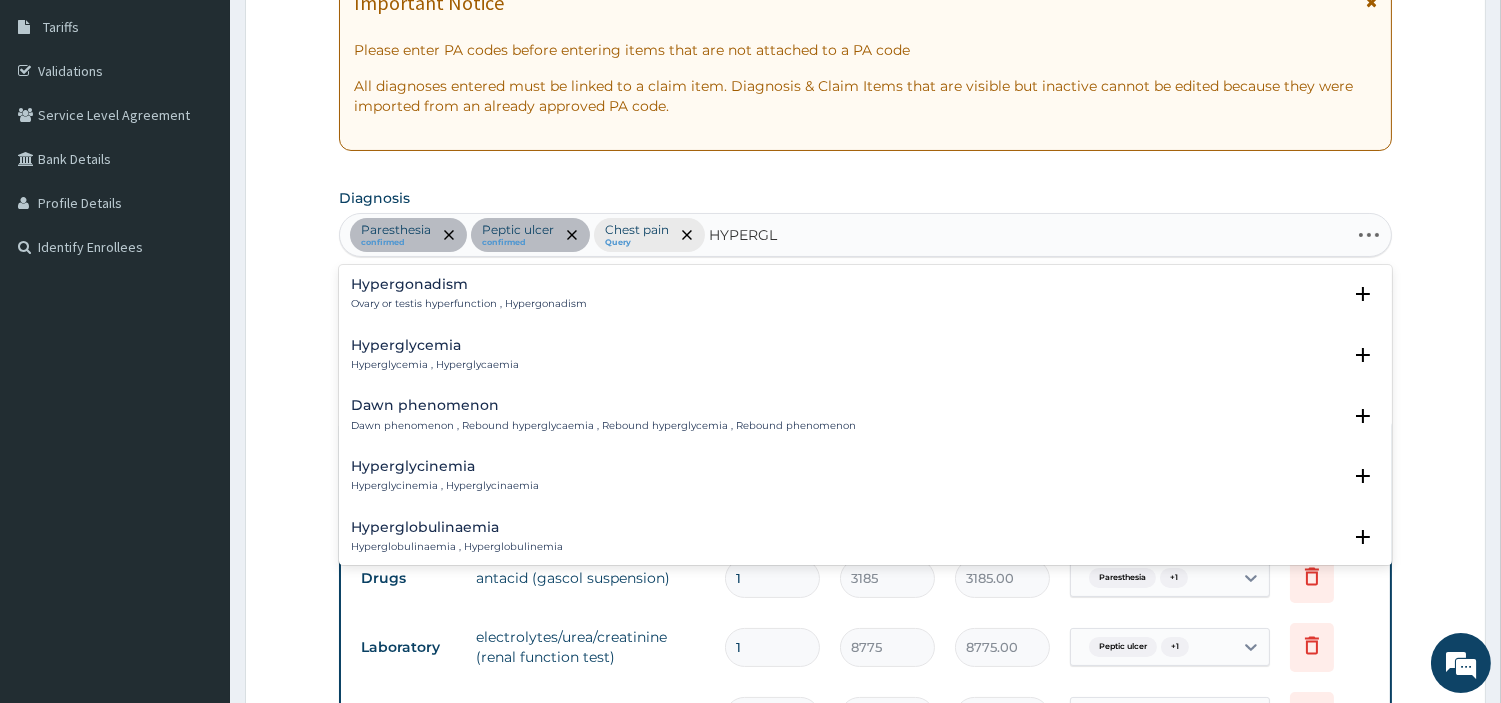 type on "HYPERGLY" 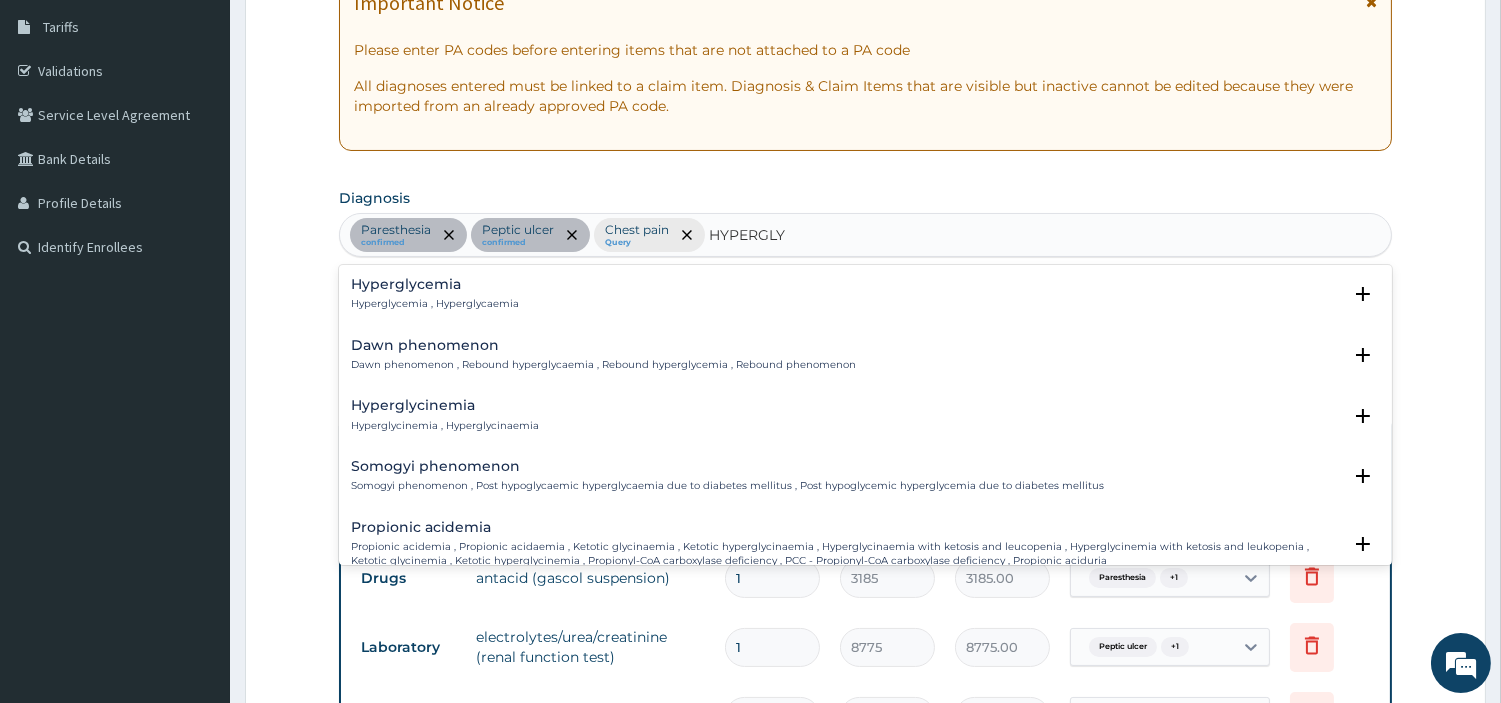 click on "Hyperglycemia" at bounding box center [435, 284] 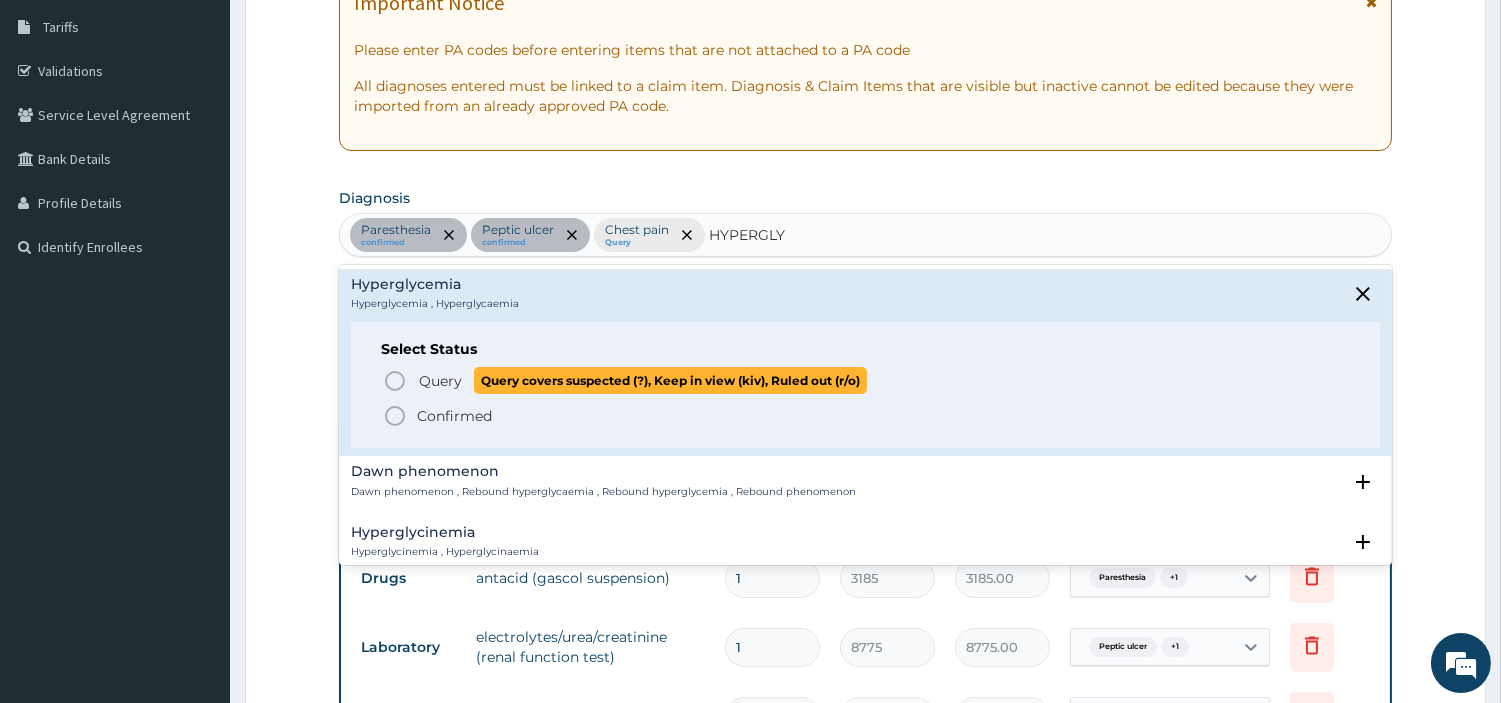 click on "Query" at bounding box center (440, 381) 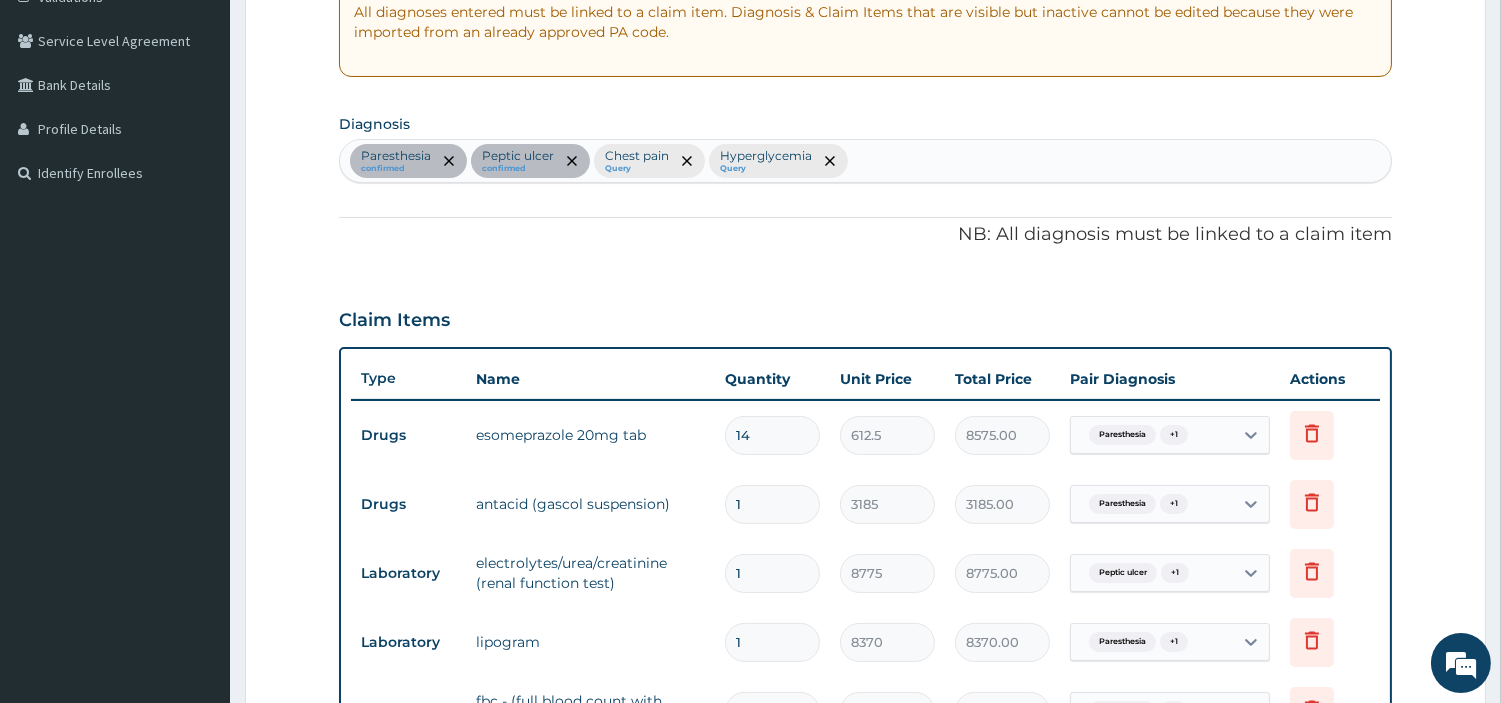 scroll, scrollTop: 434, scrollLeft: 0, axis: vertical 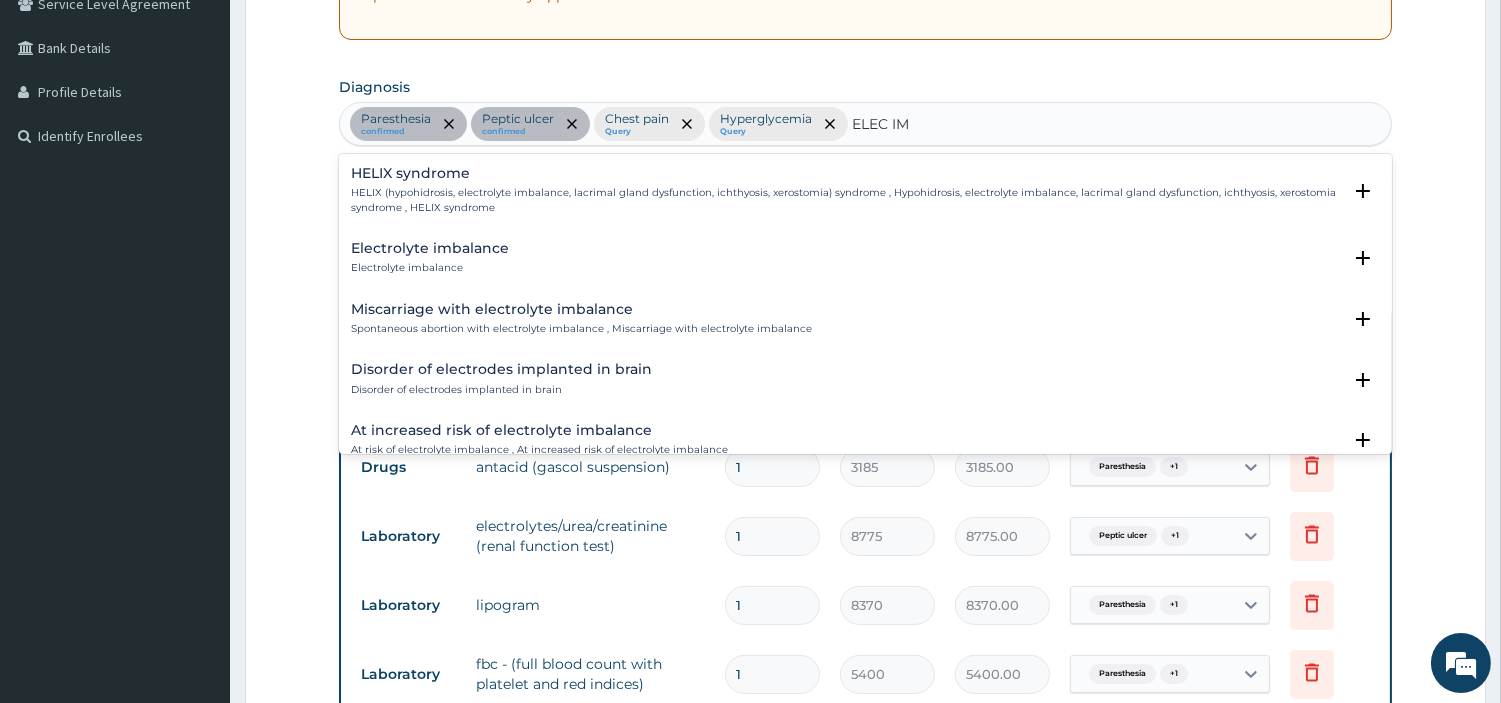 type on "ELEC IMB" 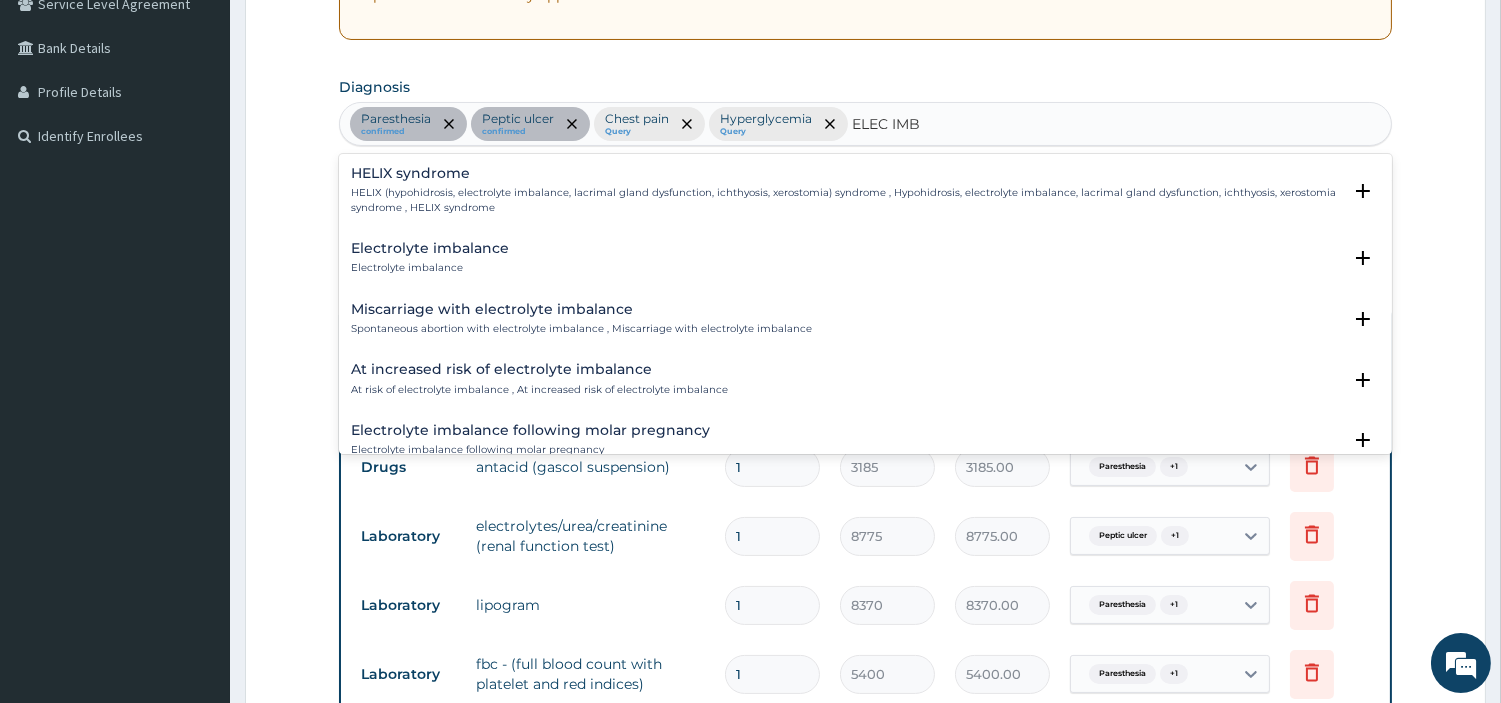click on "Electrolyte imbalance Electrolyte imbalance Select Status Query Query covers suspected (?), Keep in view (kiv), Ruled out (r/o) Confirmed" at bounding box center [865, 263] 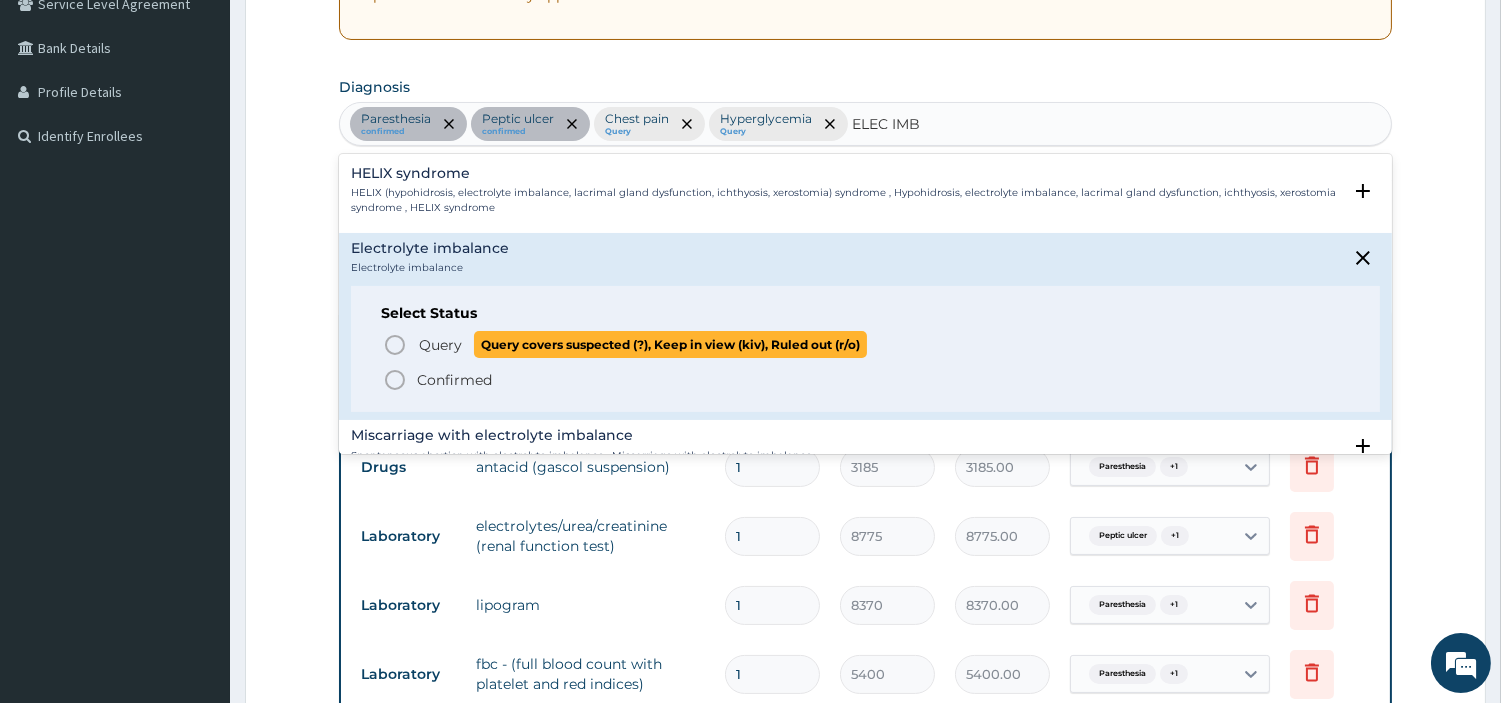 click on "Query Query covers suspected (?), Keep in view (kiv), Ruled out (r/o)" at bounding box center [642, 344] 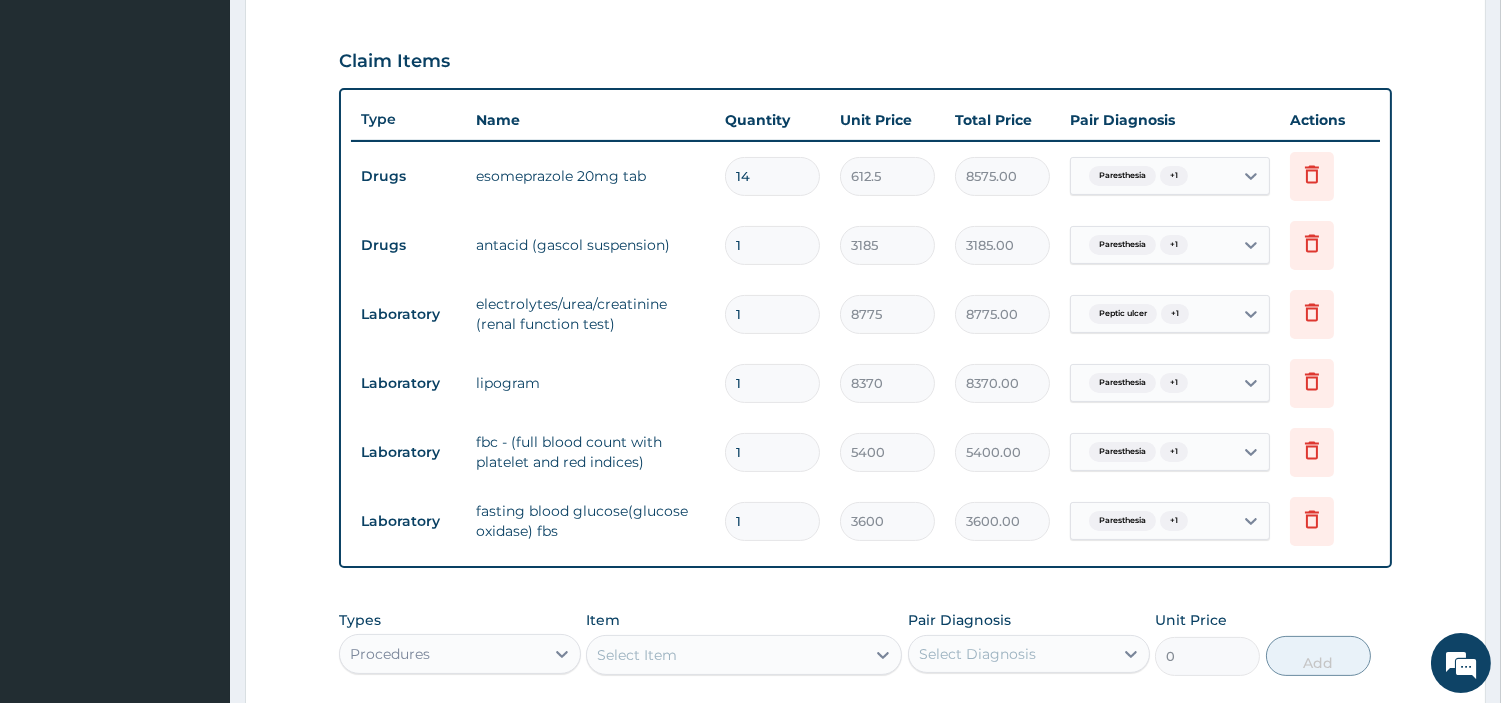 scroll, scrollTop: 548, scrollLeft: 0, axis: vertical 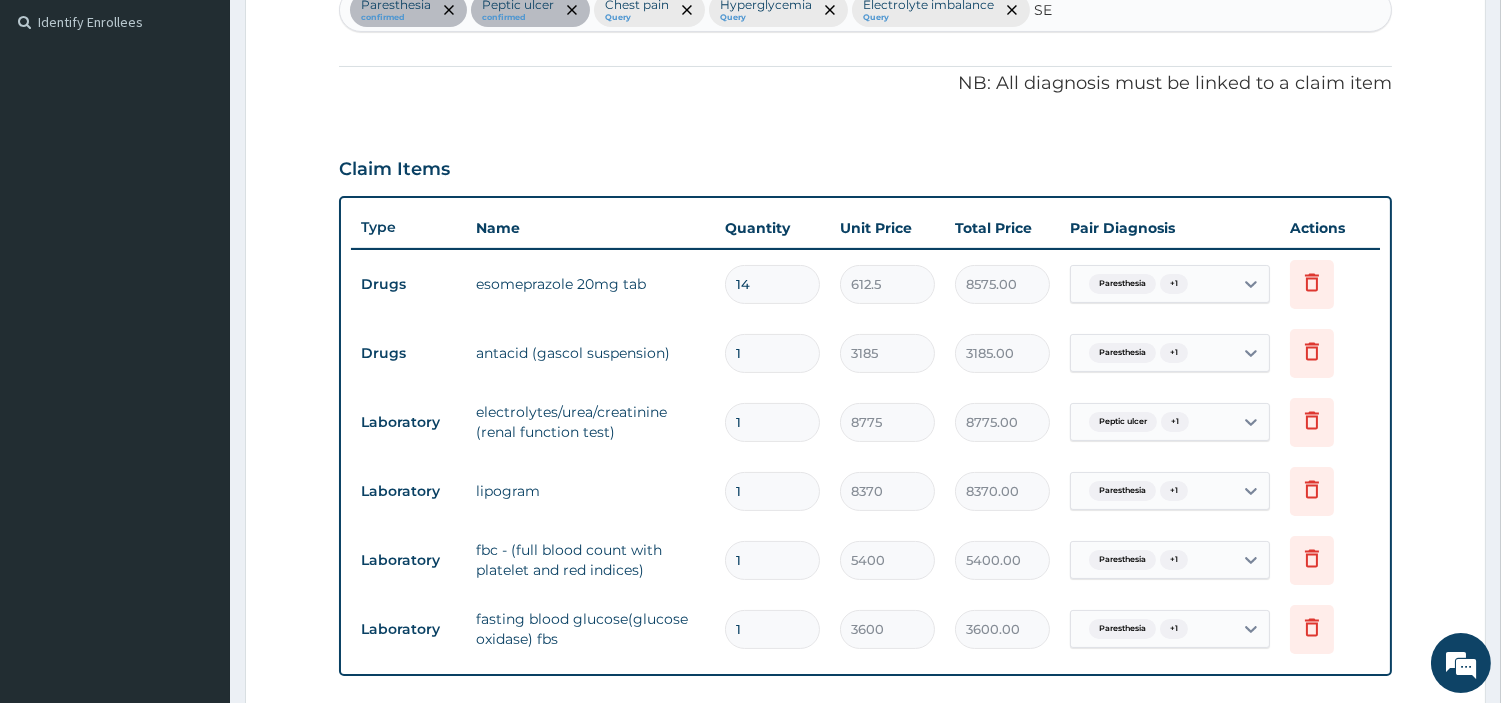 type on "SEP" 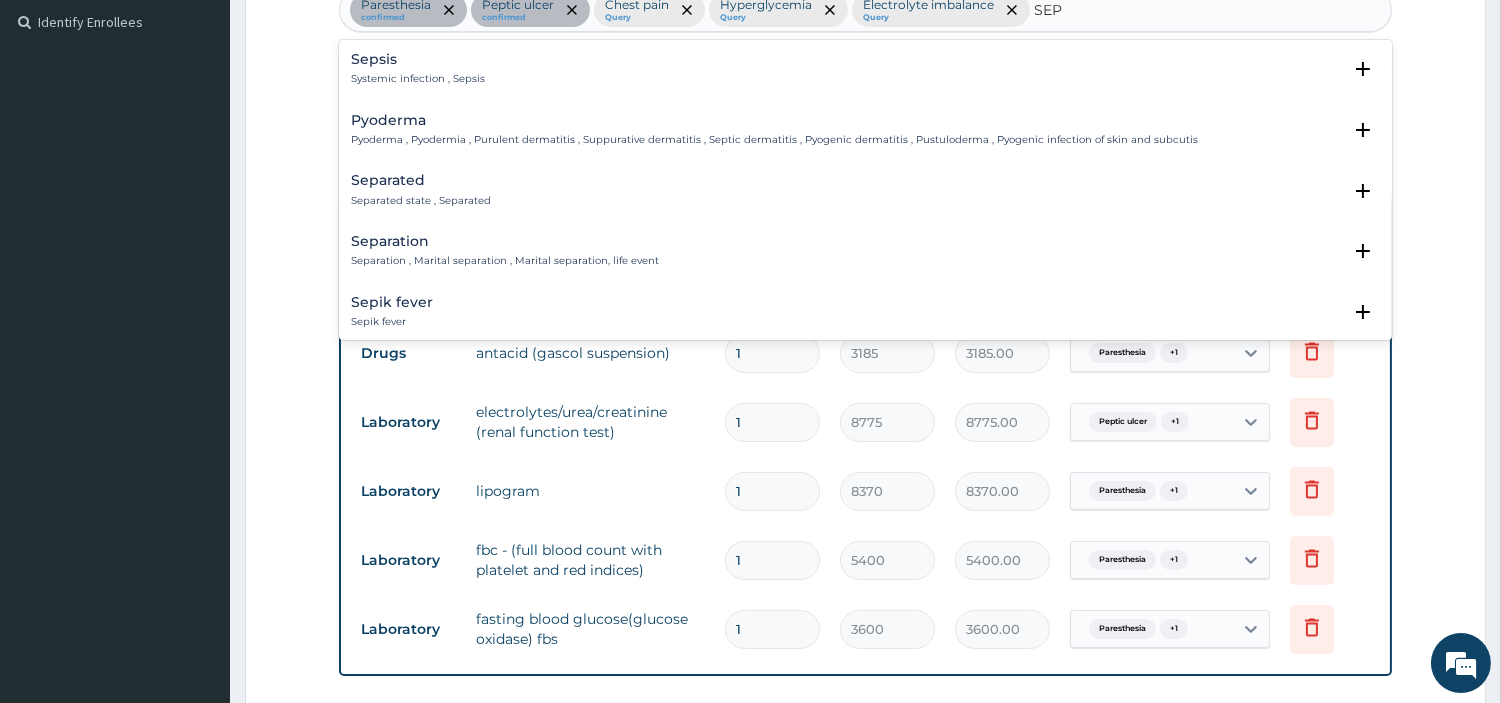 click on "Systemic infection , Sepsis" at bounding box center (418, 79) 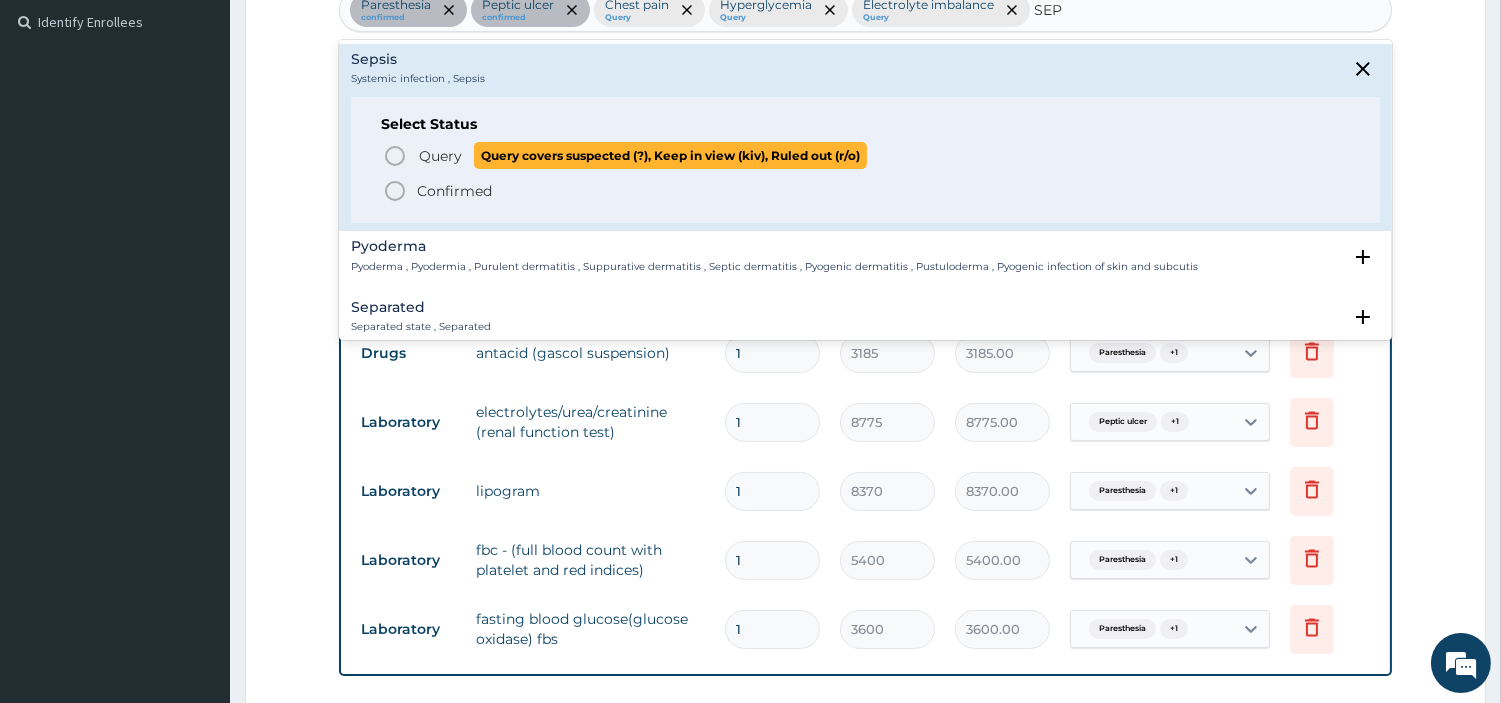 click 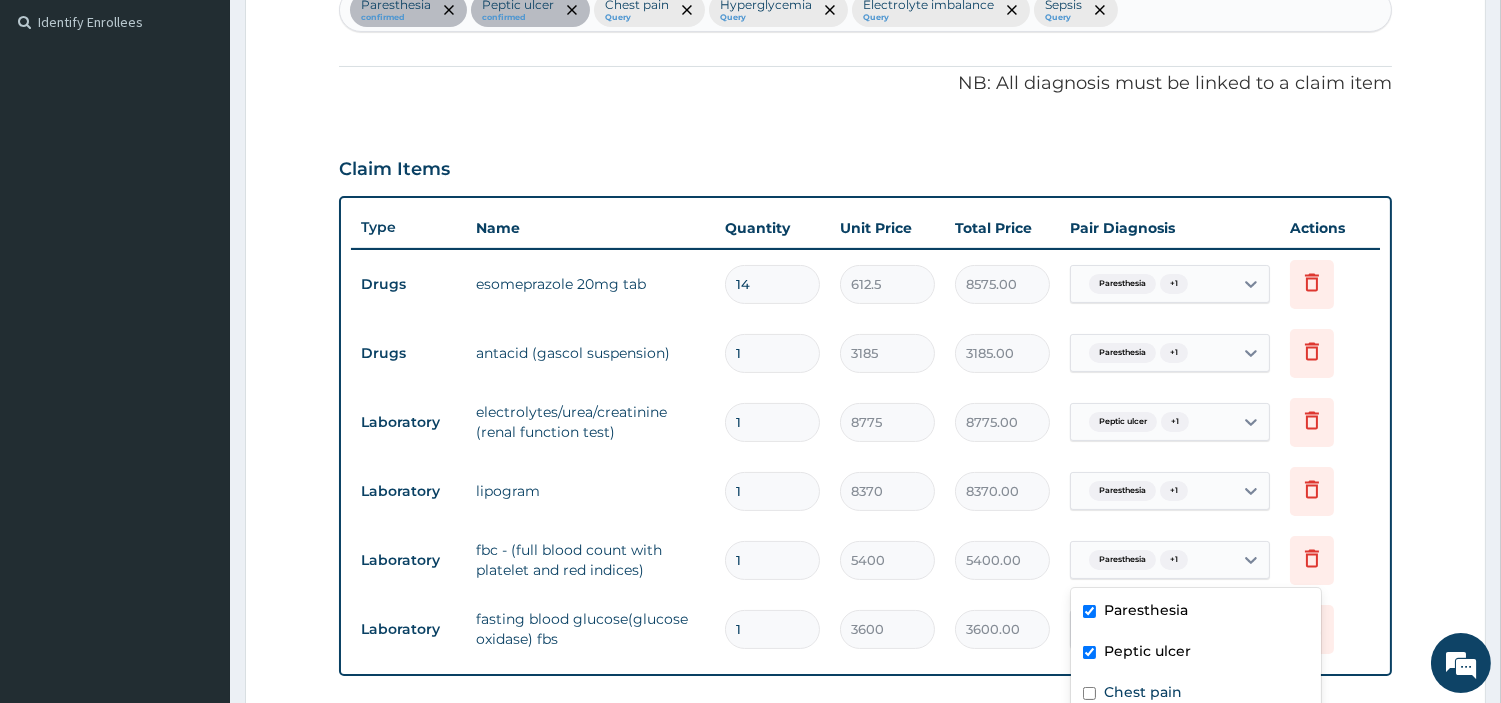 click on "Paresthesia  + 1" at bounding box center [1152, 560] 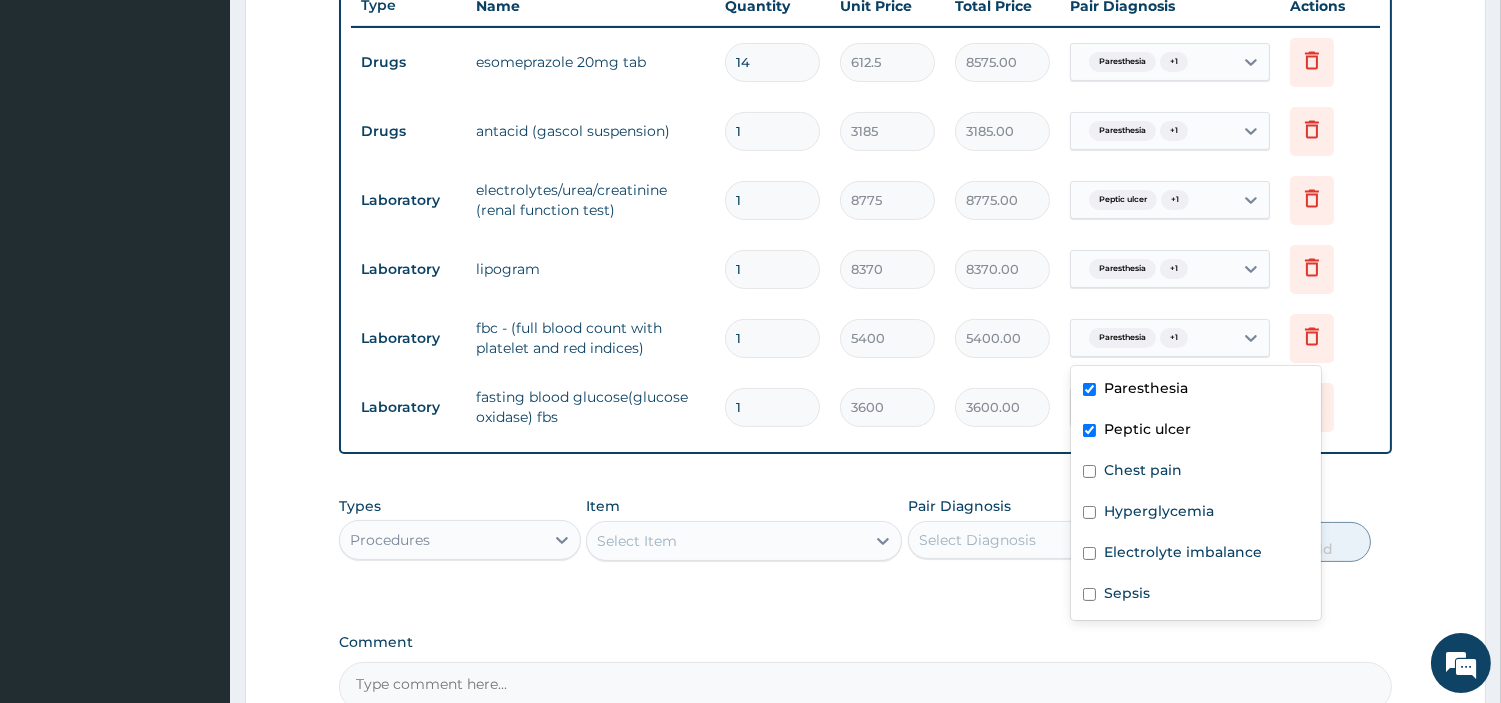 scroll, scrollTop: 771, scrollLeft: 0, axis: vertical 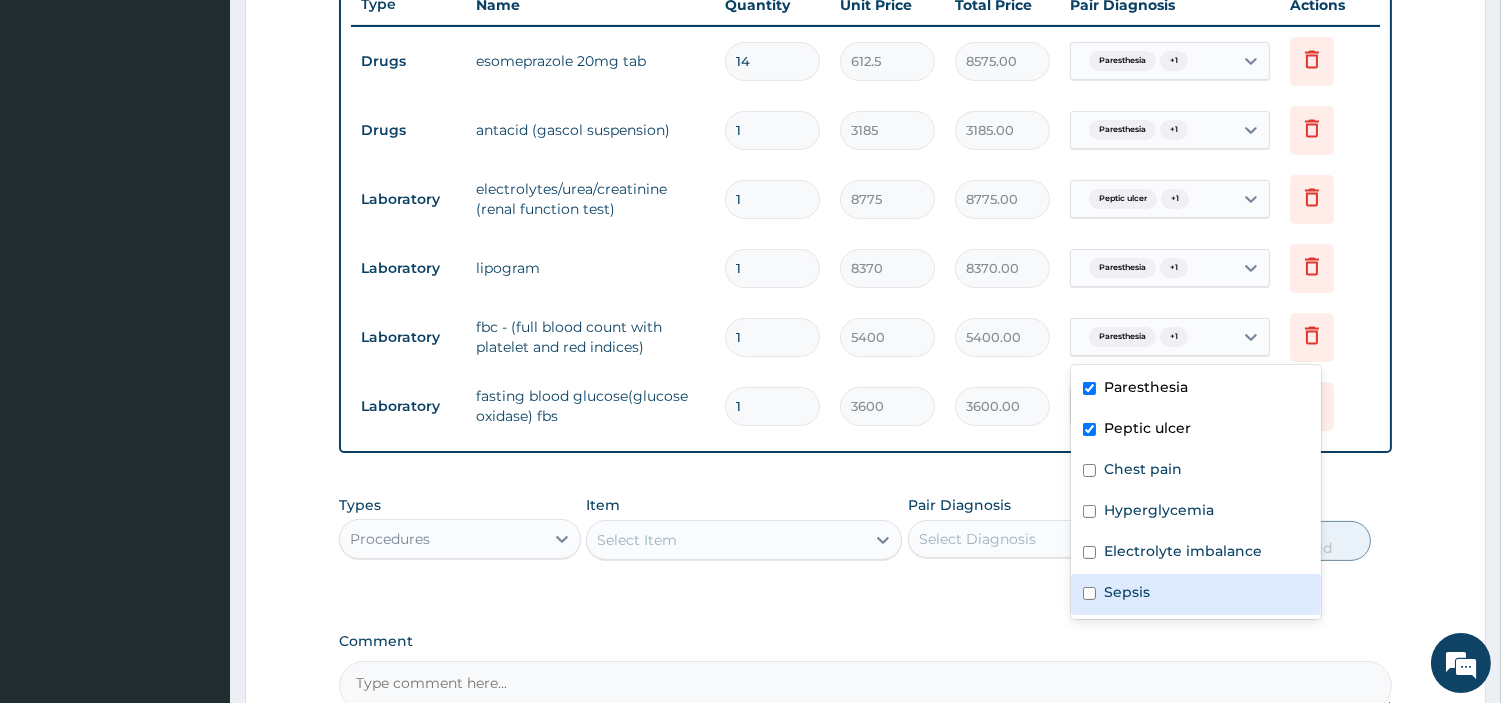click on "Sepsis" at bounding box center (1196, 594) 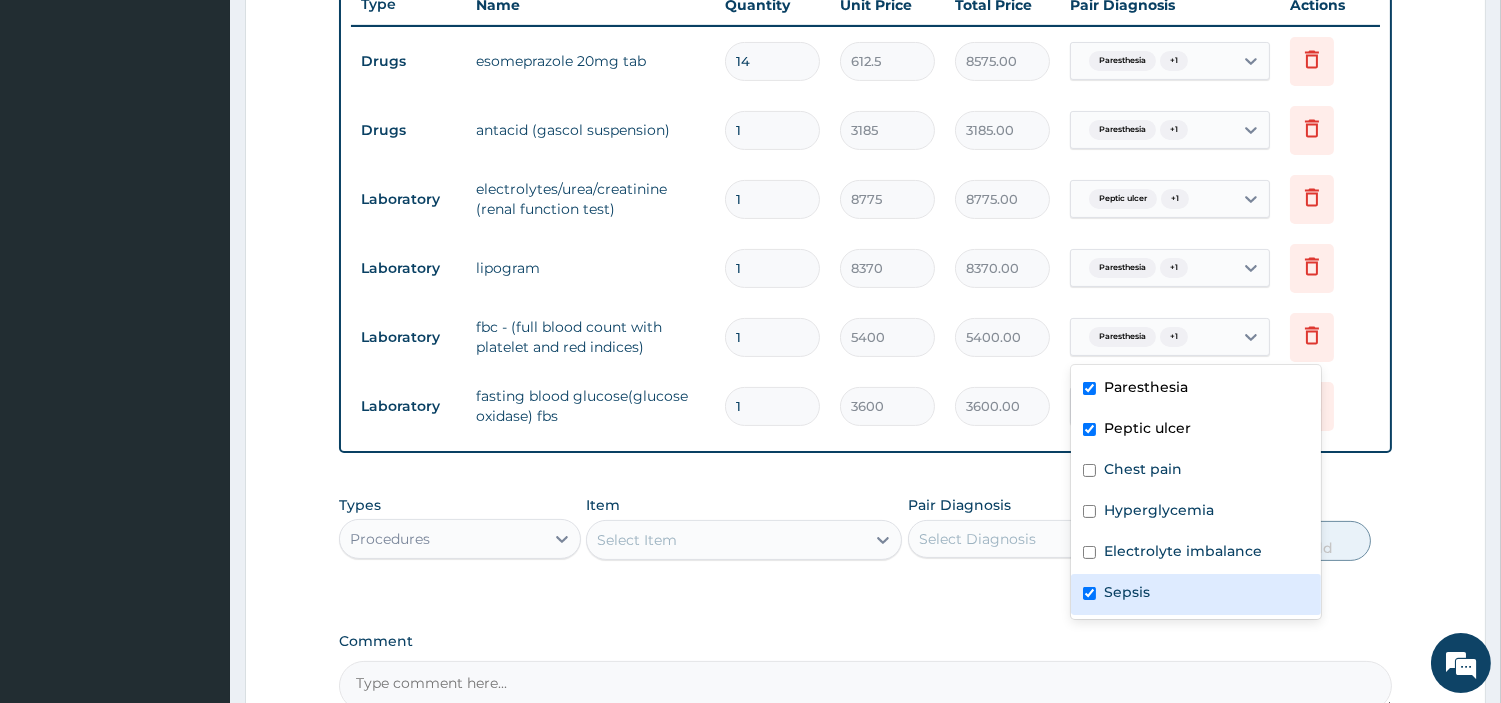 checkbox on "true" 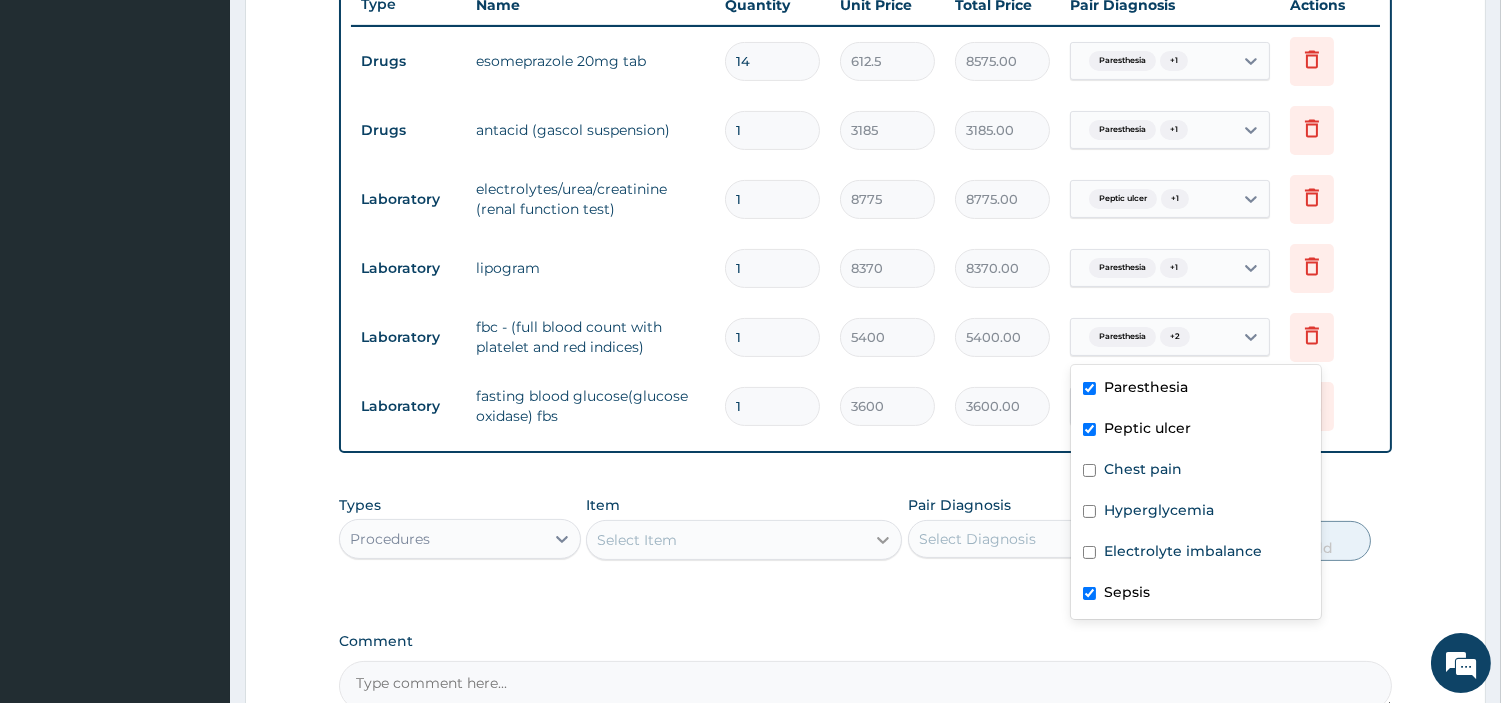 click at bounding box center (883, 540) 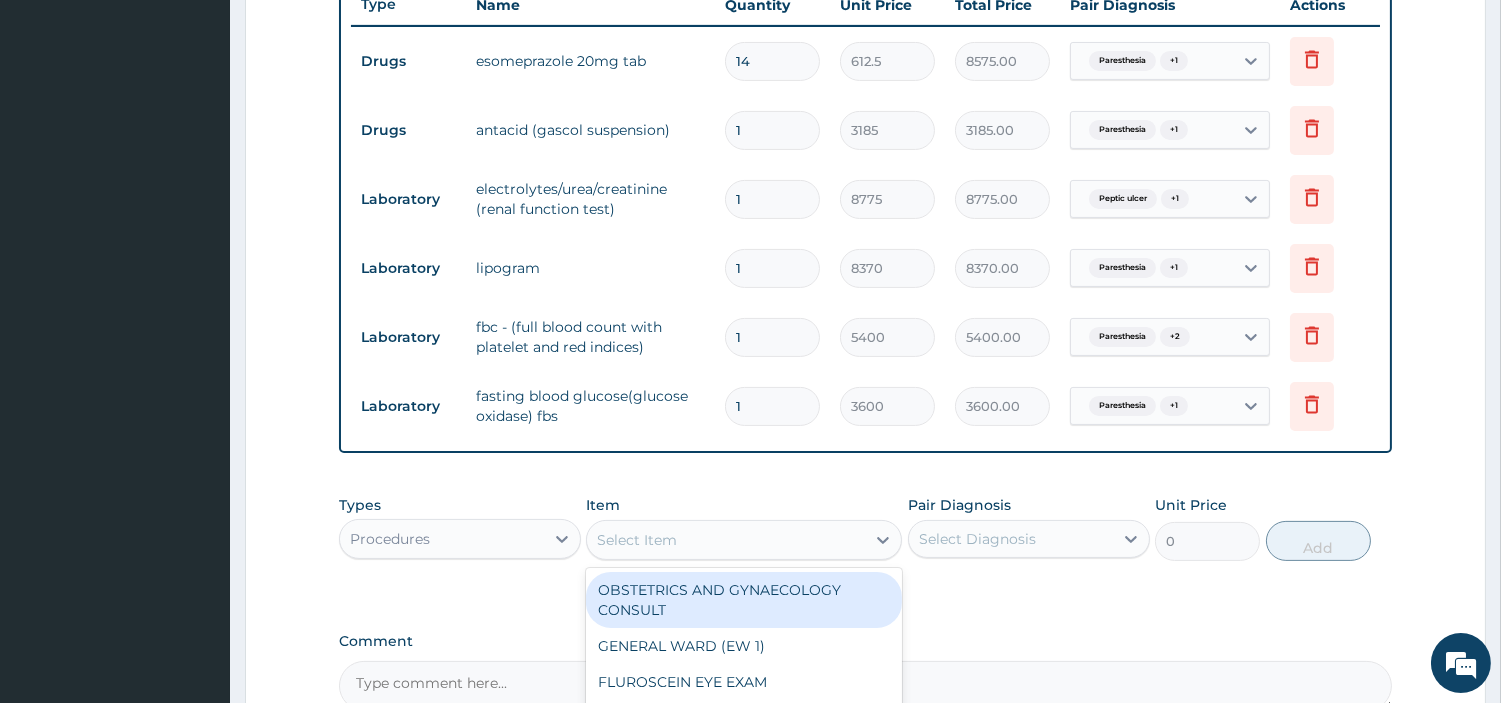 click on "Paresthesia" at bounding box center [1122, 406] 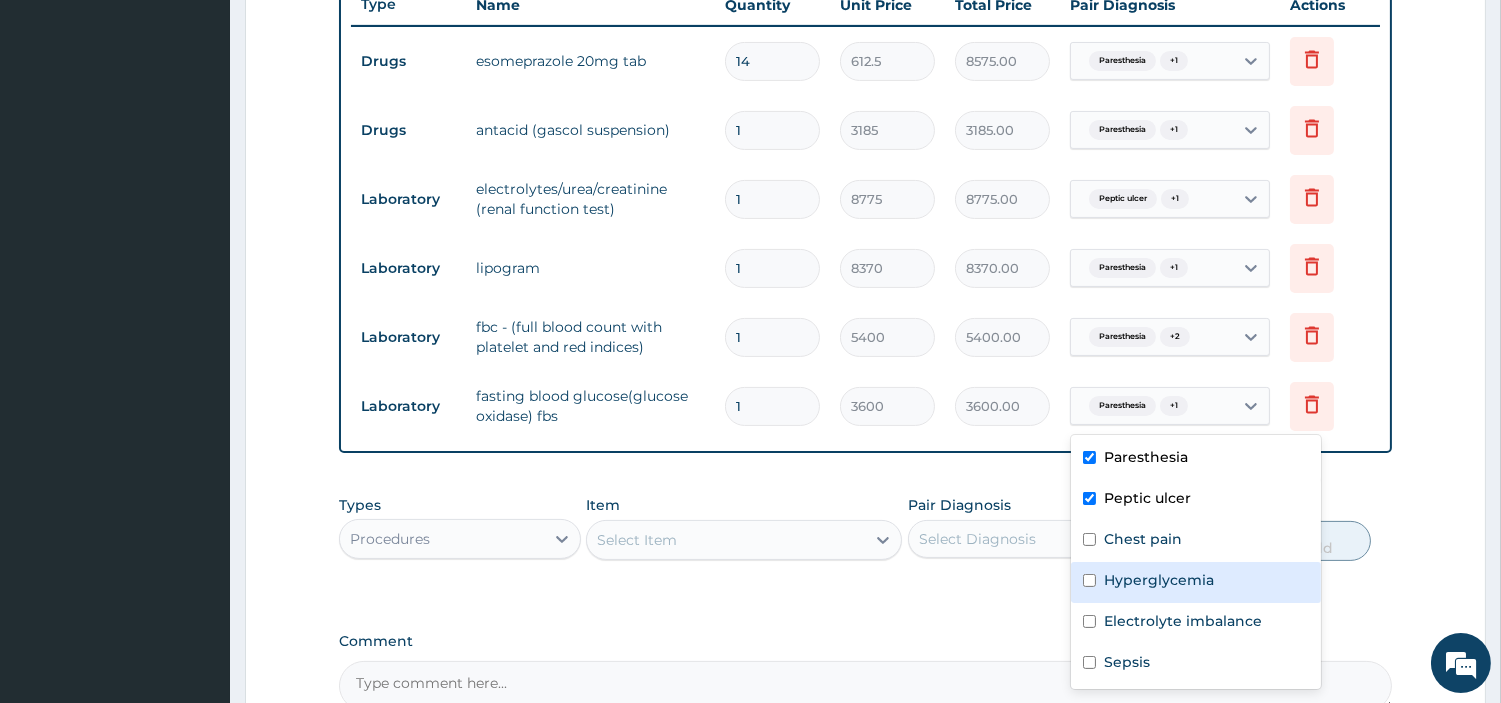 click on "Hyperglycemia" at bounding box center [1159, 580] 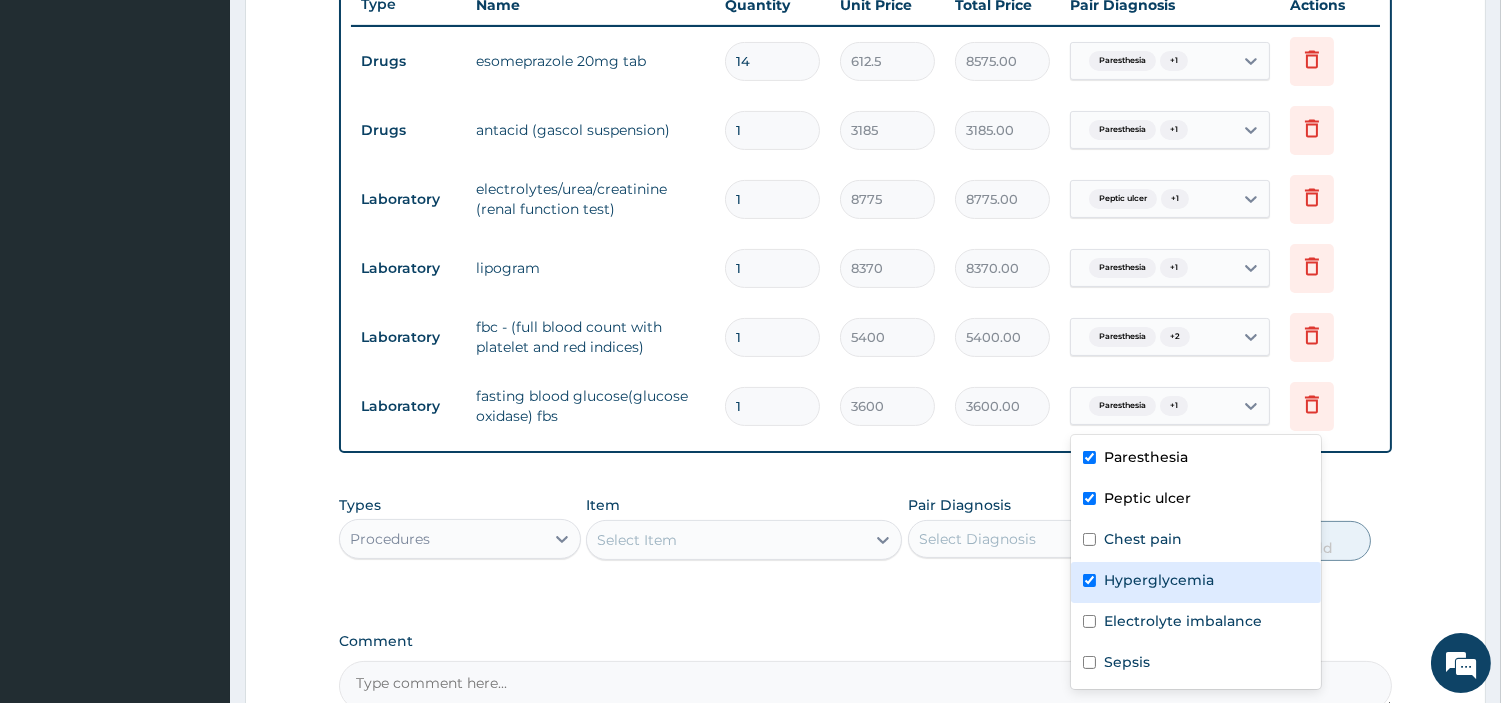 checkbox on "true" 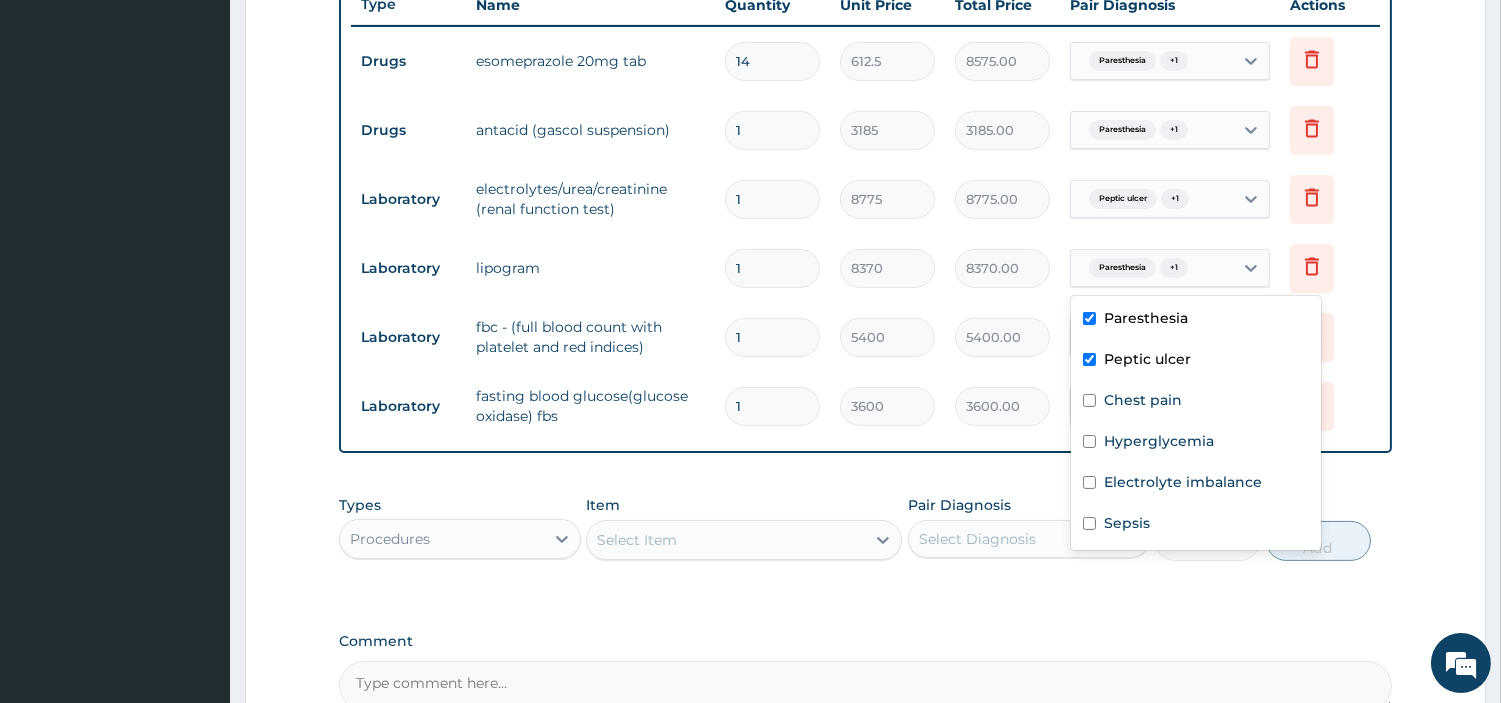 click on "Paresthesia  + 1" at bounding box center (1136, 268) 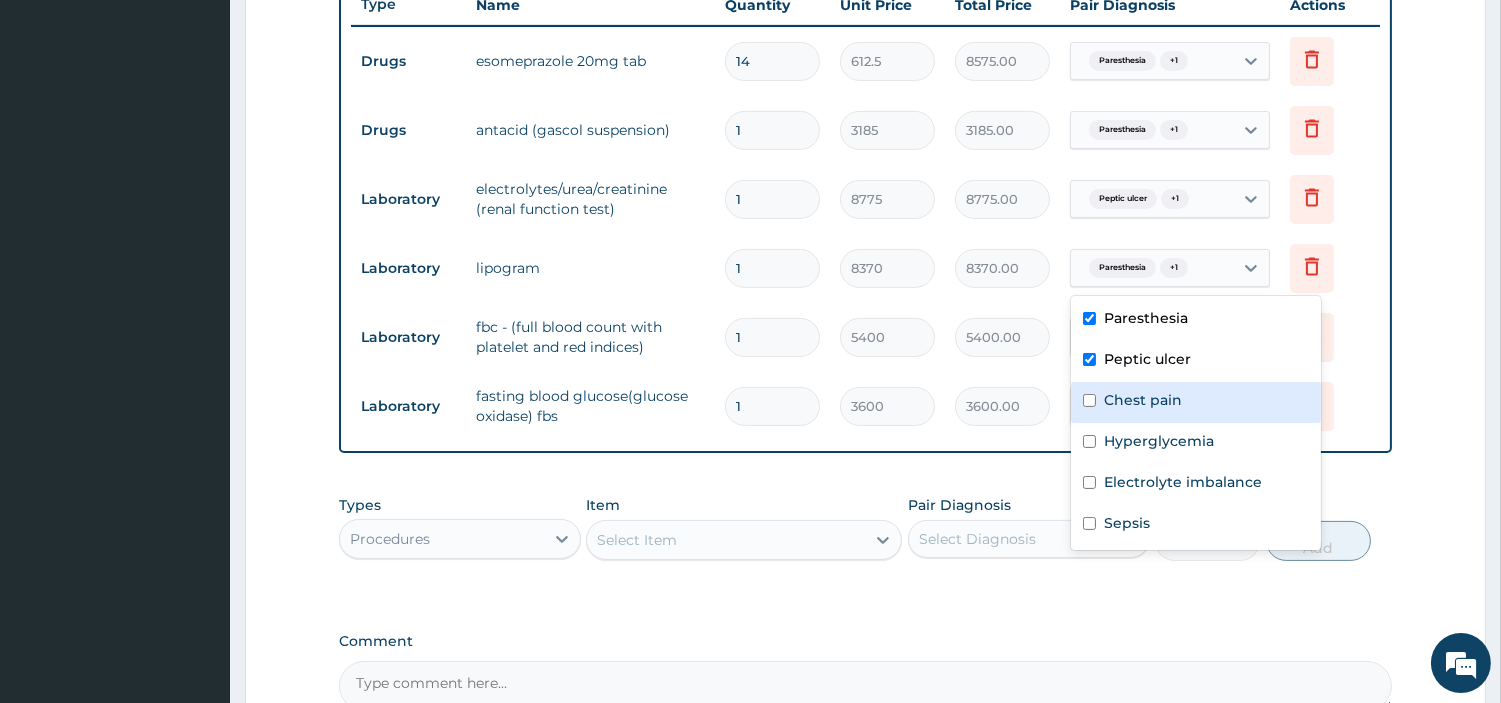 click on "Chest pain" at bounding box center [1143, 400] 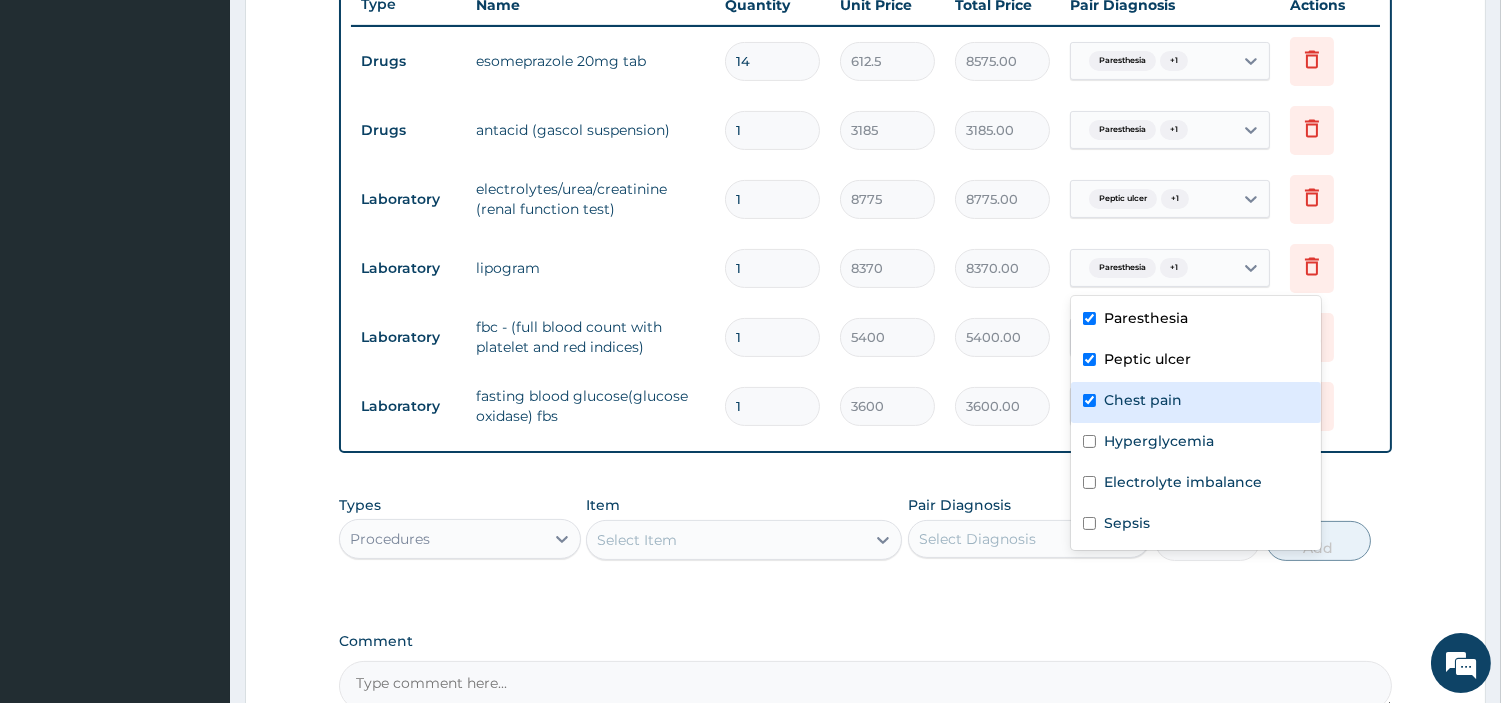 checkbox on "true" 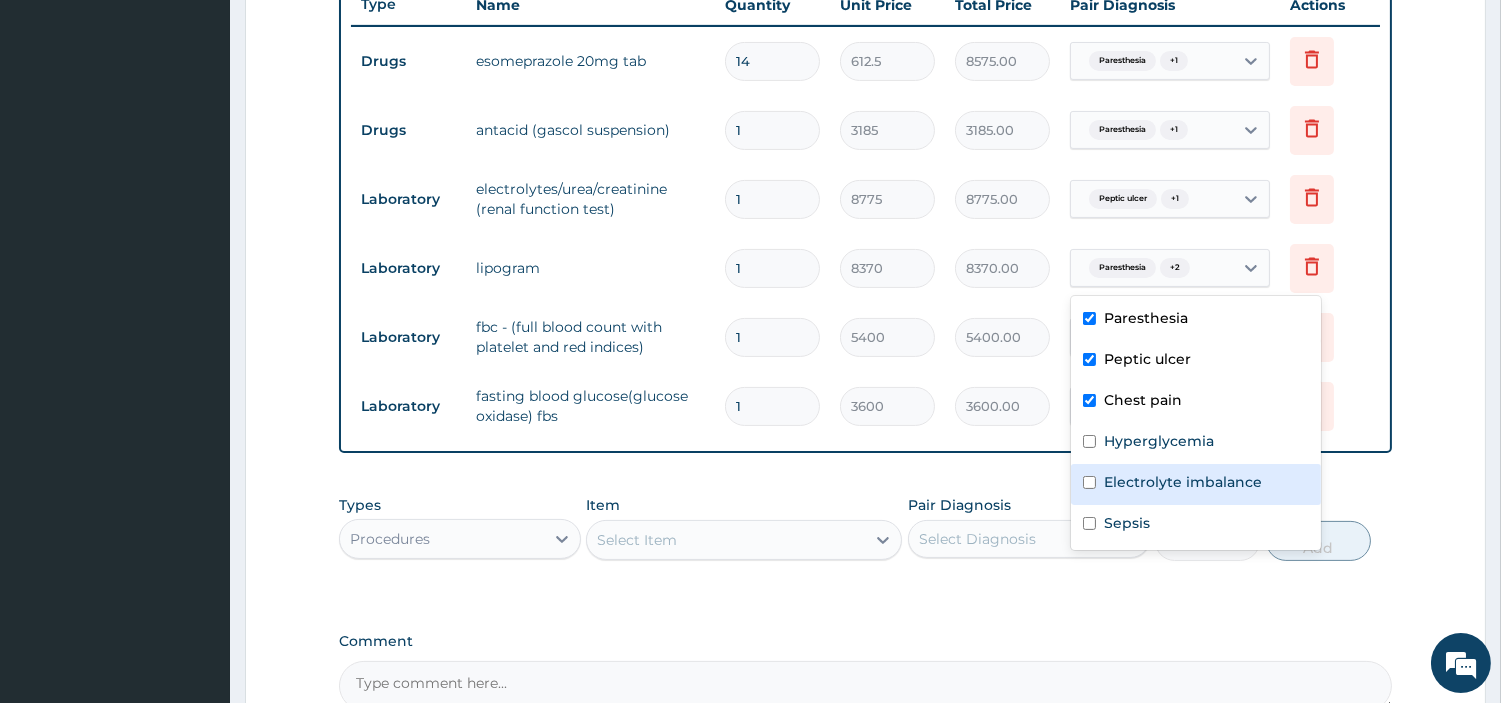 drag, startPoint x: 1147, startPoint y: 480, endPoint x: 1084, endPoint y: 432, distance: 79.20227 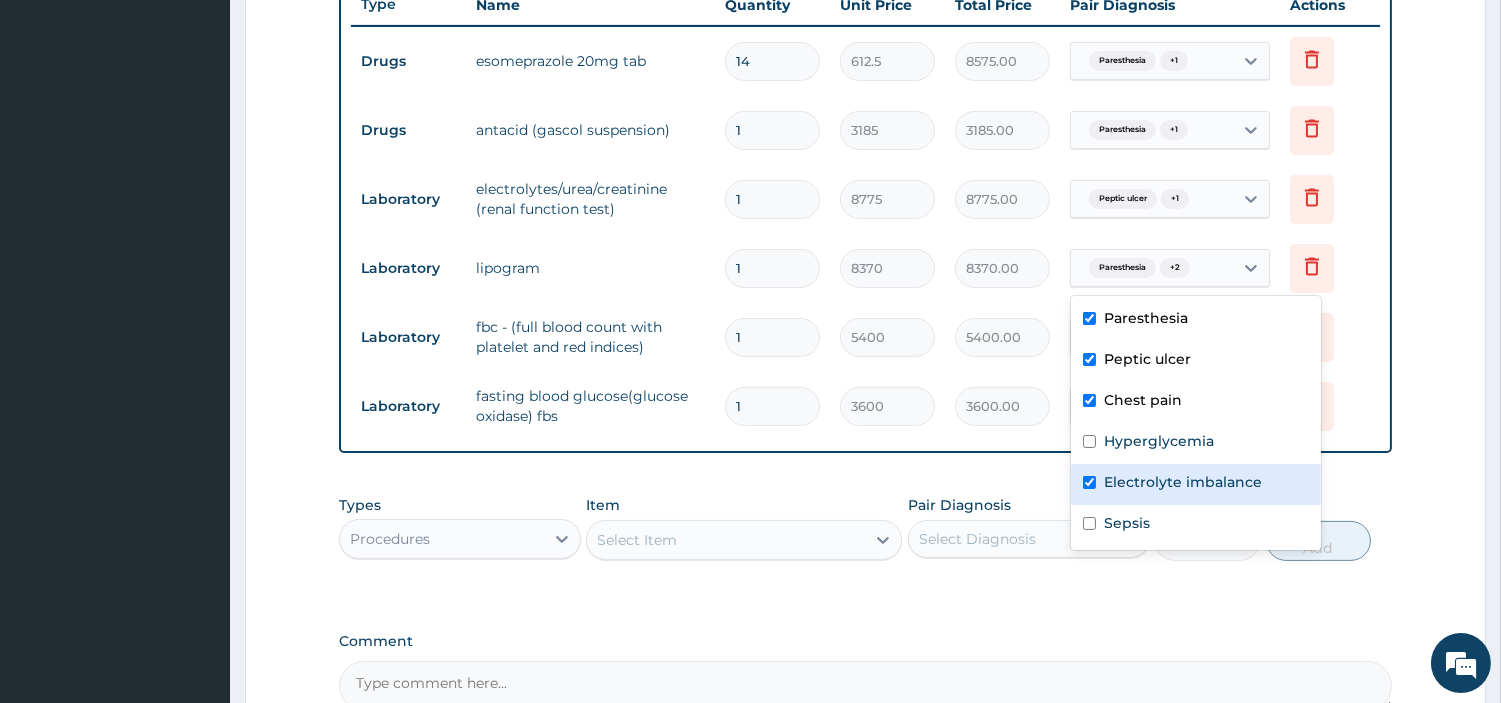 checkbox on "true" 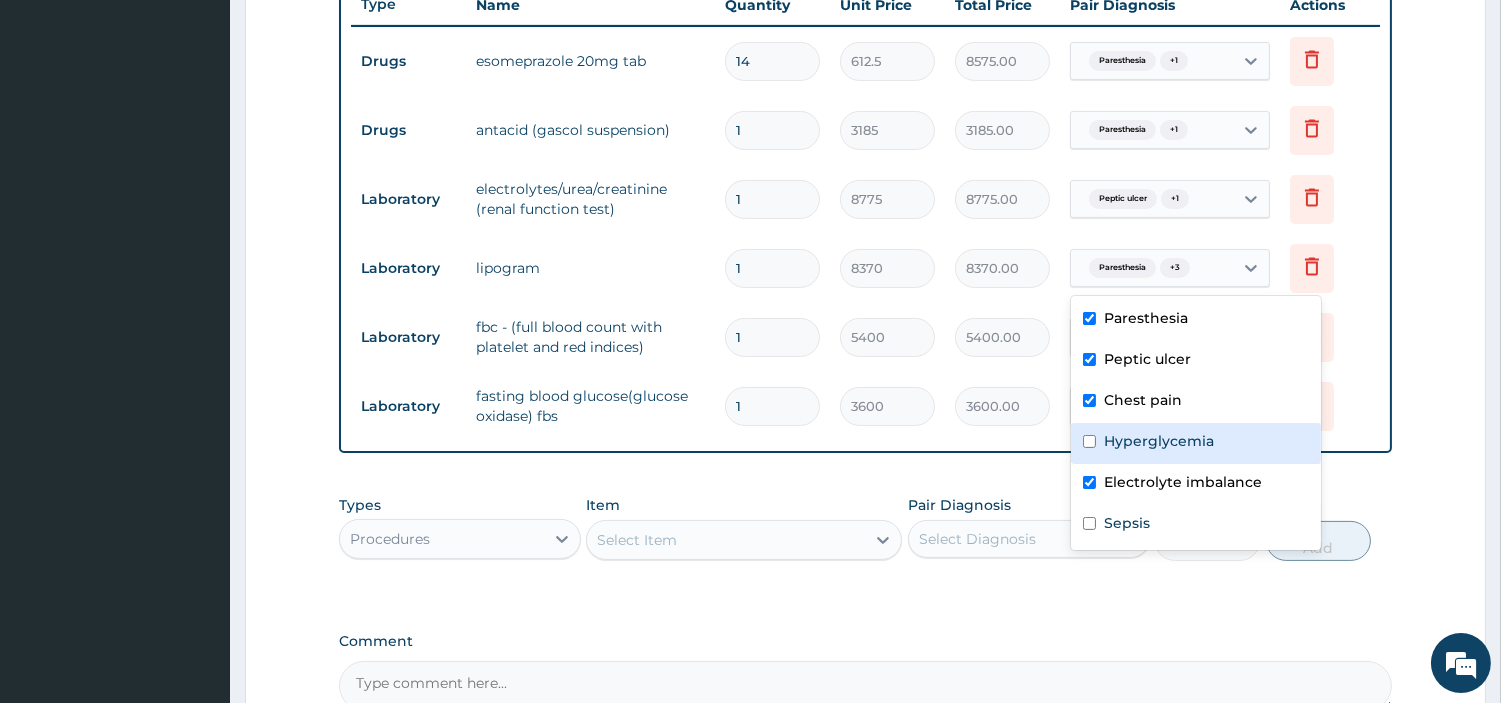 click on "+ 1" at bounding box center [1175, 199] 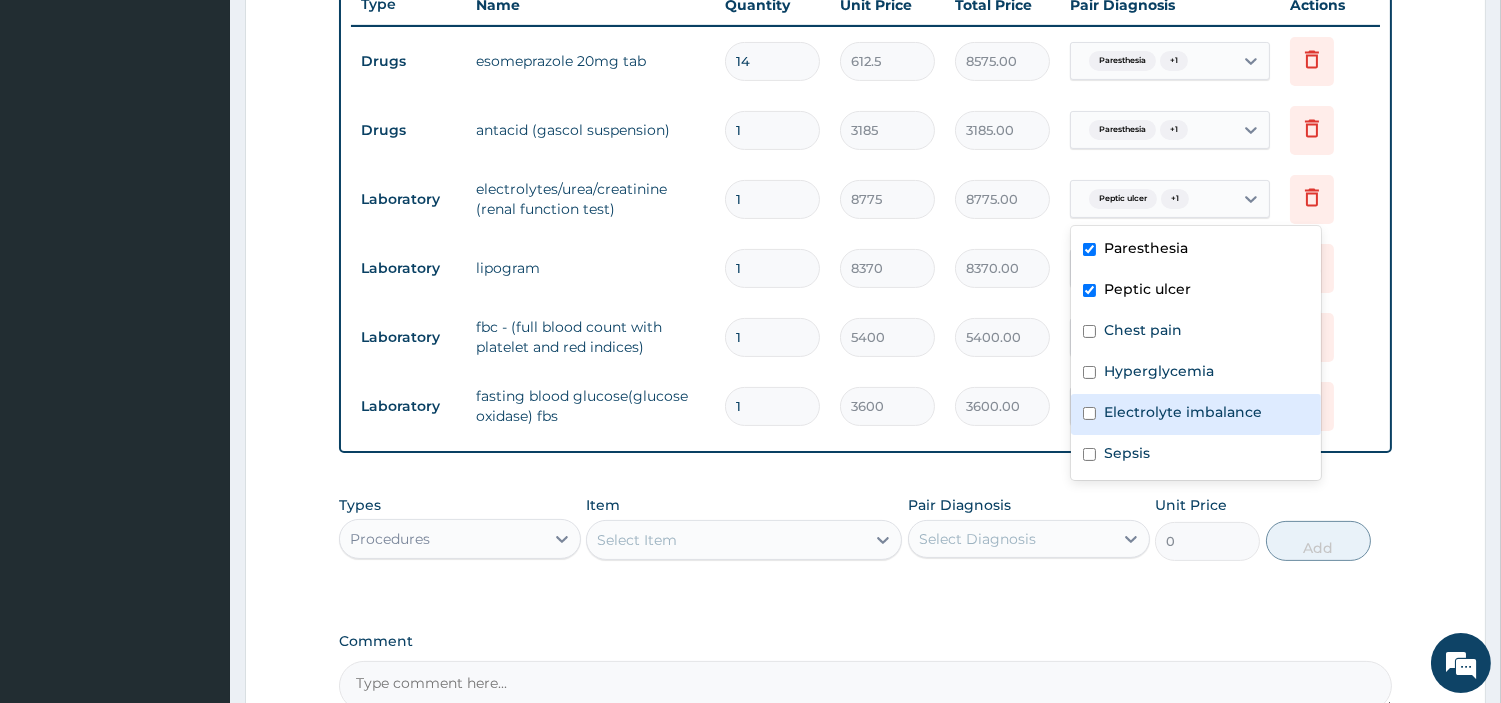 click on "Electrolyte imbalance" at bounding box center [1183, 412] 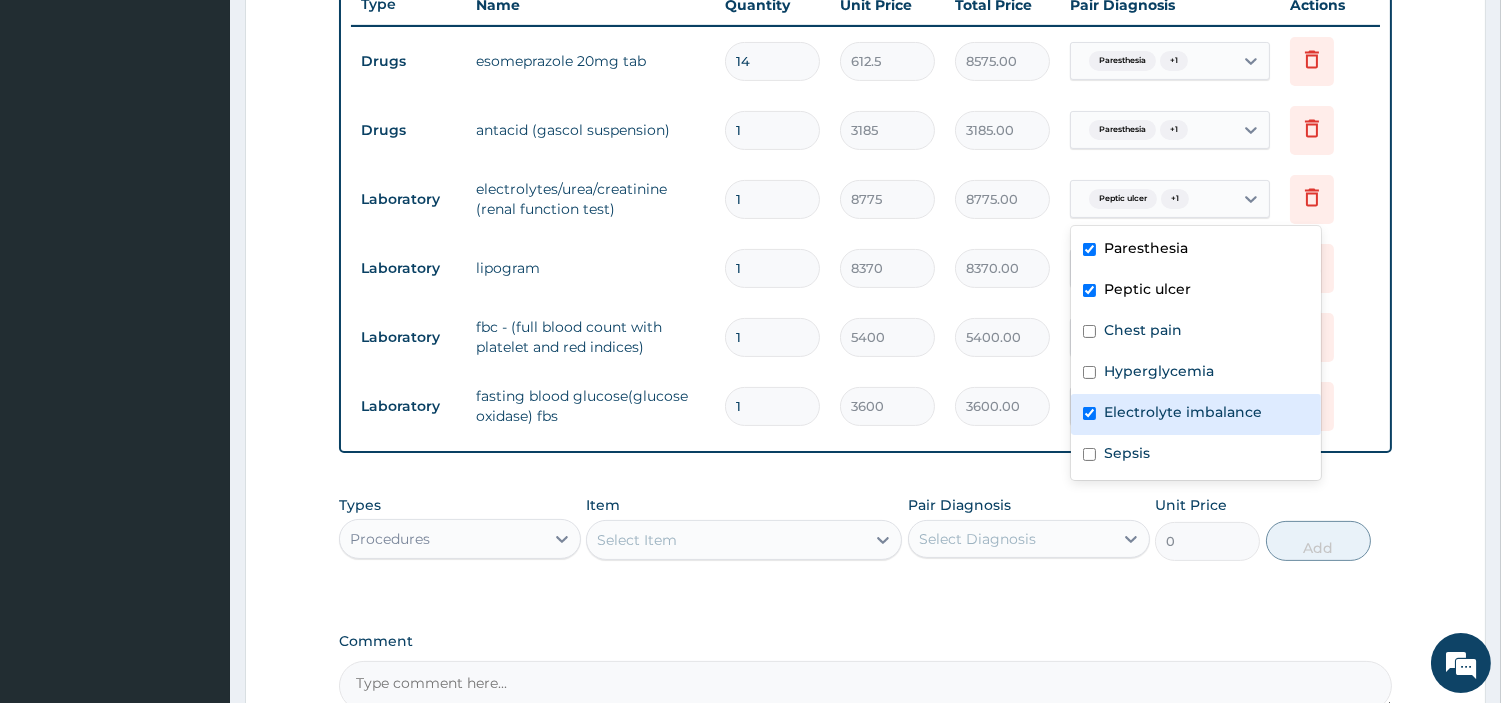 checkbox on "true" 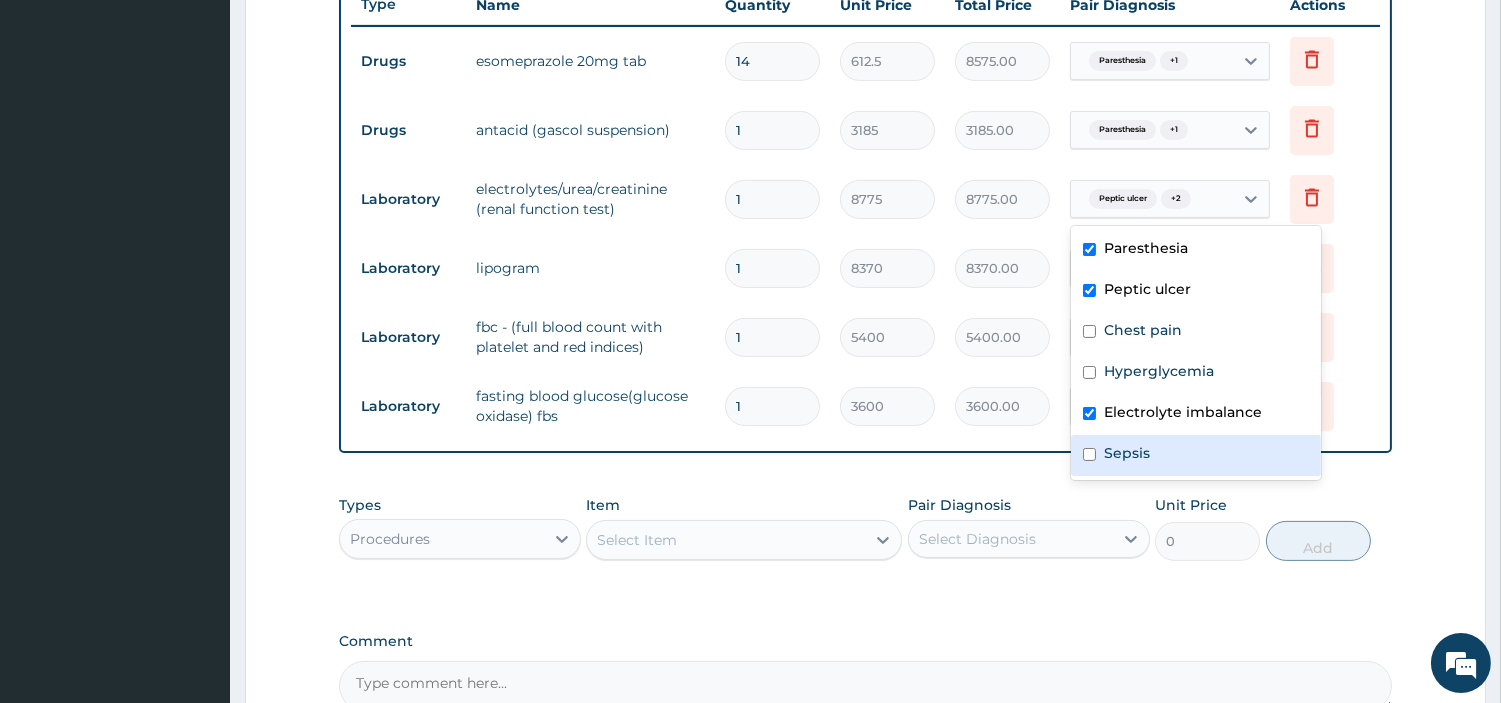 click on "Select Item" at bounding box center (744, 540) 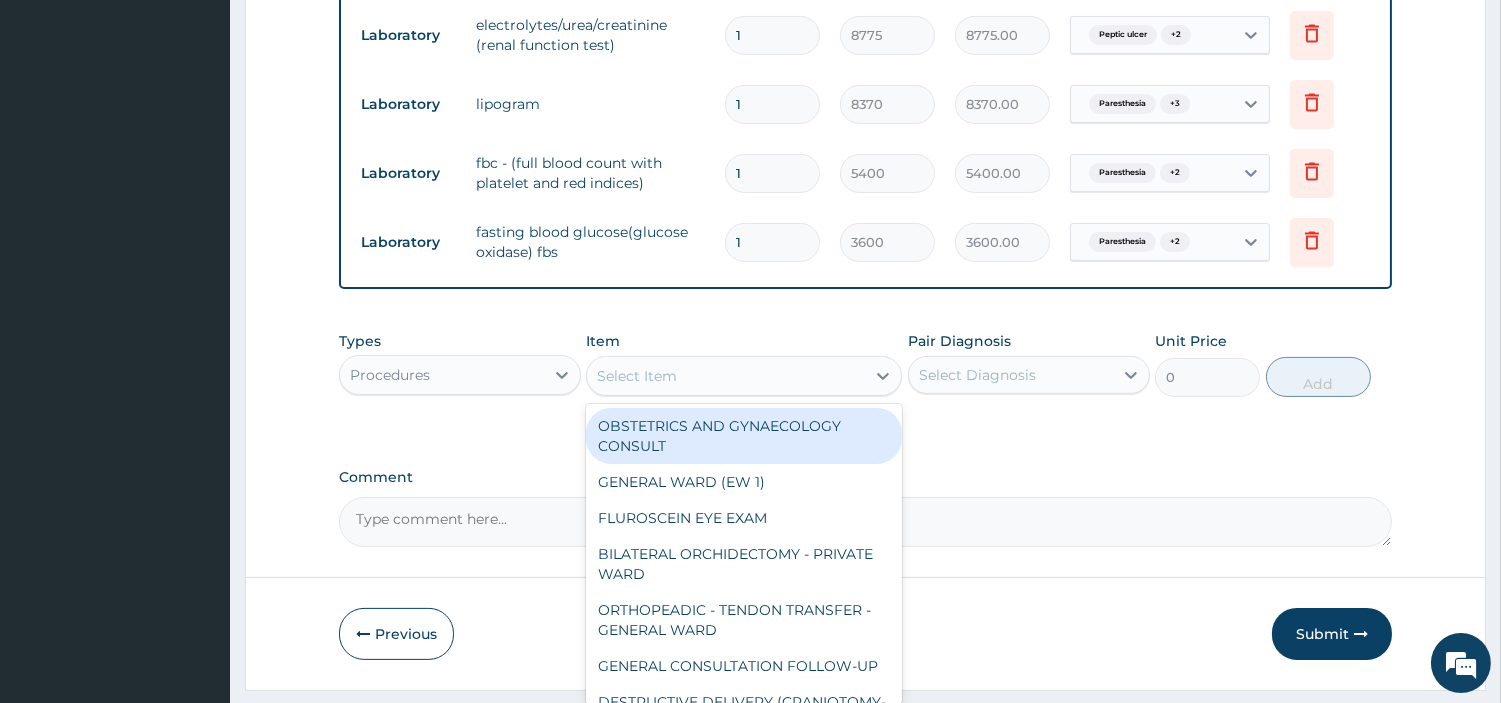 scroll, scrollTop: 990, scrollLeft: 0, axis: vertical 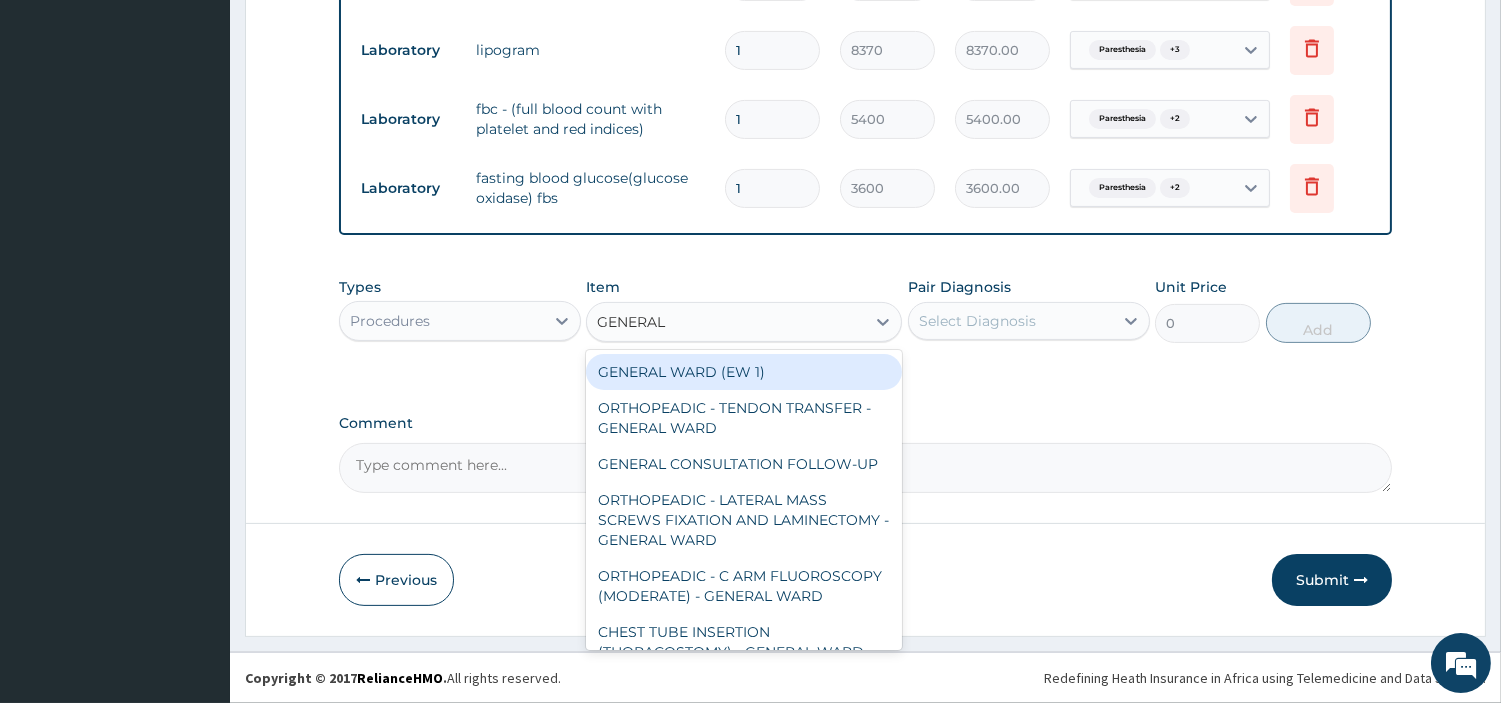 type on "GENERAL C" 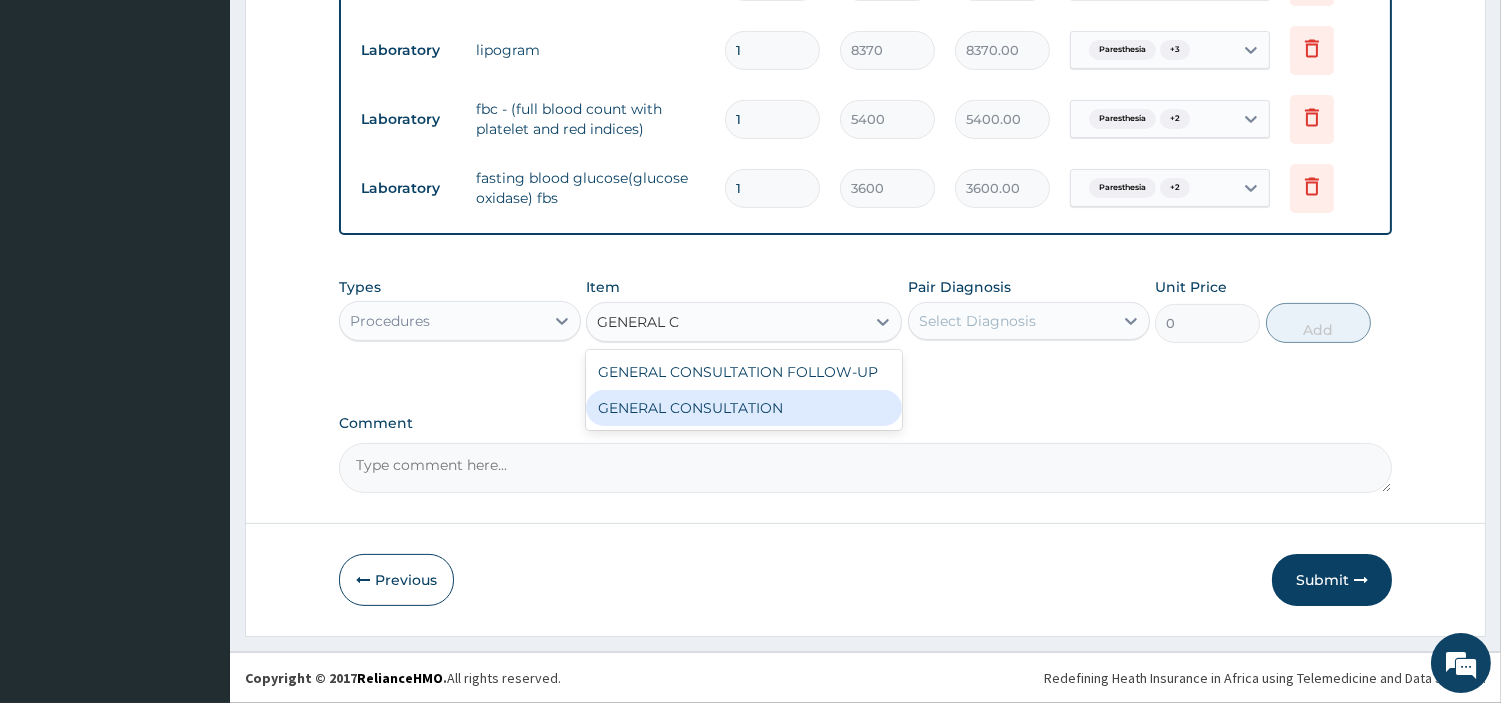 click on "GENERAL CONSULTATION" at bounding box center [744, 408] 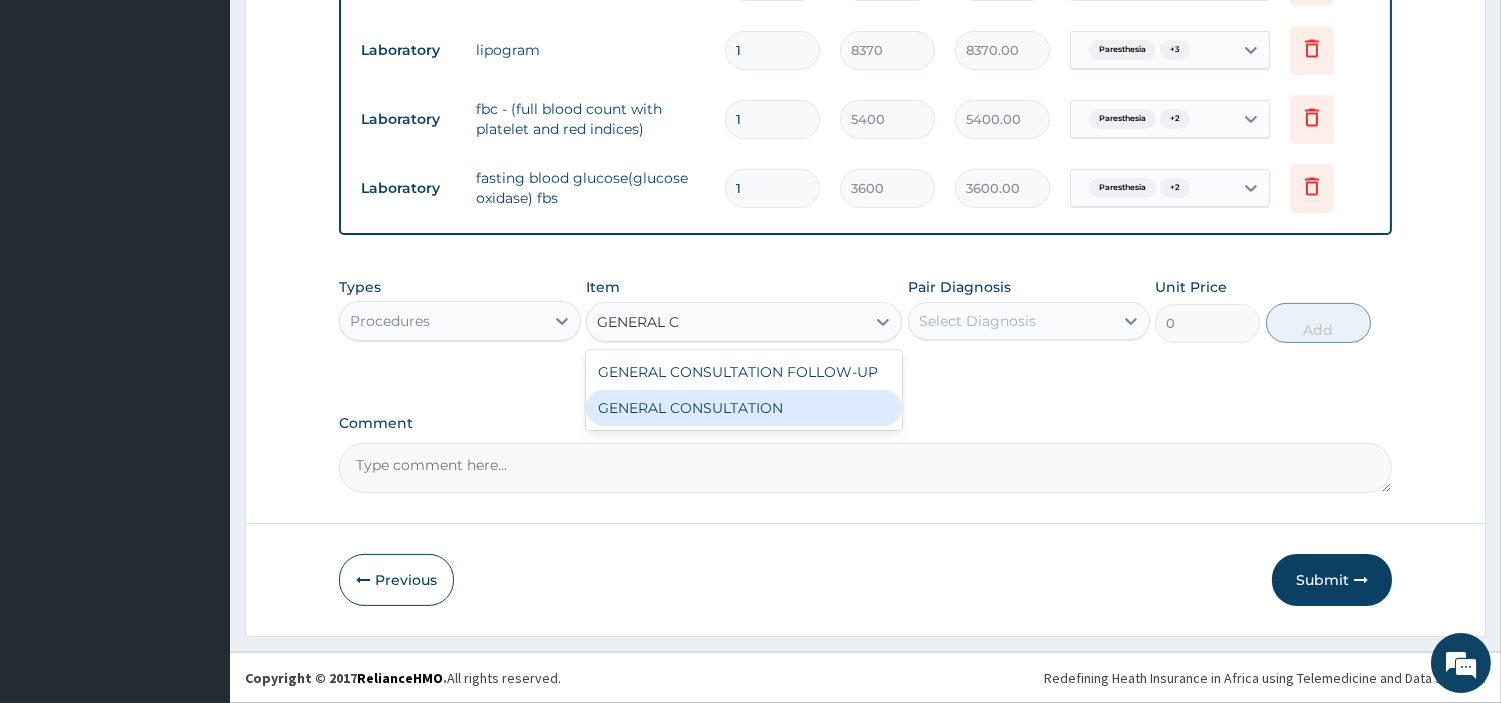 type 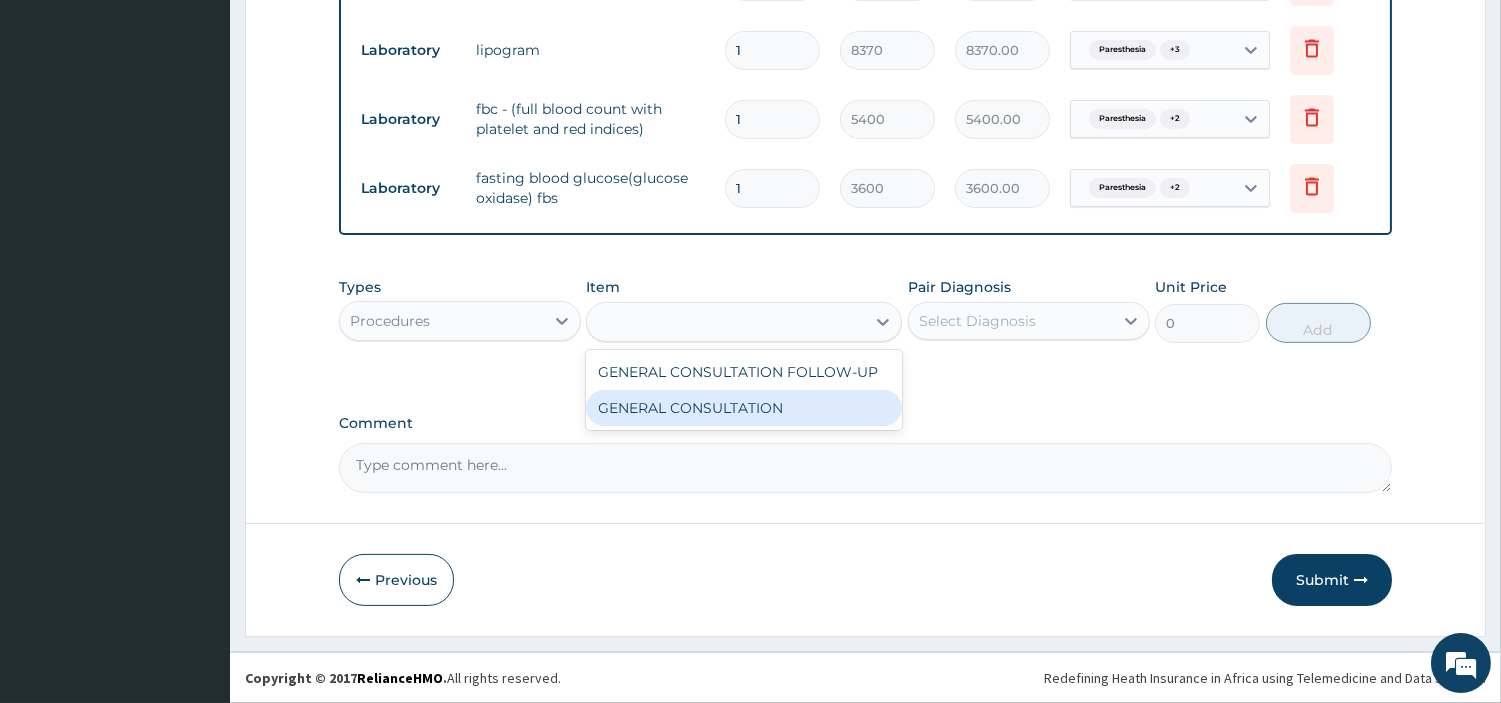 type on "6750" 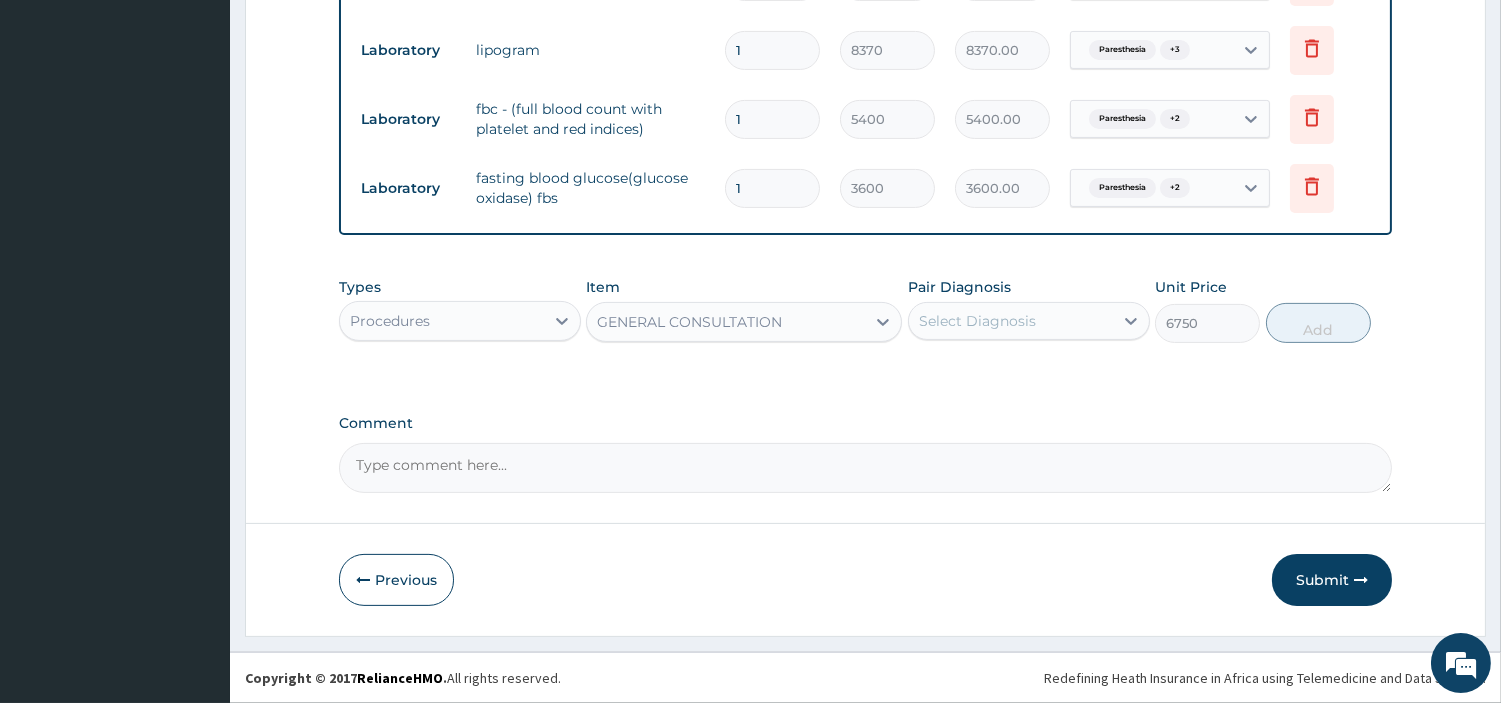 click on "Select Diagnosis" at bounding box center (1029, 321) 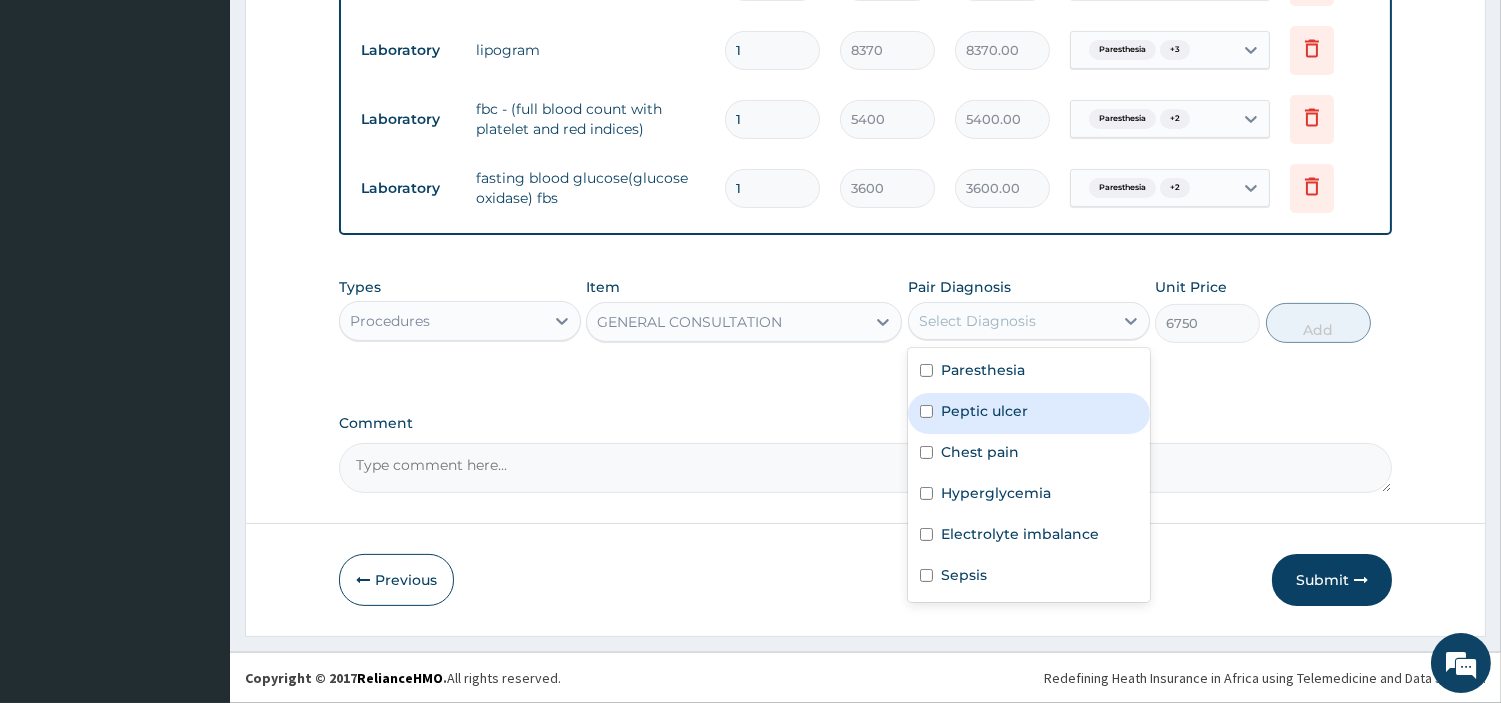 click on "Peptic ulcer" at bounding box center [984, 411] 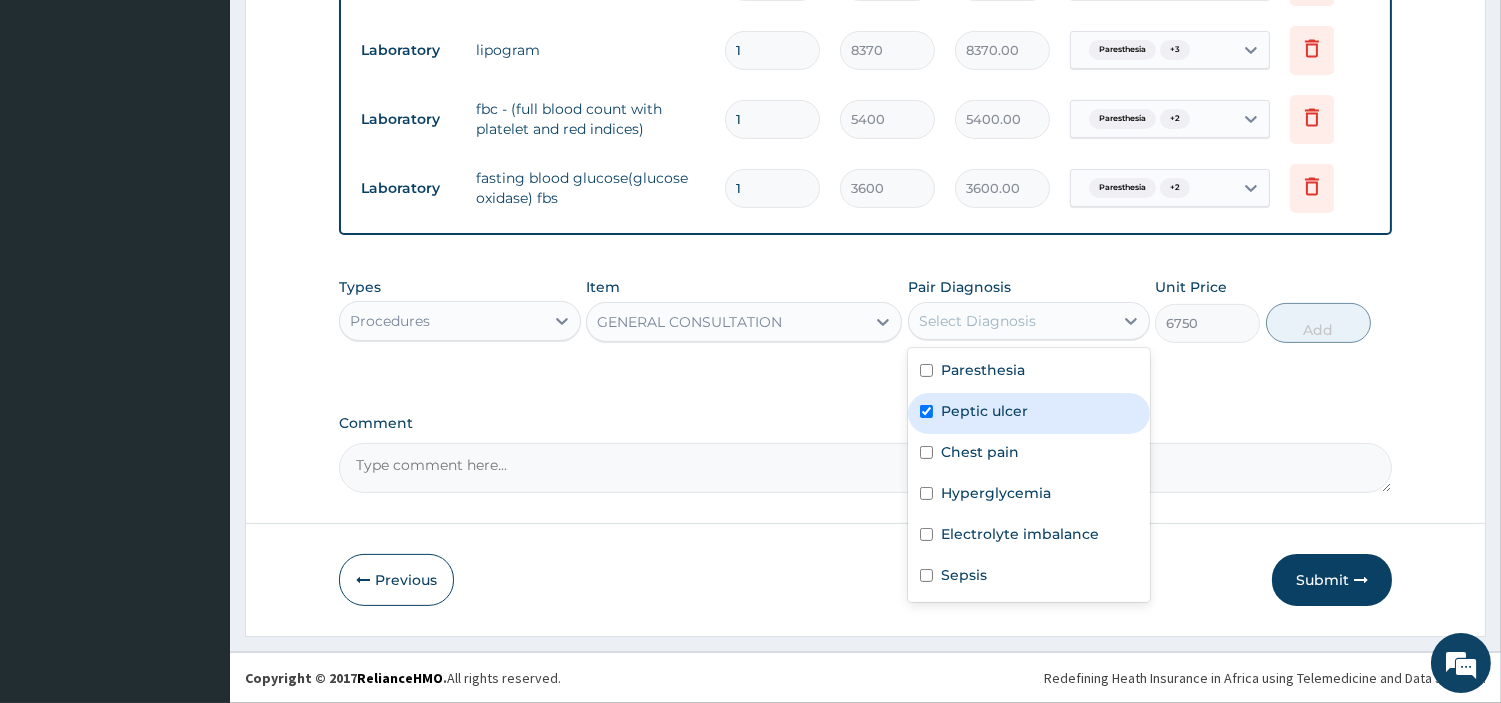 checkbox on "true" 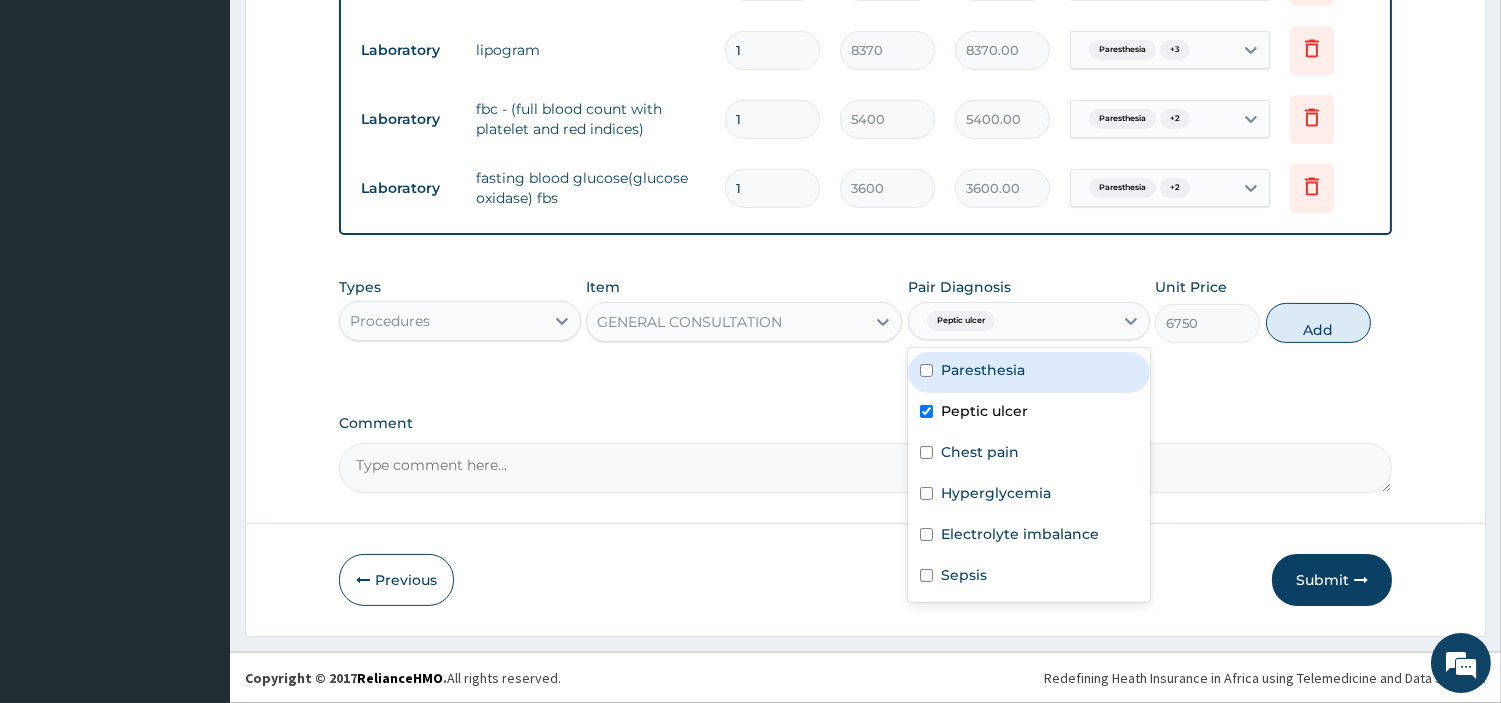 click on "Paresthesia" at bounding box center (1029, 372) 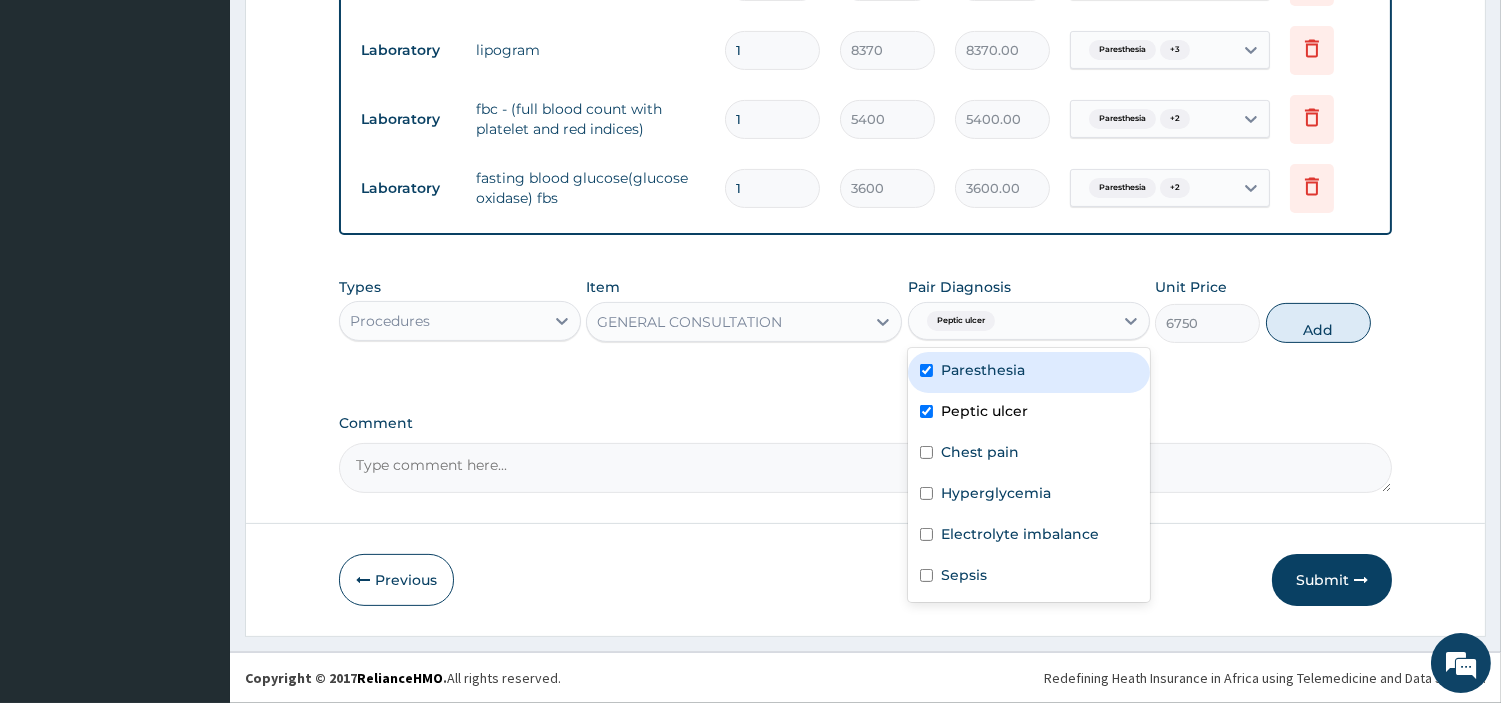 checkbox on "true" 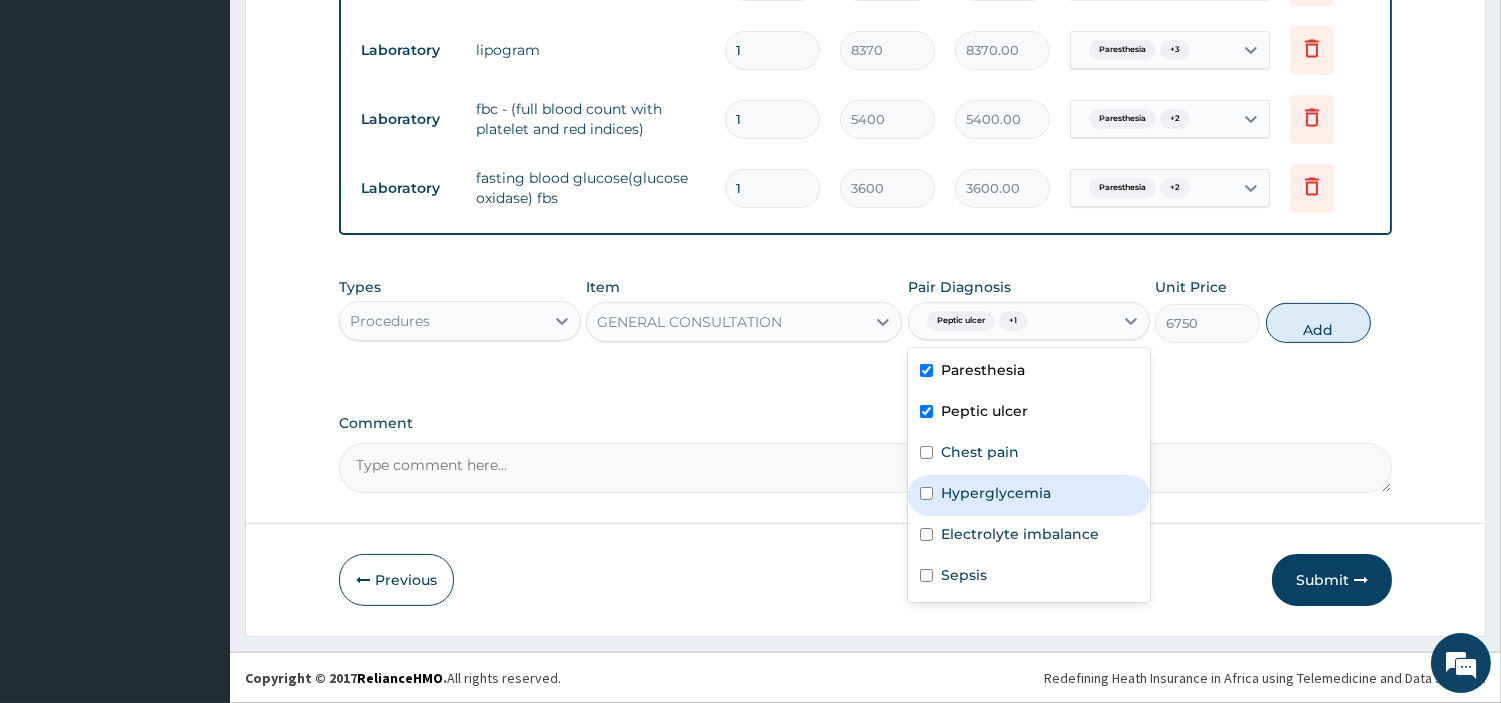click on "Hyperglycemia" at bounding box center [1029, 495] 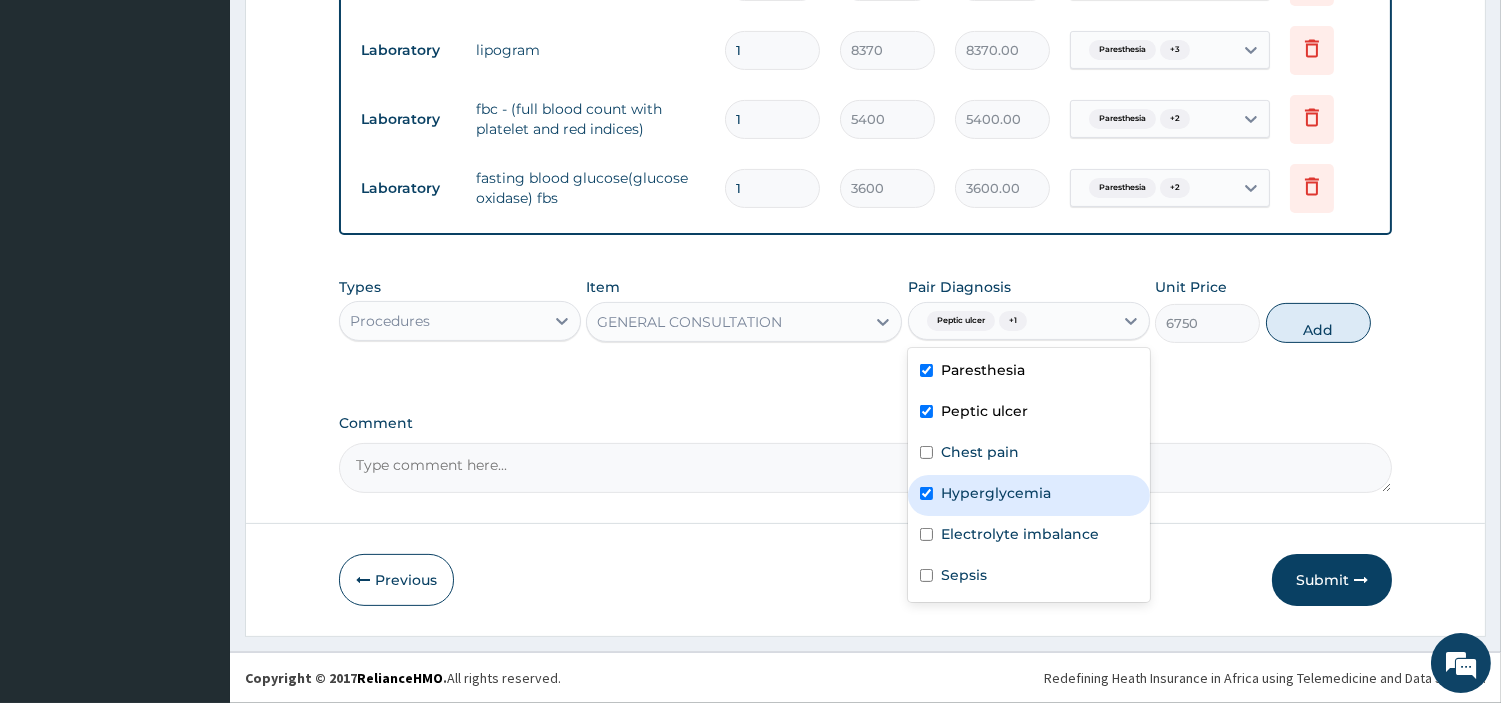 checkbox on "true" 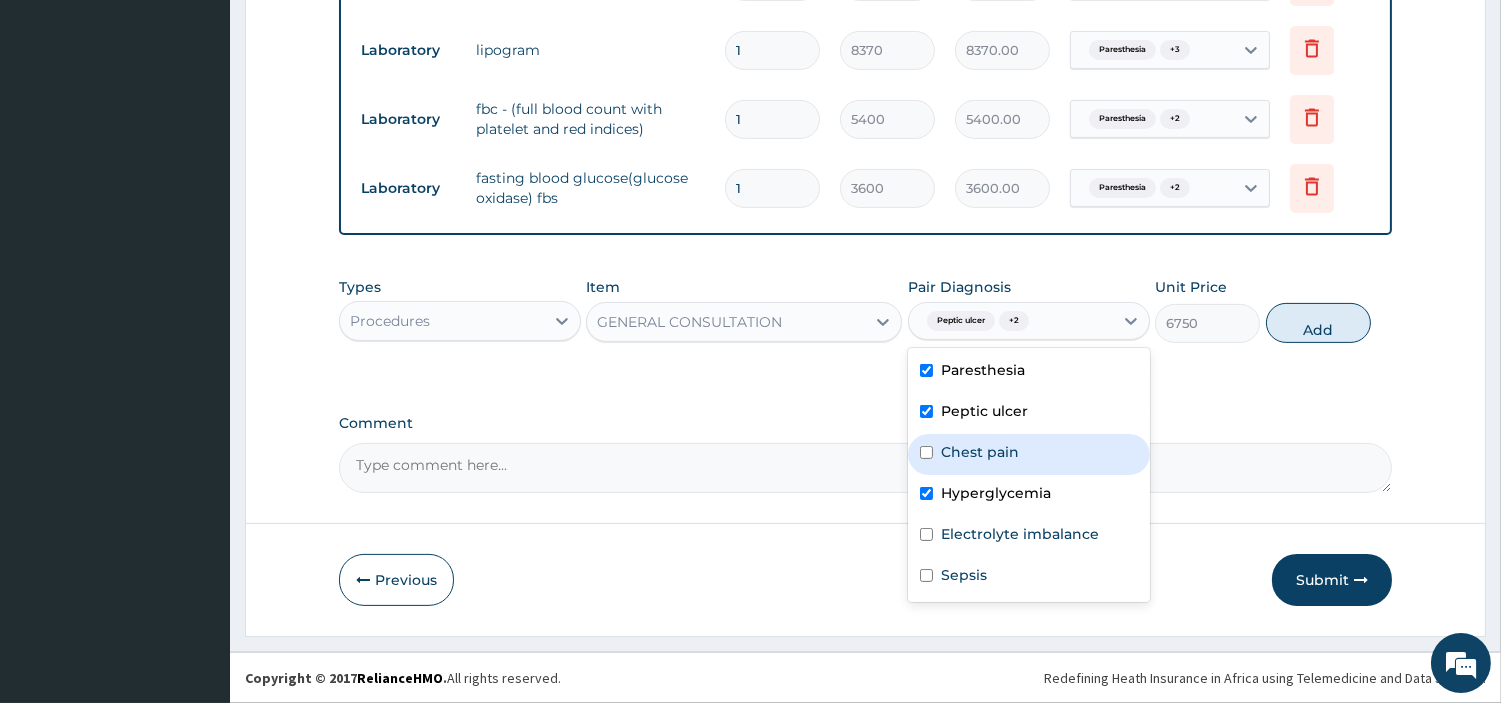 click on "Chest pain" at bounding box center (980, 452) 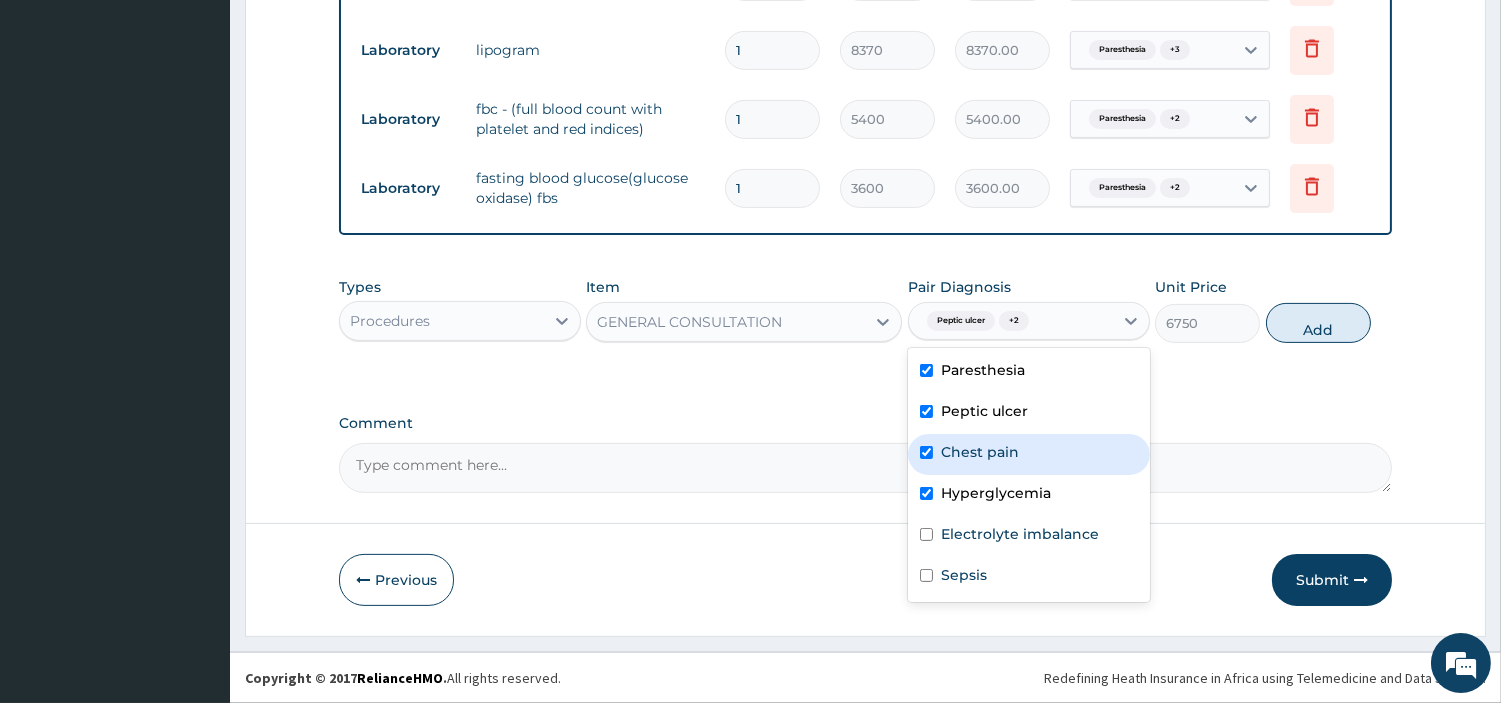 checkbox on "true" 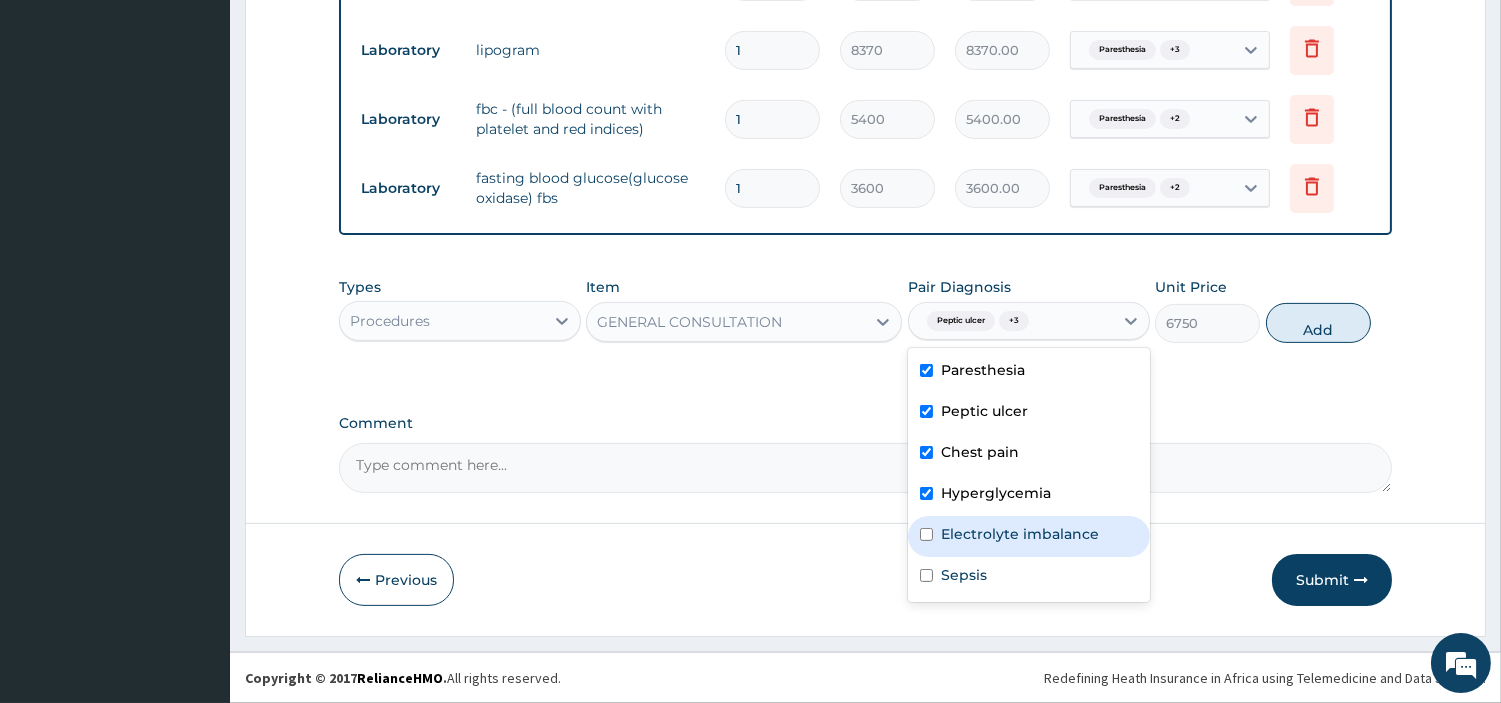 click on "Electrolyte imbalance" at bounding box center (1029, 536) 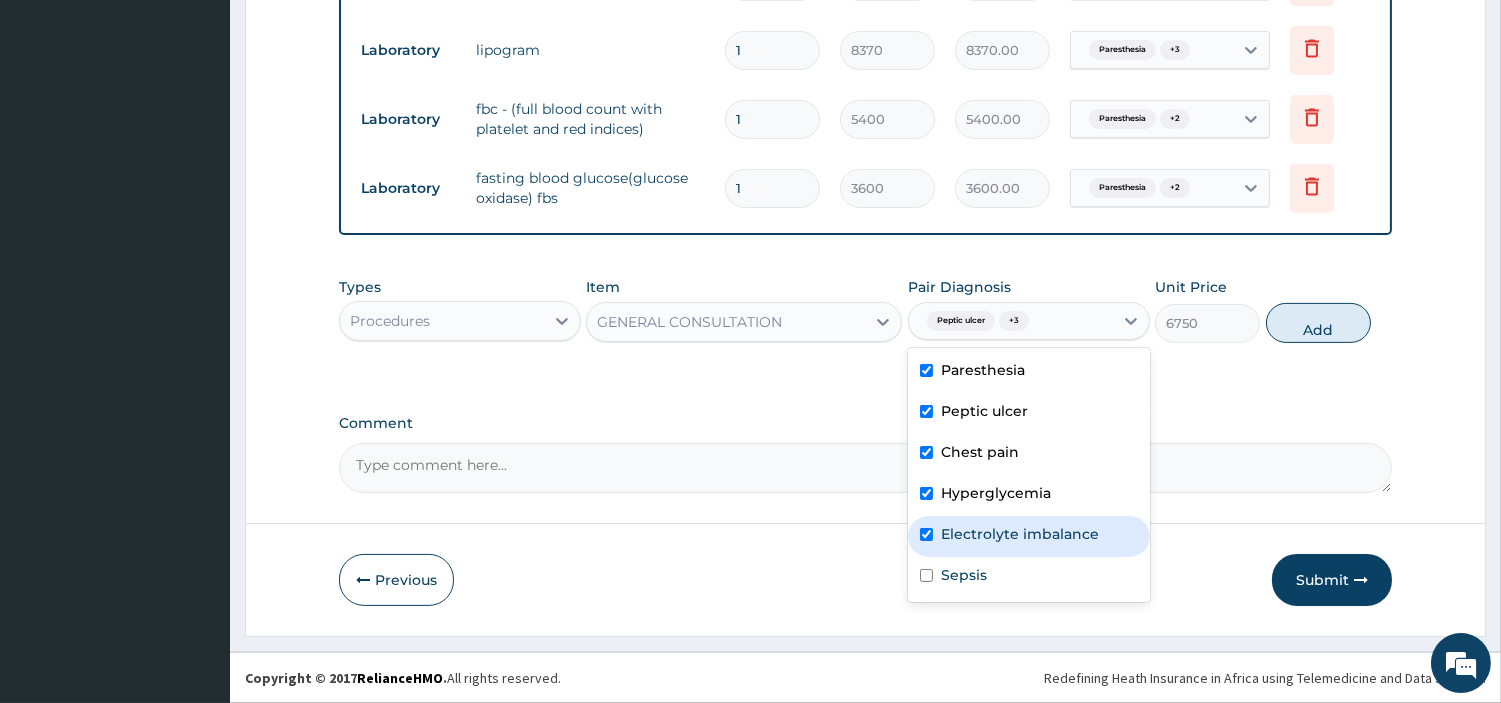 checkbox on "true" 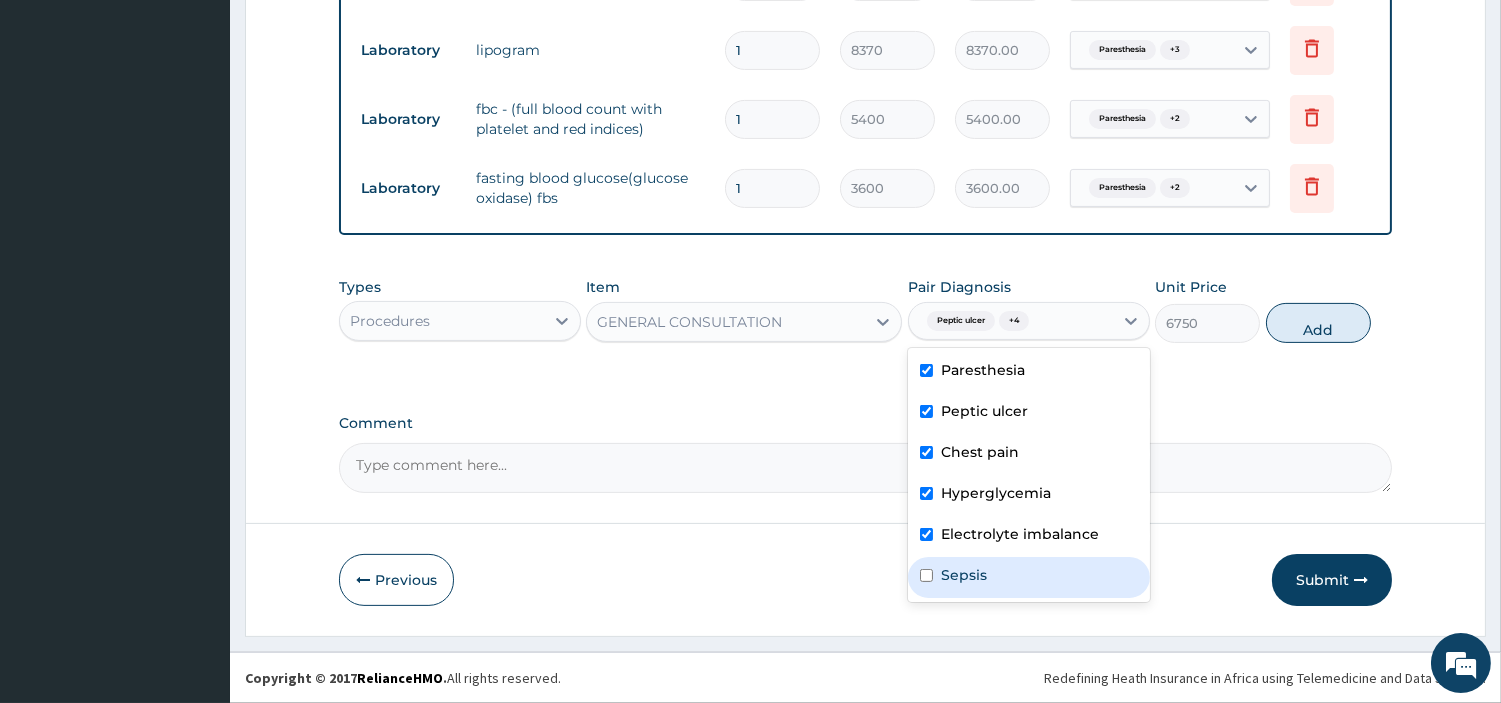 click on "Paresthesia Peptic ulcer Chest pain Hyperglycemia Electrolyte imbalance Sepsis" at bounding box center [1029, 475] 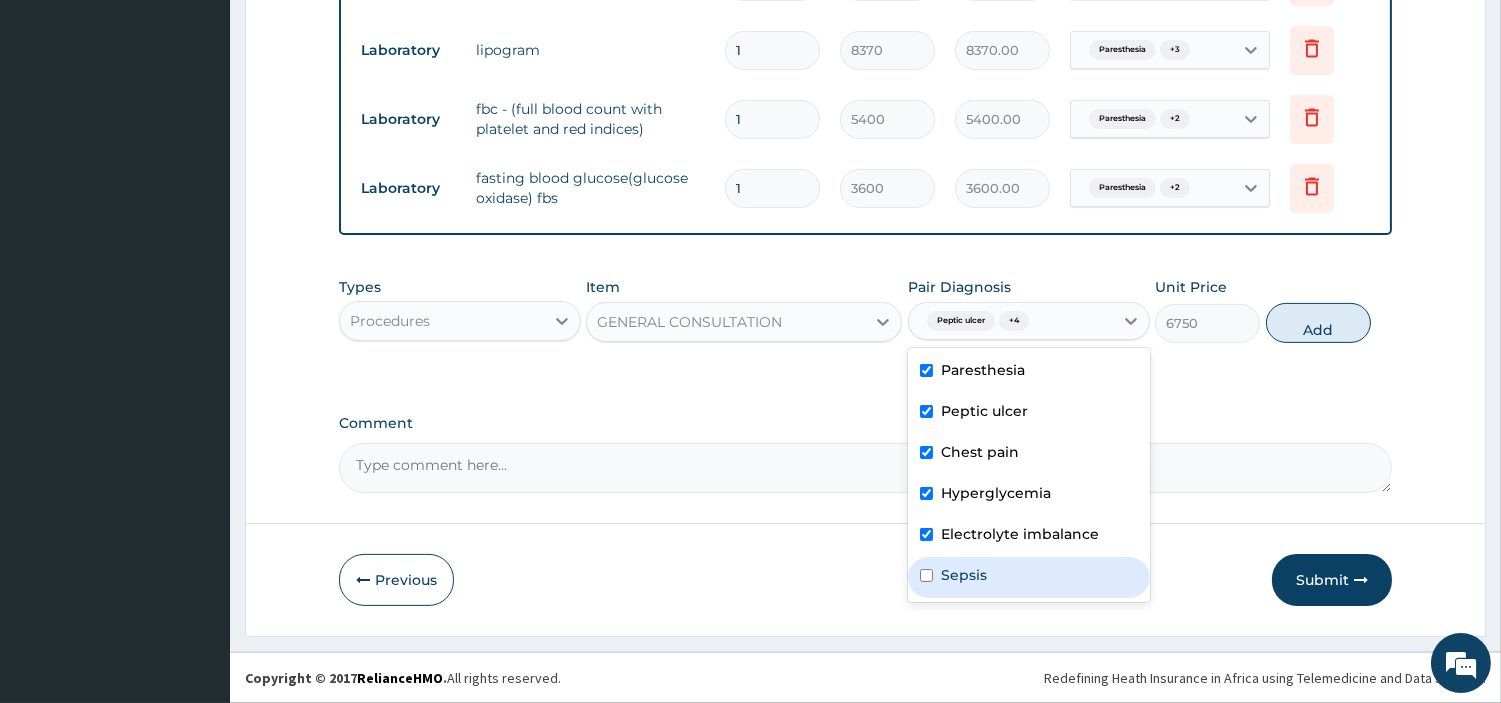 drag, startPoint x: 1002, startPoint y: 580, endPoint x: 1426, endPoint y: 288, distance: 514.8204 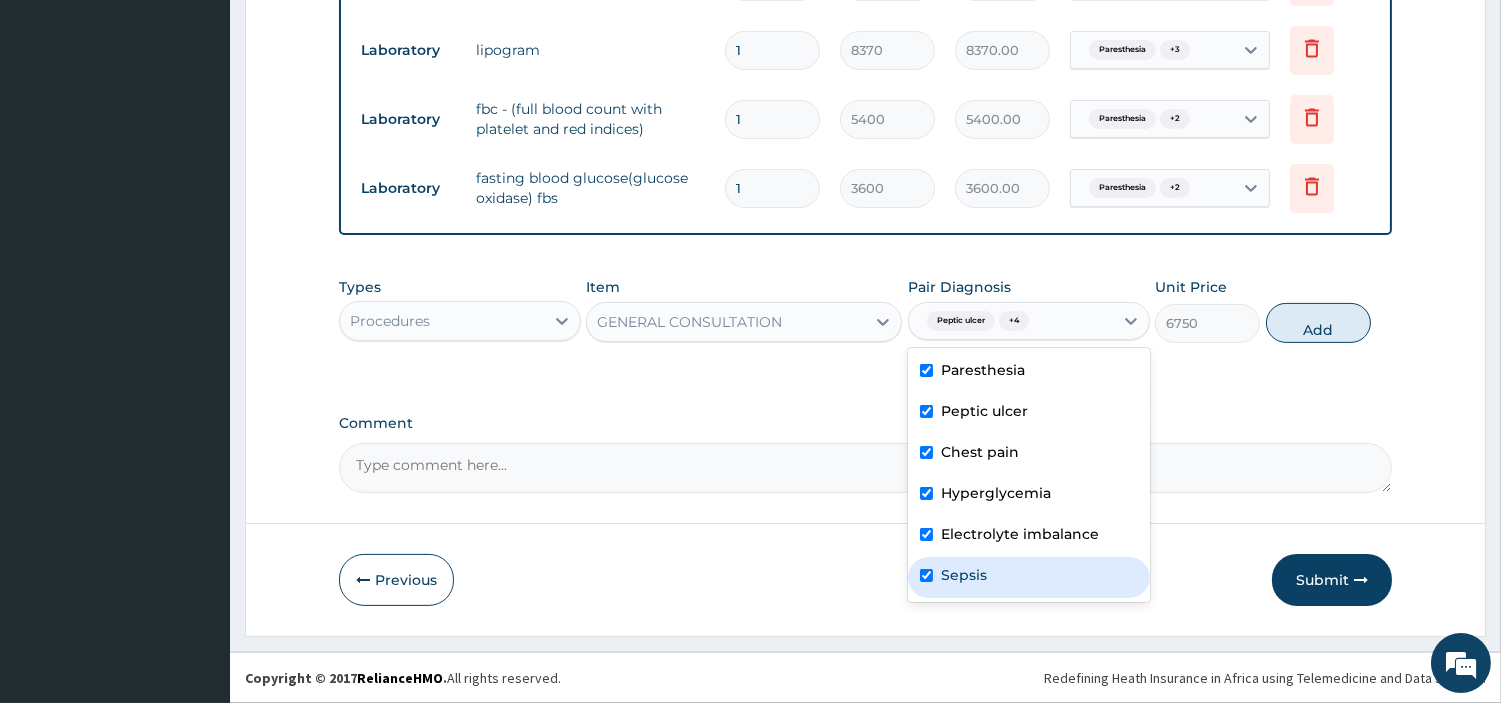 checkbox on "true" 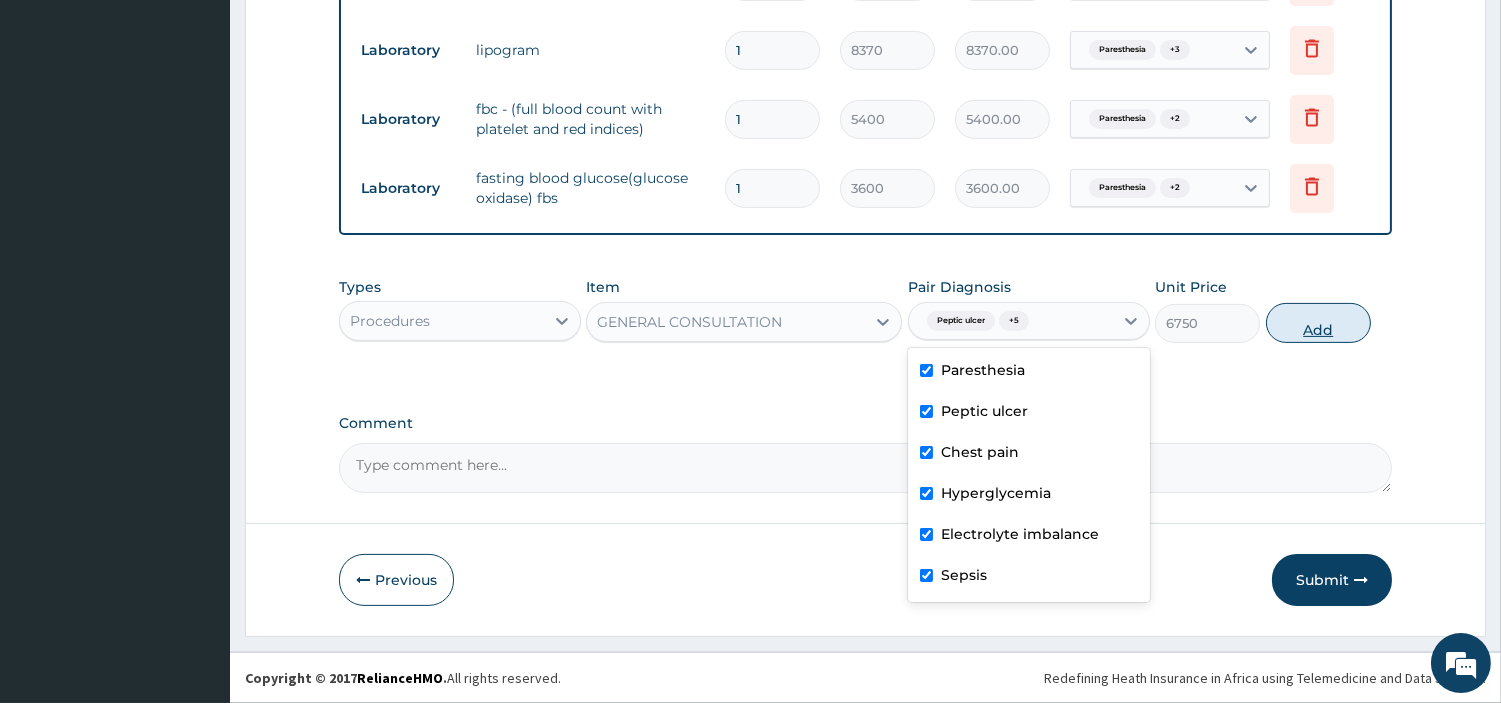 drag, startPoint x: 1326, startPoint y: 291, endPoint x: 1333, endPoint y: 312, distance: 22.135944 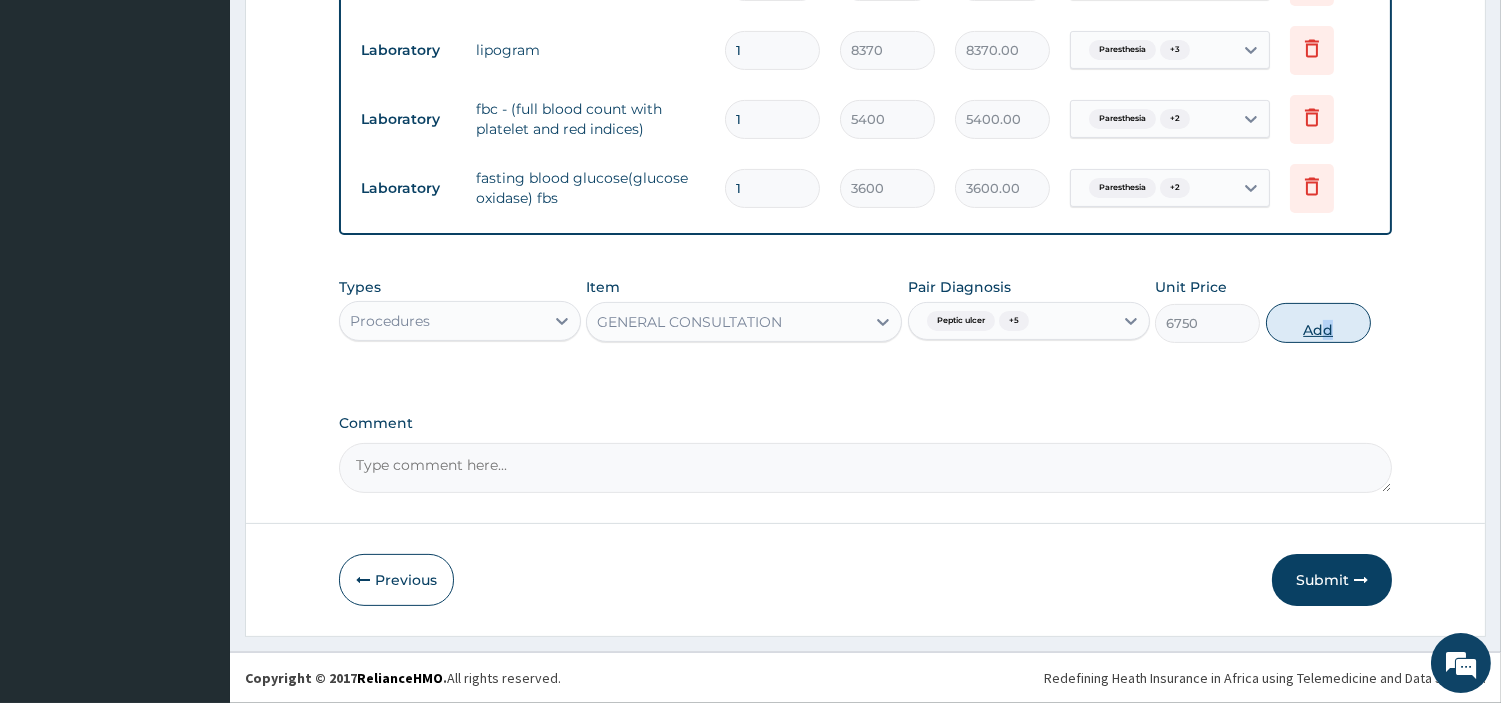 click on "Add" at bounding box center [1318, 323] 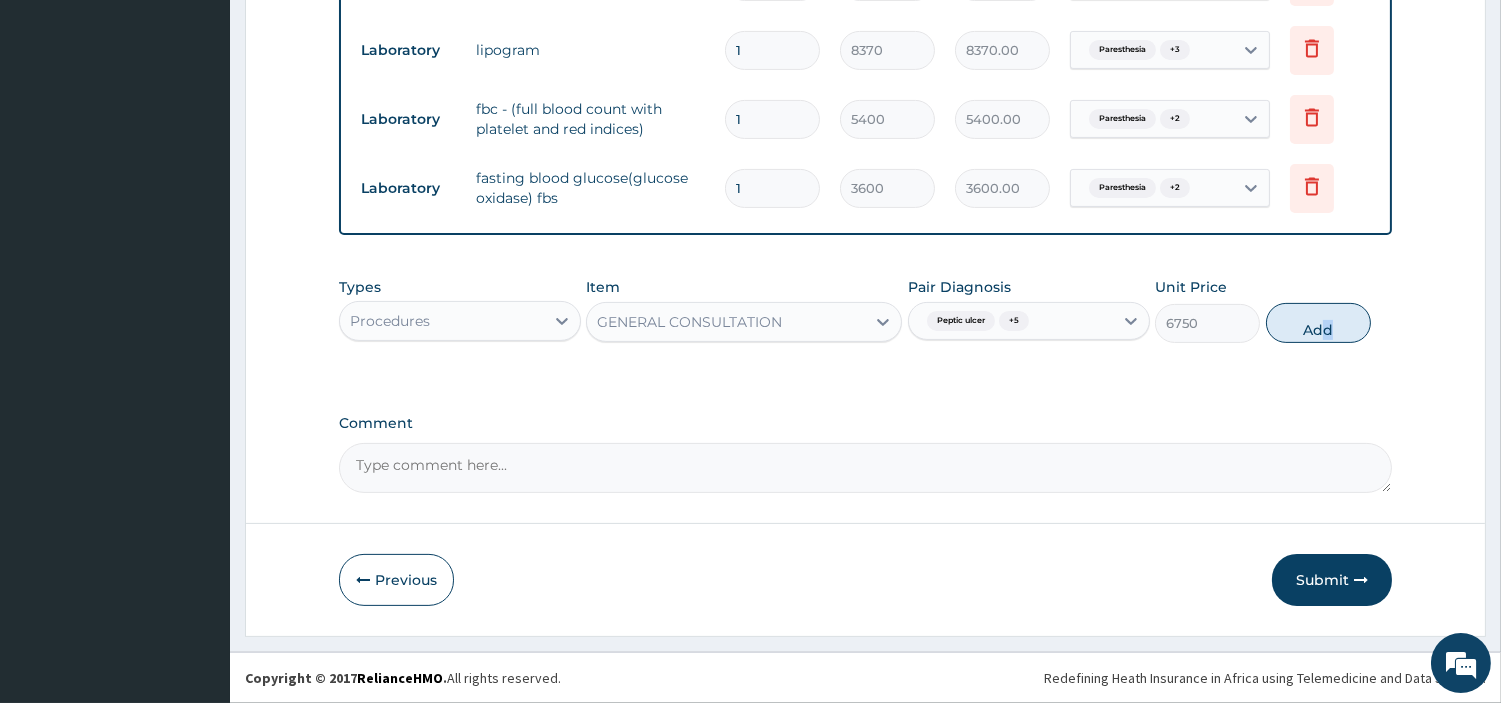 type on "0" 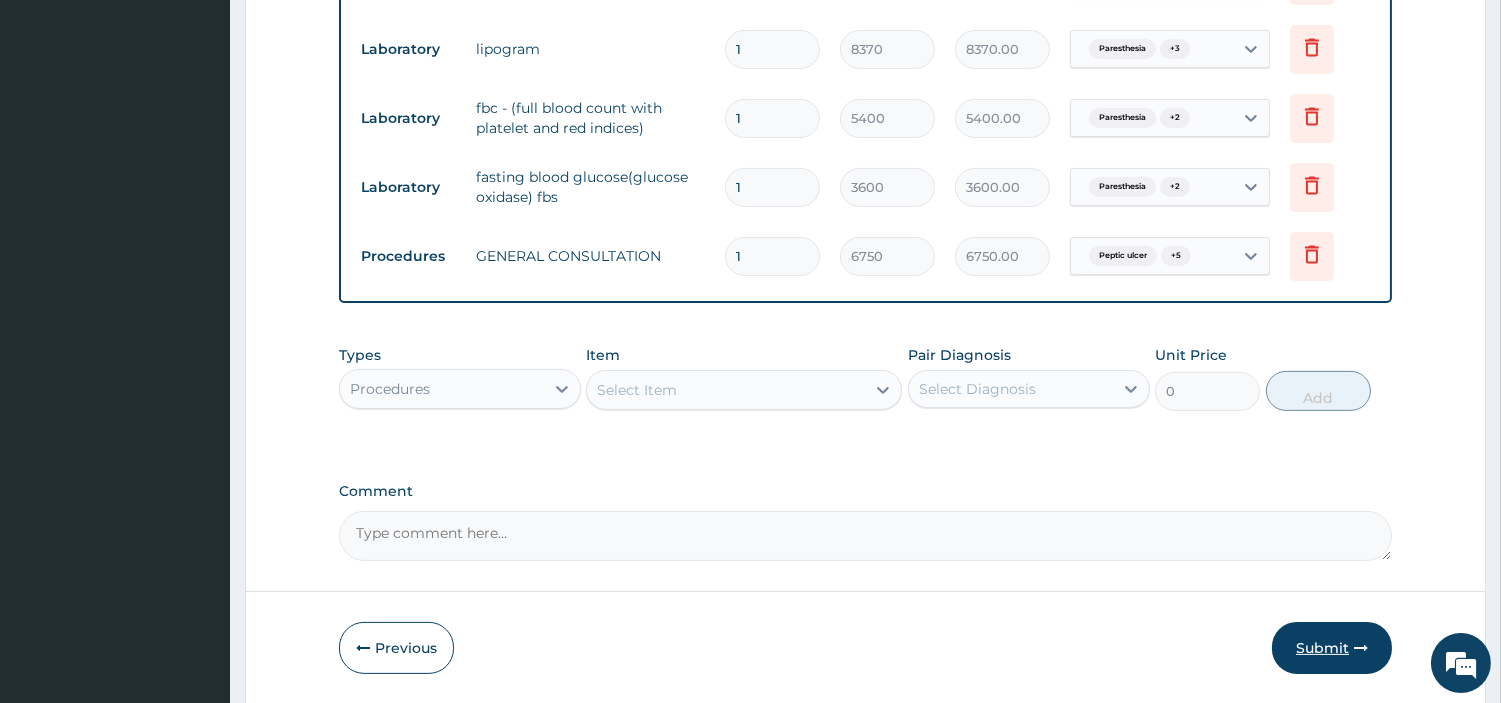 click on "Submit" at bounding box center (1332, 648) 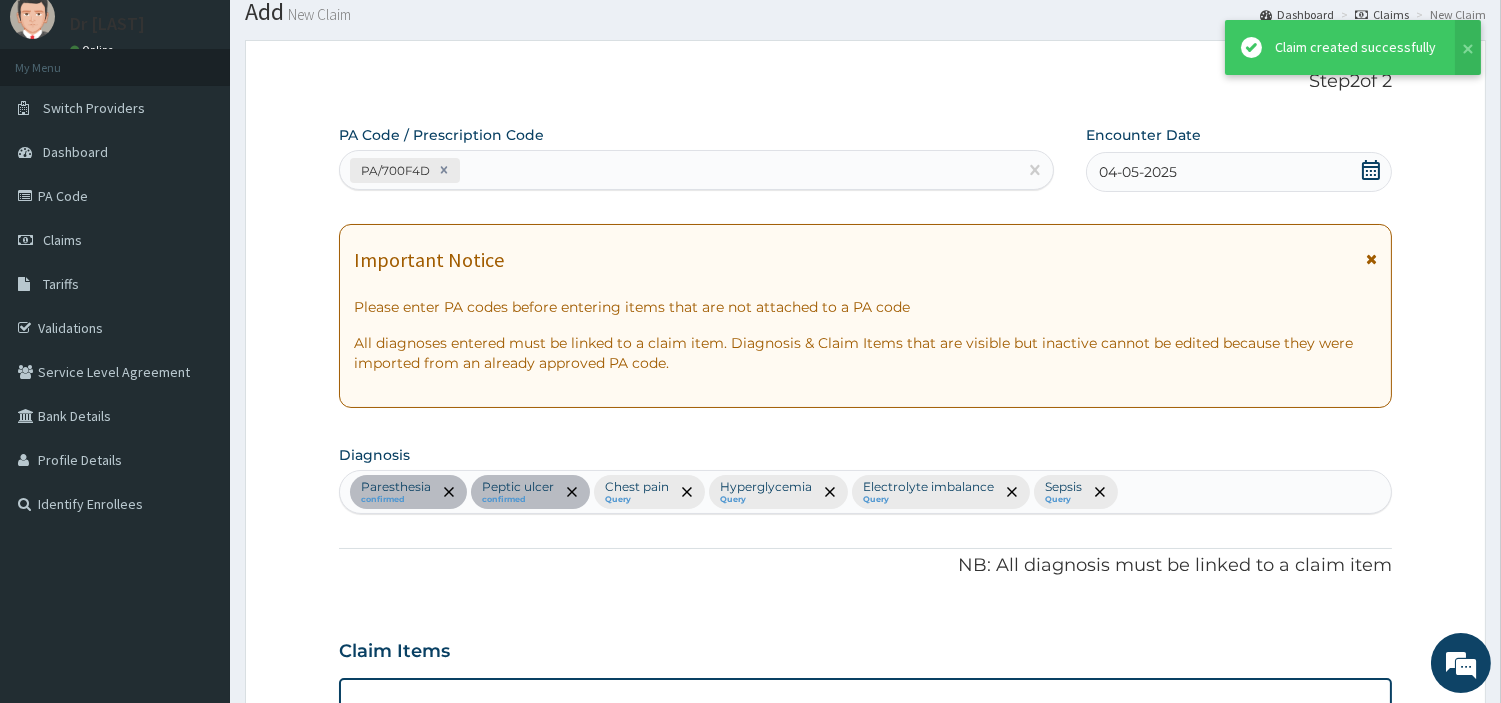 scroll, scrollTop: 990, scrollLeft: 0, axis: vertical 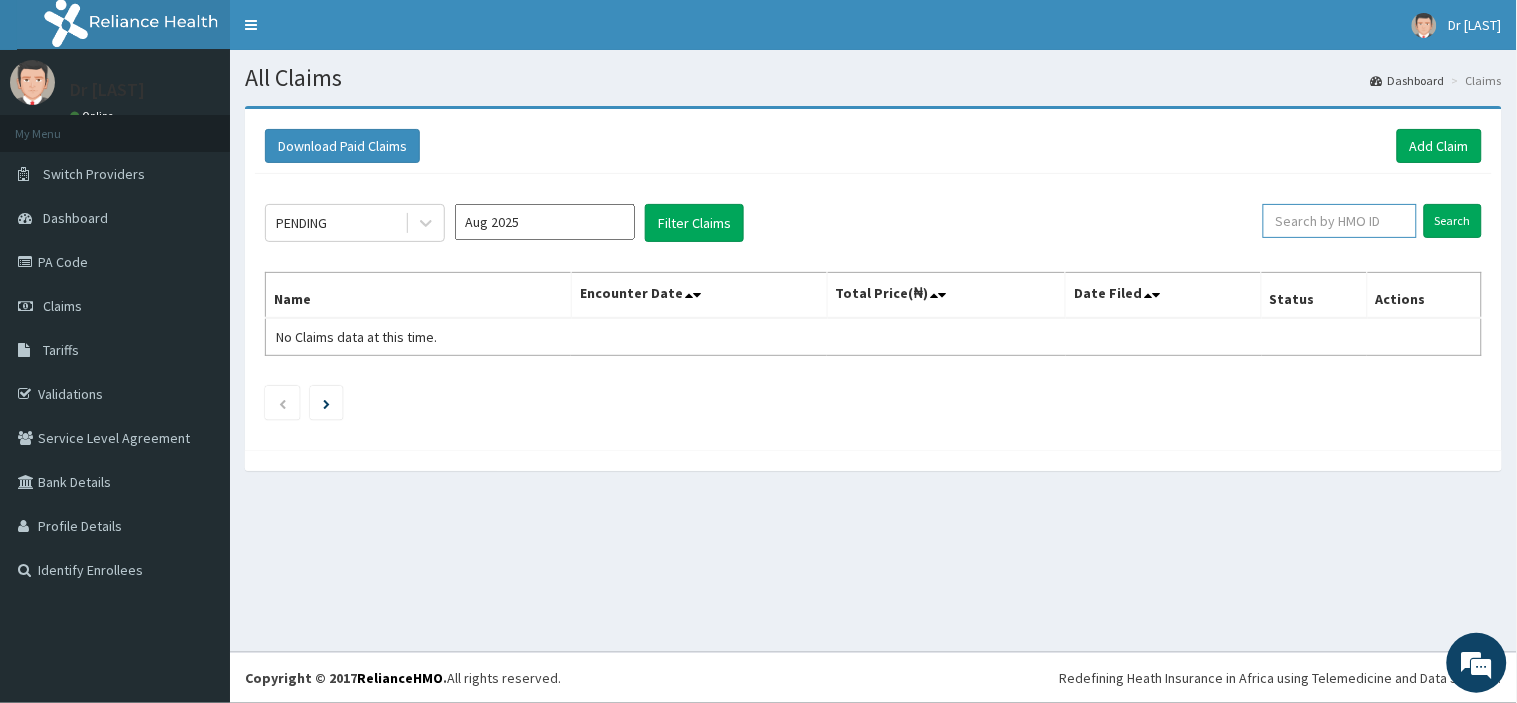 drag, startPoint x: 1344, startPoint y: 228, endPoint x: 1352, endPoint y: 204, distance: 25.298222 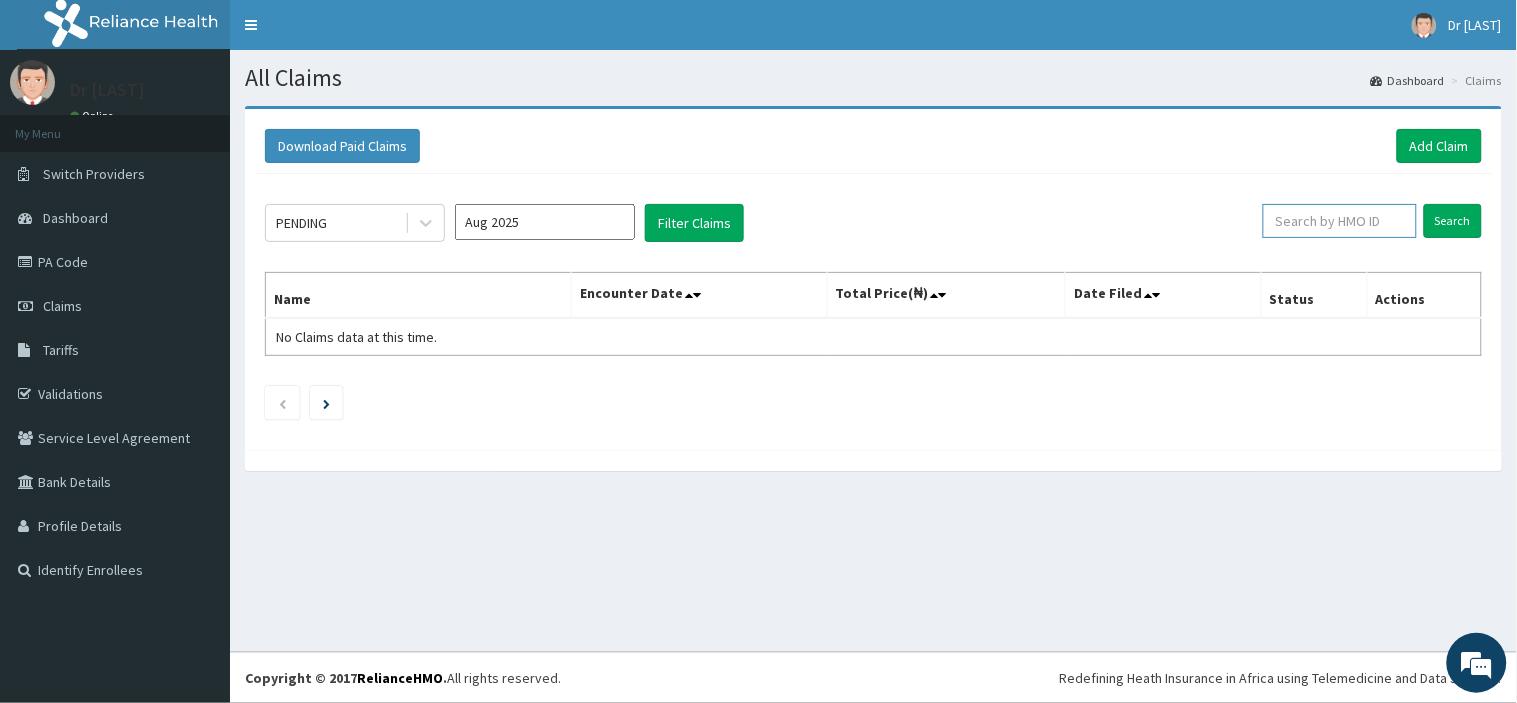 paste on "PA/700F4D" 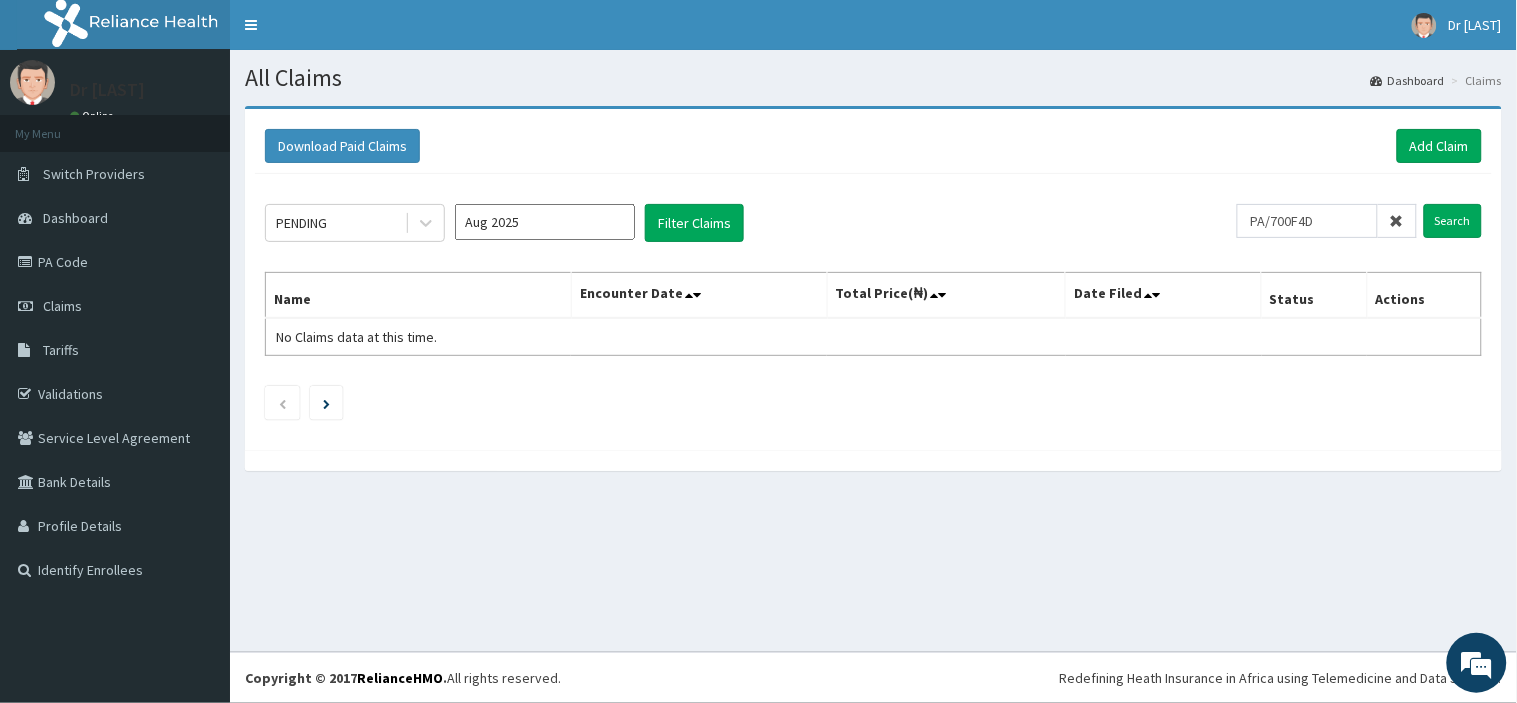 click on "PENDING Aug 2025 Filter Claims PA/700F4D Search Name Encounter Date Total Price(₦) Date Filed Status Actions No Claims data at this time." 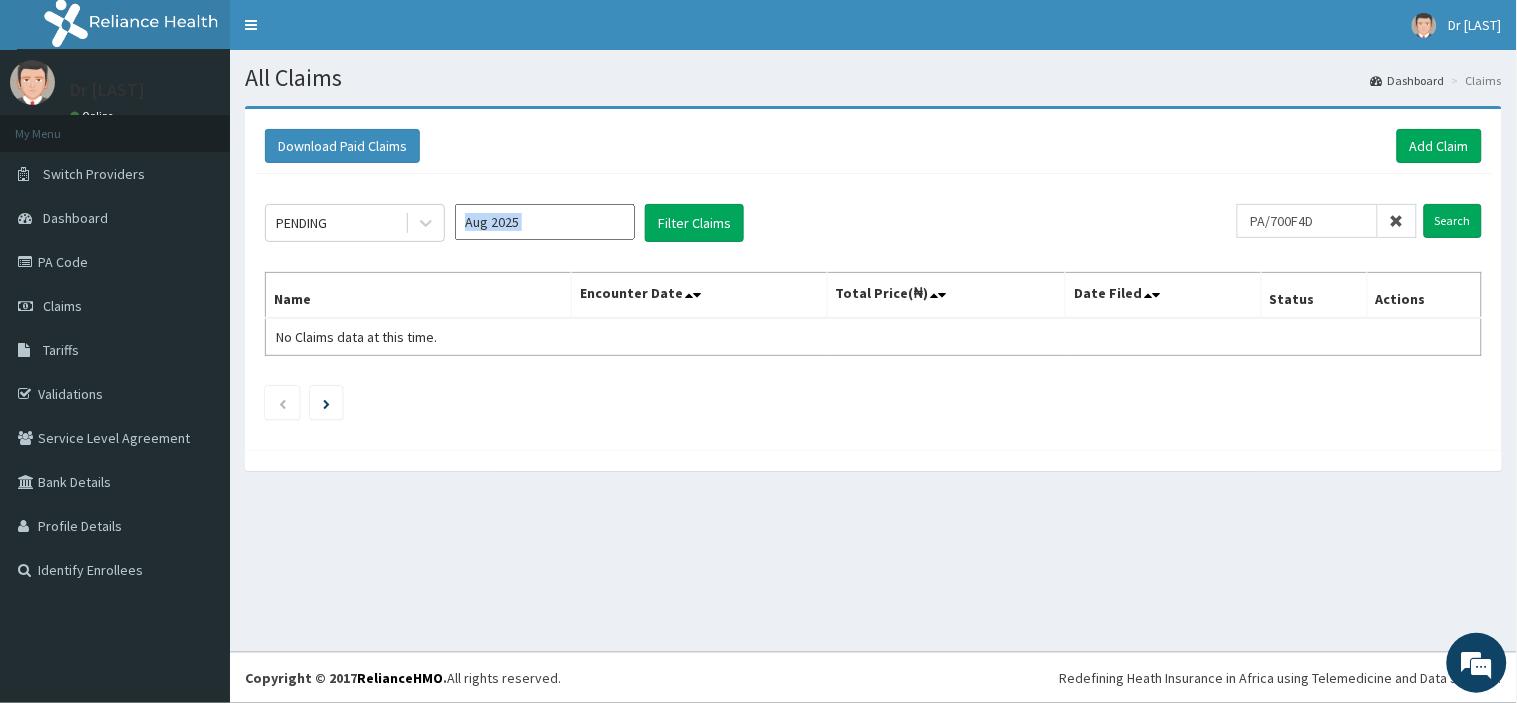 click on "PENDING Aug 2025 Filter Claims PA/700F4D Search Name Encounter Date Total Price(₦) Date Filed Status Actions No Claims data at this time." 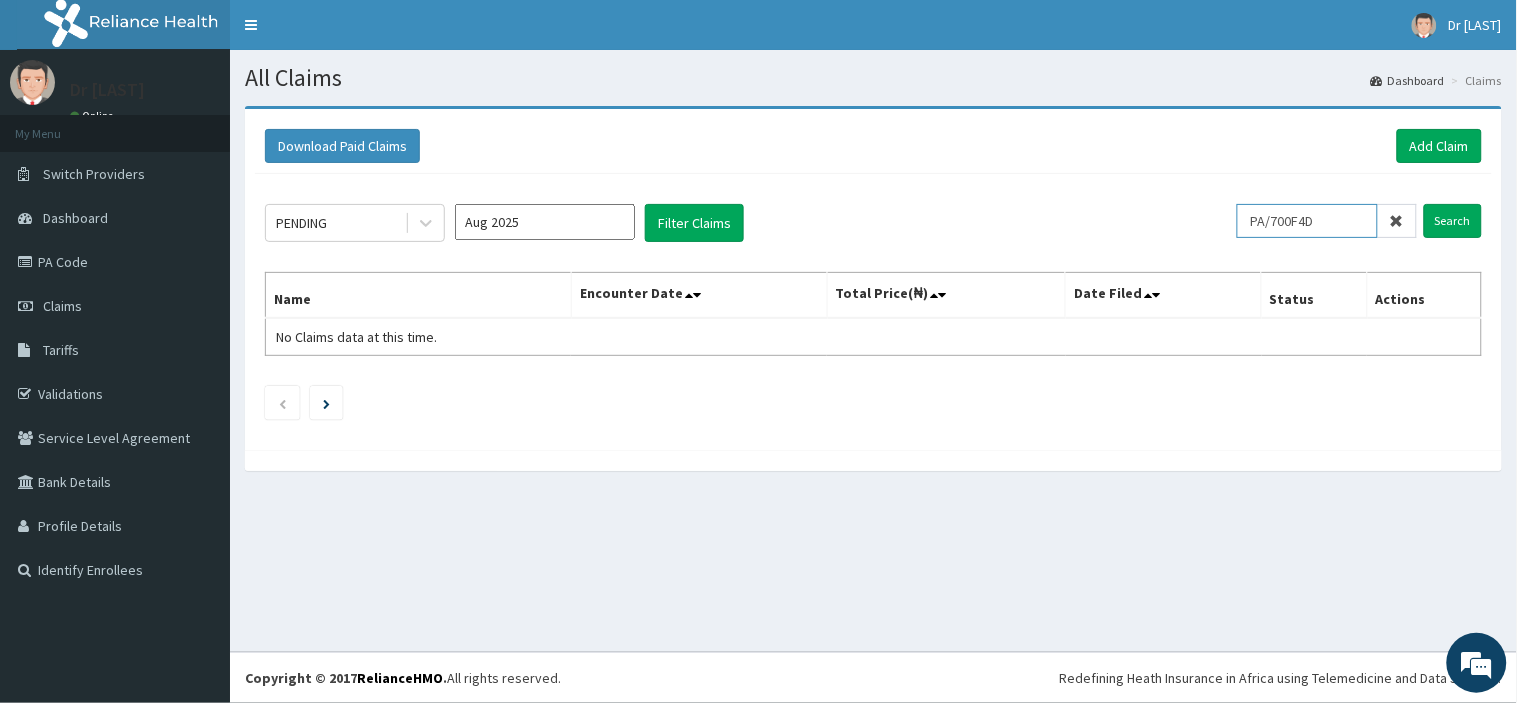 click on "PA/700F4D" at bounding box center [1307, 221] 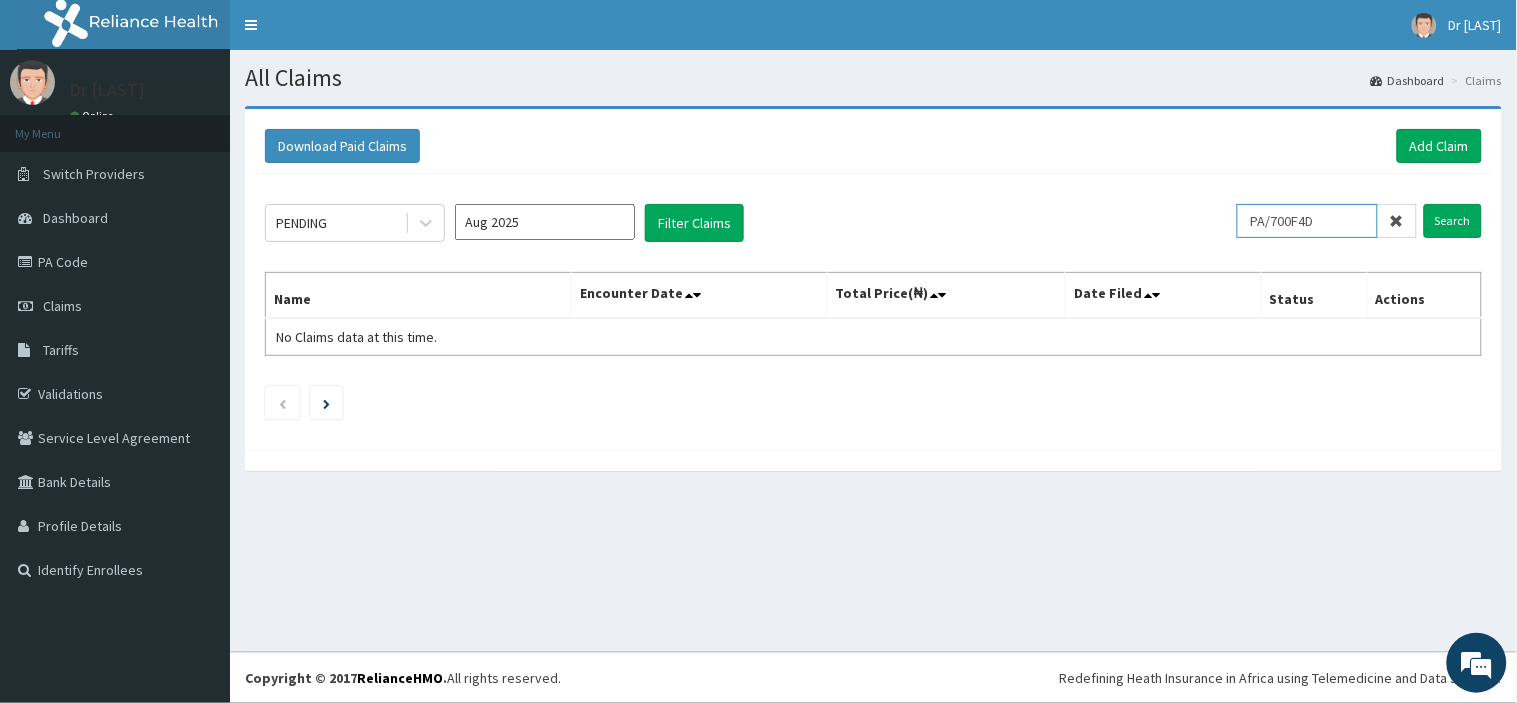 scroll, scrollTop: 0, scrollLeft: 0, axis: both 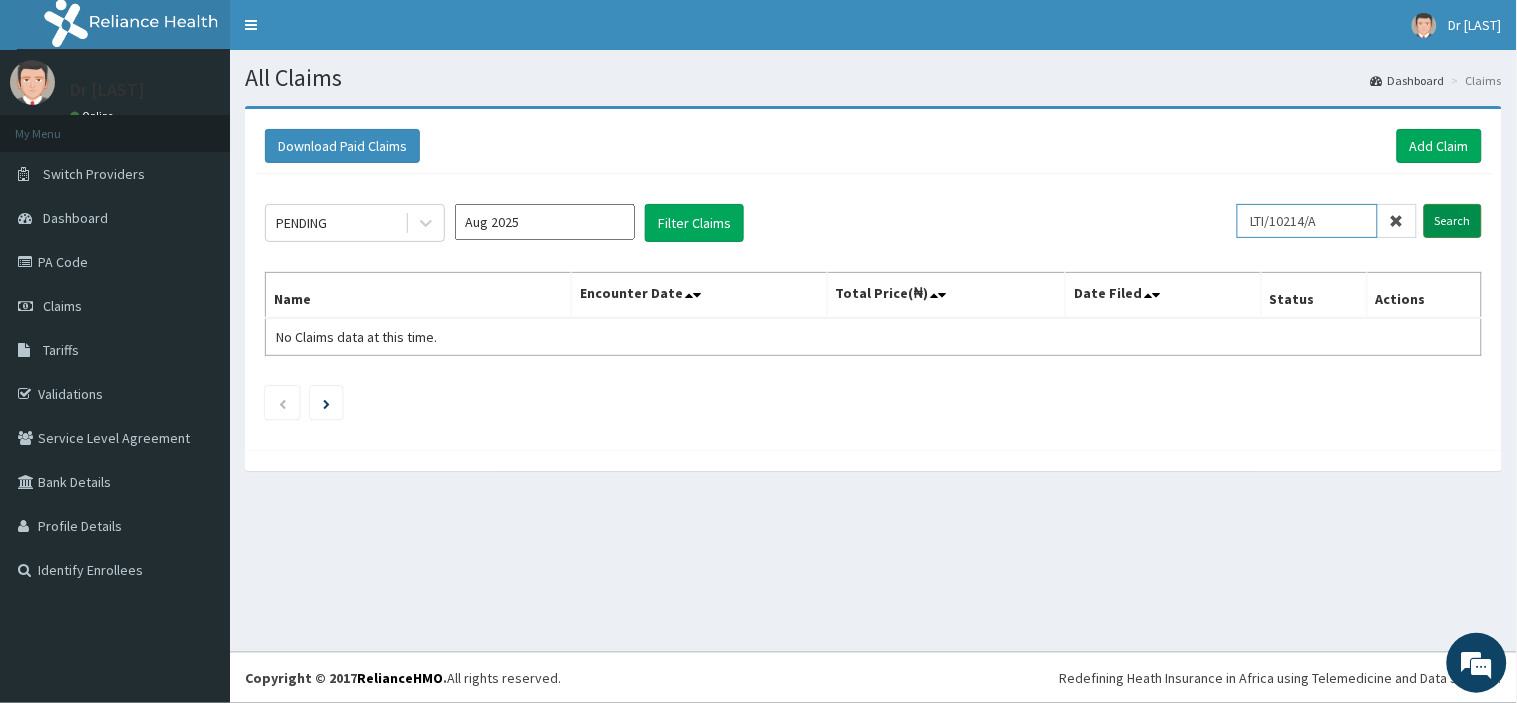 type on "LTI/10214/A" 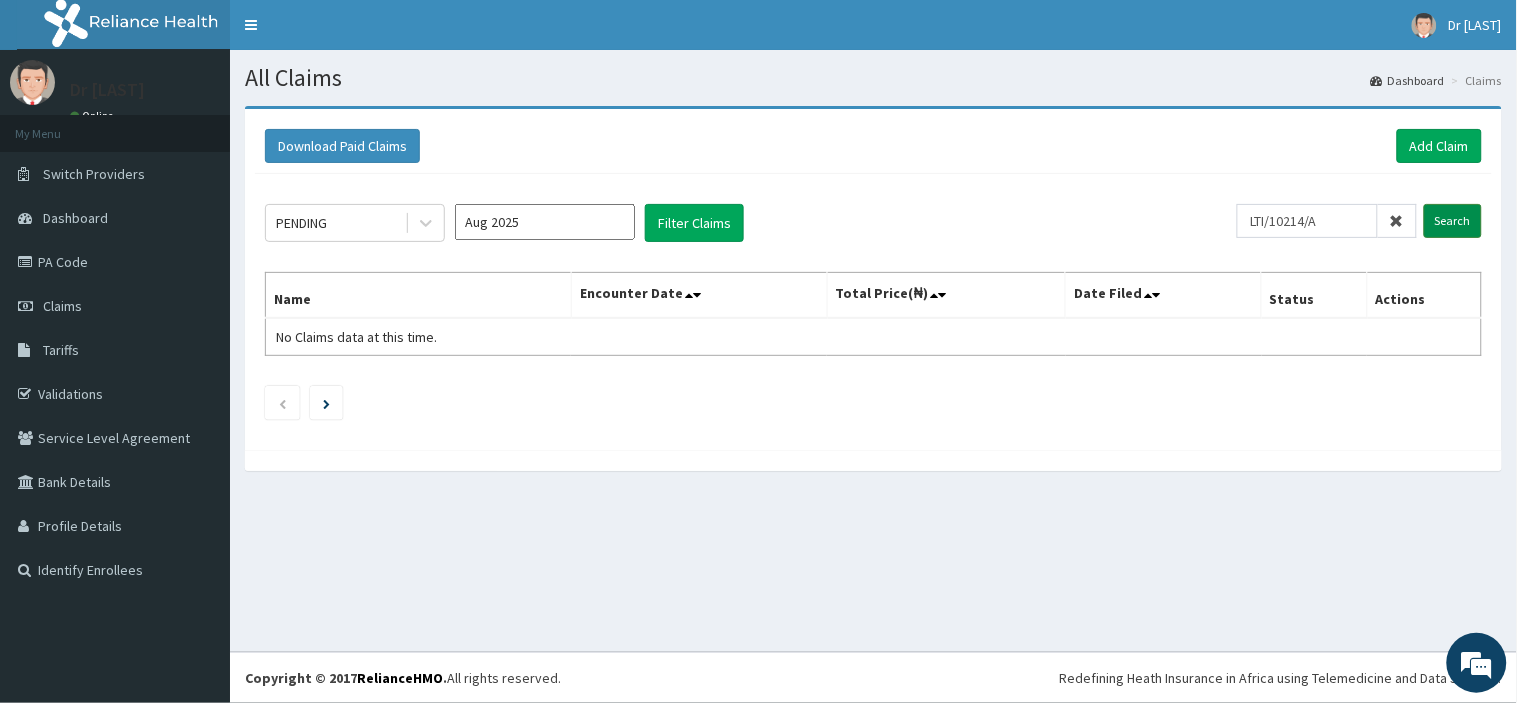 click on "Search" at bounding box center [1453, 221] 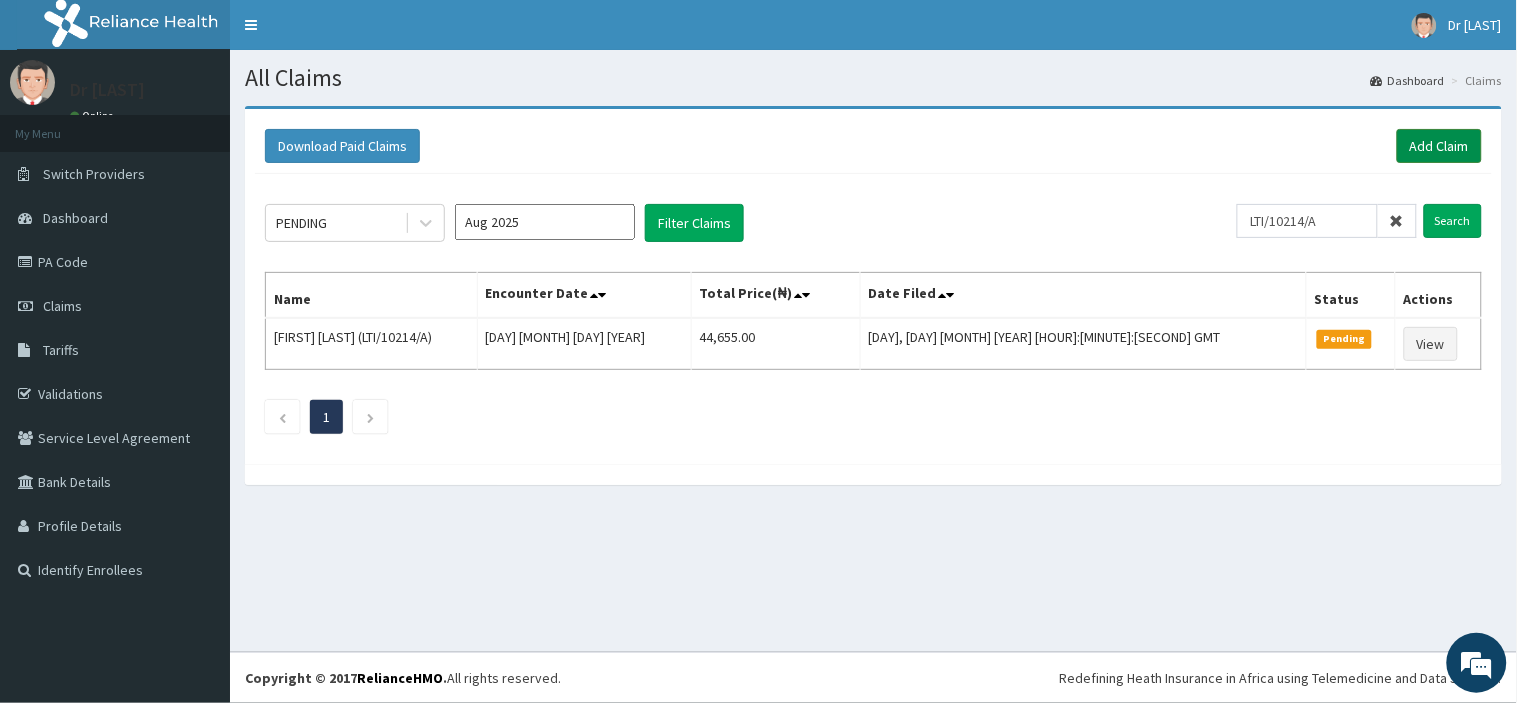 click on "Add Claim" at bounding box center (1439, 146) 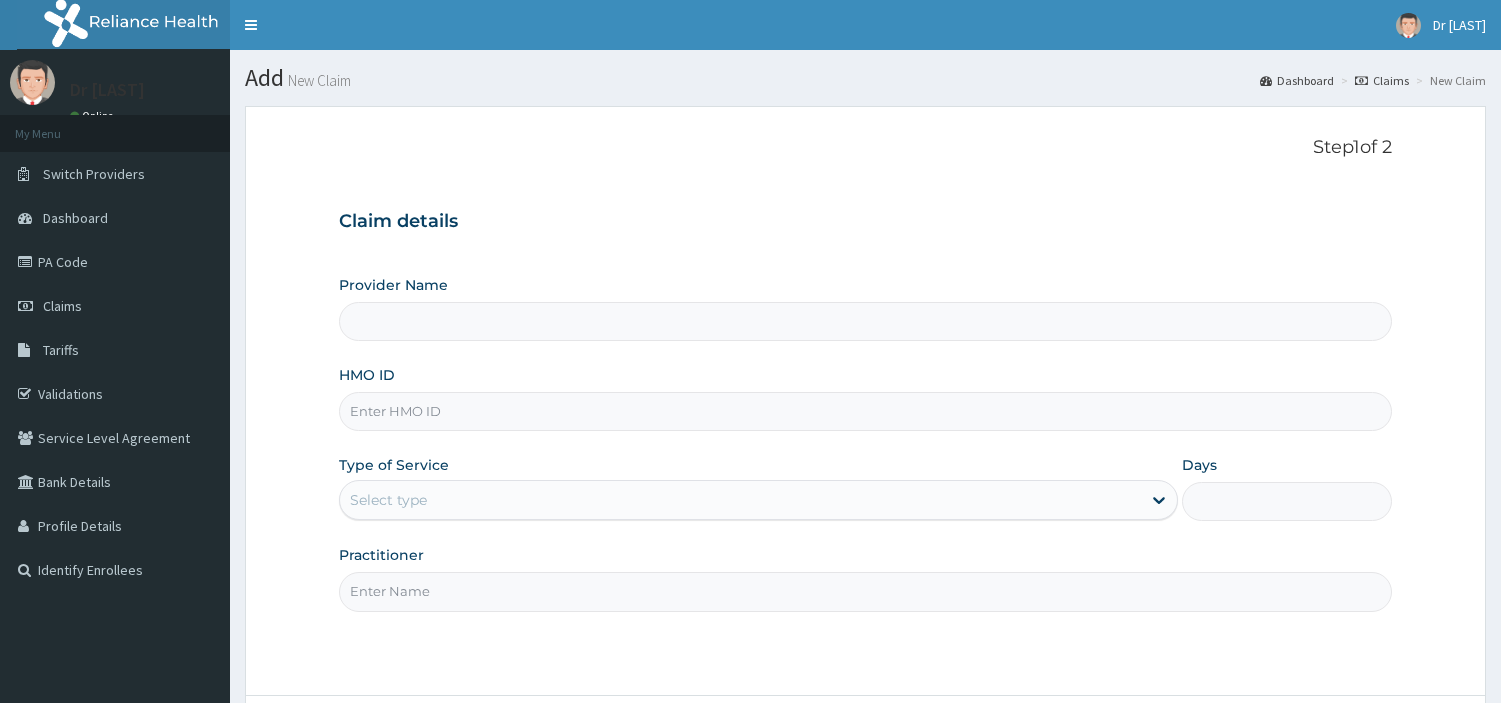scroll, scrollTop: 0, scrollLeft: 0, axis: both 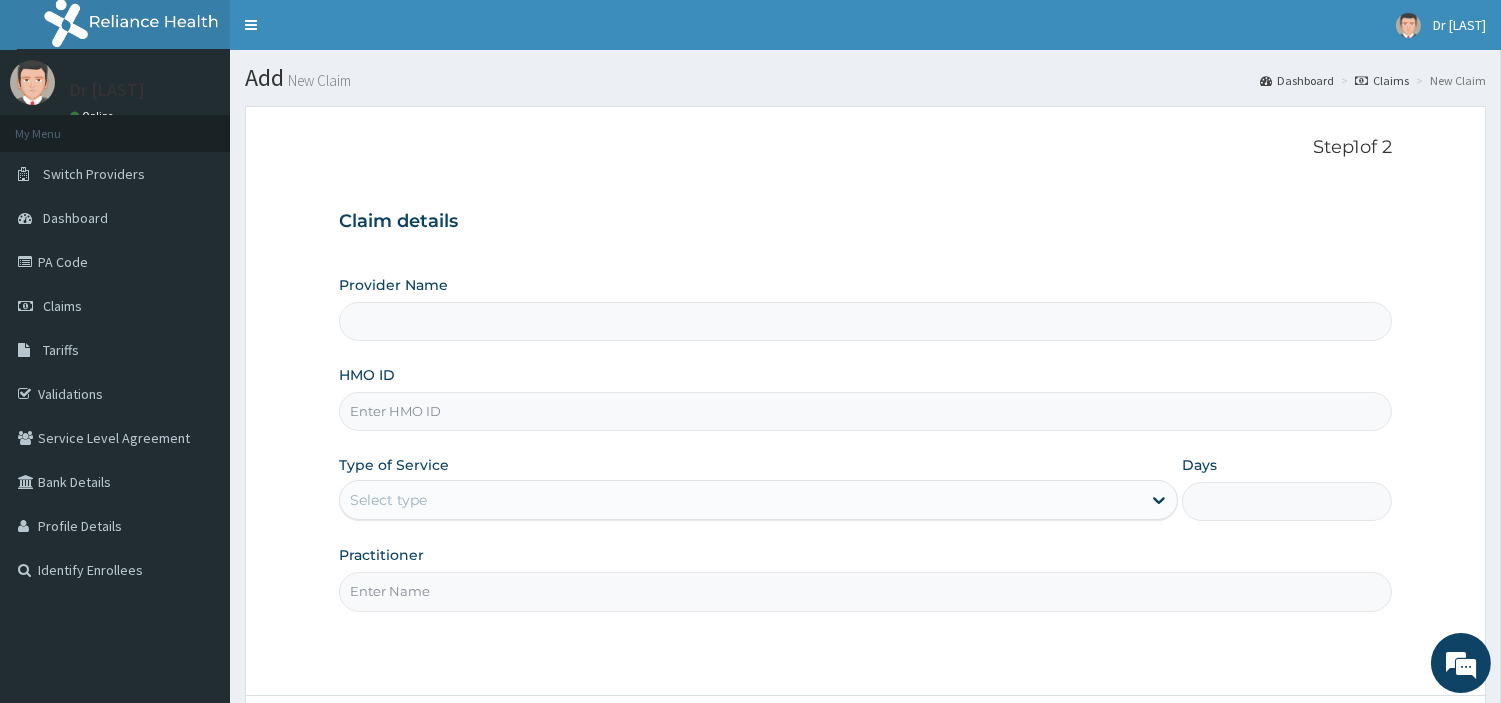 type on "R-Jolad Hospital Nig. Ltd" 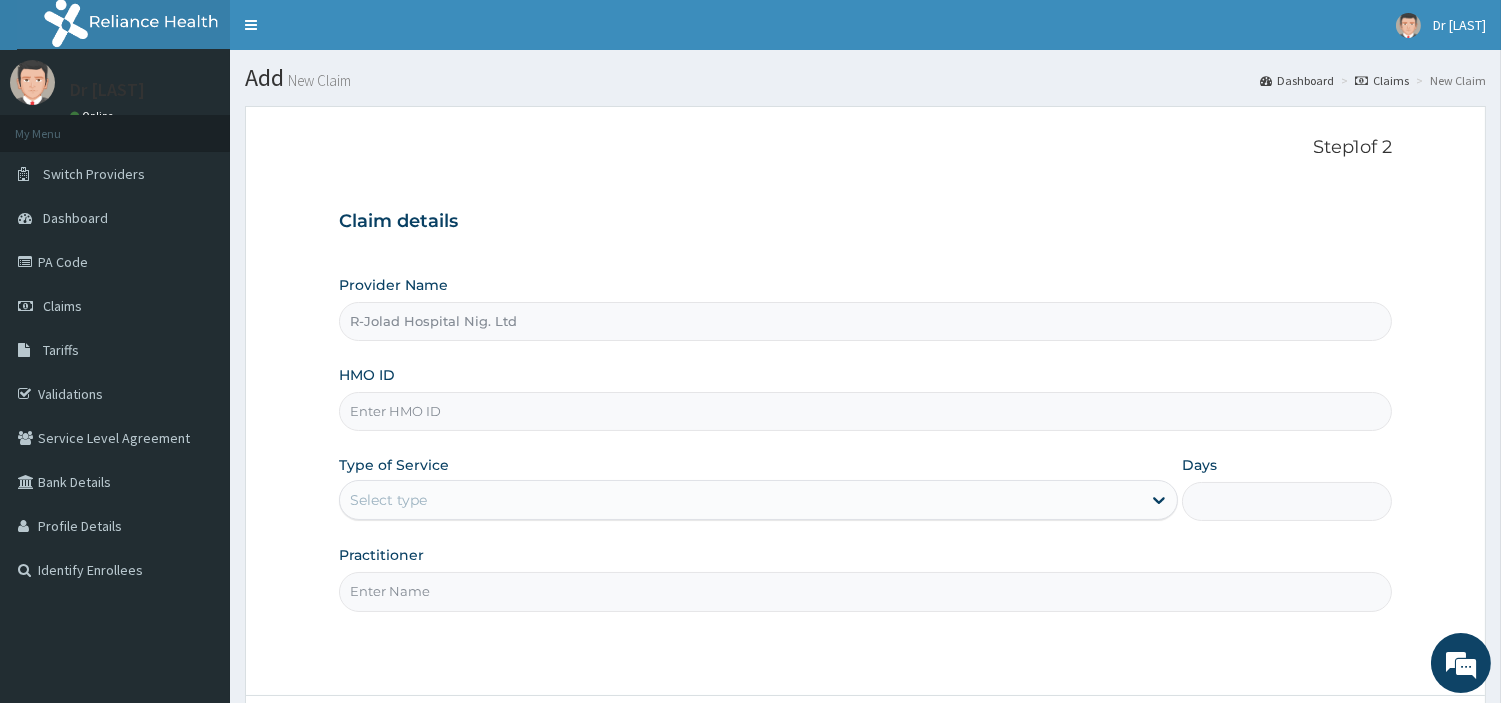 scroll, scrollTop: 0, scrollLeft: 0, axis: both 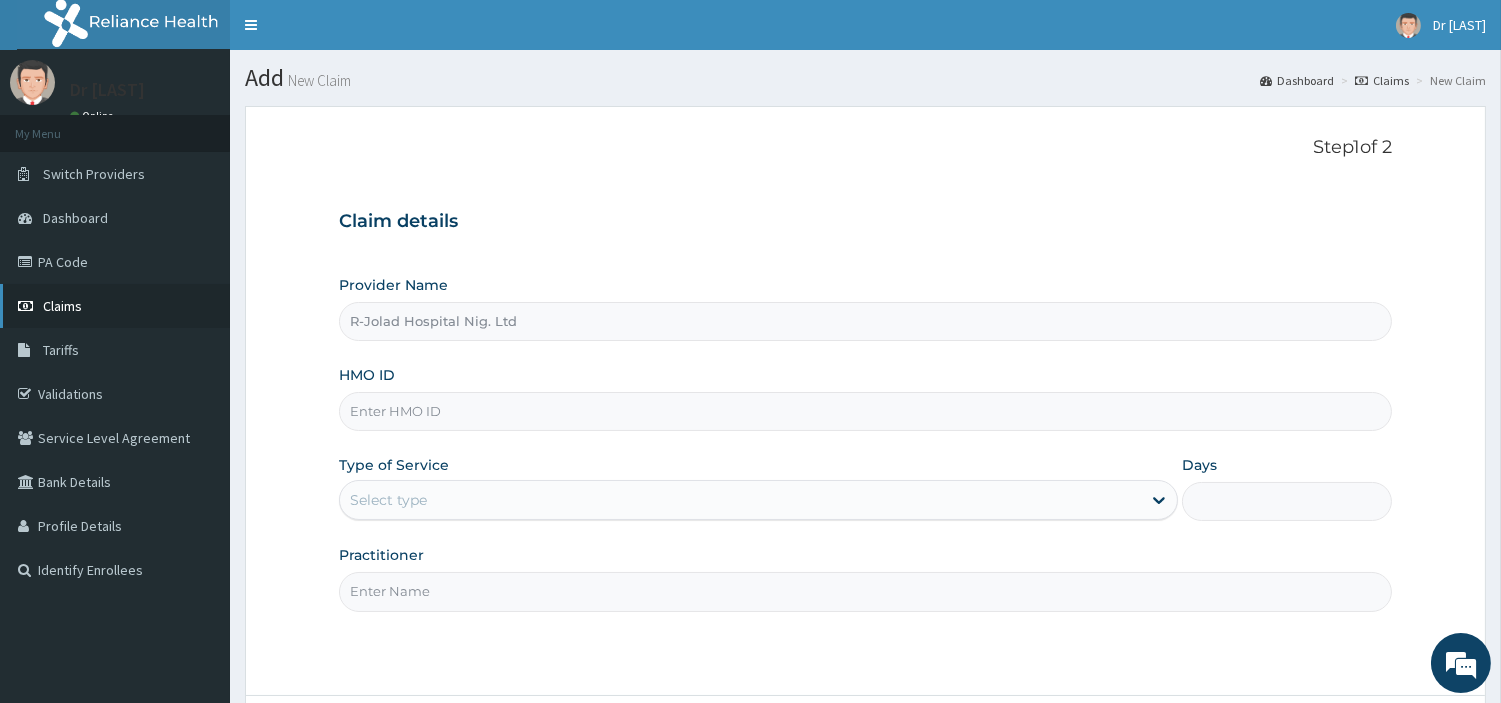 click on "Claims" at bounding box center [115, 306] 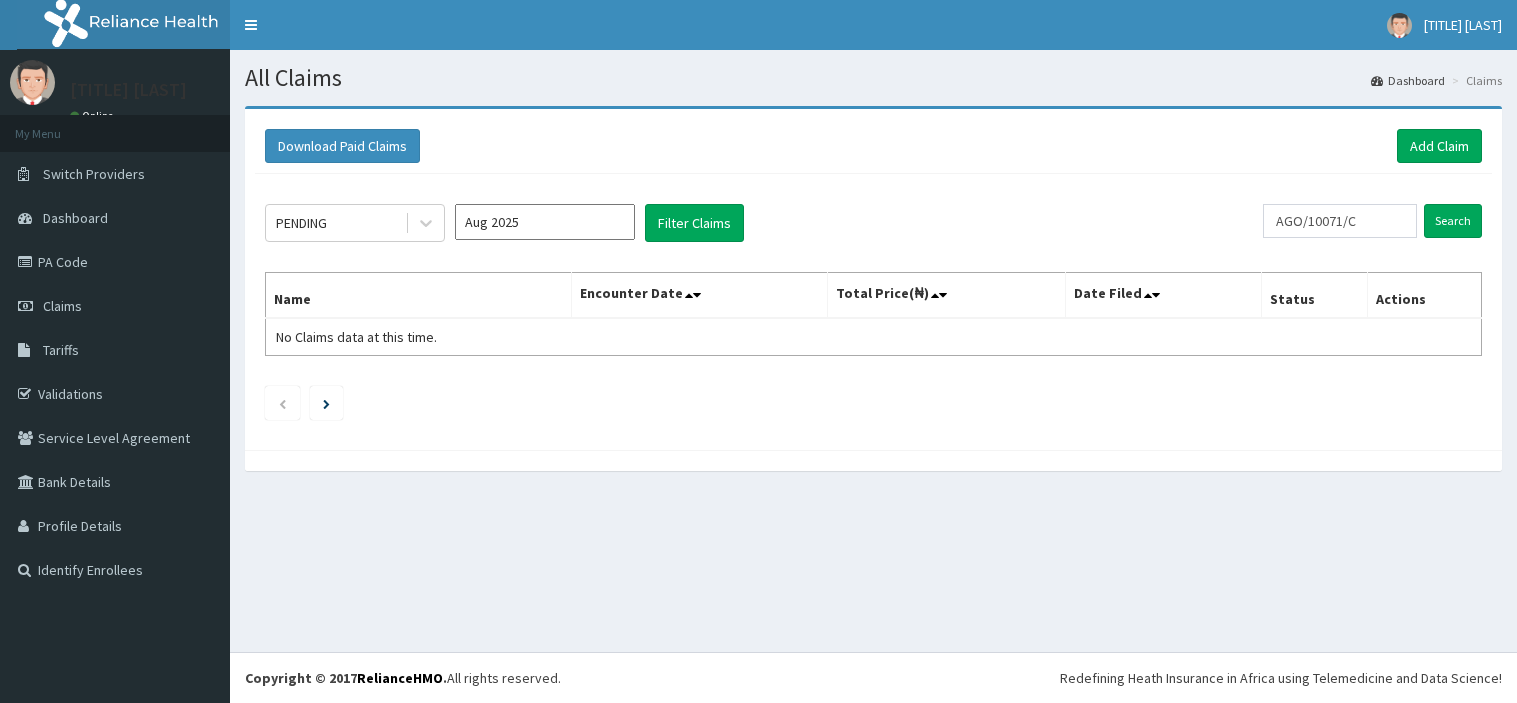 scroll, scrollTop: 0, scrollLeft: 0, axis: both 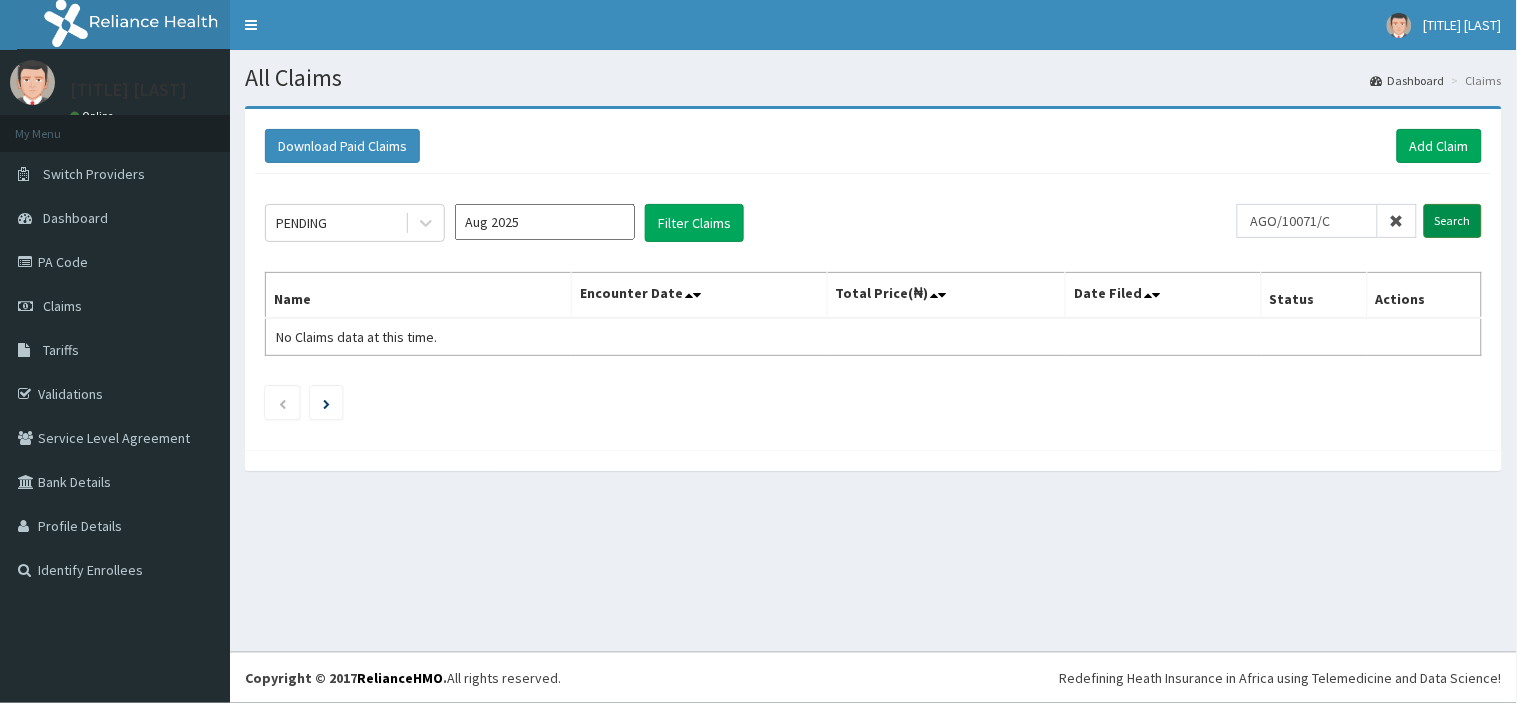 type on "AGO/10071/C" 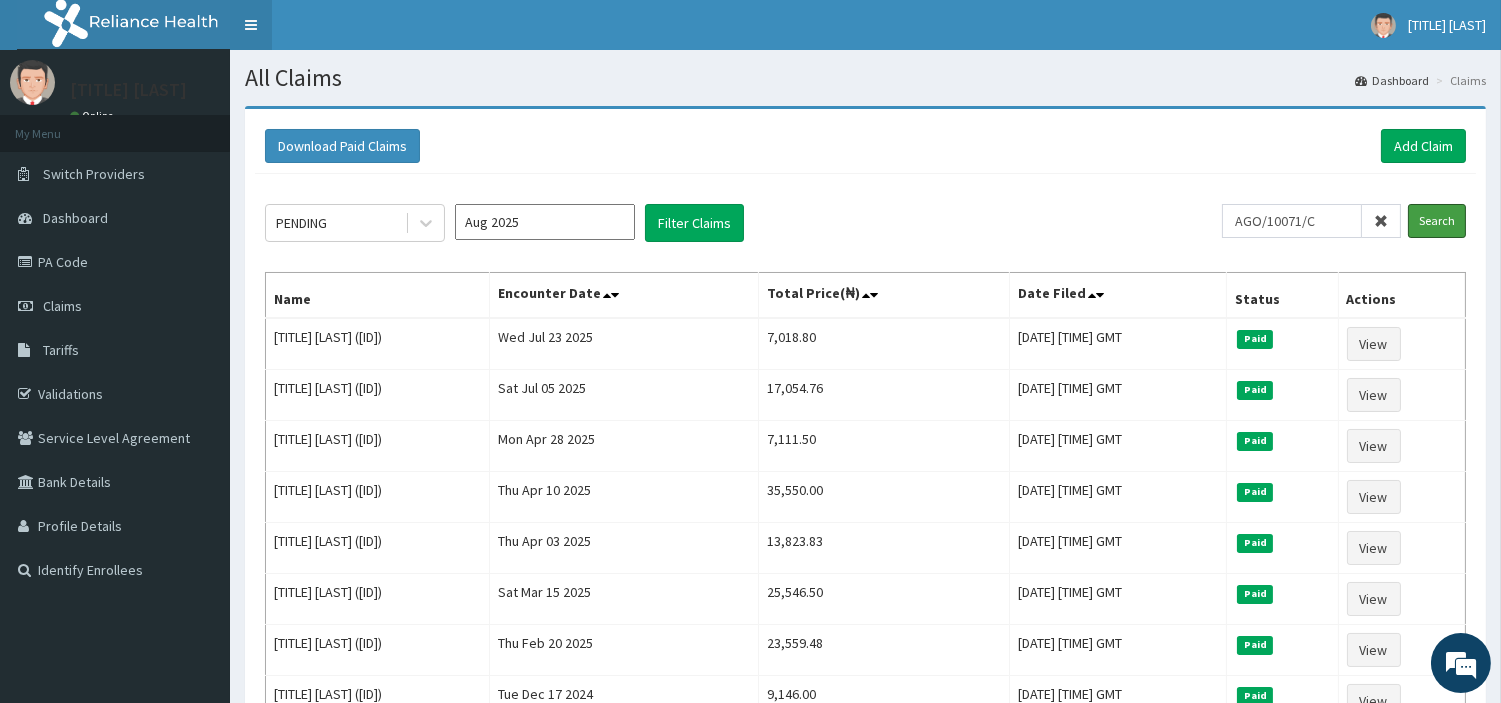 scroll, scrollTop: 0, scrollLeft: 0, axis: both 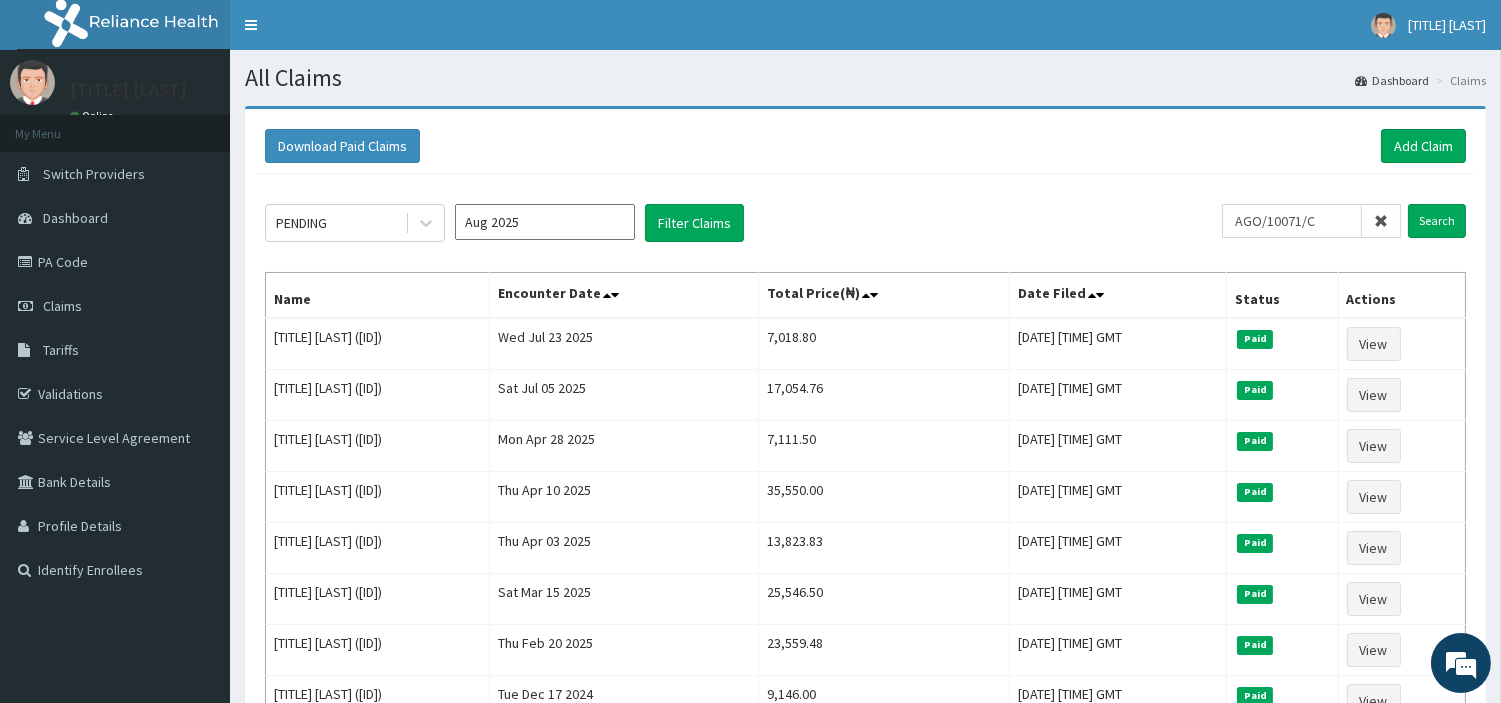 click at bounding box center [1381, 221] 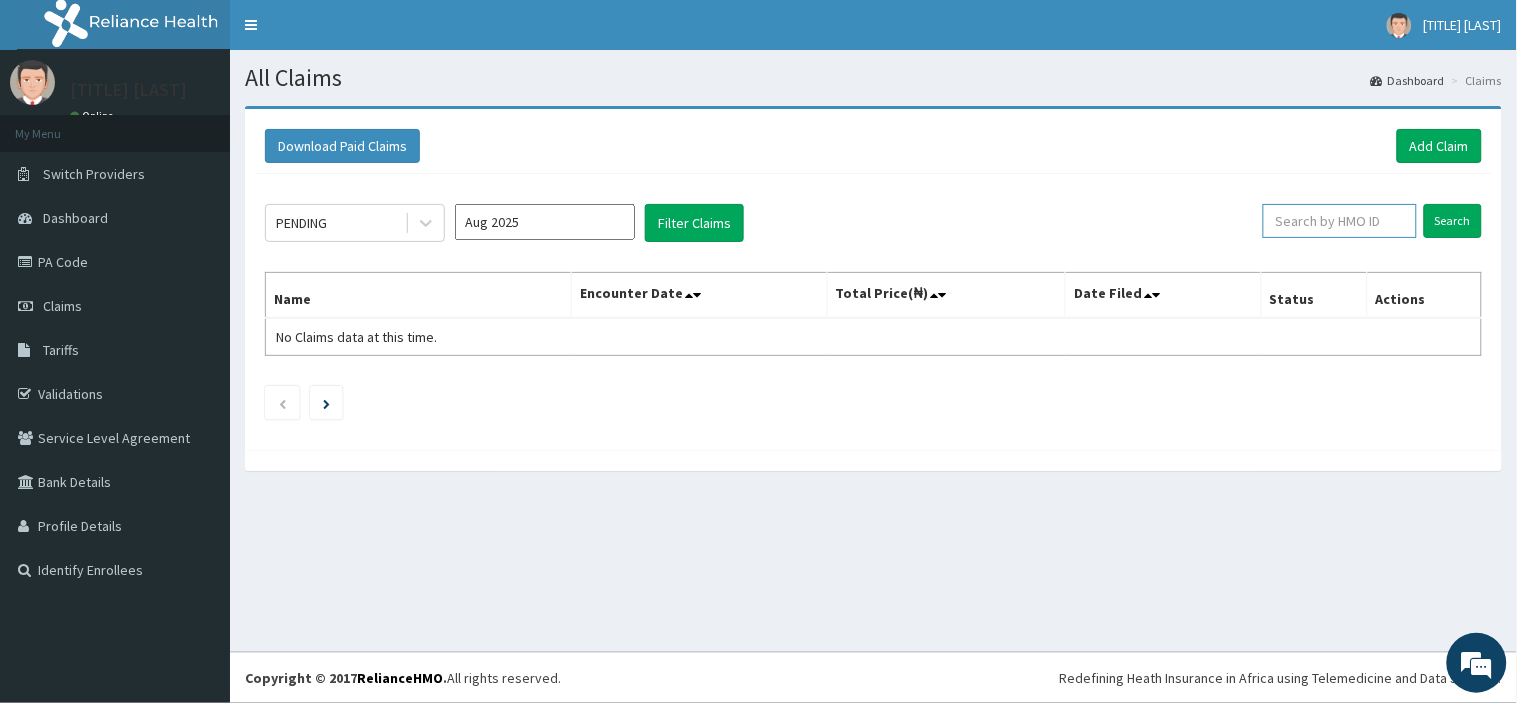 click at bounding box center [1340, 221] 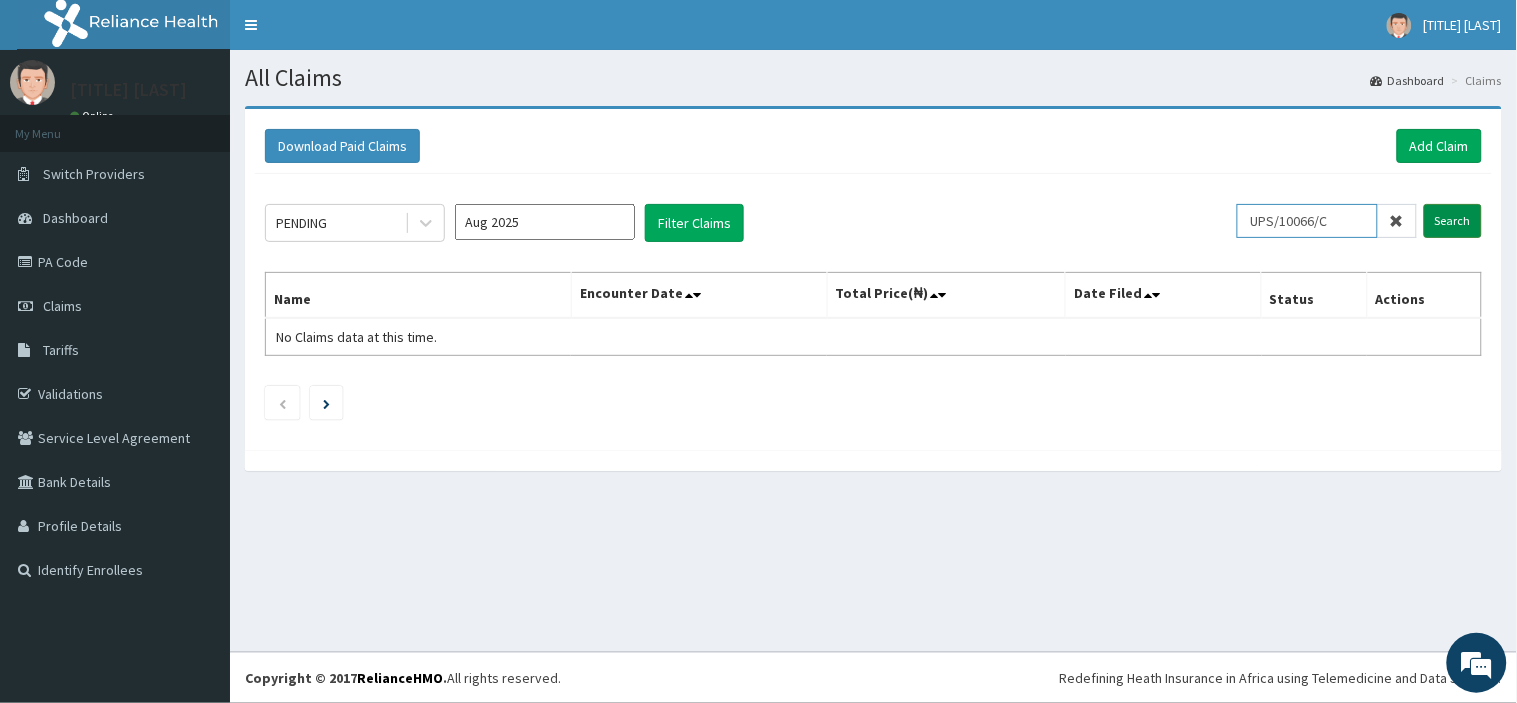 type on "UPS/10066/C" 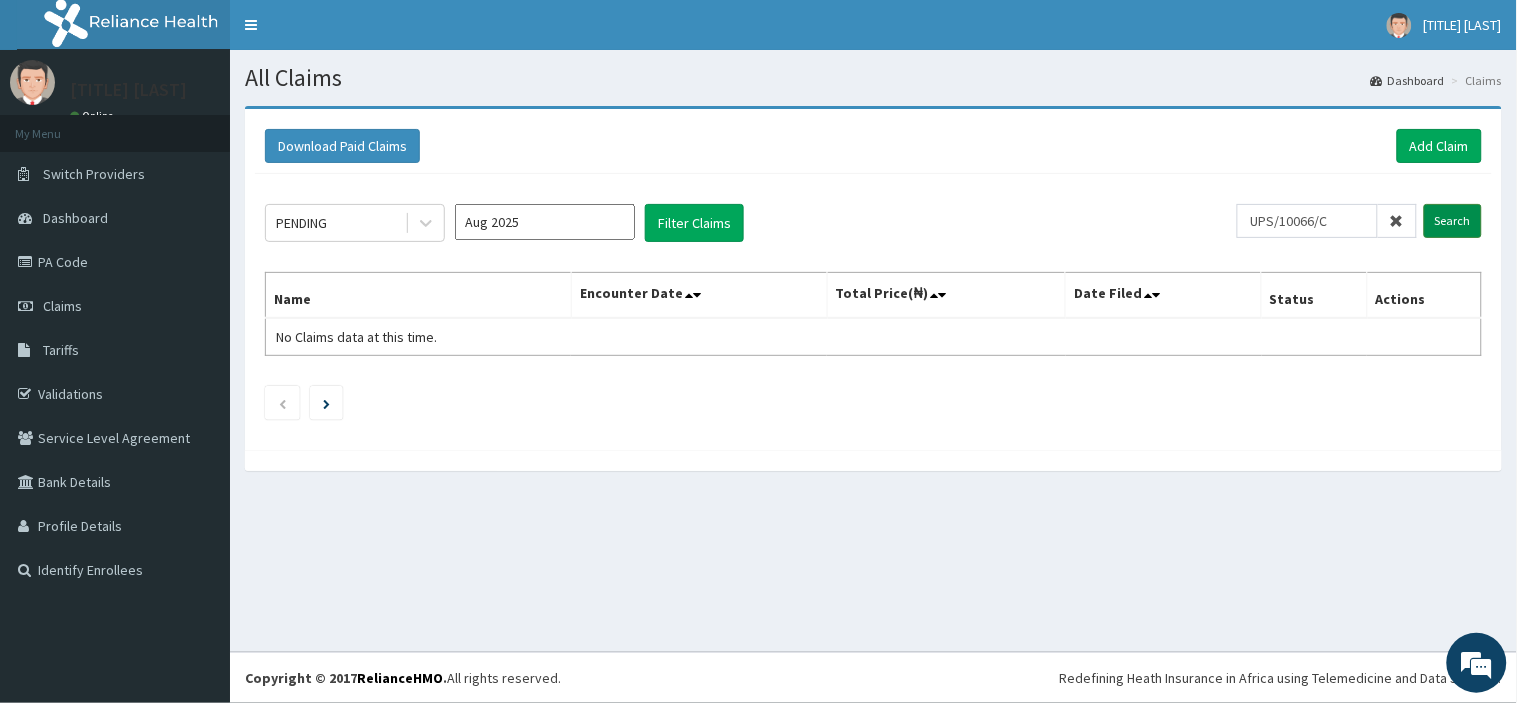 click on "Search" at bounding box center (1453, 221) 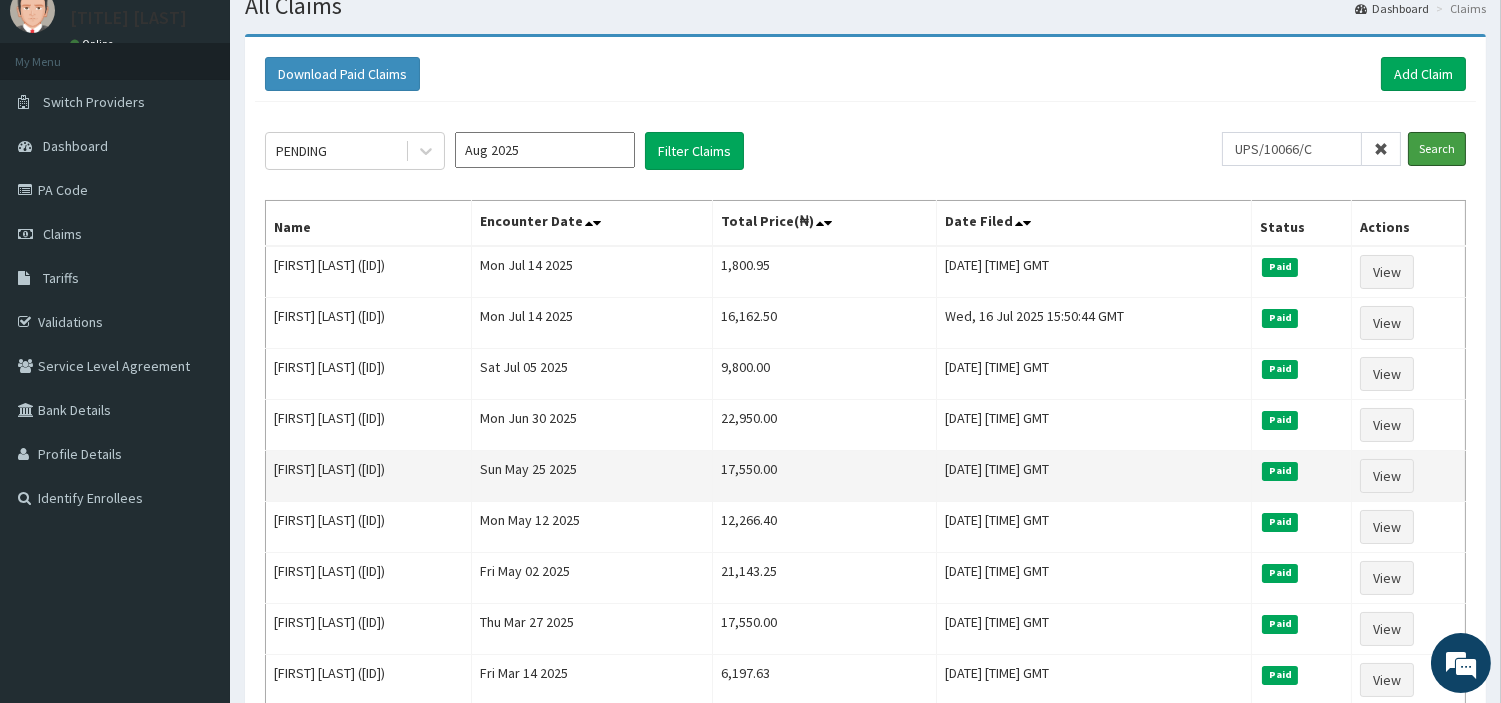 scroll, scrollTop: 111, scrollLeft: 0, axis: vertical 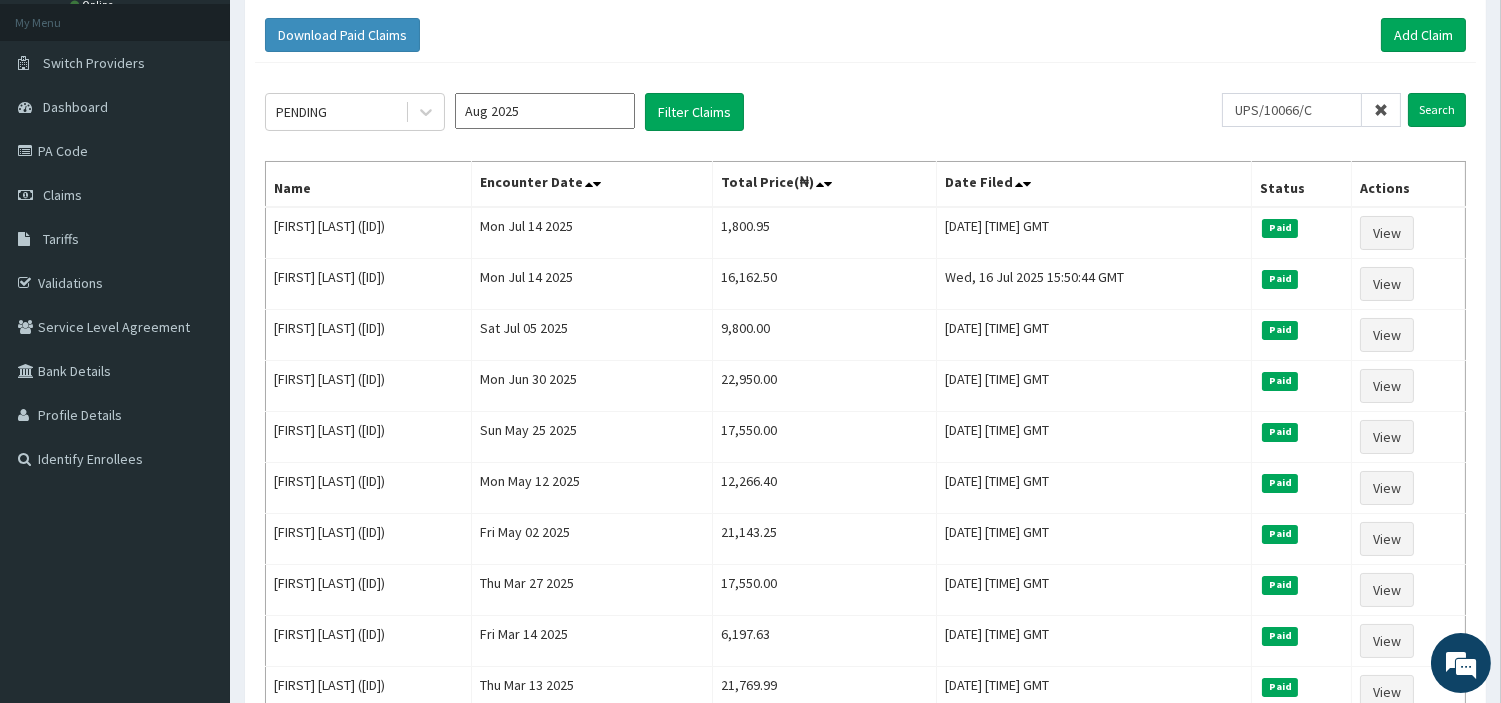 click at bounding box center [1381, 110] 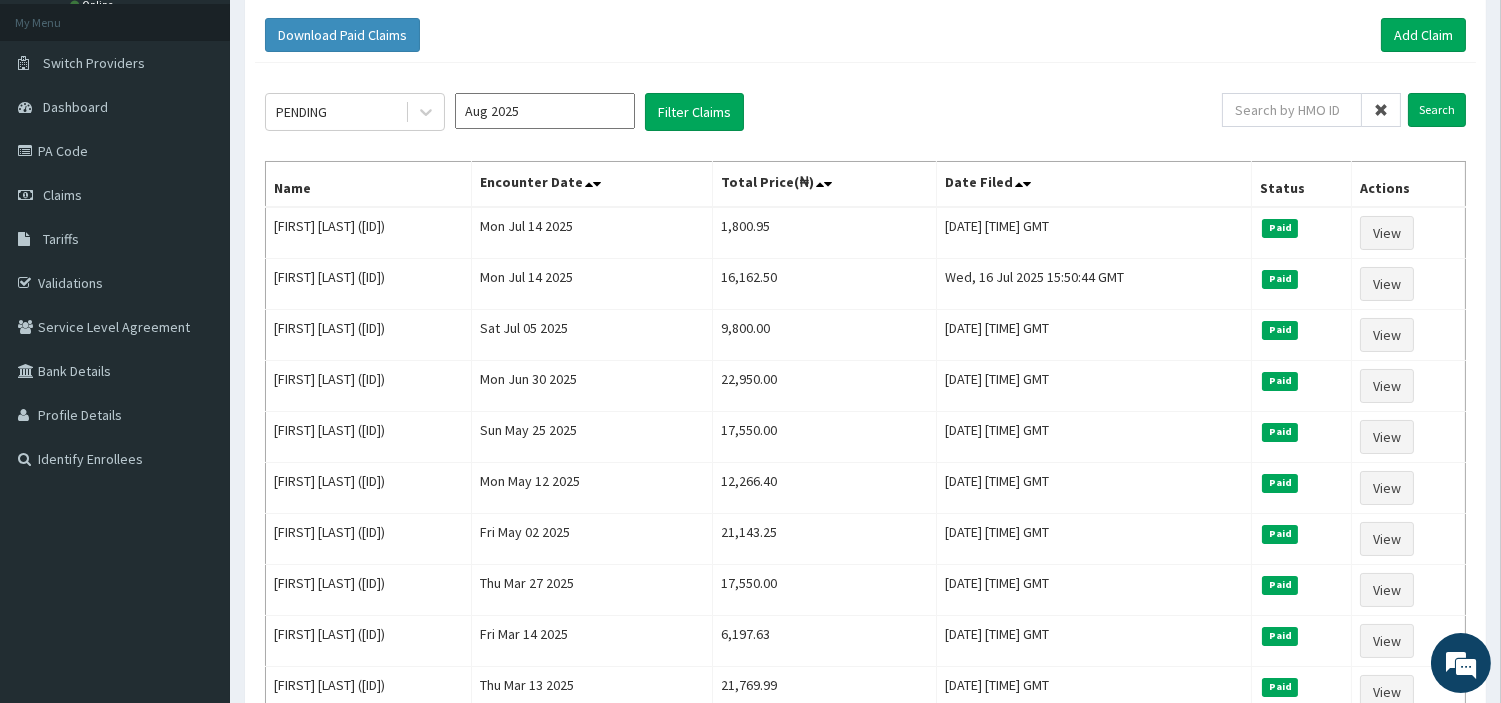 scroll, scrollTop: 0, scrollLeft: 0, axis: both 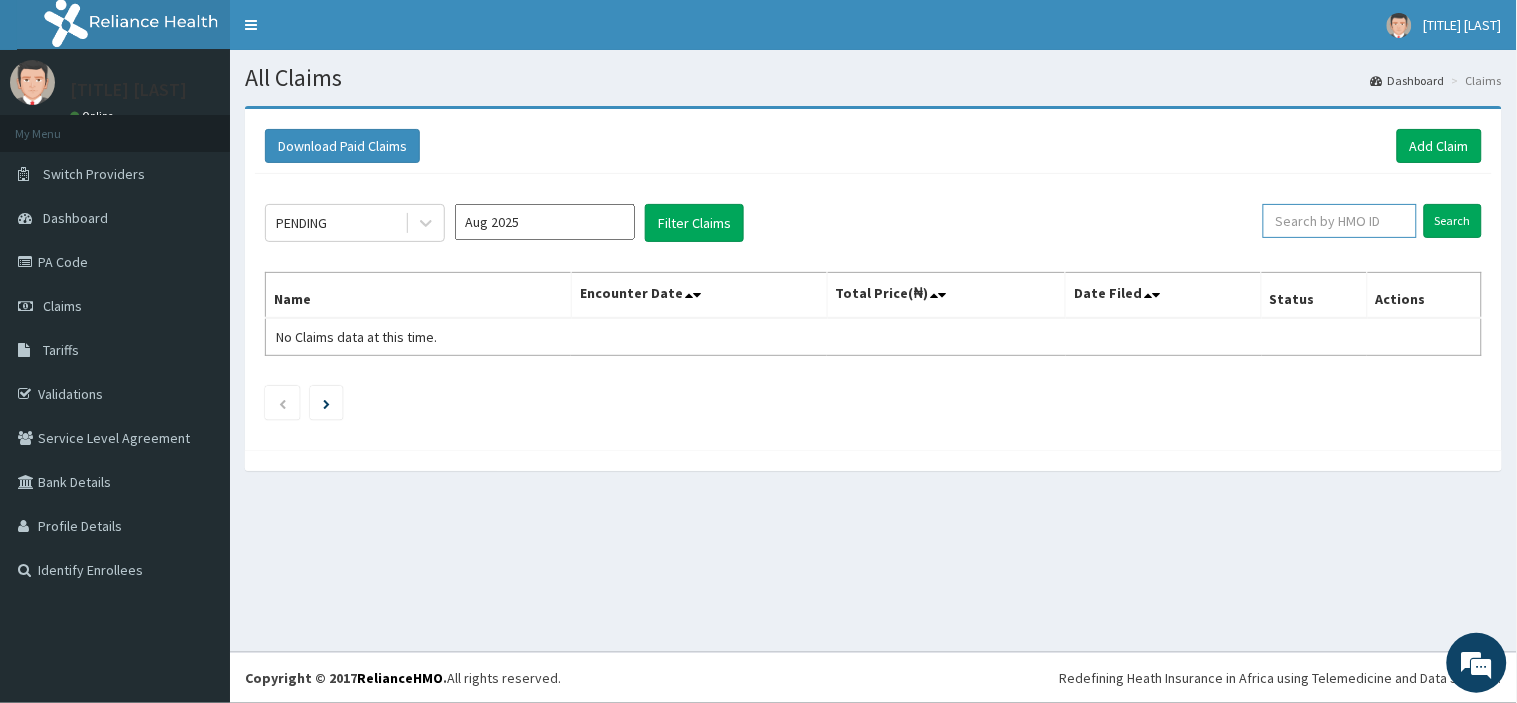 click at bounding box center [1340, 221] 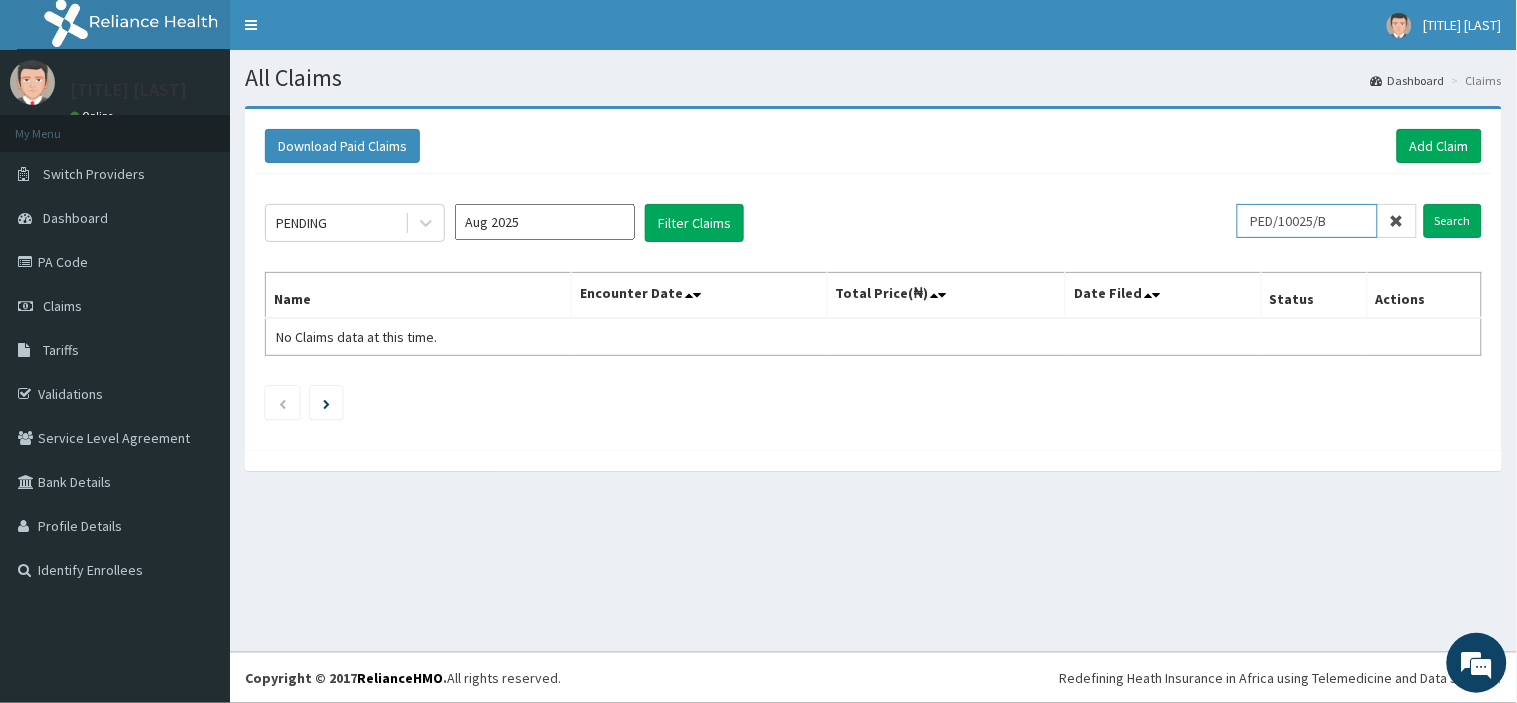 type on "PED/10025/B" 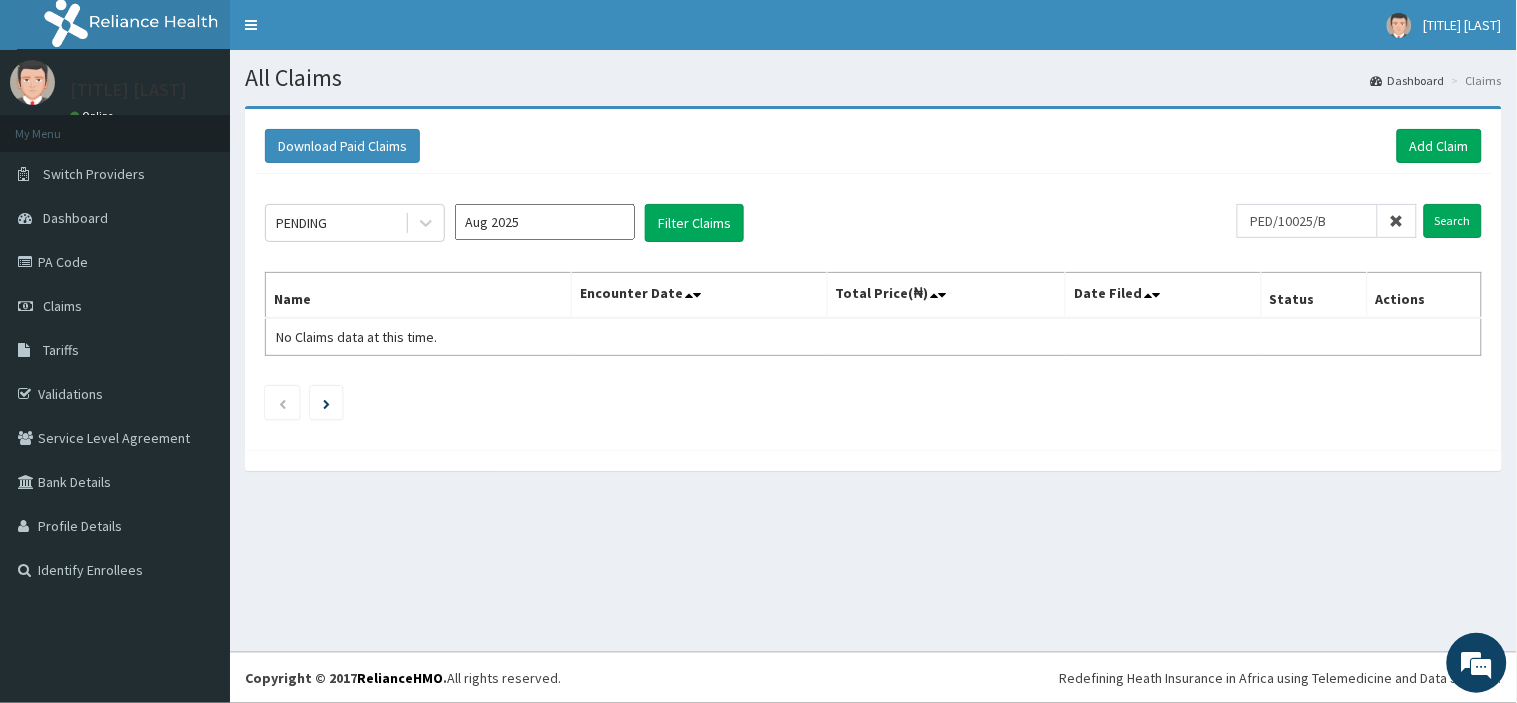 click on "PED/10025/B Search" at bounding box center [1359, 221] 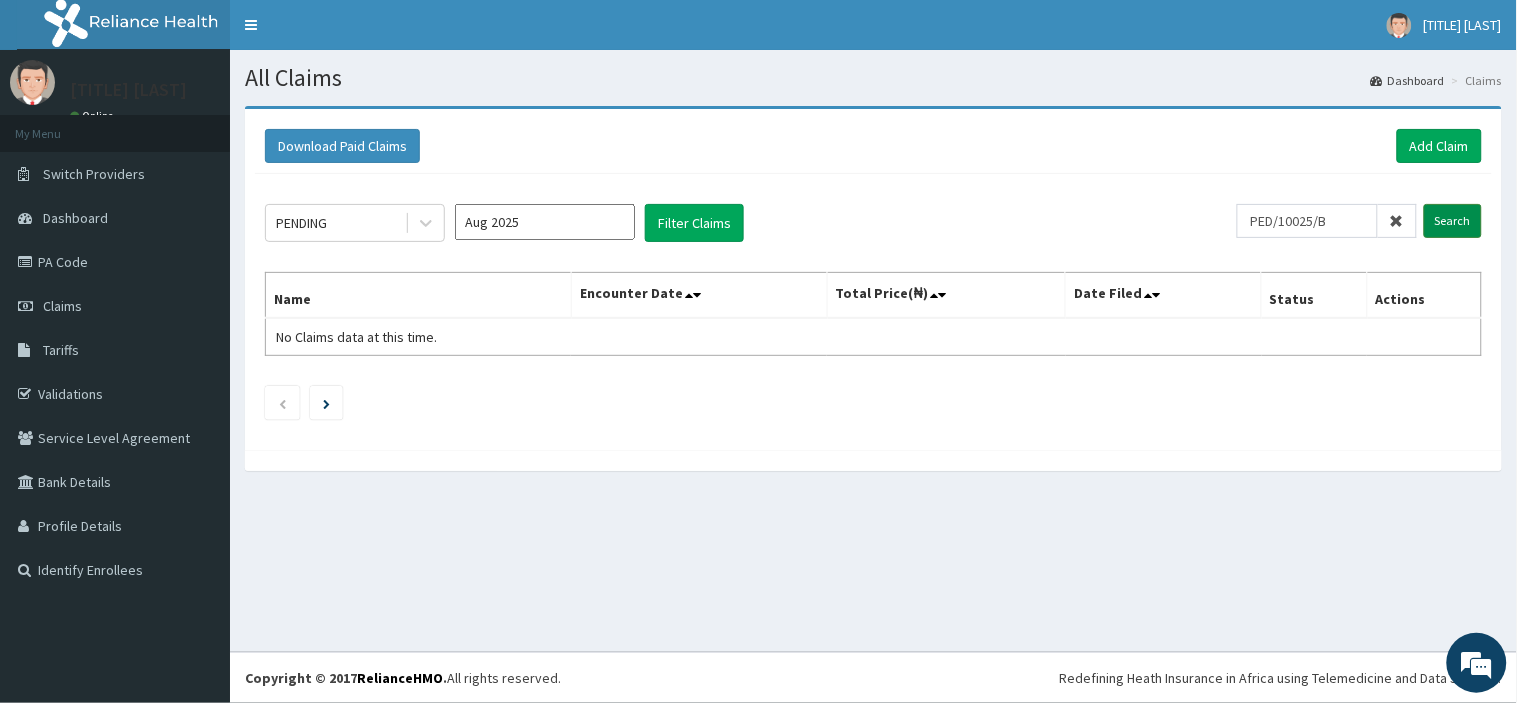 click on "Search" at bounding box center (1453, 221) 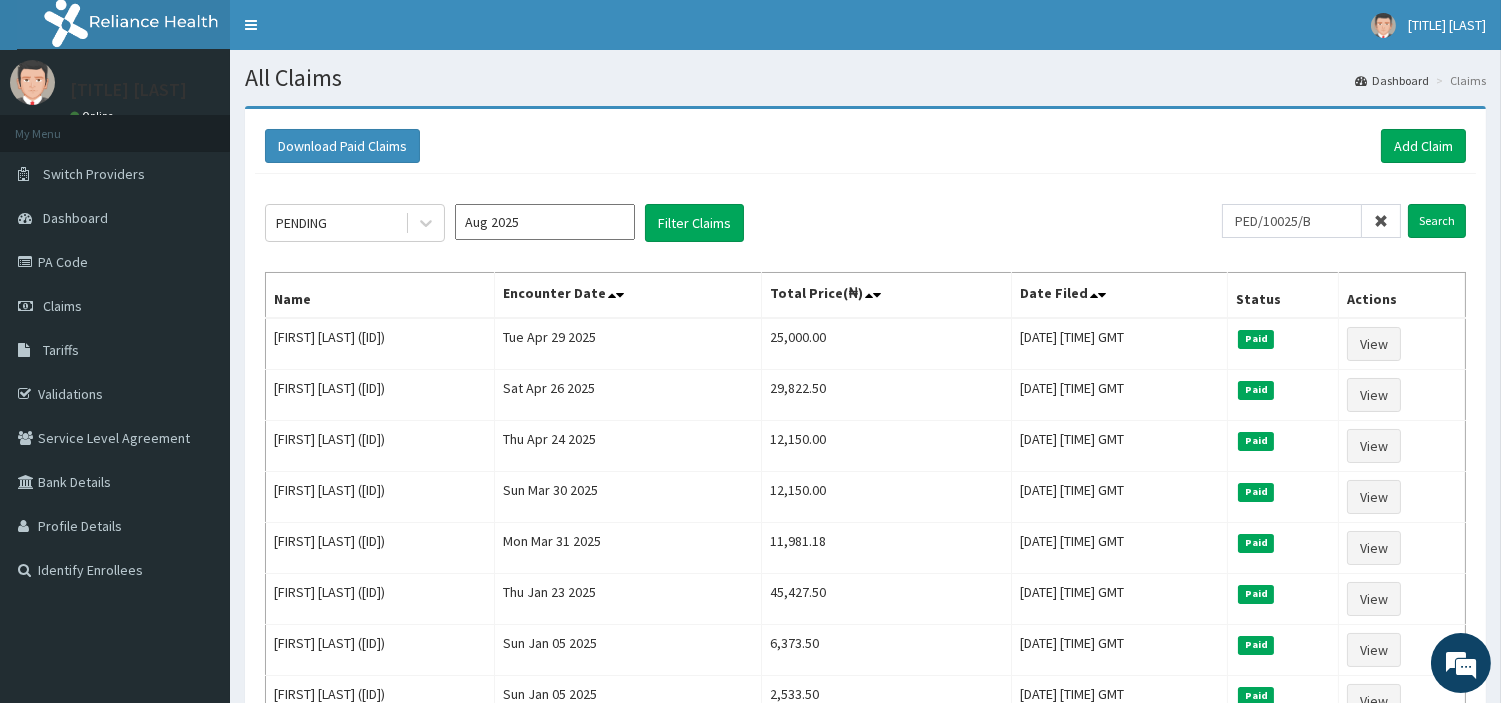 click at bounding box center [1381, 221] 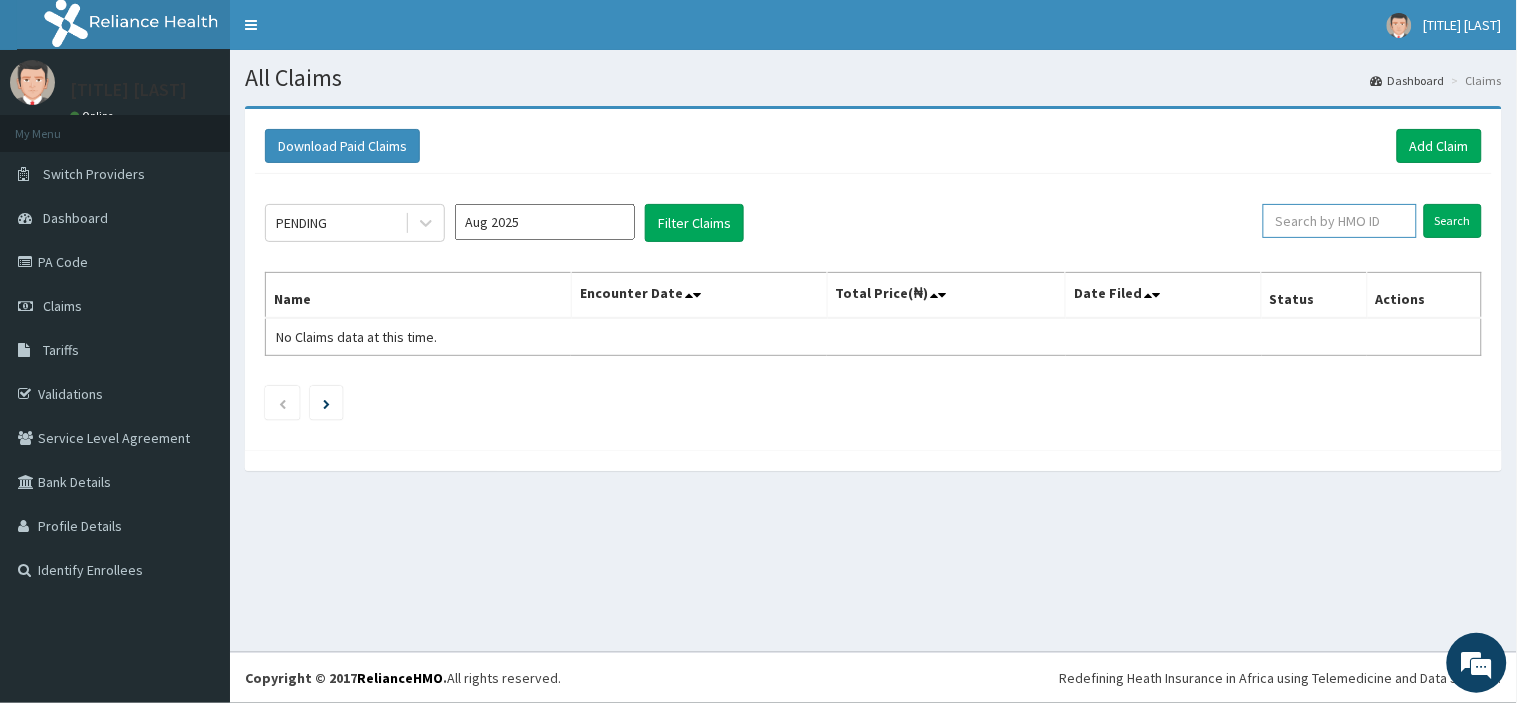 click at bounding box center [1340, 221] 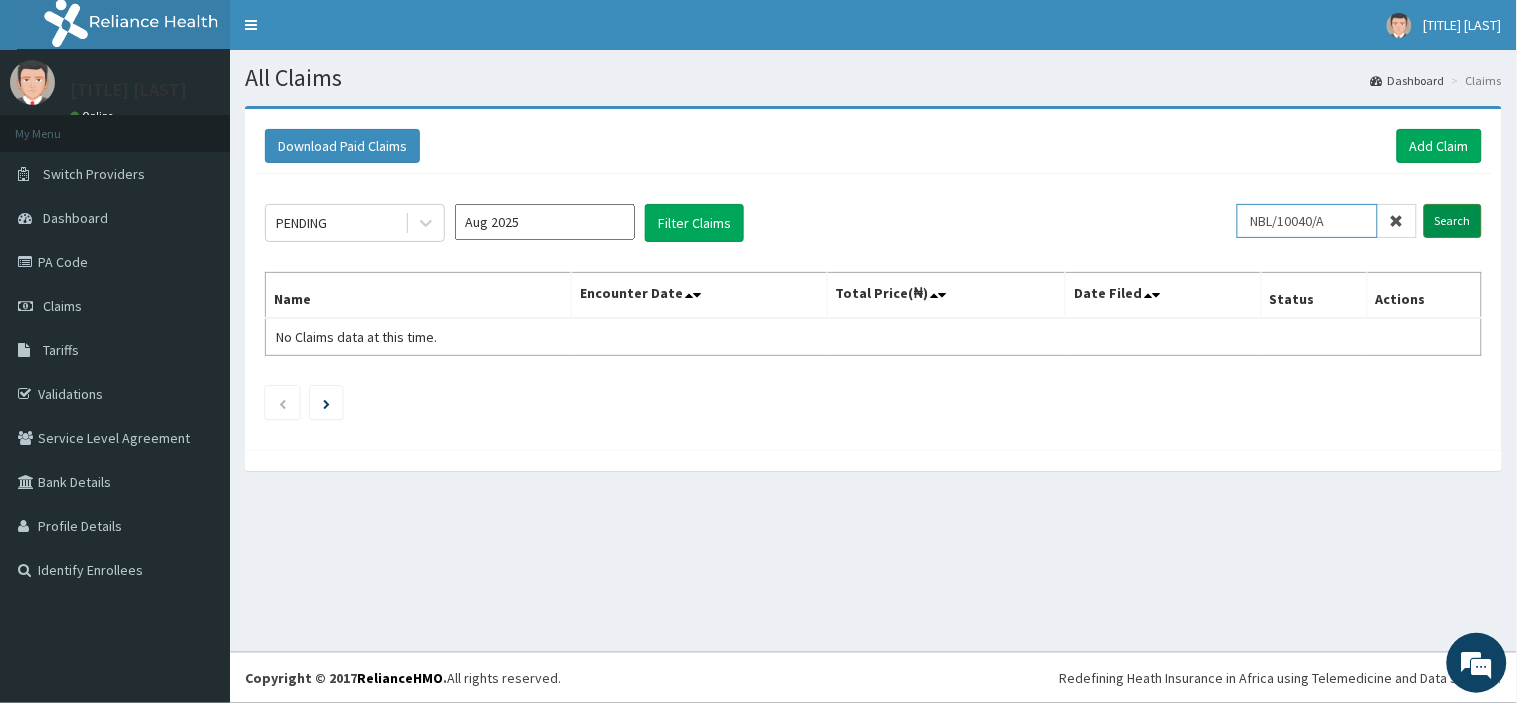 type on "NBL/10040/A" 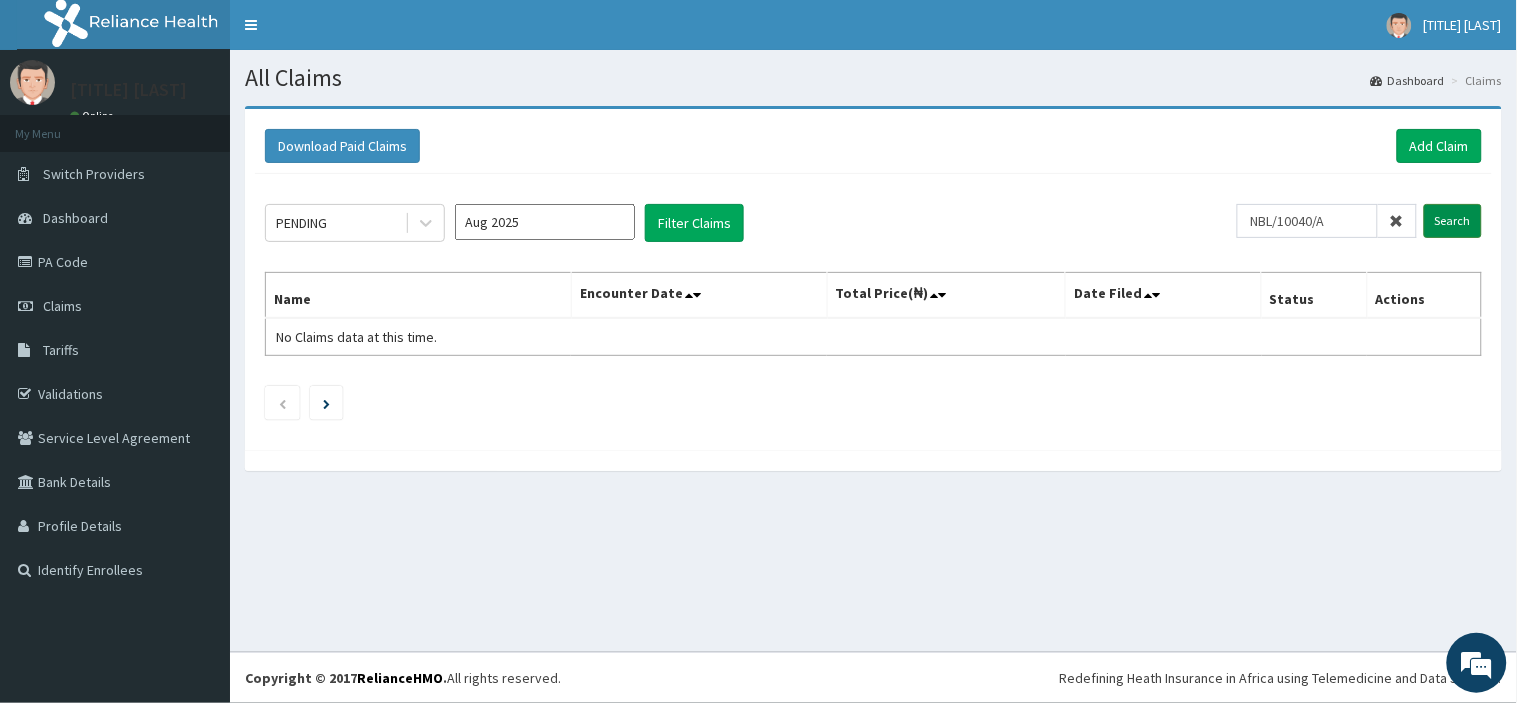 click on "Search" at bounding box center [1453, 221] 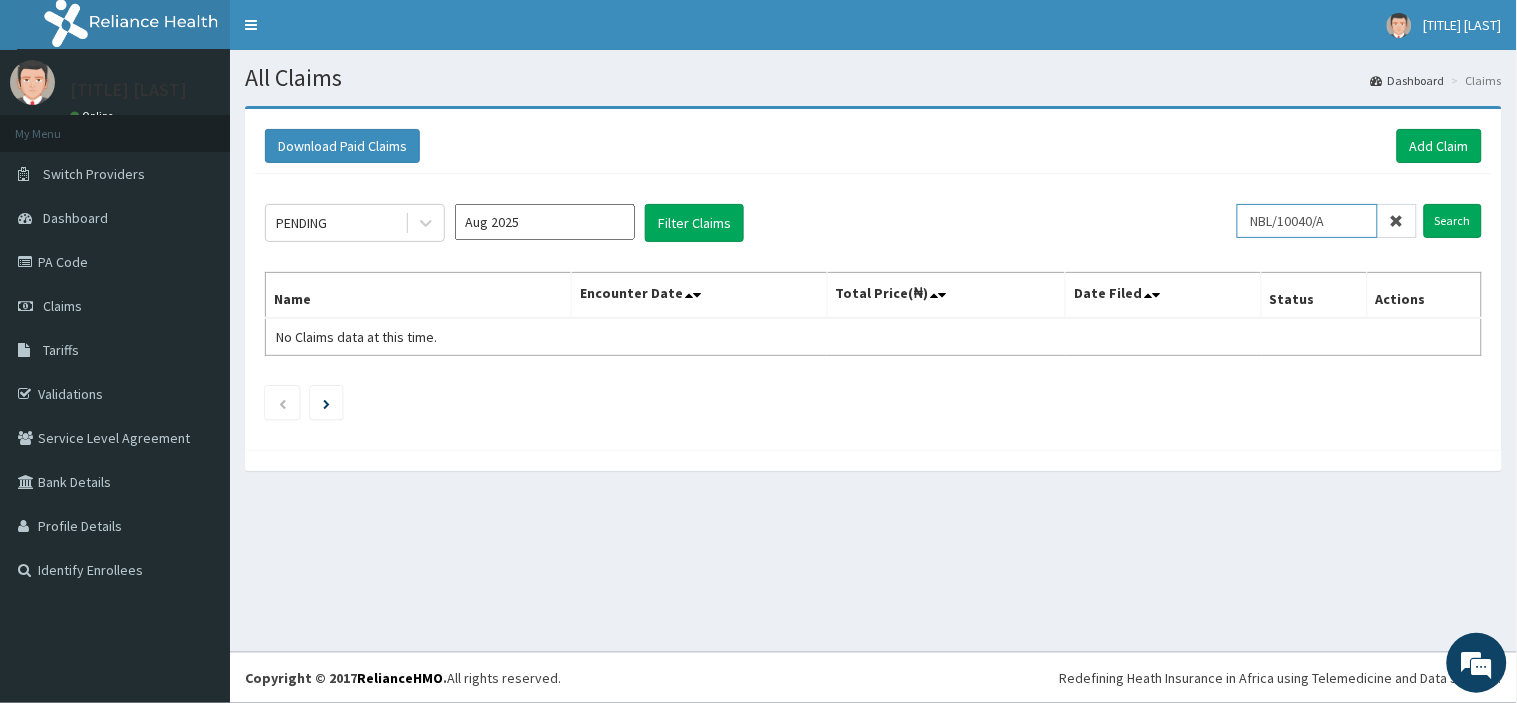 click on "NBL/10040/A" at bounding box center (1307, 221) 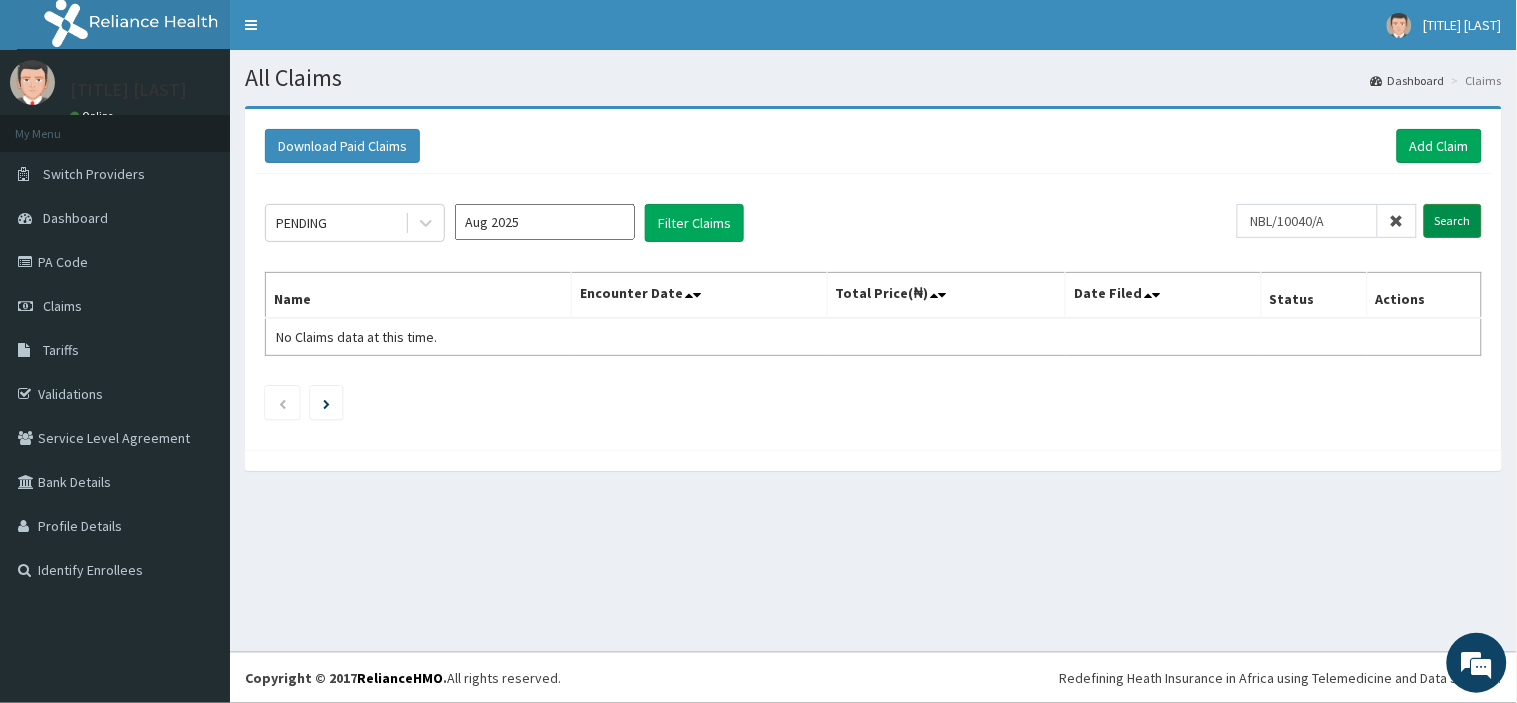 click on "Search" at bounding box center (1453, 221) 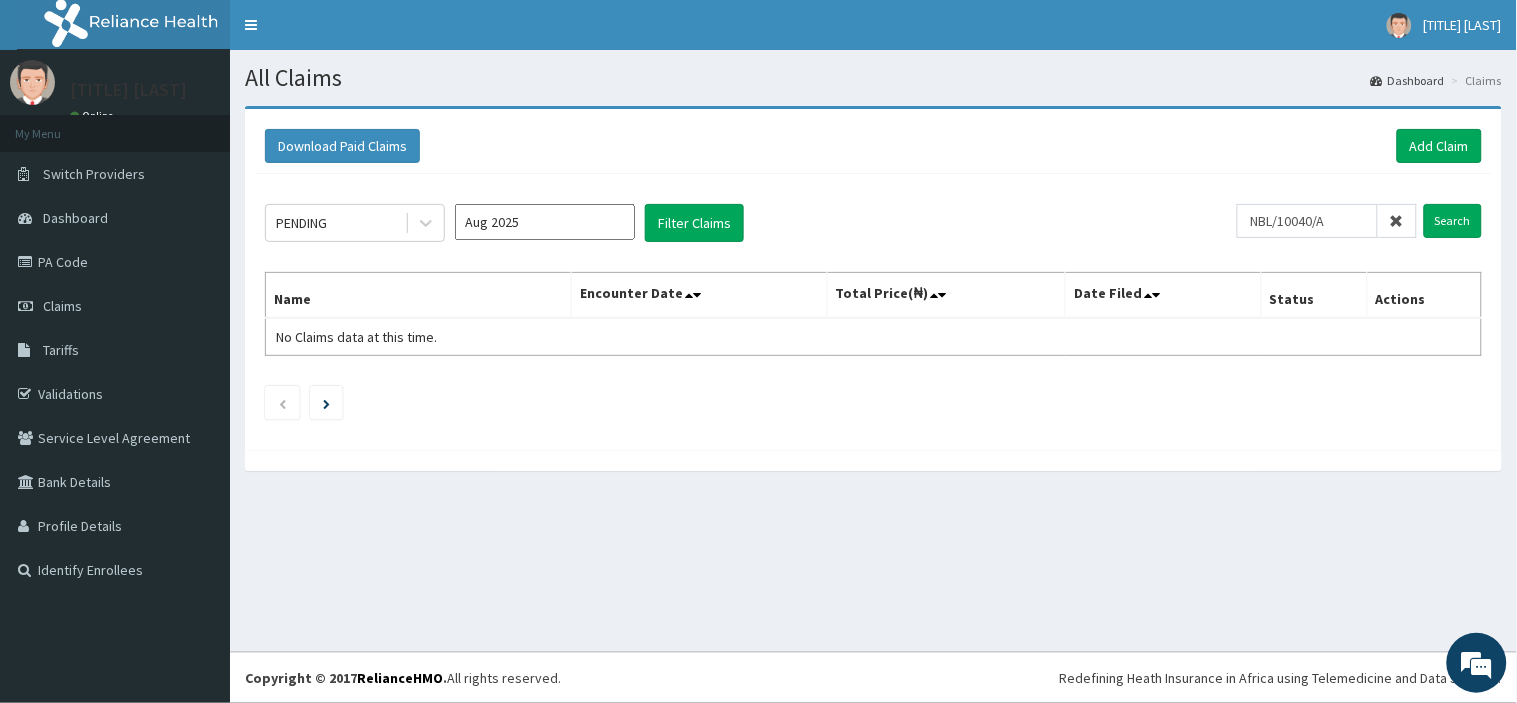 click at bounding box center [1397, 221] 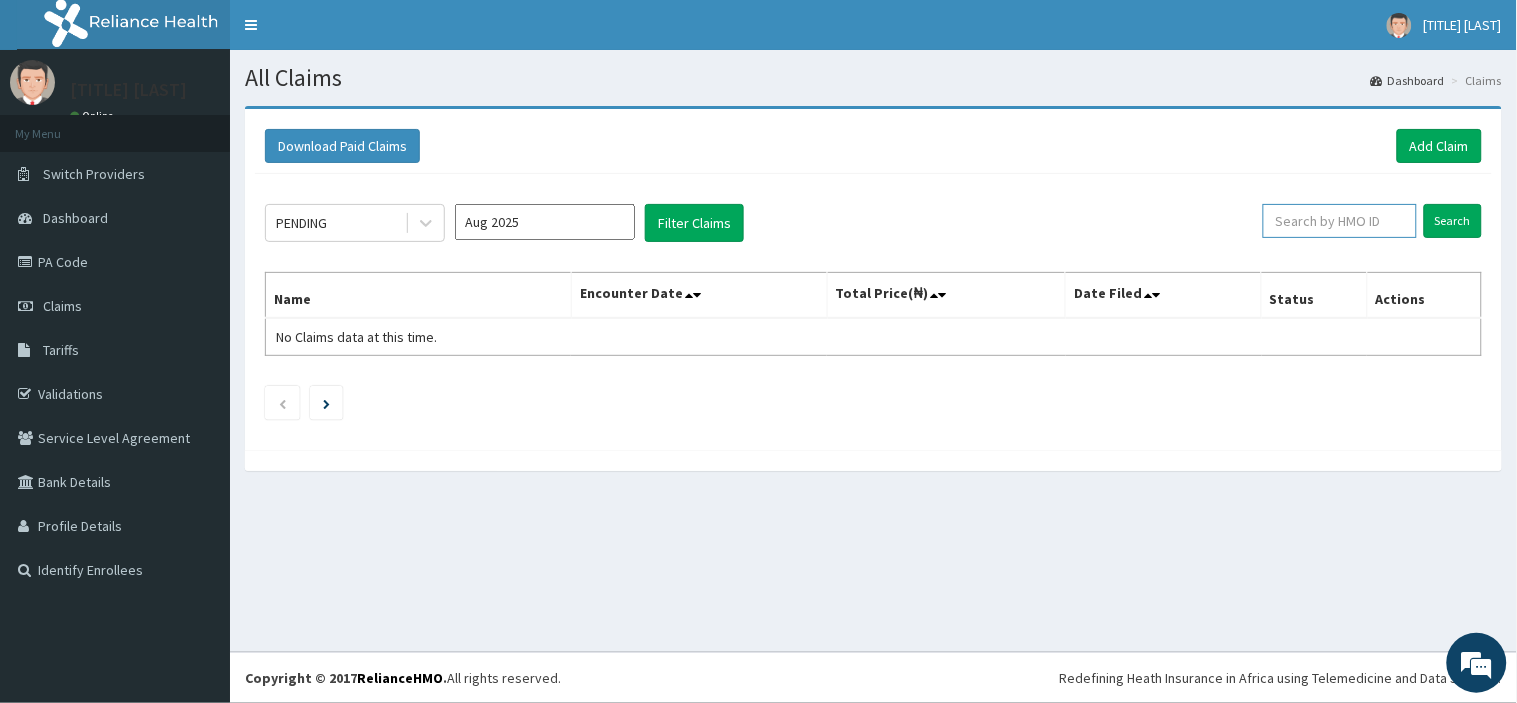 click at bounding box center [1340, 221] 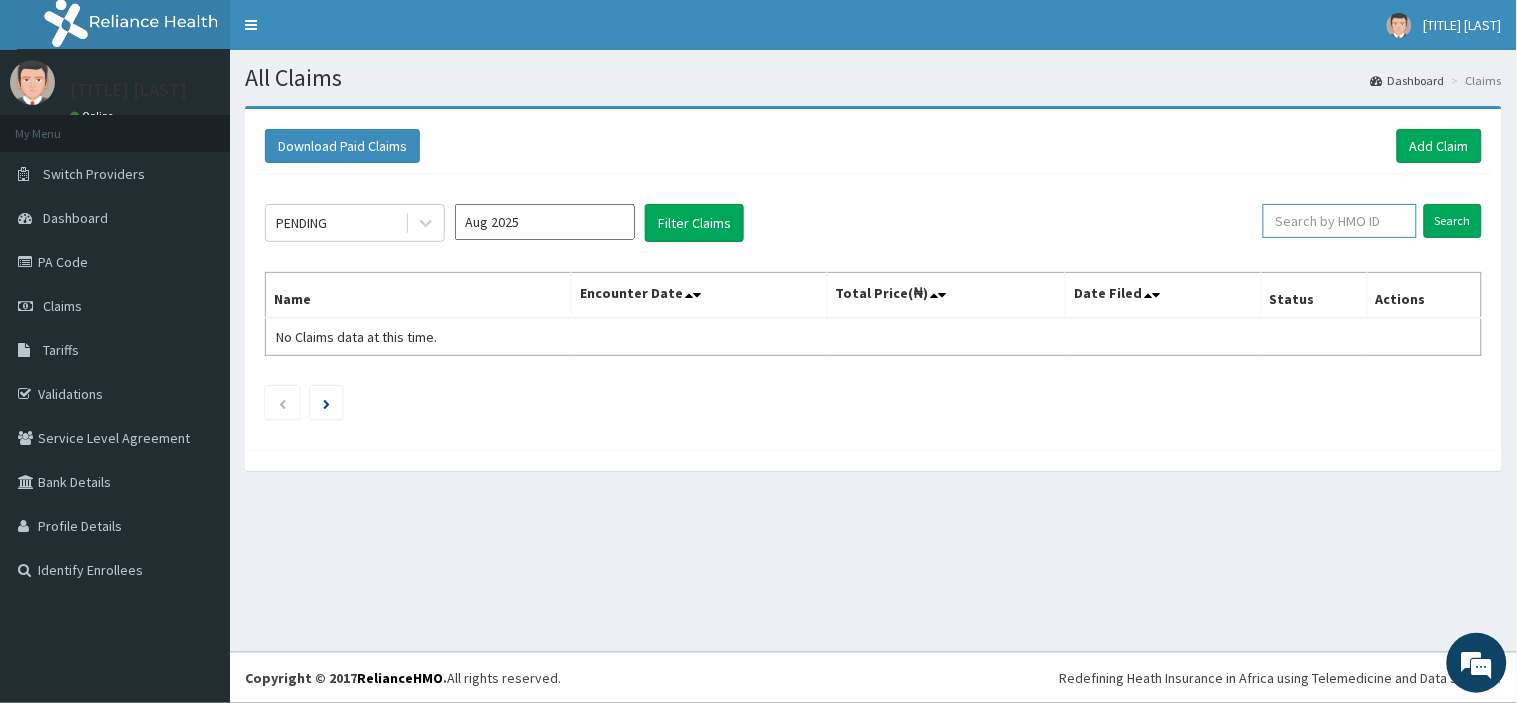 paste on "PED/10025/A" 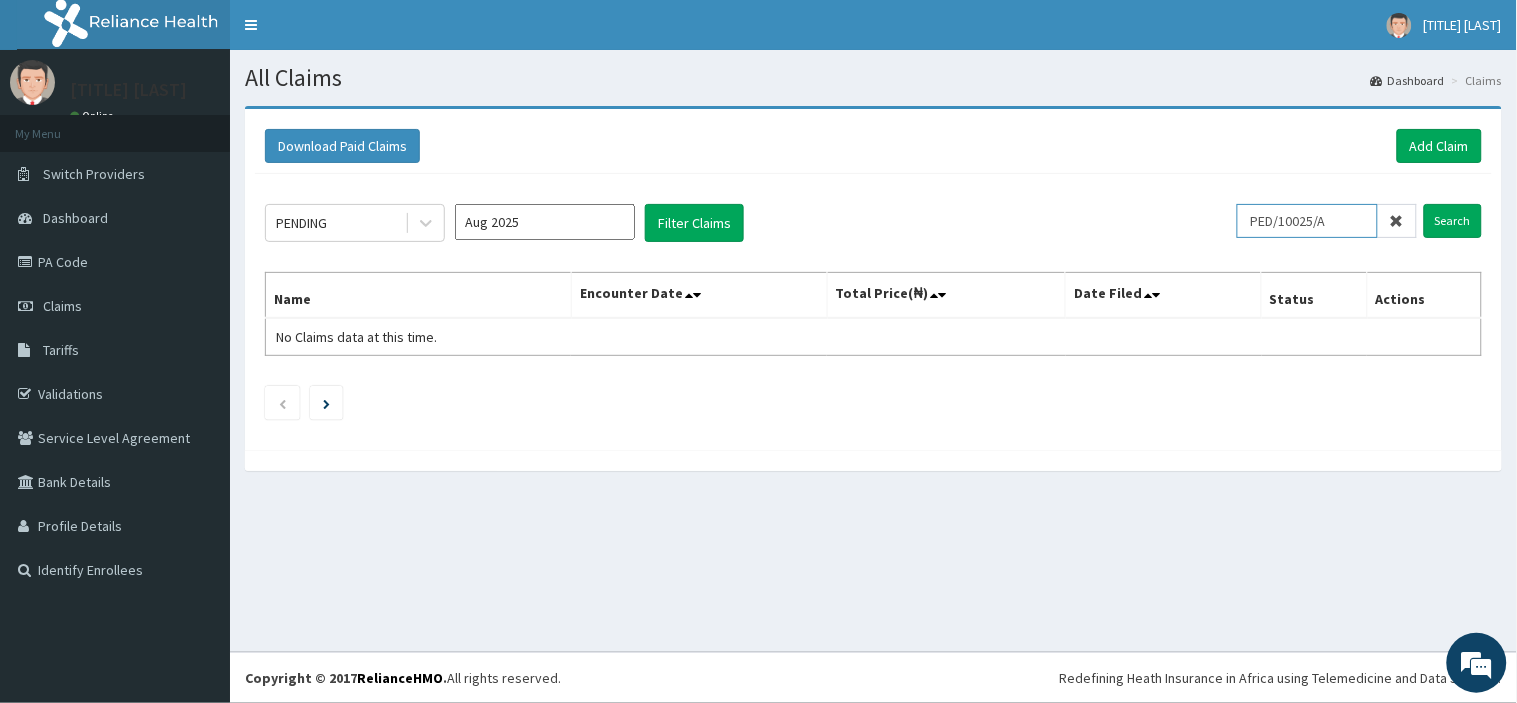 type on "PED/10025/A" 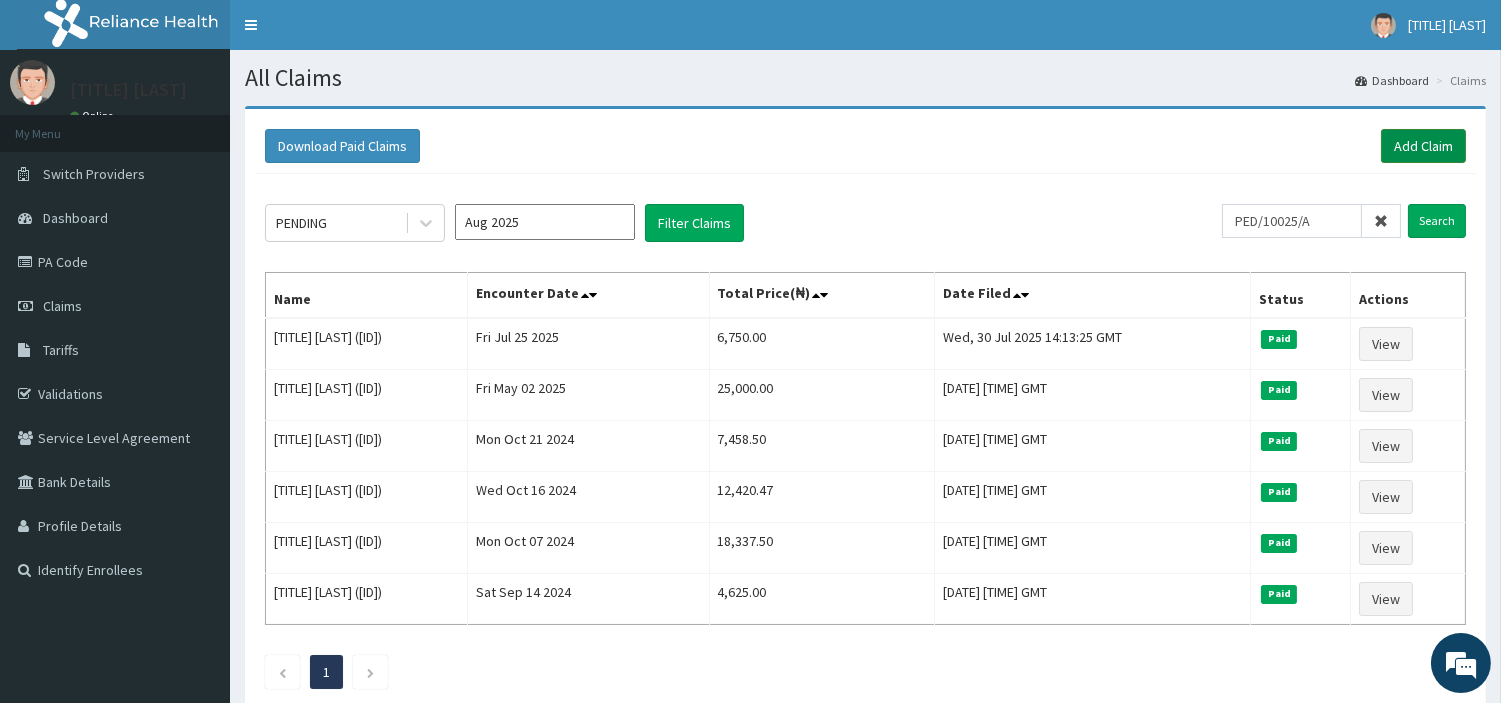 click on "Add Claim" at bounding box center (1423, 146) 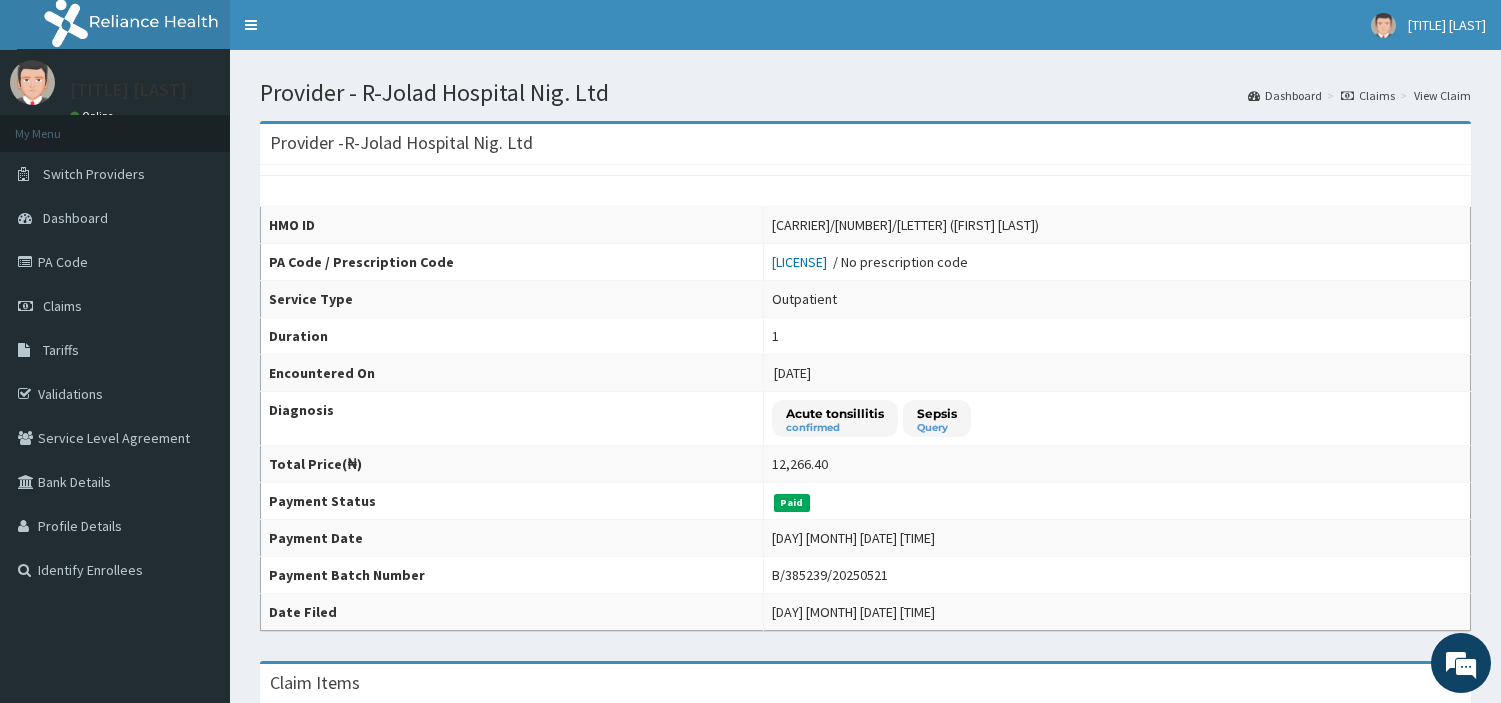 scroll, scrollTop: 0, scrollLeft: 0, axis: both 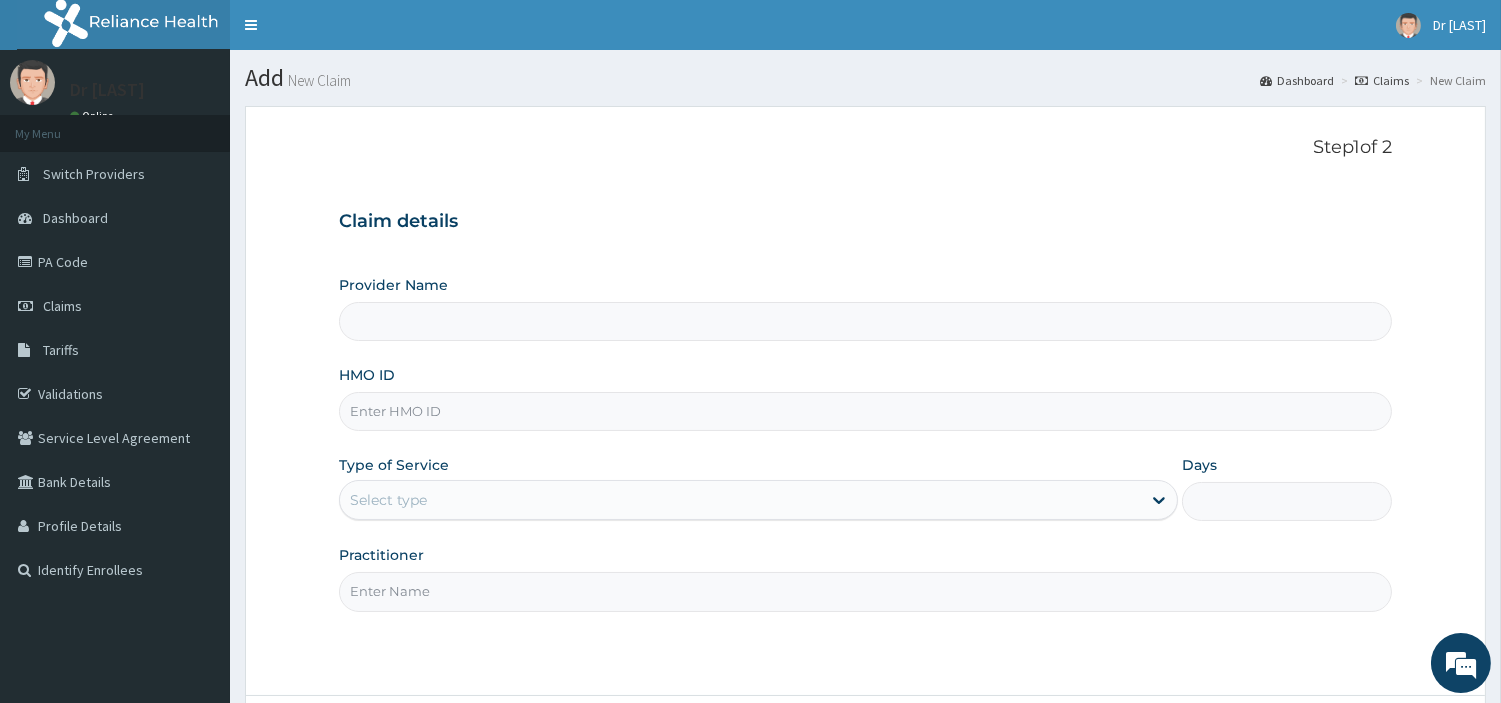 type on "R-Jolad Hospital Nig. Ltd" 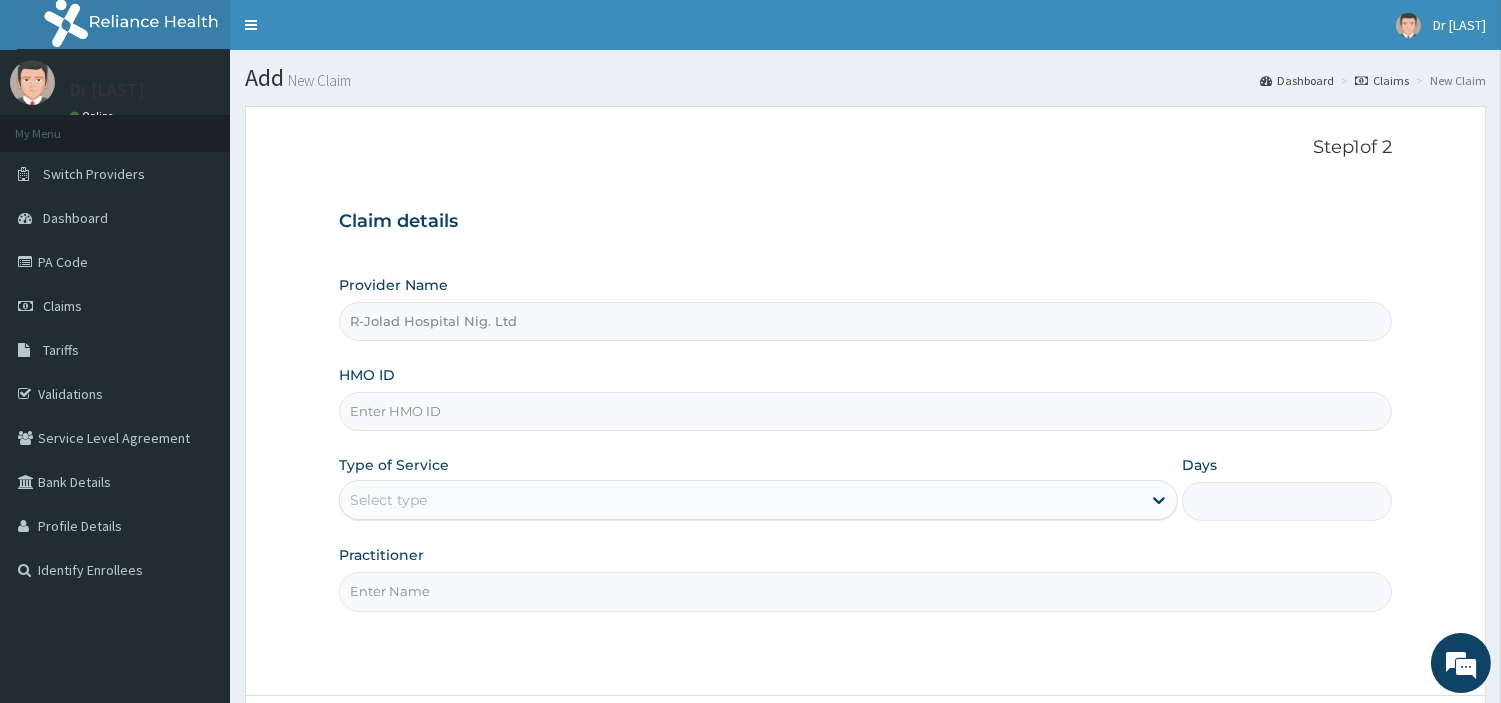 click on "HMO ID" at bounding box center (865, 411) 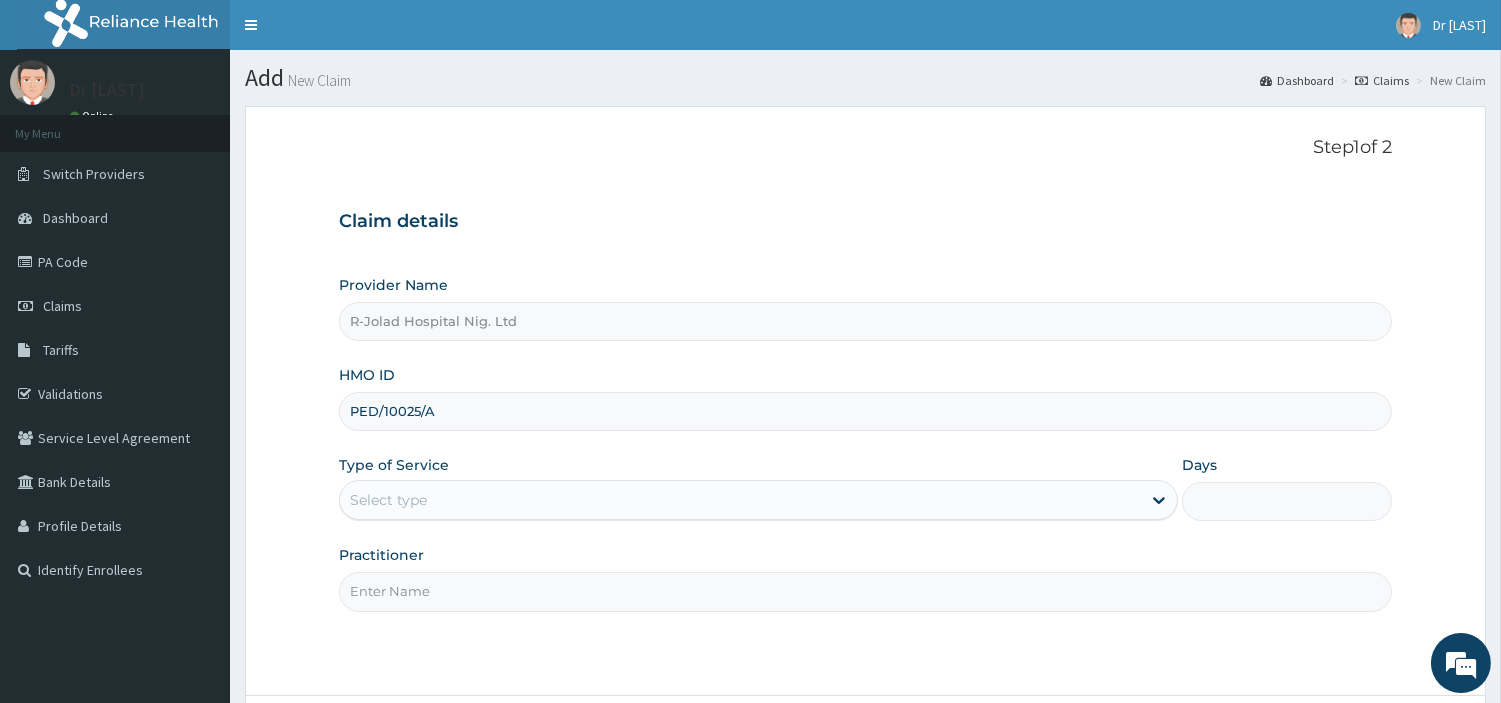 type on "PED/10025/A" 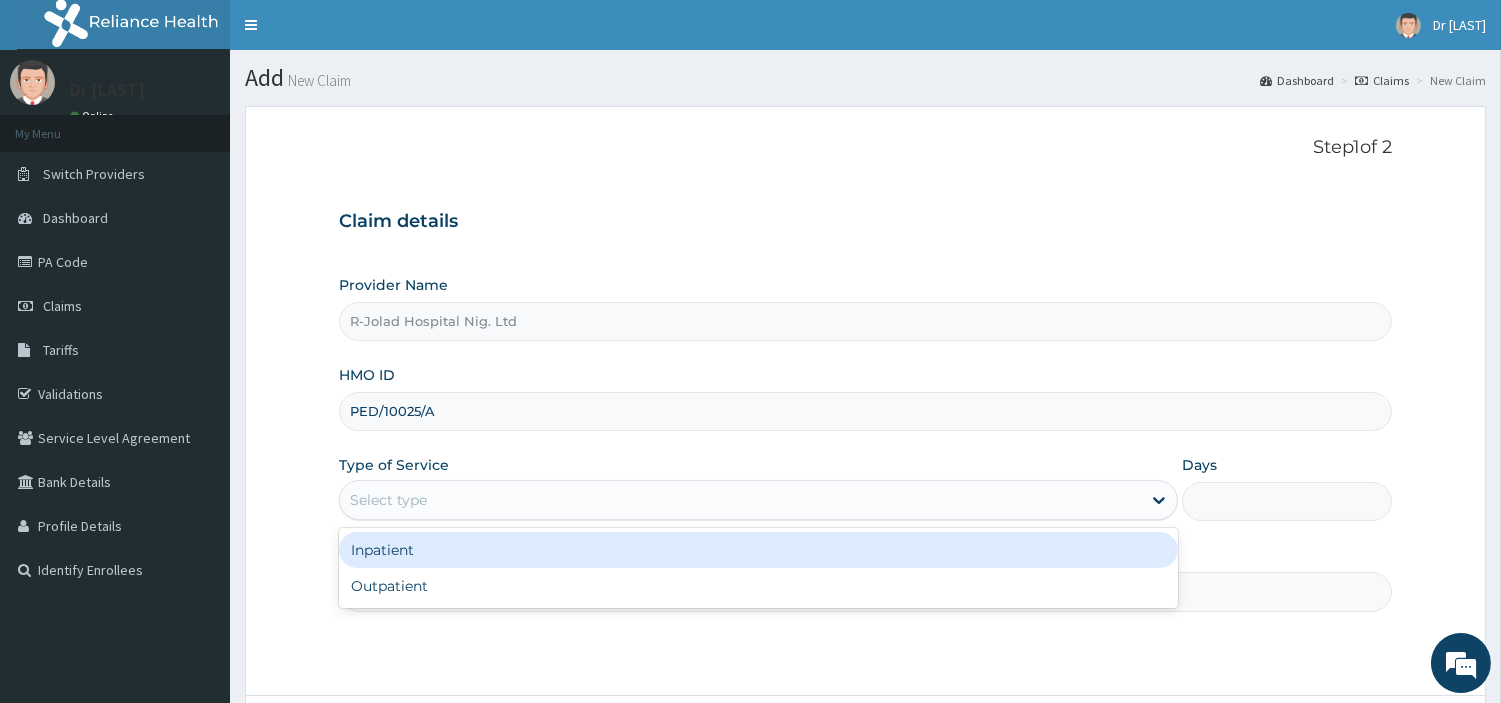 click on "Select type" at bounding box center (758, 500) 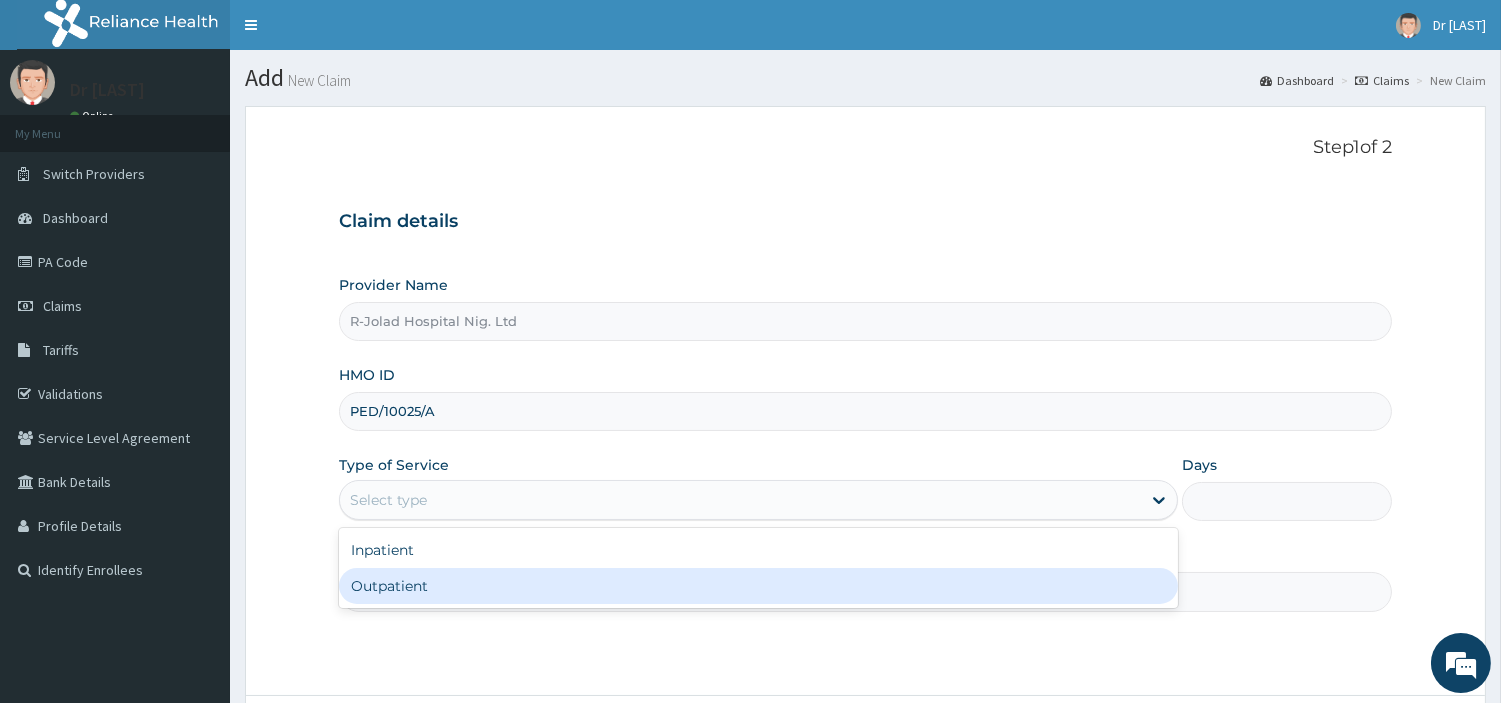 click on "Outpatient" at bounding box center (758, 586) 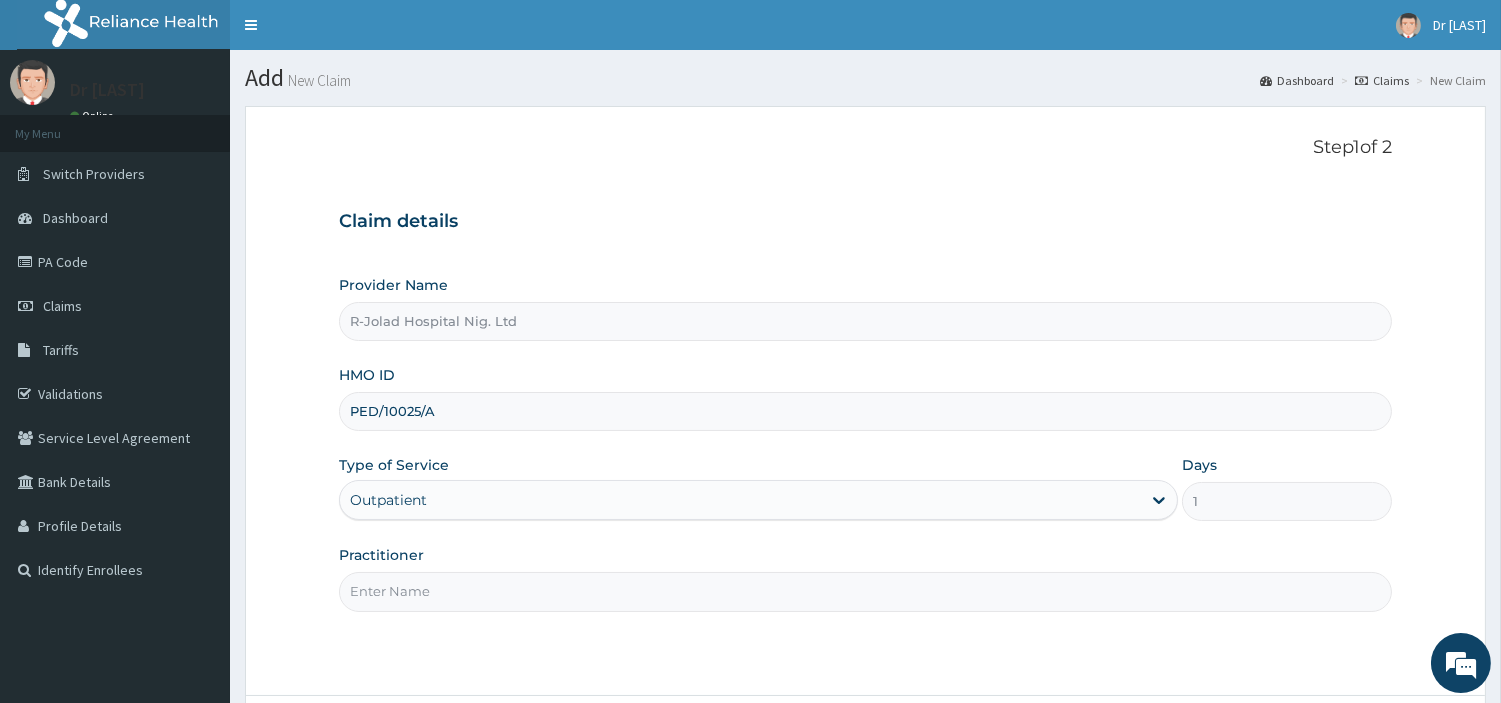 click on "Practitioner" at bounding box center (865, 591) 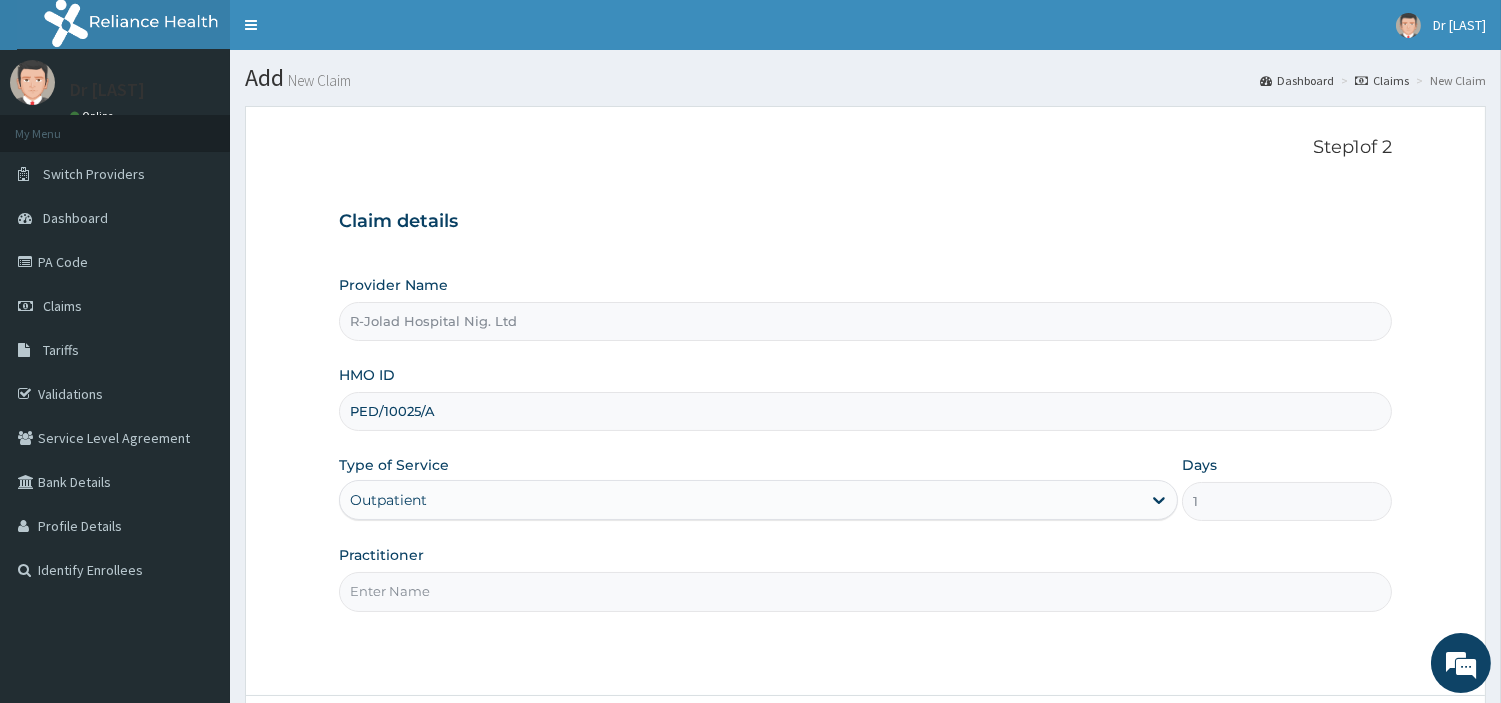 scroll, scrollTop: 0, scrollLeft: 0, axis: both 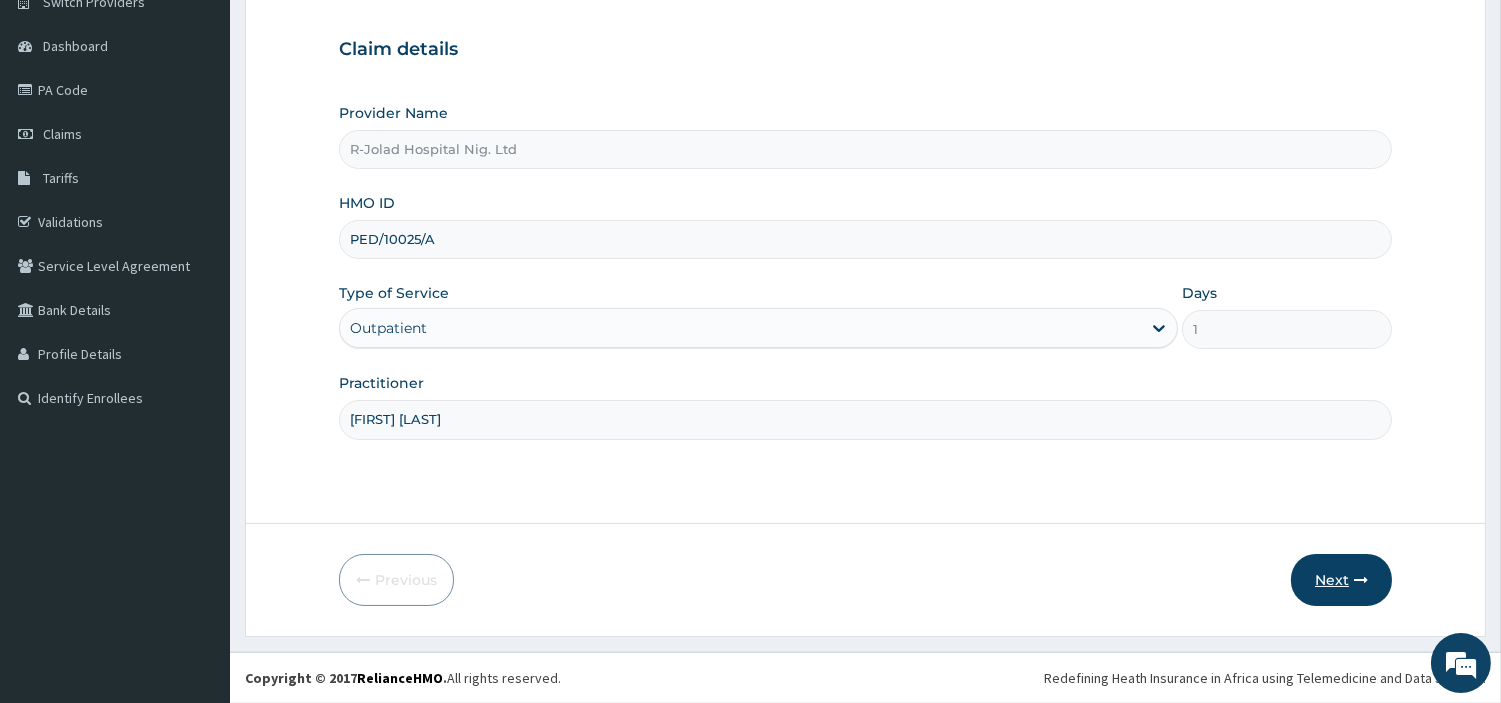 type on "[FIRST] [LAST]" 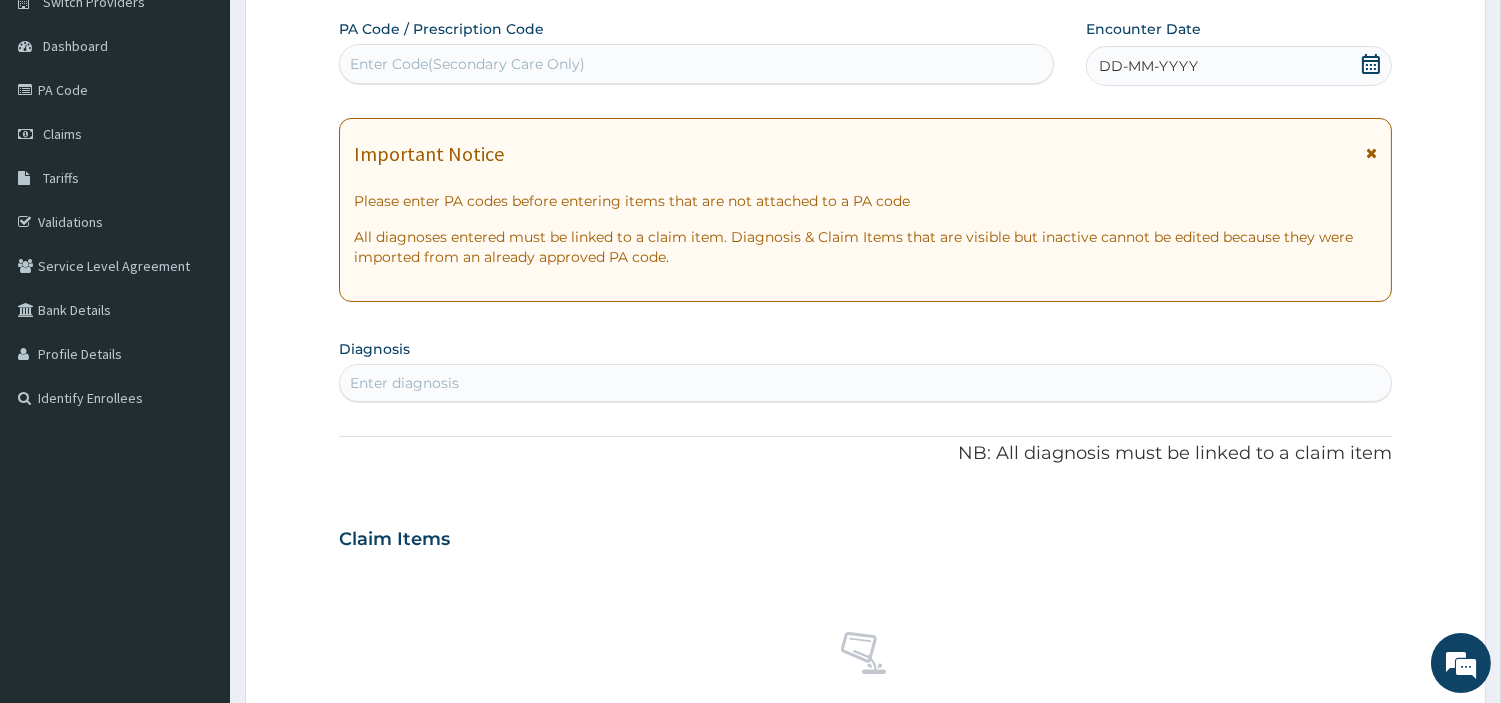 click on "Enter Code(Secondary Care Only)" at bounding box center (696, 64) 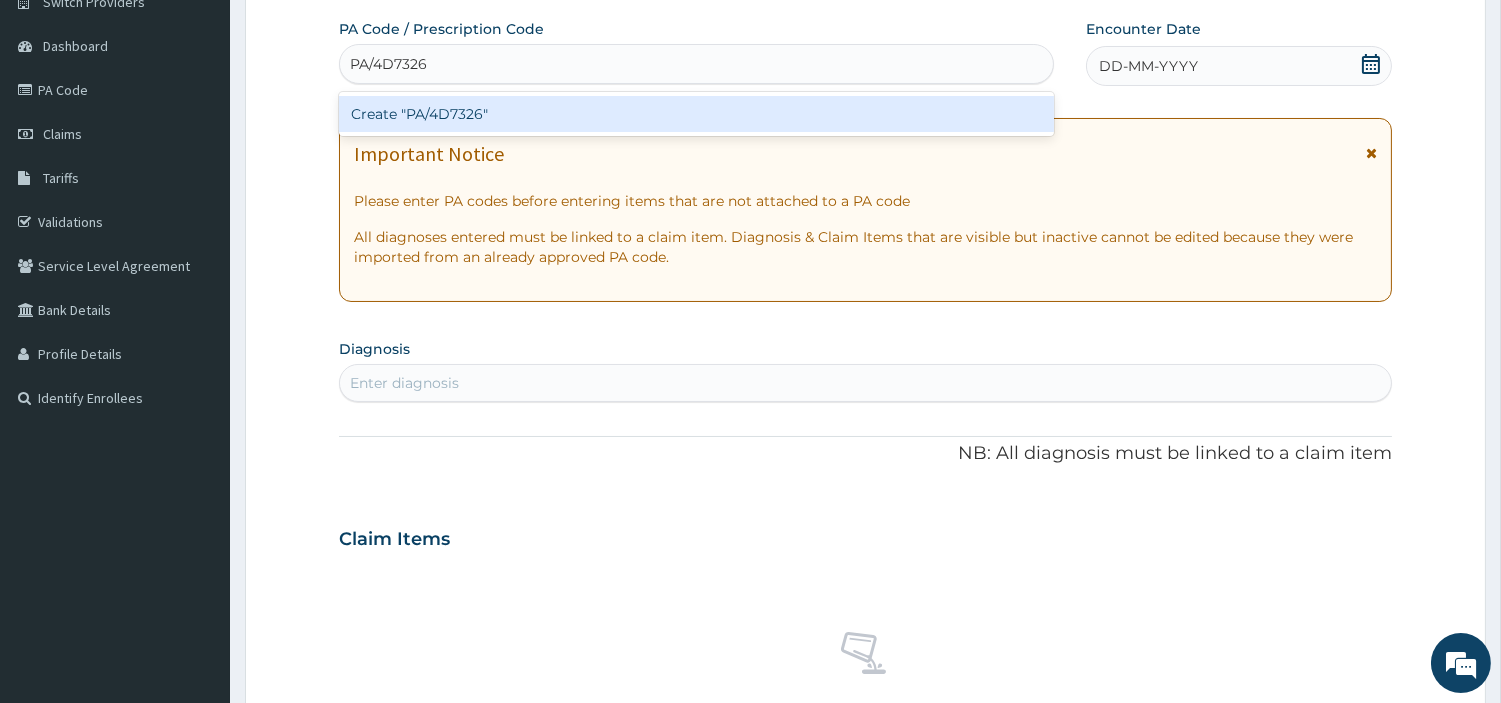 click on "Create "PA/4D7326"" at bounding box center (696, 114) 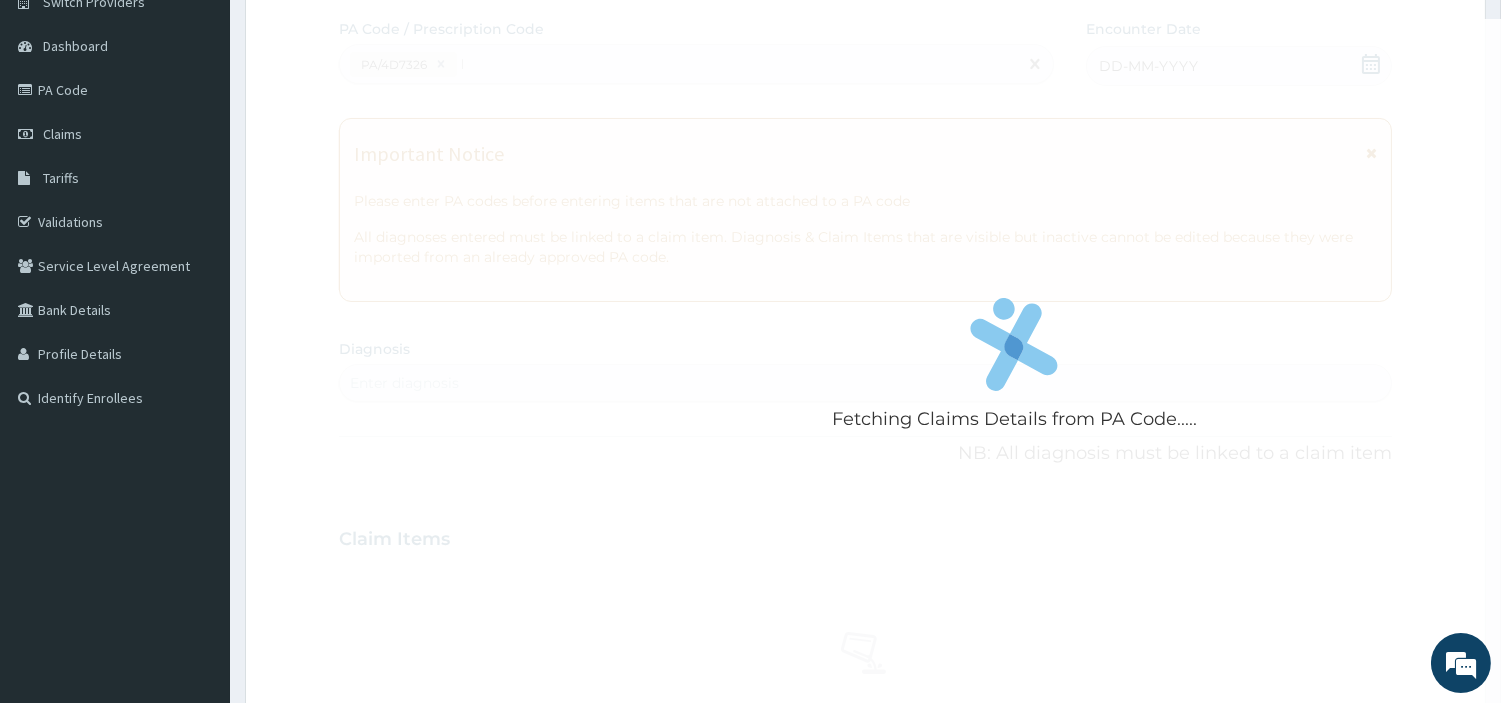 type 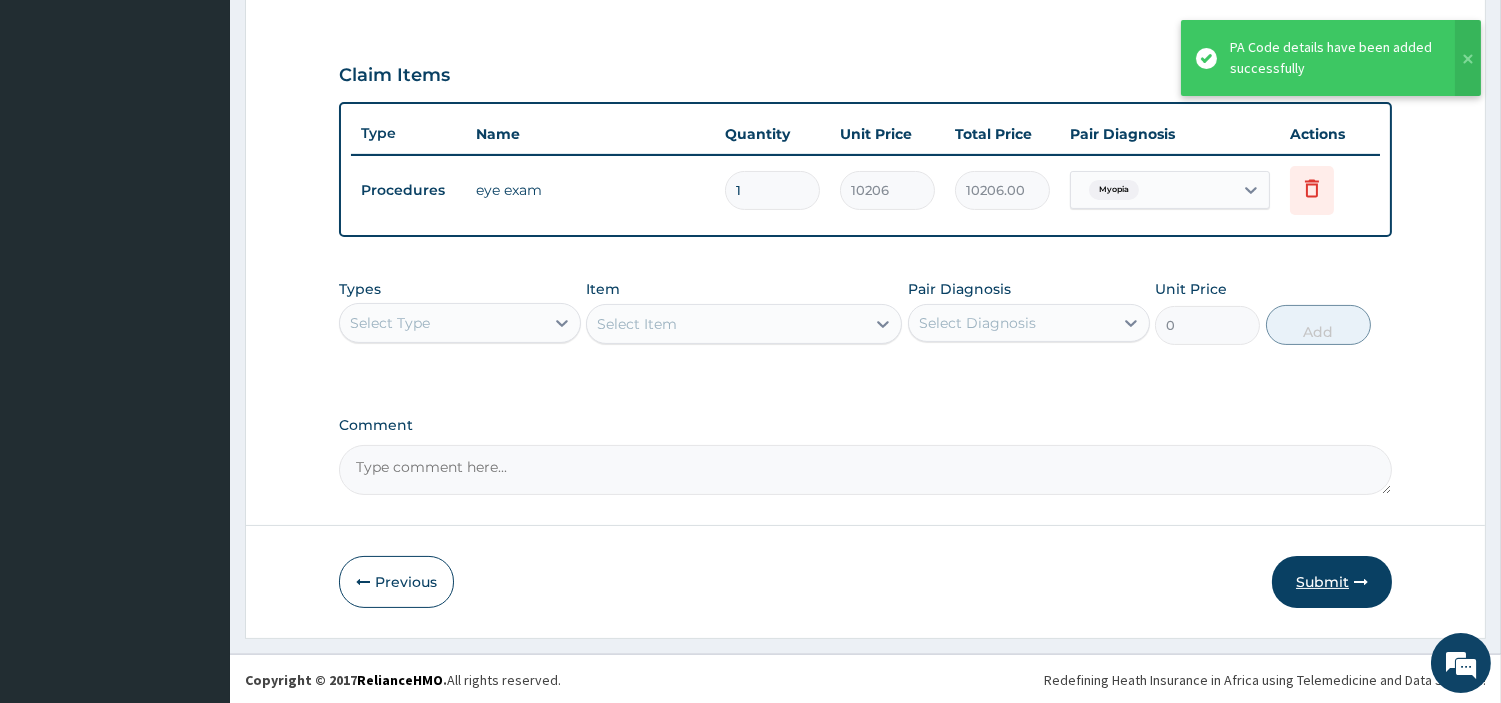 click on "Submit" at bounding box center (1332, 582) 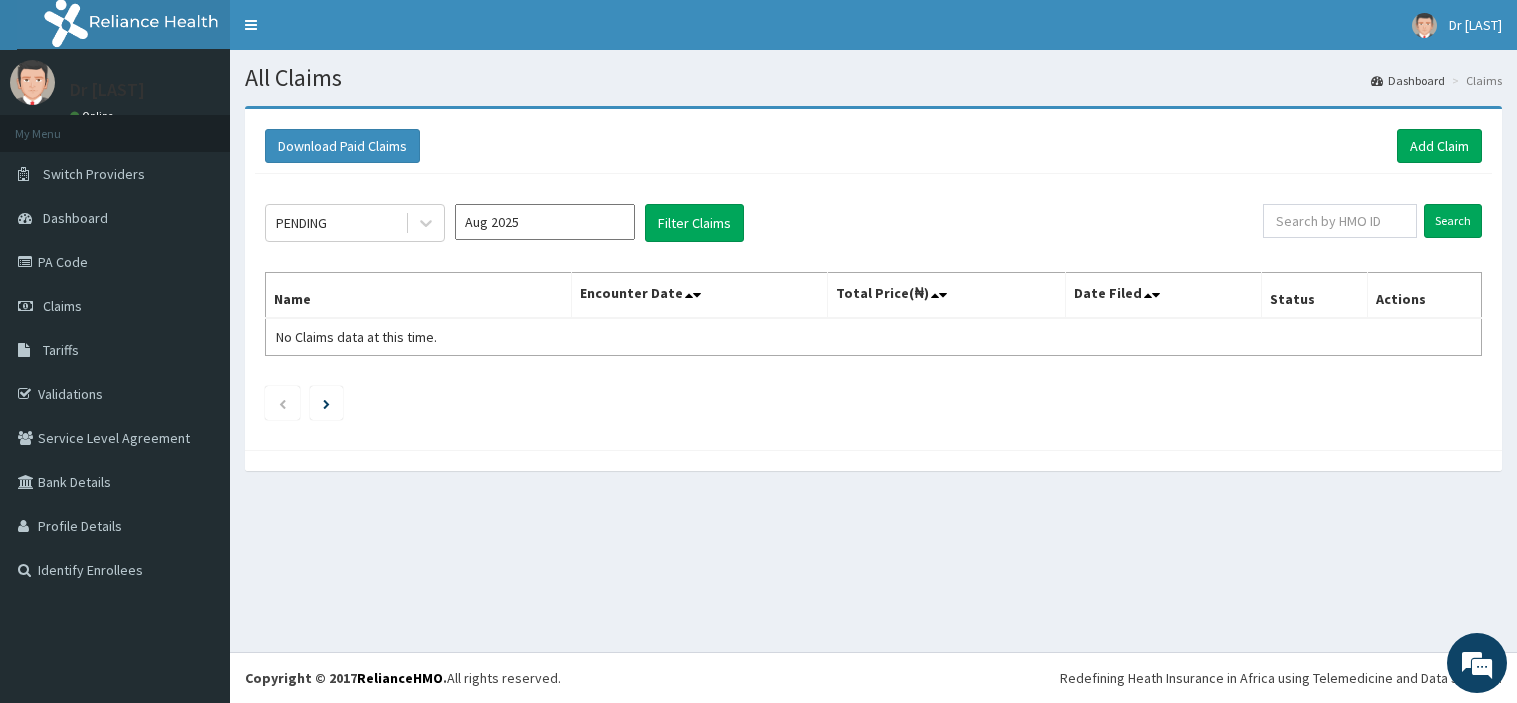 scroll, scrollTop: 0, scrollLeft: 0, axis: both 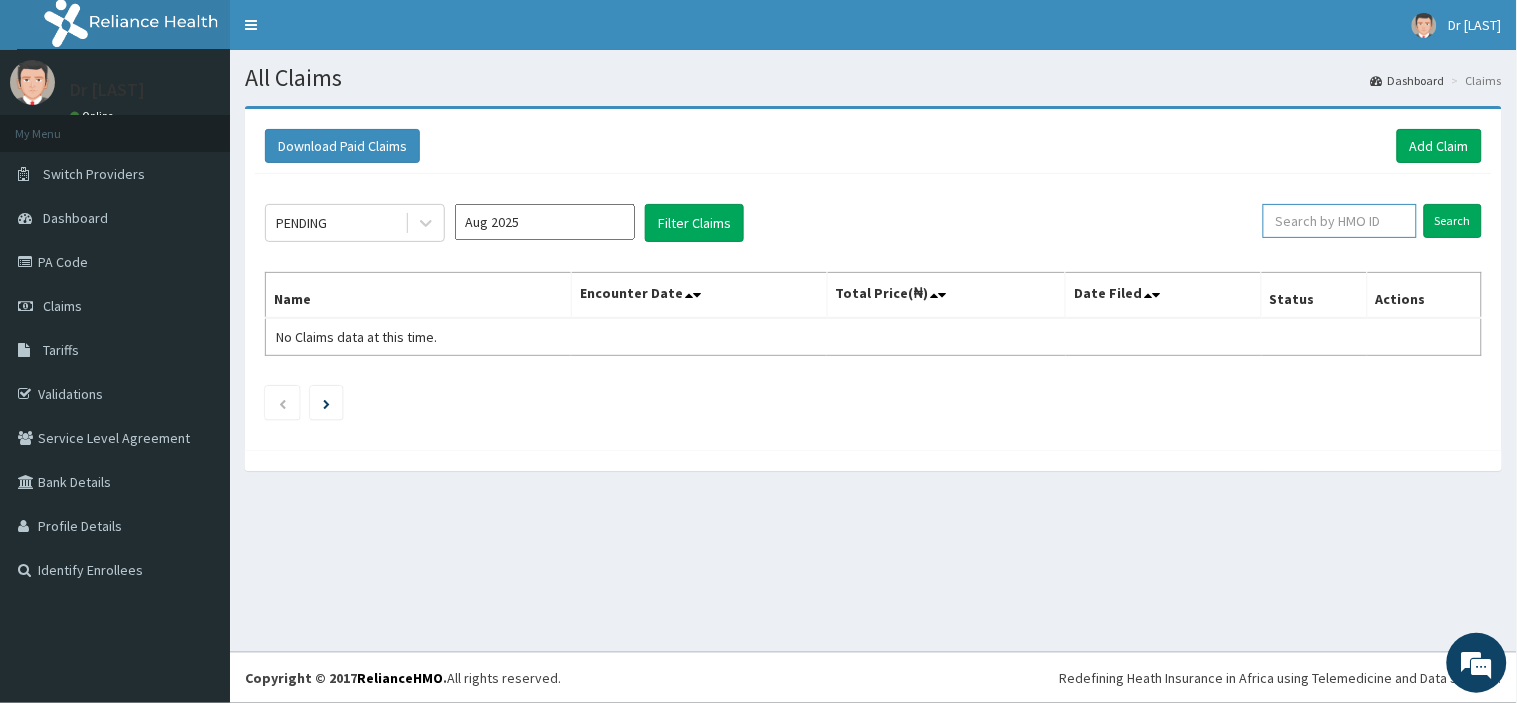 click at bounding box center [1340, 221] 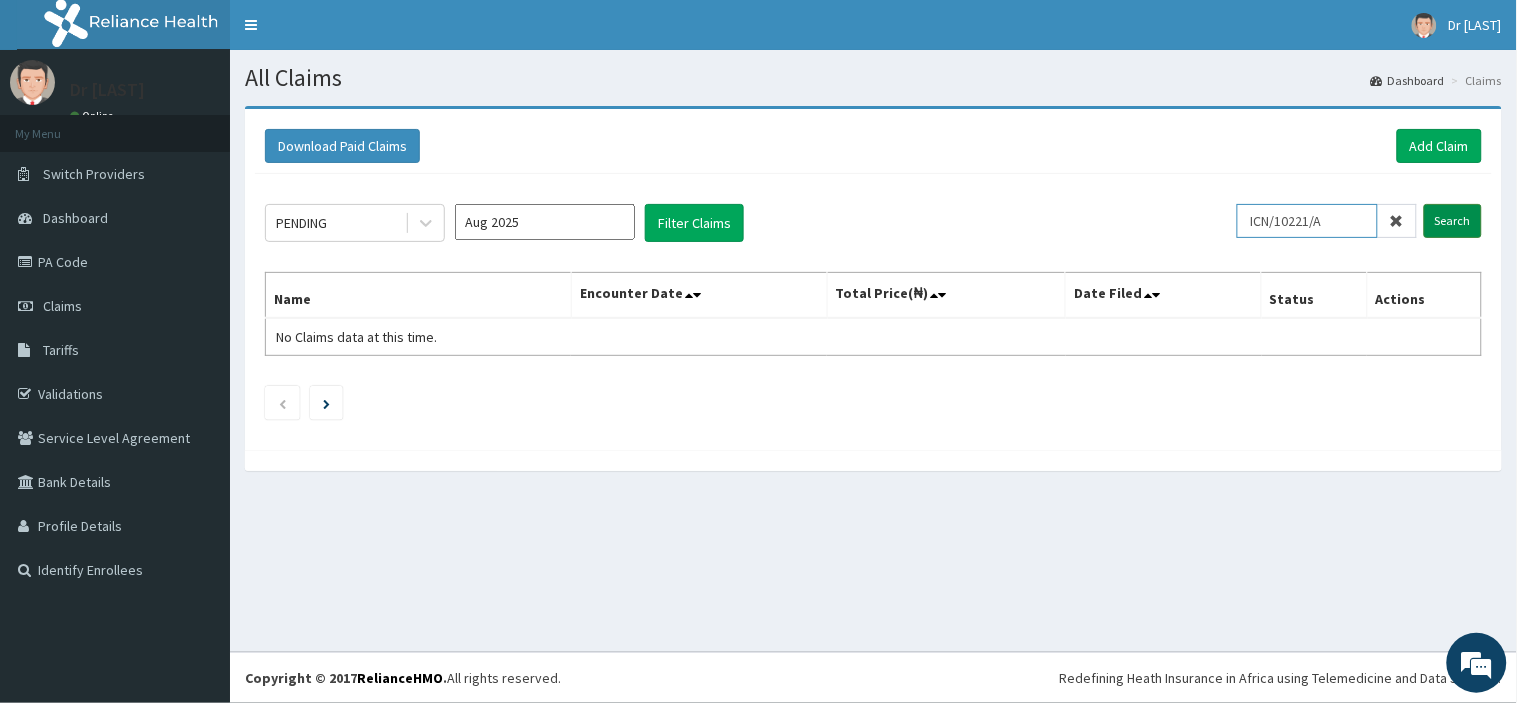 type on "ICN/10221/A" 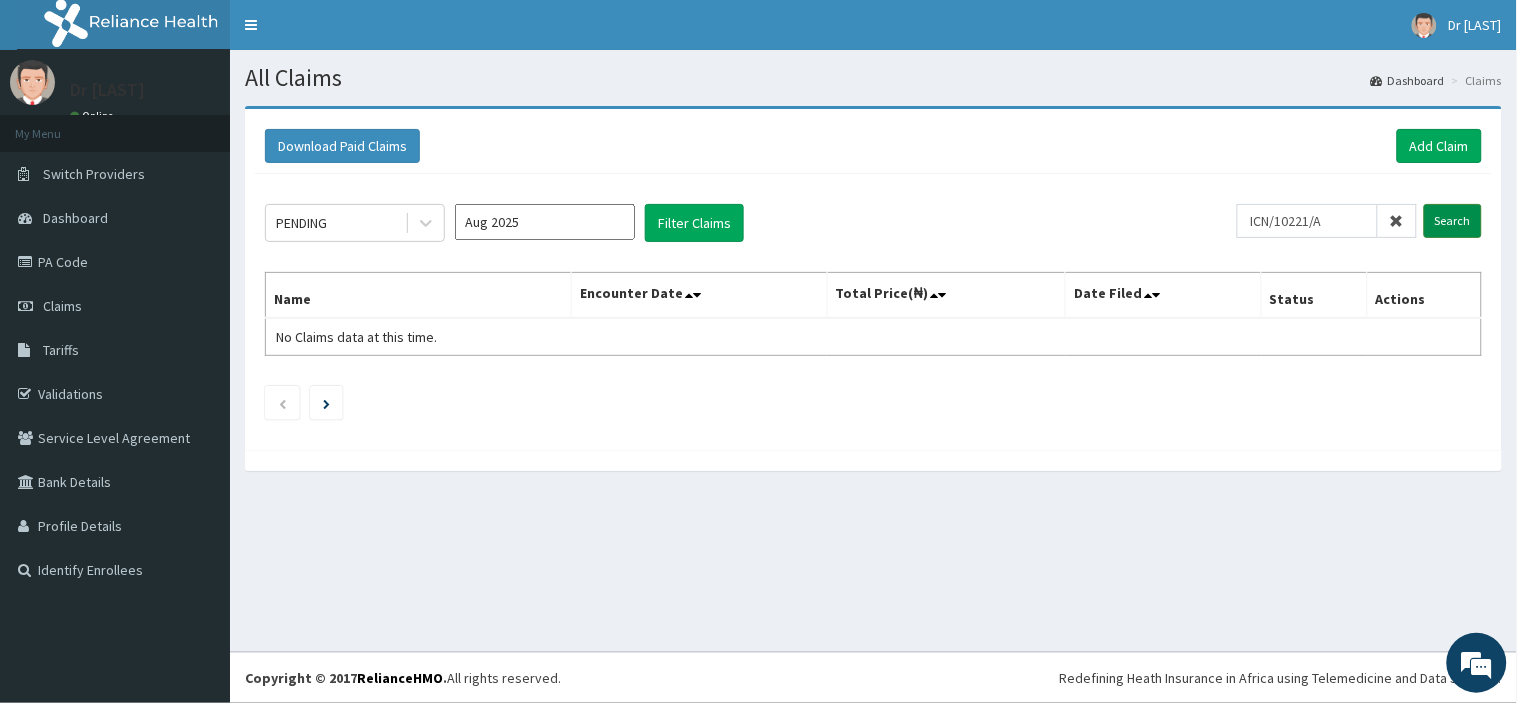 click on "Search" at bounding box center (1453, 221) 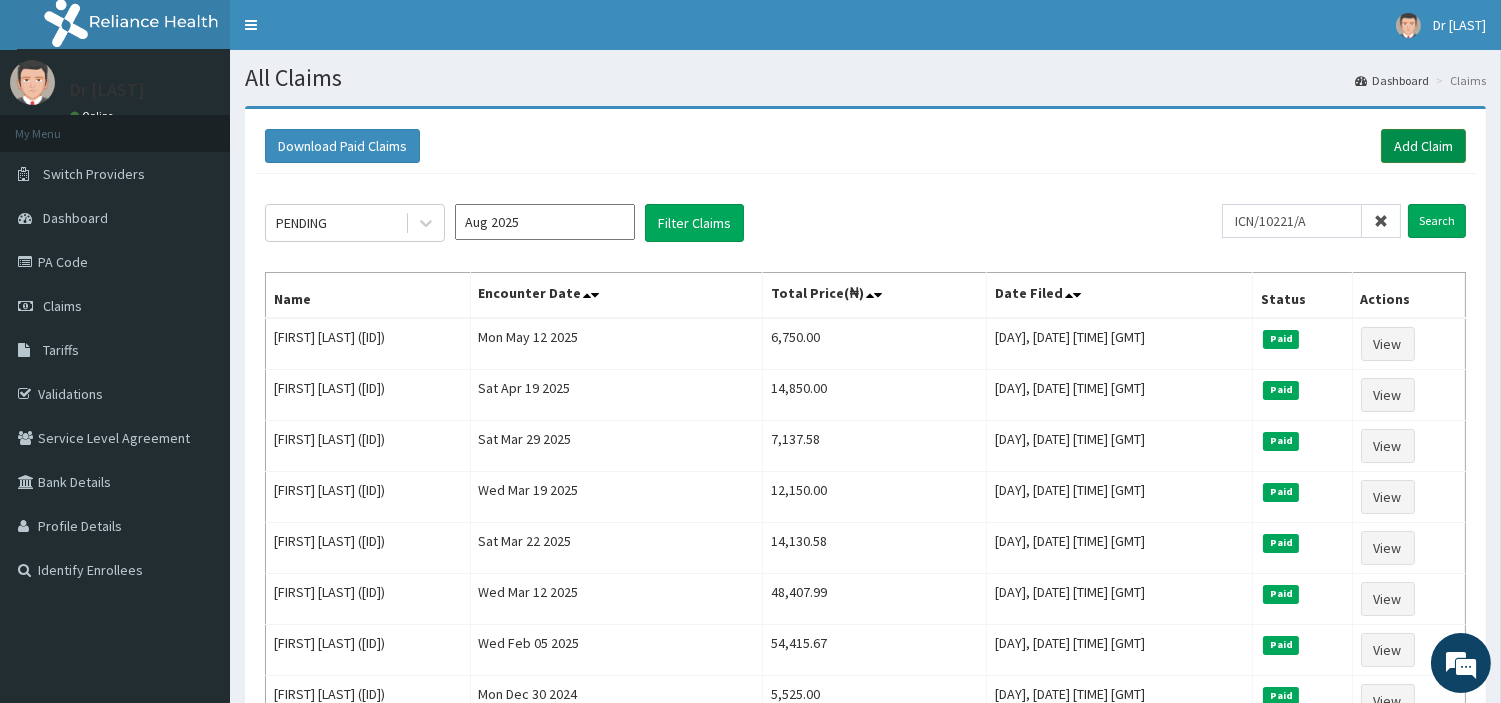 click on "Add Claim" at bounding box center [1423, 146] 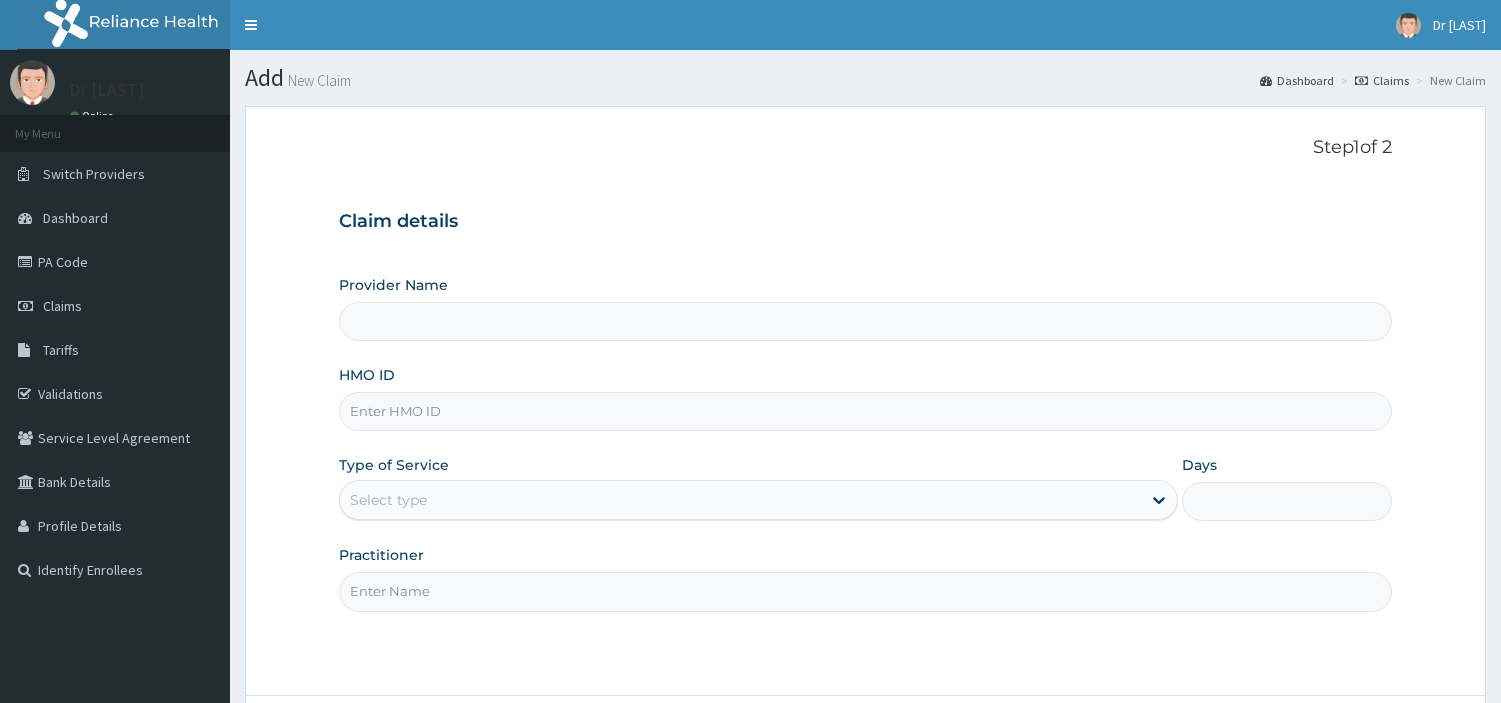 scroll, scrollTop: 0, scrollLeft: 0, axis: both 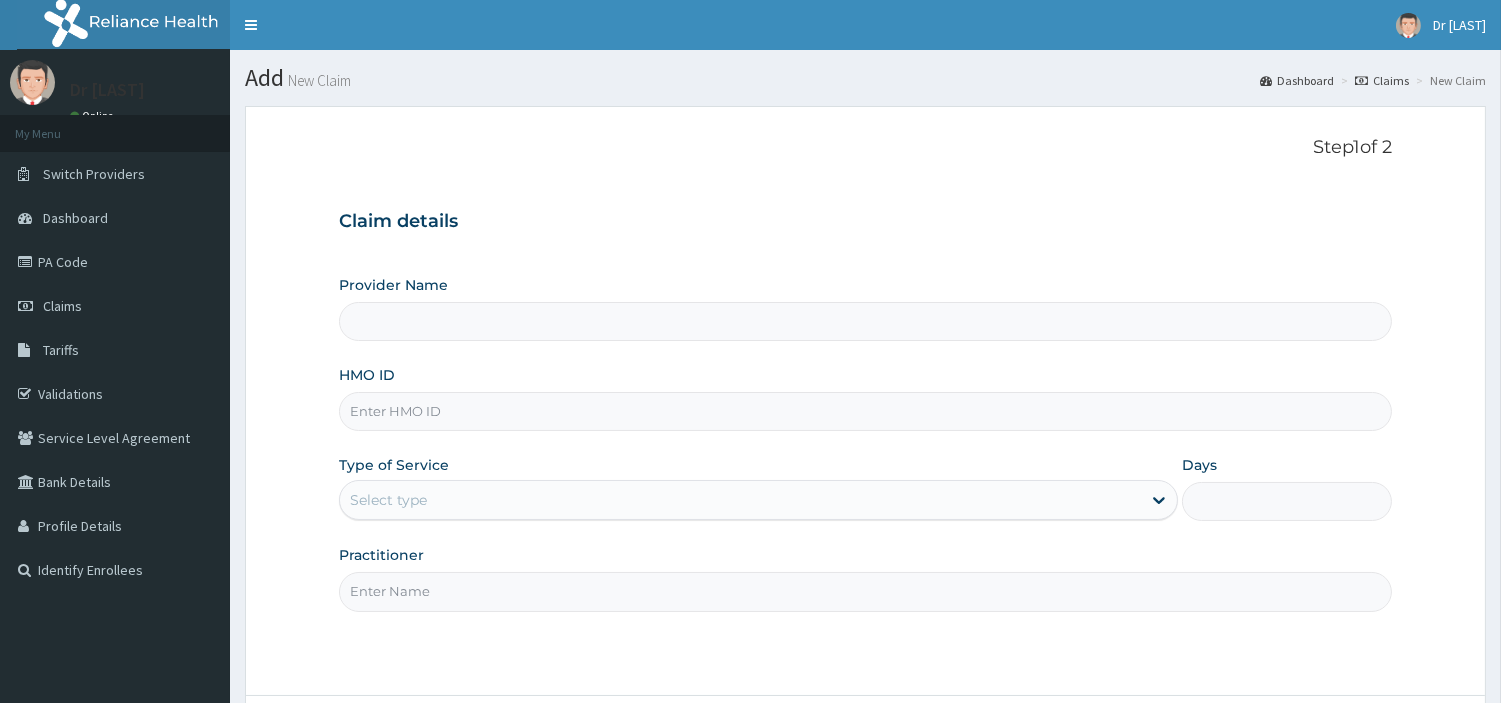 click on "HMO ID" at bounding box center (865, 411) 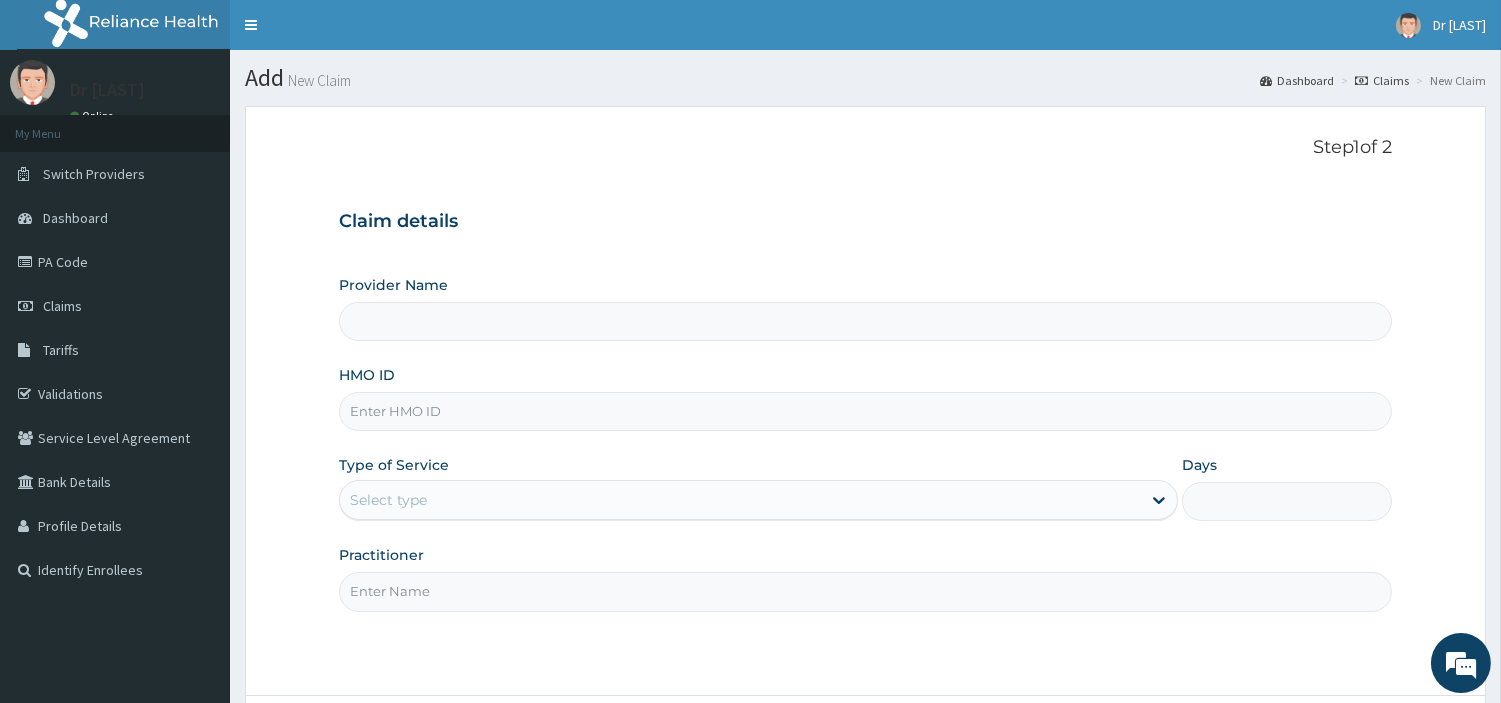 type on "R-Jolad Hospital Nig. Ltd" 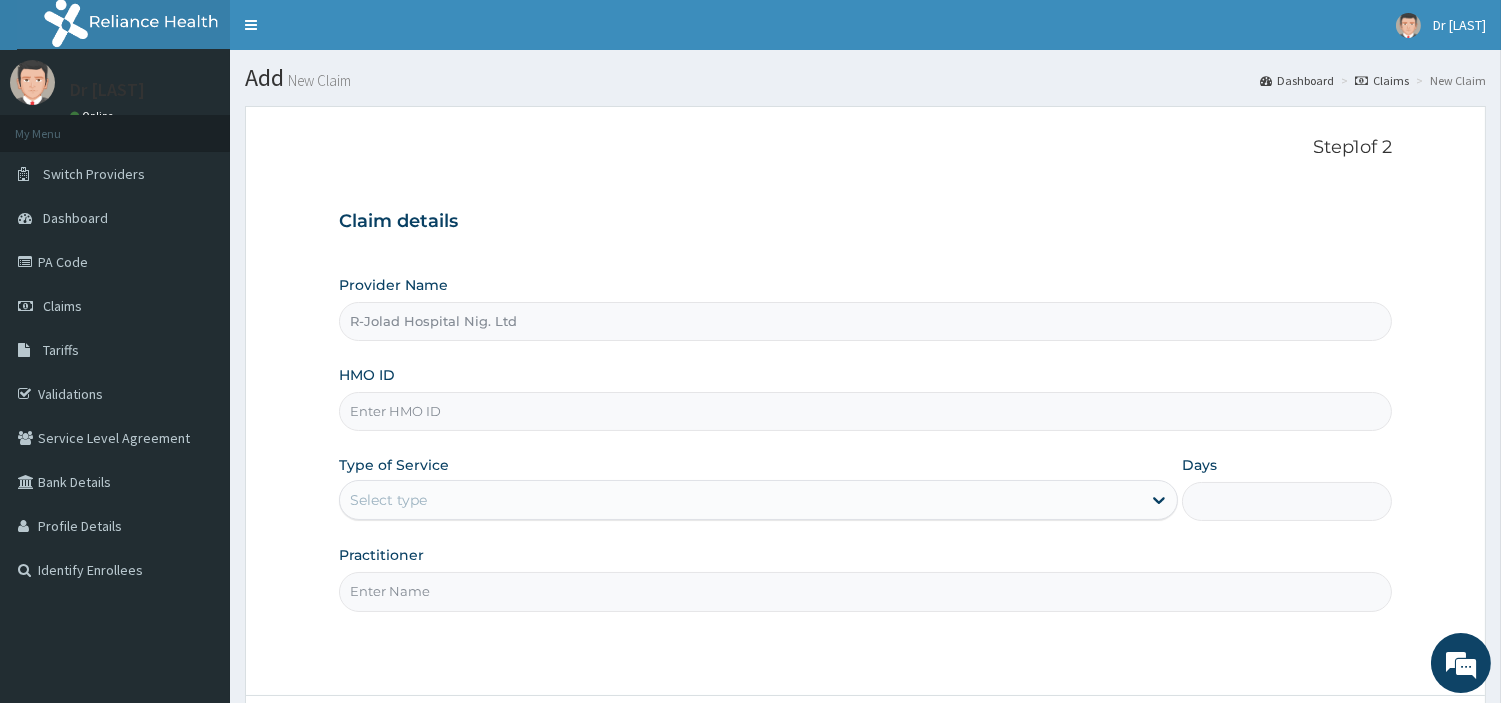paste on "ICN/10221/A" 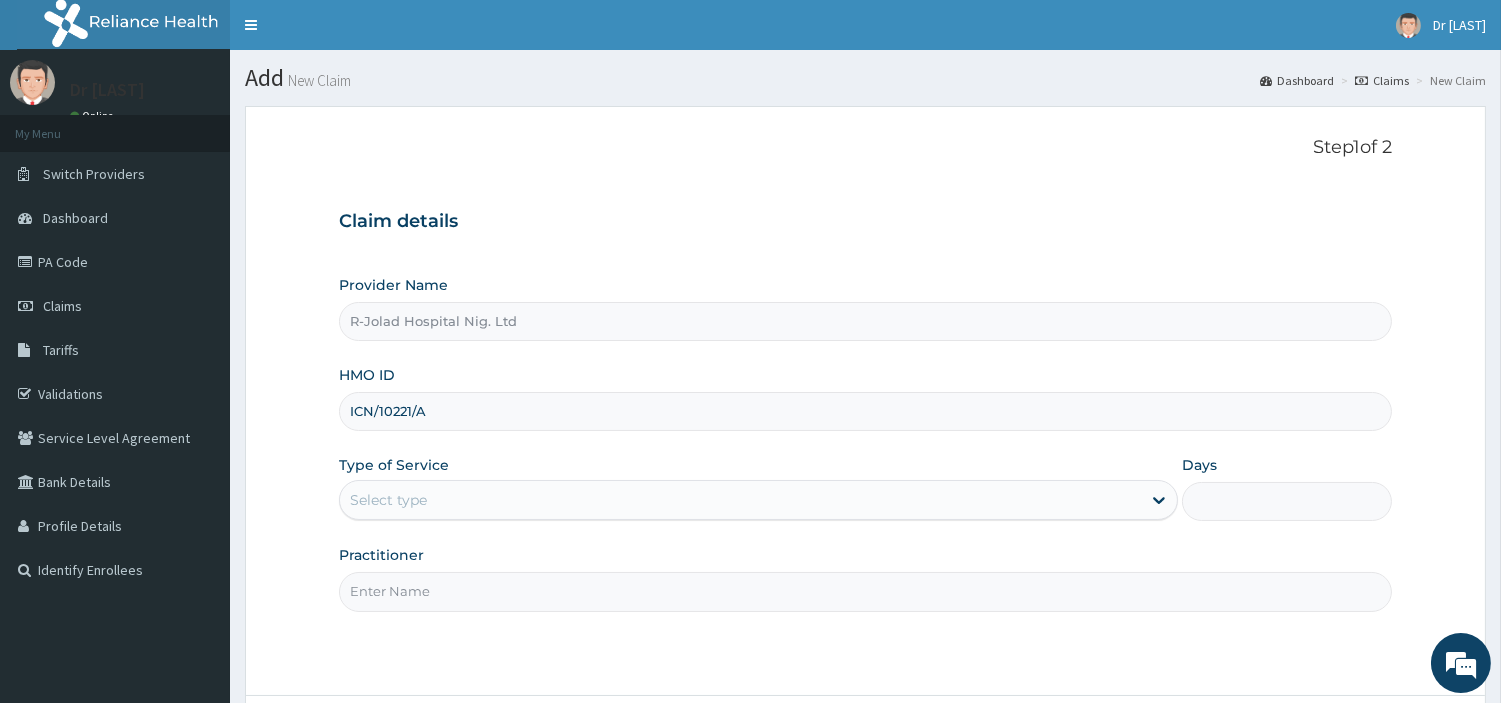 type on "ICN/10221/A" 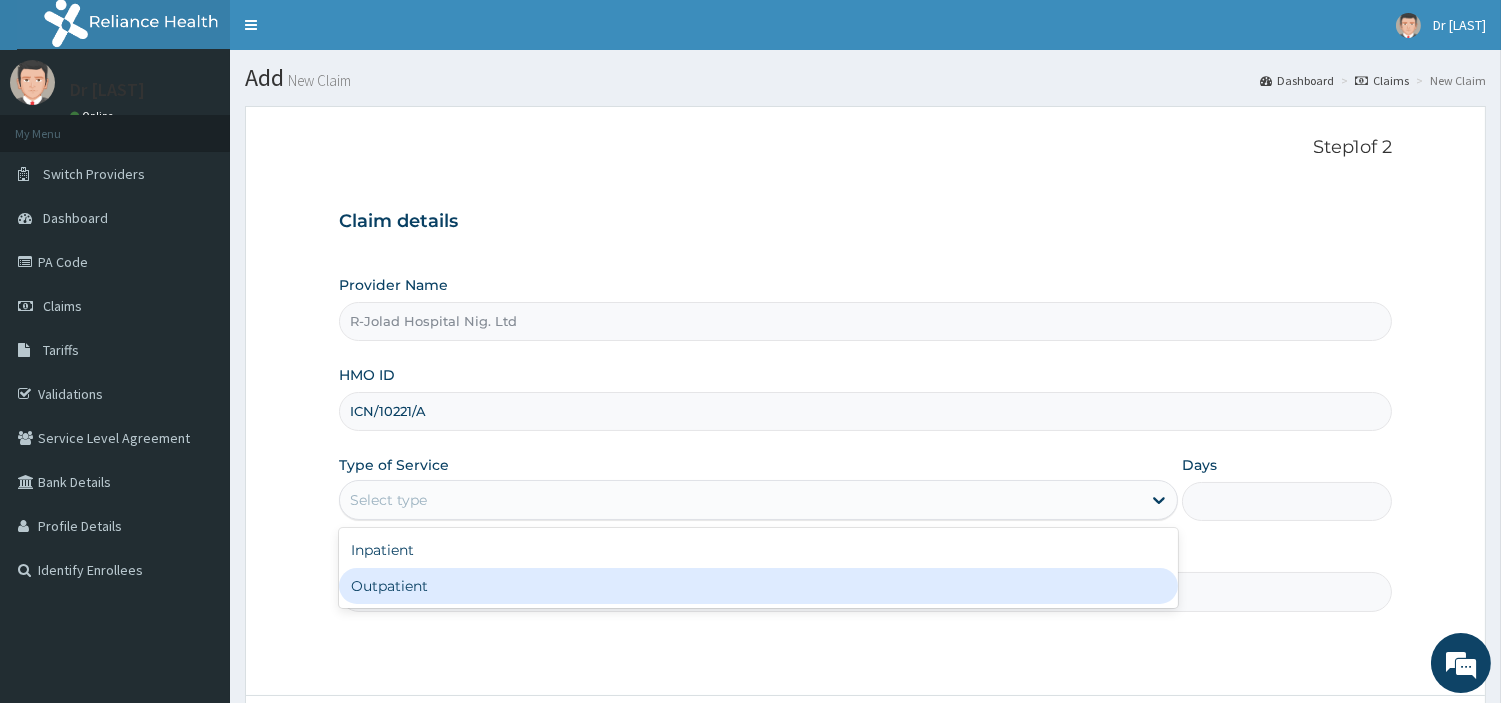 click on "Inpatient Outpatient" at bounding box center (758, 568) 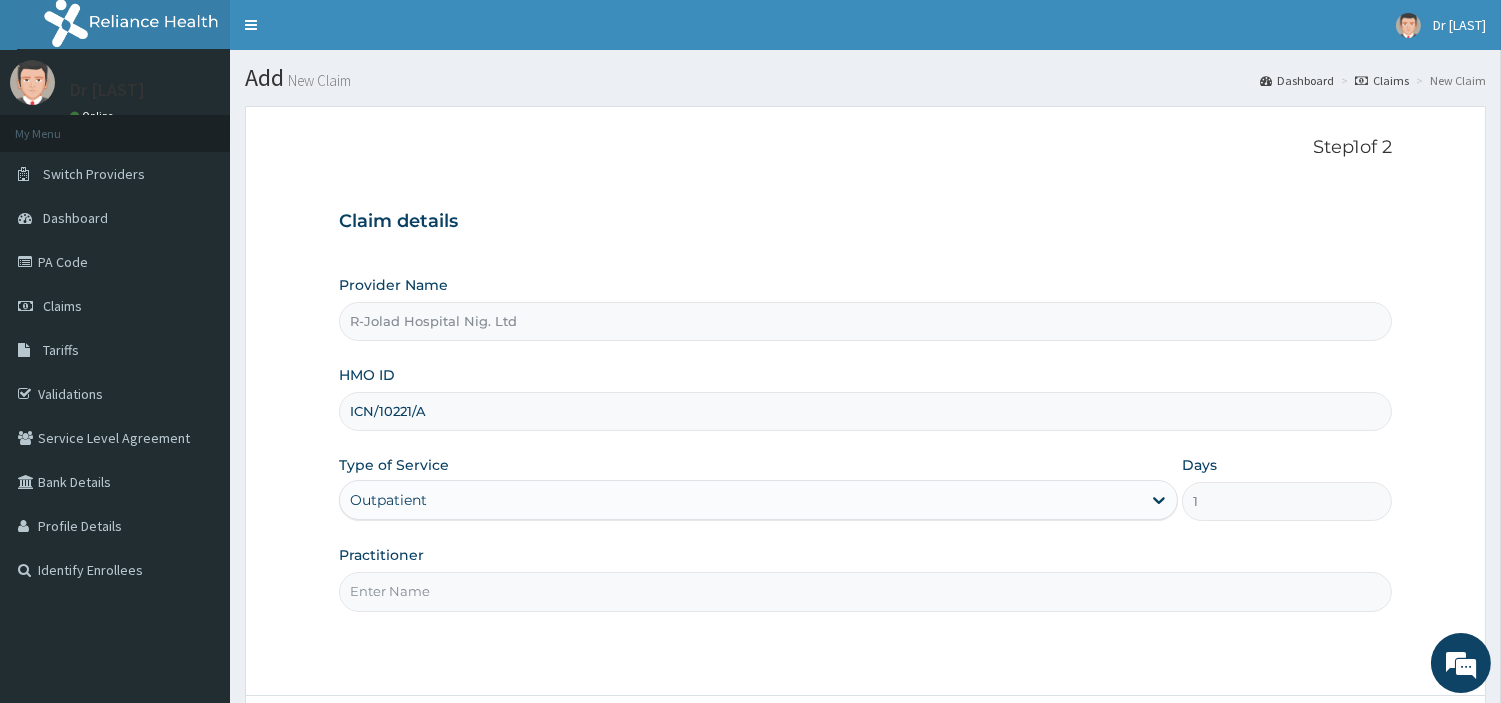 click on "Practitioner" at bounding box center [865, 591] 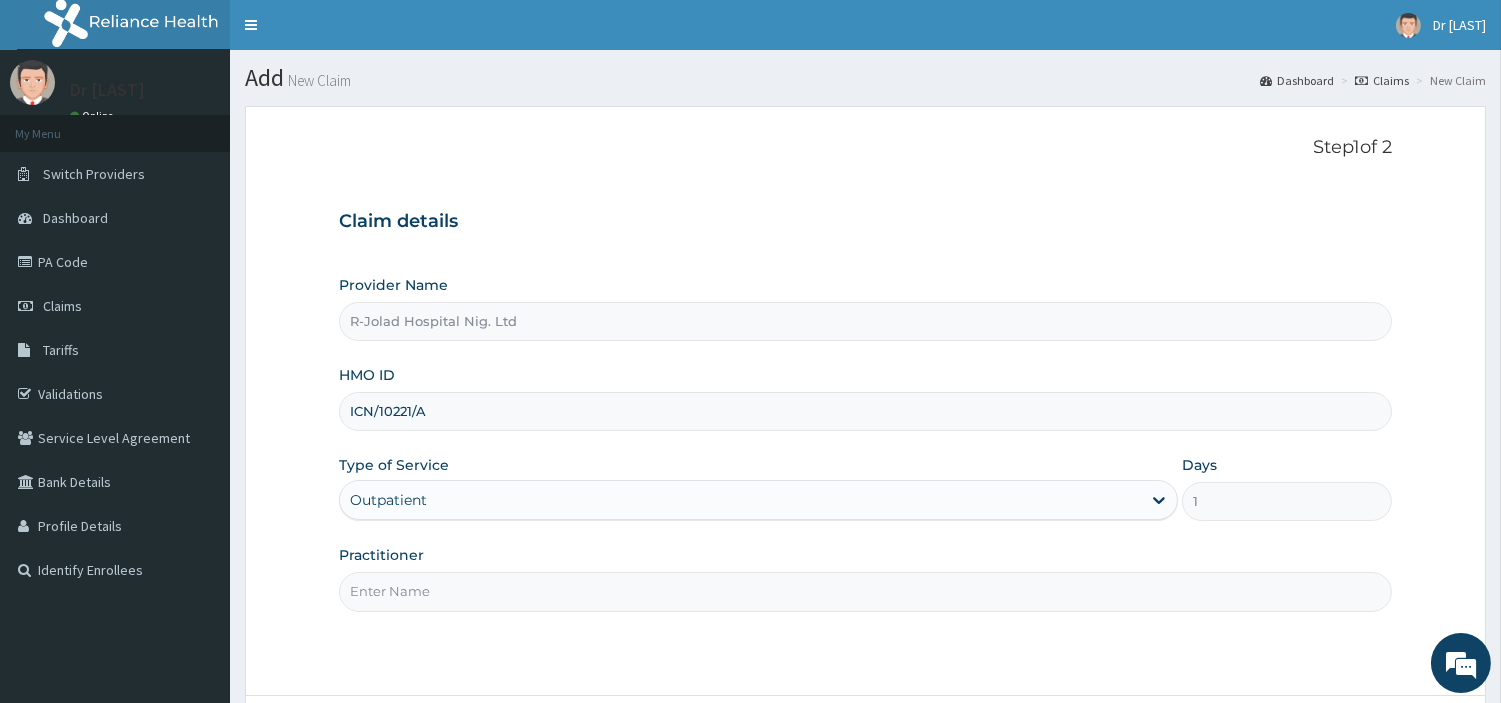 scroll, scrollTop: 0, scrollLeft: 0, axis: both 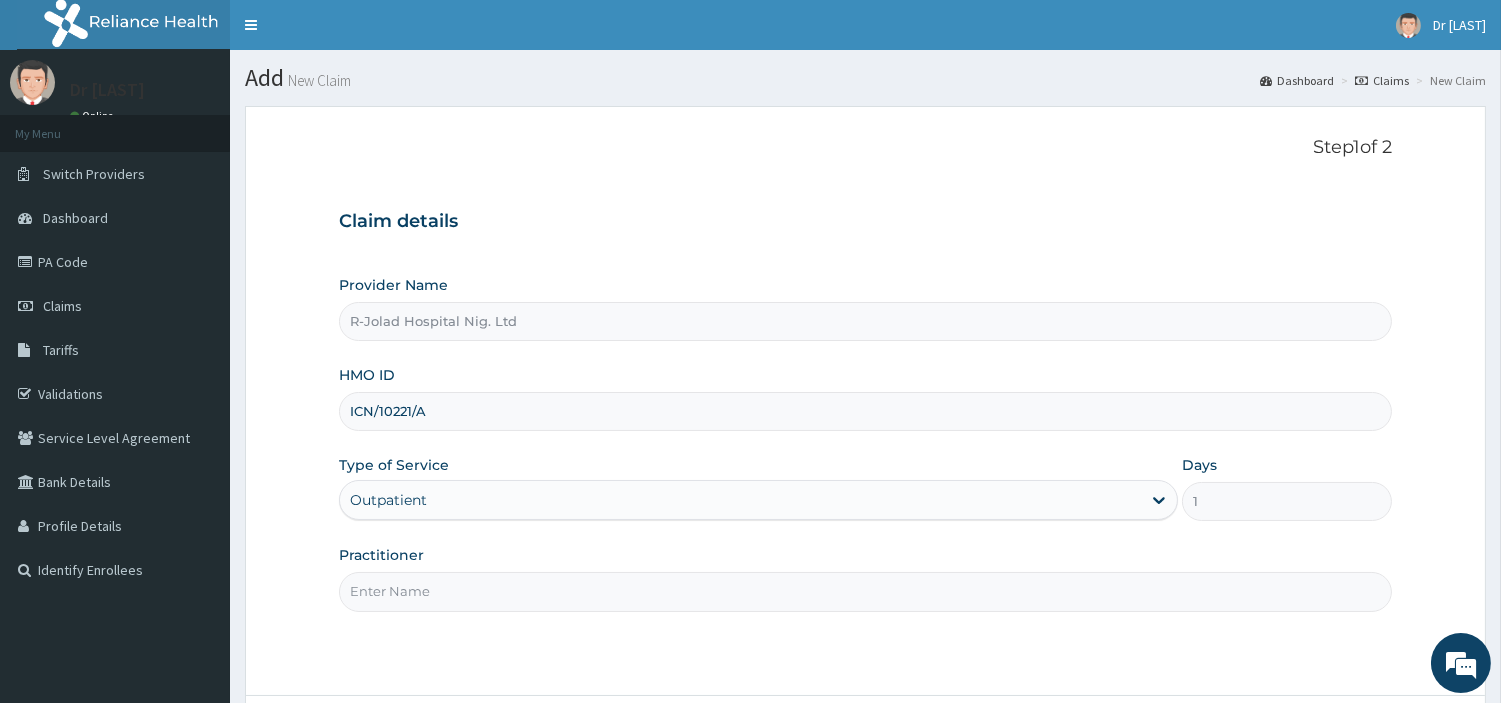 paste on "MICHAEL IYANA" 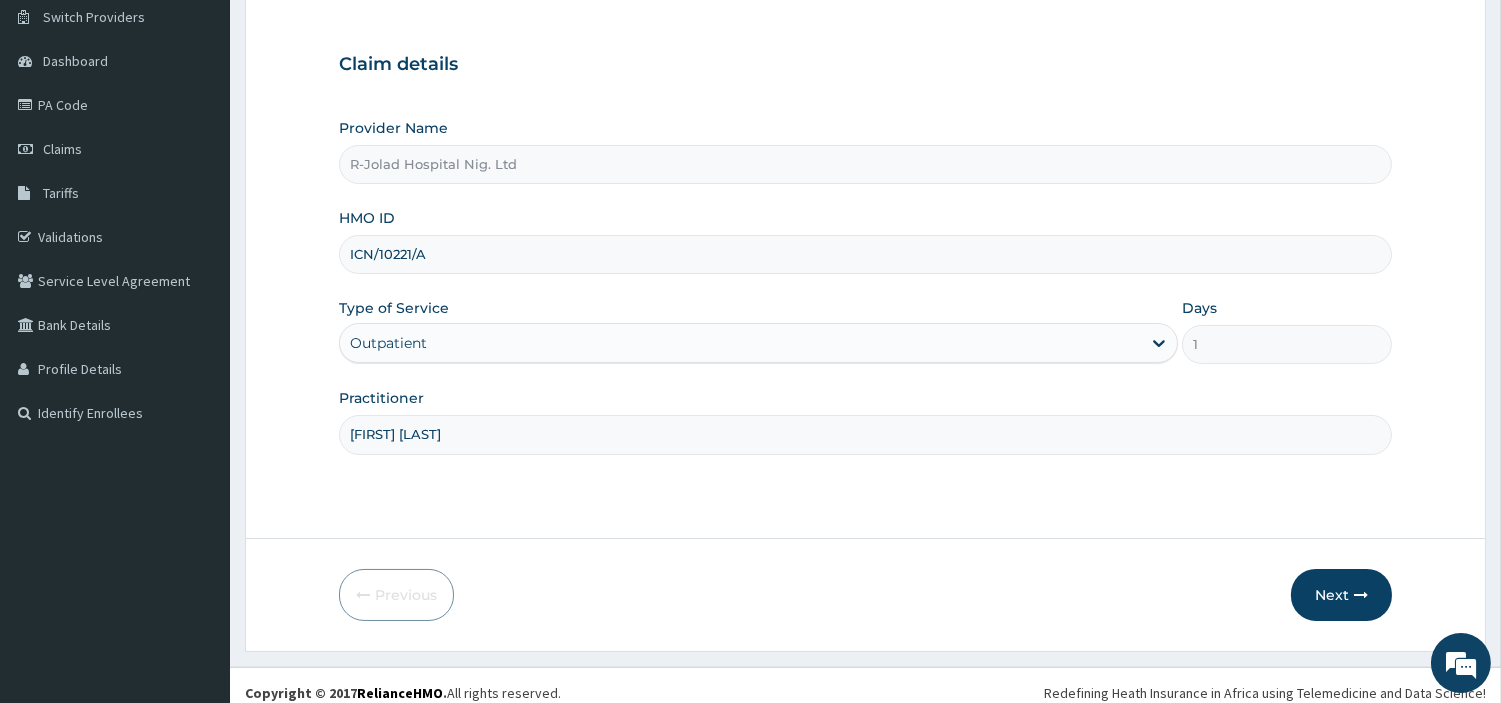 scroll, scrollTop: 172, scrollLeft: 0, axis: vertical 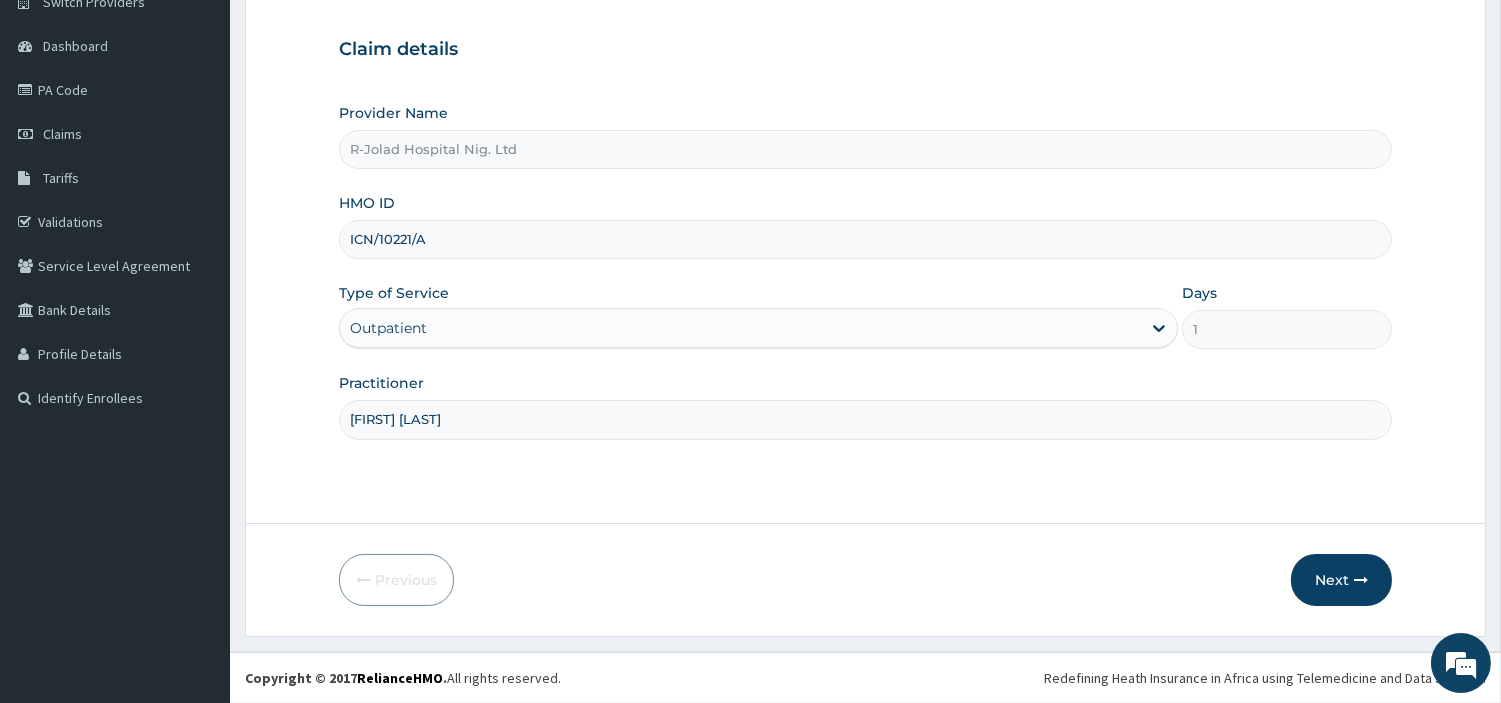 type on "MICHAEL IYANA" 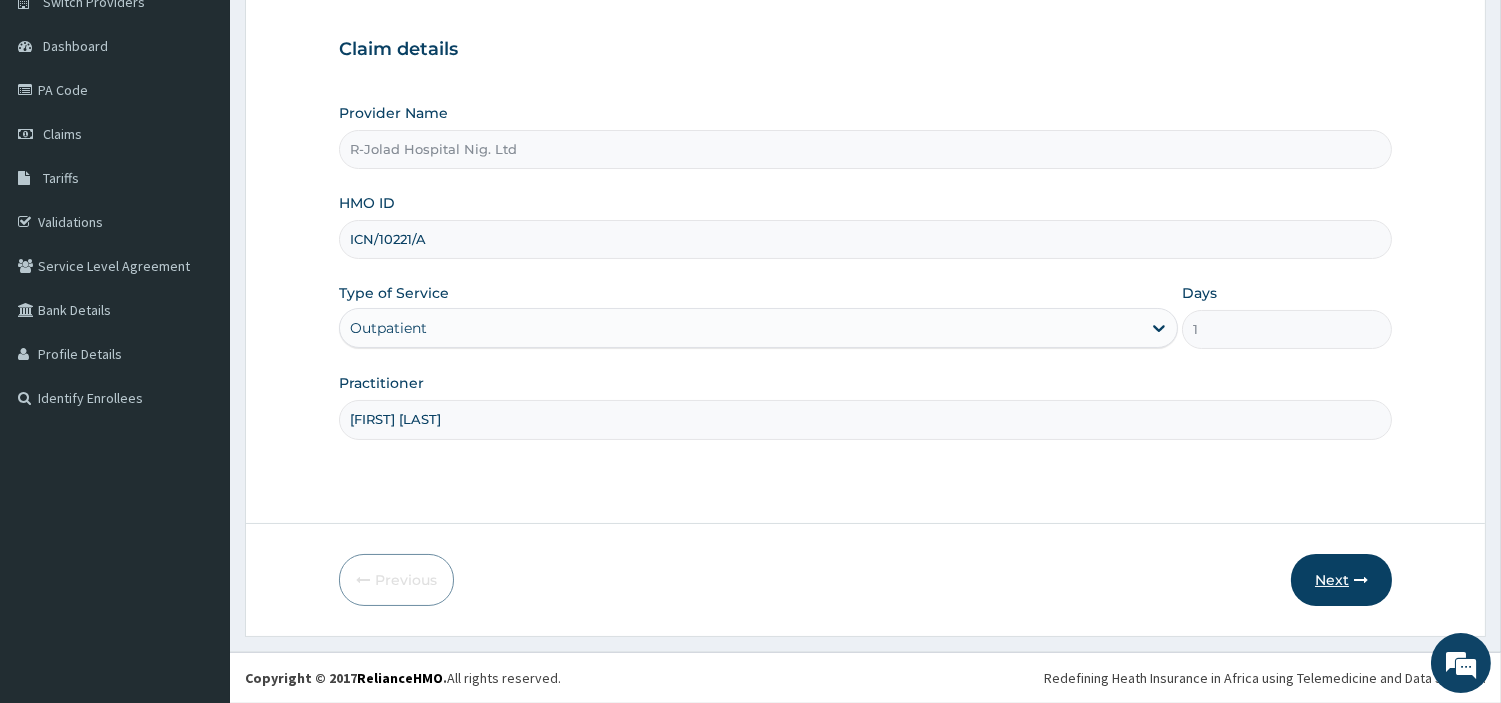 click on "Next" at bounding box center [1341, 580] 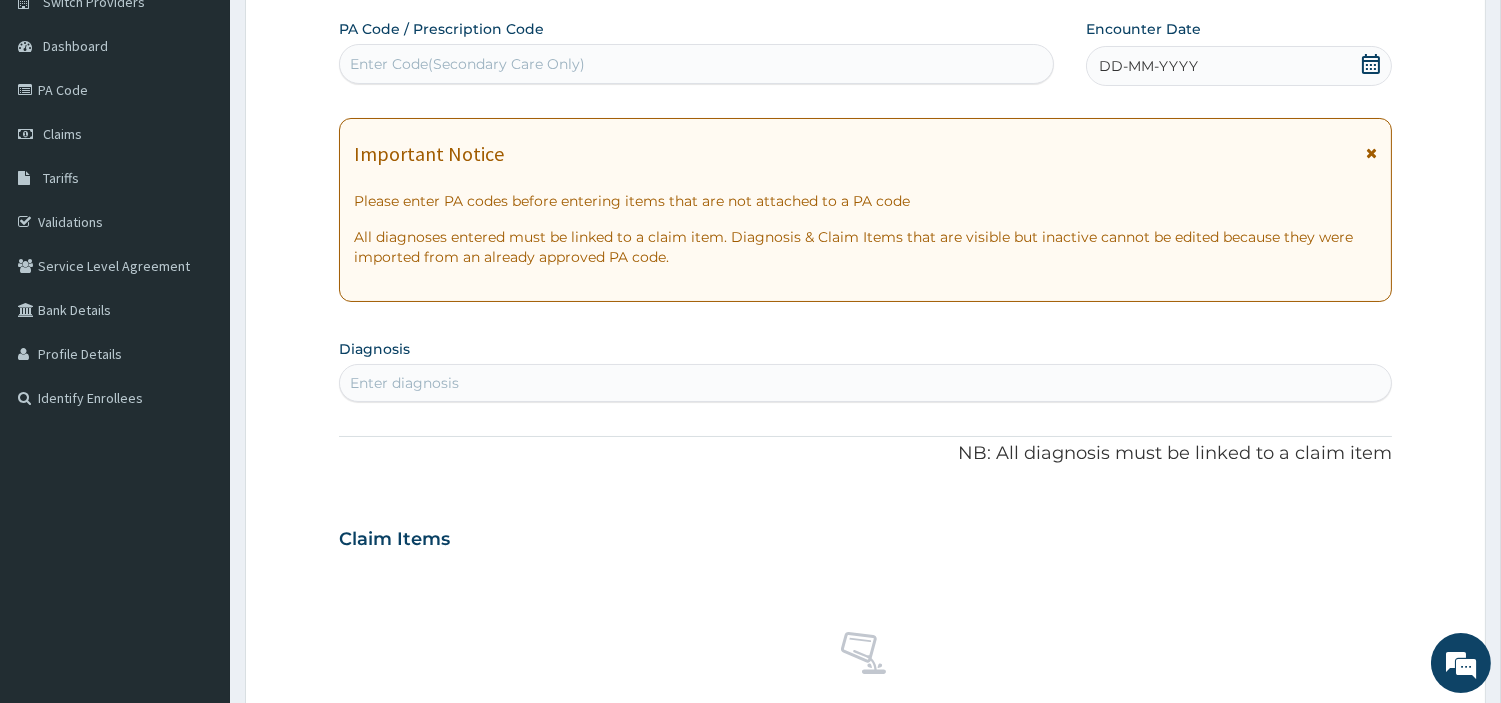 click on "PA Code / Prescription Code Enter Code(Secondary Care Only) Encounter Date DD-MM-YYYY Important Notice Please enter PA codes before entering items that are not attached to a PA code   All diagnoses entered must be linked to a claim item. Diagnosis & Claim Items that are visible but inactive cannot be edited because they were imported from an already approved PA code. Diagnosis Enter diagnosis NB: All diagnosis must be linked to a claim item Claim Items No claim item Types Select Type Item Select Item Pair Diagnosis Select Diagnosis Unit Price 0 Add Comment" at bounding box center (865, 536) 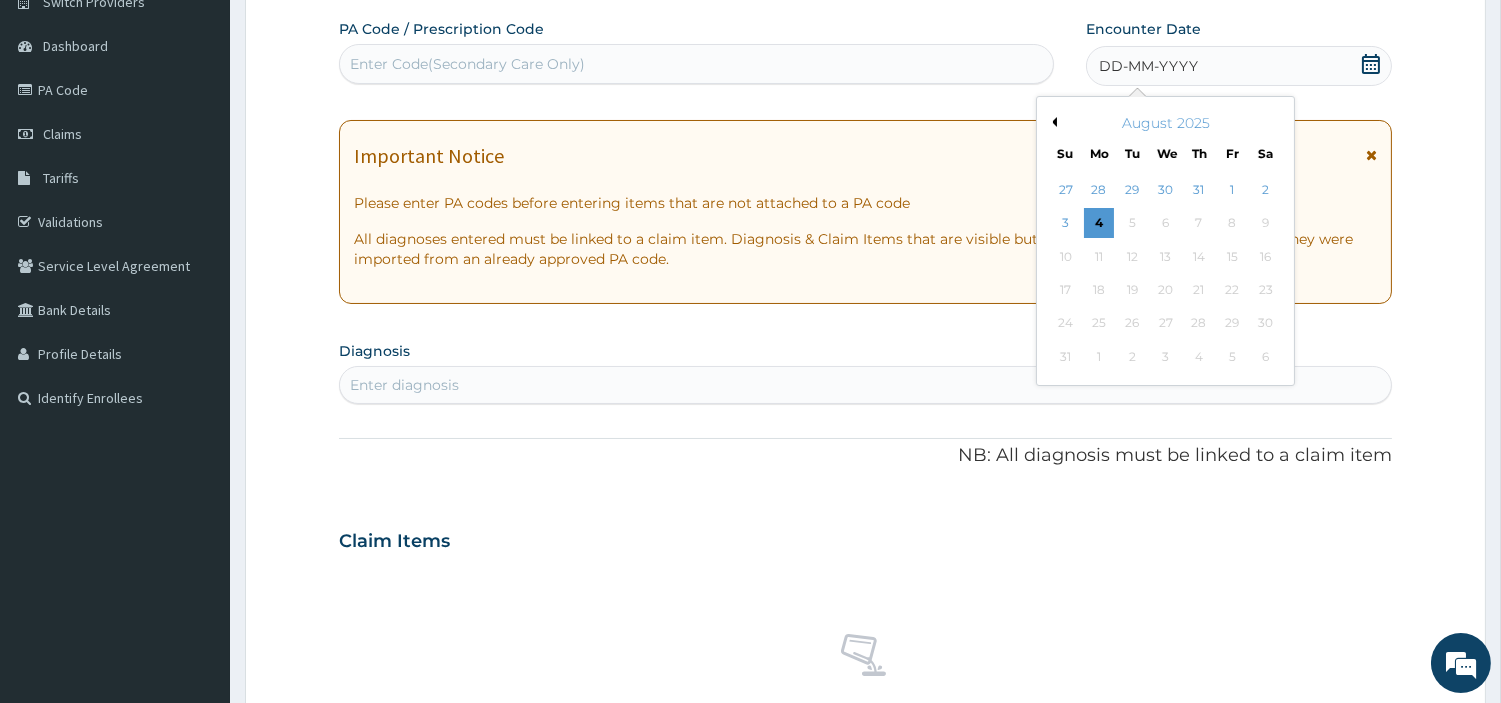 click on "August 2025" at bounding box center (1165, 123) 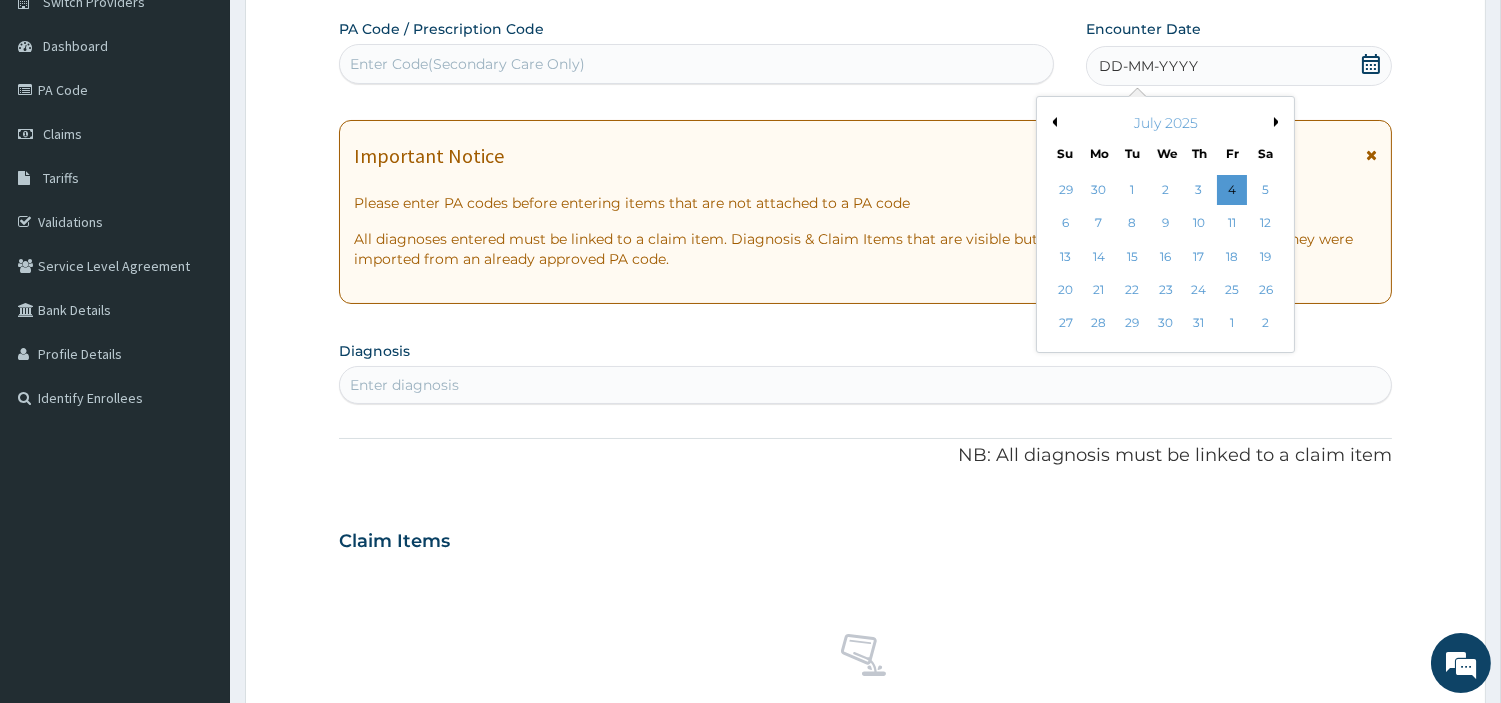 click on "Previous Month" at bounding box center (1052, 122) 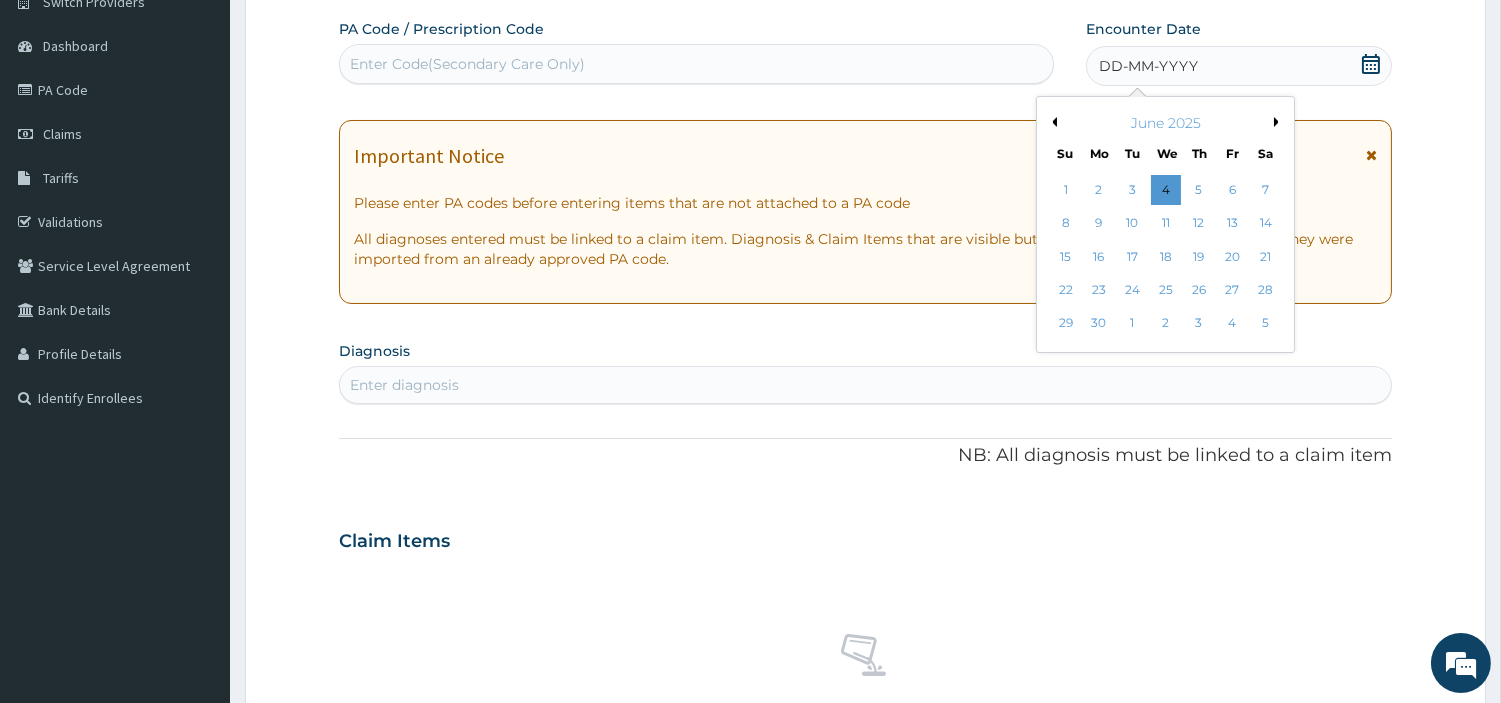 click on "Previous Month" at bounding box center (1052, 122) 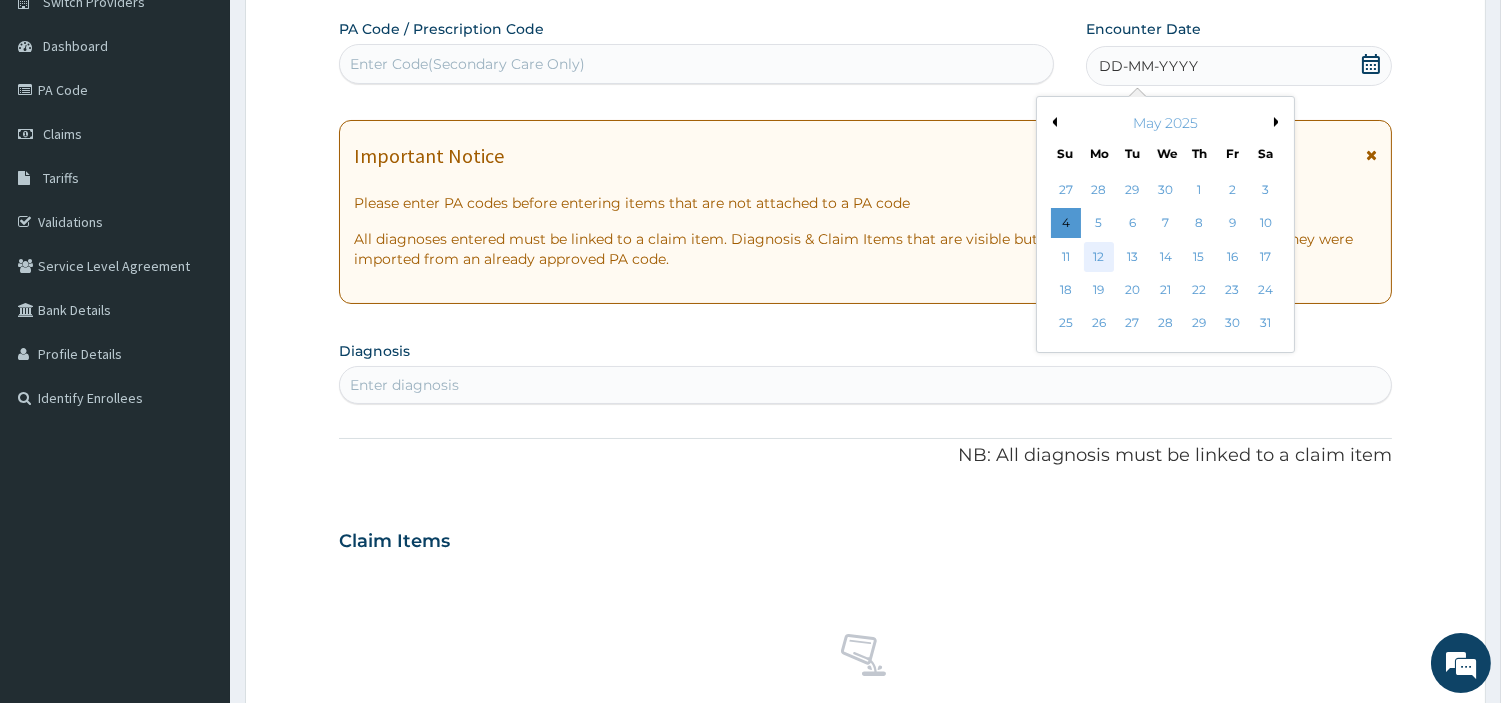click on "12" at bounding box center (1099, 257) 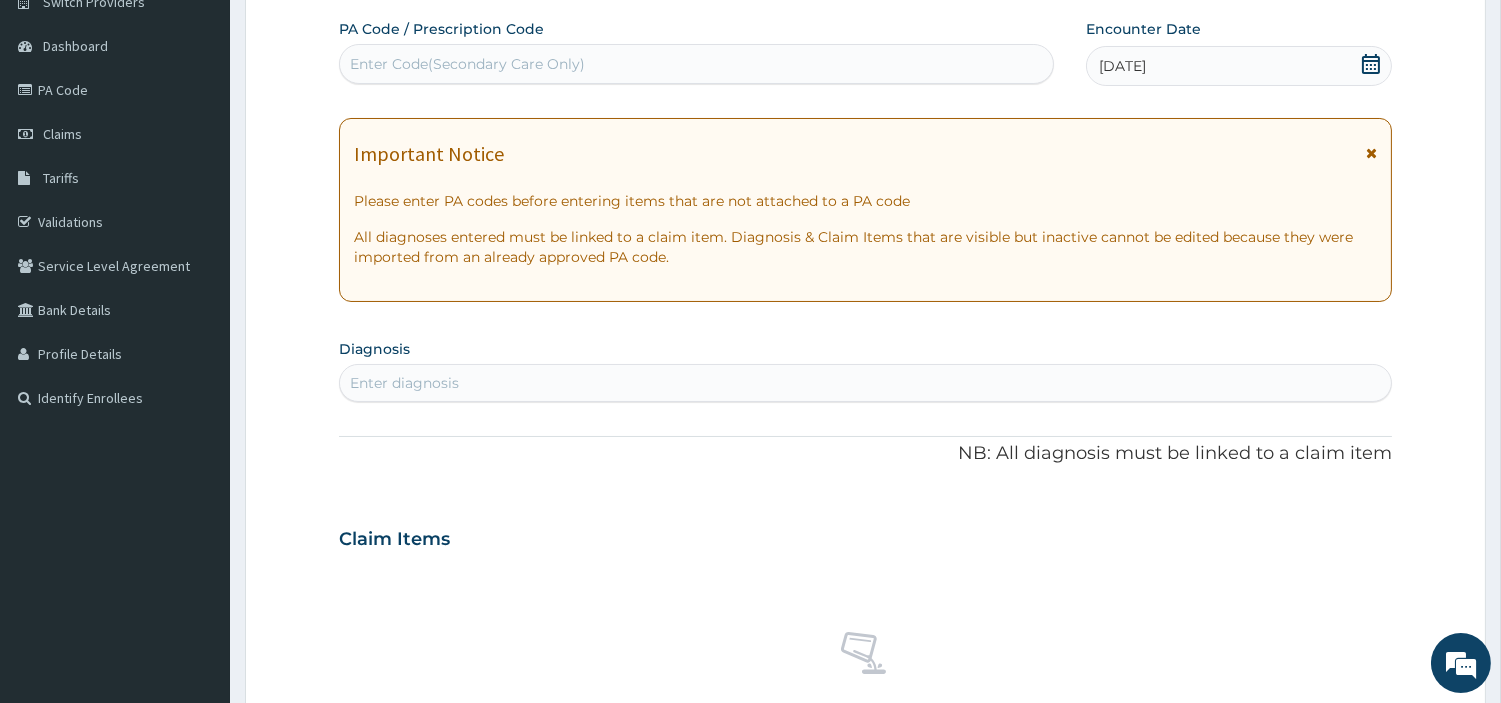click on "Enter diagnosis" at bounding box center [865, 383] 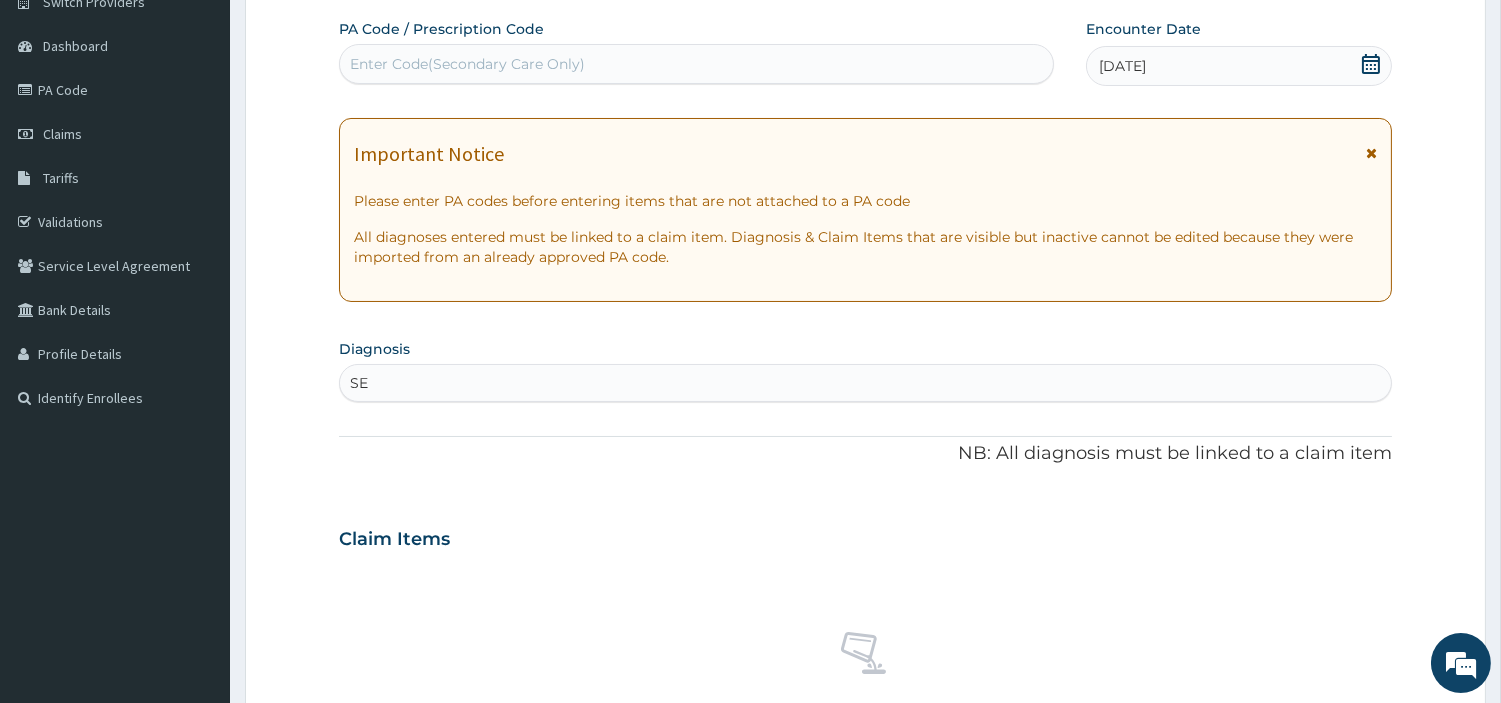 type on "SEP" 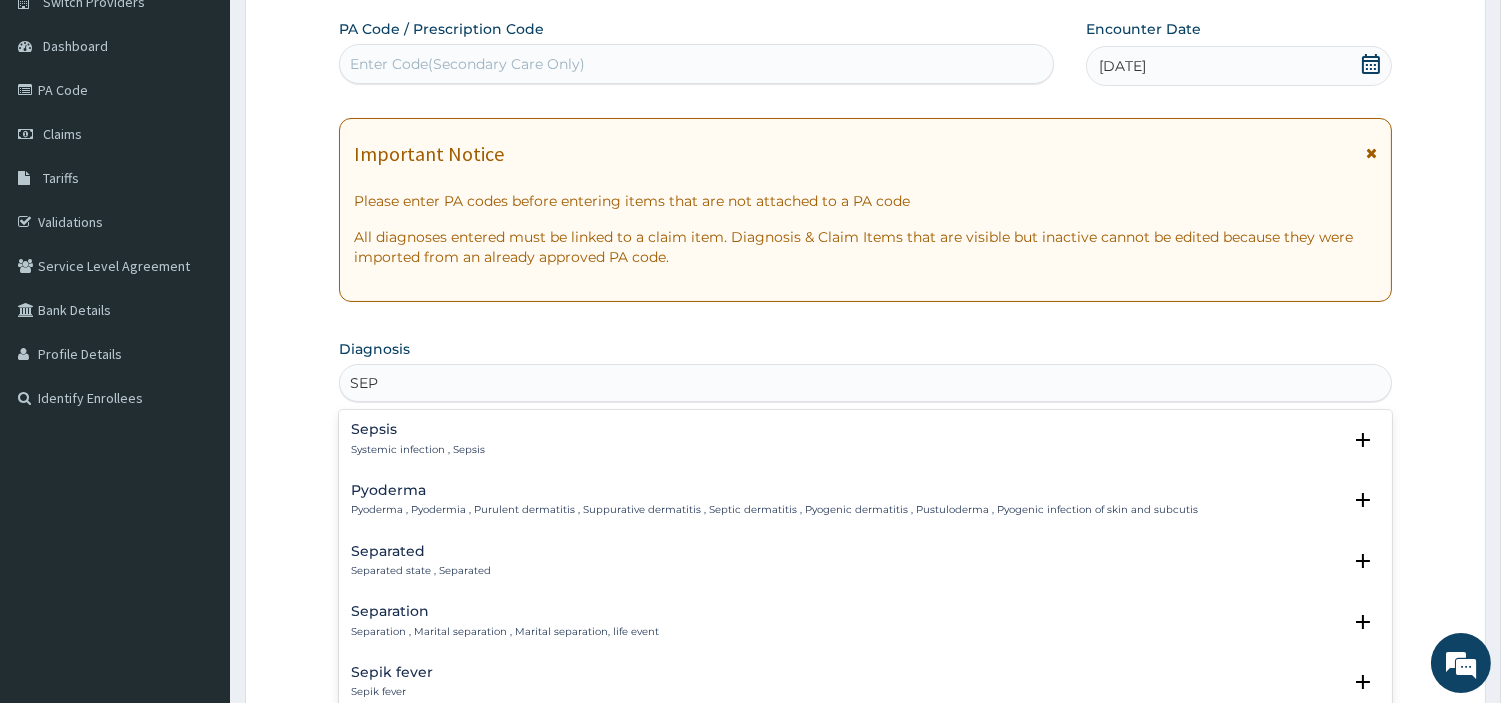 click on "Systemic infection , Sepsis" at bounding box center [418, 450] 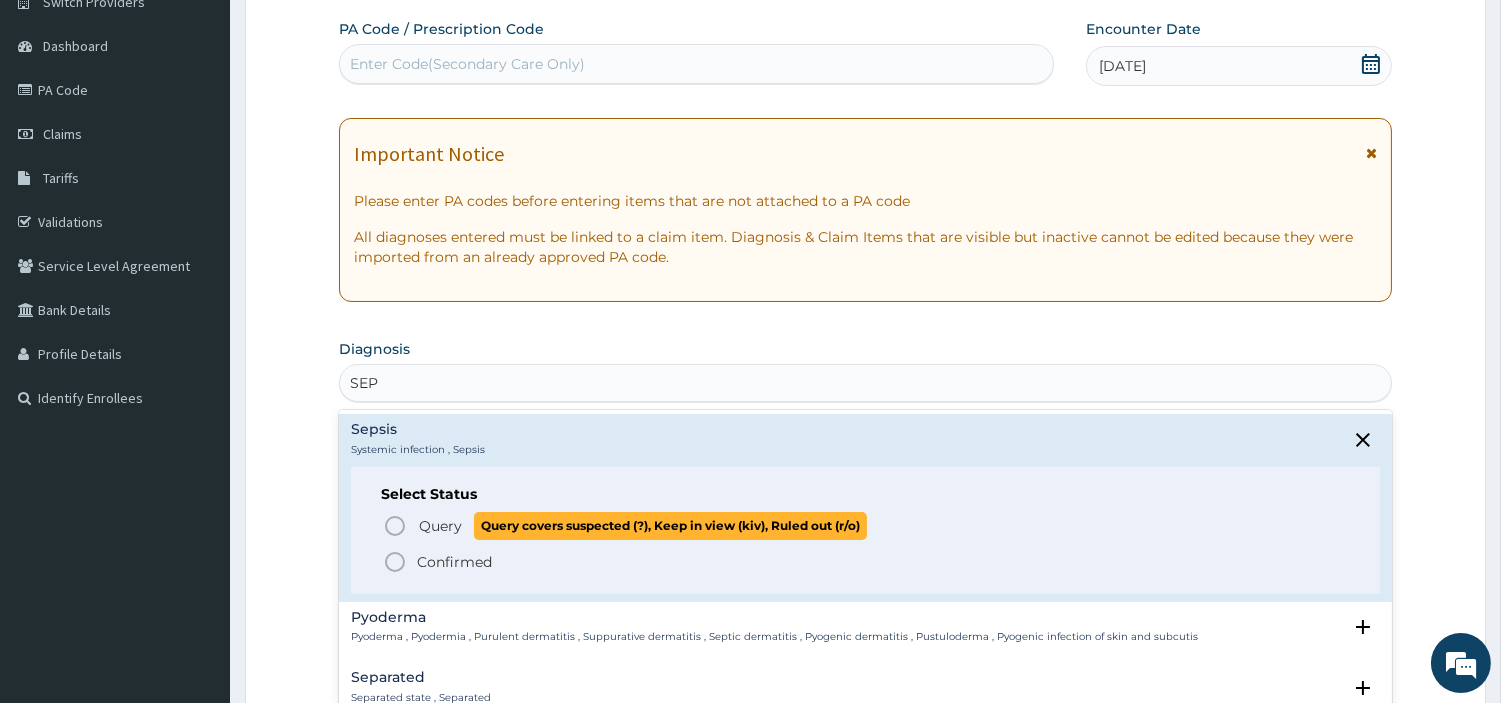 click 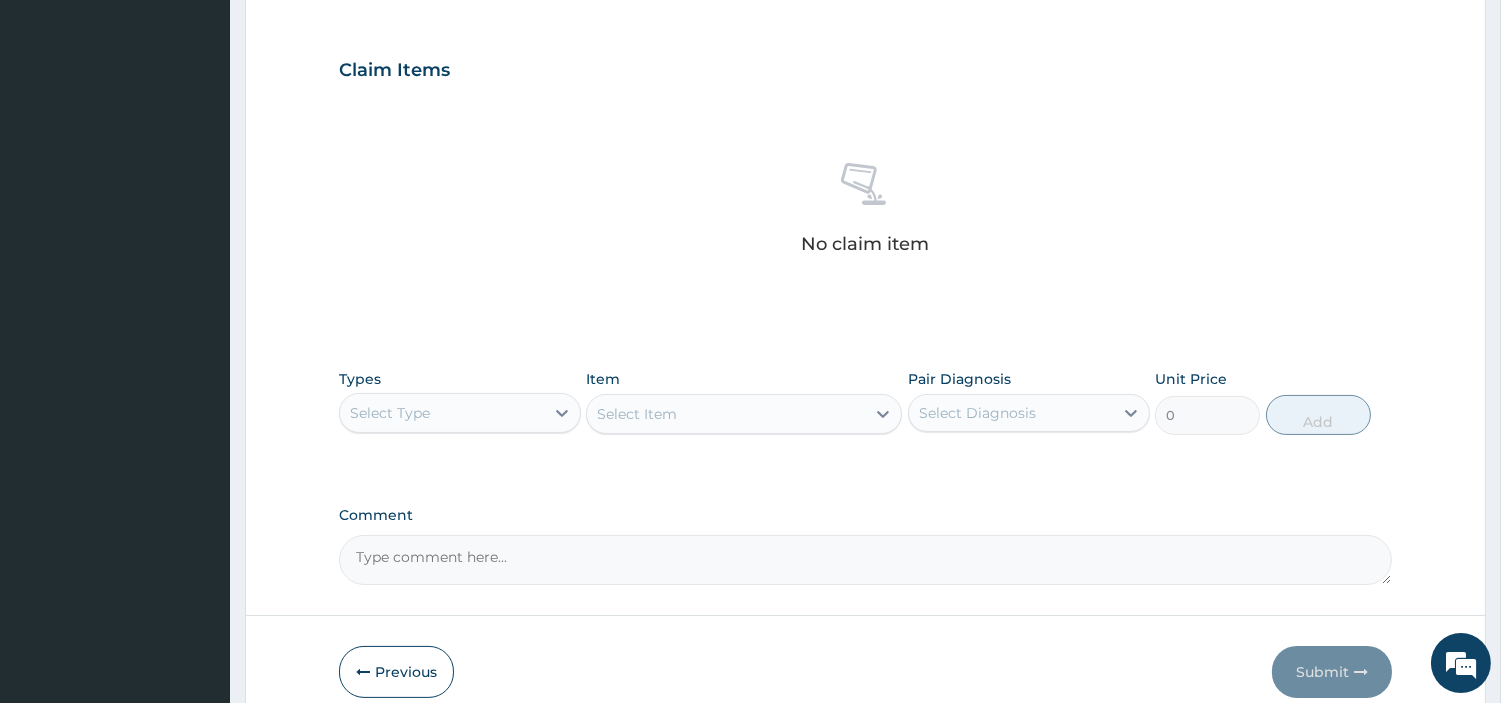 scroll, scrollTop: 727, scrollLeft: 0, axis: vertical 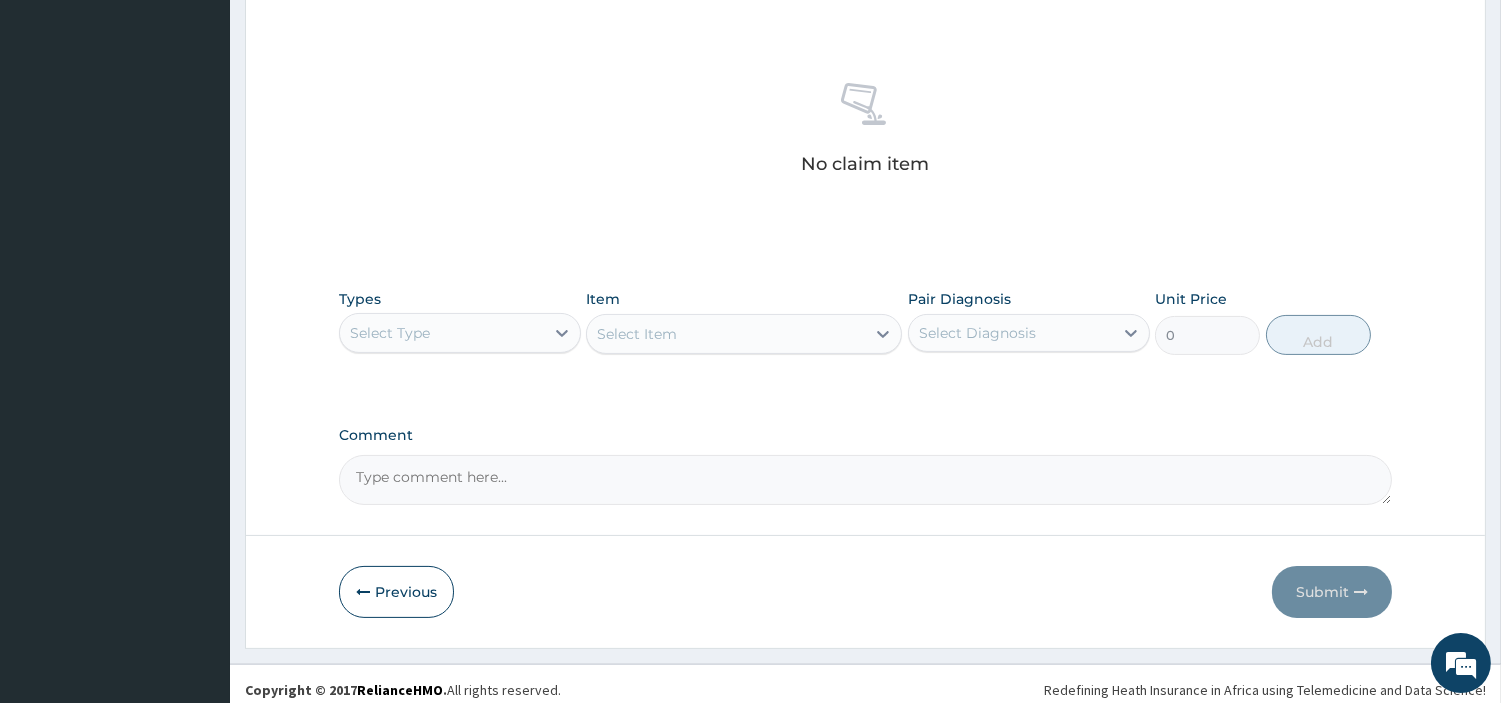 click on "Select Type" at bounding box center [442, 333] 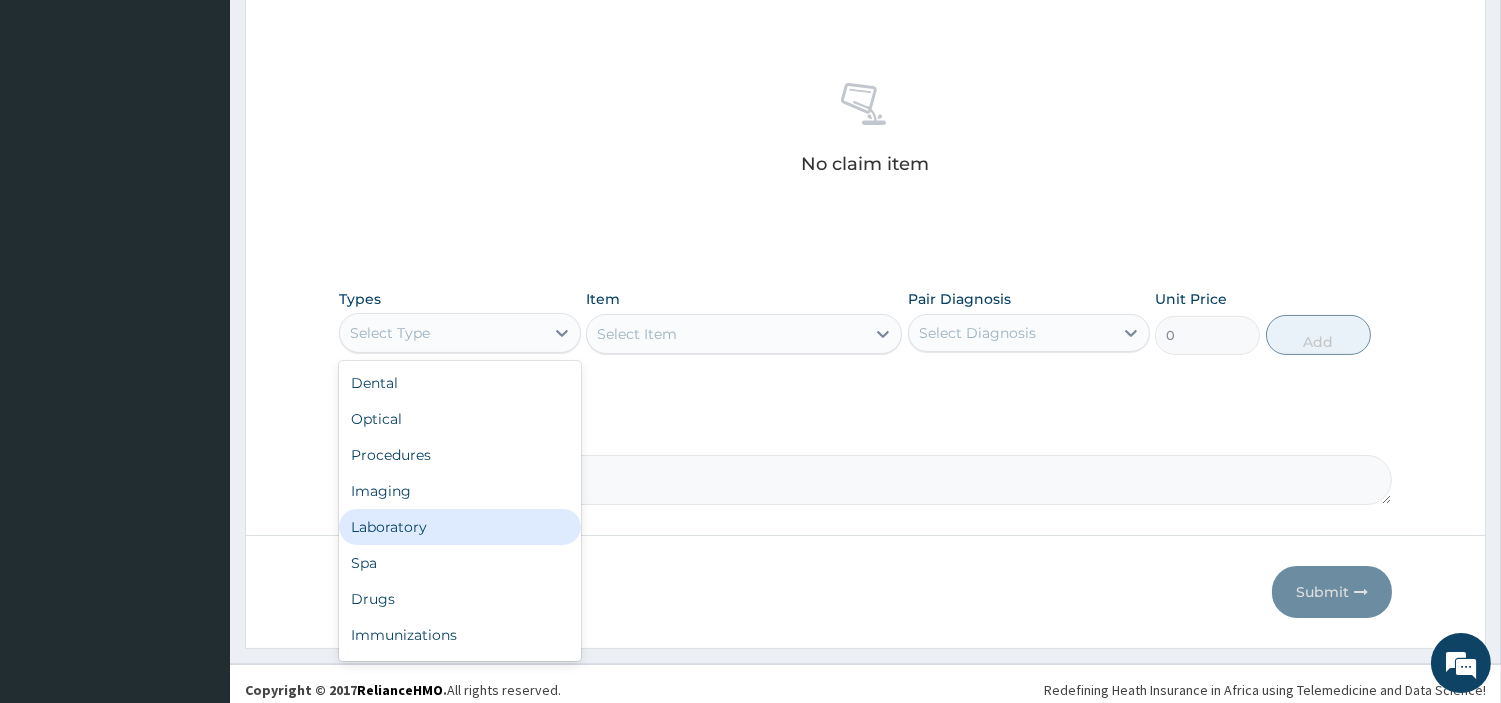 click on "Laboratory" at bounding box center (460, 527) 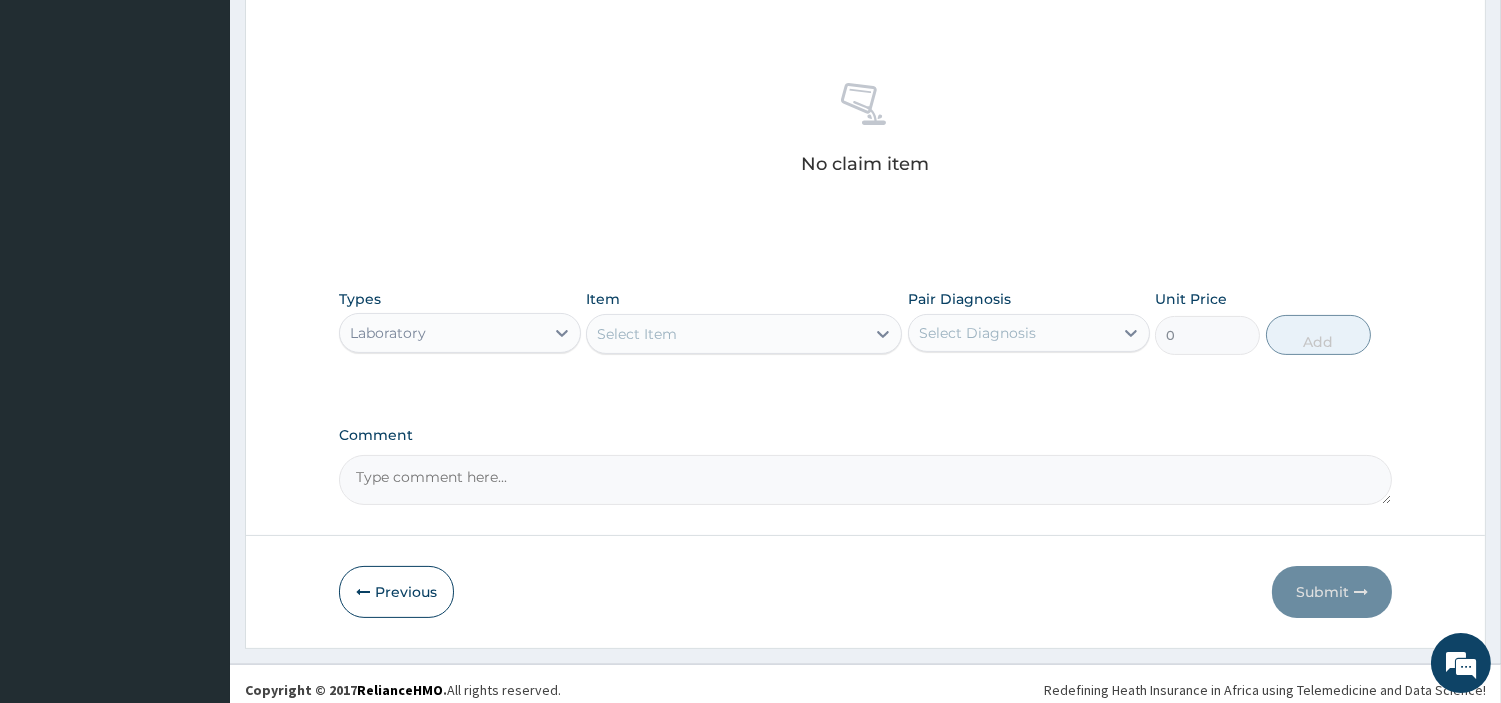 click on "Select Item" at bounding box center (726, 334) 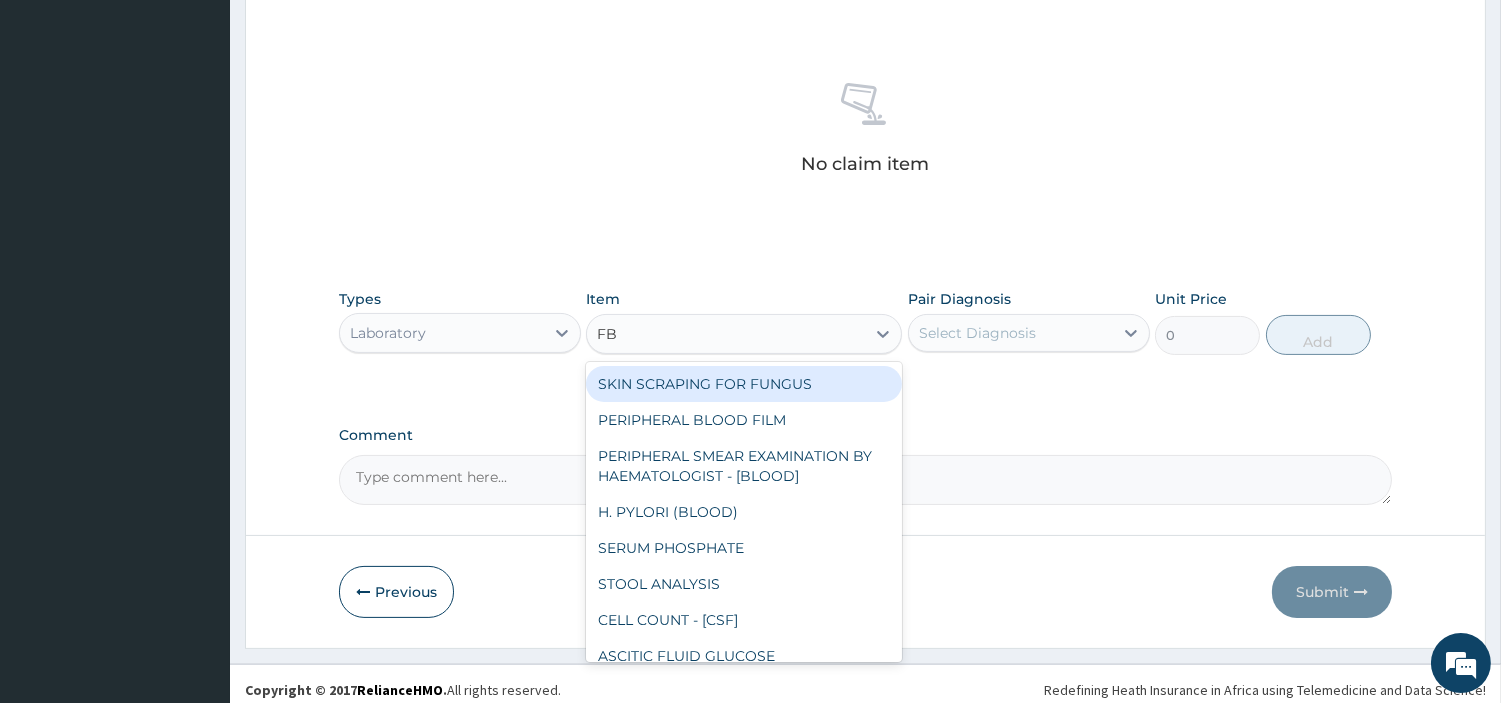 type on "FBC" 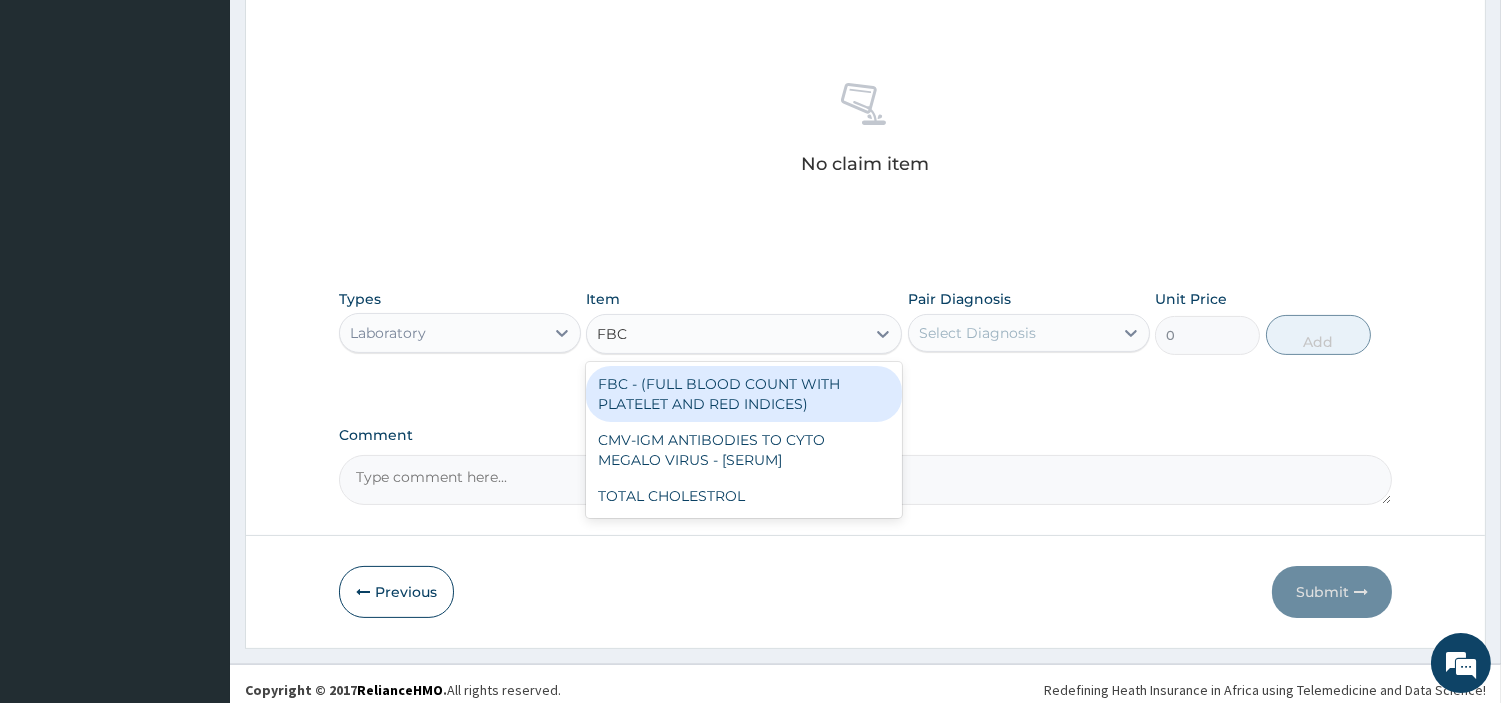 click on "FBC - (FULL BLOOD COUNT WITH PLATELET AND RED INDICES)" at bounding box center (744, 394) 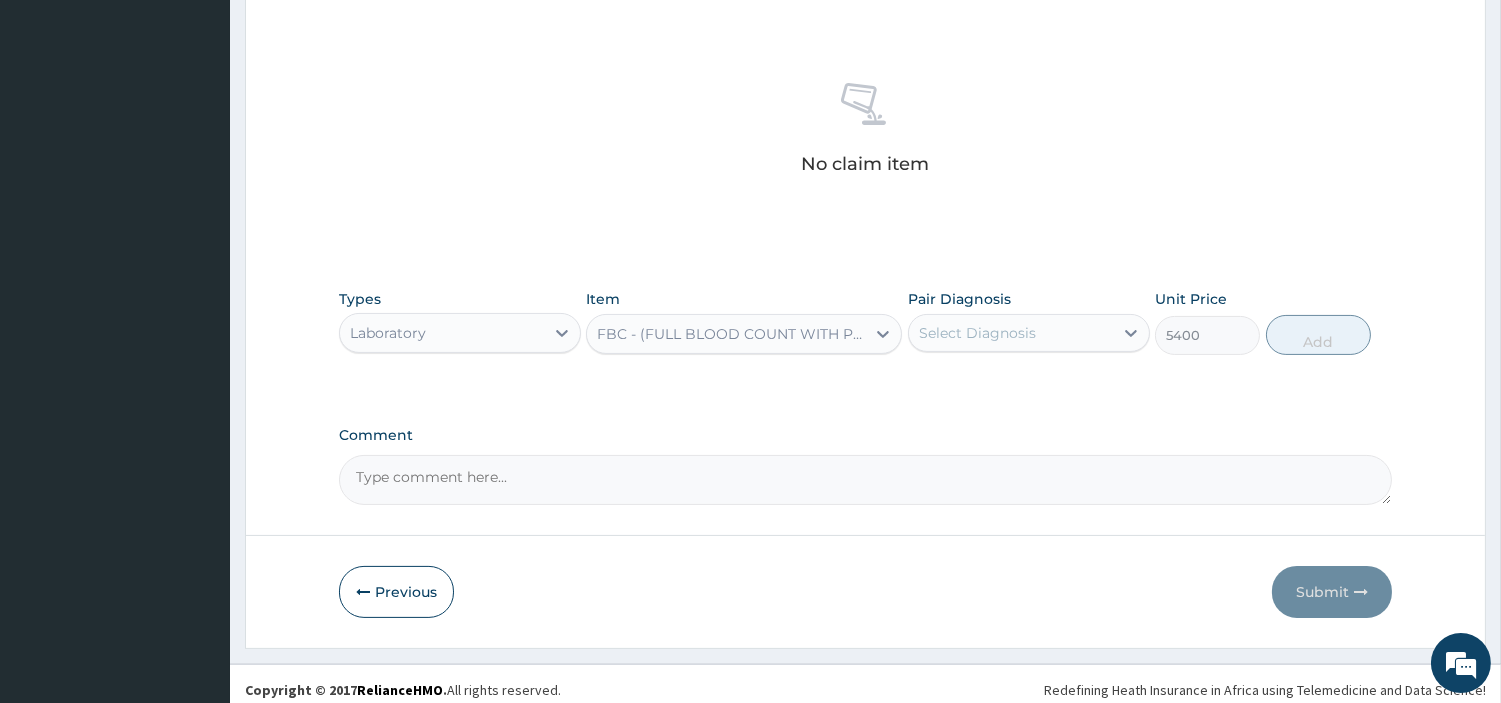 click on "Select Diagnosis" at bounding box center [977, 333] 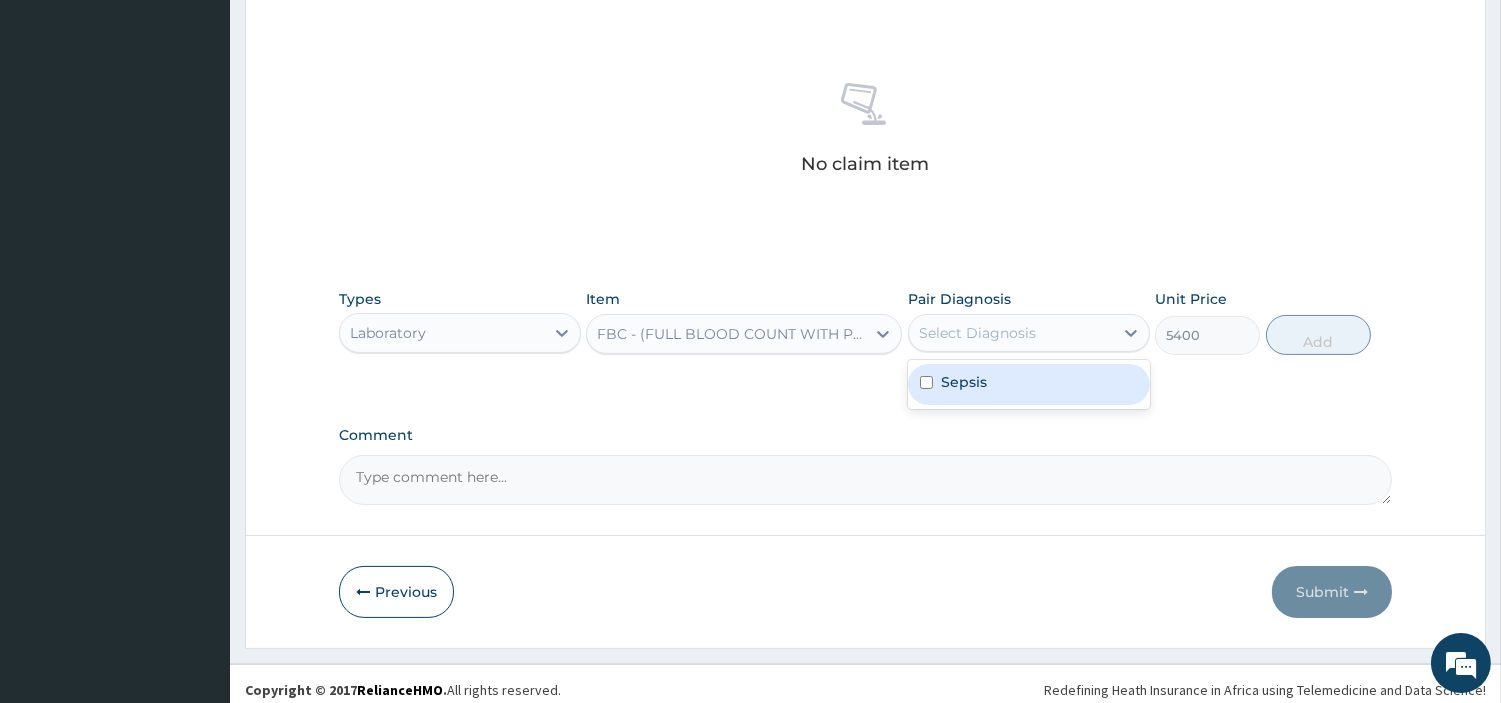click on "Sepsis" at bounding box center (1029, 384) 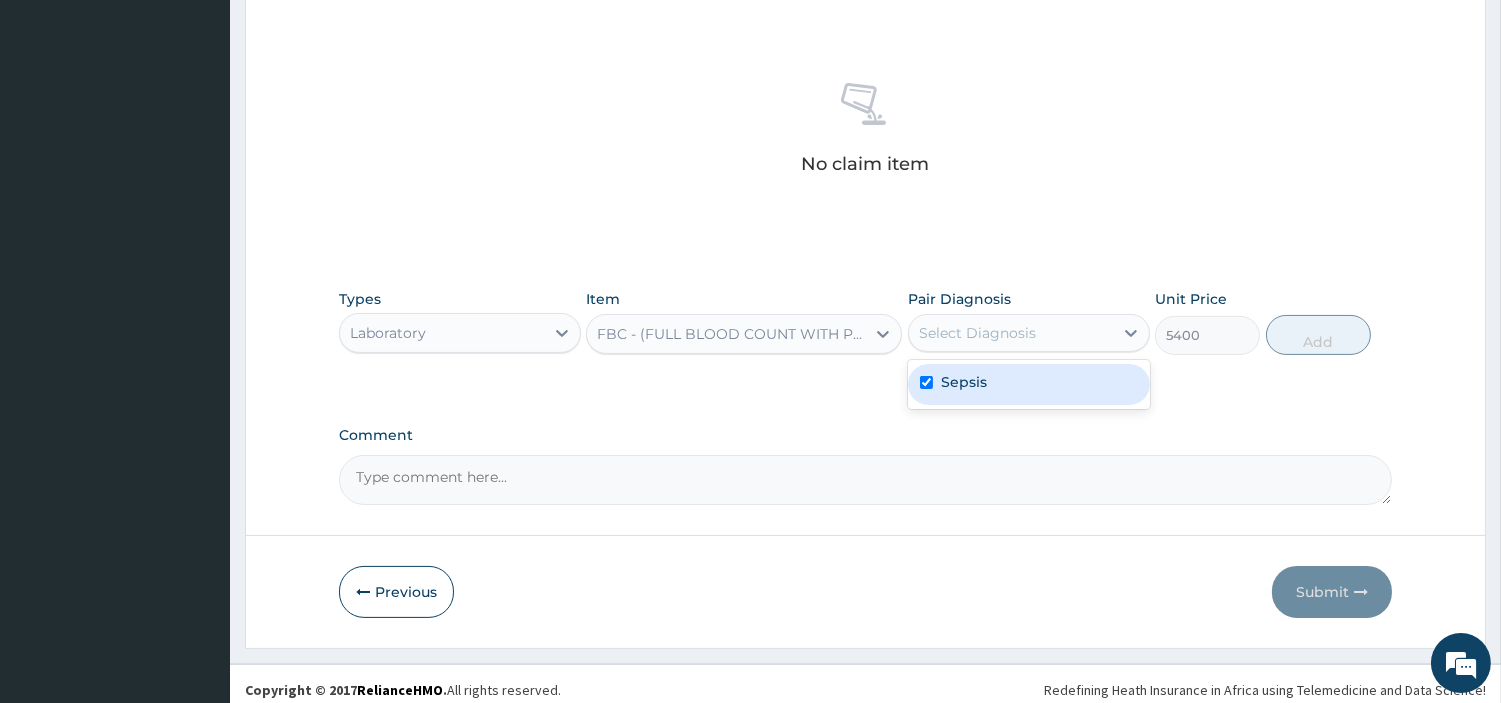 checkbox on "true" 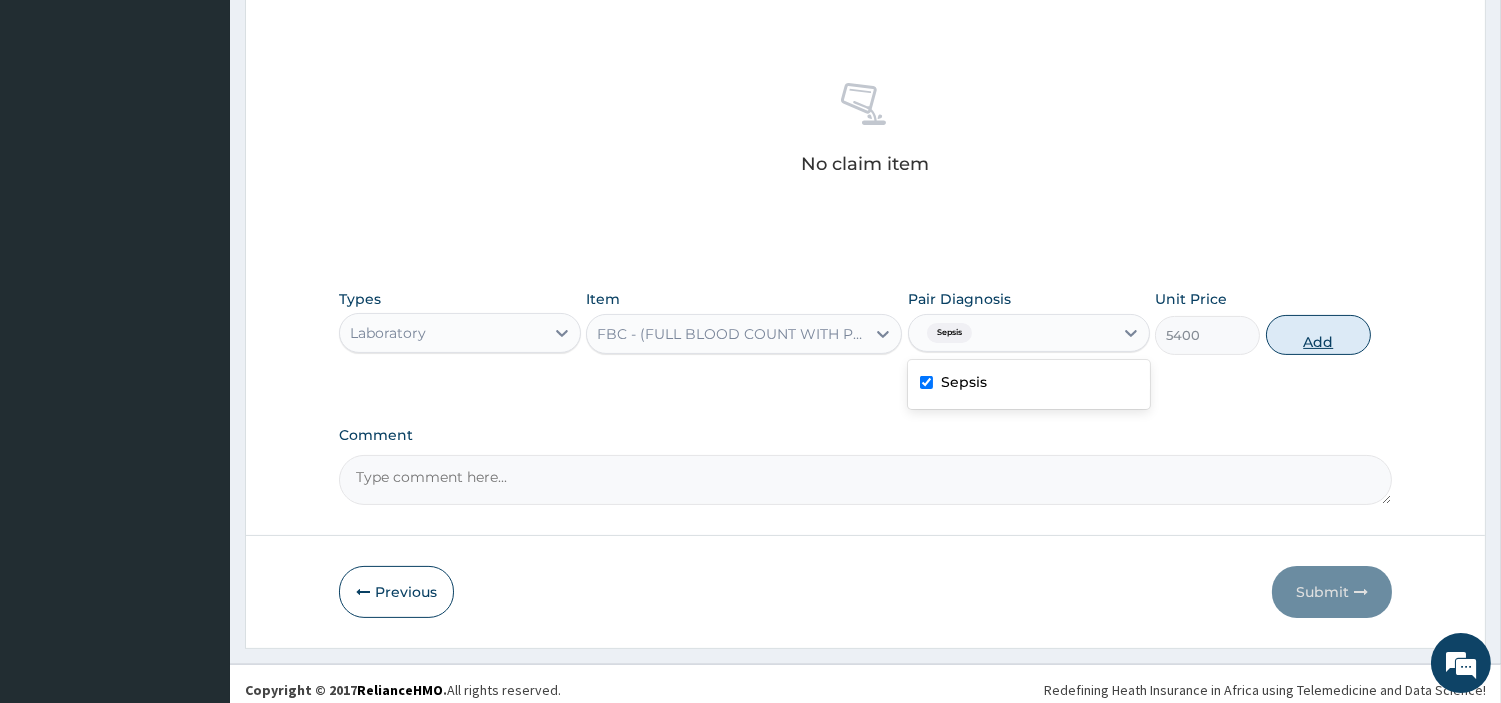 click on "Add" at bounding box center (1318, 335) 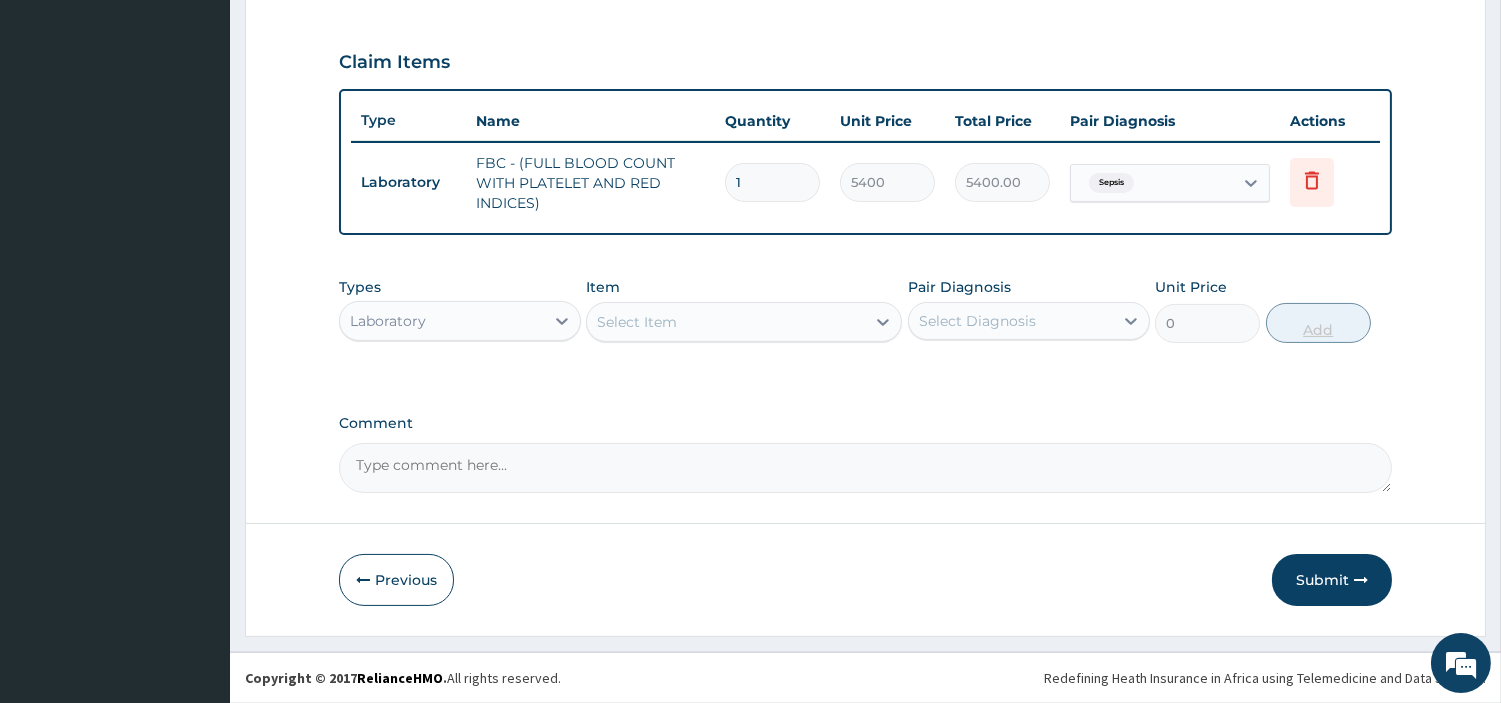 scroll, scrollTop: 652, scrollLeft: 0, axis: vertical 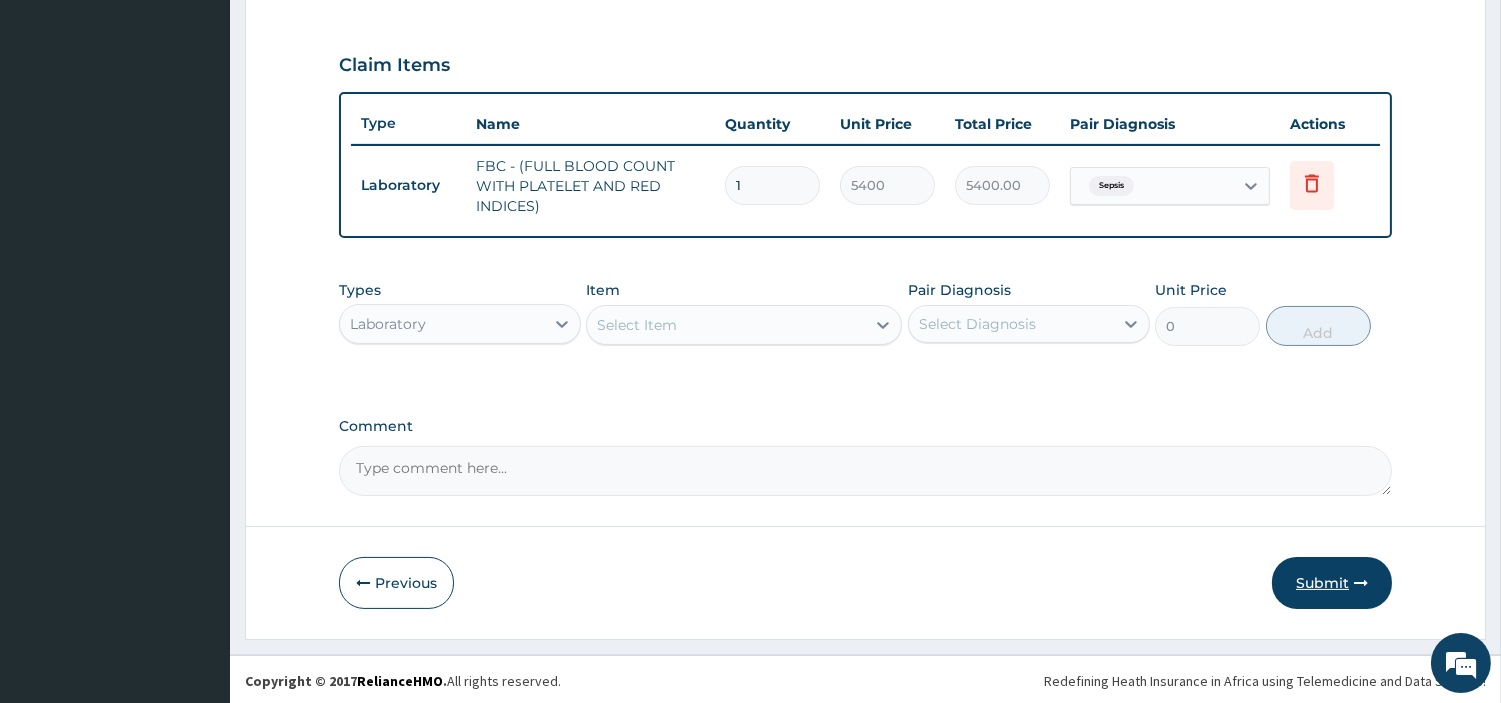 click on "Submit" at bounding box center (1332, 583) 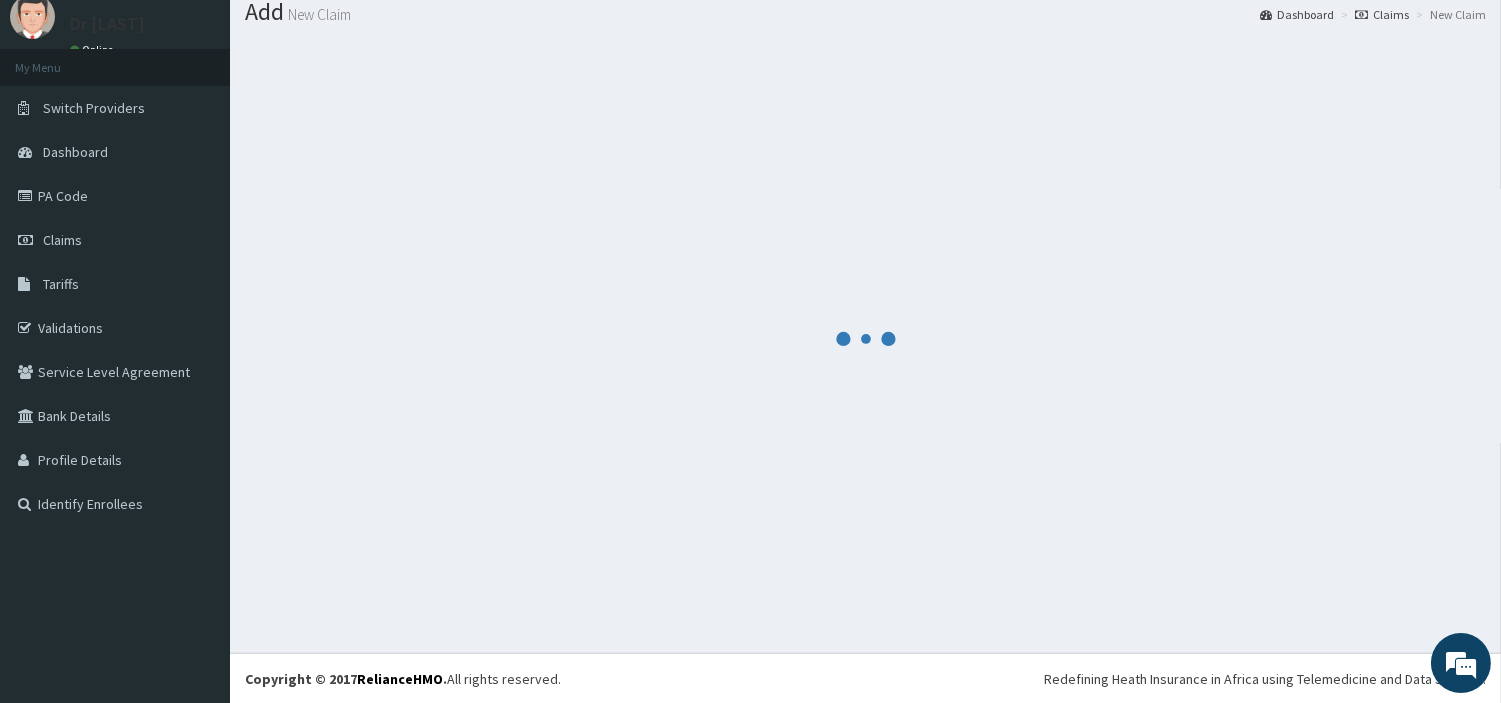 scroll, scrollTop: 652, scrollLeft: 0, axis: vertical 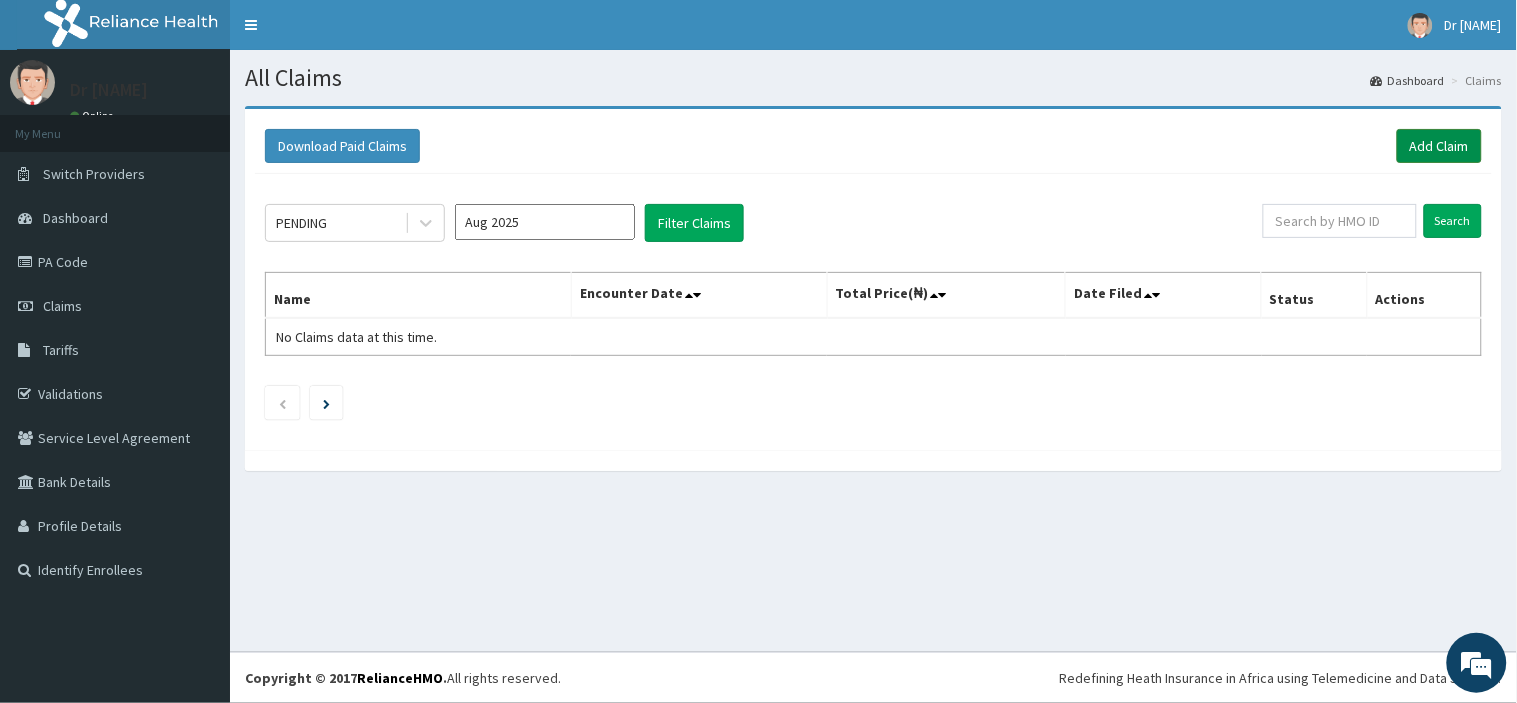 drag, startPoint x: 1458, startPoint y: 146, endPoint x: 1447, endPoint y: 160, distance: 17.804493 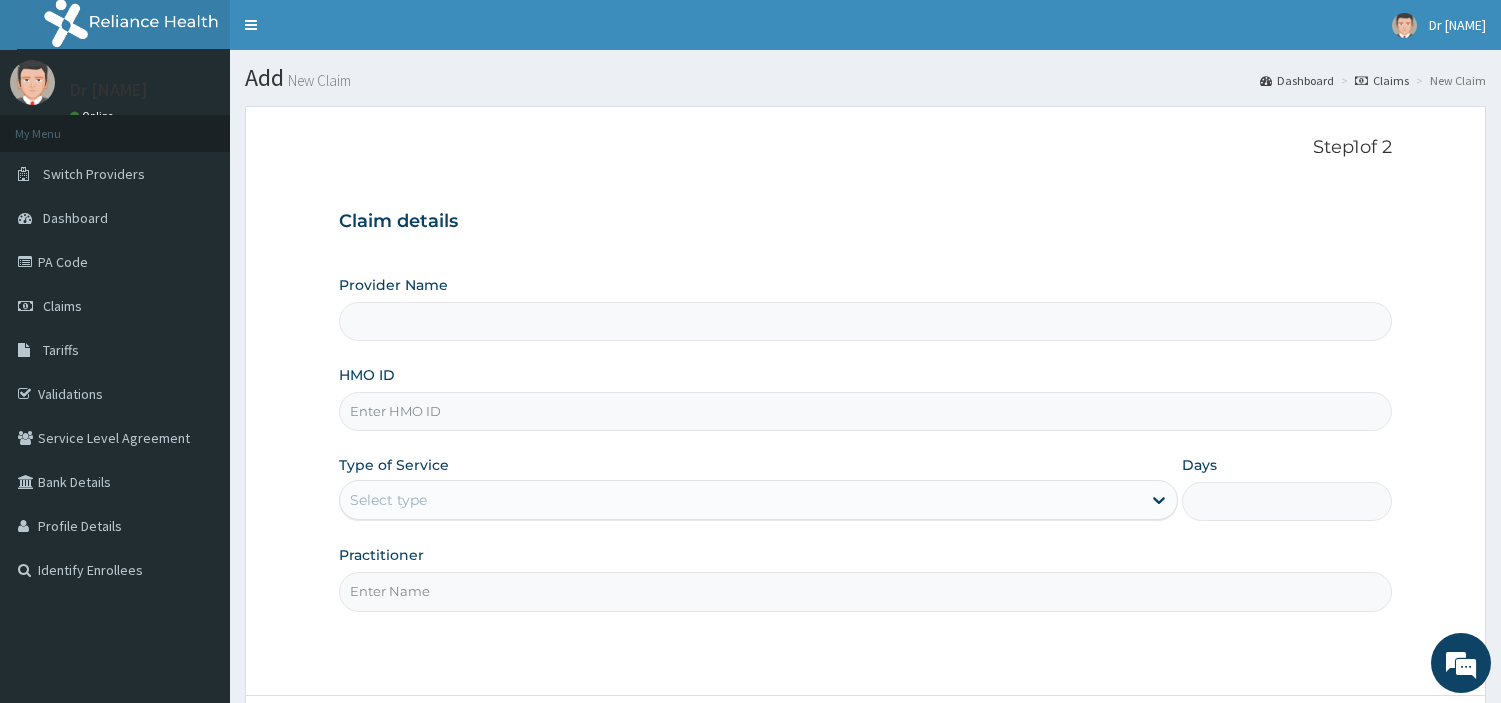 type on "R-Jolad Hospital Nig. Ltd" 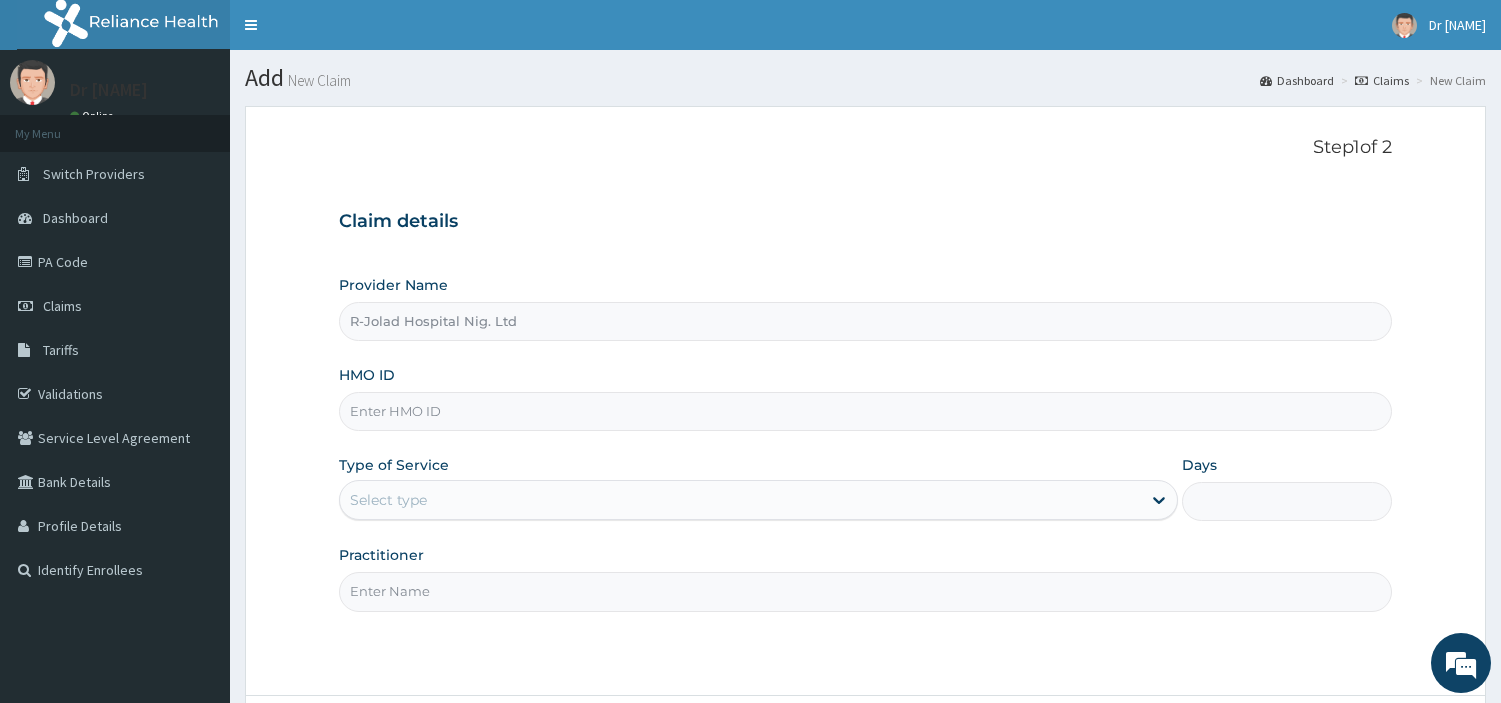 scroll, scrollTop: 0, scrollLeft: 0, axis: both 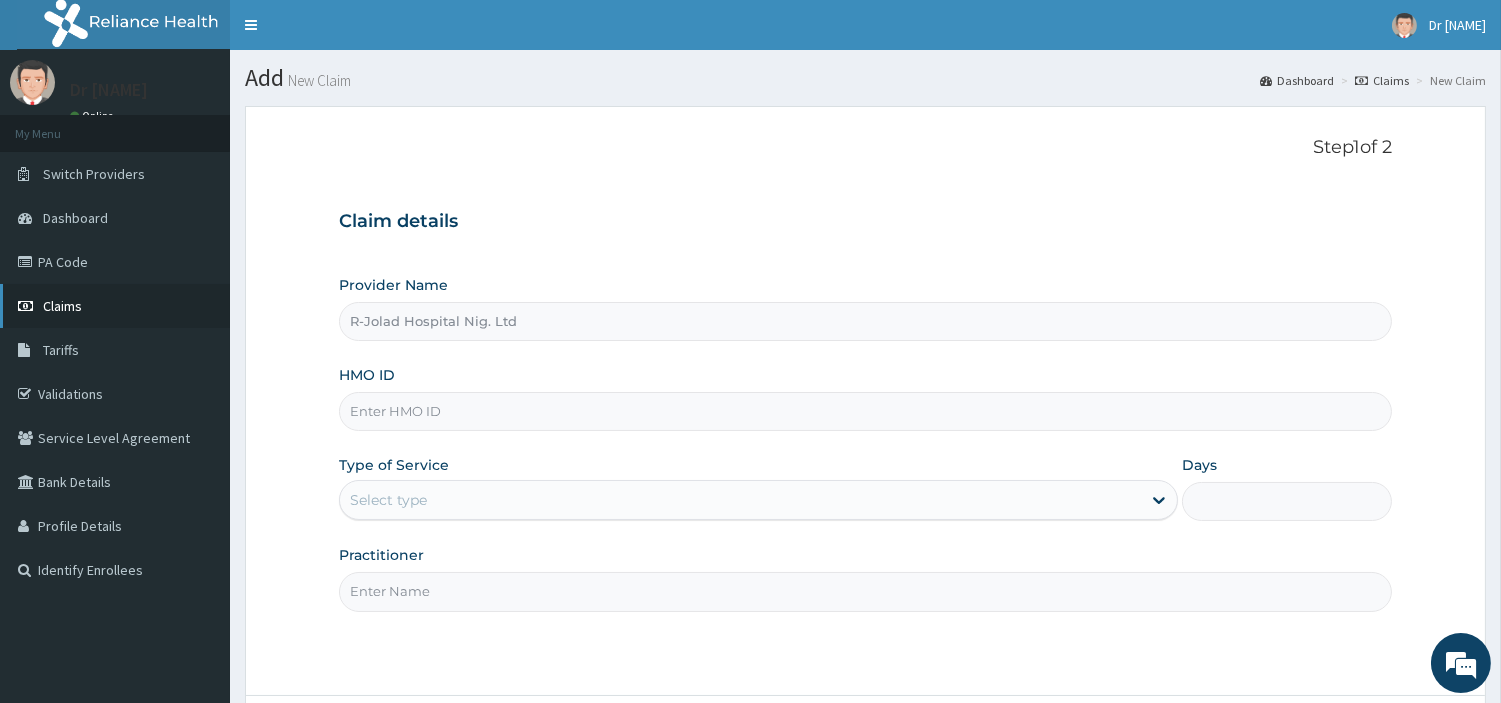 click on "Claims" at bounding box center [115, 306] 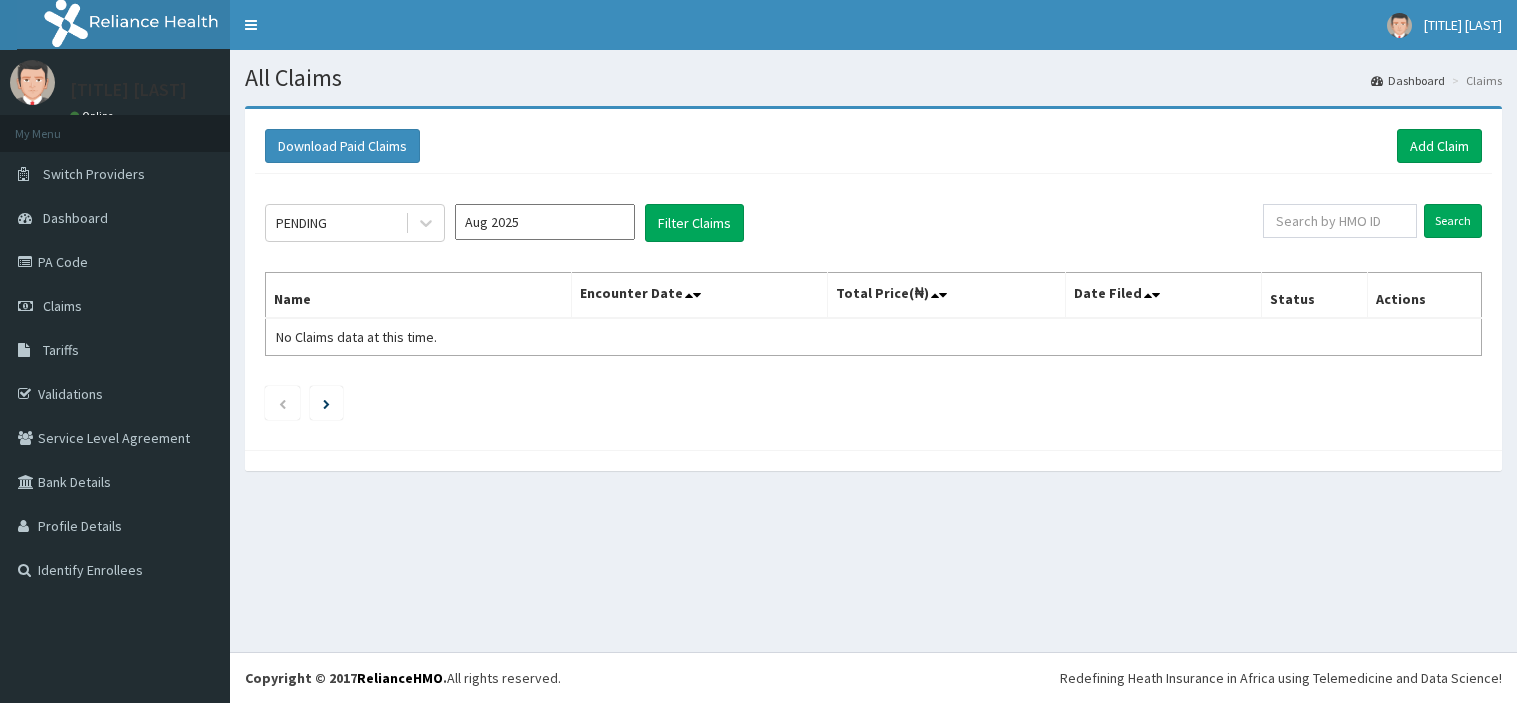 scroll, scrollTop: 0, scrollLeft: 0, axis: both 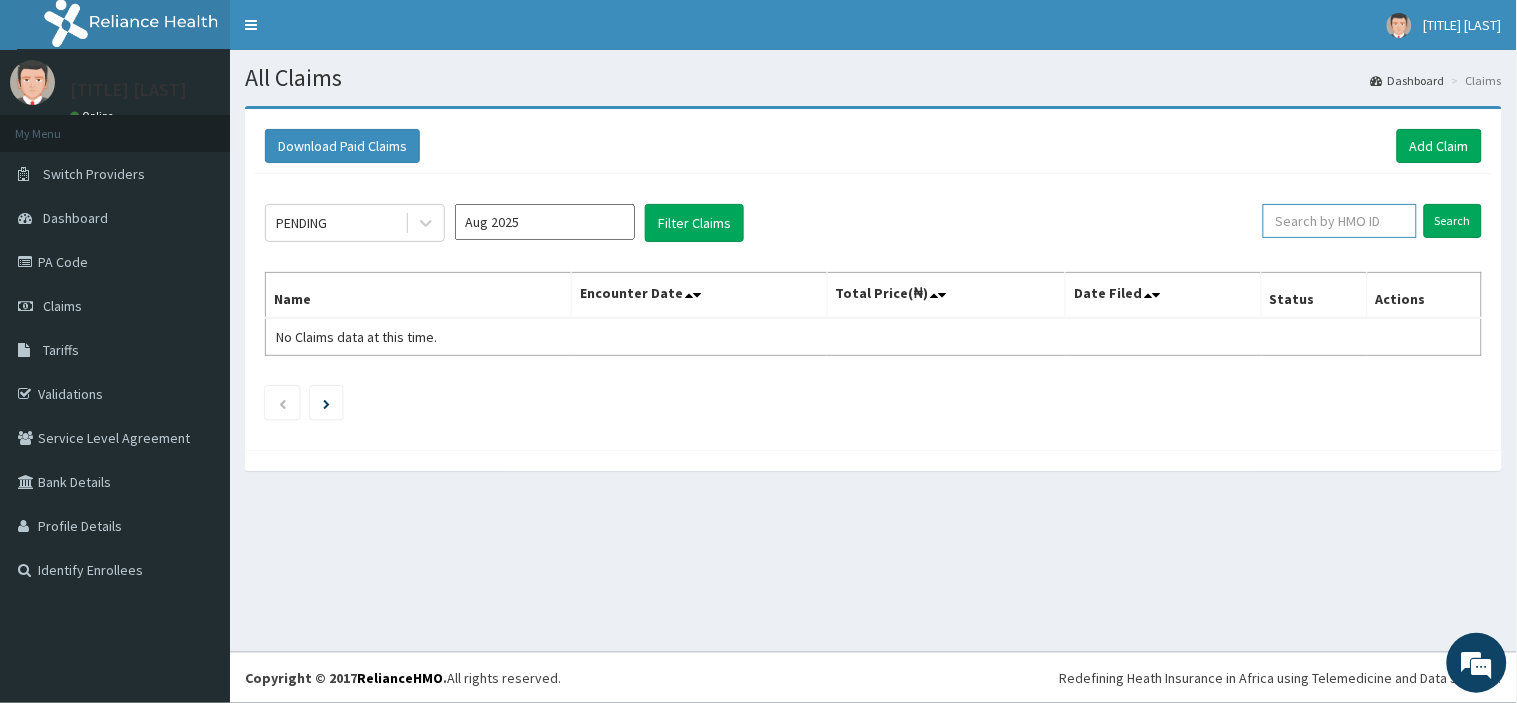 drag, startPoint x: 1362, startPoint y: 221, endPoint x: 1348, endPoint y: 214, distance: 15.652476 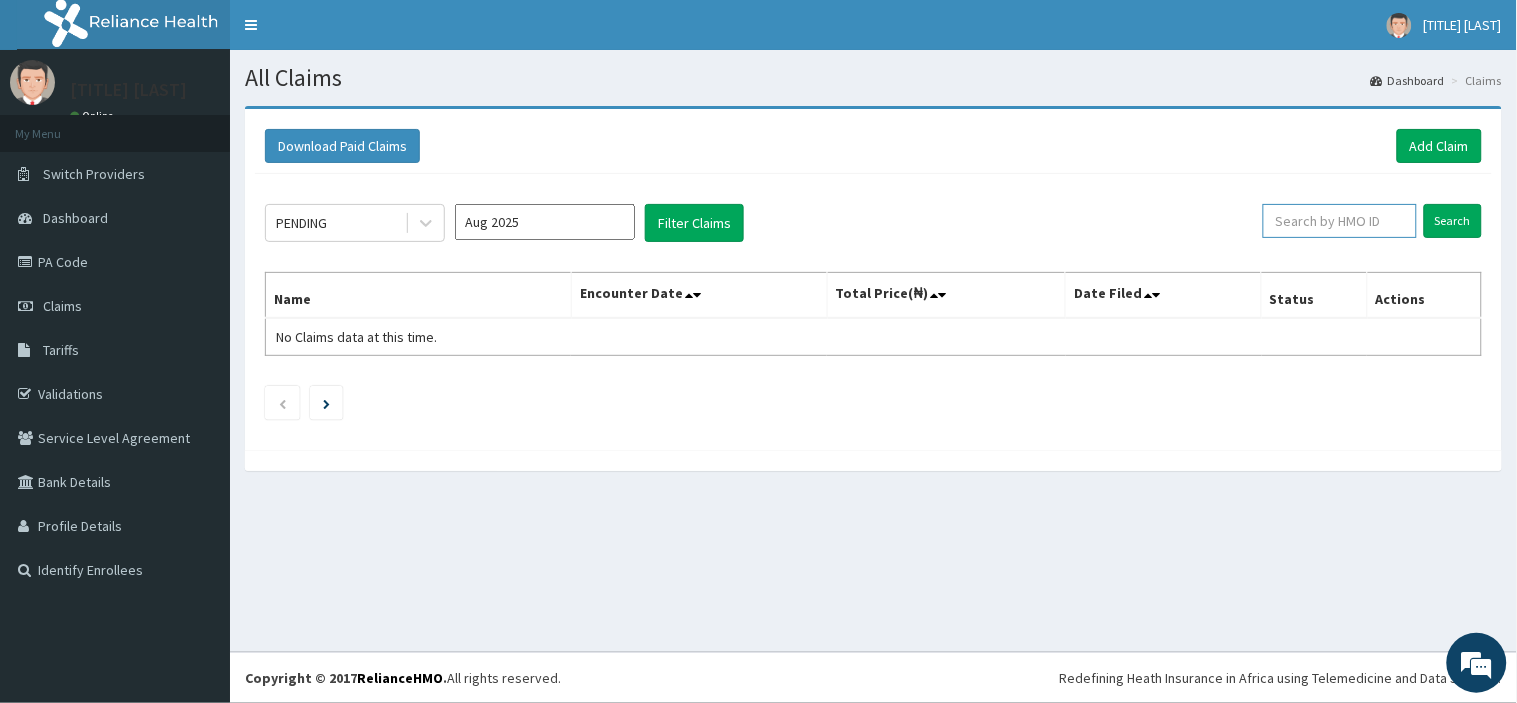paste on "RET/25600/A" 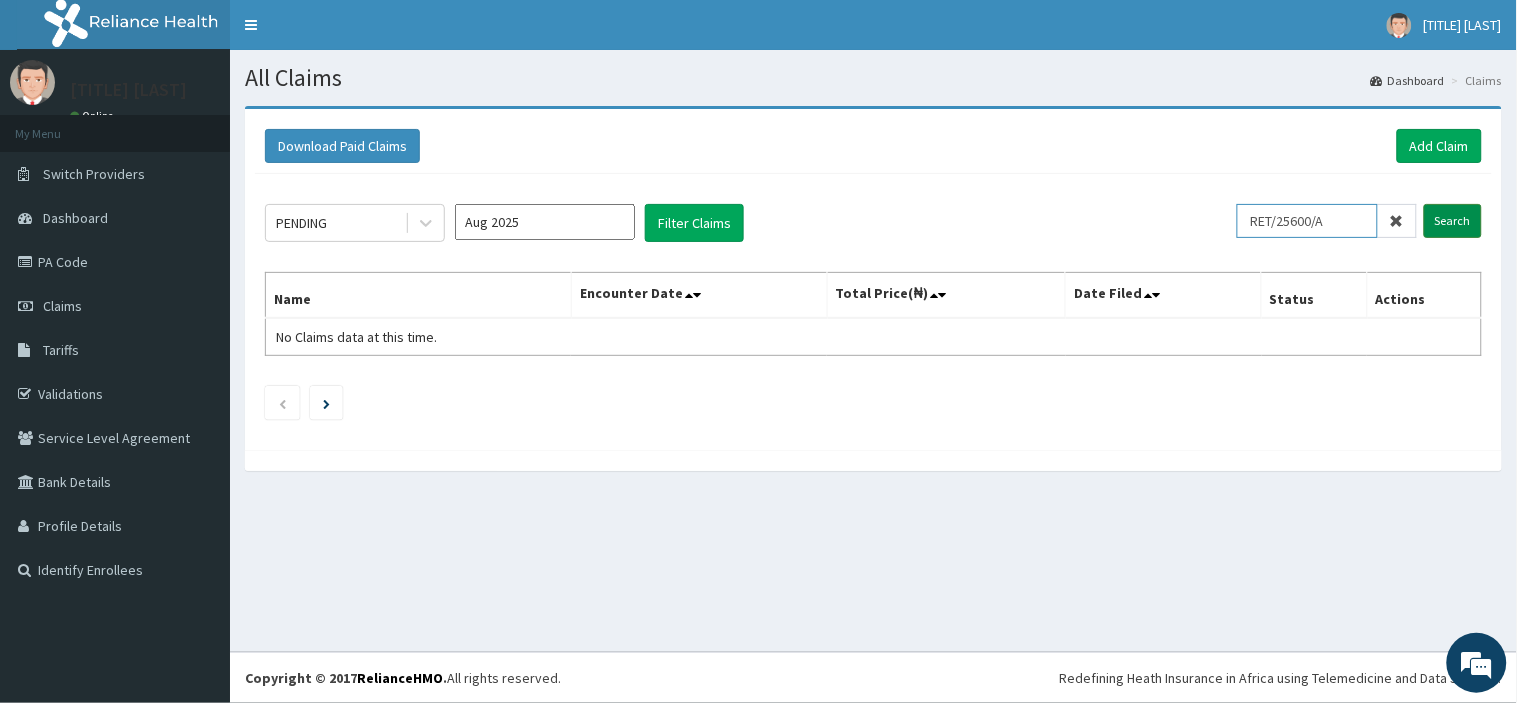 type on "RET/25600/A" 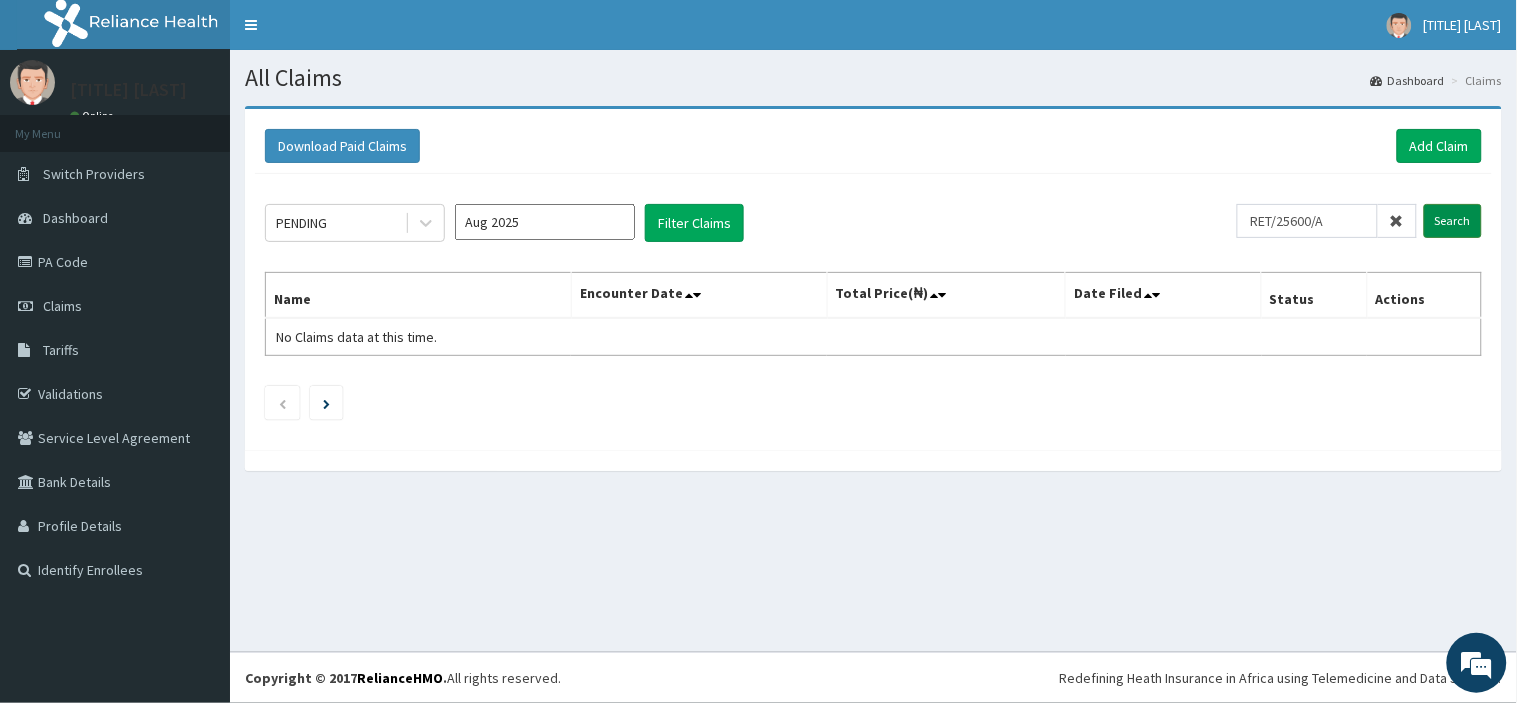 click on "Search" at bounding box center (1453, 221) 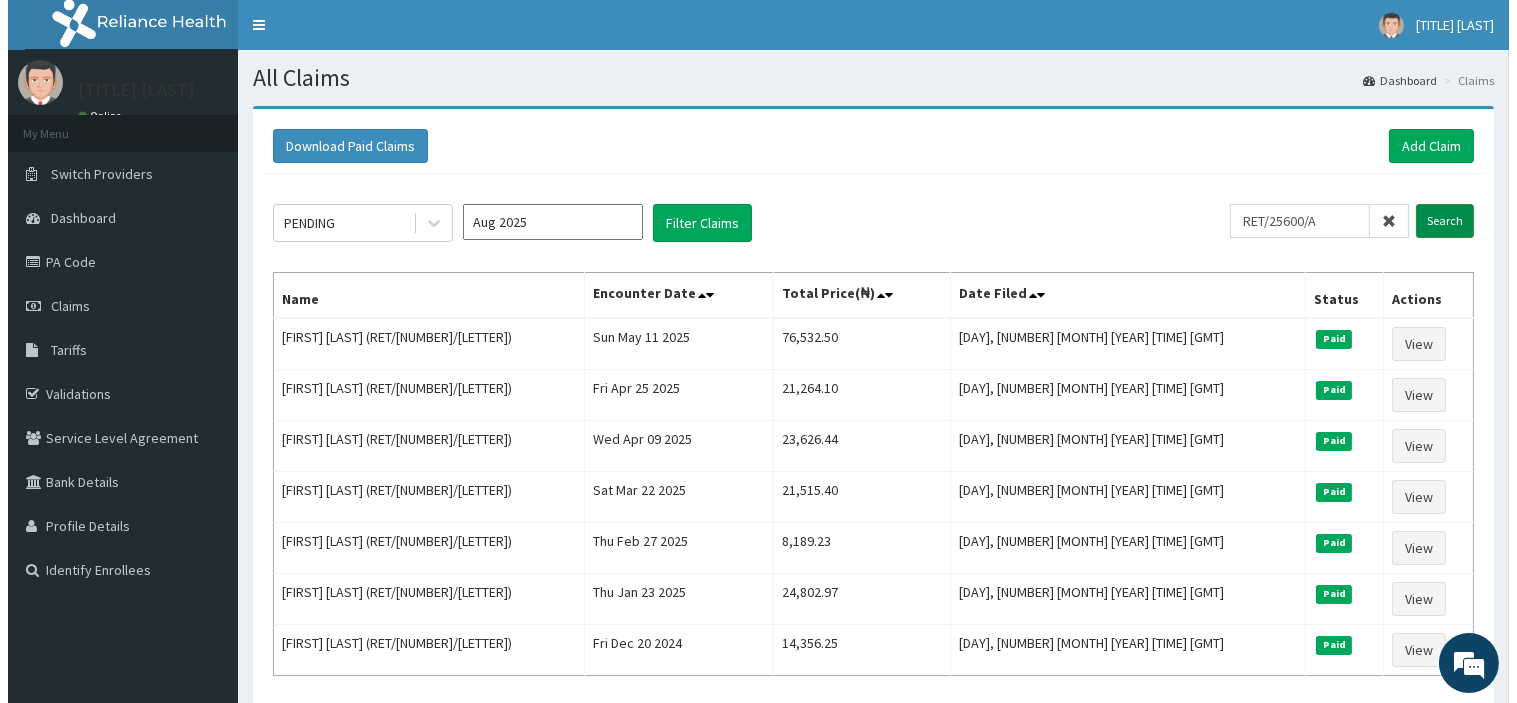 scroll, scrollTop: 0, scrollLeft: 0, axis: both 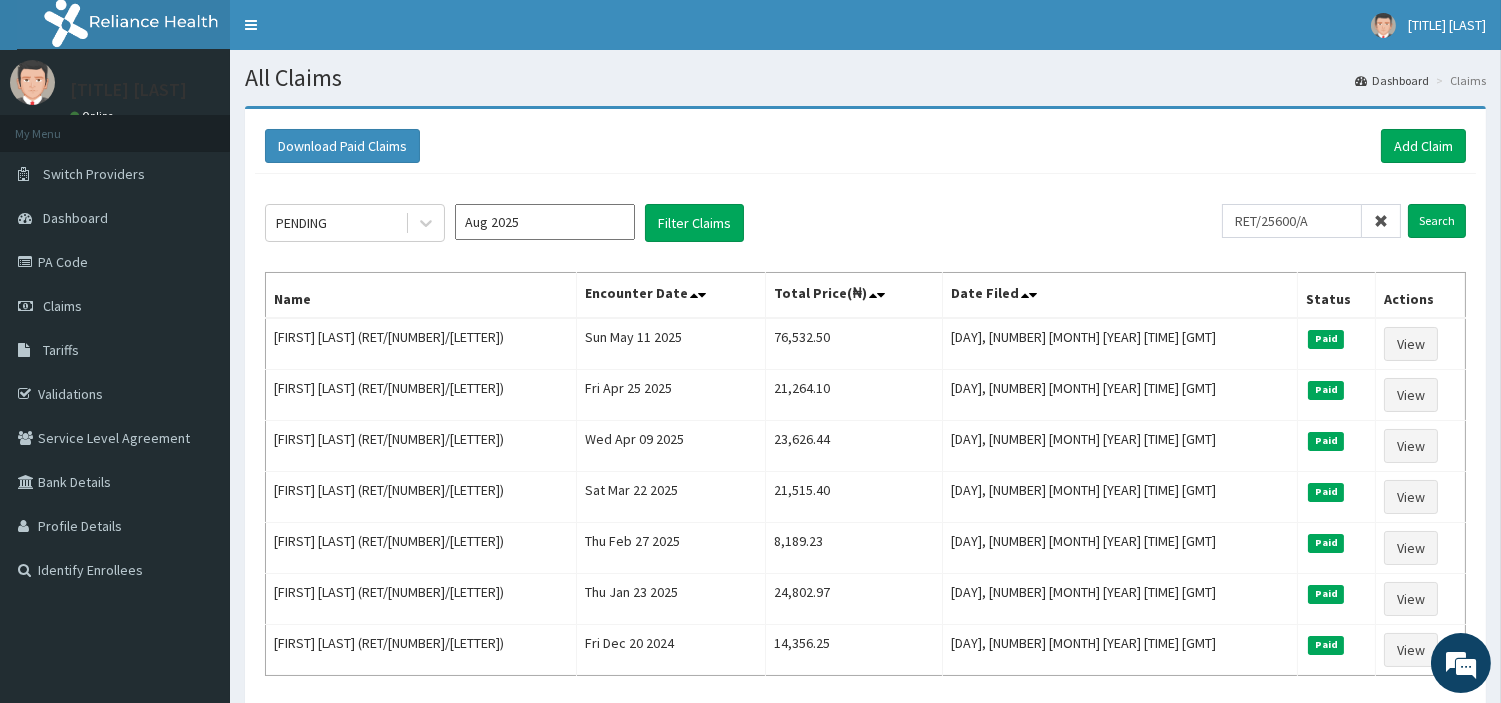 click at bounding box center [1381, 221] 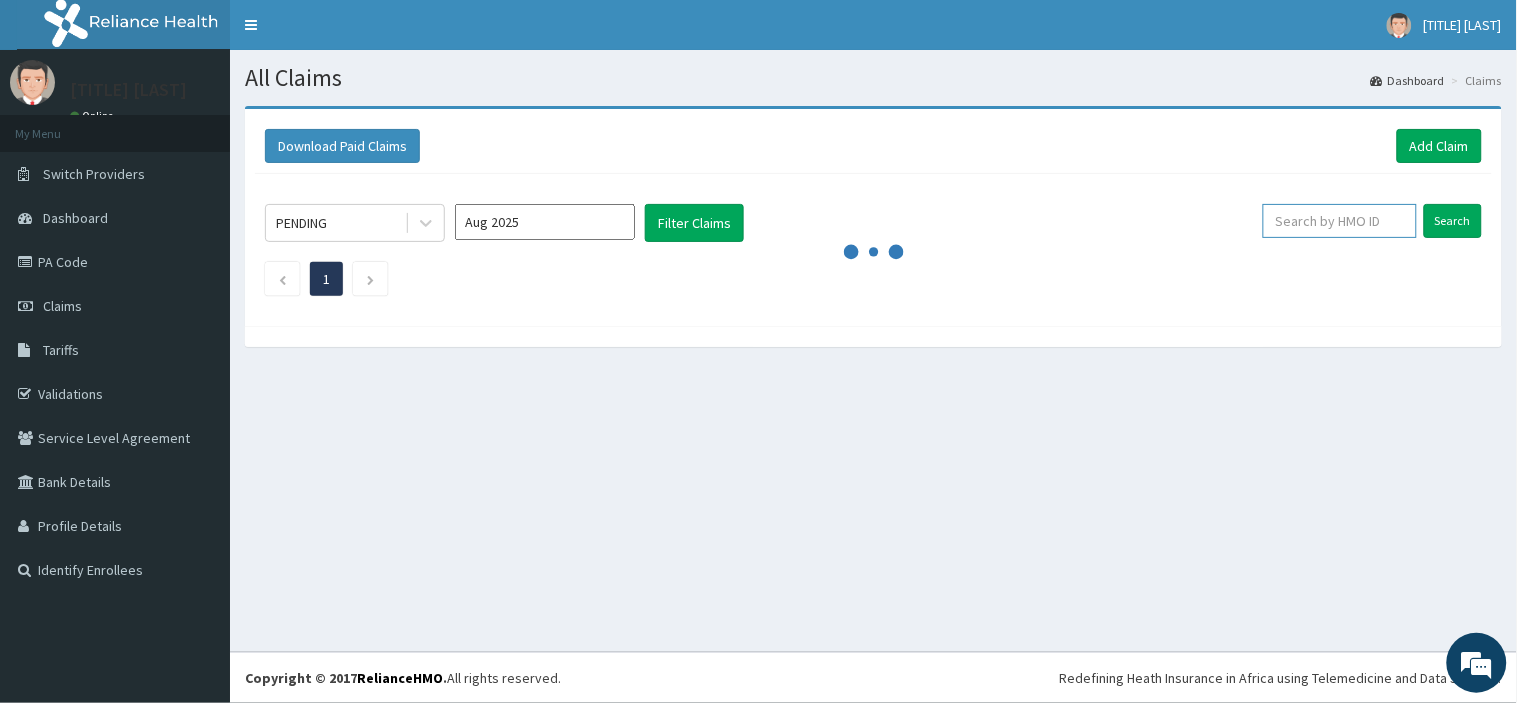 click at bounding box center [1340, 221] 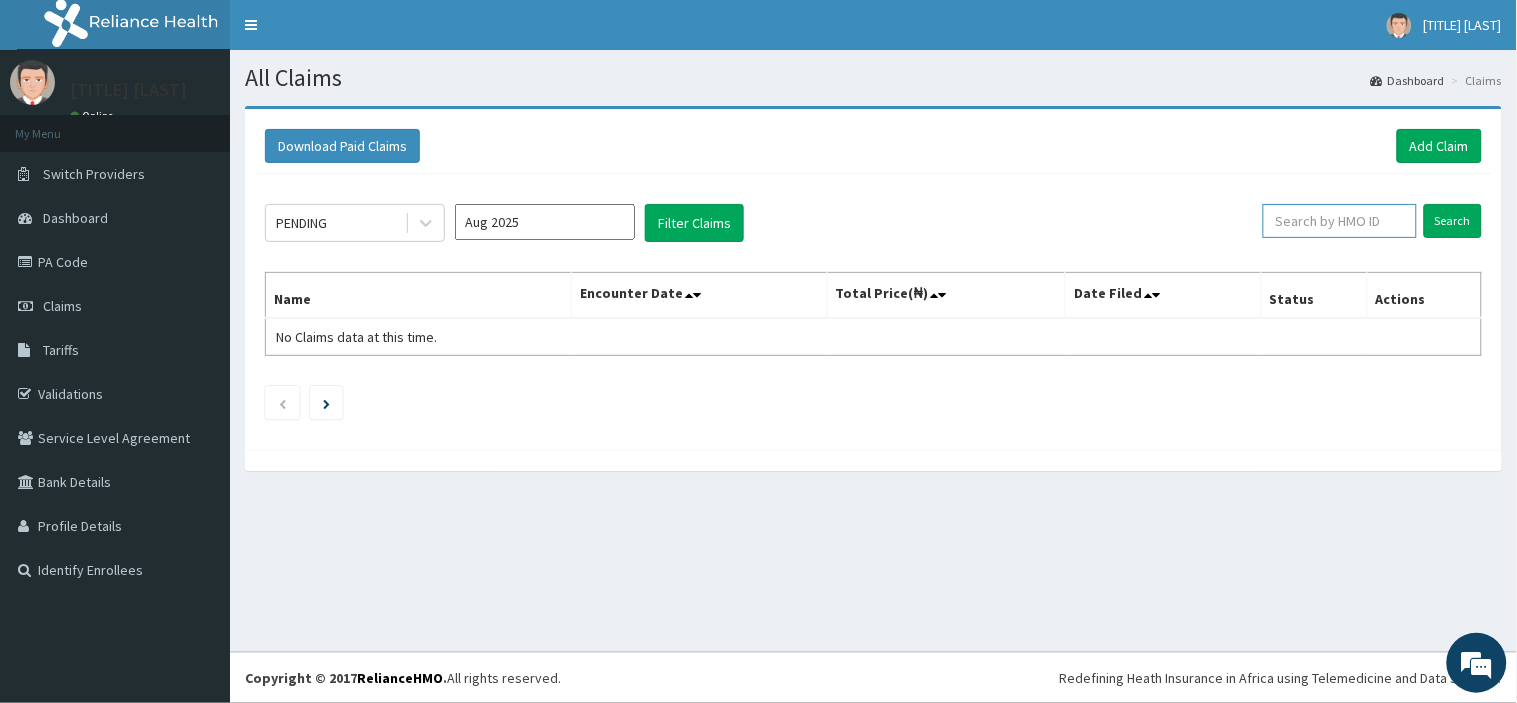 paste on "KER/10046/A" 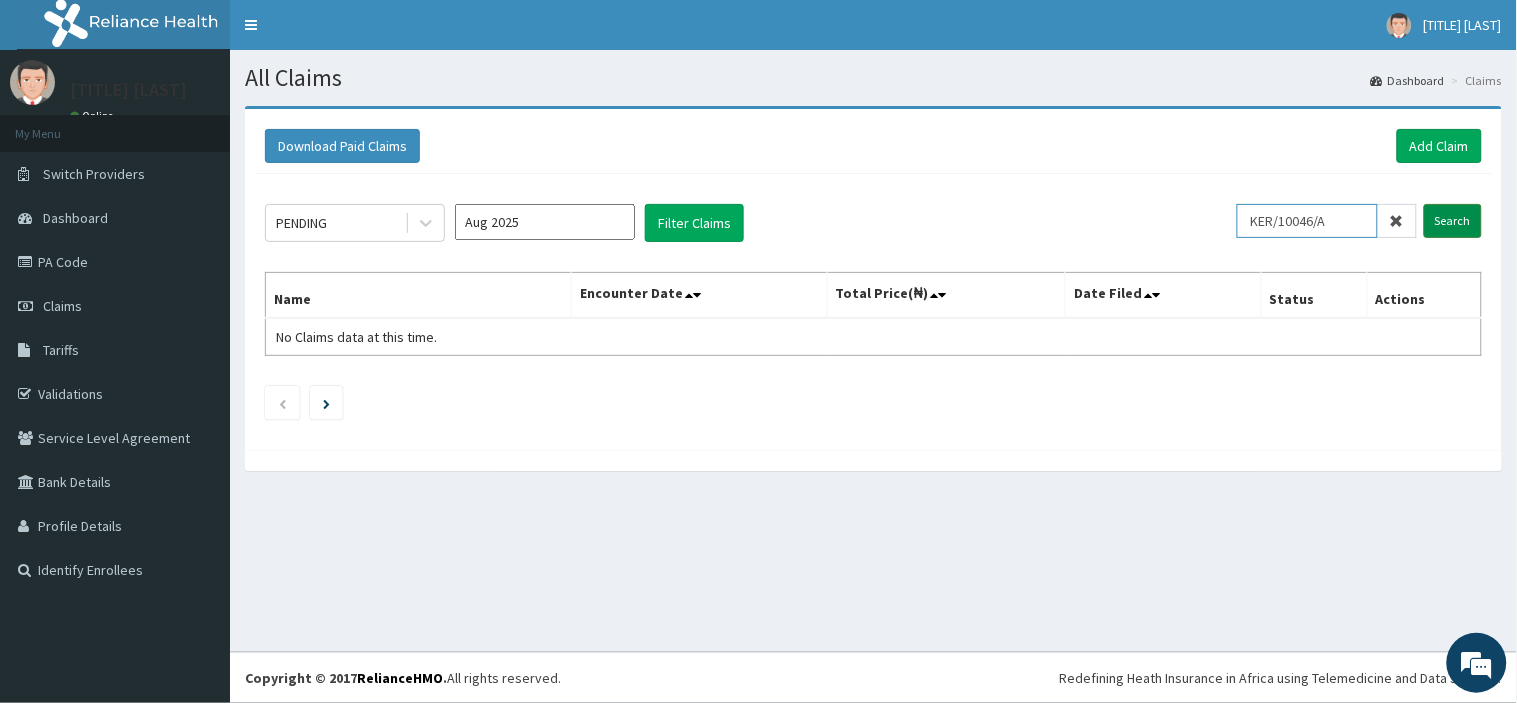type on "KER/10046/A" 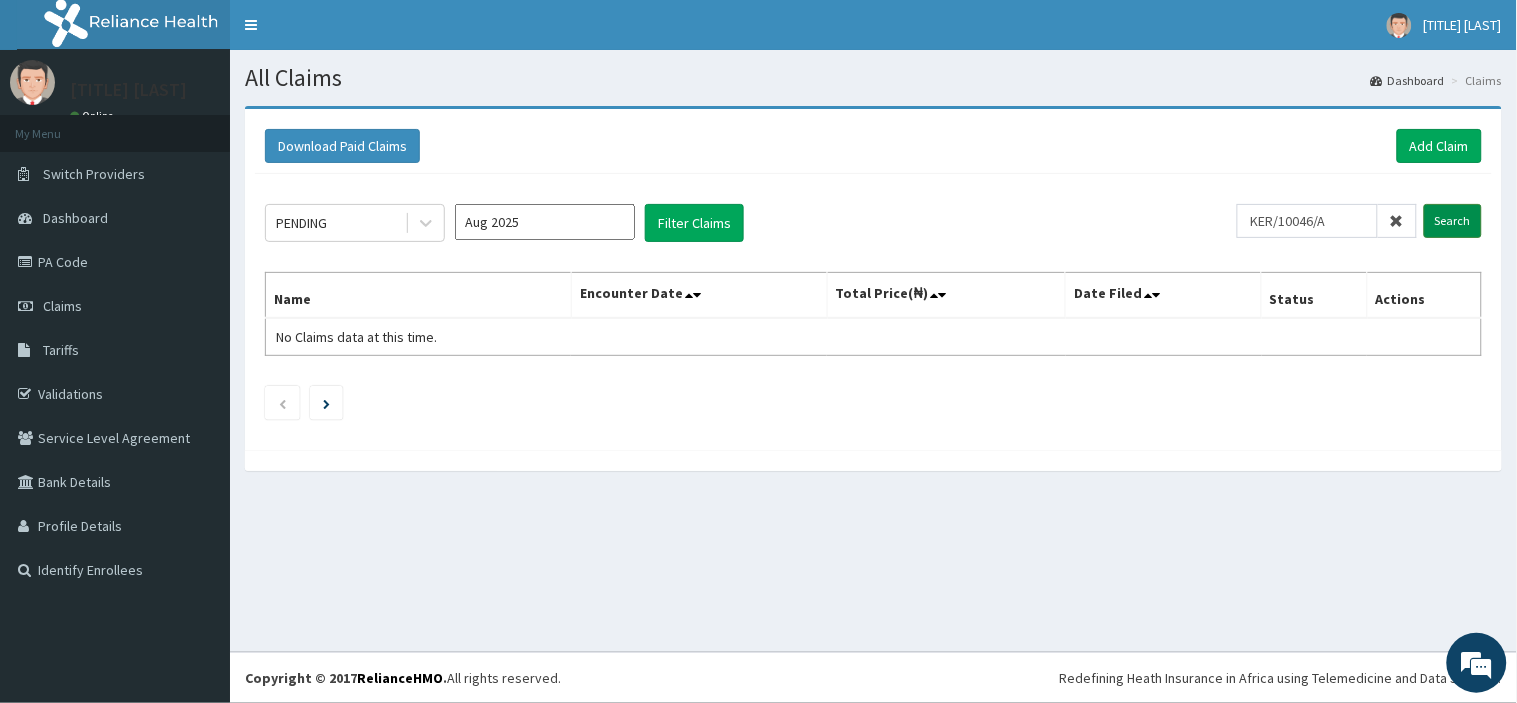 click on "Search" at bounding box center (1453, 221) 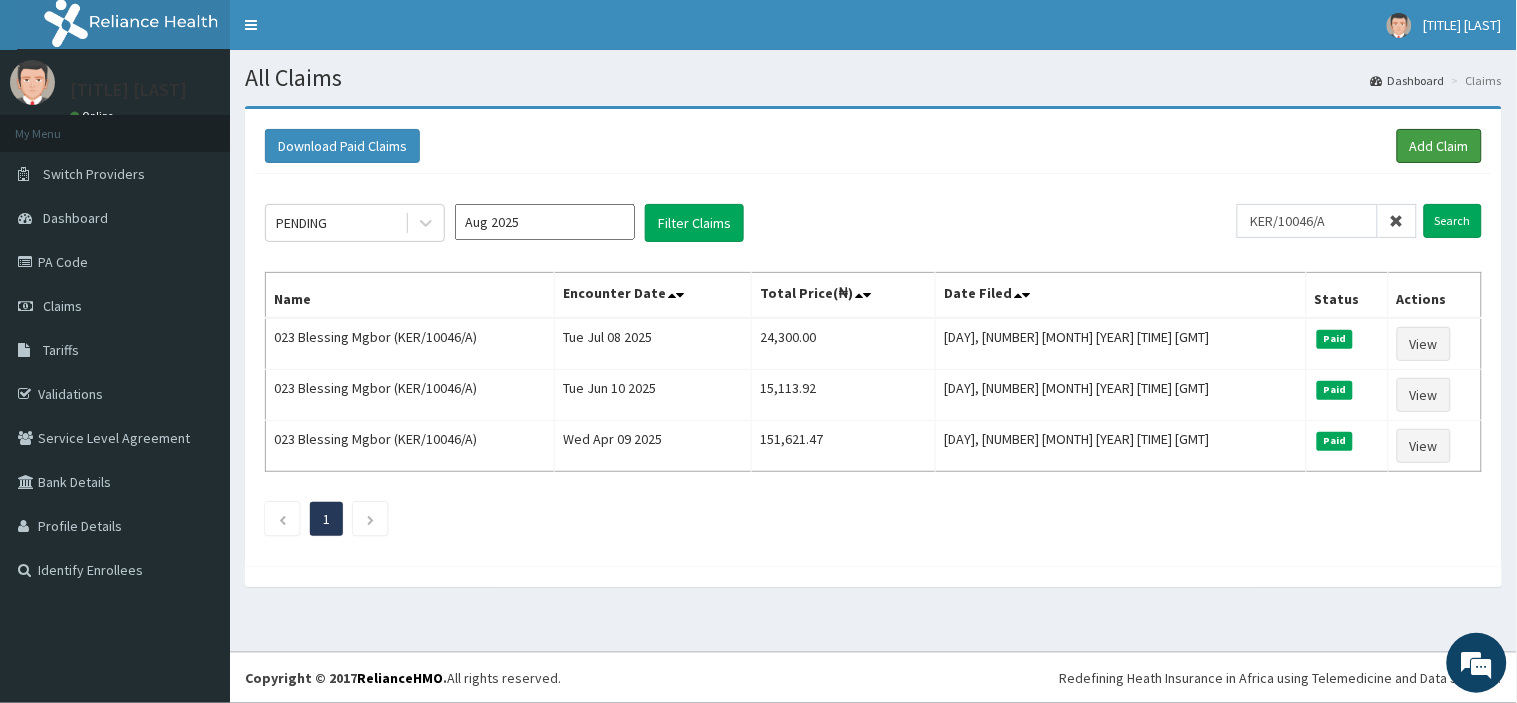 drag, startPoint x: 1445, startPoint y: 154, endPoint x: 1246, endPoint y: 155, distance: 199.00252 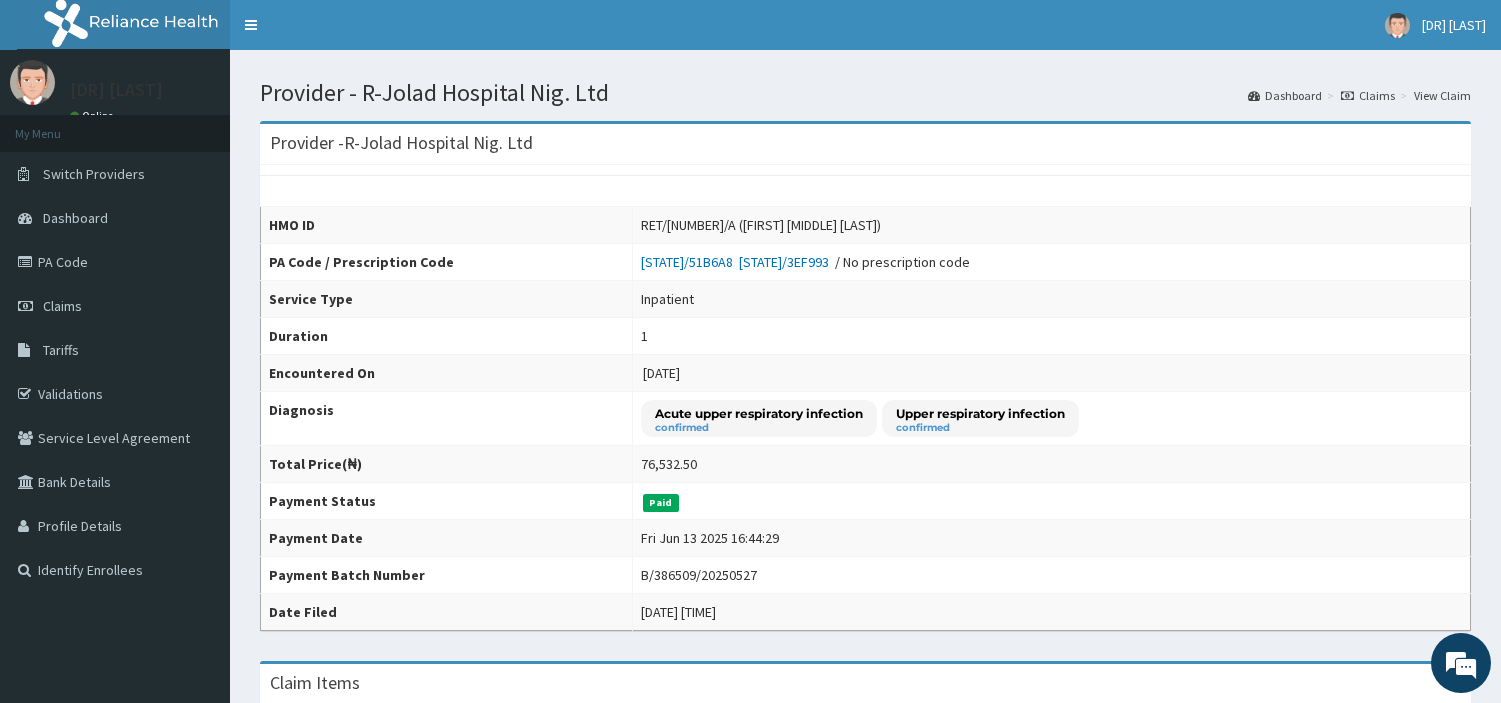 scroll, scrollTop: 0, scrollLeft: 0, axis: both 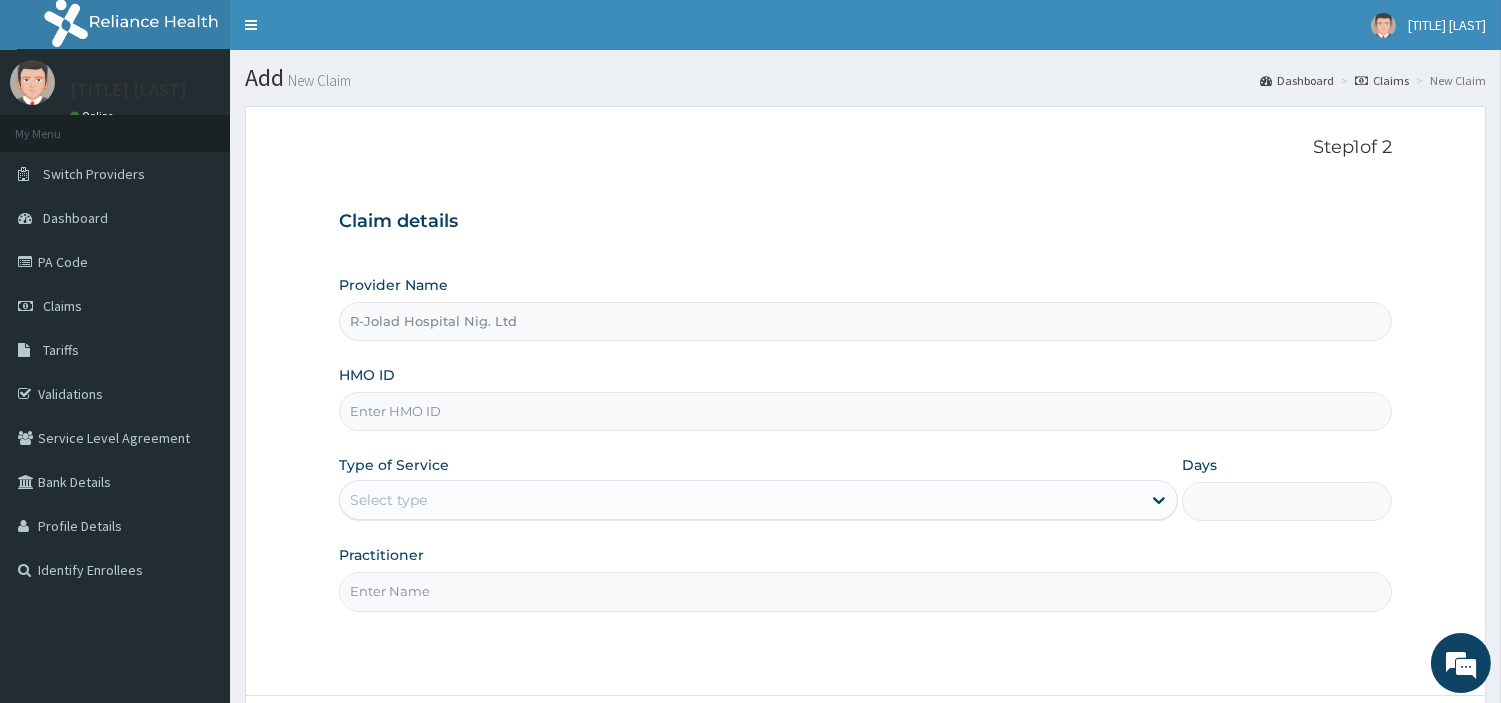 click on "Provider Name R-Jolad Hospital Nig. Ltd HMO ID Type of Service Select type Days Practitioner" at bounding box center [865, 443] 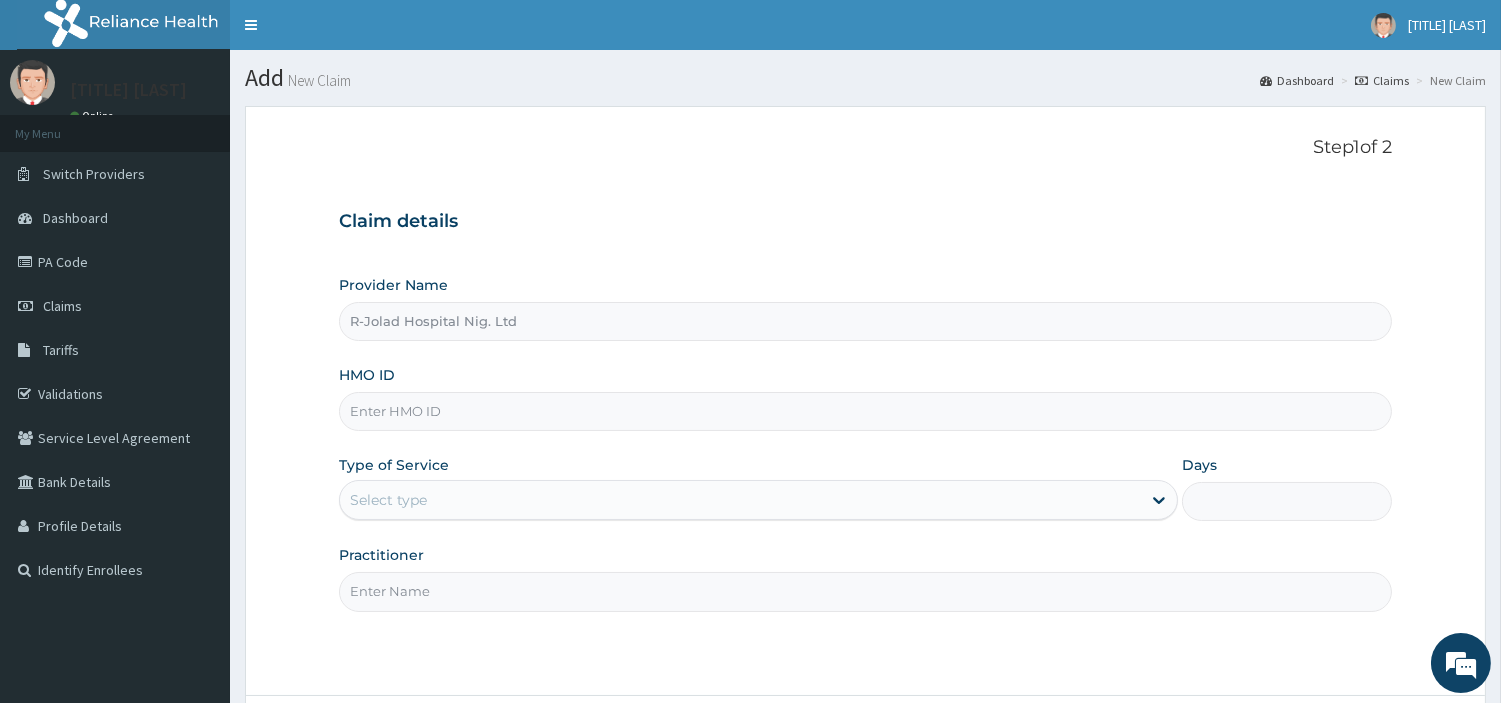 scroll, scrollTop: 0, scrollLeft: 0, axis: both 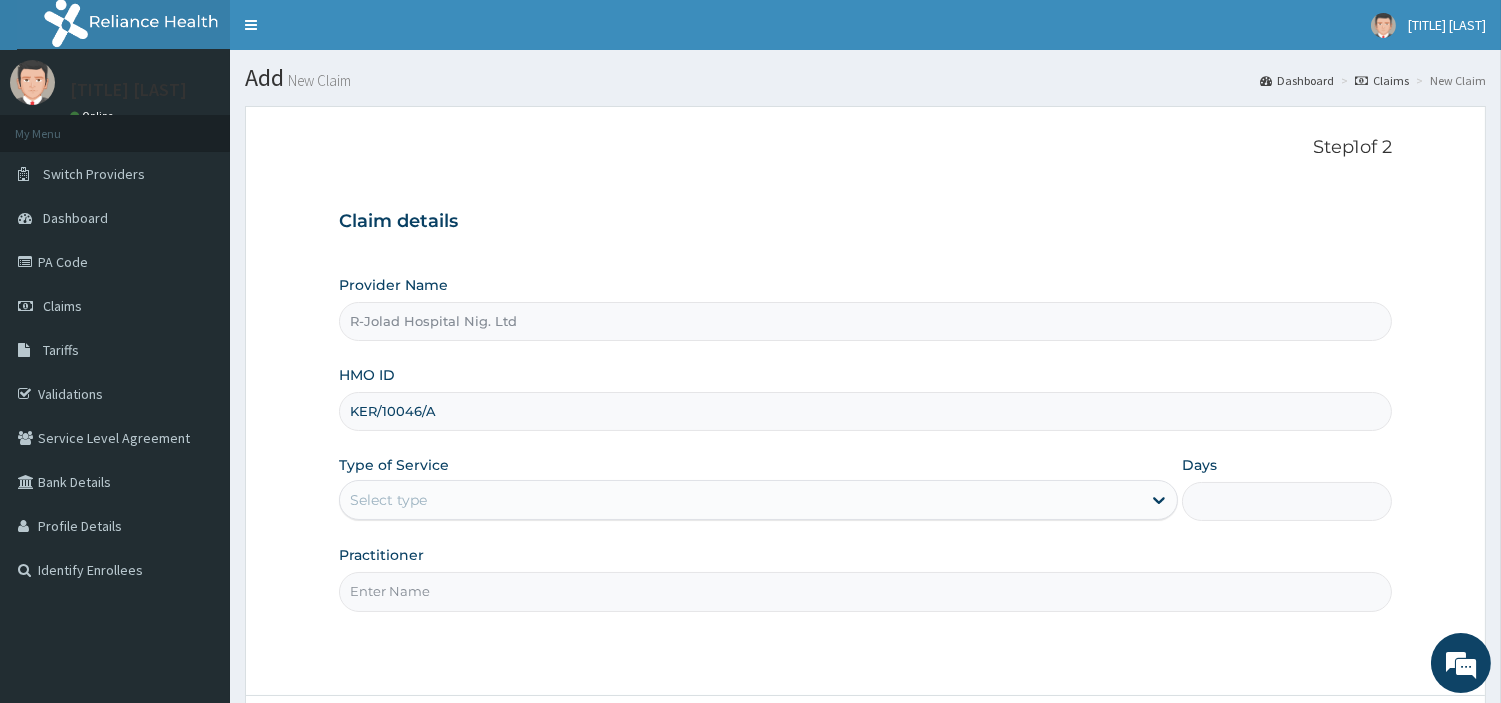type on "KER/10046/A" 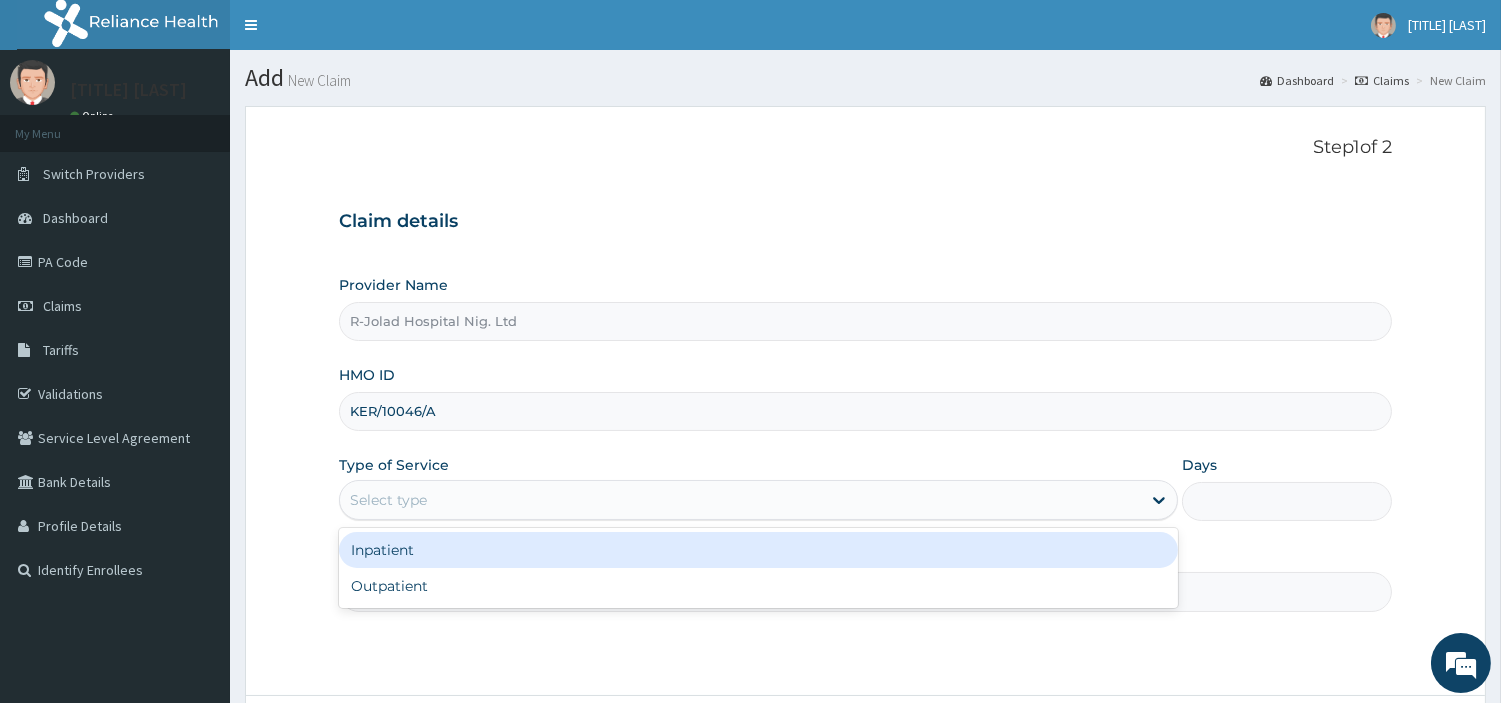 click on "Select type" at bounding box center (740, 500) 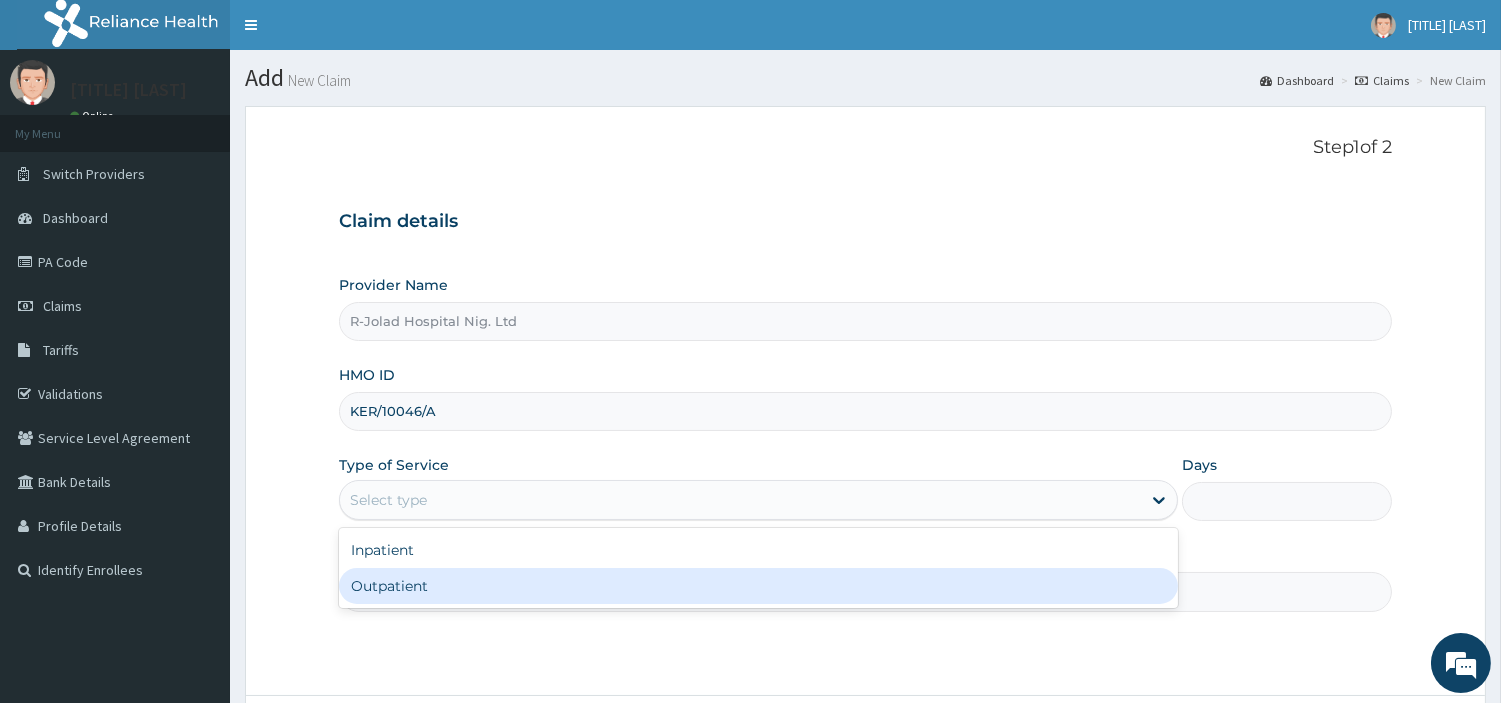 click on "Outpatient" at bounding box center (758, 586) 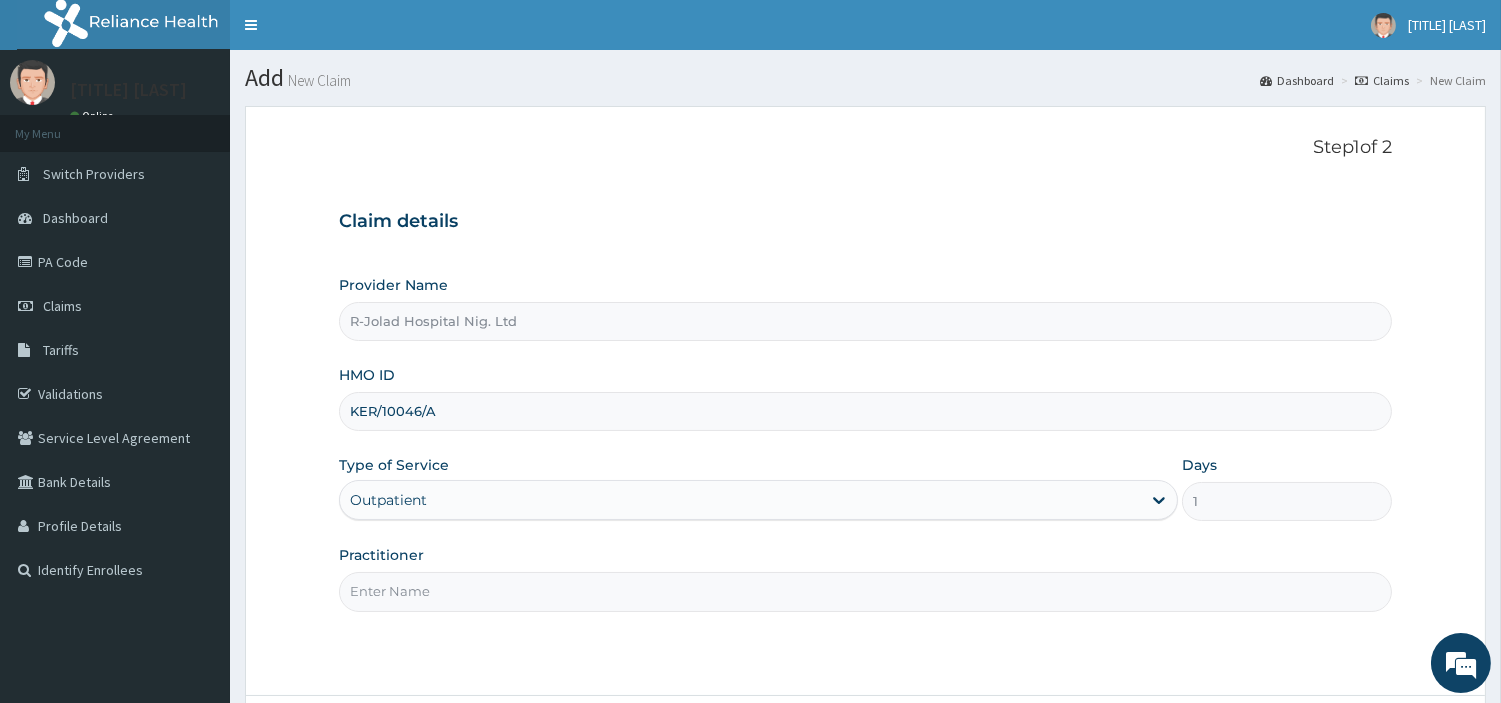 click on "Practitioner" at bounding box center (865, 591) 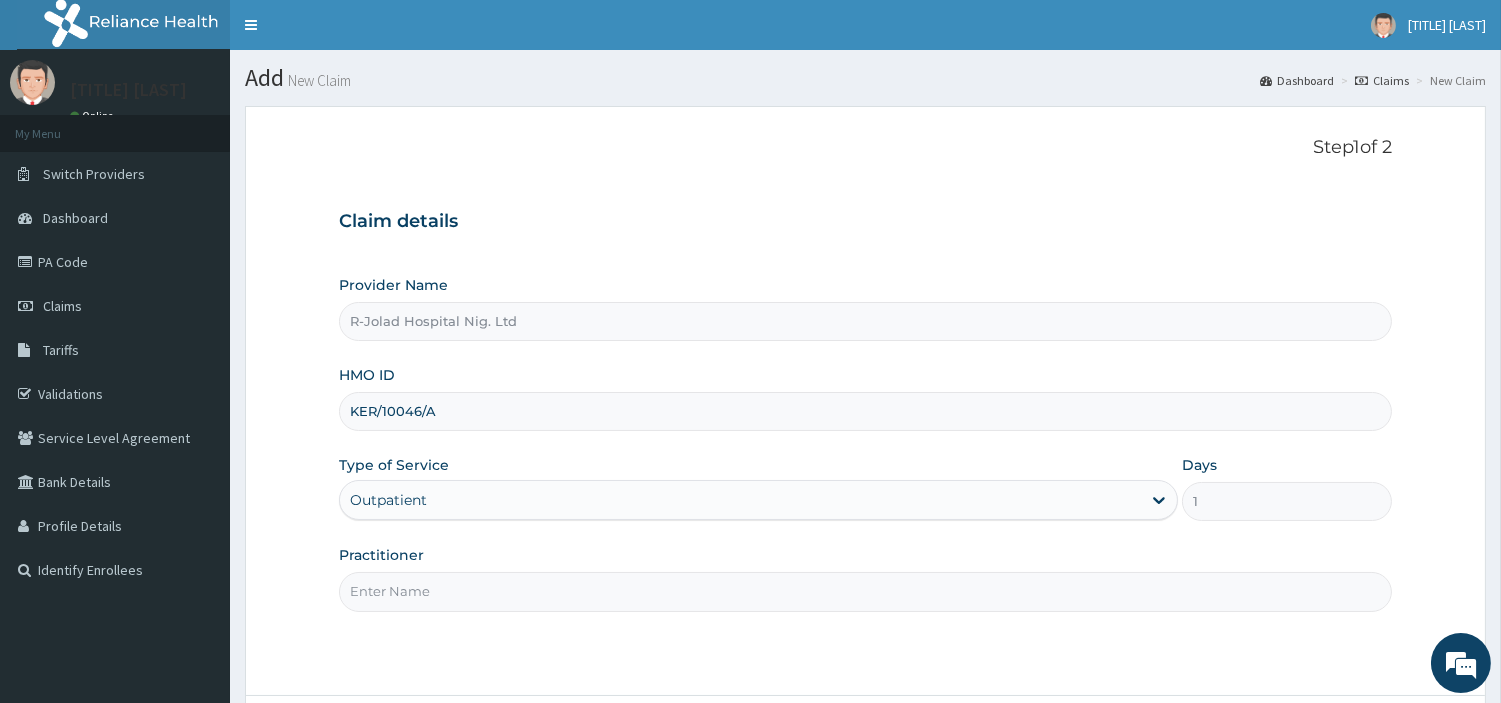 paste on "MICHAEL IYANA" 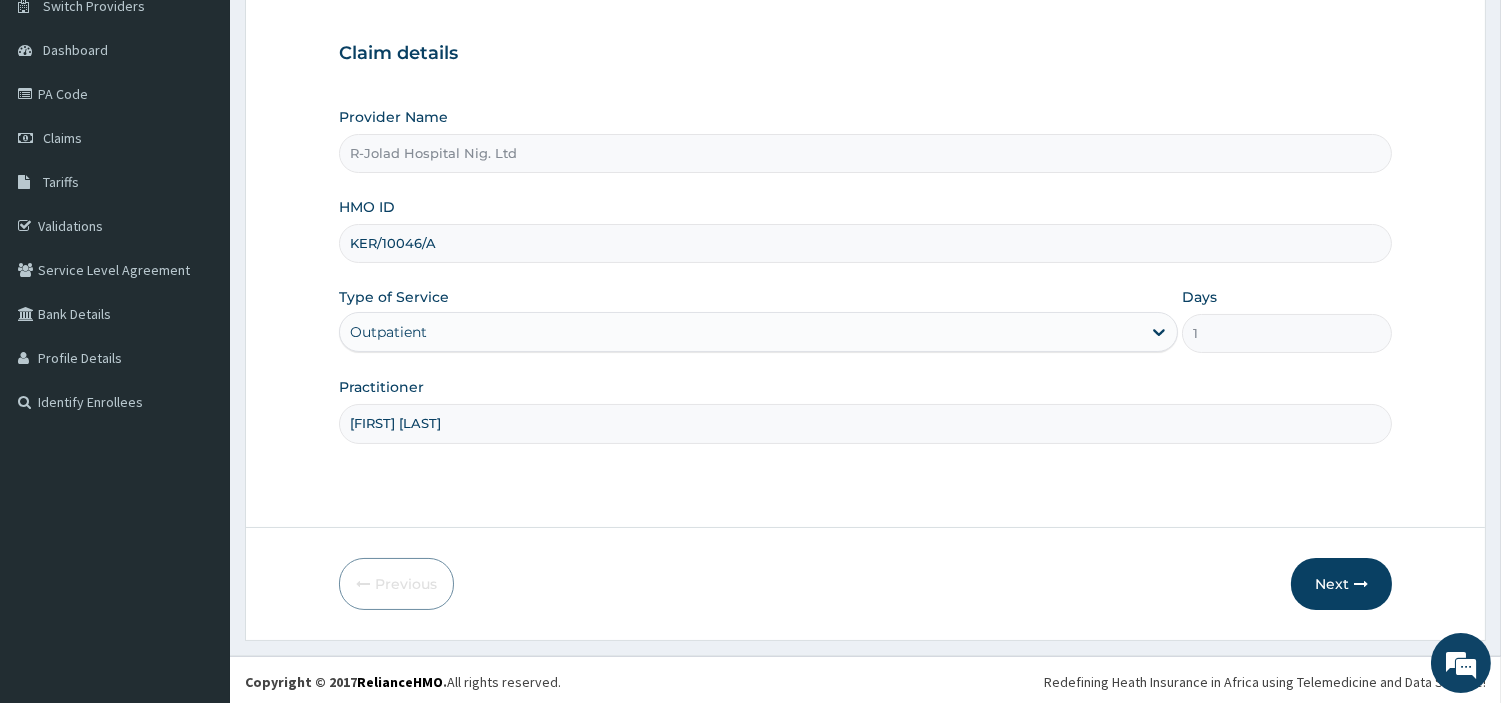 scroll, scrollTop: 172, scrollLeft: 0, axis: vertical 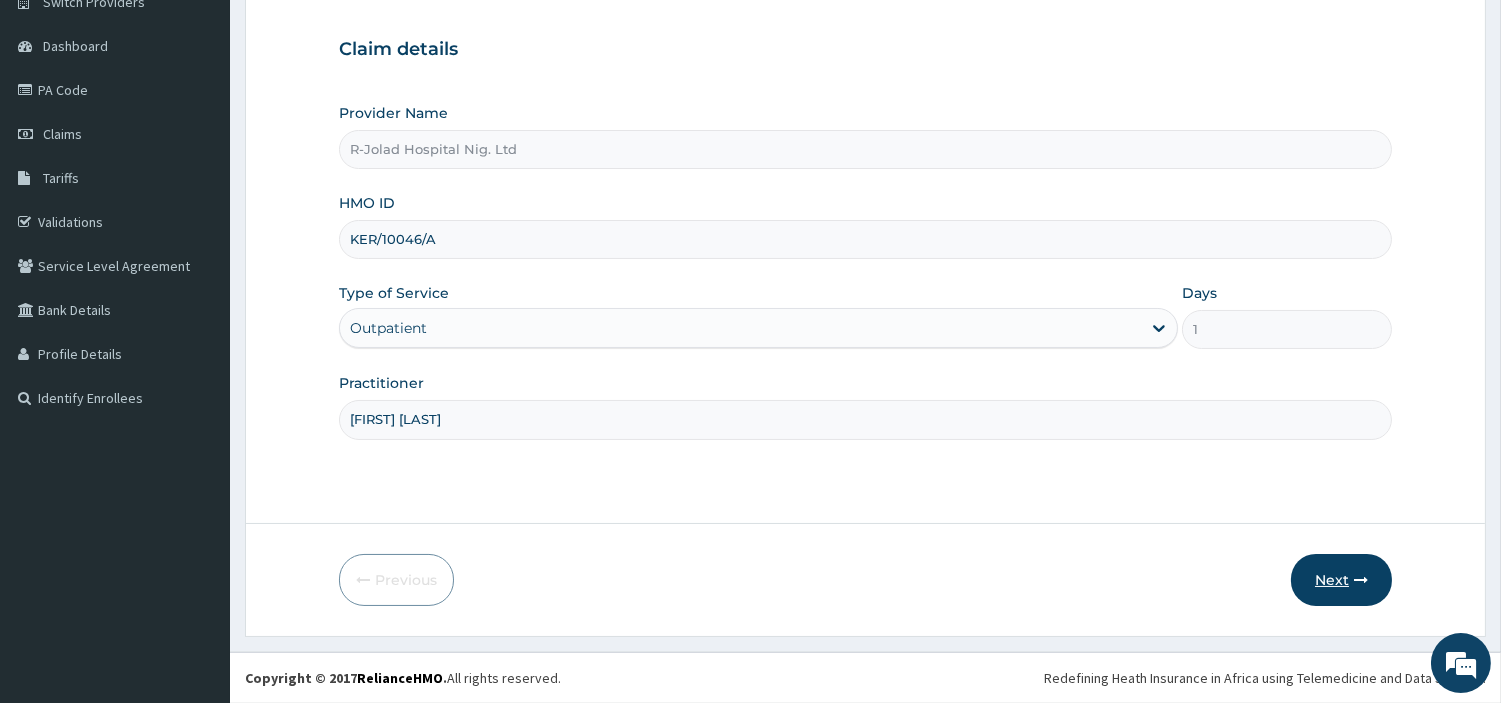 type on "MICHAEL IYANA" 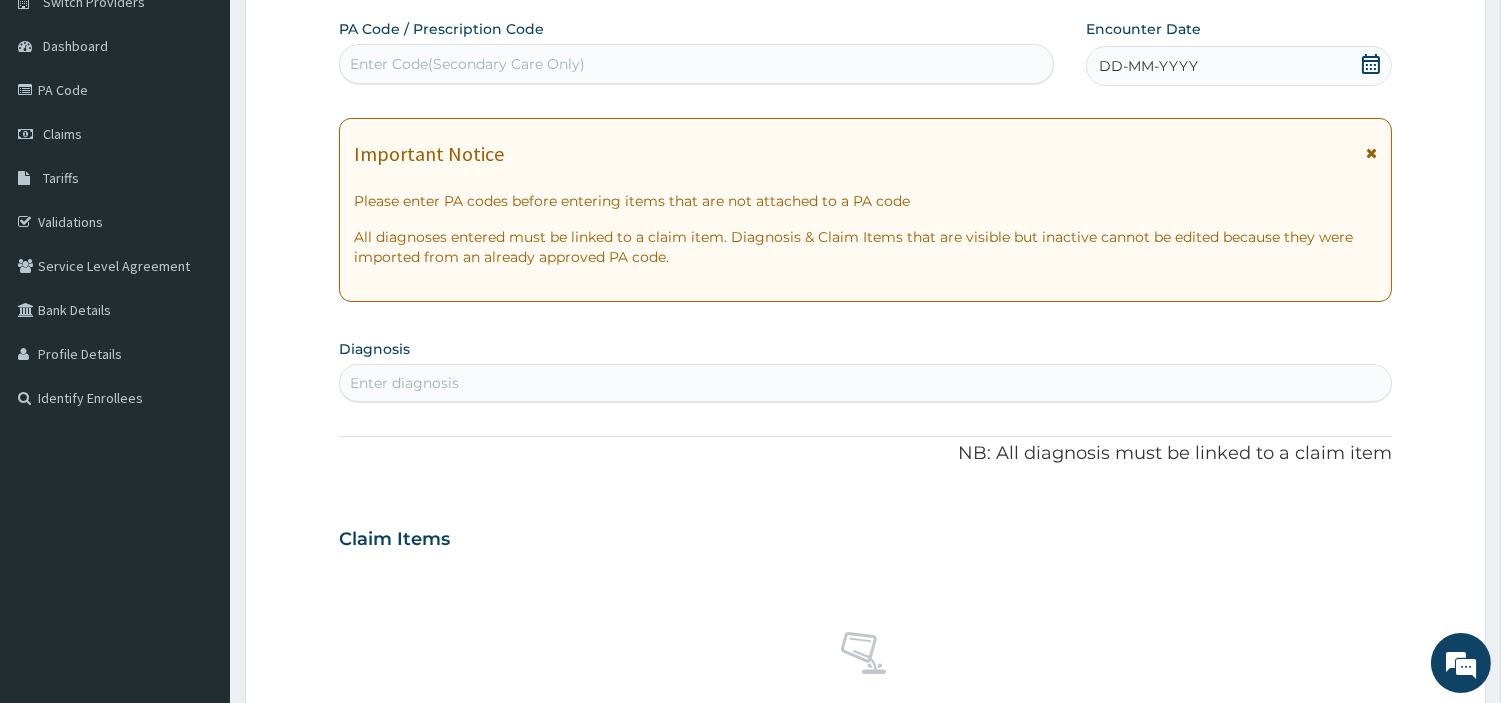 click on "Enter Code(Secondary Care Only)" at bounding box center [696, 64] 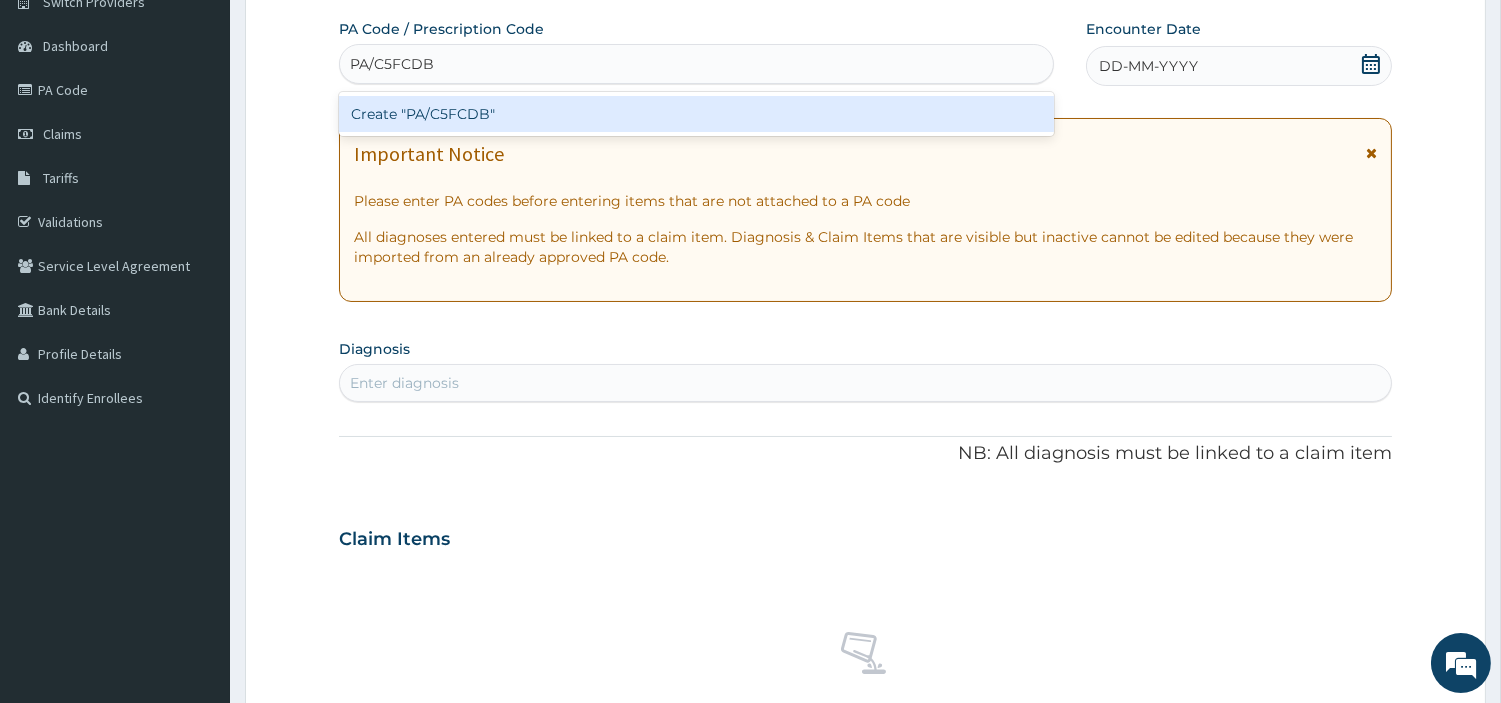 click on "Create "PA/C5FCDB"" at bounding box center (696, 114) 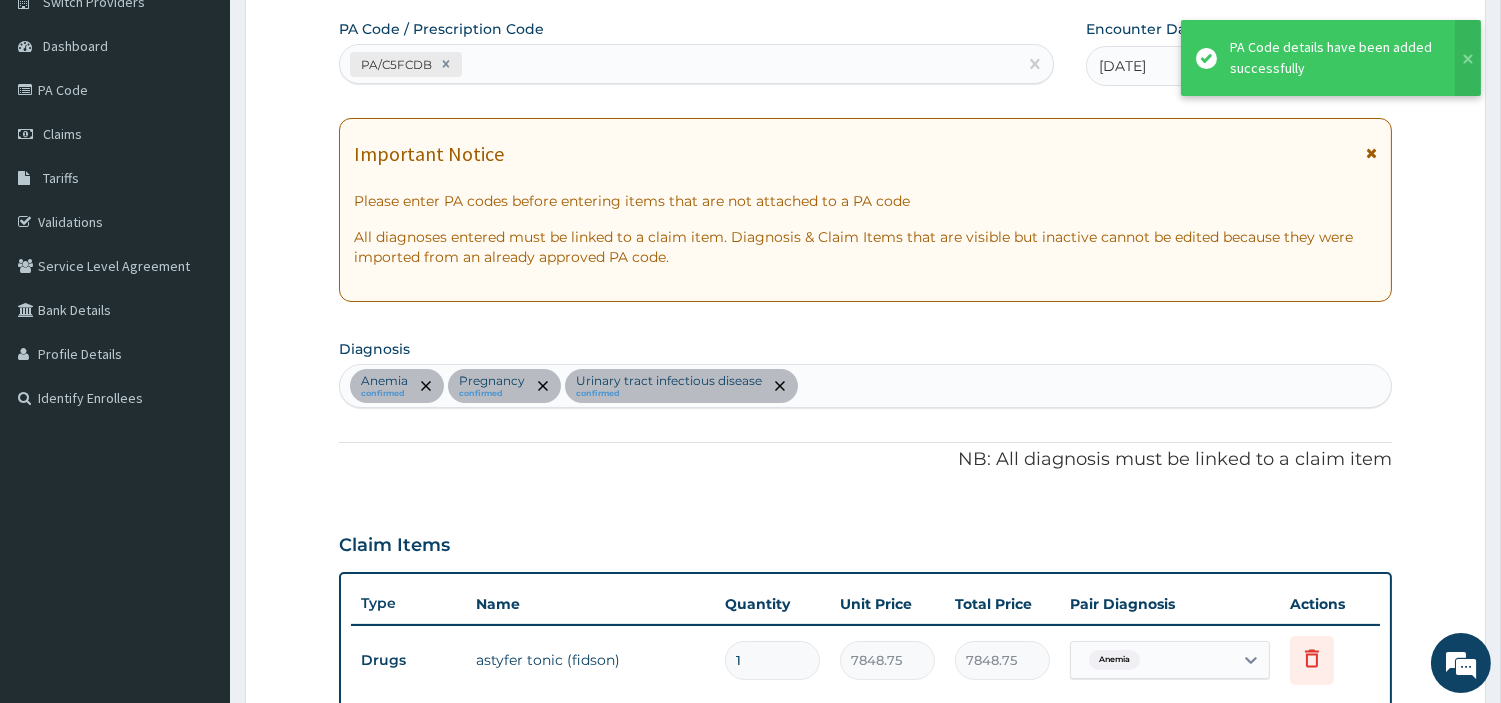 scroll, scrollTop: 548, scrollLeft: 0, axis: vertical 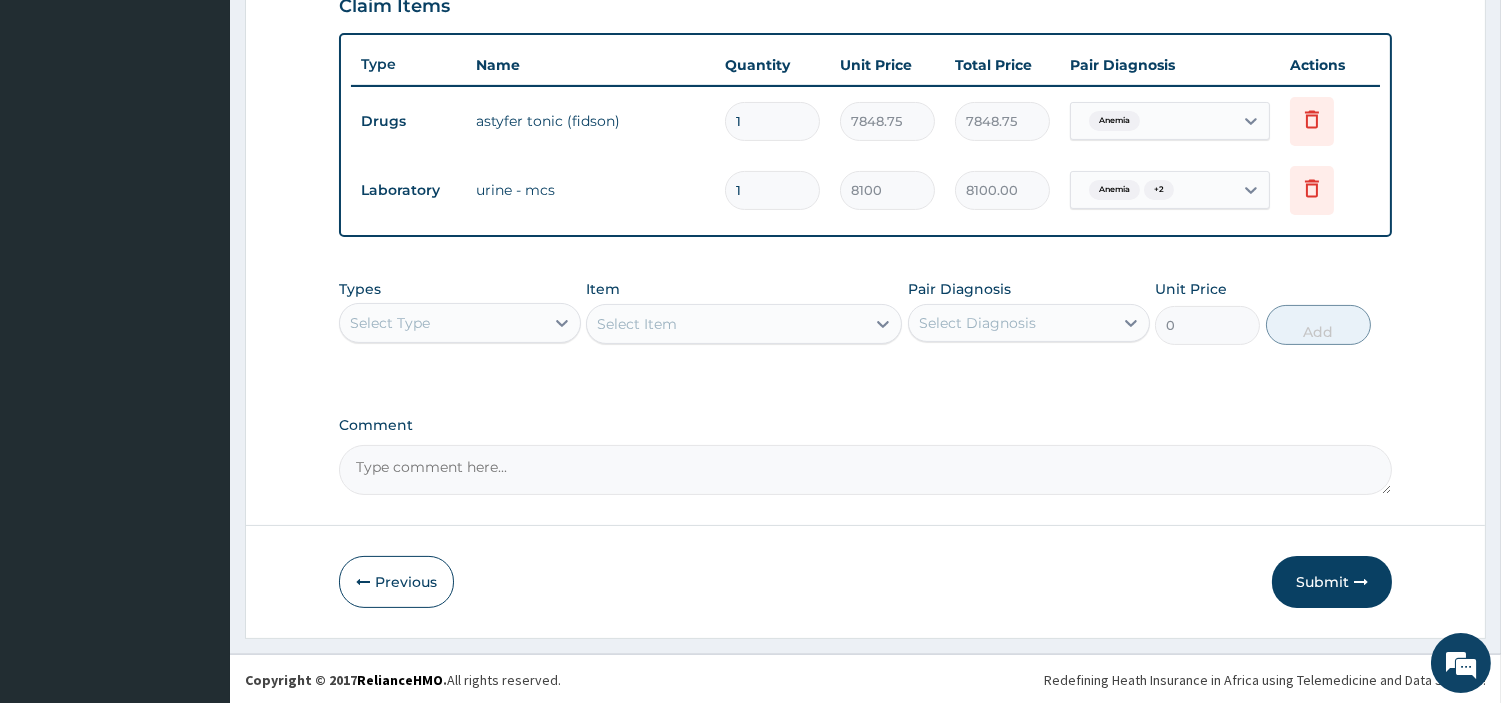 click on "Submit" at bounding box center (1332, 582) 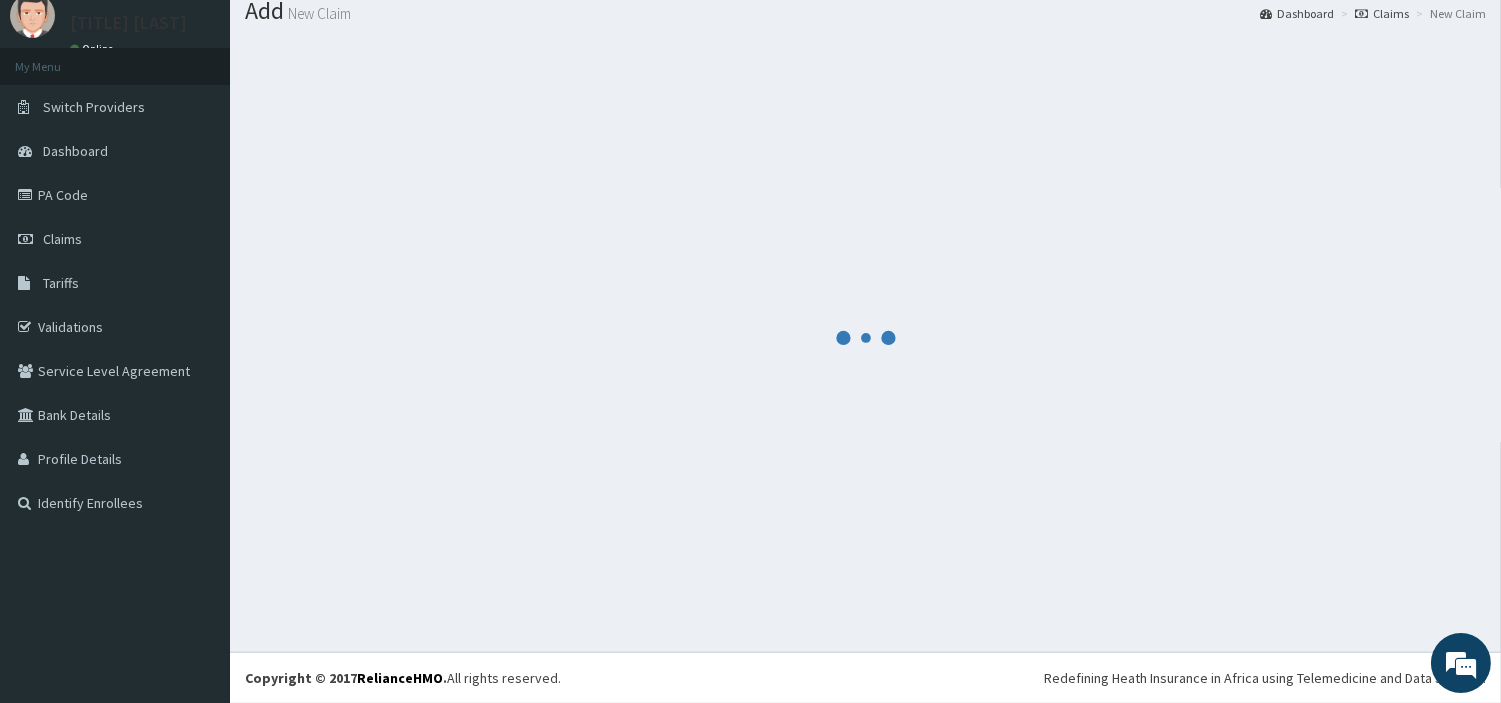 scroll, scrollTop: 66, scrollLeft: 0, axis: vertical 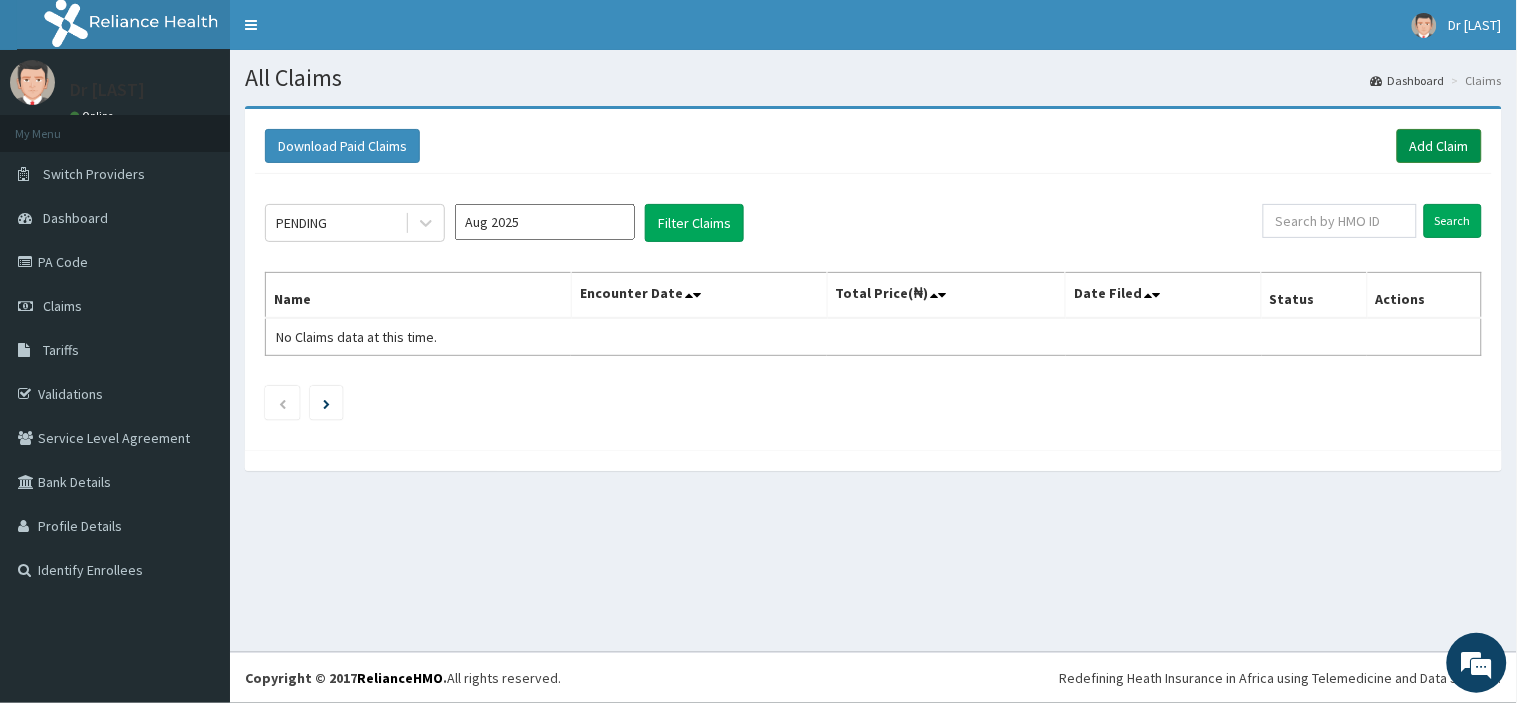 click on "Add Claim" at bounding box center (1439, 146) 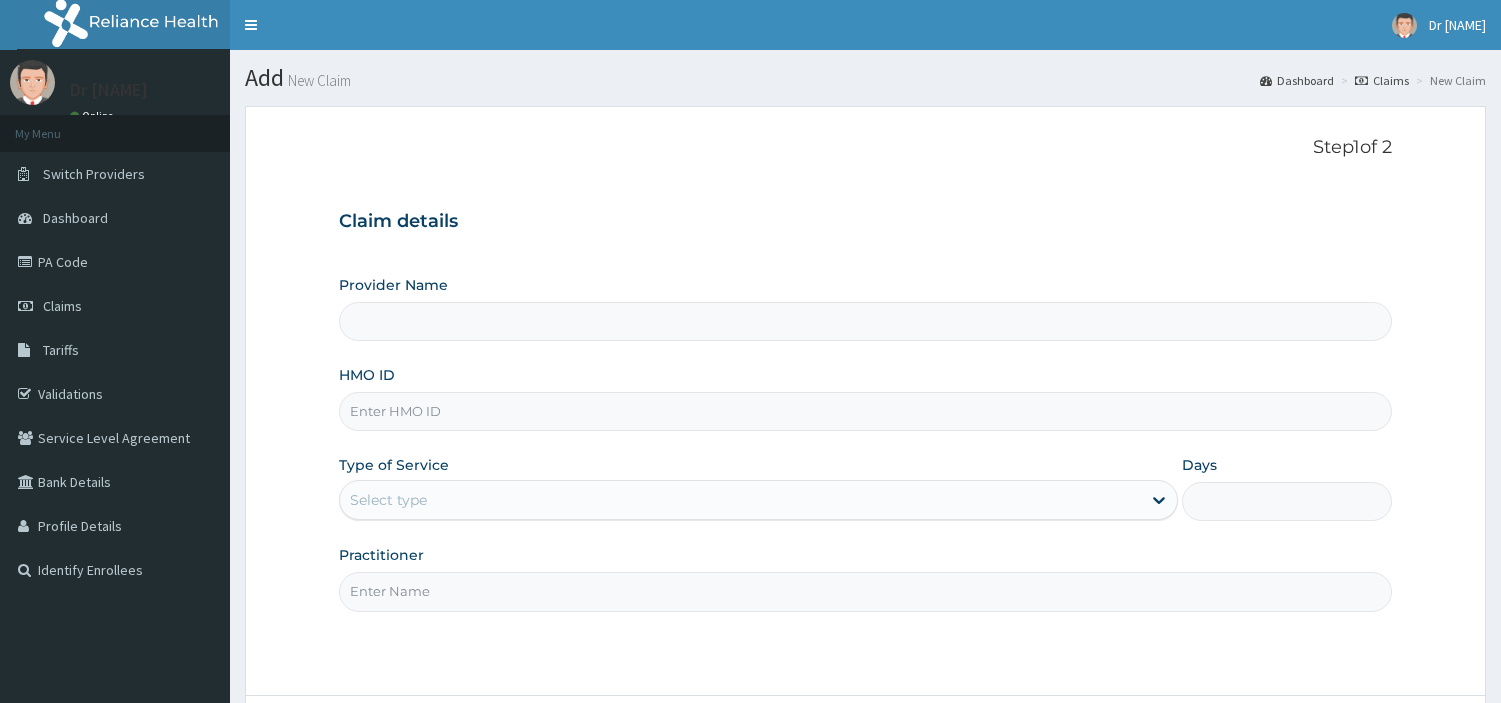 scroll, scrollTop: 0, scrollLeft: 0, axis: both 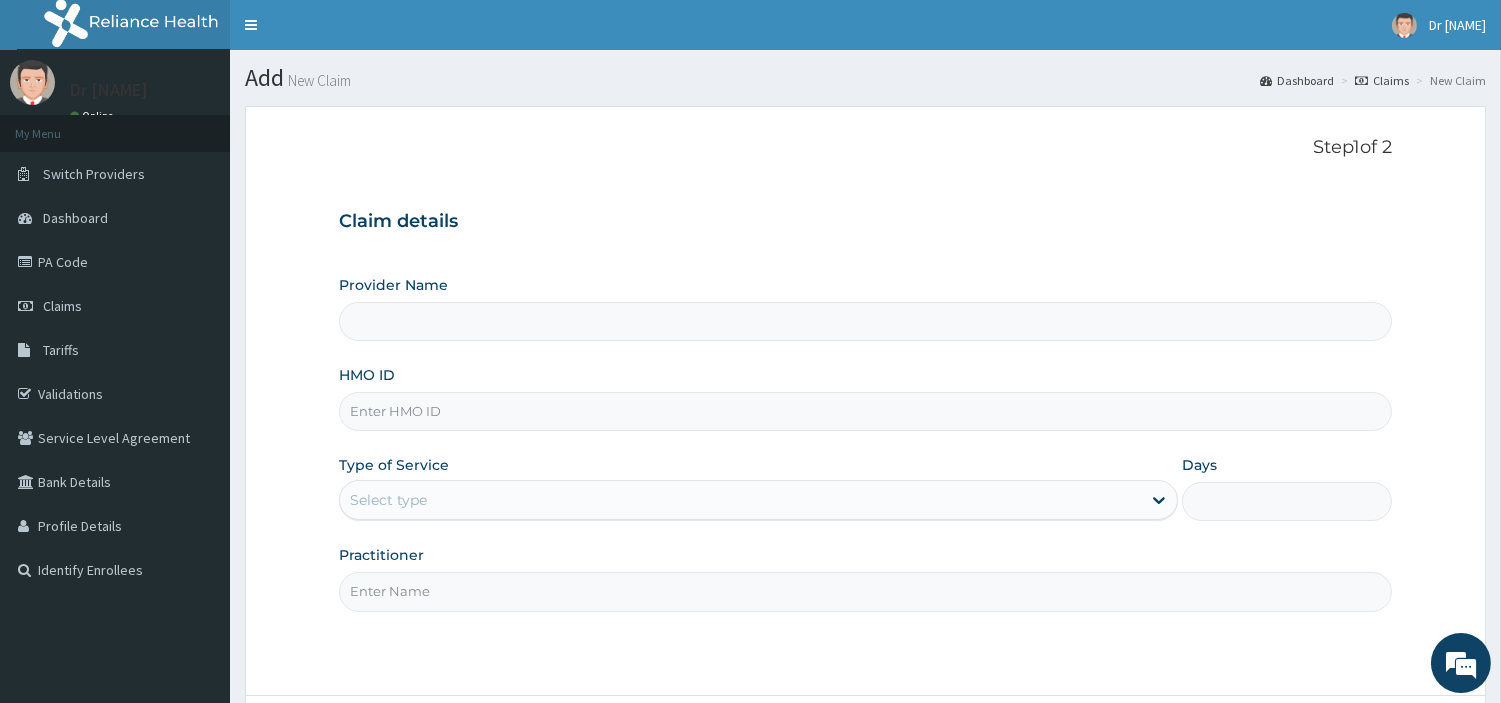 type on "R-Jolad Hospital Nig. Ltd" 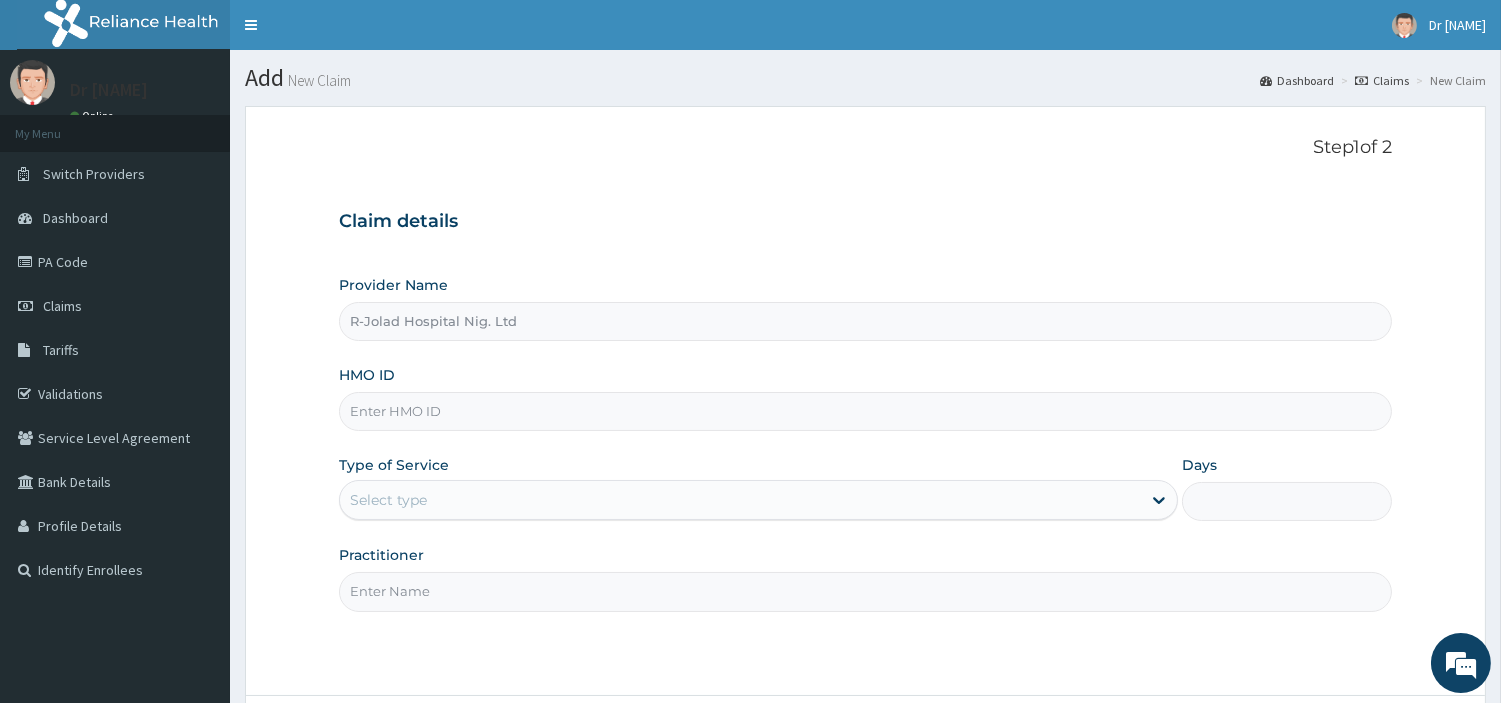 click on "HMO ID" at bounding box center (865, 411) 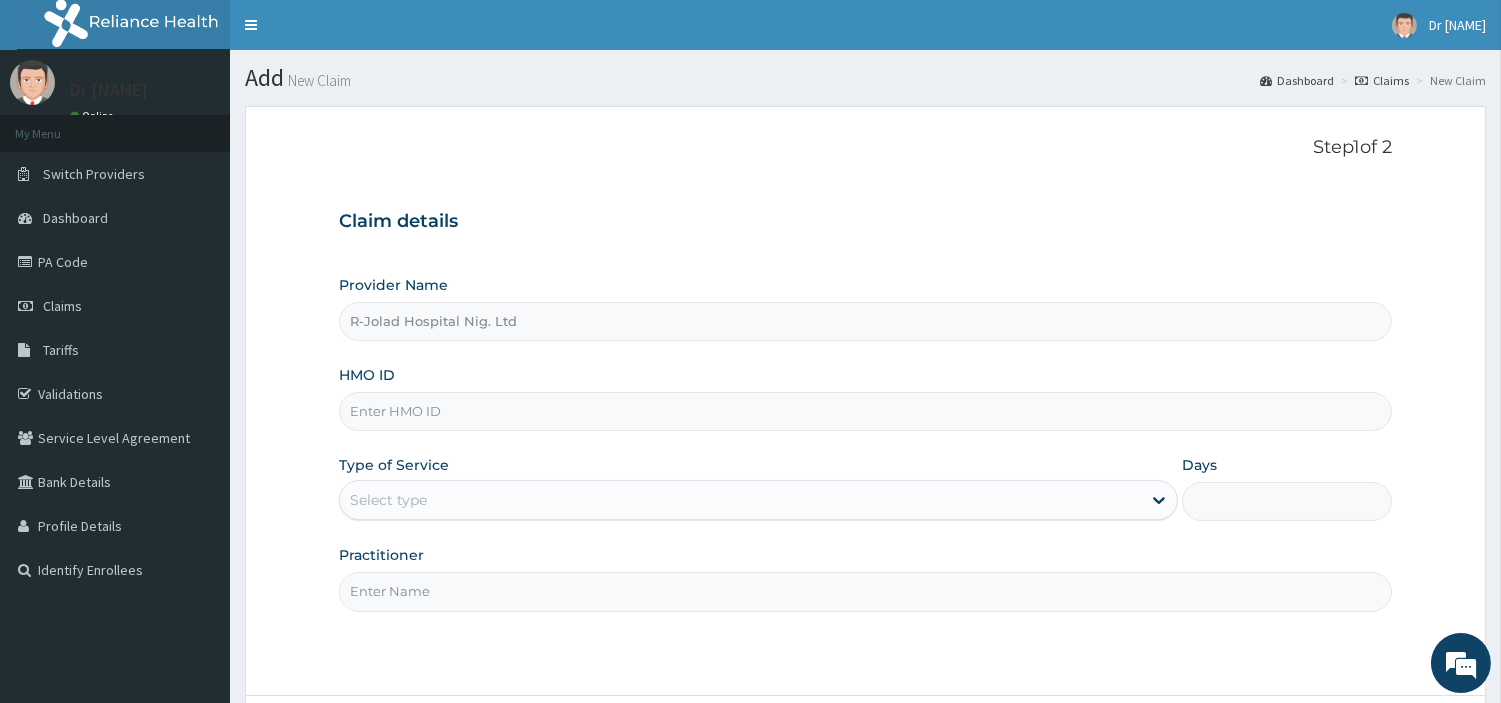 paste on "TAP/10612/B" 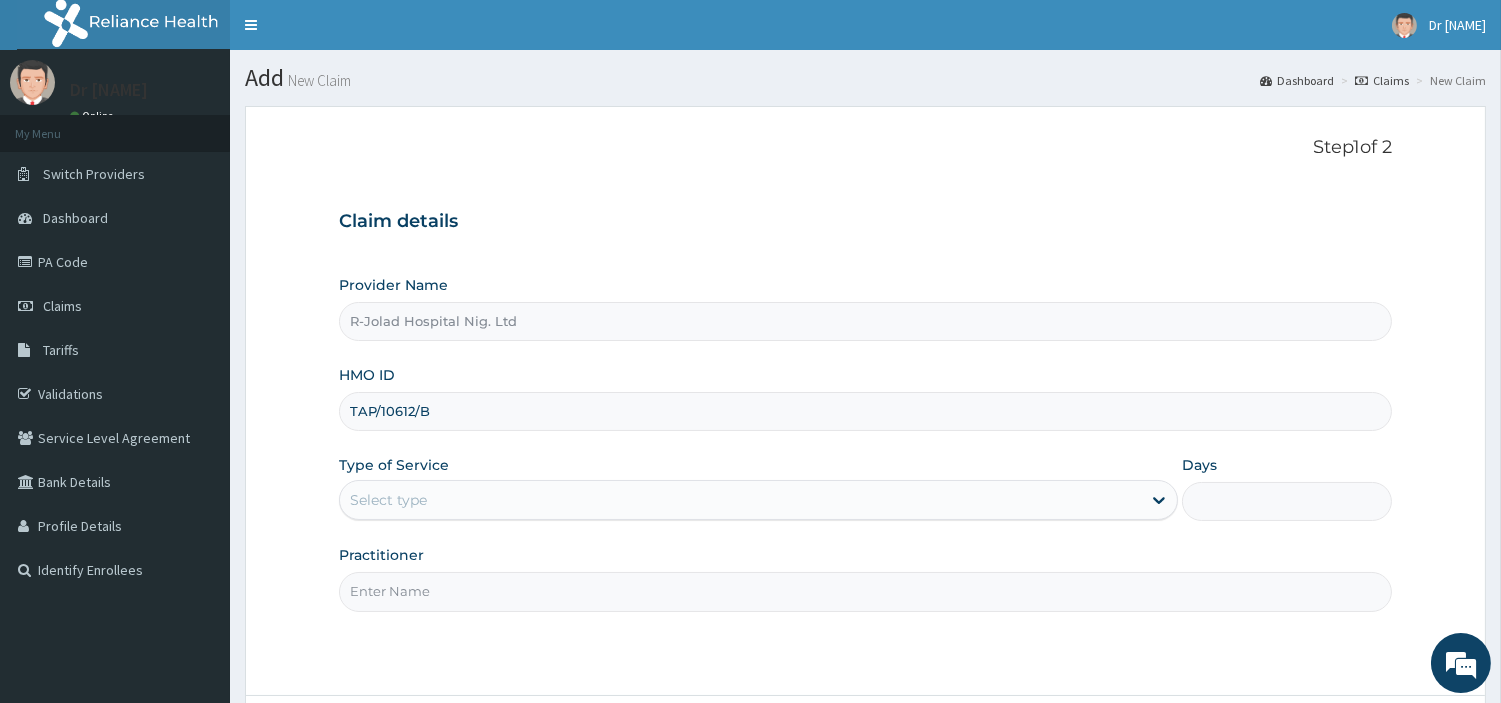 type on "TAP/10612/B" 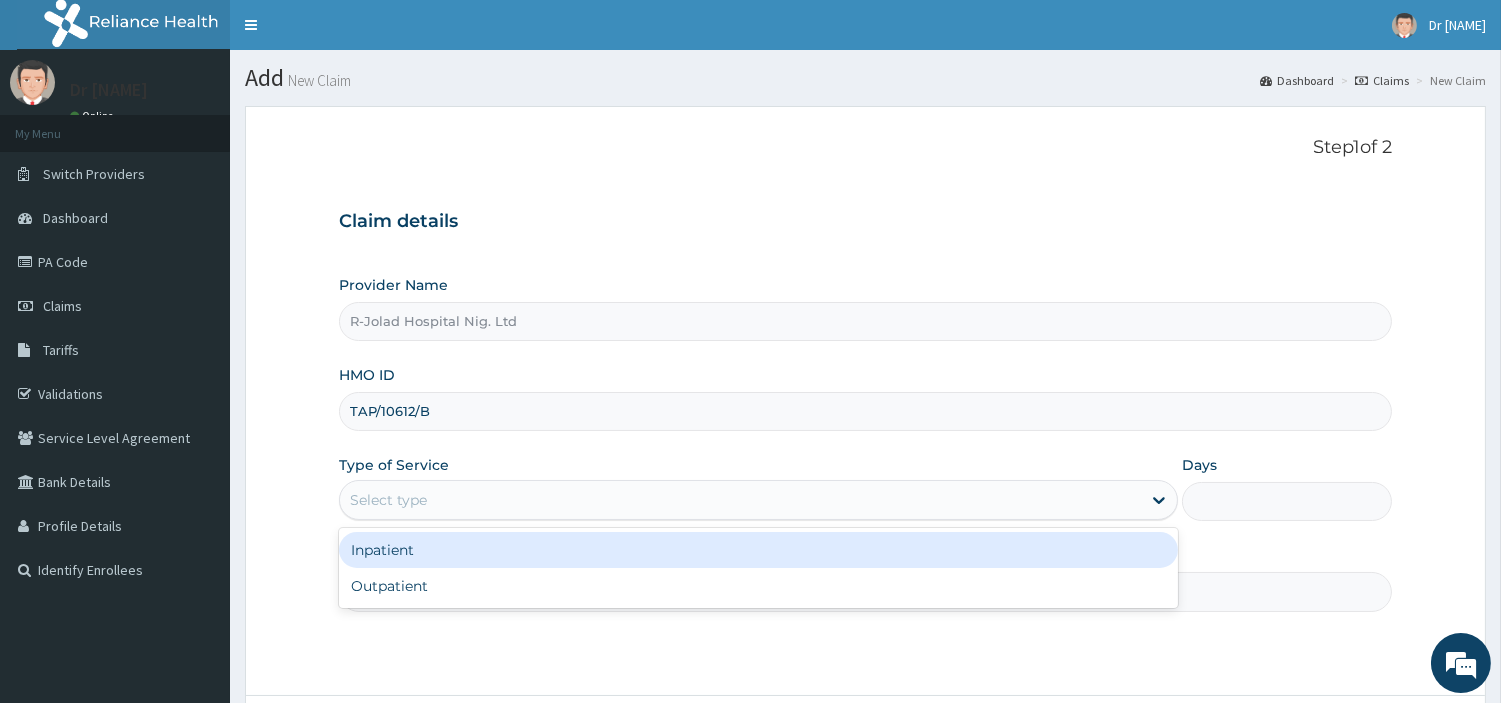 click on "Select type" at bounding box center (740, 500) 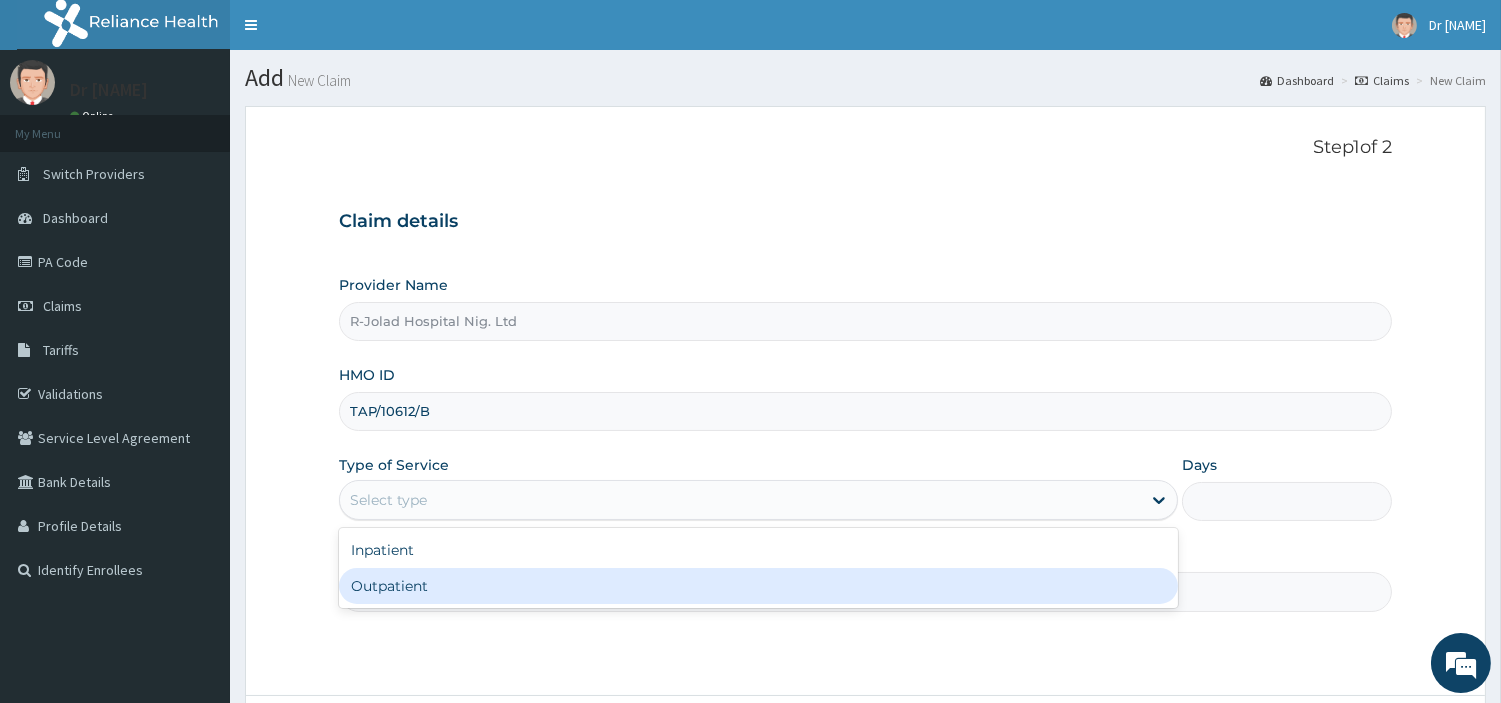 click on "Outpatient" at bounding box center [758, 586] 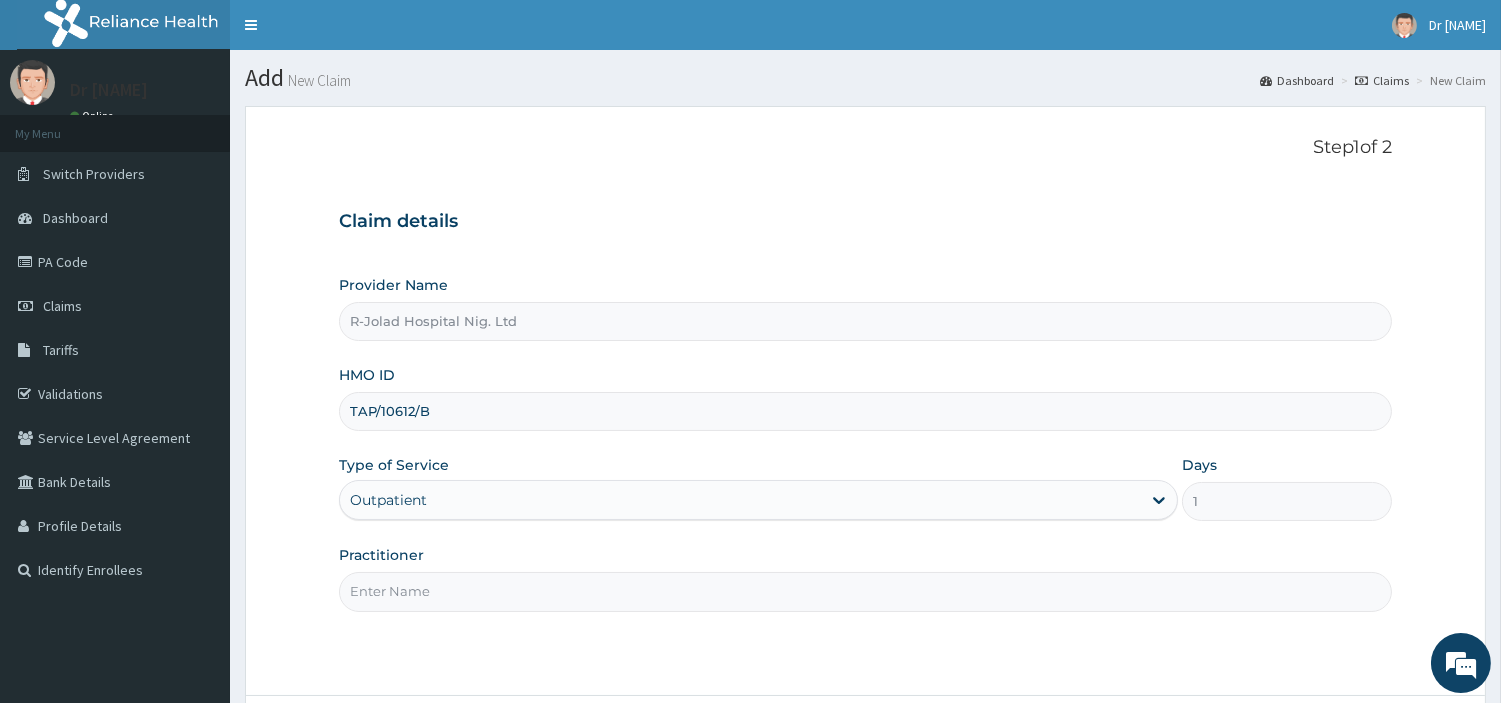 click on "Practitioner" at bounding box center [865, 591] 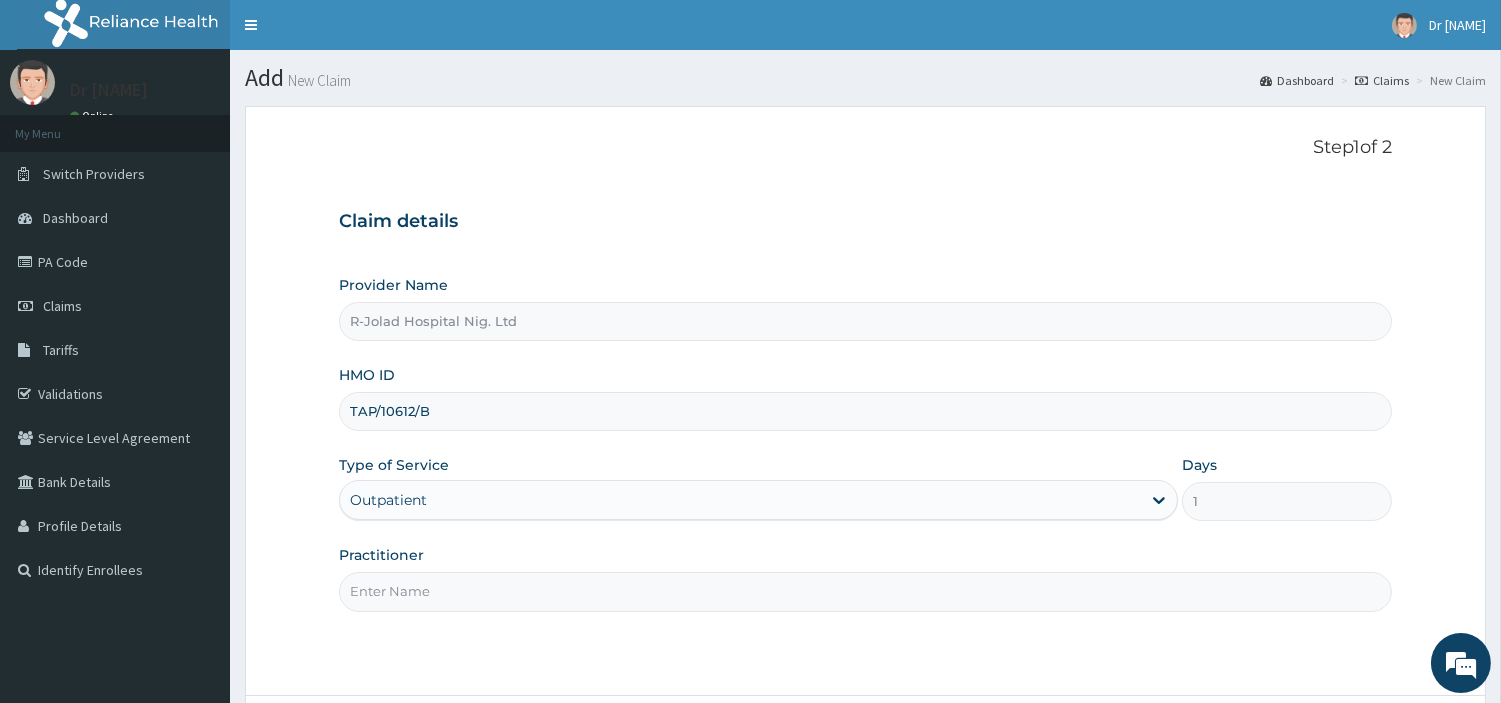 scroll, scrollTop: 0, scrollLeft: 0, axis: both 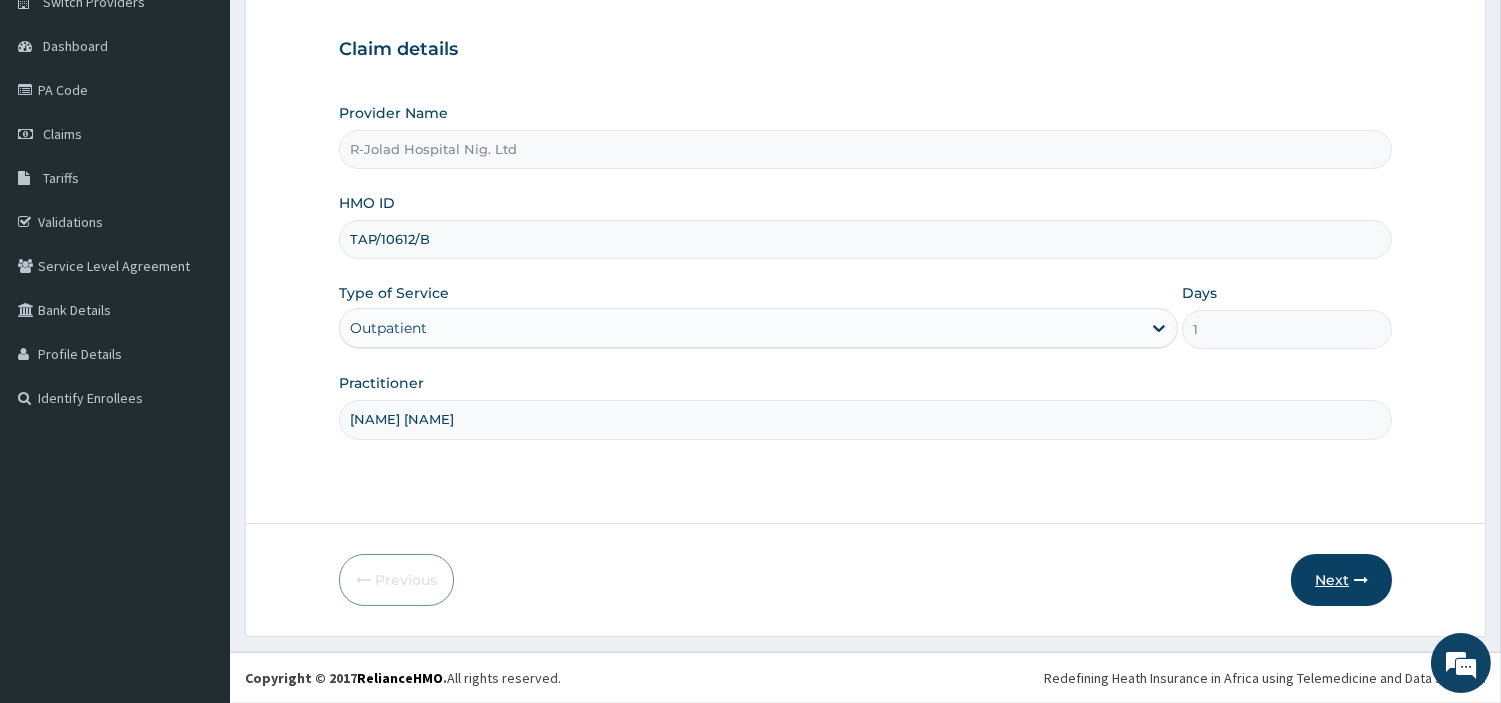 type on "MICHAEL IYANA" 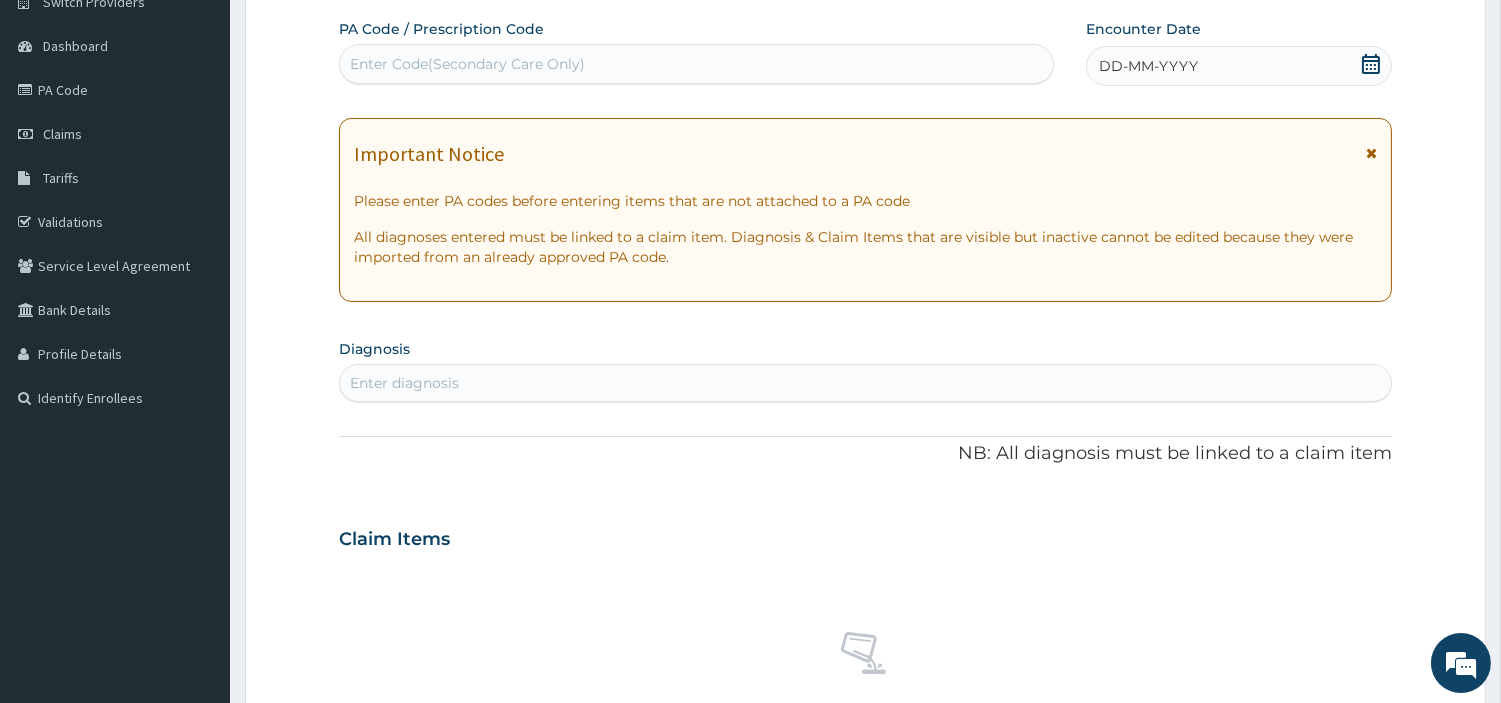 click on "Enter Code(Secondary Care Only)" at bounding box center (467, 64) 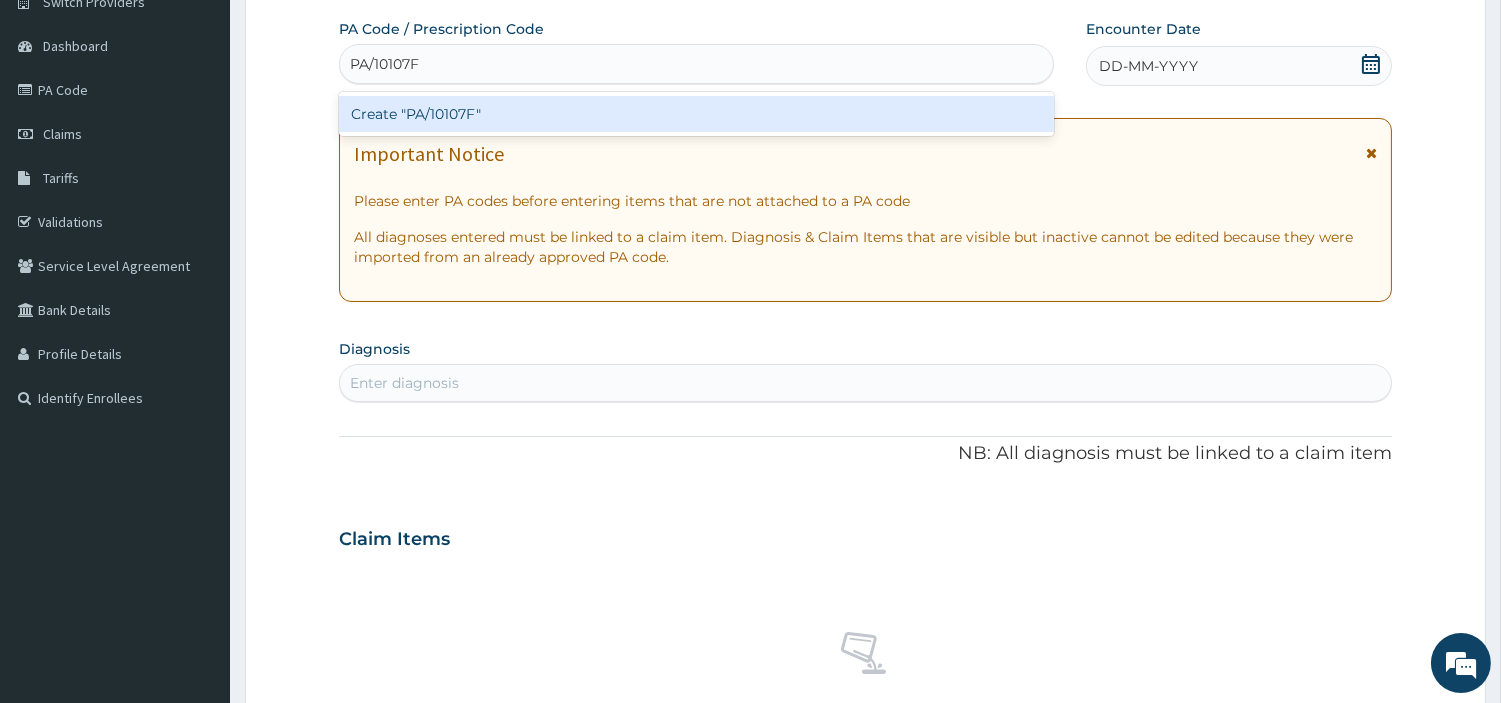 click on "Create "PA/10107F"" at bounding box center [696, 114] 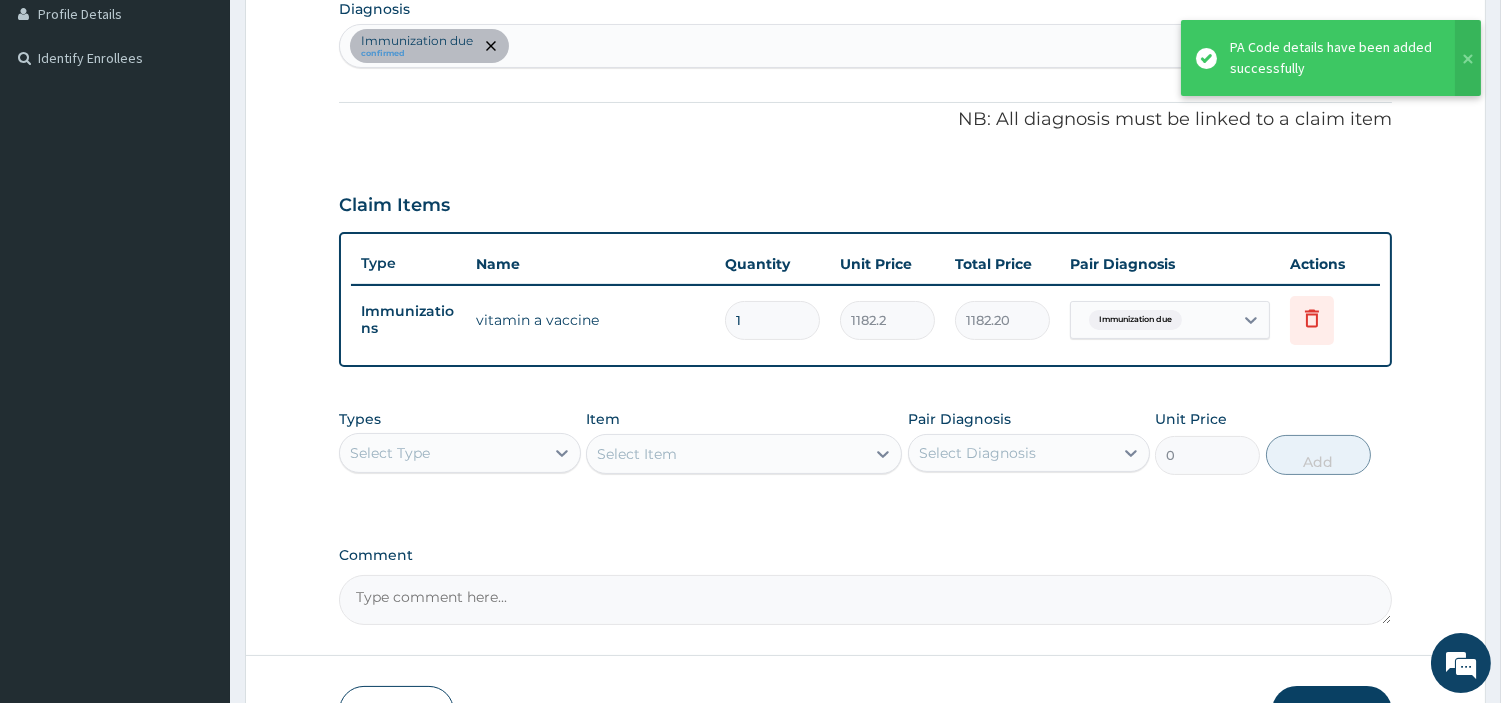 scroll, scrollTop: 642, scrollLeft: 0, axis: vertical 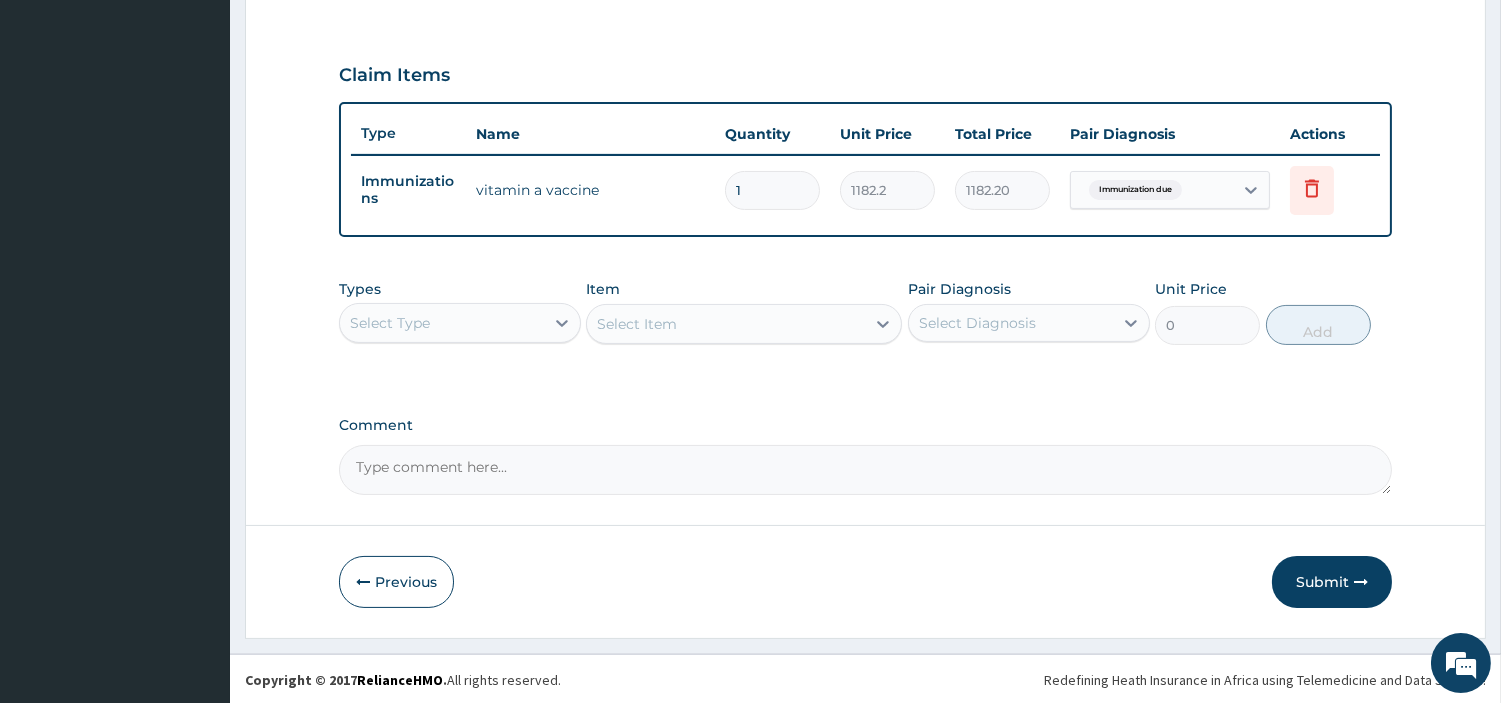 click on "Submit" at bounding box center [1332, 582] 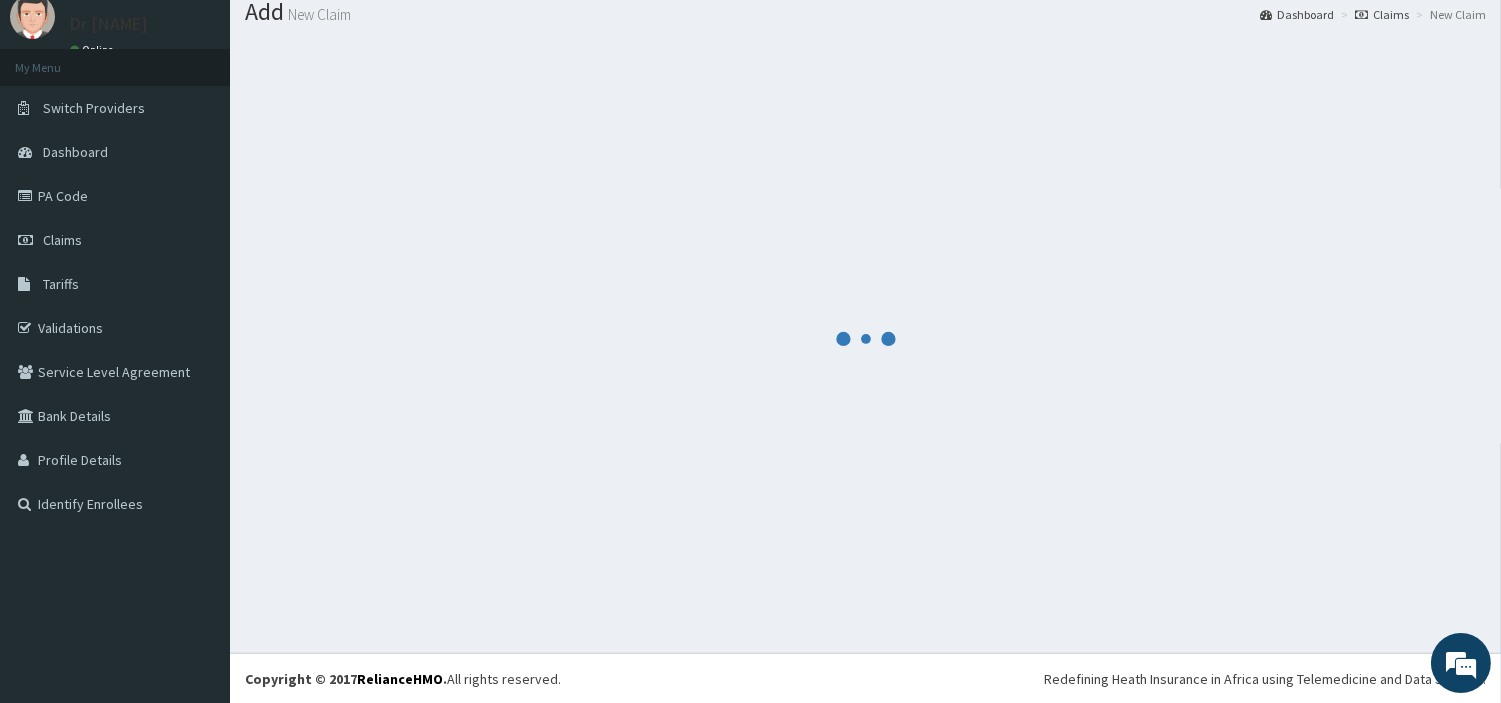scroll, scrollTop: 642, scrollLeft: 0, axis: vertical 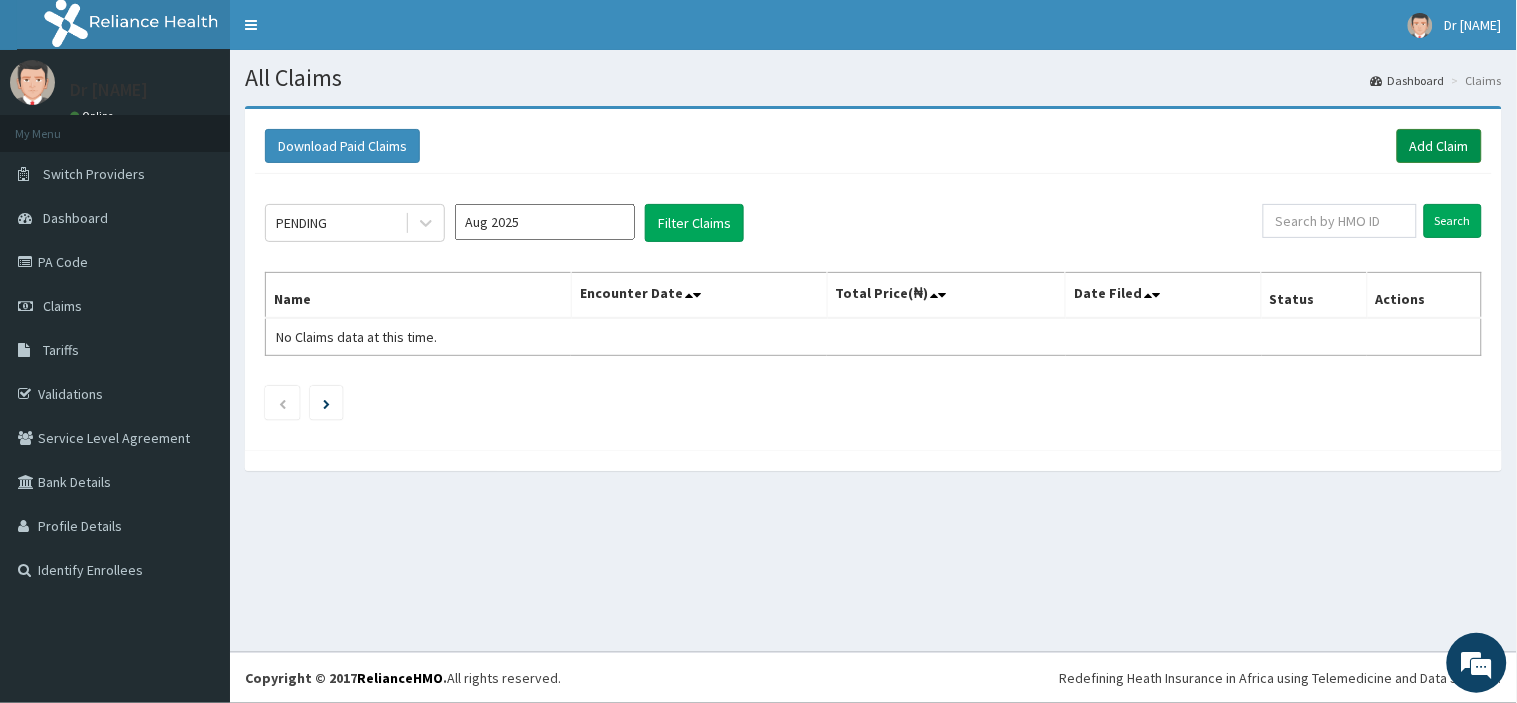 drag, startPoint x: 1453, startPoint y: 160, endPoint x: 1055, endPoint y: 66, distance: 408.94986 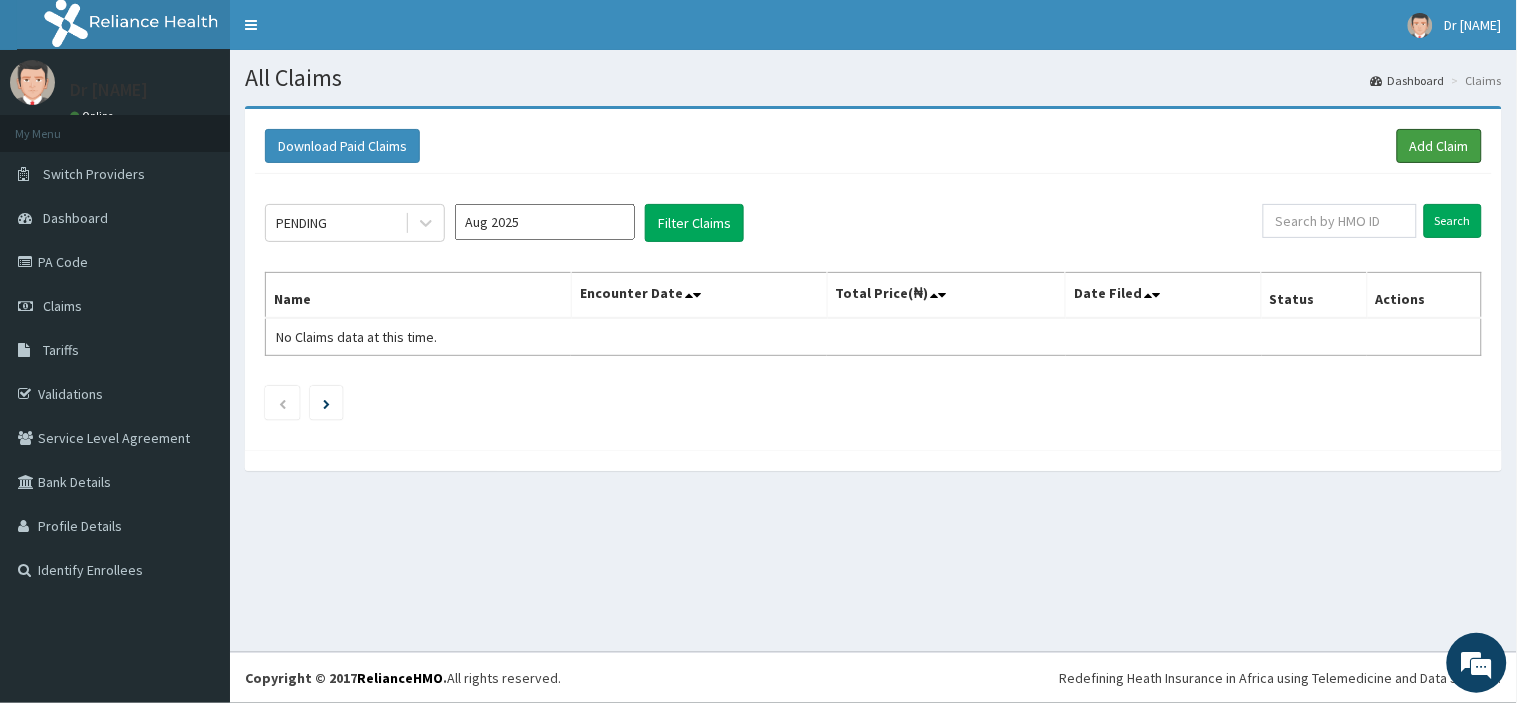 click on "Add Claim" at bounding box center [1439, 146] 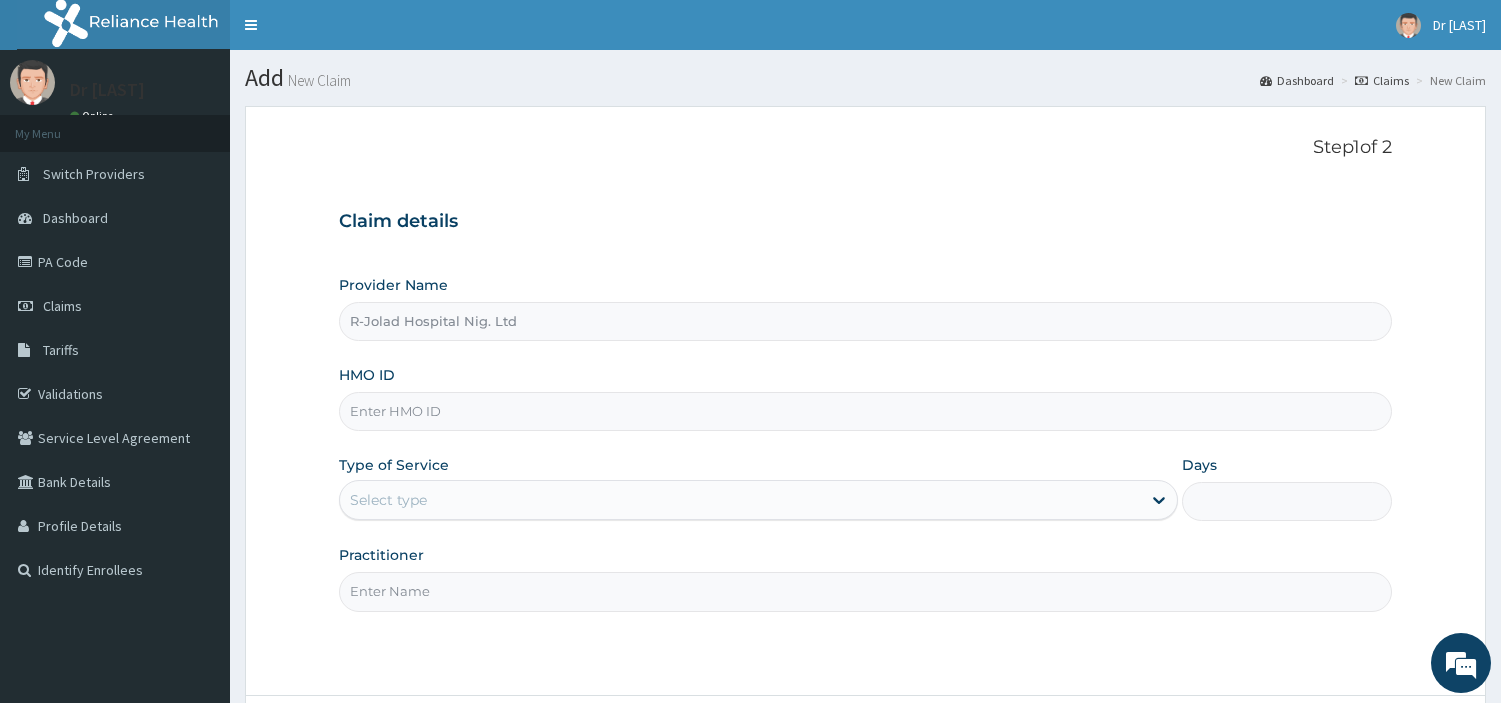 scroll, scrollTop: 0, scrollLeft: 0, axis: both 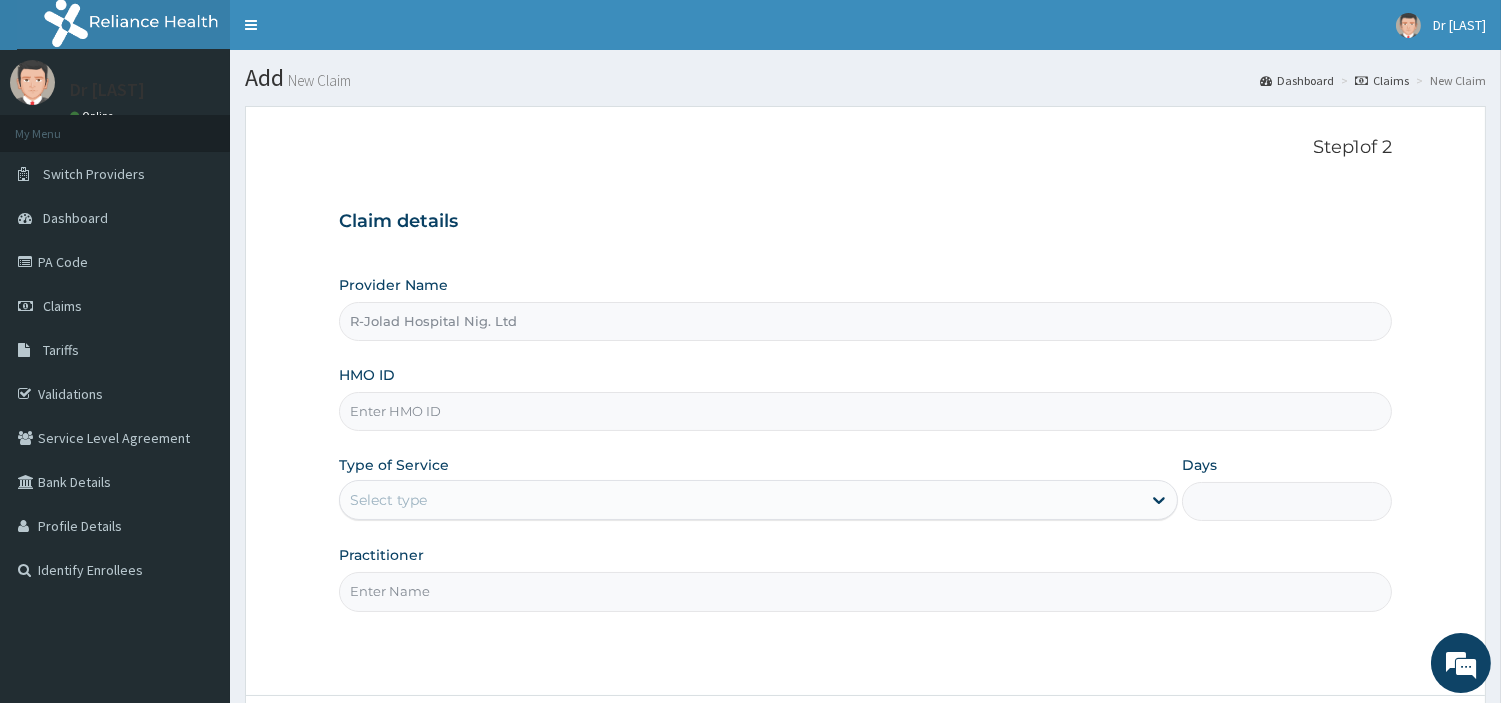 click on "HMO ID" at bounding box center (865, 411) 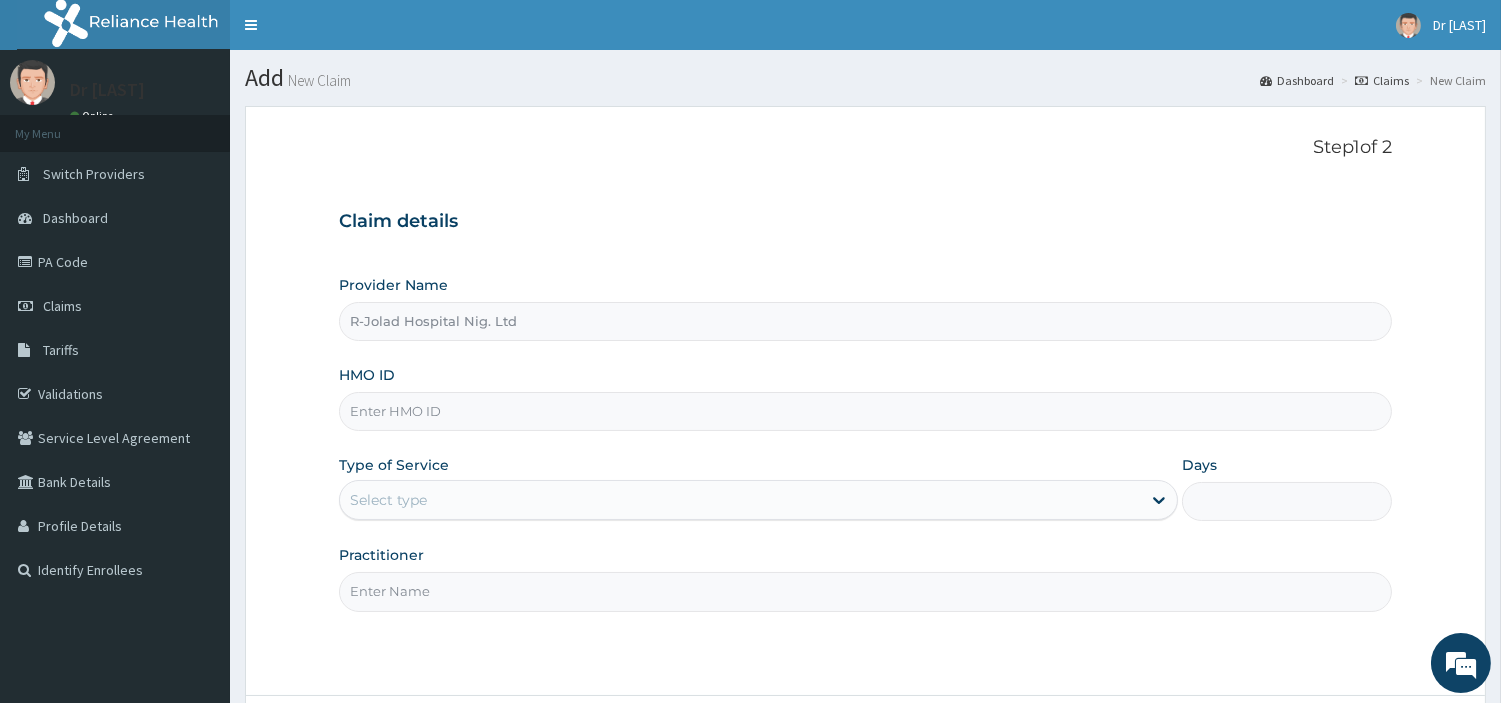 scroll, scrollTop: 0, scrollLeft: 0, axis: both 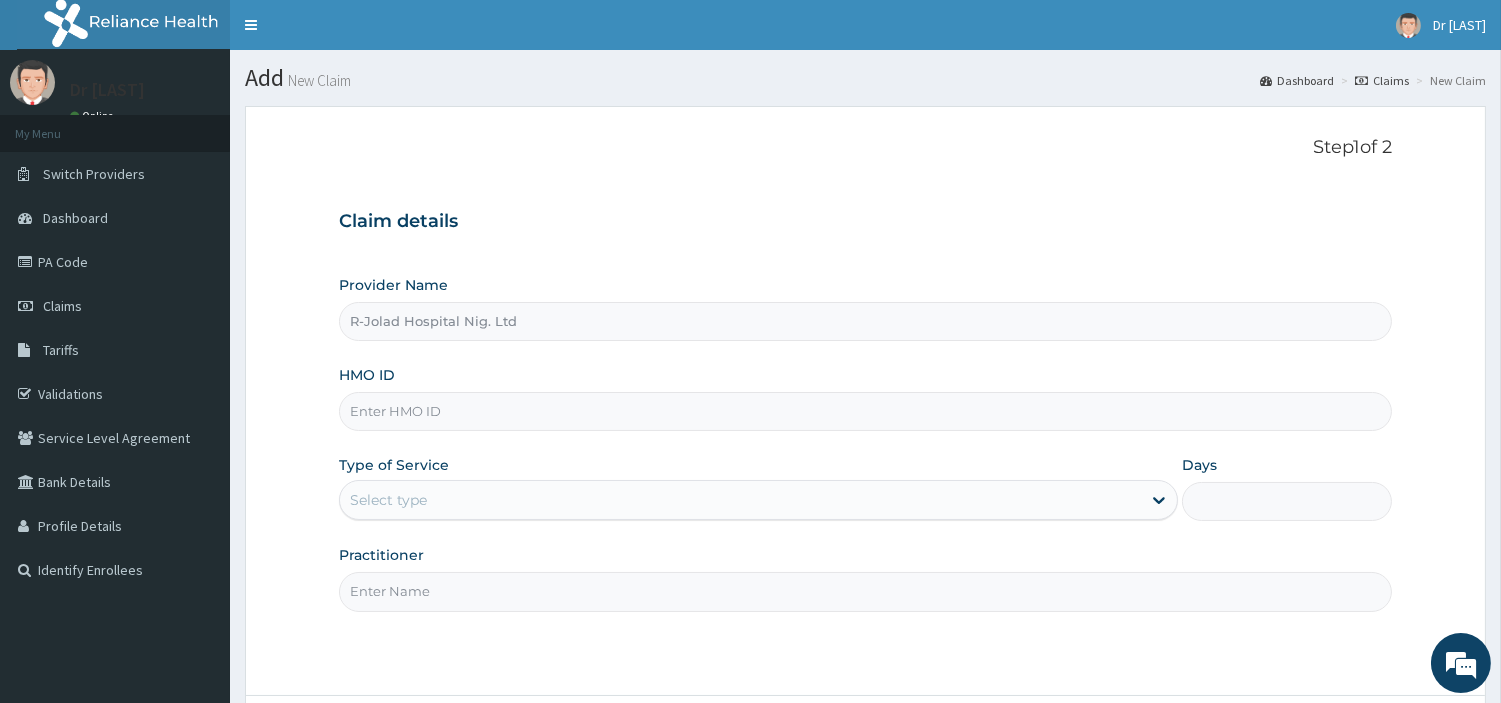 paste on "FRL/10038/A" 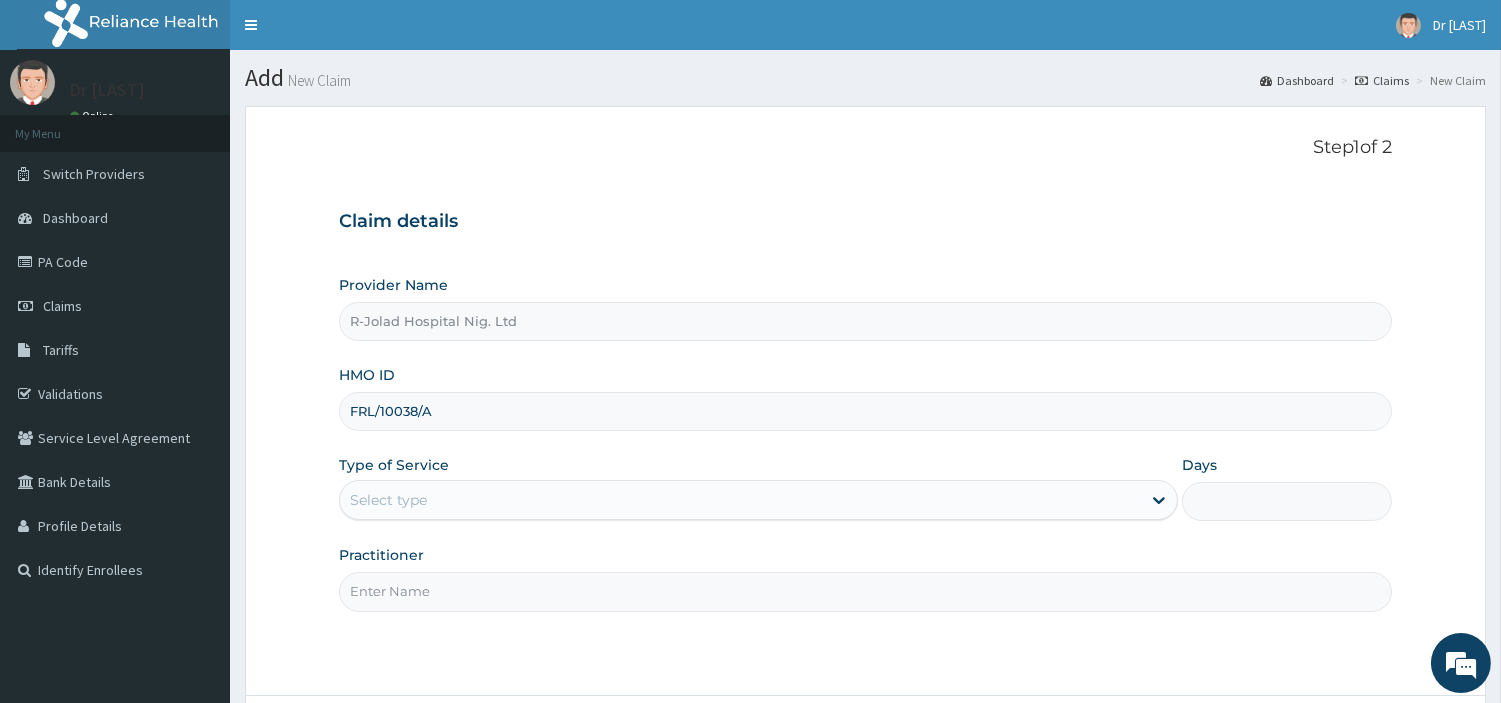 type on "FRL/10038/A" 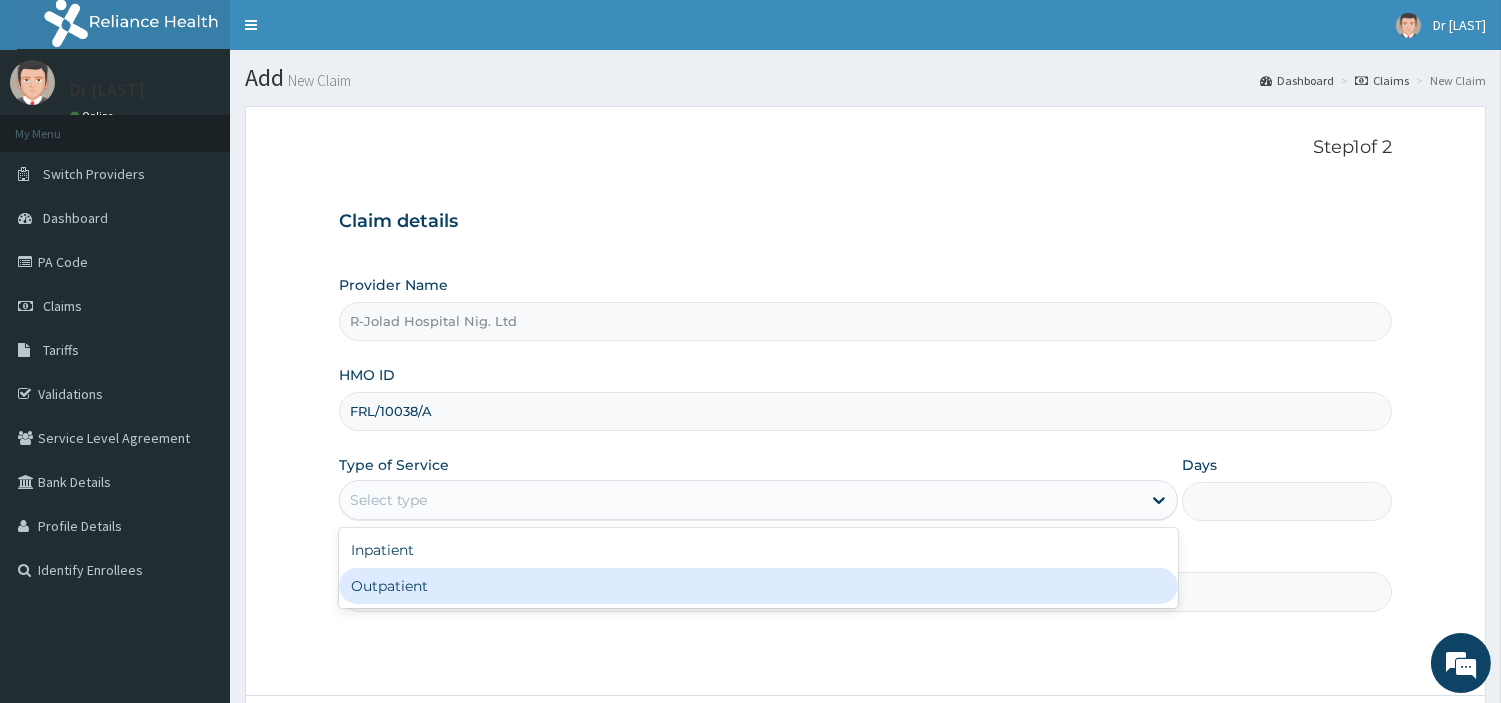 click on "Outpatient" at bounding box center (758, 586) 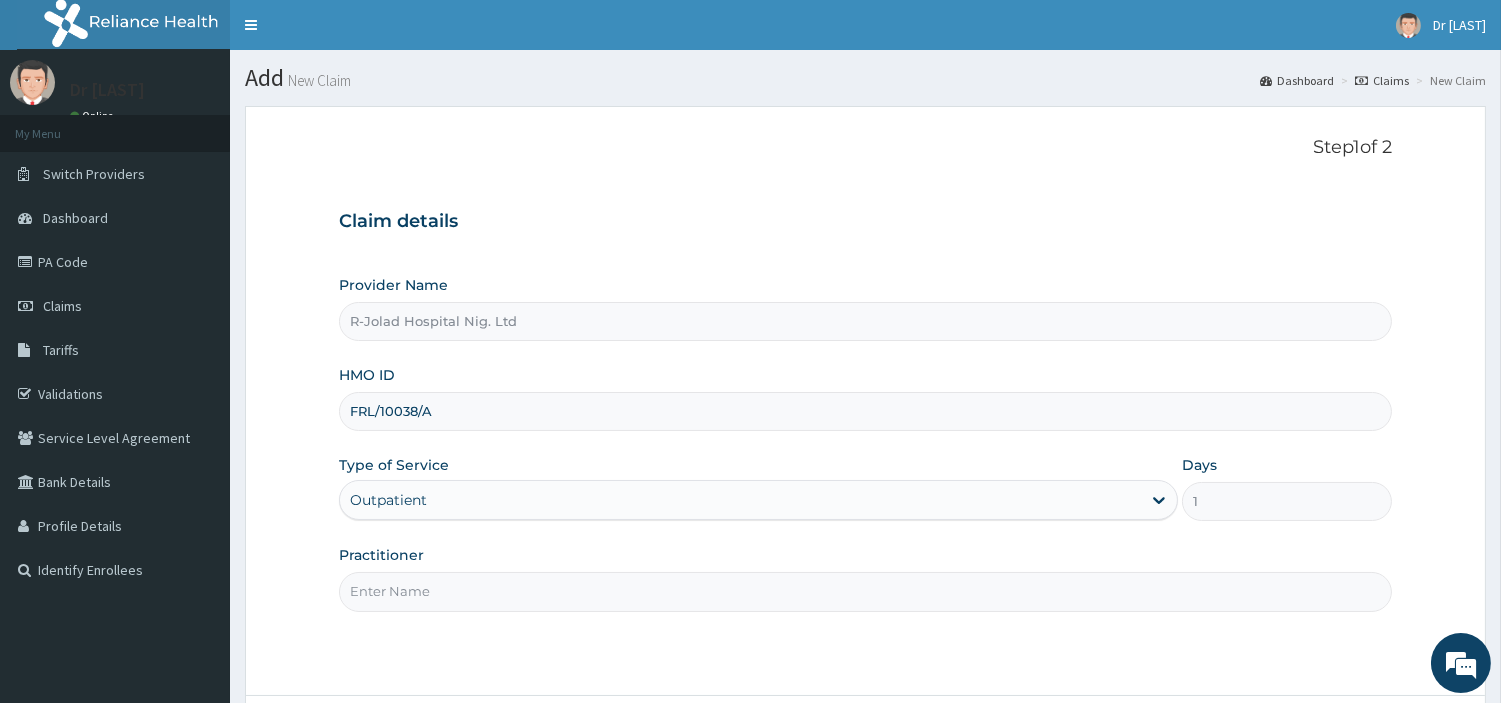 click on "Practitioner" at bounding box center (865, 591) 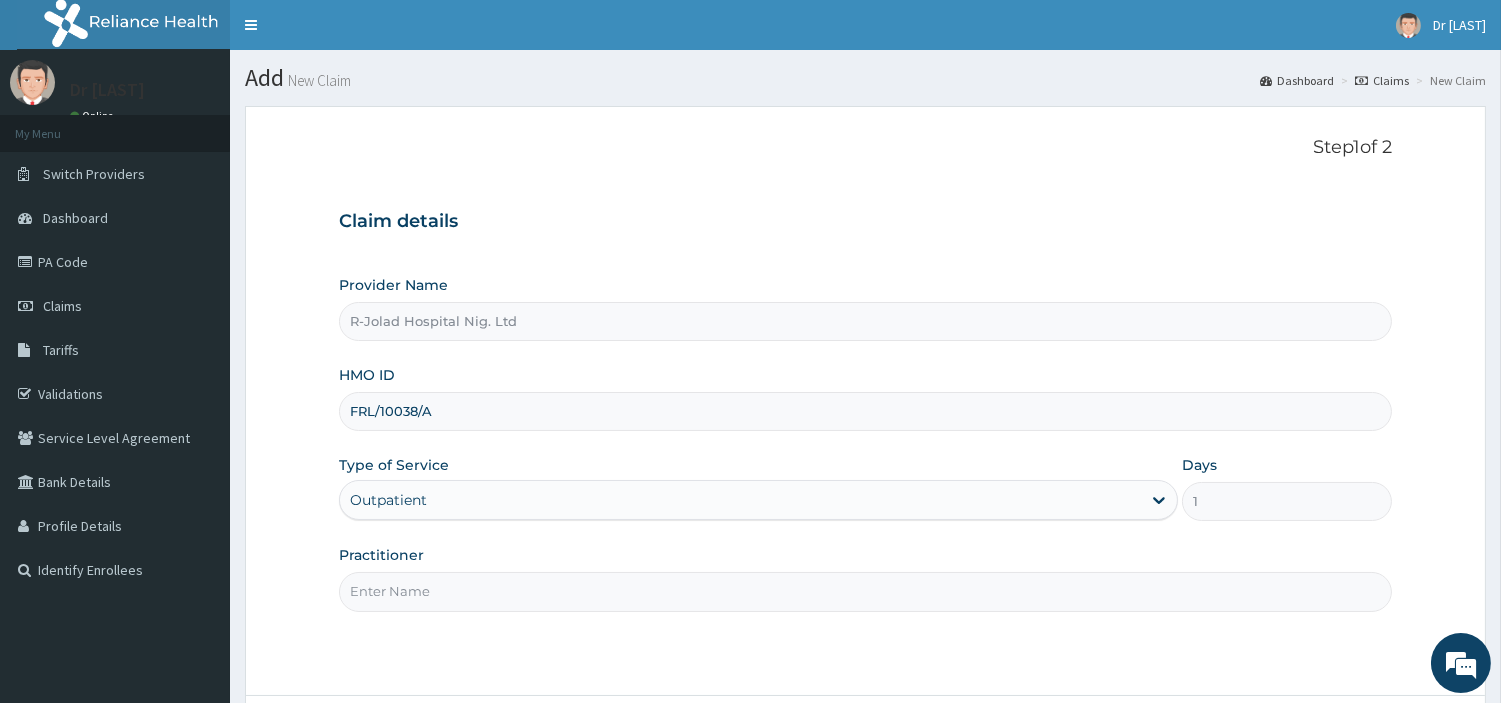 paste on "FRL/10038/A" 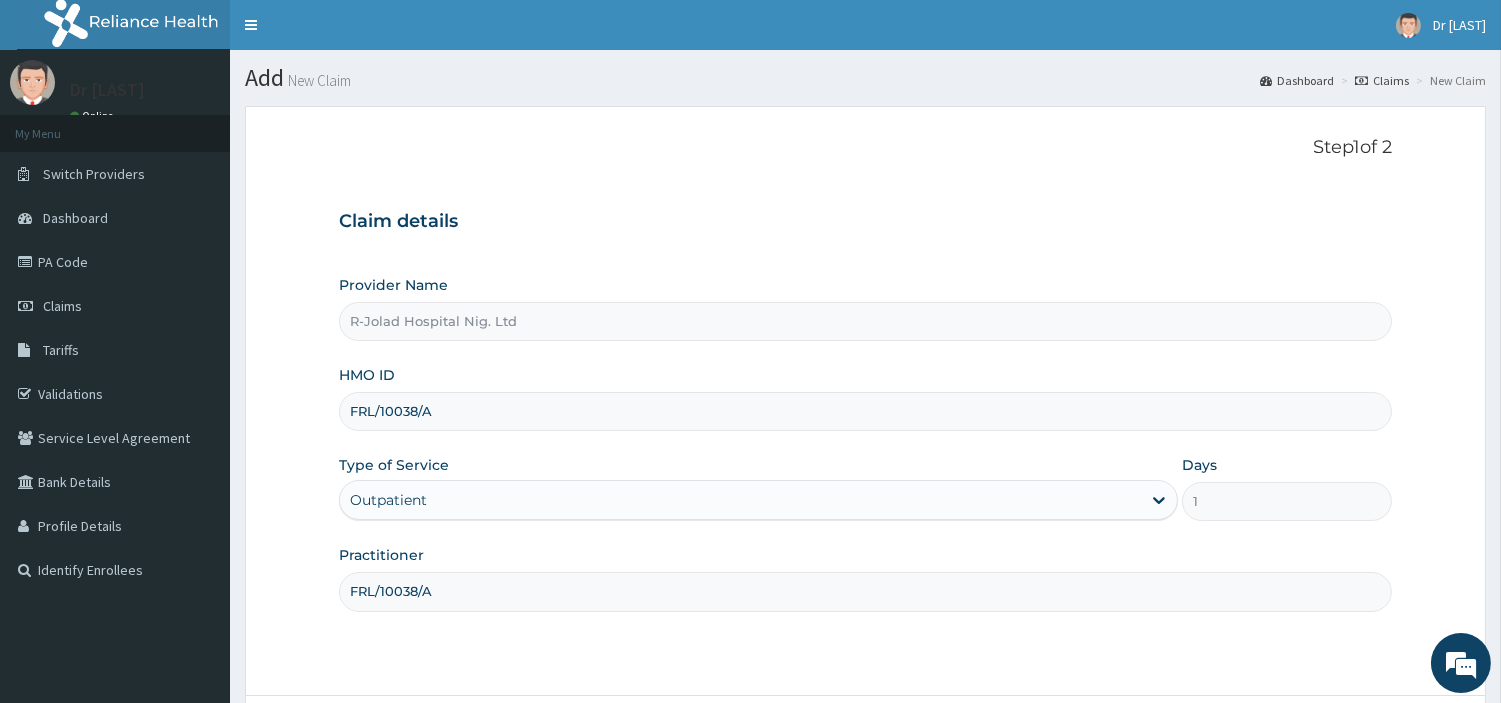 click on "FRL/10038/A" at bounding box center (865, 591) 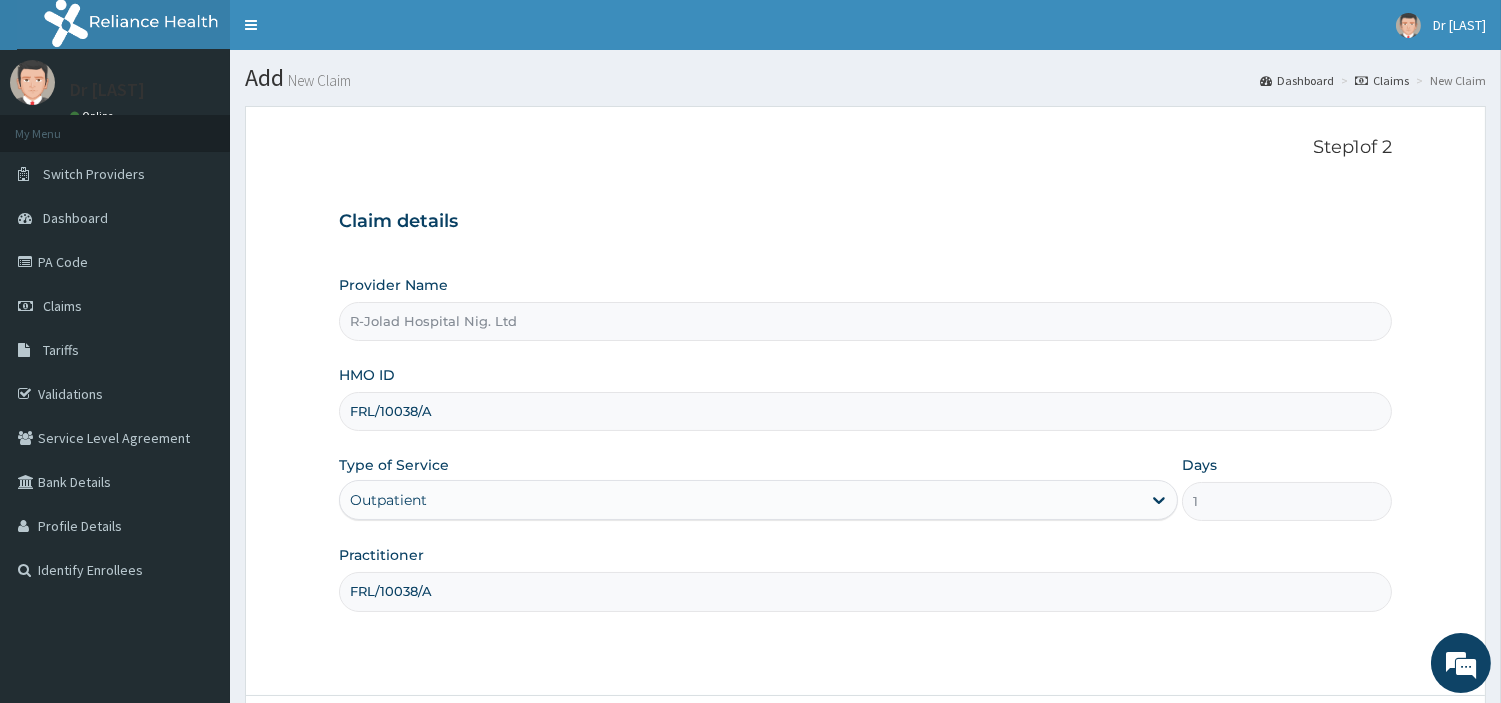 paste on "MICHAEL IYAN" 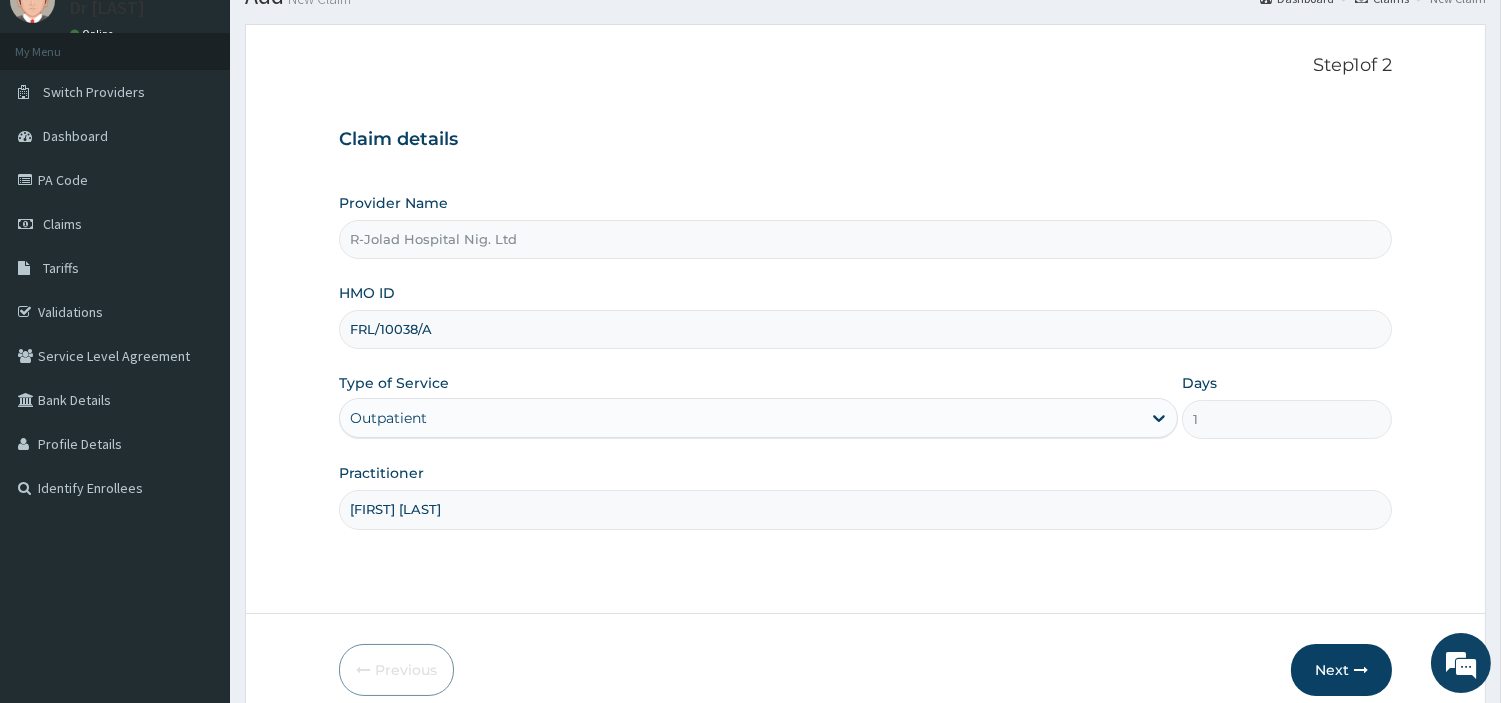 scroll, scrollTop: 172, scrollLeft: 0, axis: vertical 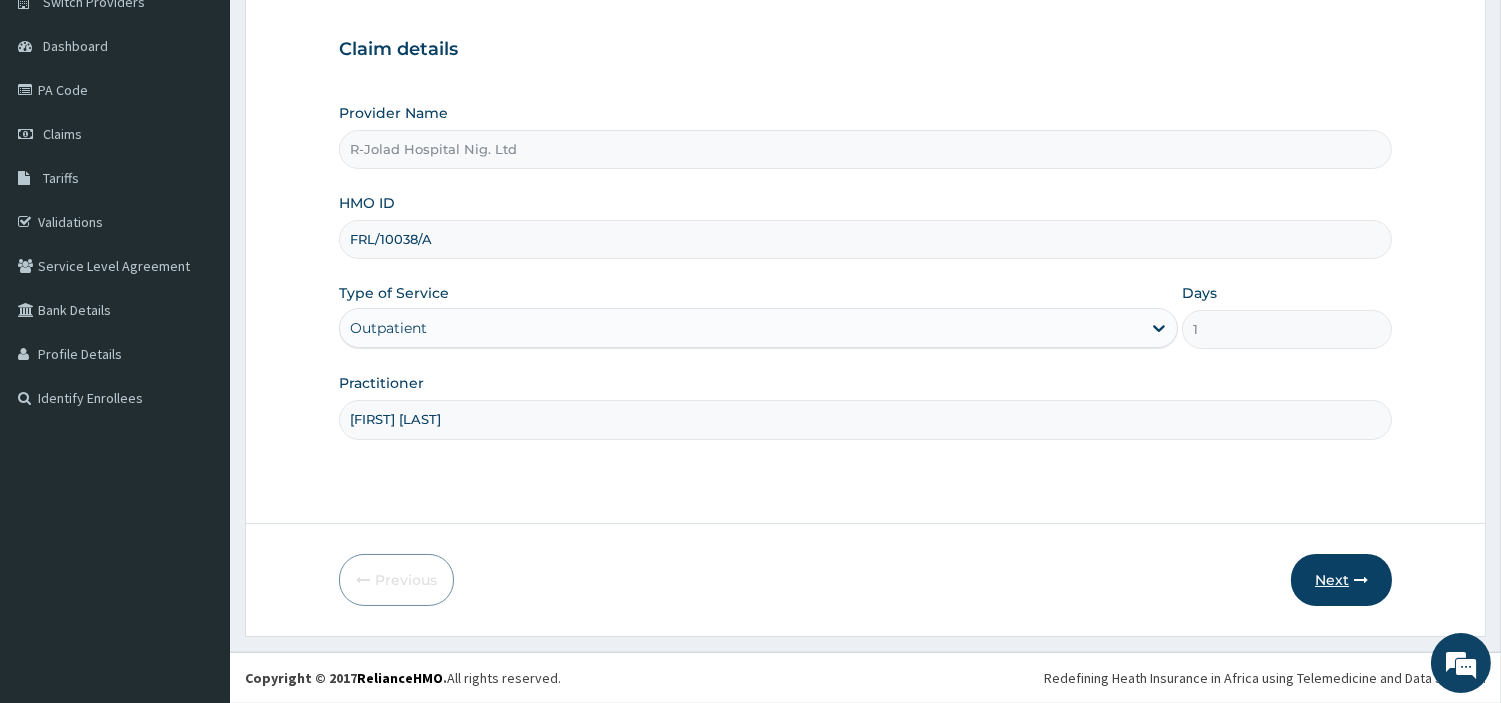 type on "MICHAEL IYANA" 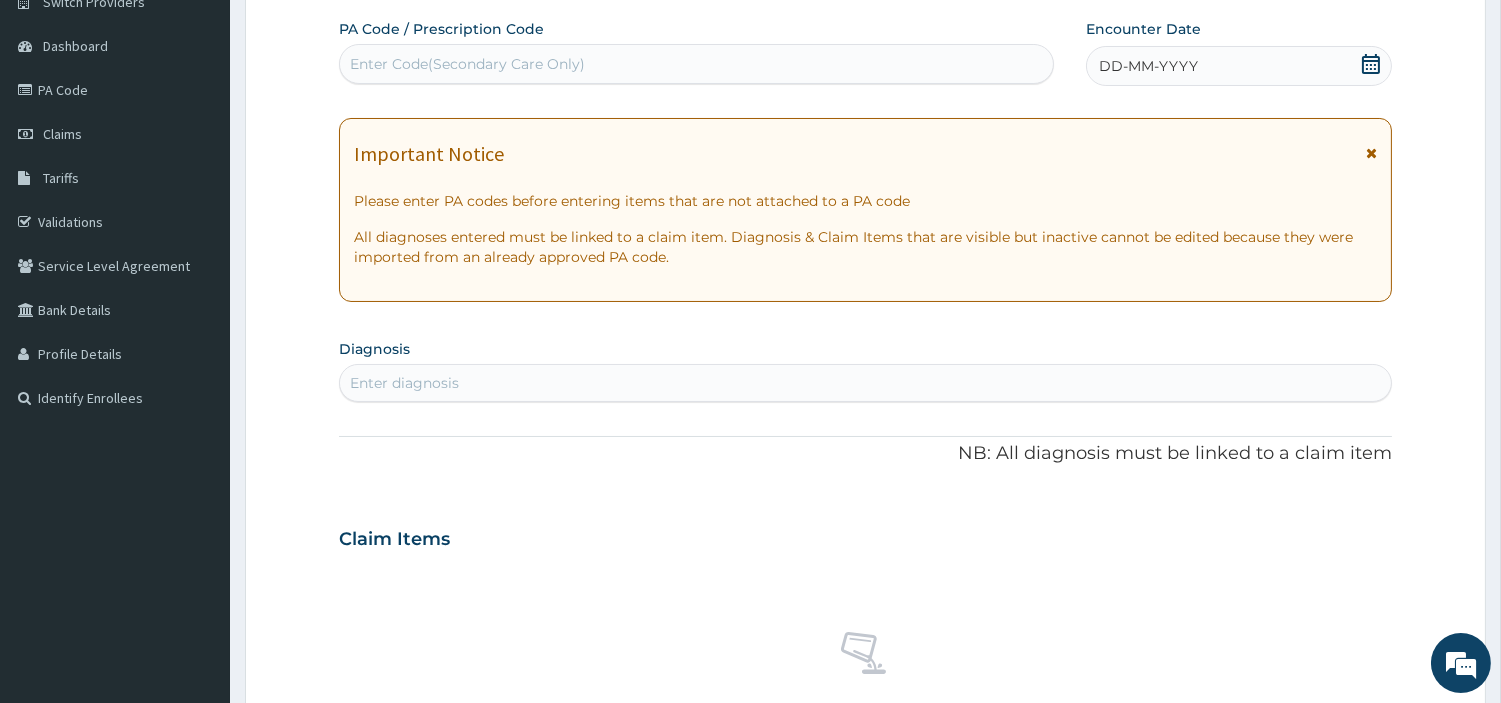 click on "Enter Code(Secondary Care Only)" at bounding box center [696, 64] 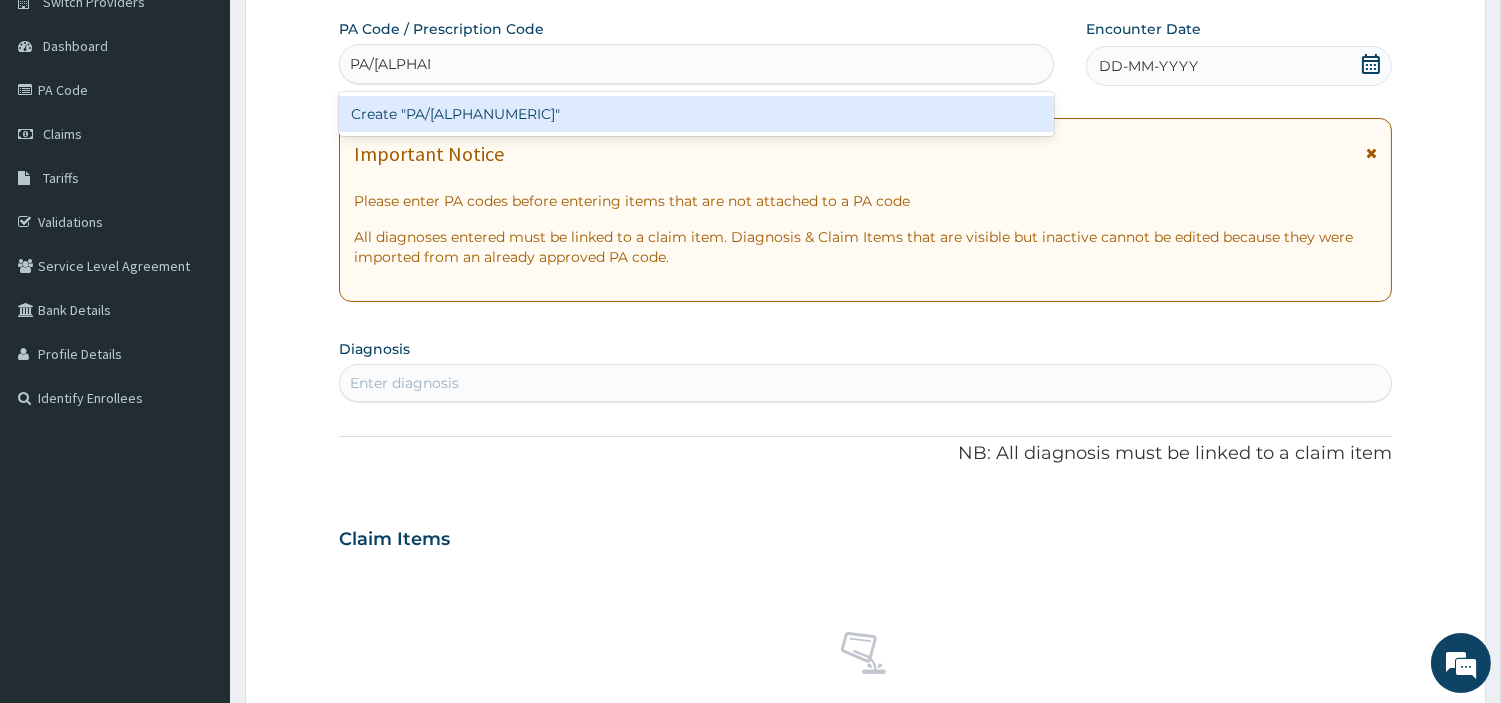 click on "Create "PA/358ED5"" at bounding box center (696, 114) 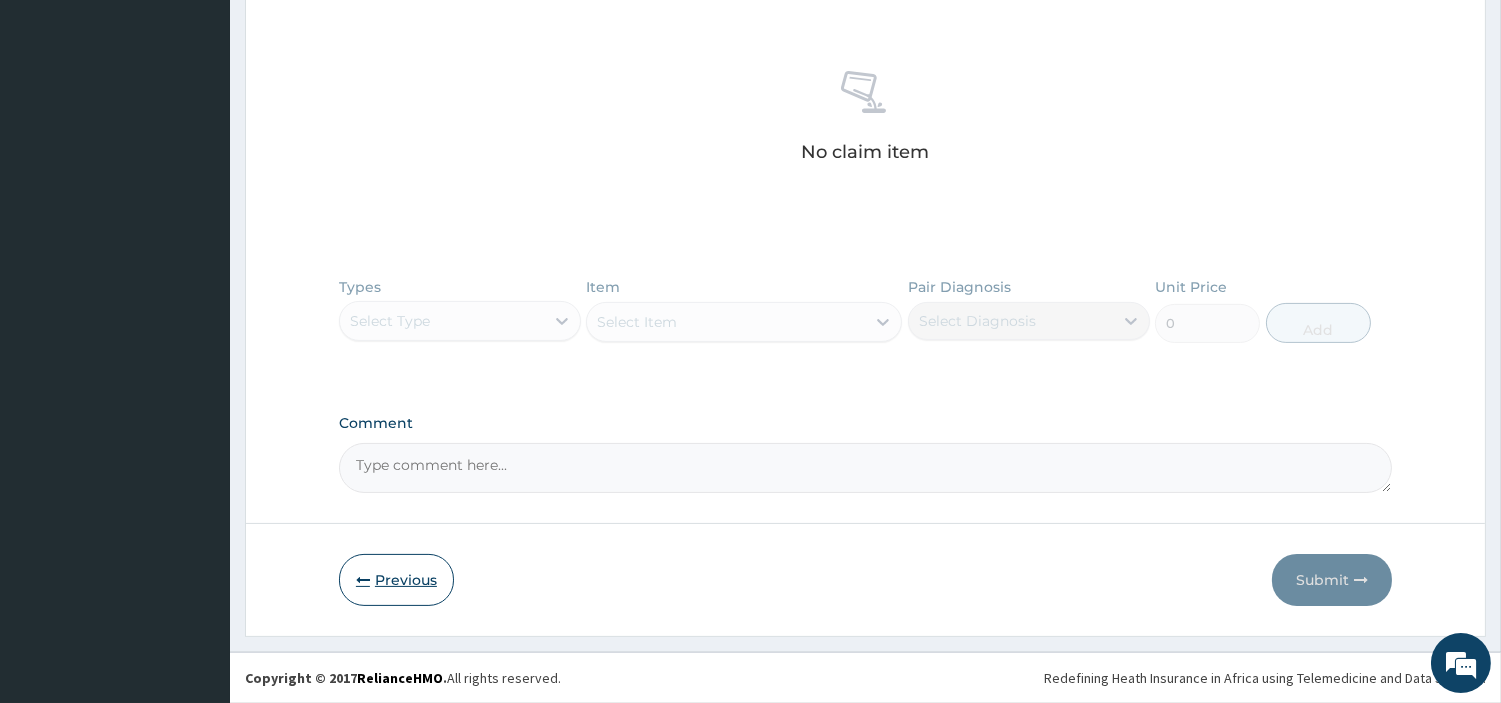 click on "Previous" at bounding box center (396, 580) 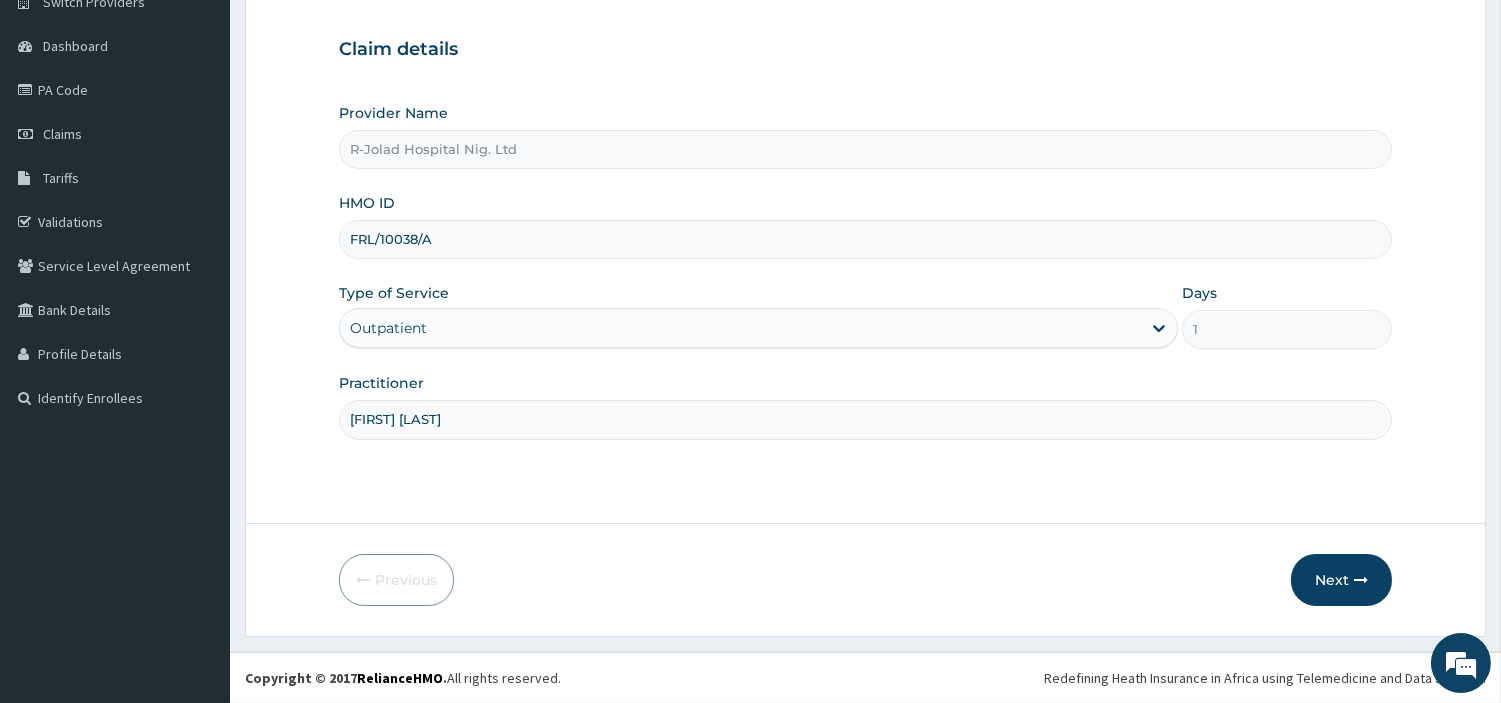 scroll, scrollTop: 172, scrollLeft: 0, axis: vertical 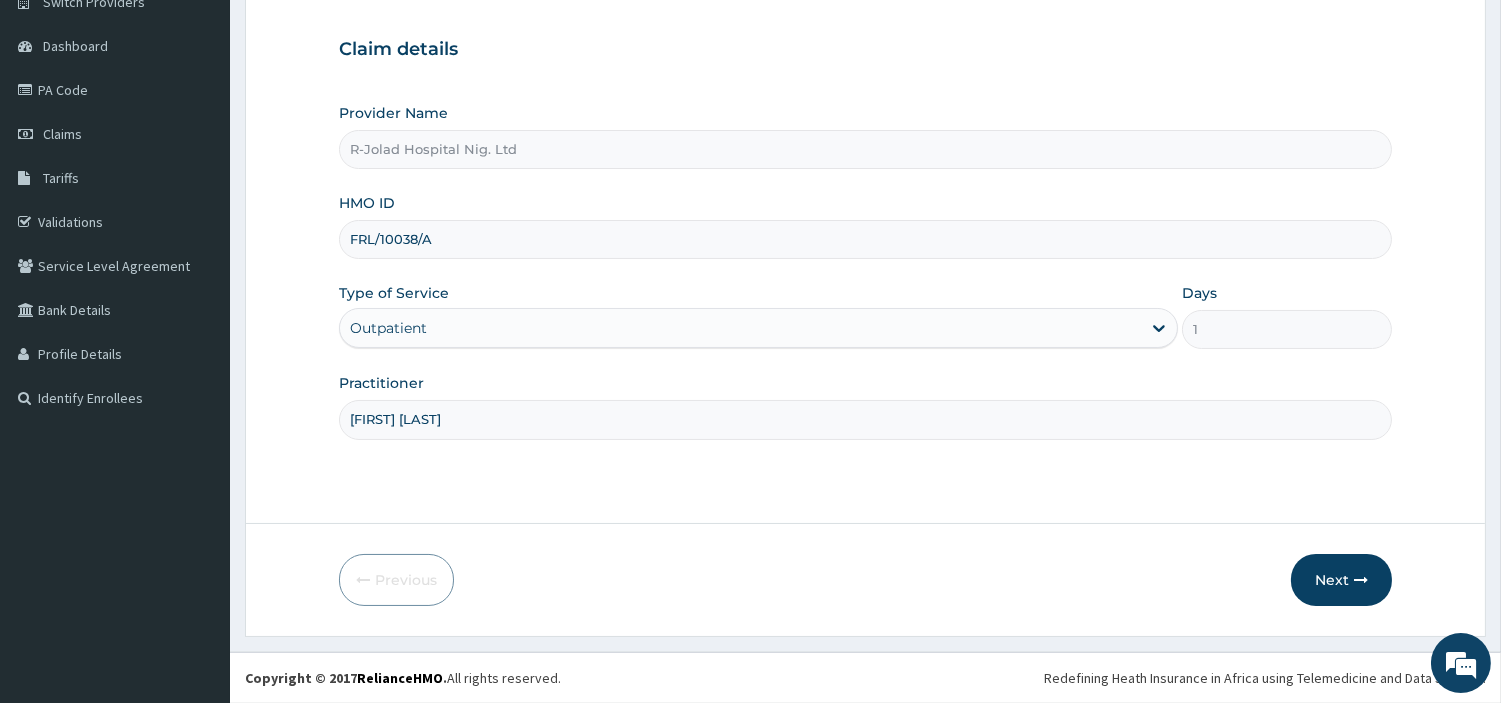click on "FRL/10038/A" at bounding box center [865, 239] 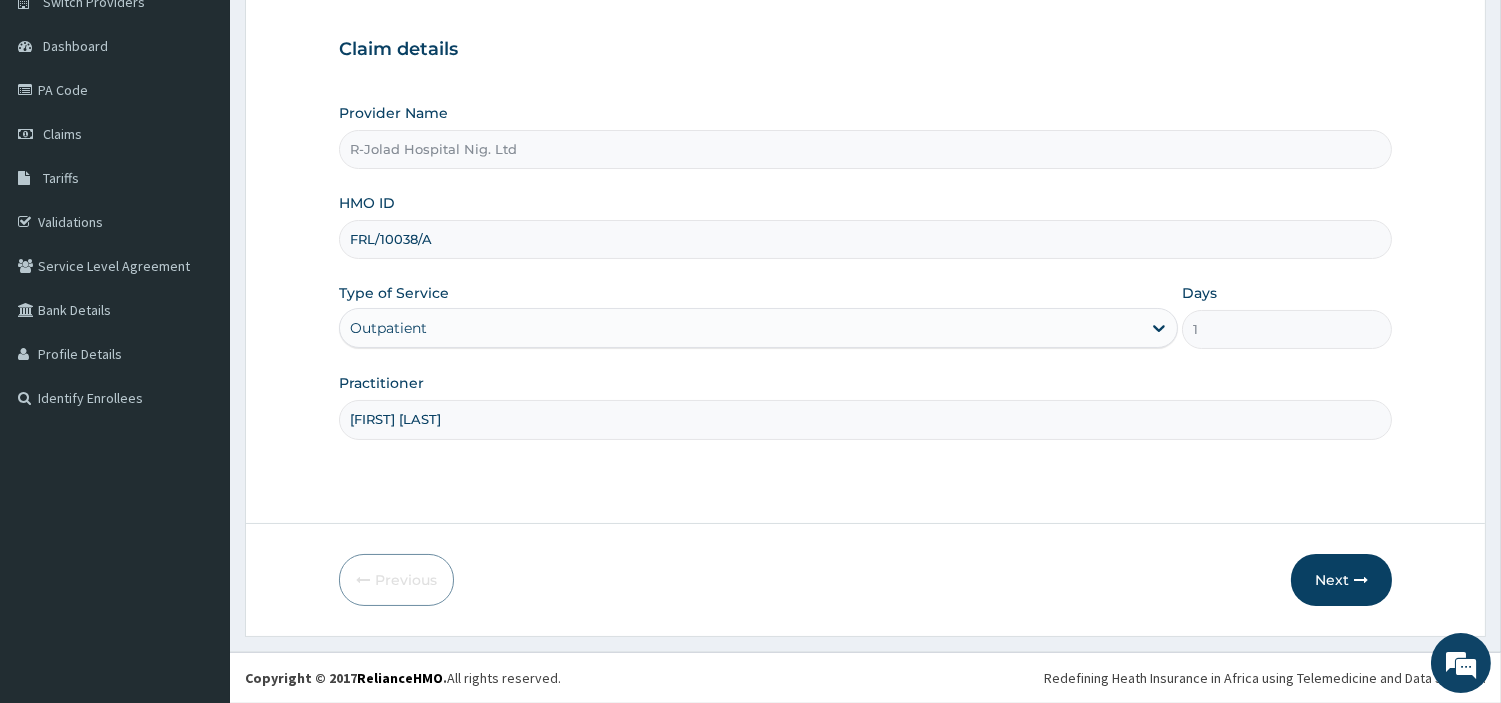 paste on "QTT/10025/B" 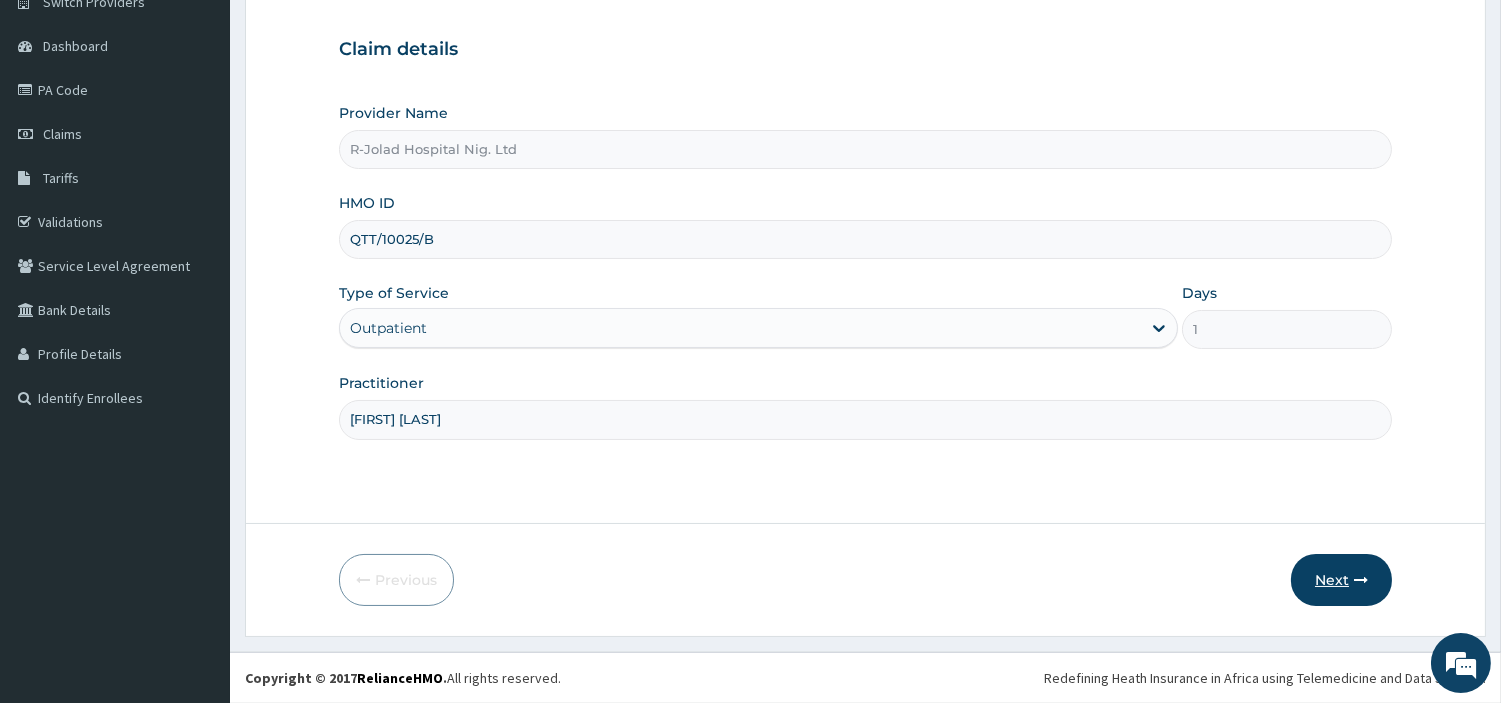 type on "QTT/10025/B" 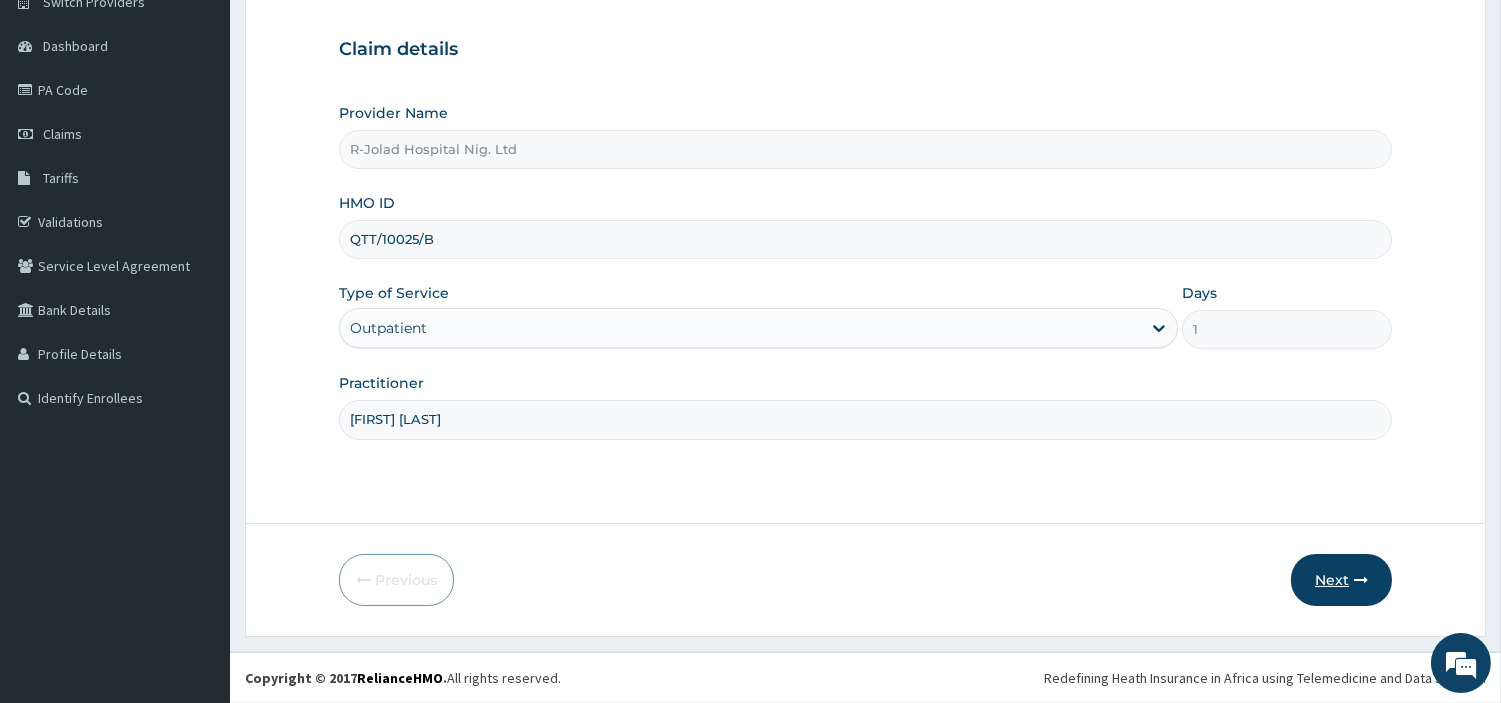 click on "Next" at bounding box center [1341, 580] 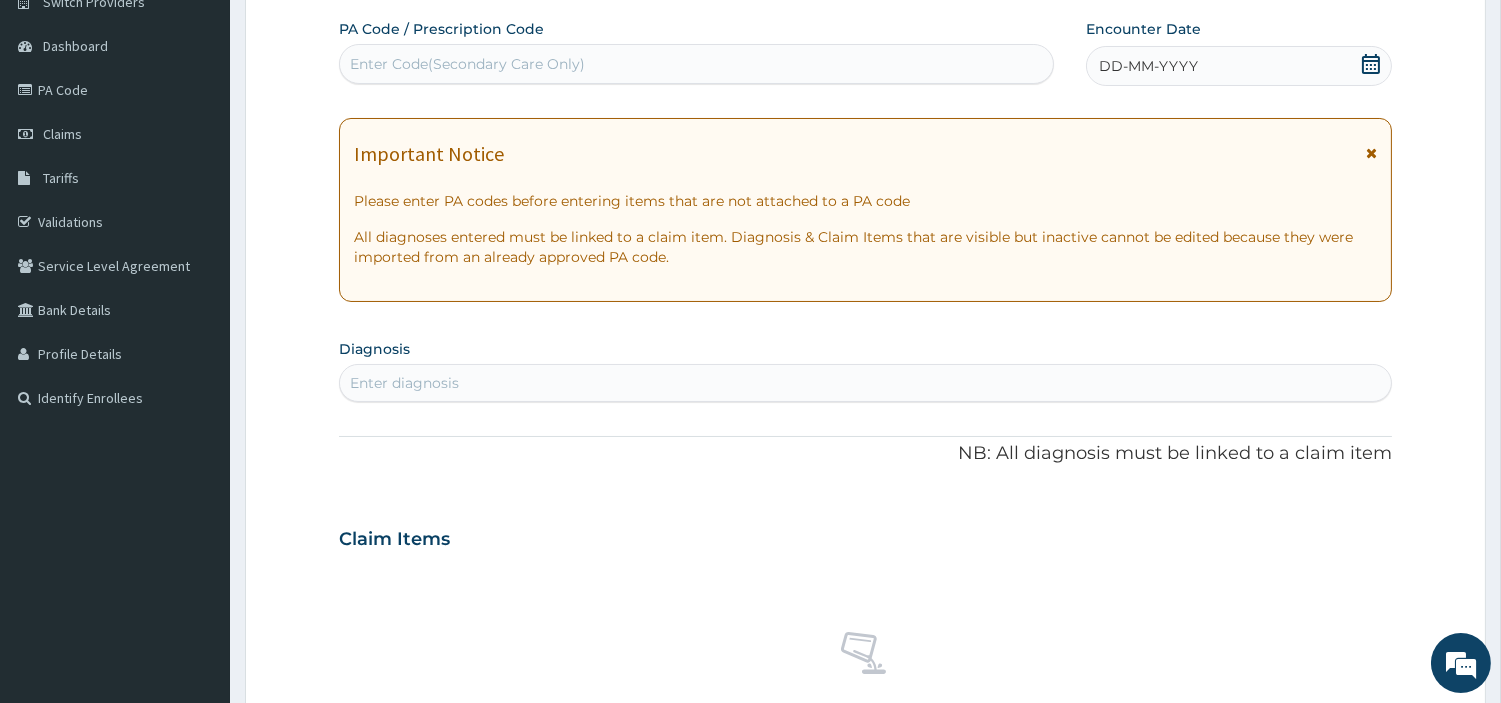 click on "Enter Code(Secondary Care Only)" at bounding box center [467, 64] 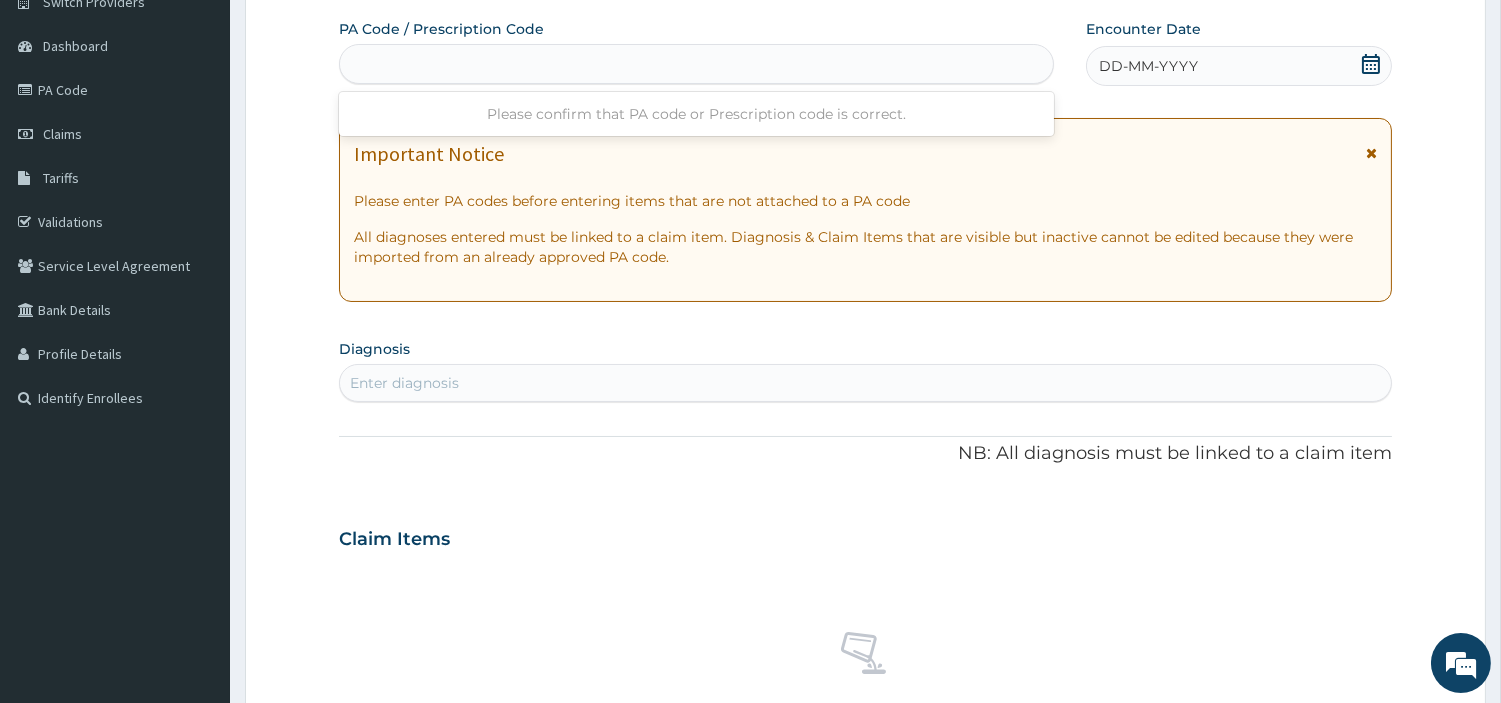 click on "FRL/10038/A" at bounding box center [696, 64] 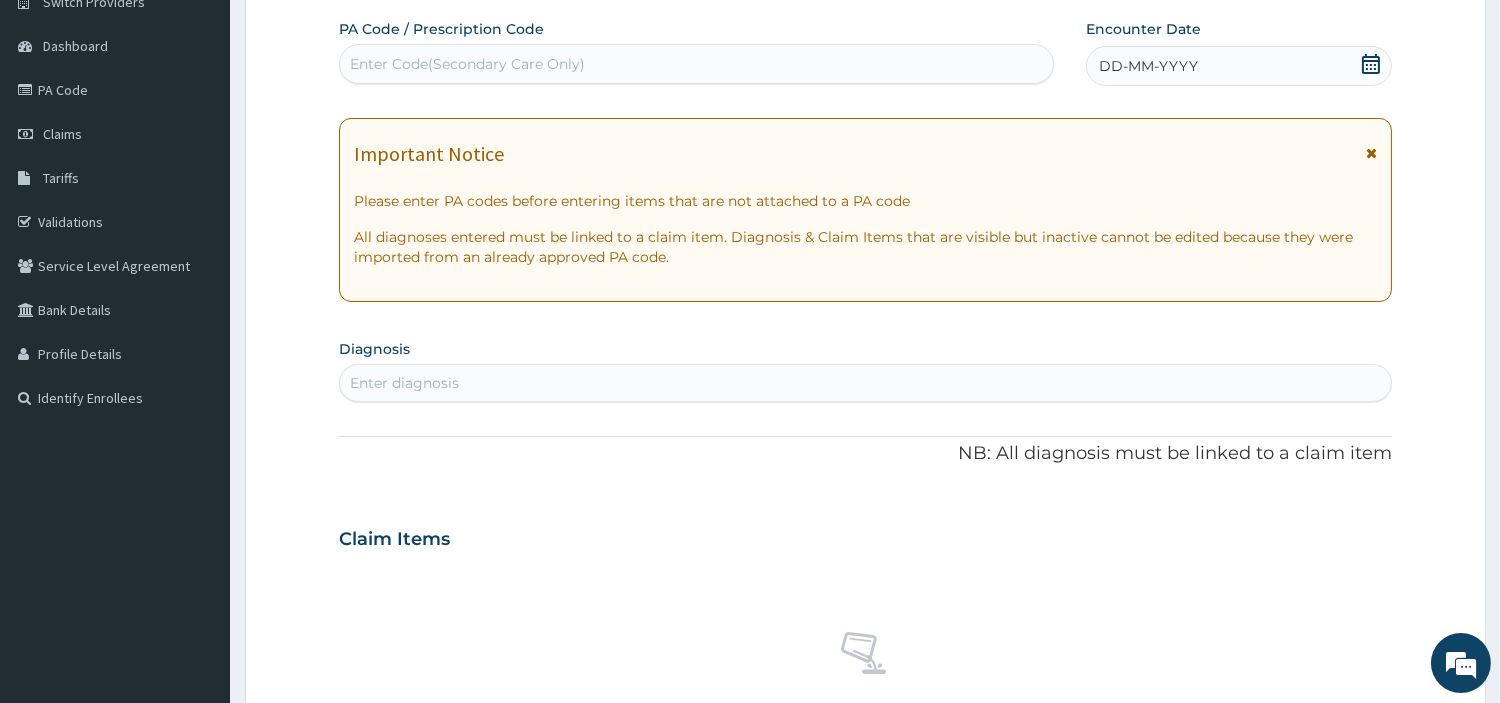 click on "Enter Code(Secondary Care Only)" at bounding box center (467, 64) 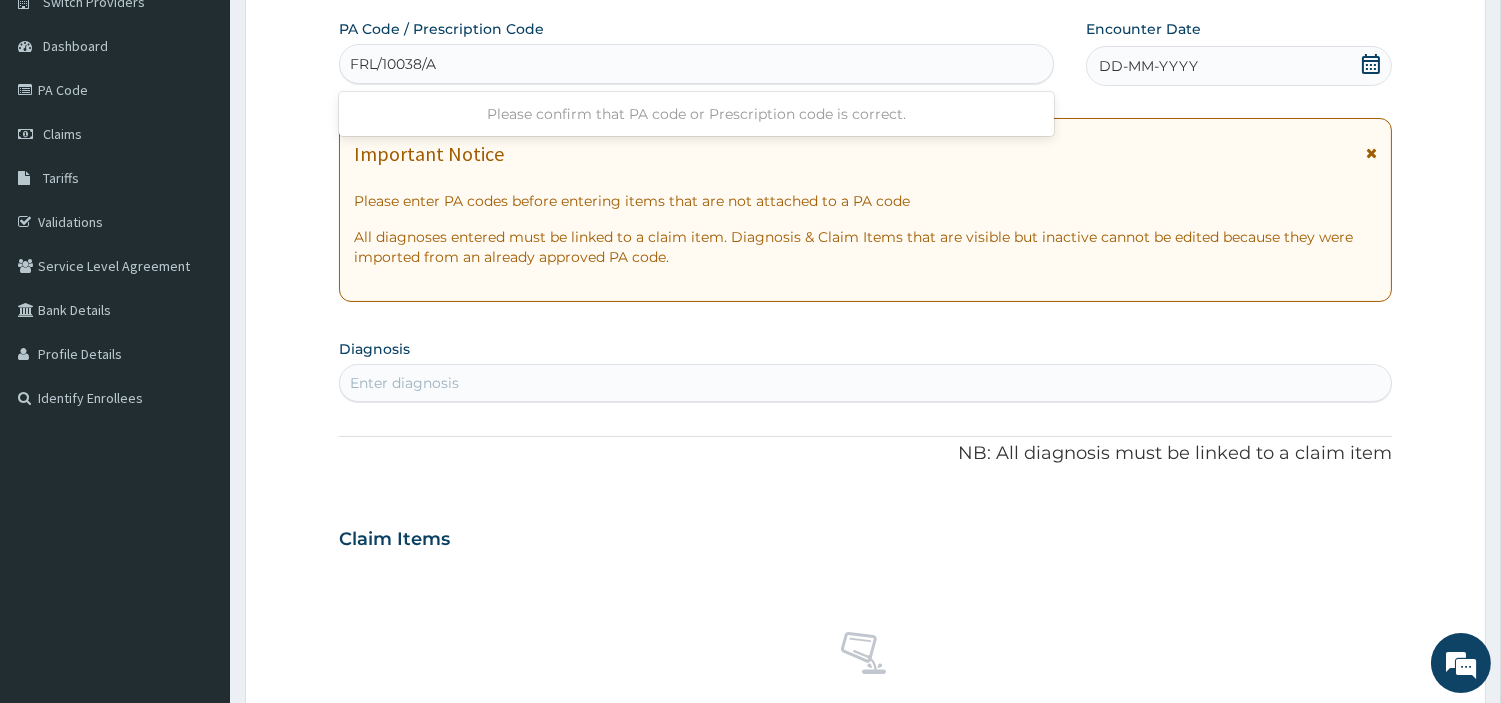 click on "FRL/10038/A" at bounding box center [394, 64] 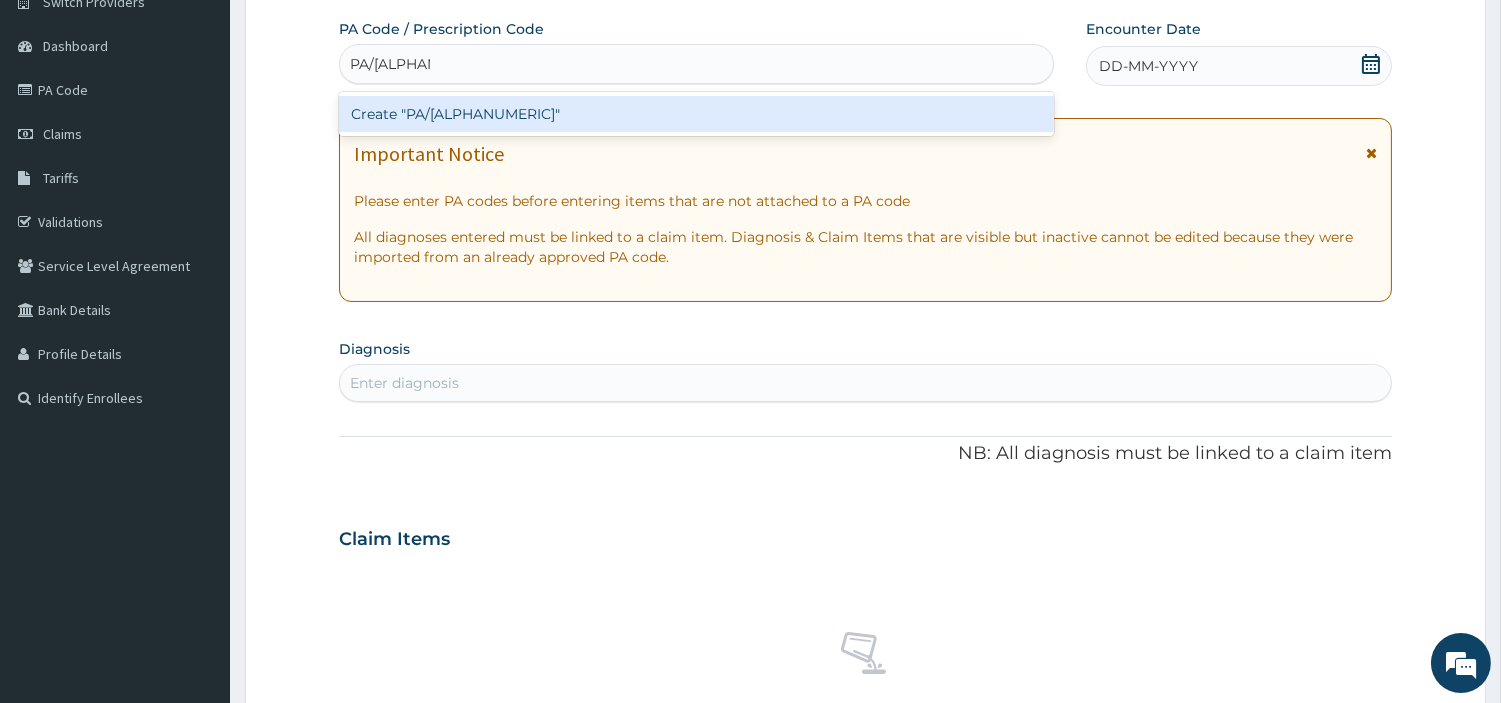 click on "Create "PA/358ED5"" at bounding box center (696, 114) 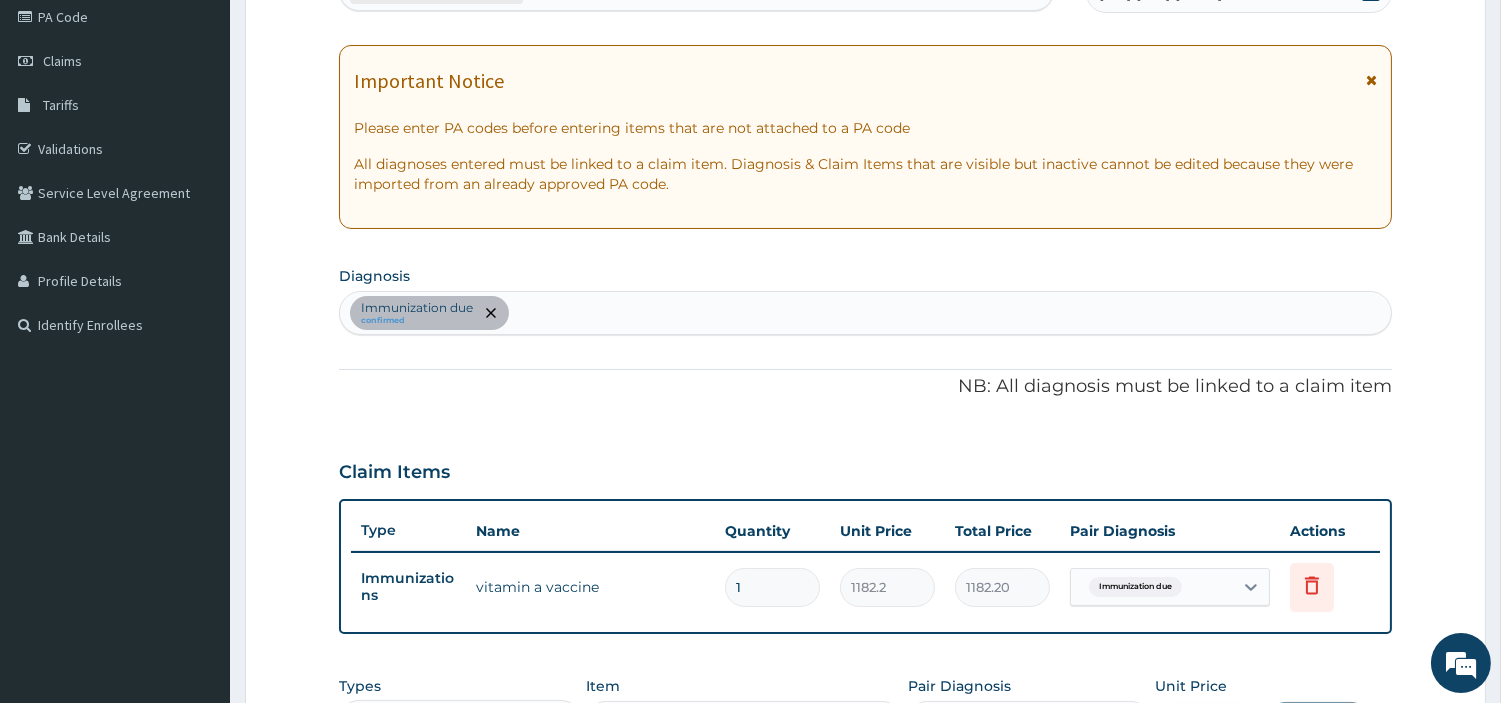 scroll, scrollTop: 616, scrollLeft: 0, axis: vertical 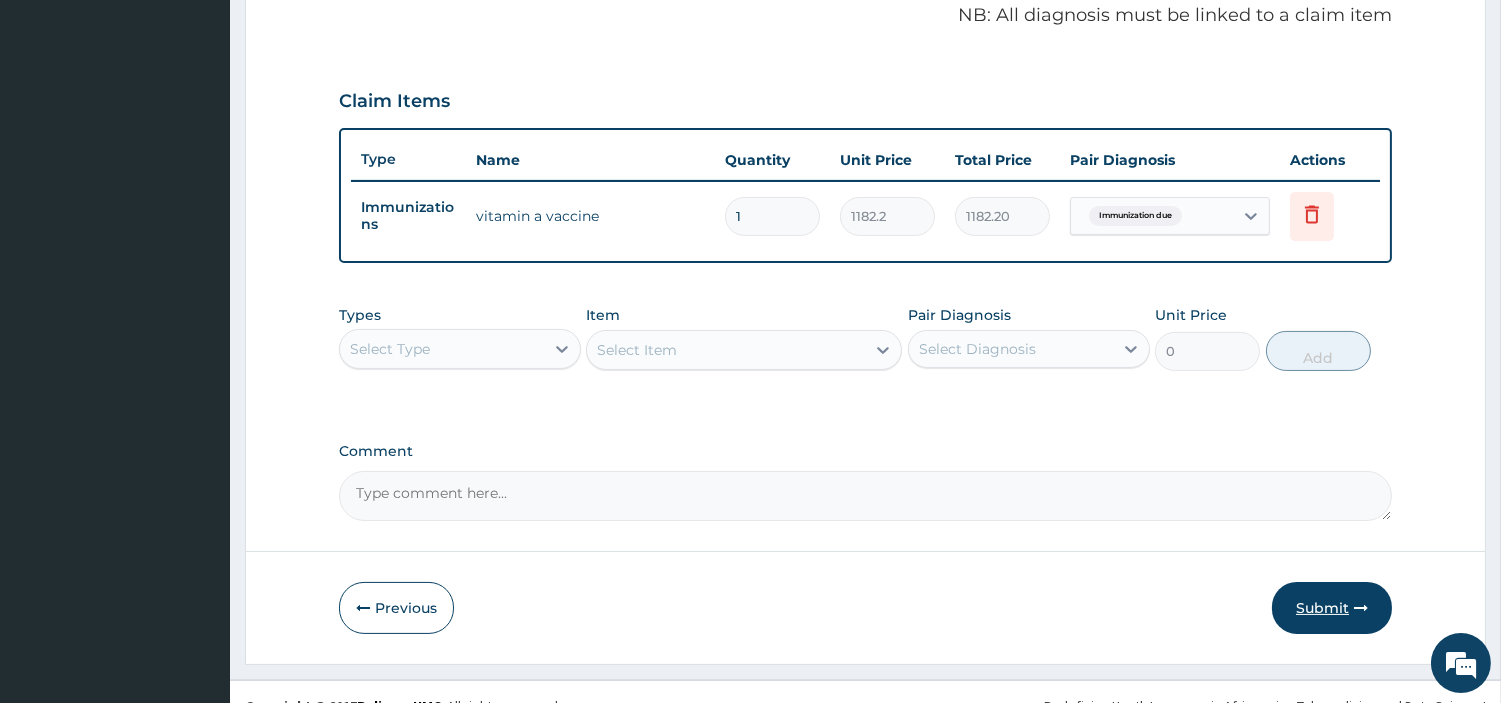 click on "Submit" at bounding box center [1332, 608] 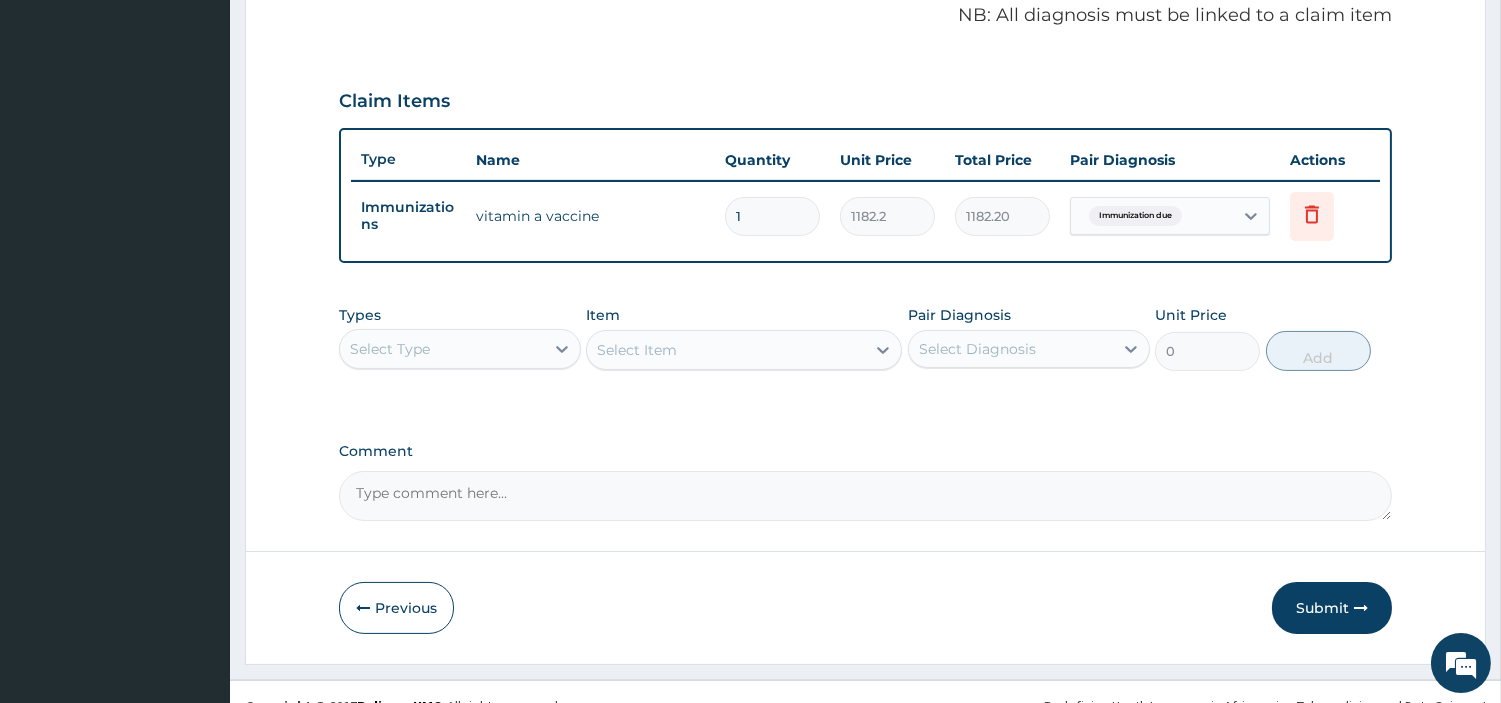 scroll, scrollTop: 66, scrollLeft: 0, axis: vertical 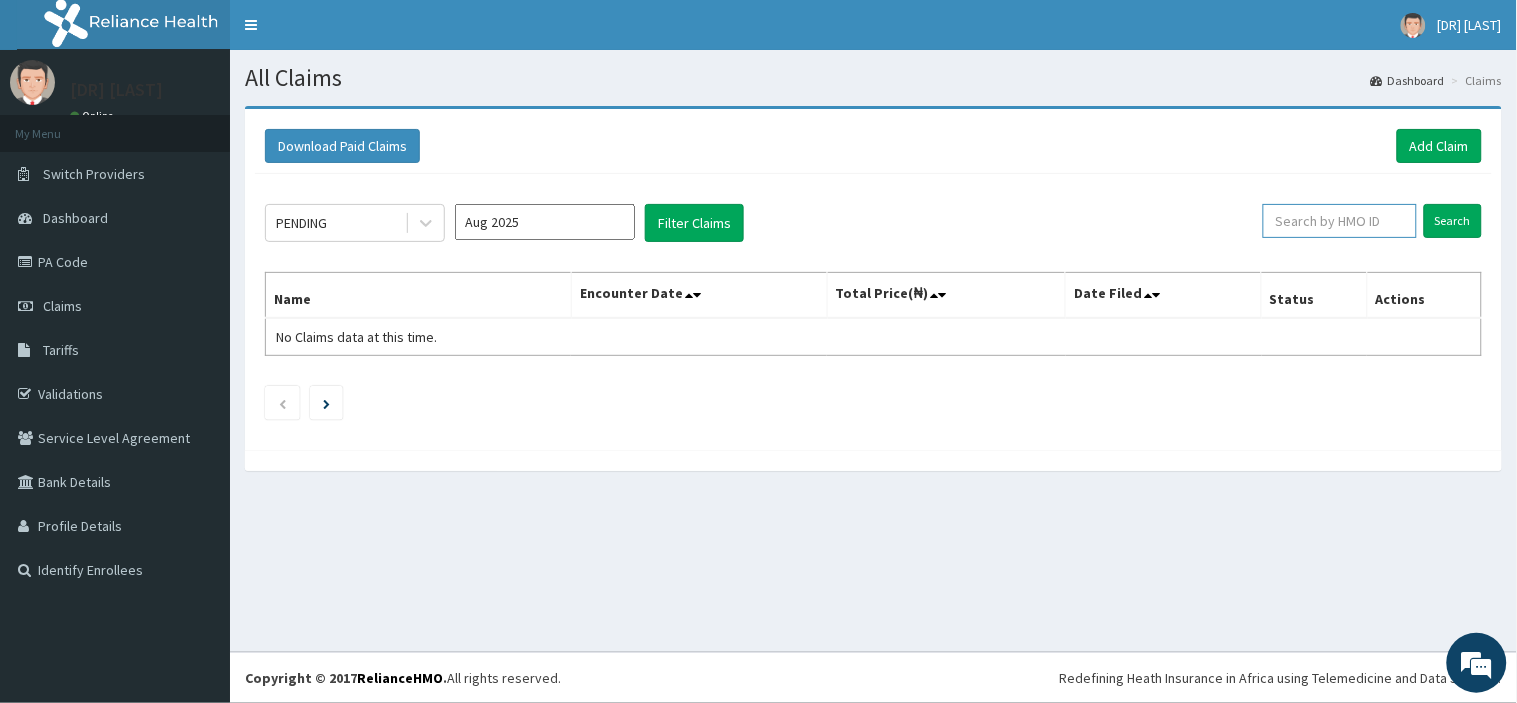 click at bounding box center (1340, 221) 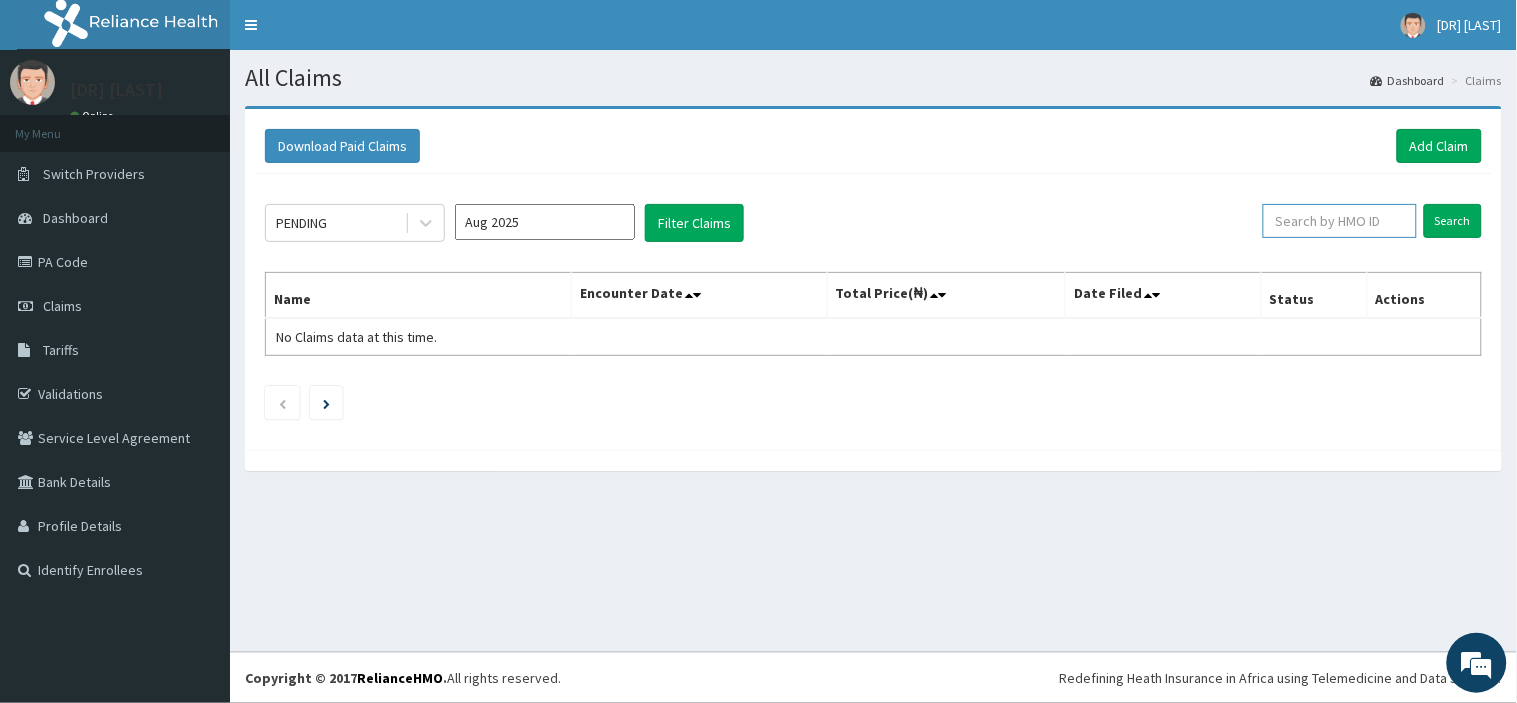 paste on "GCS/10003/A" 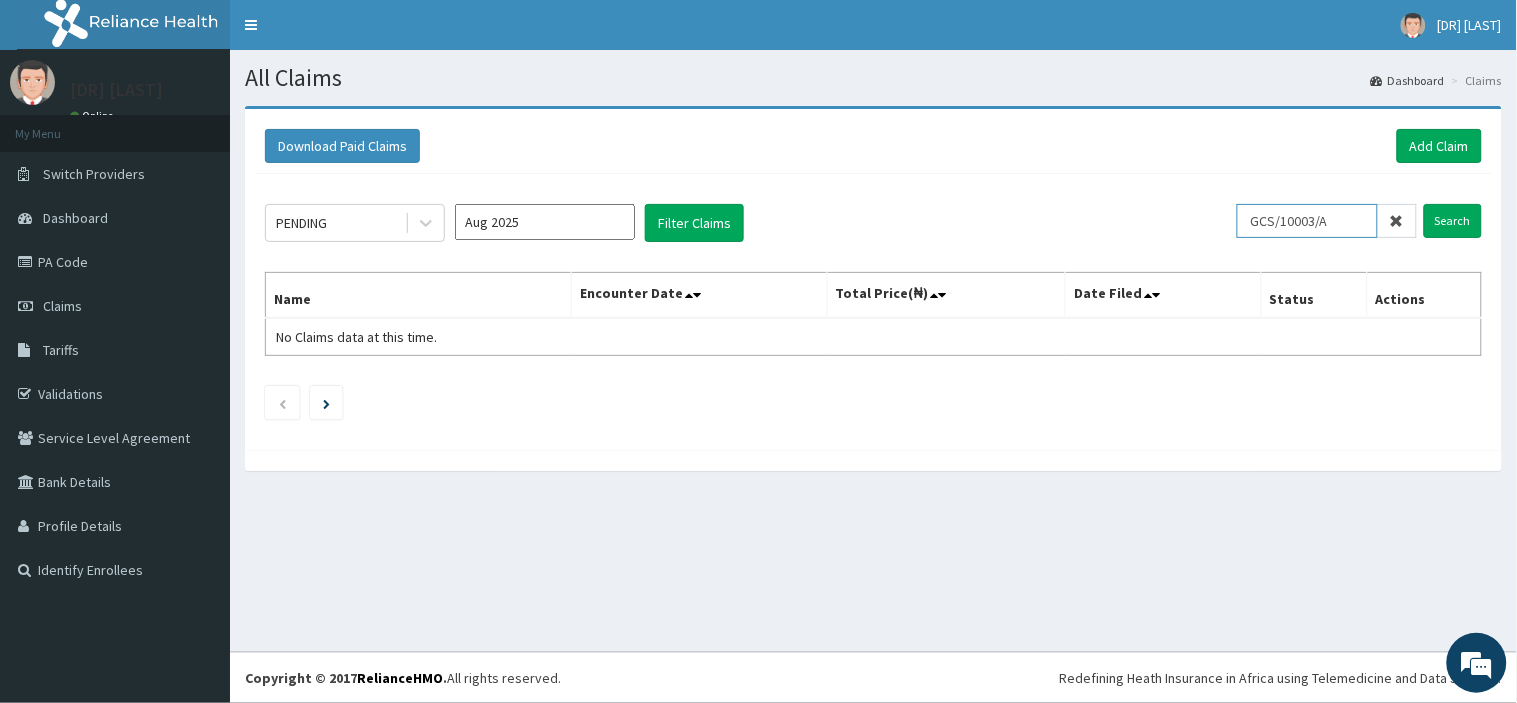 type on "GCS/10003/A" 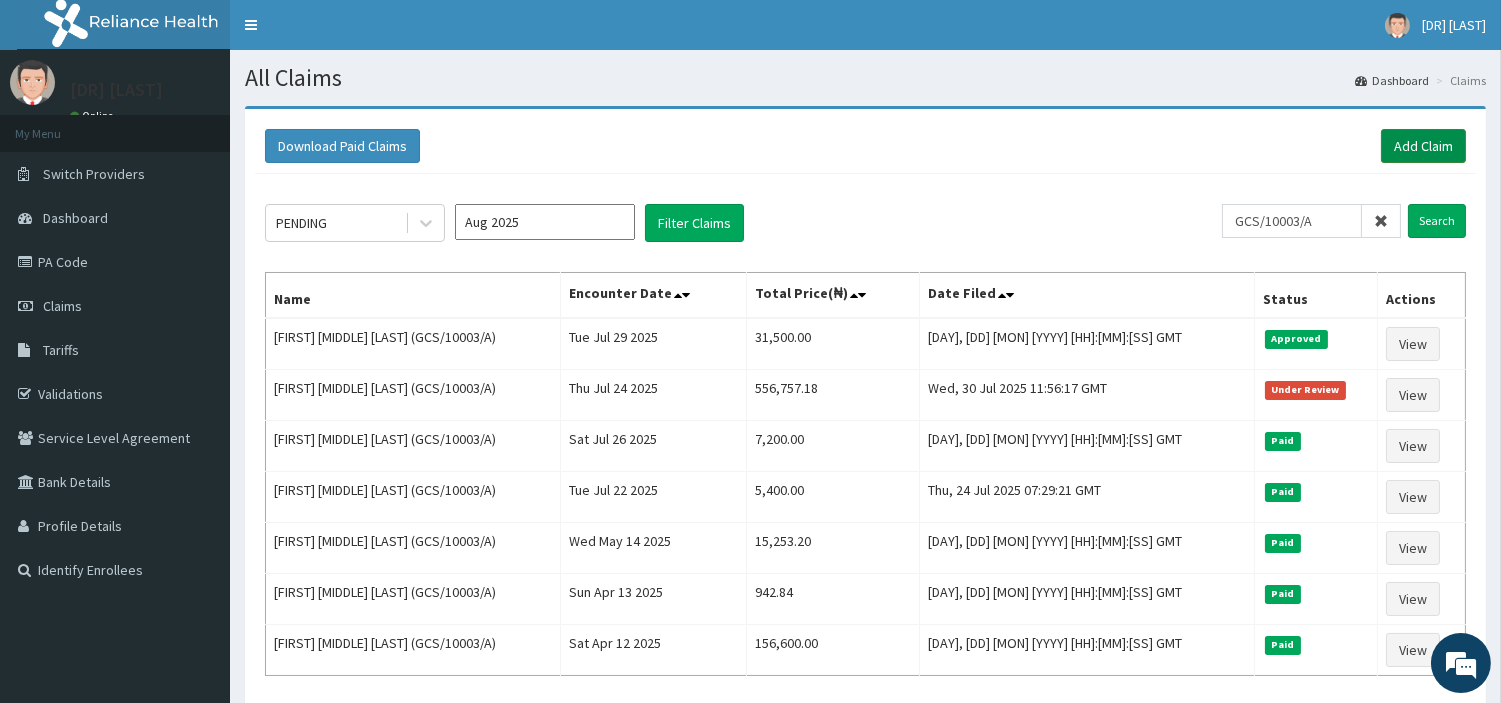 click on "Add Claim" at bounding box center (1423, 146) 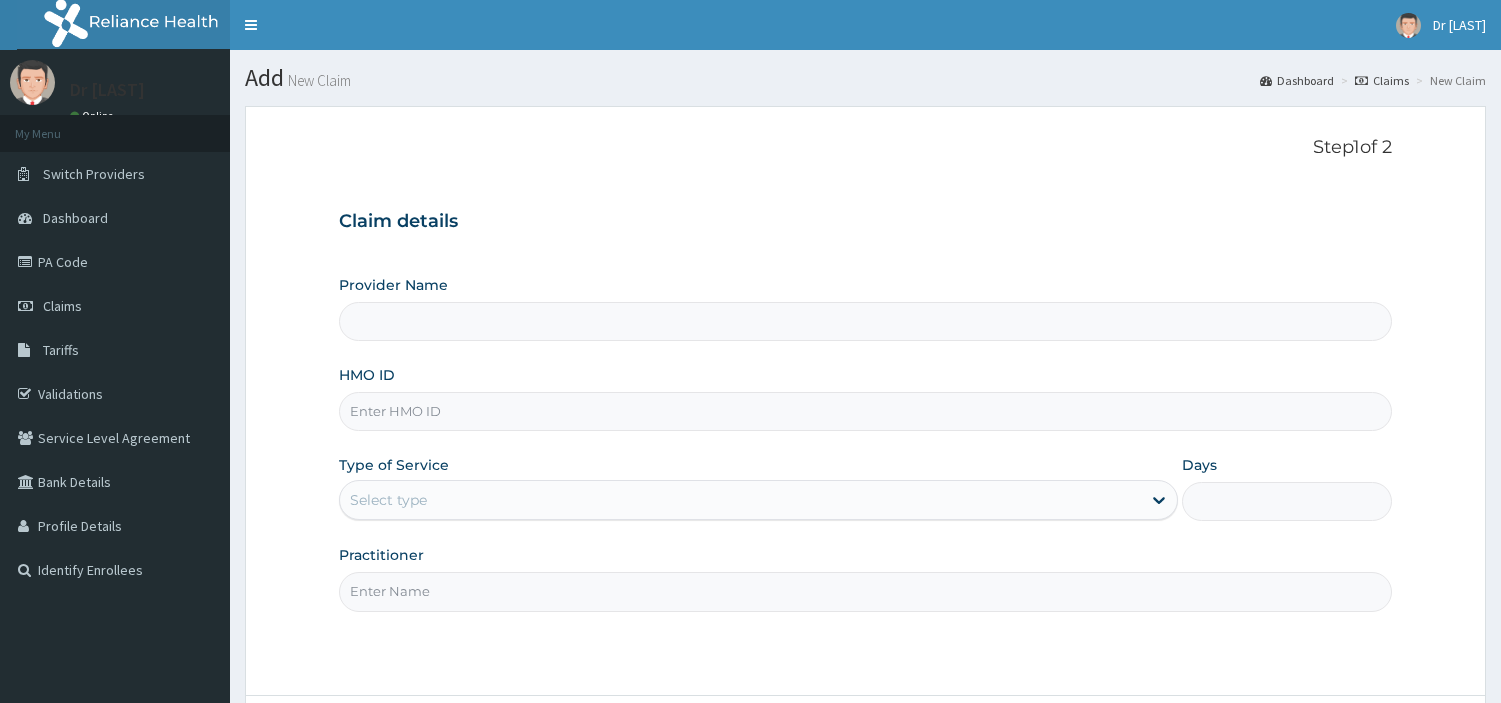 scroll, scrollTop: 0, scrollLeft: 0, axis: both 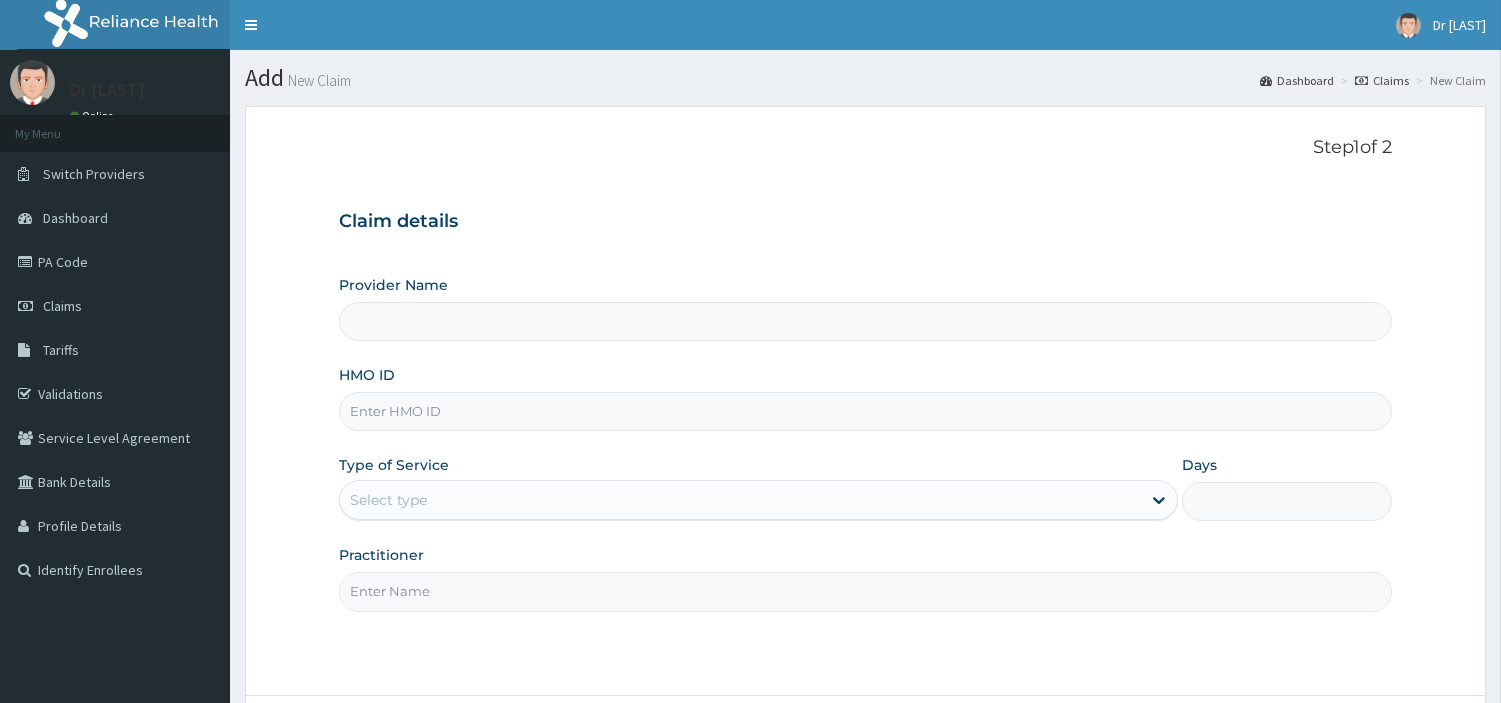 type on "2370923" 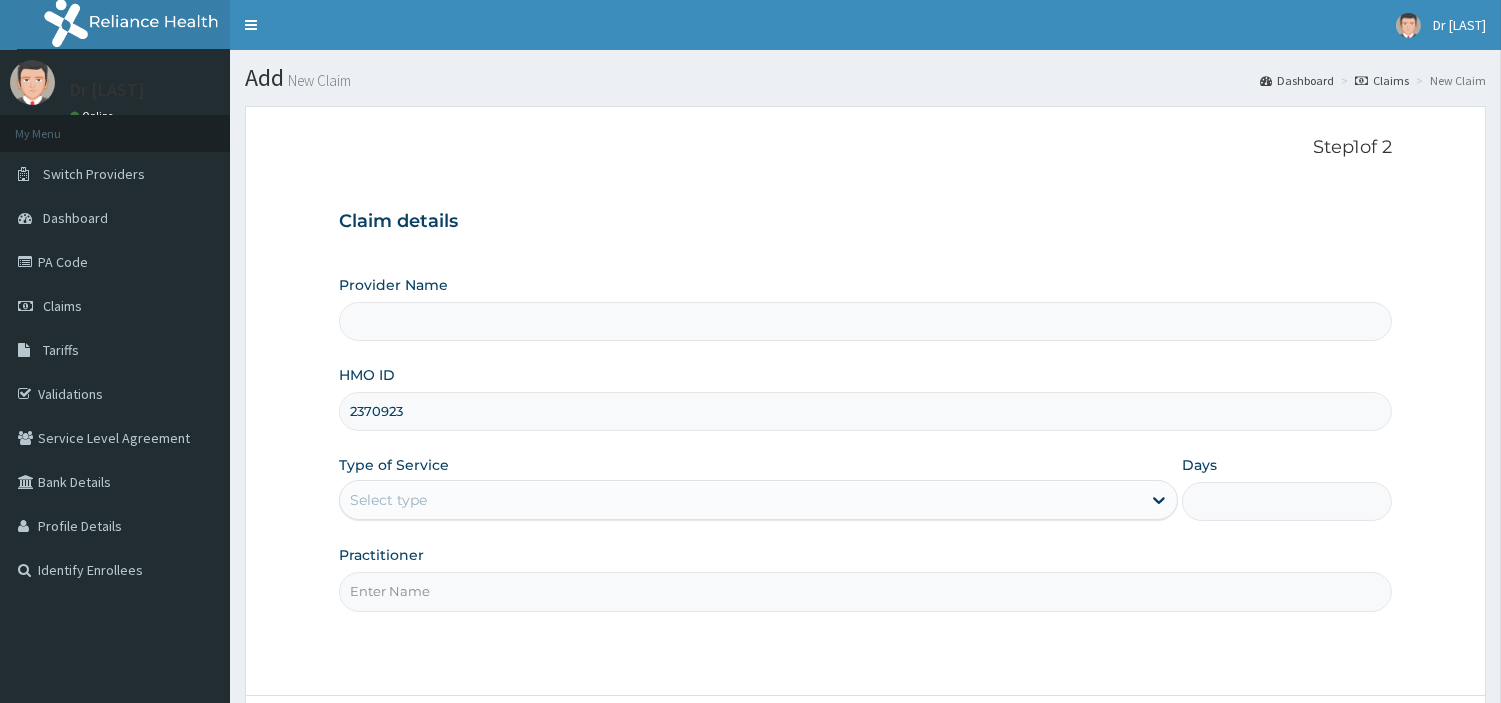 type on "R-Jolad Hospital Nig. Ltd" 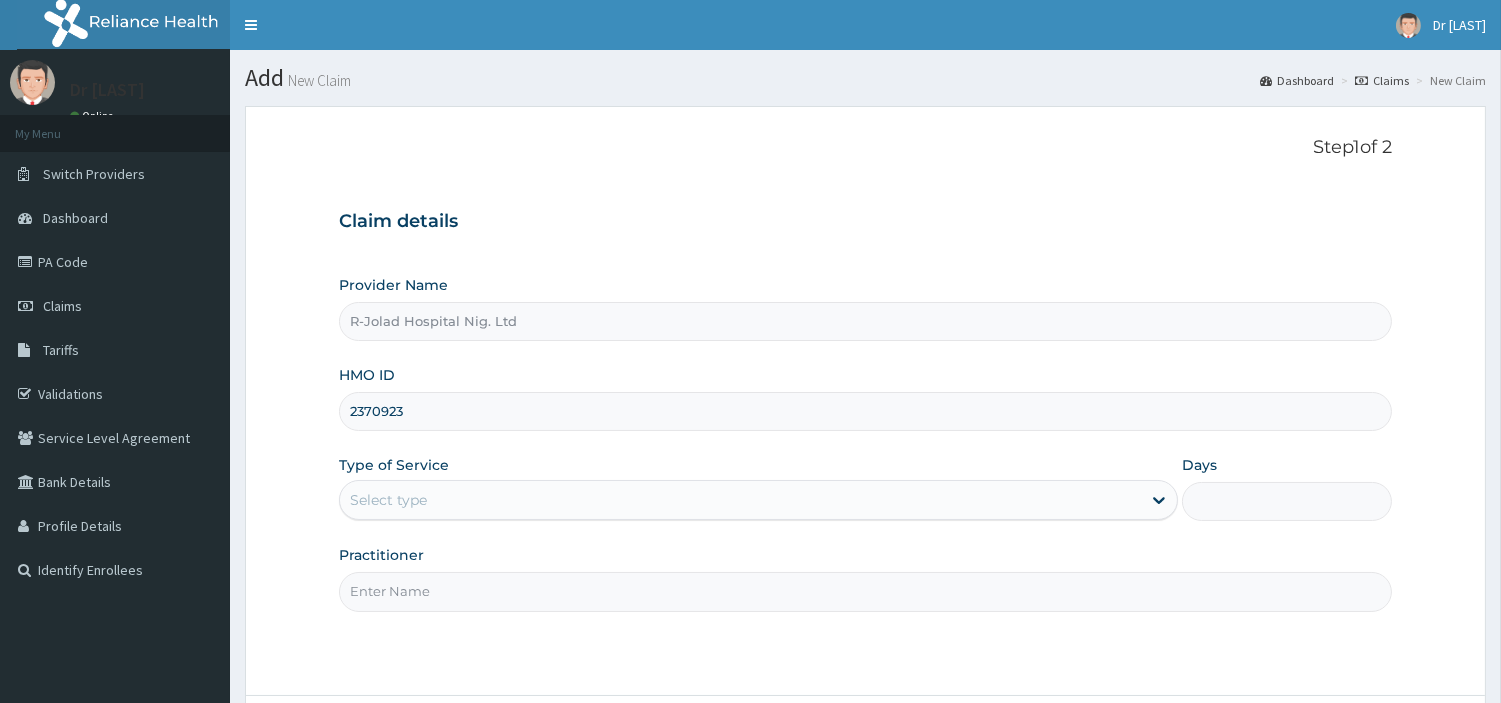 click on "2370923" at bounding box center [865, 411] 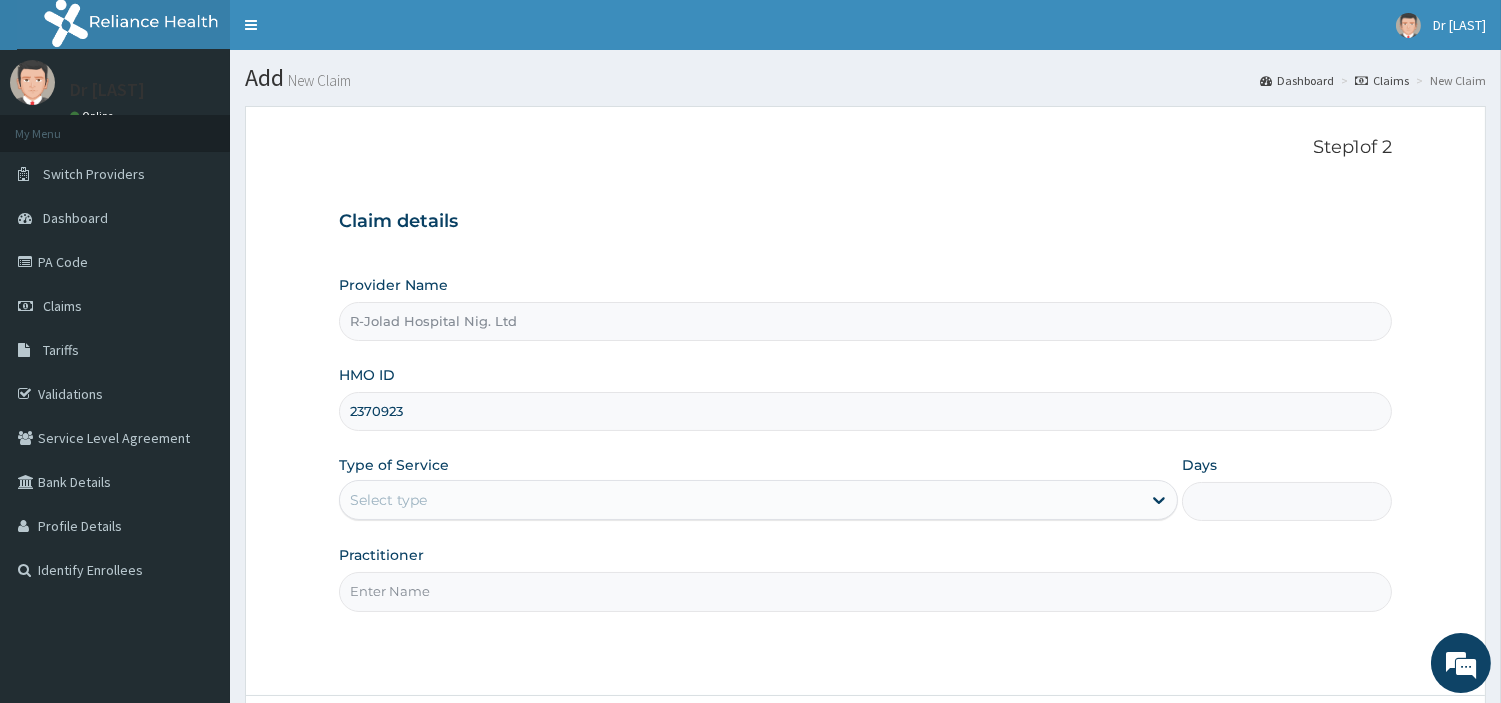 click on "2370923" at bounding box center [865, 411] 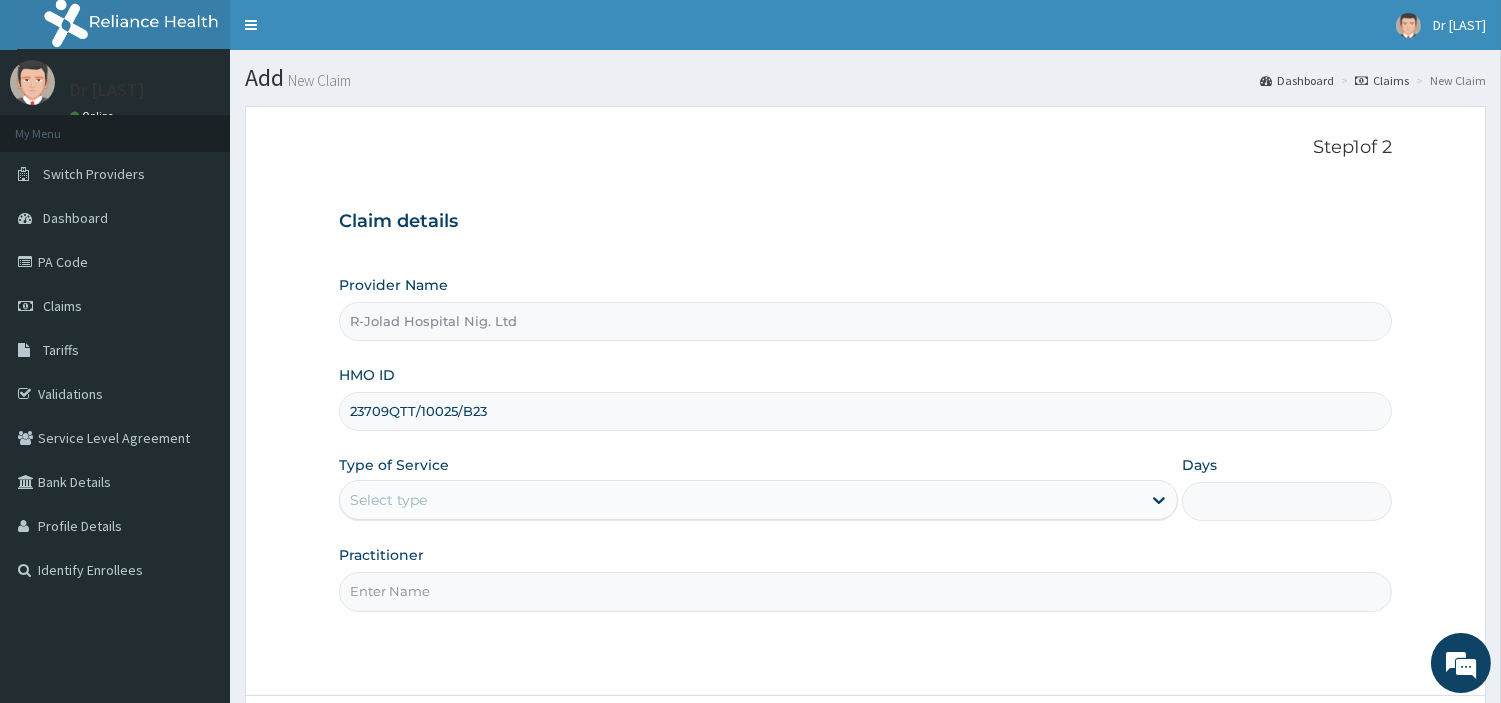 click on "23709QTT/10025/B23" at bounding box center (865, 411) 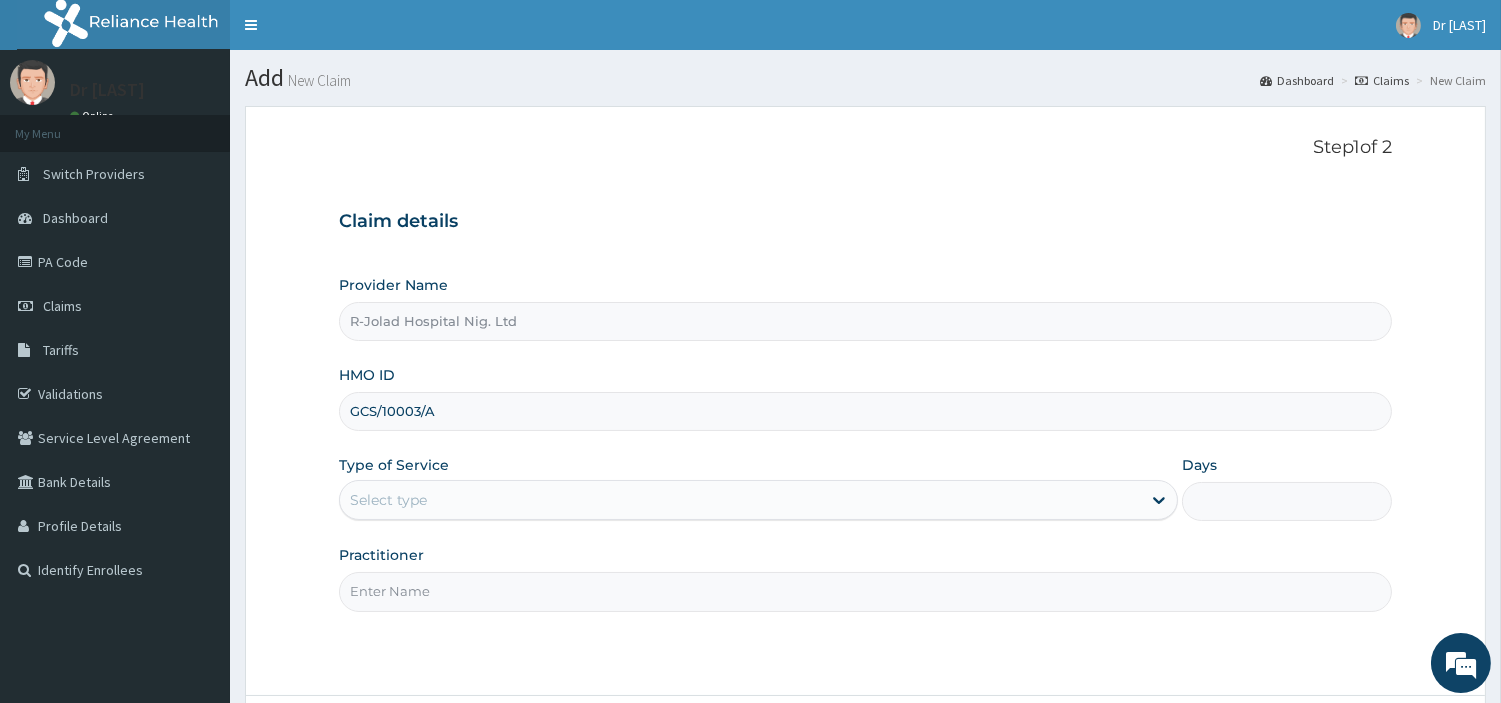 type on "GCS/10003/A" 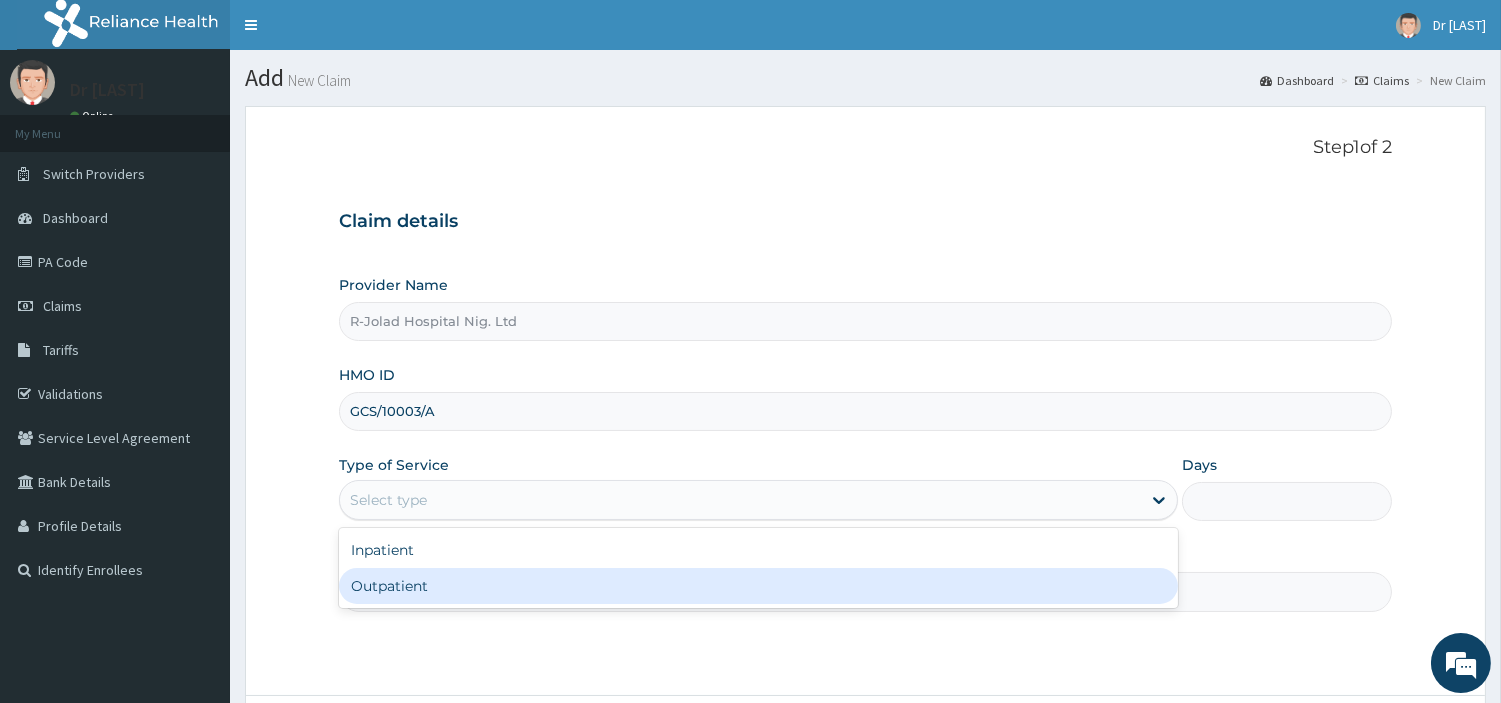 click on "Outpatient" at bounding box center (758, 586) 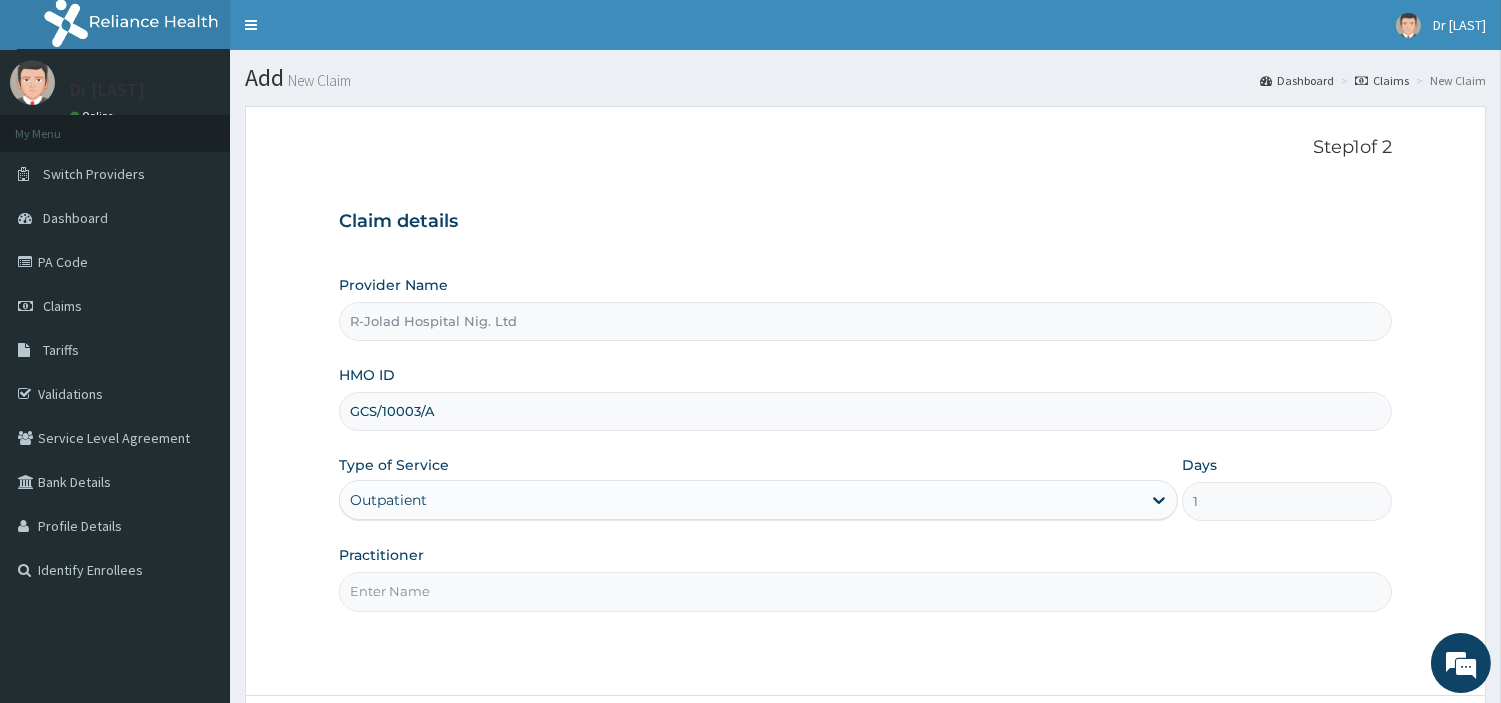 click on "Practitioner" at bounding box center (865, 591) 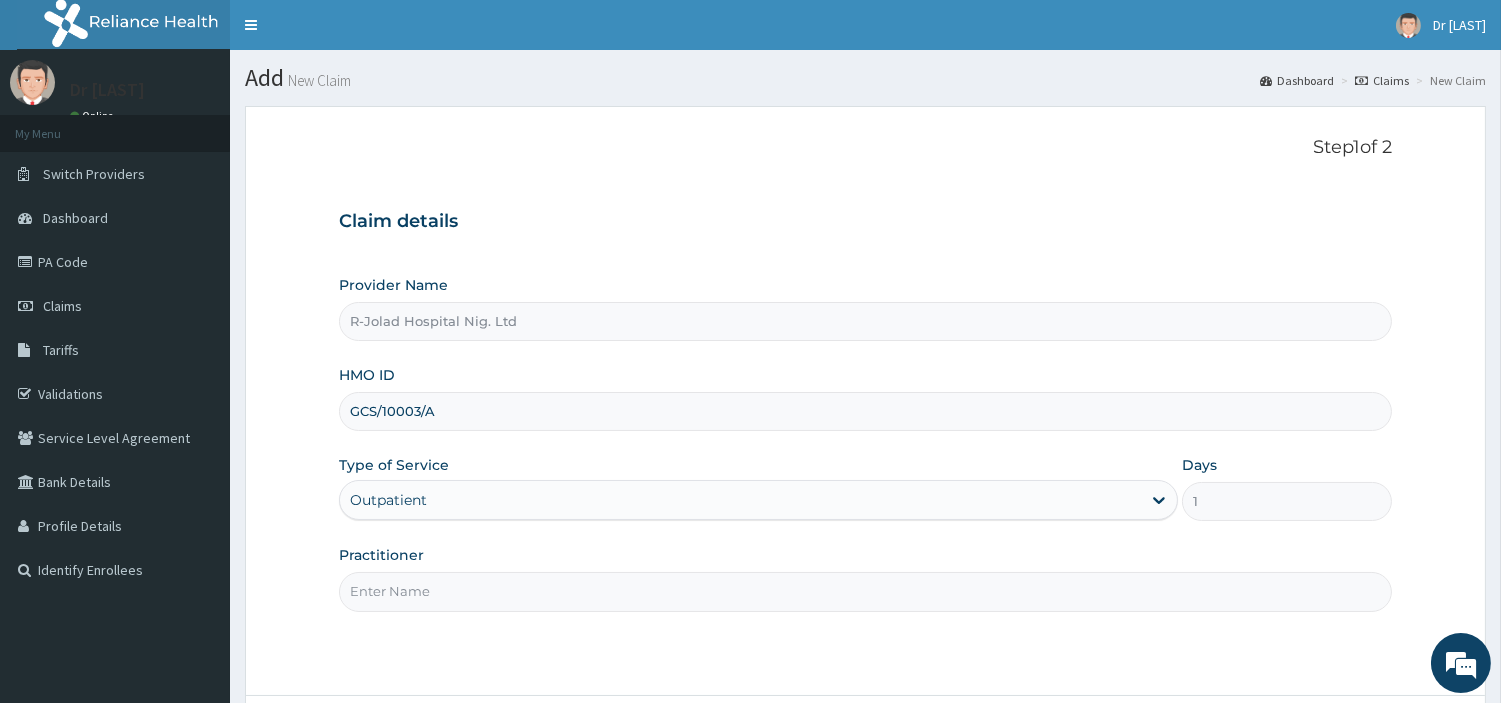 scroll, scrollTop: 0, scrollLeft: 0, axis: both 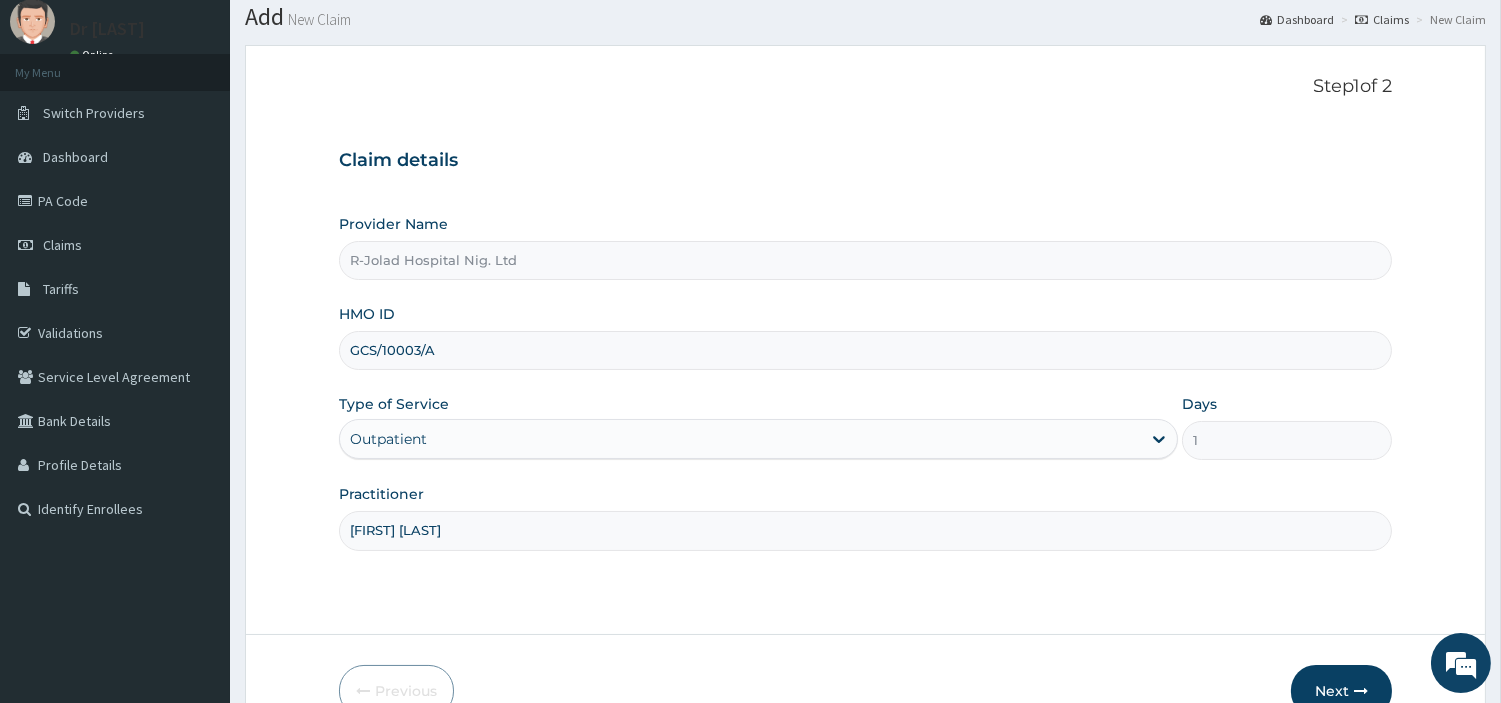 type on "[FIRST] [LAST]" 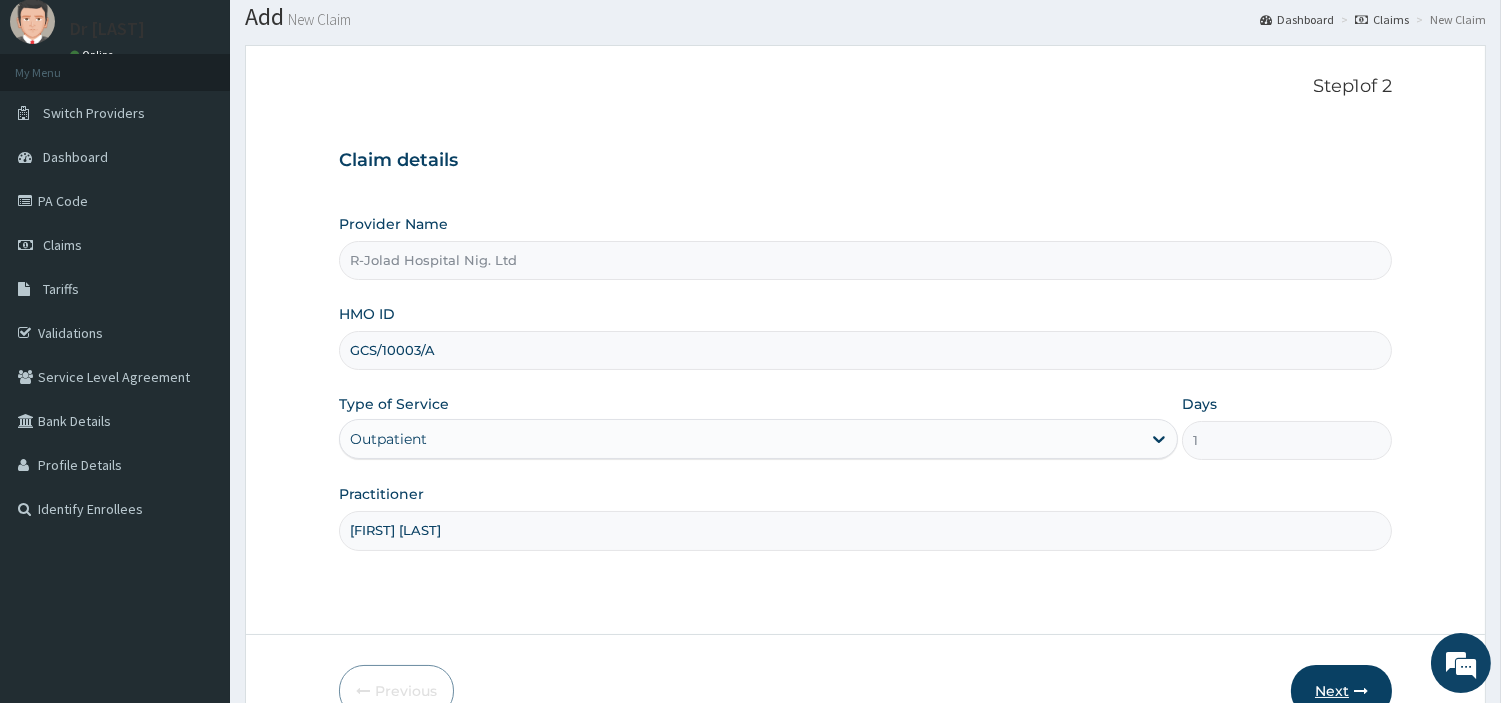 click on "Next" at bounding box center [1341, 691] 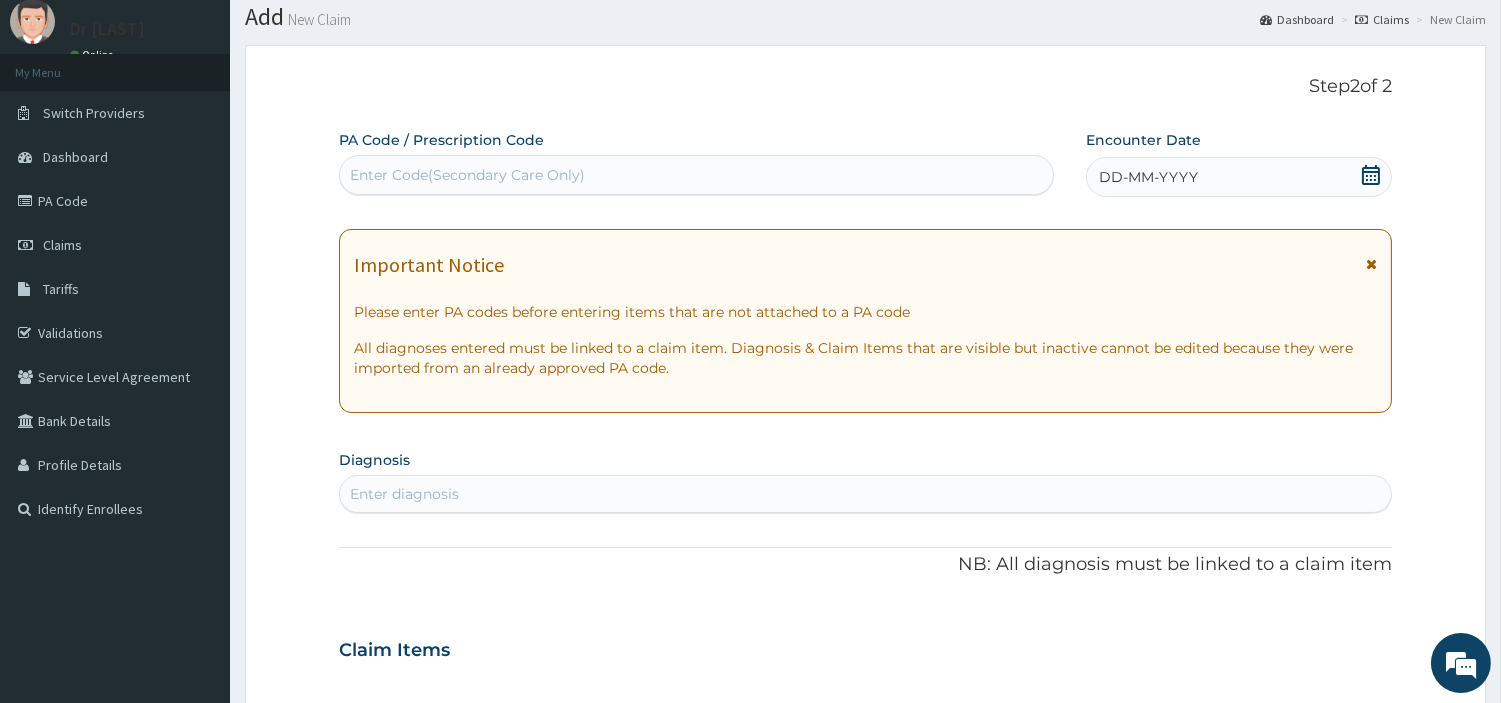 click on "DD-MM-YYYY" at bounding box center [1239, 177] 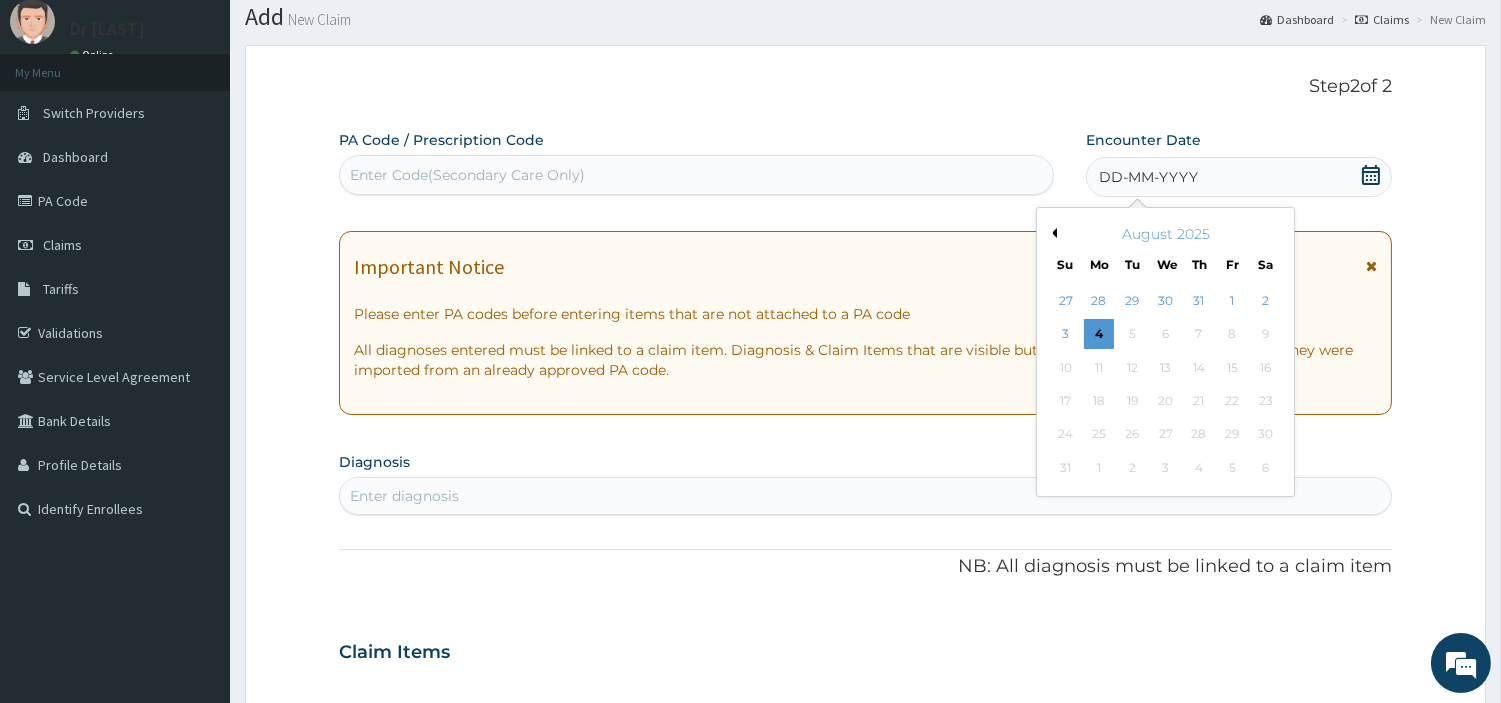 click on "August 2025 Su Mo Tu We Th Fr Sa" at bounding box center (1165, 245) 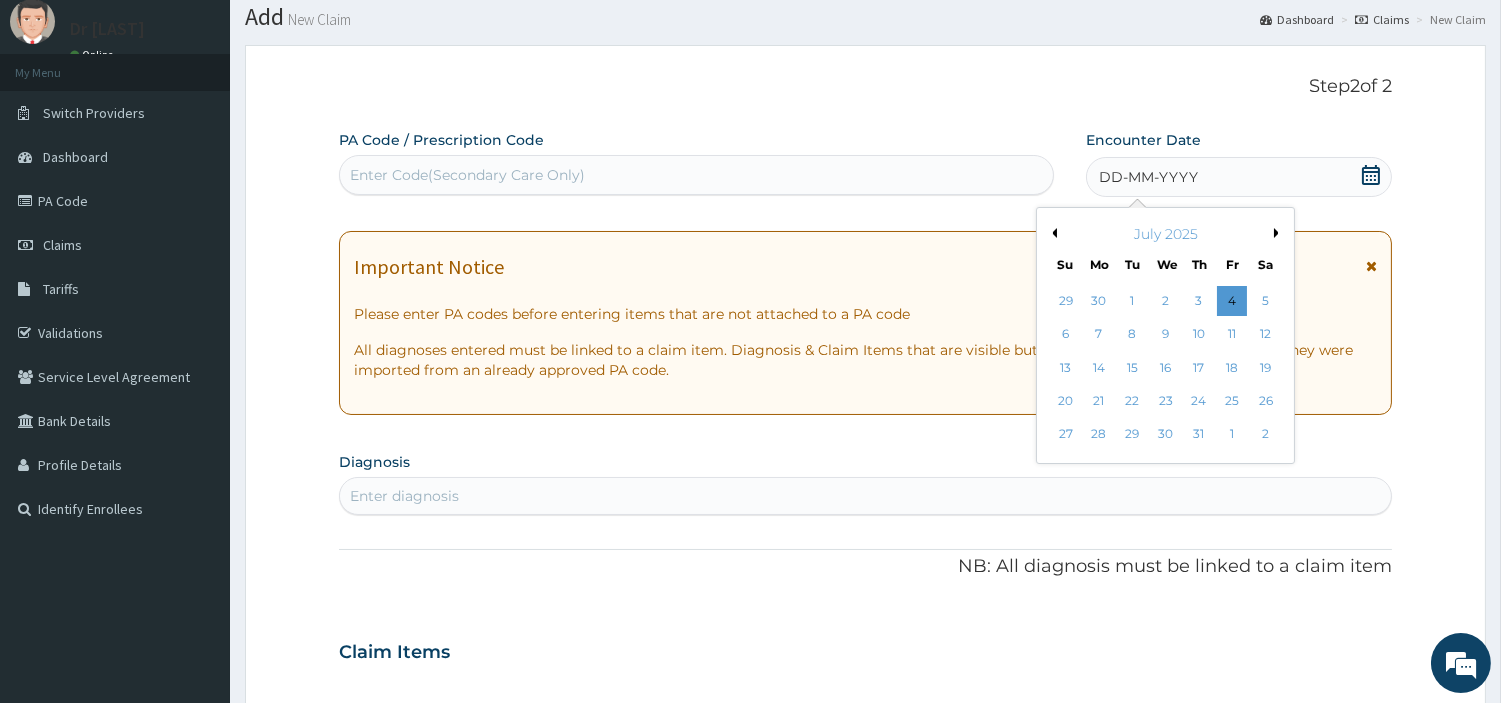 click on "Previous Month" at bounding box center [1052, 233] 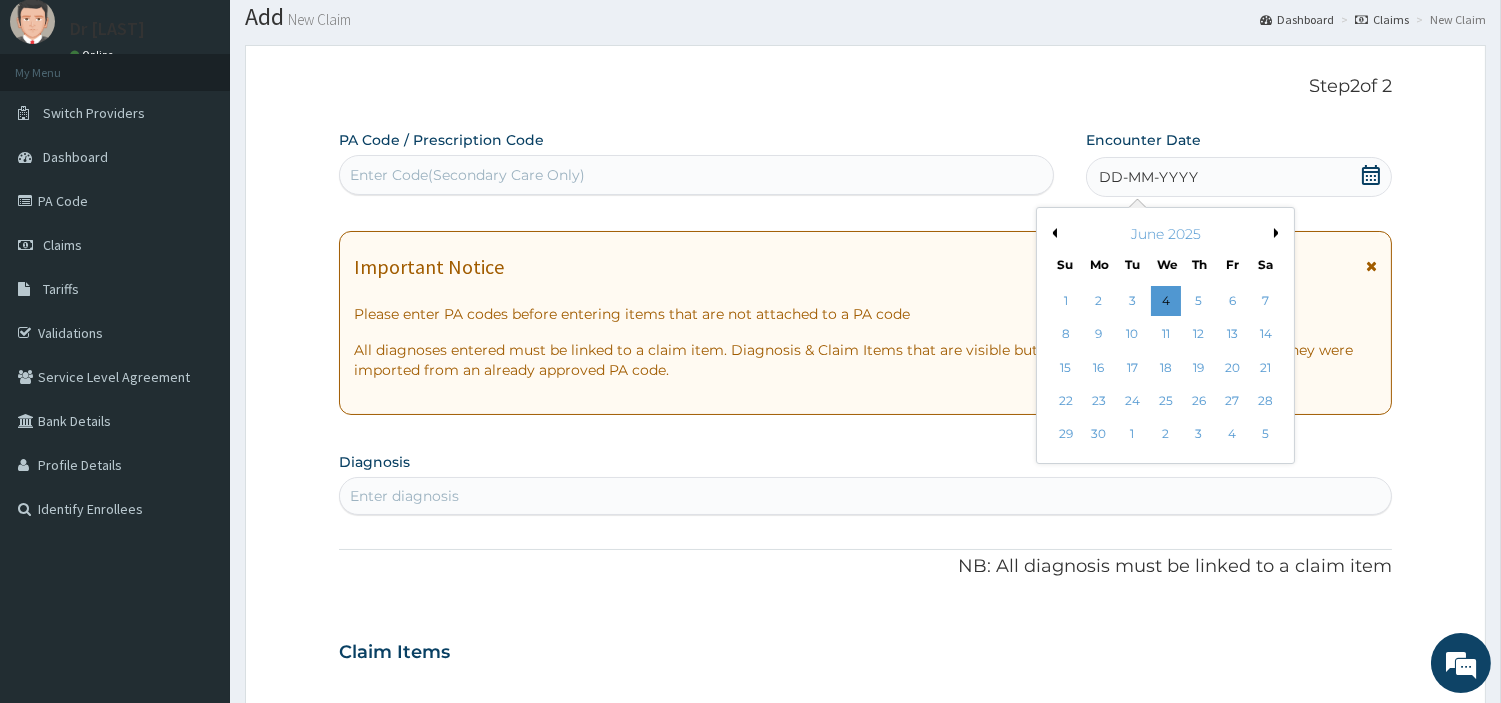 click on "Previous Month" at bounding box center [1052, 233] 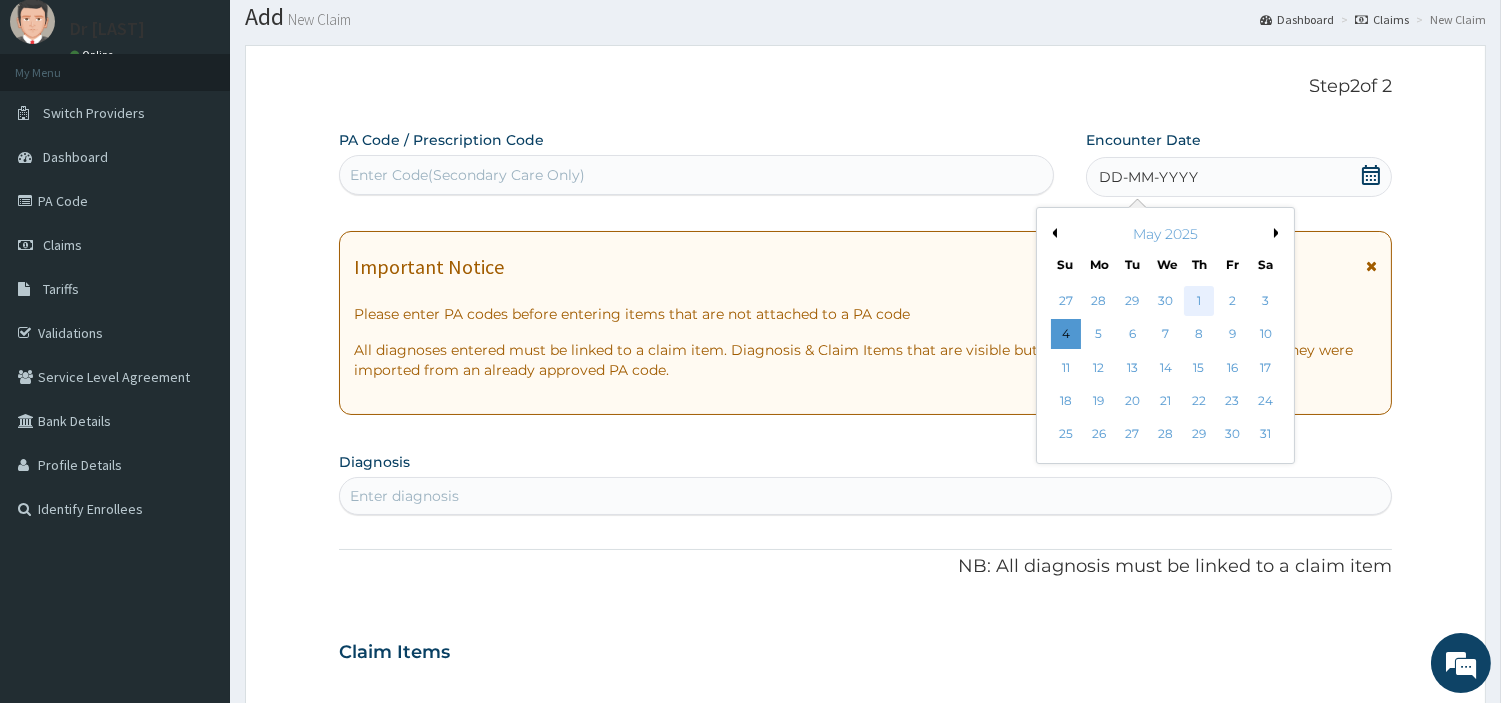 click on "1" at bounding box center [1199, 301] 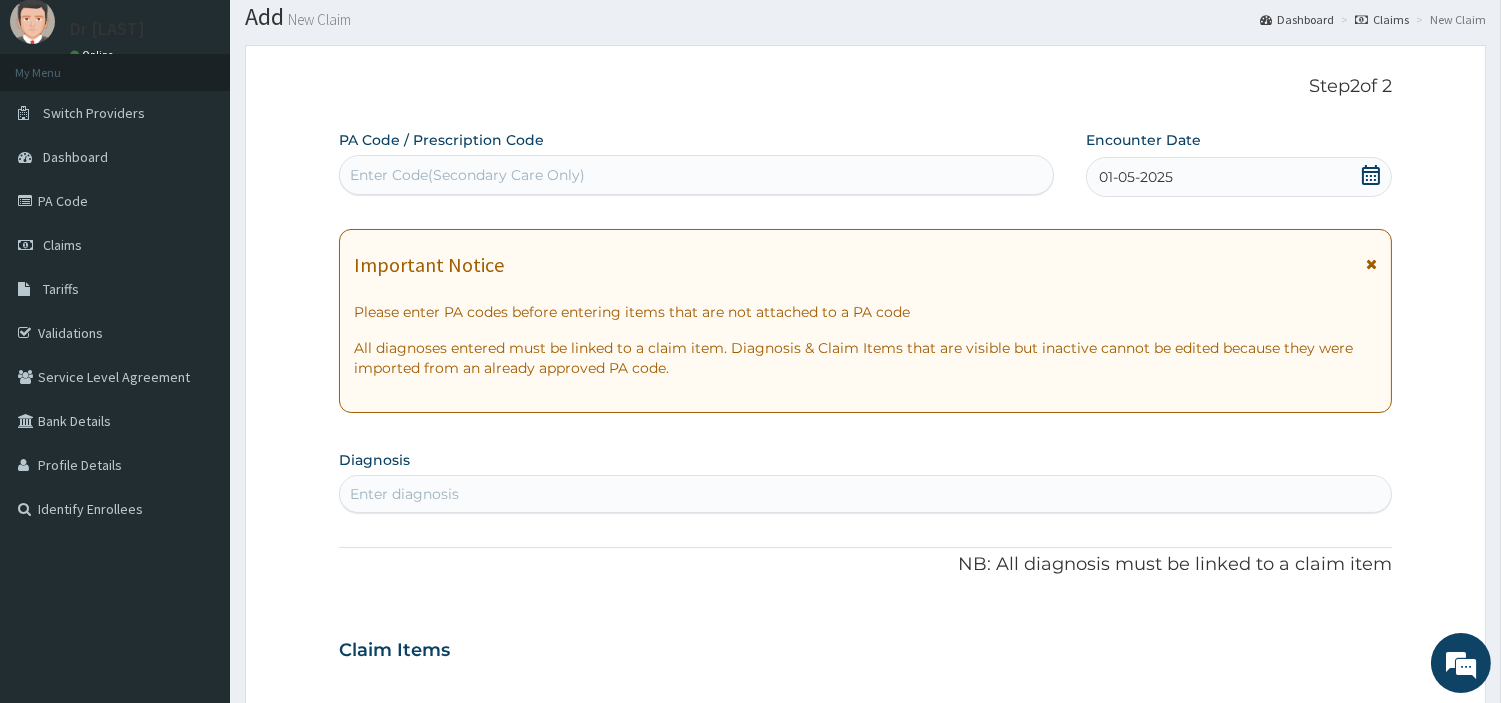 click on "Enter diagnosis" at bounding box center [865, 494] 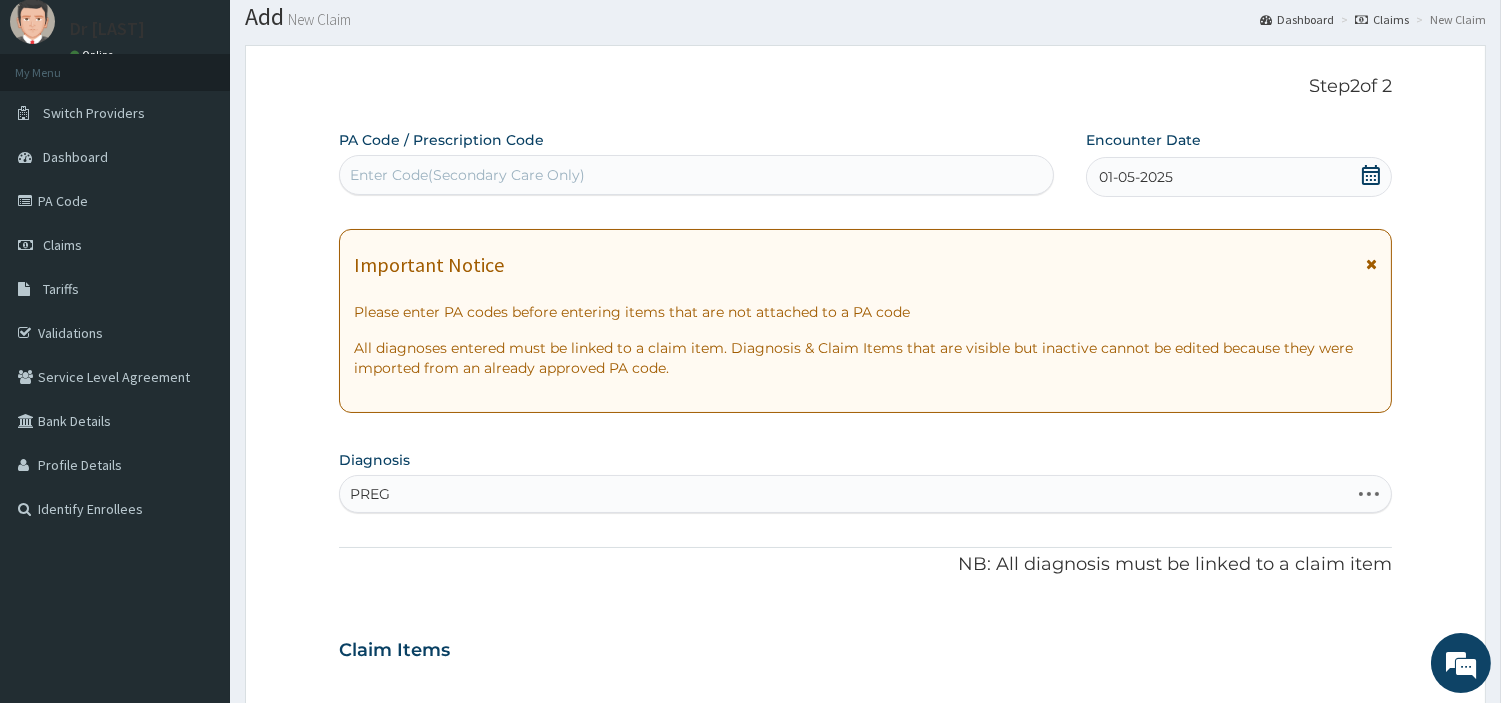 type on "PREG C" 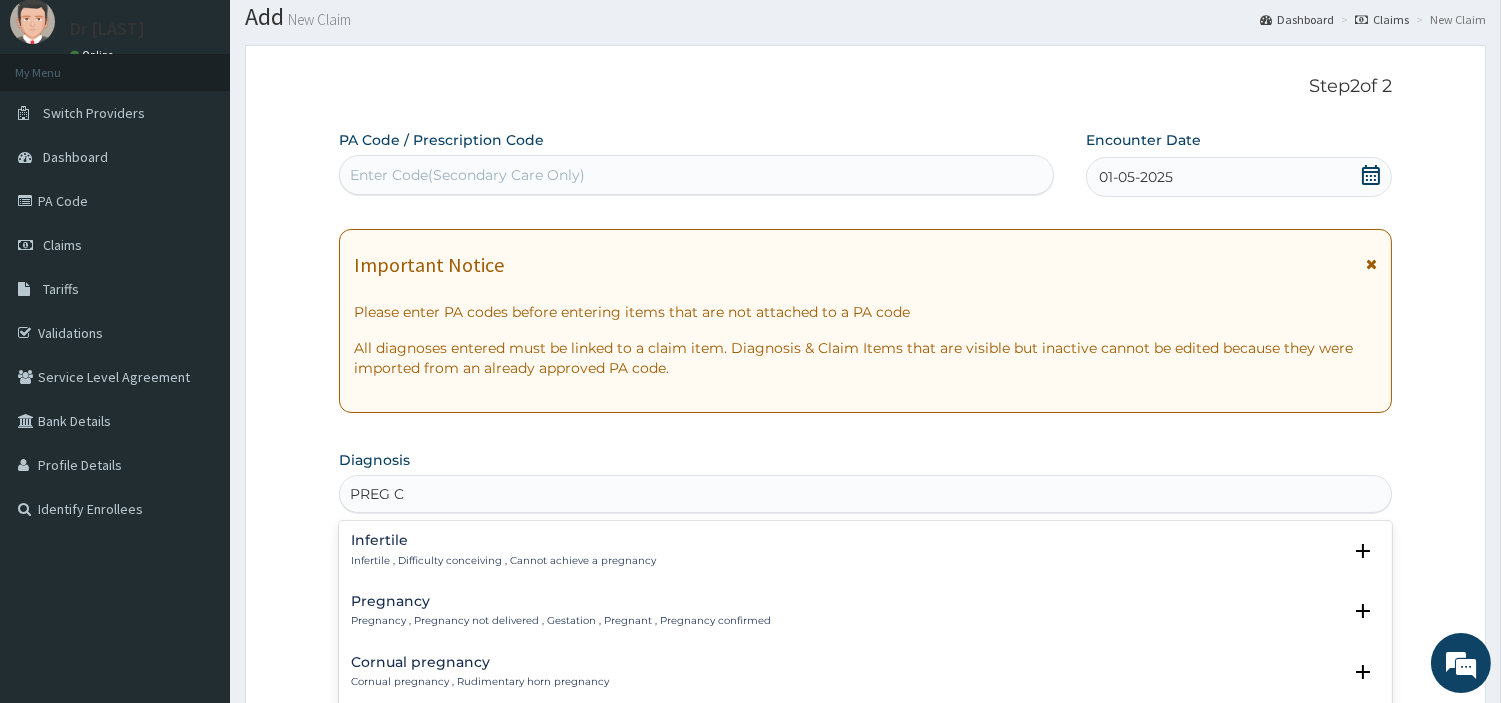 scroll, scrollTop: 616, scrollLeft: 0, axis: vertical 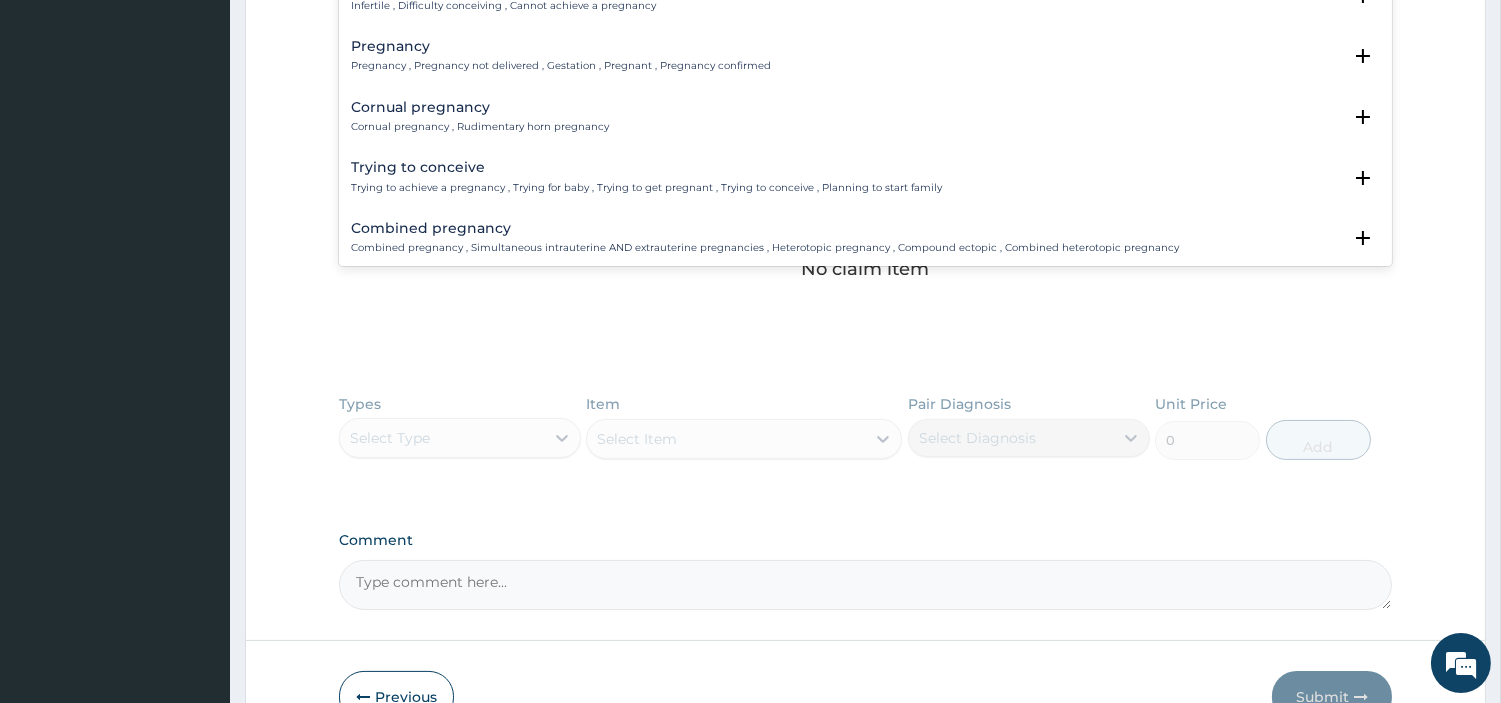 click on "Pregnancy , Pregnancy not delivered , Gestation , Pregnant , Pregnancy confirmed" at bounding box center (561, 66) 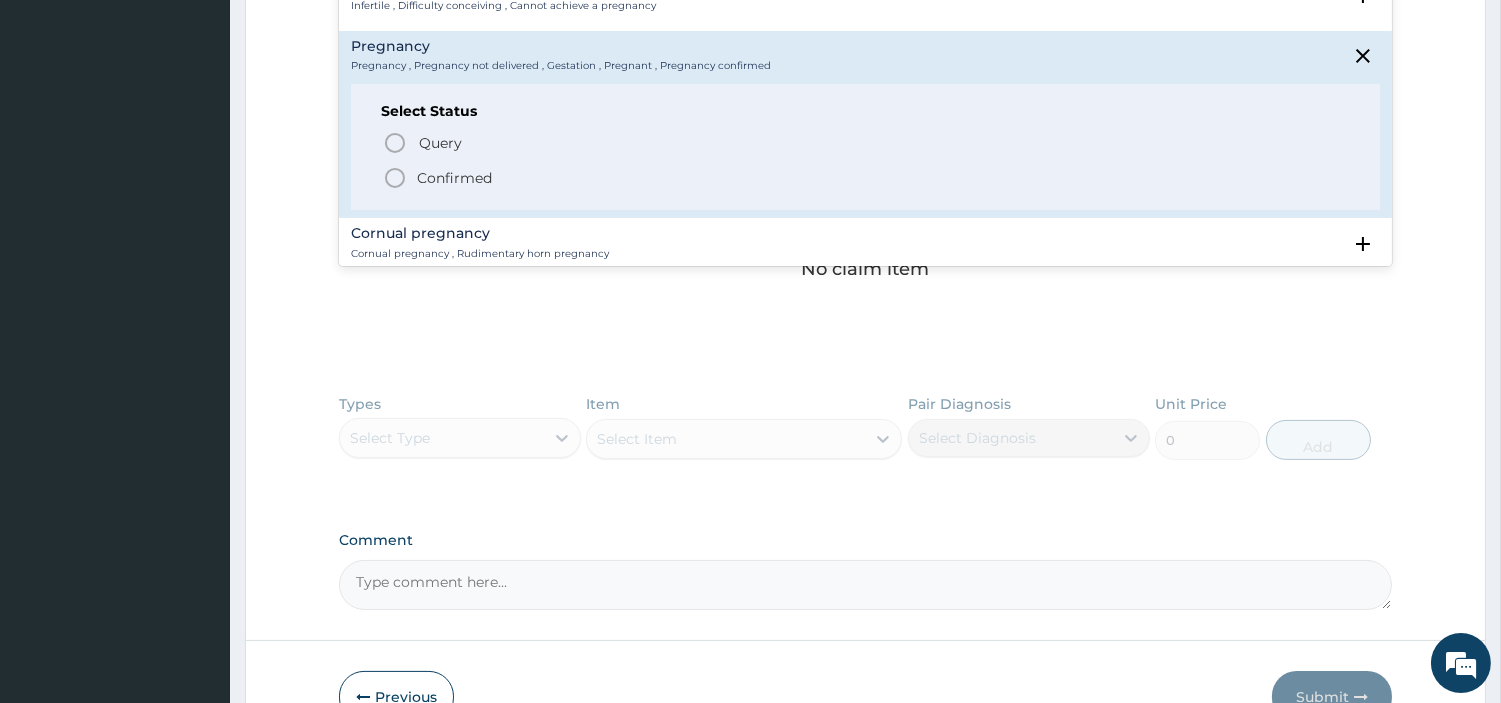 click 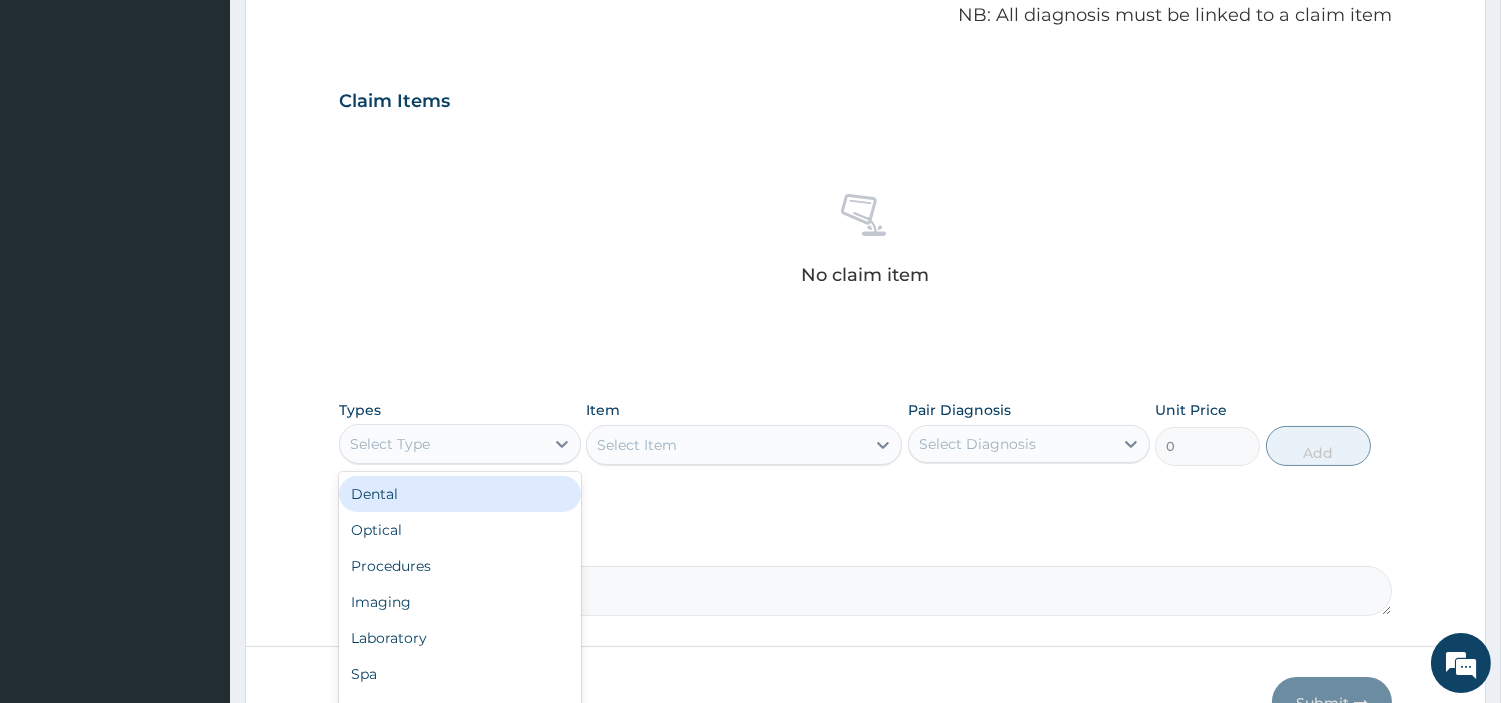 click on "Select Type" at bounding box center (390, 444) 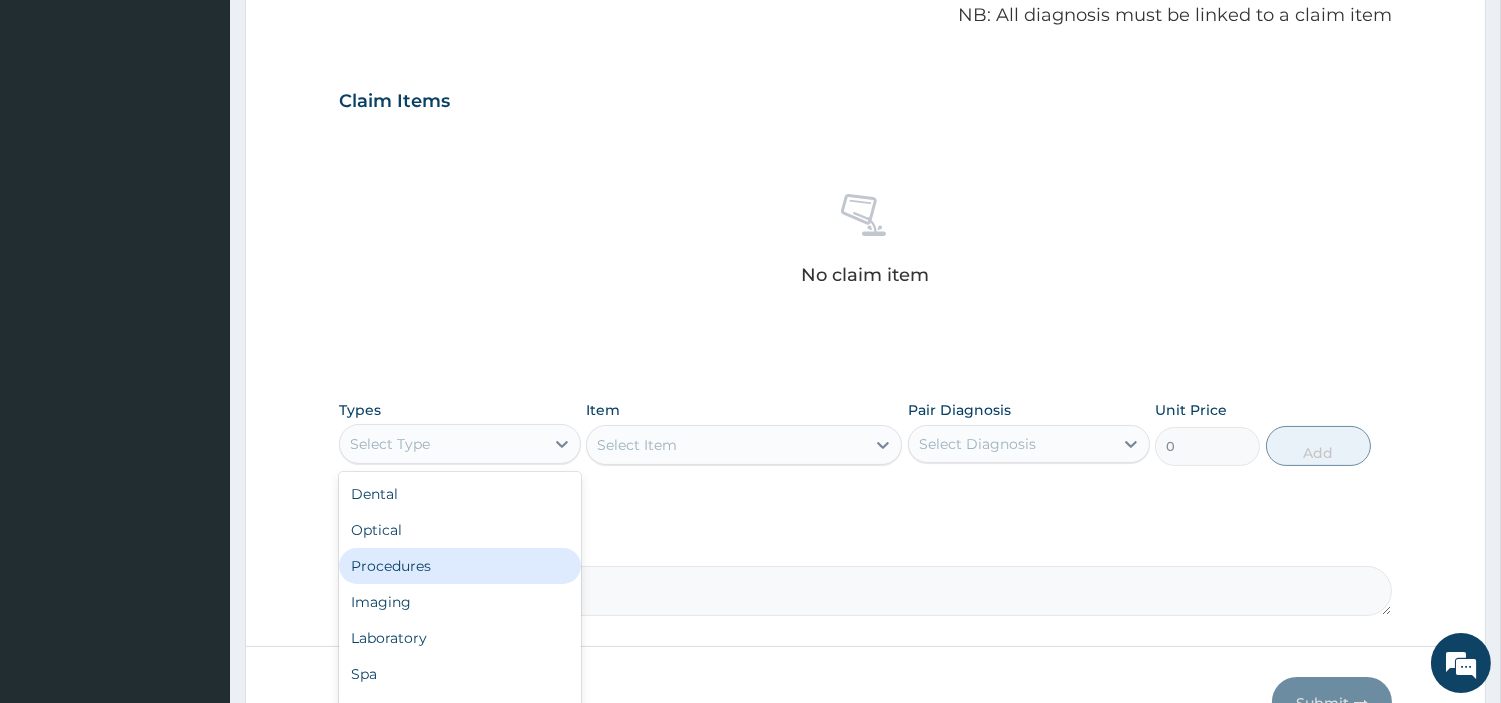 click on "Procedures" at bounding box center [460, 566] 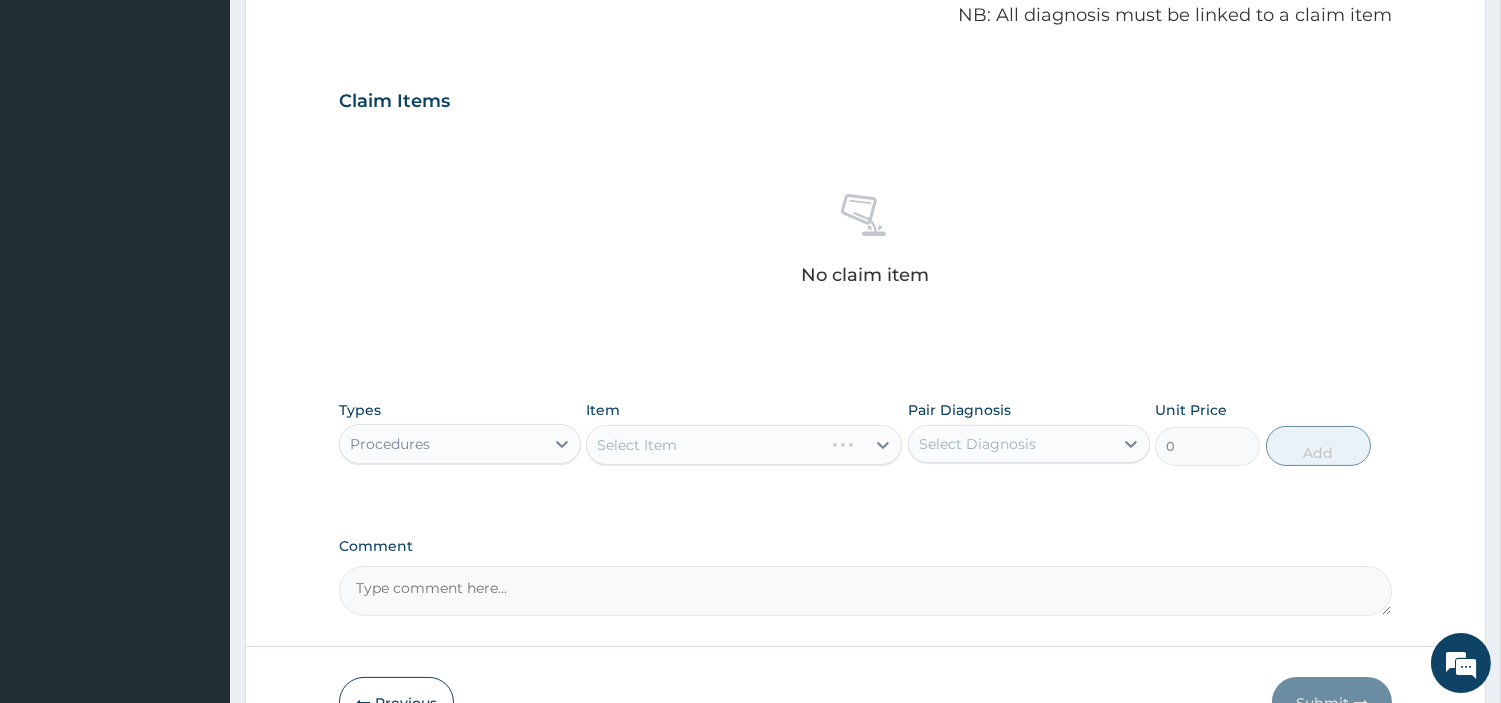 click on "Item Select Item" at bounding box center [744, 433] 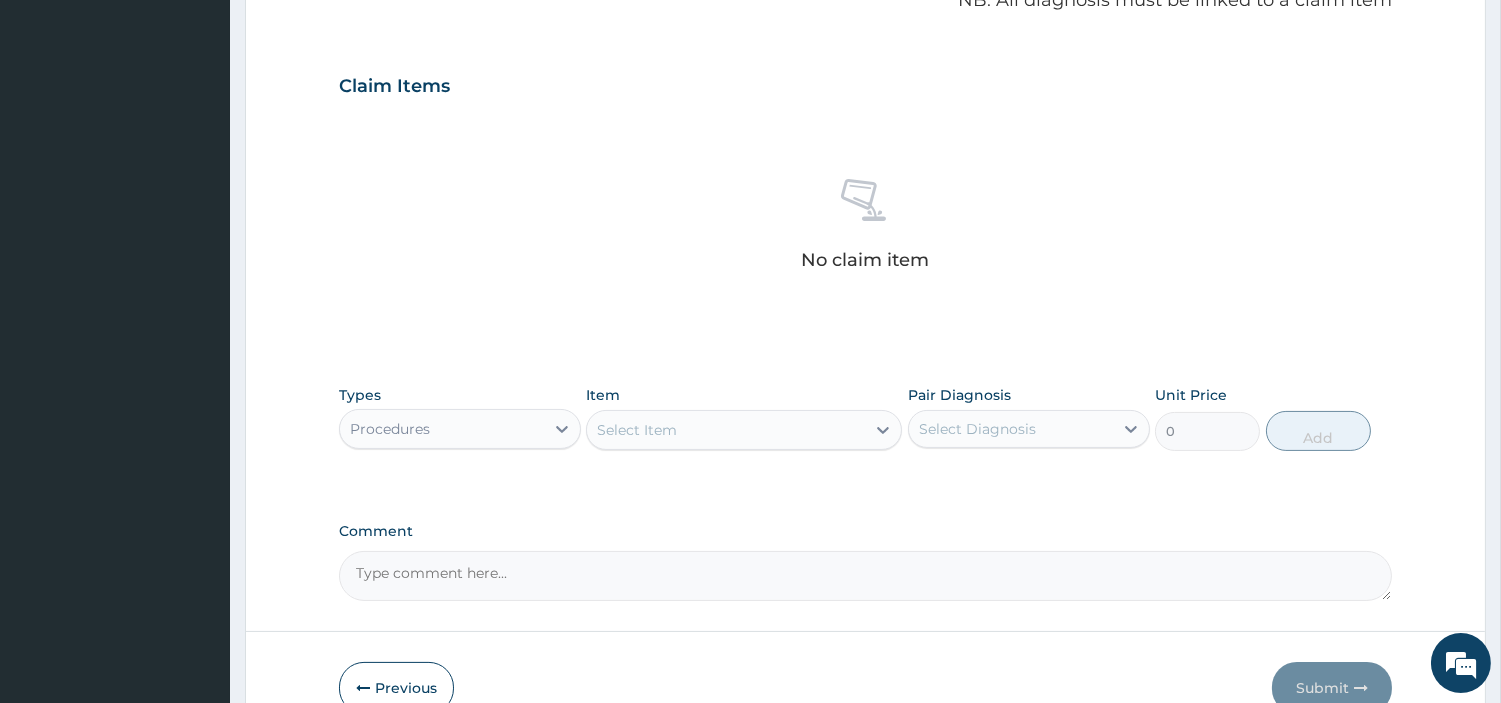 scroll, scrollTop: 738, scrollLeft: 0, axis: vertical 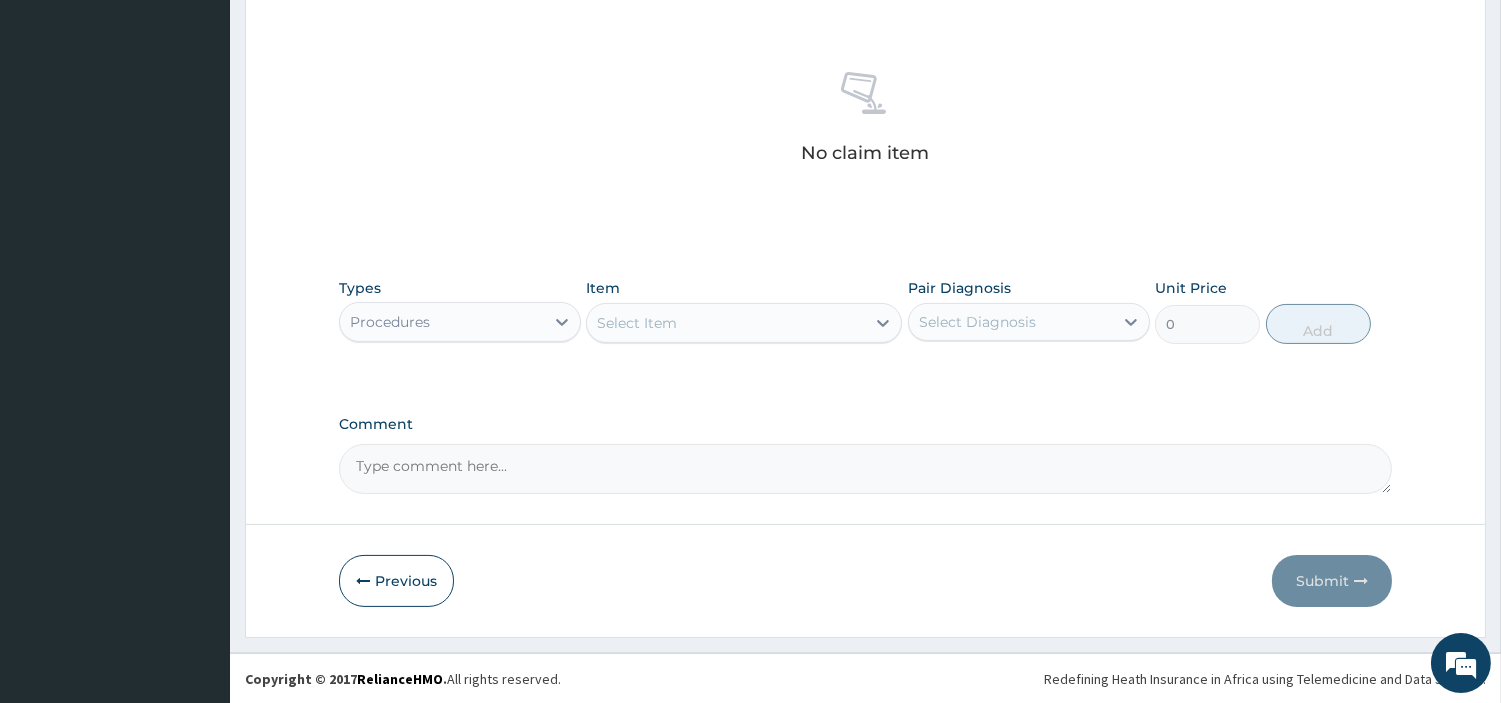 click on "Select Item" at bounding box center [726, 323] 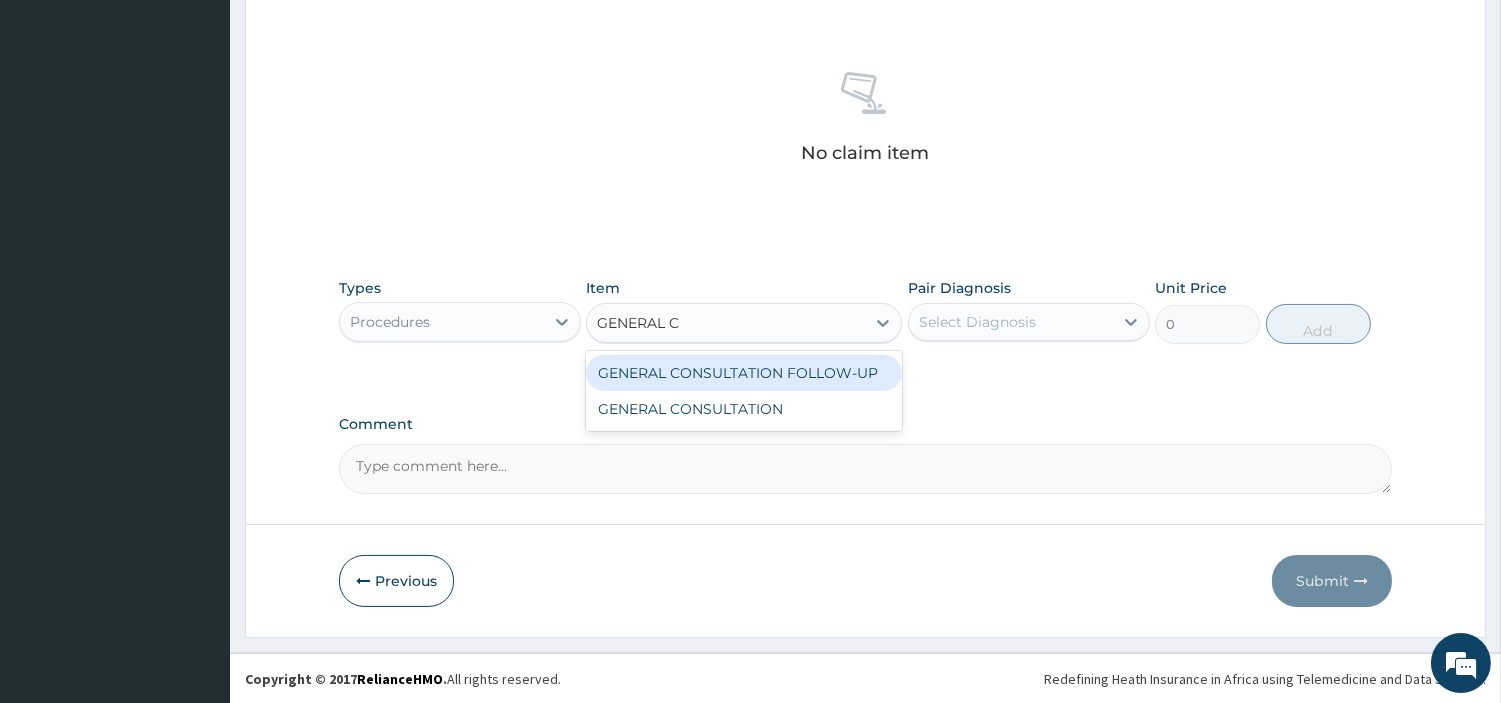 type on "GENERAL C" 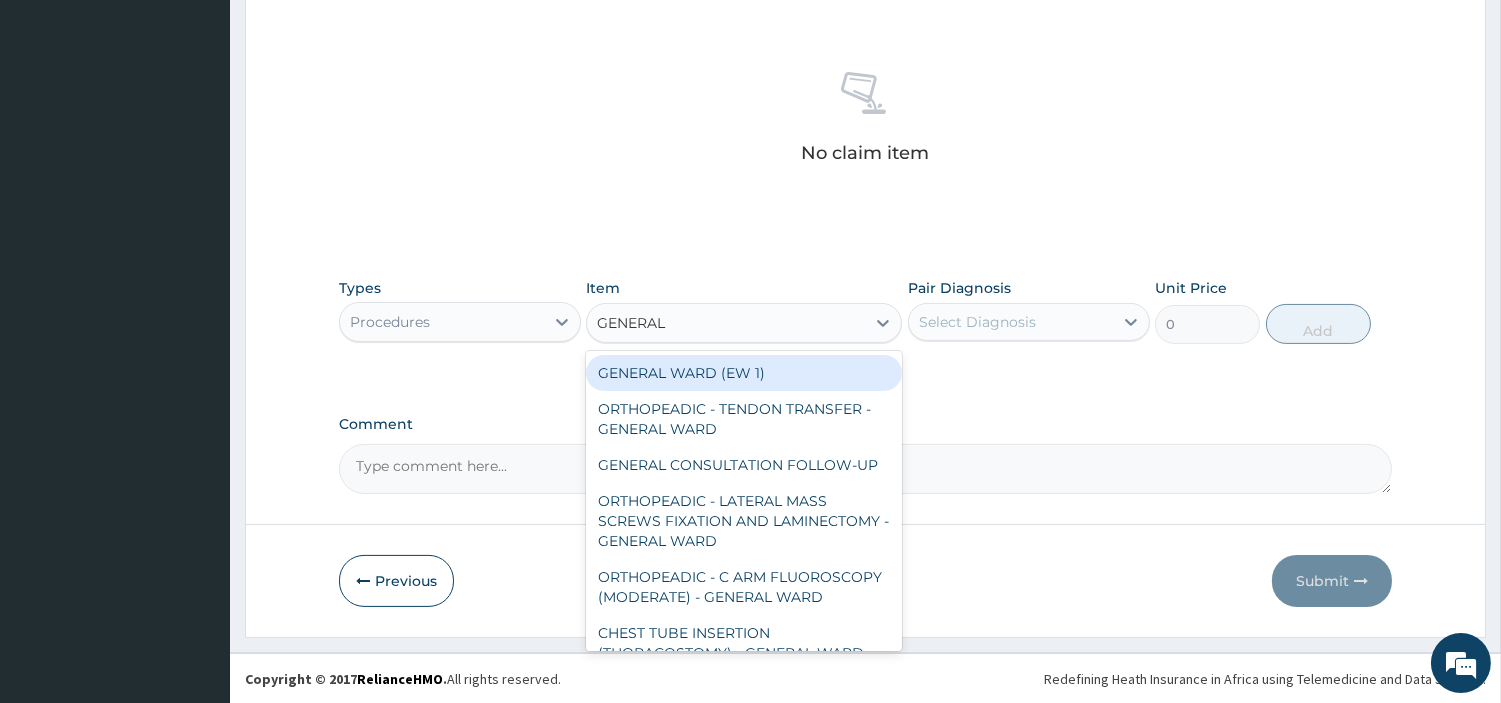 type on "GENERAL C" 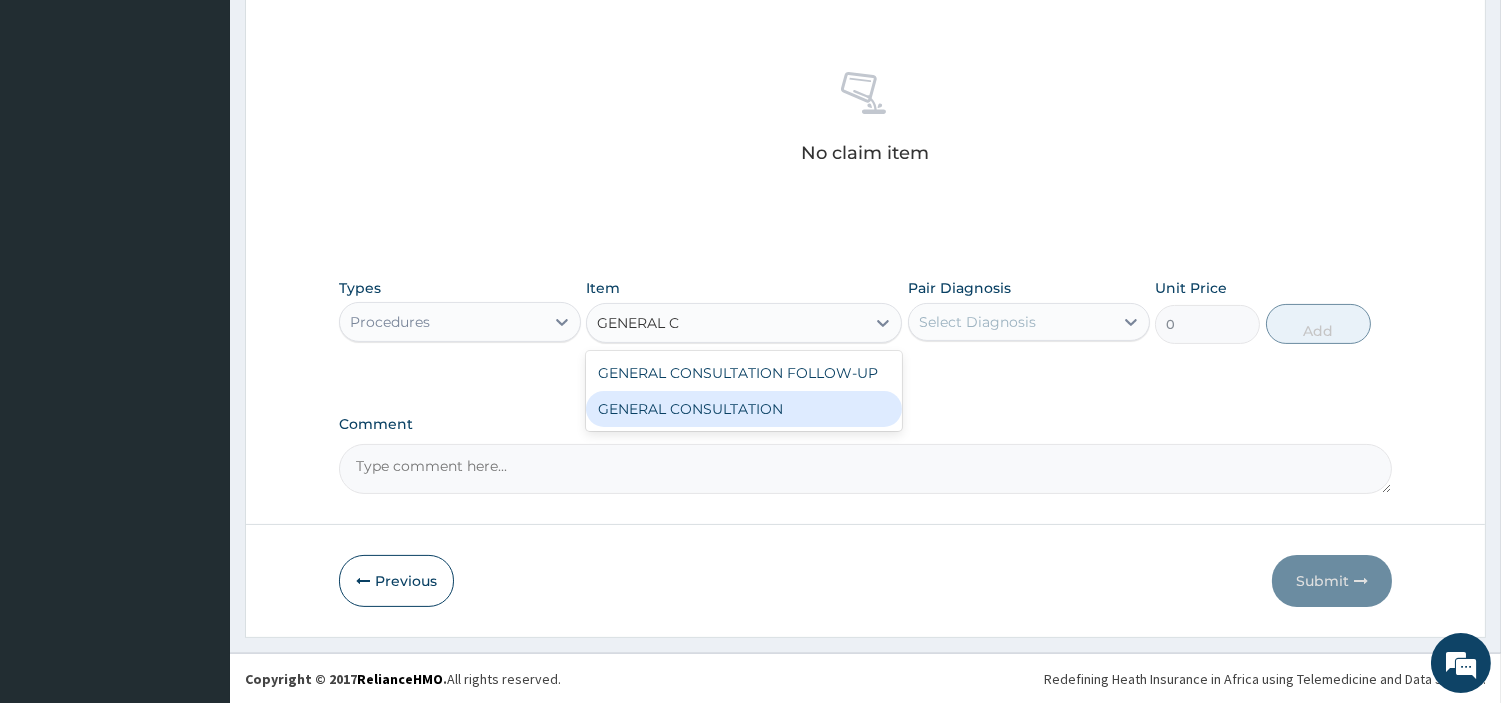 click on "GENERAL CONSULTATION" at bounding box center [744, 409] 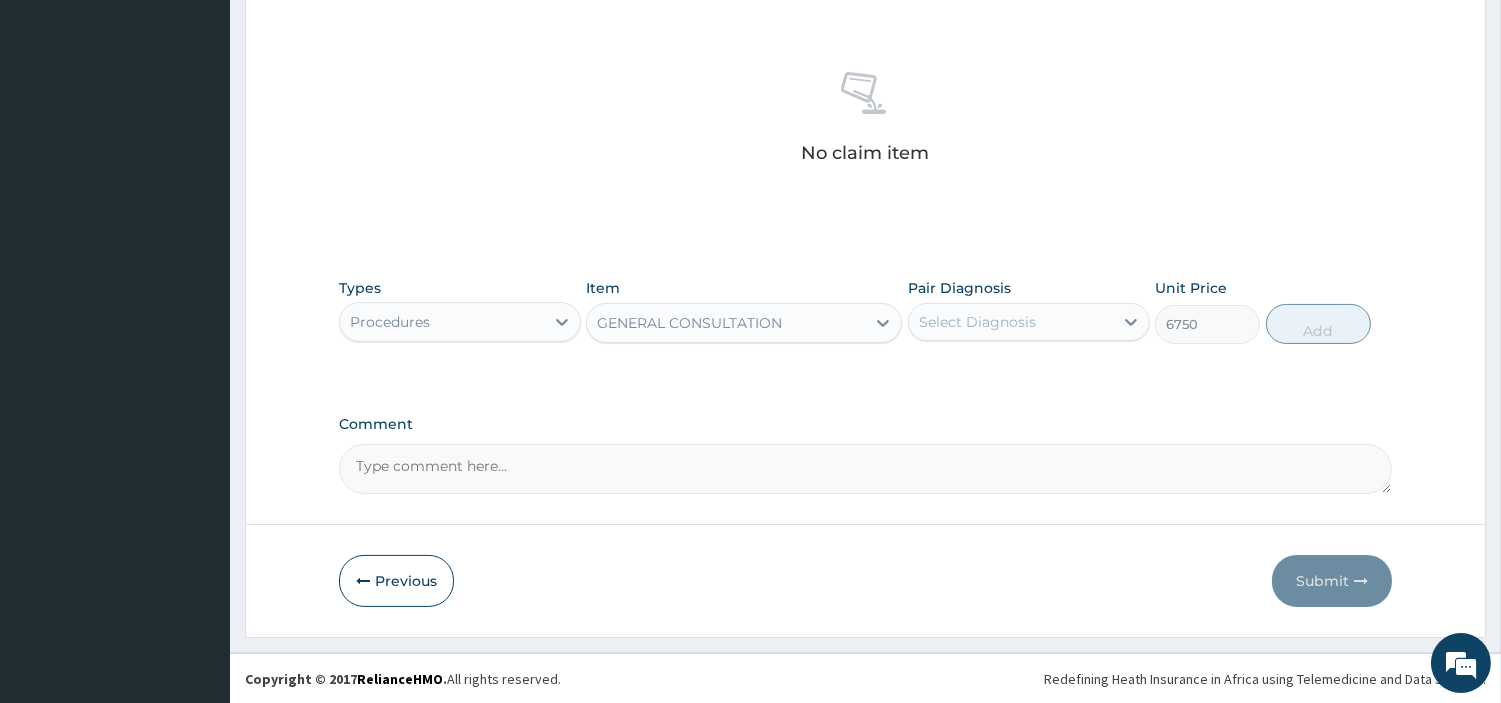 click on "Select Diagnosis" at bounding box center (977, 322) 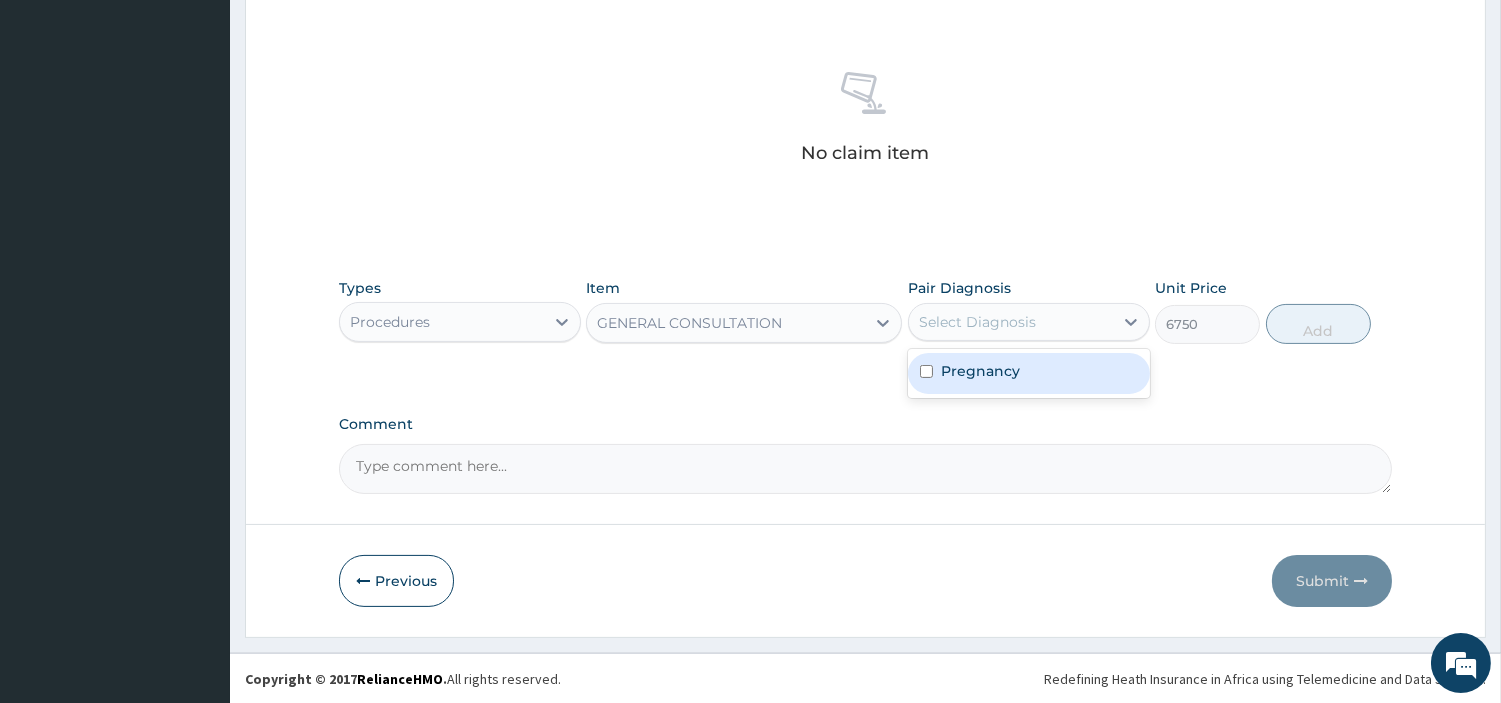 click on "Pregnancy" at bounding box center [1029, 373] 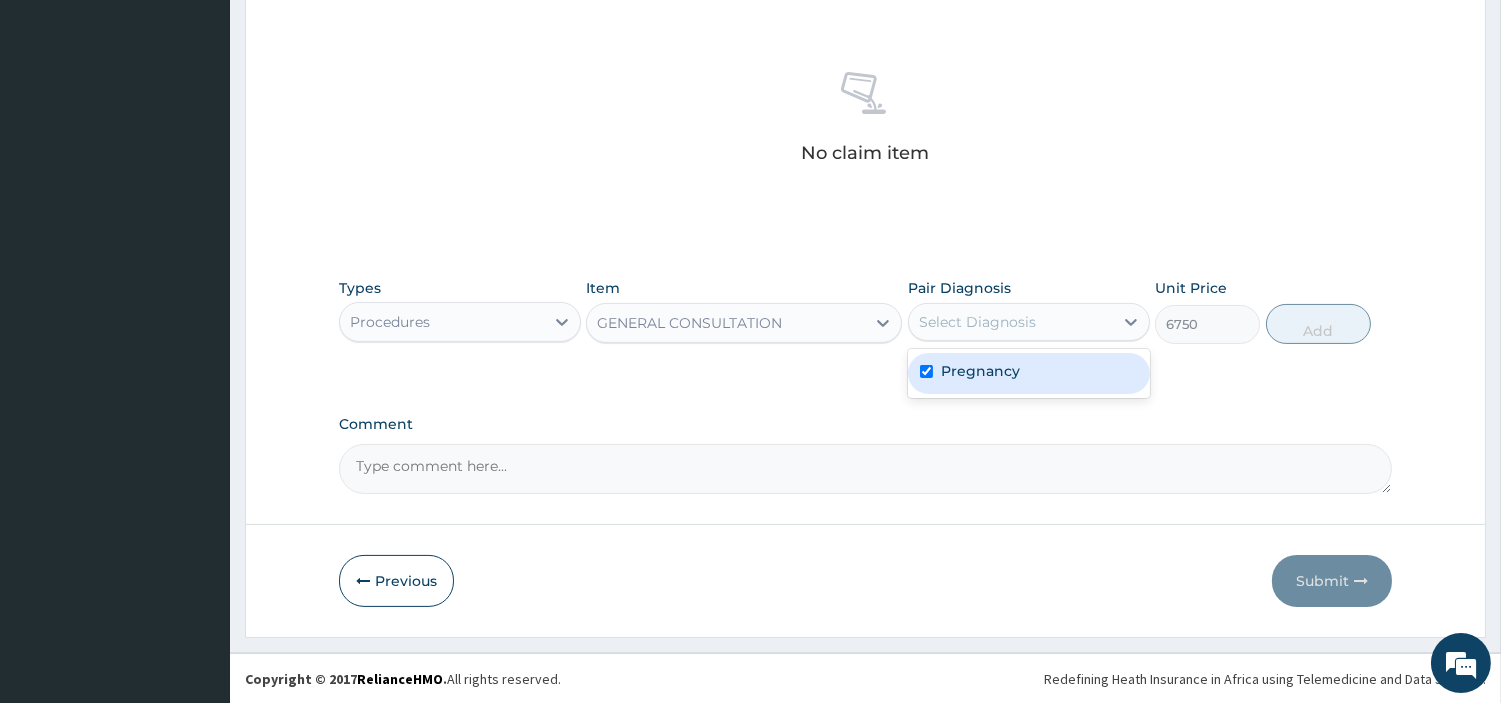 checkbox on "true" 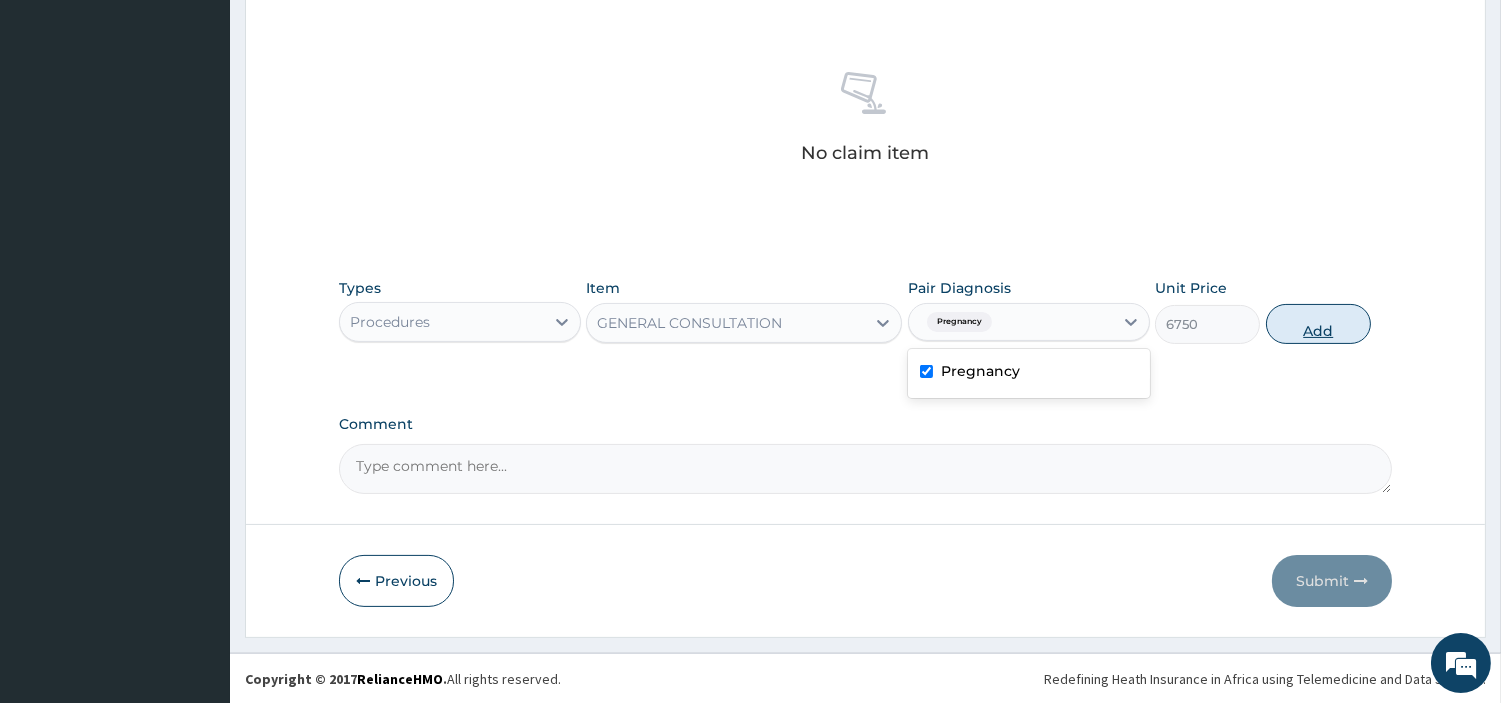 drag, startPoint x: 1308, startPoint y: 348, endPoint x: 1316, endPoint y: 341, distance: 10.630146 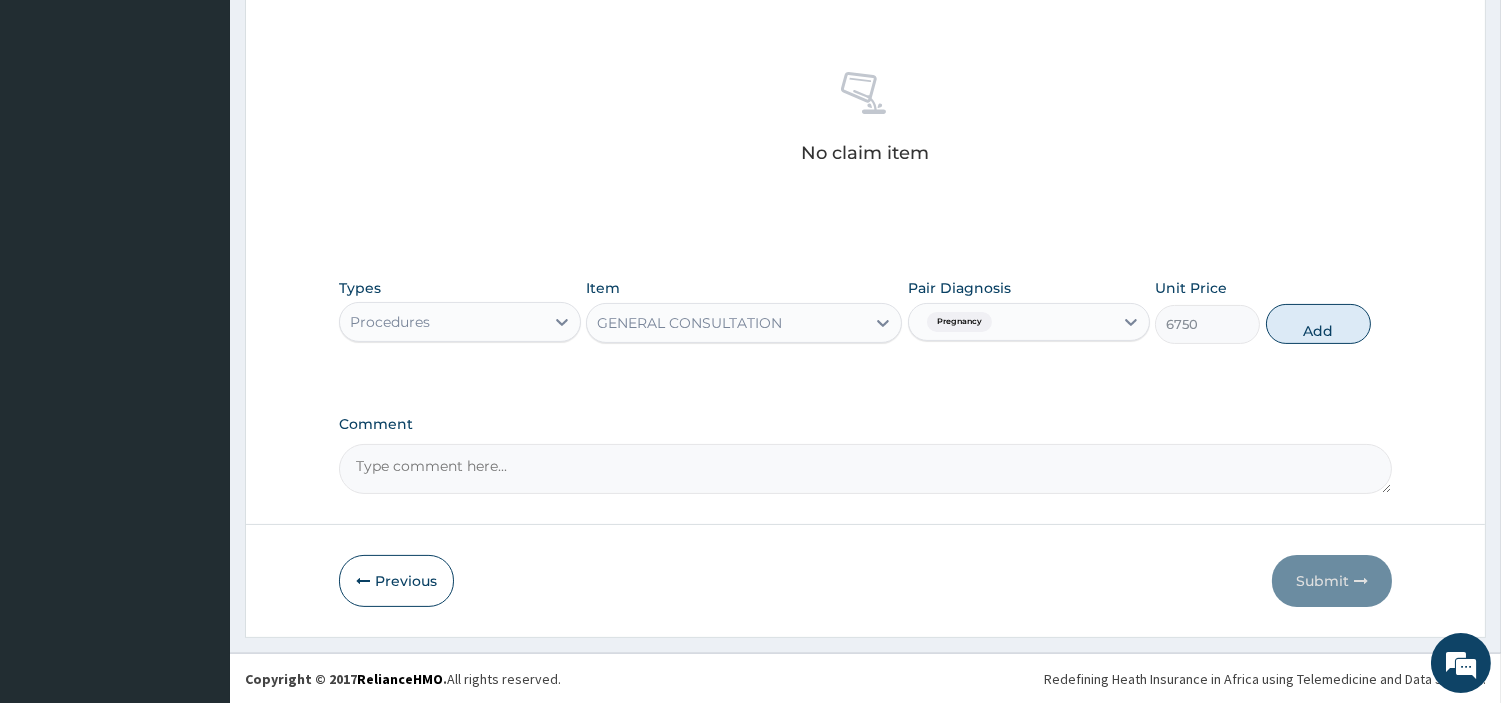 drag, startPoint x: 1332, startPoint y: 315, endPoint x: 1333, endPoint y: 374, distance: 59.008472 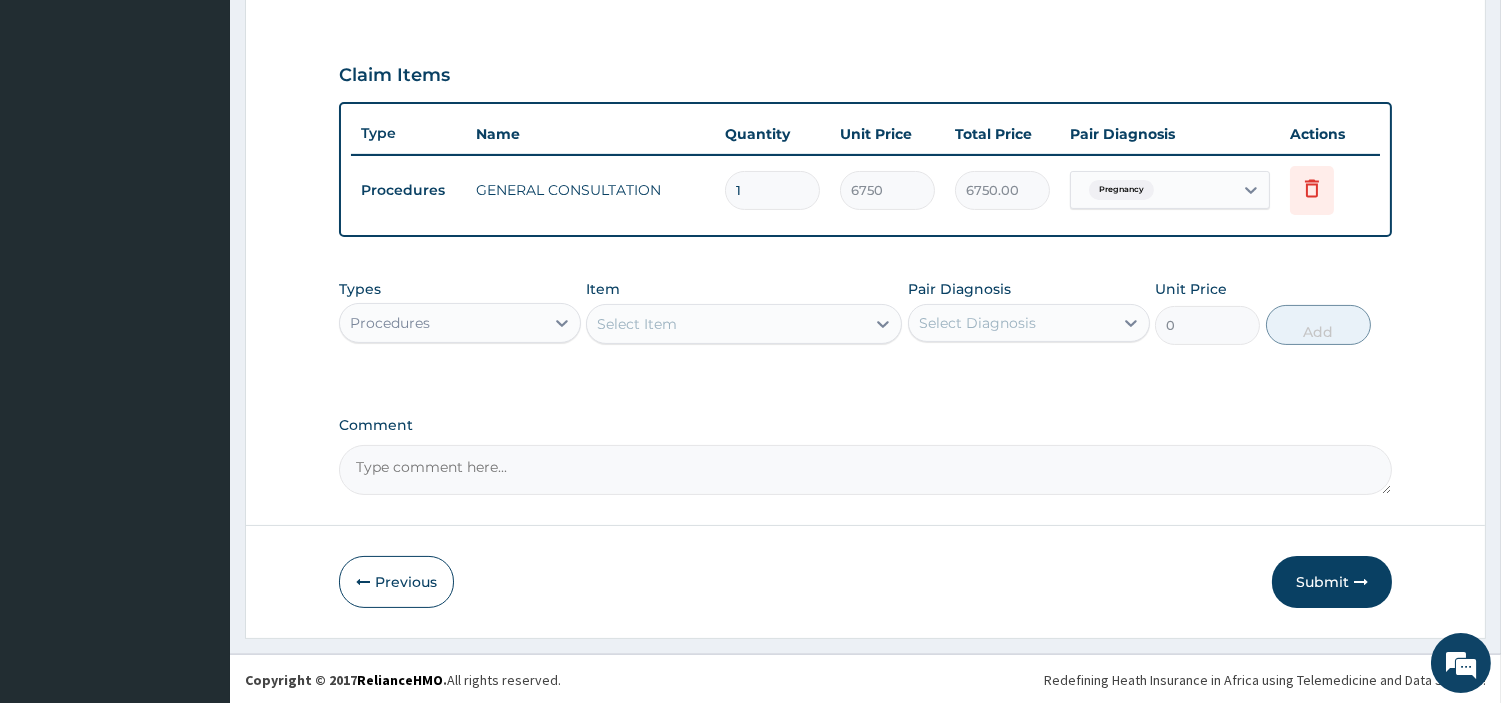 drag, startPoint x: 1338, startPoint y: 573, endPoint x: 1026, endPoint y: 650, distance: 321.36118 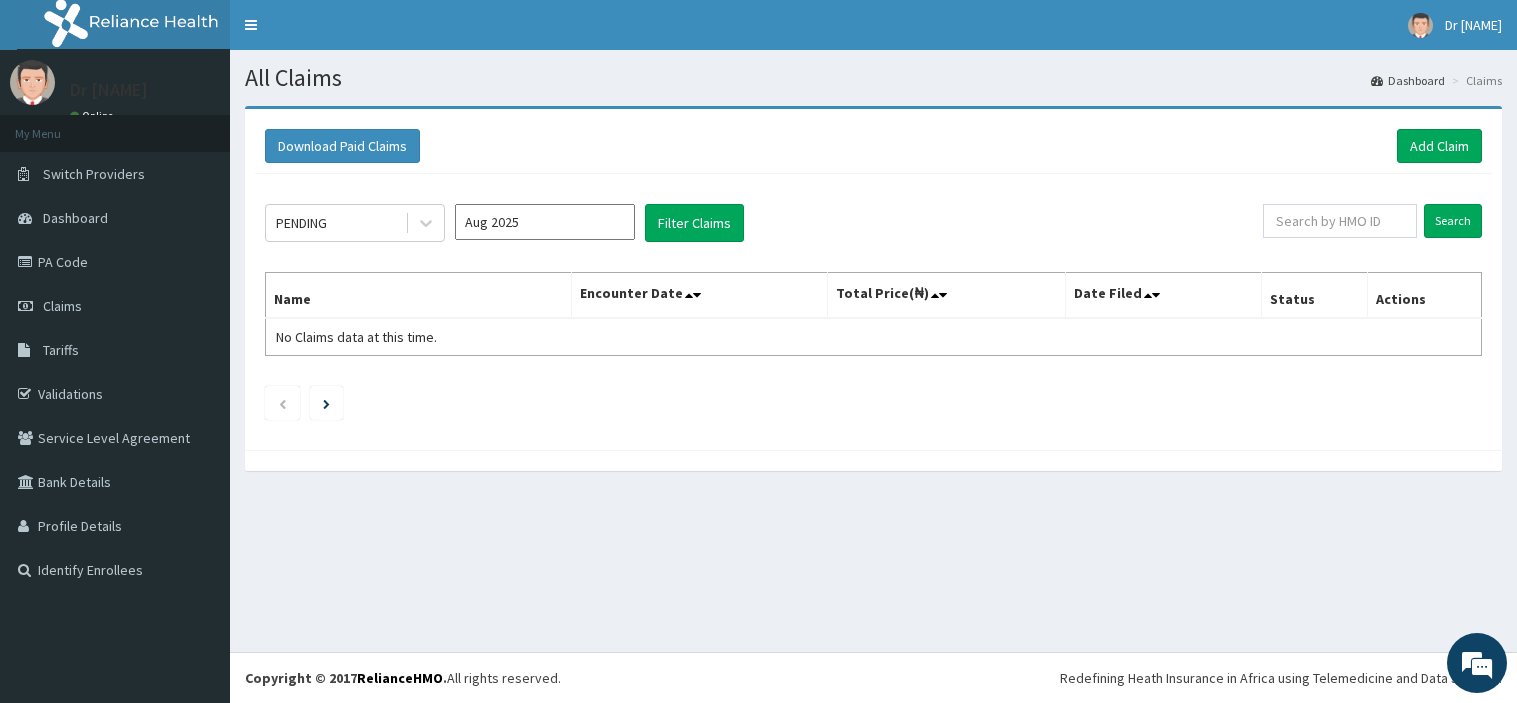 scroll, scrollTop: 0, scrollLeft: 0, axis: both 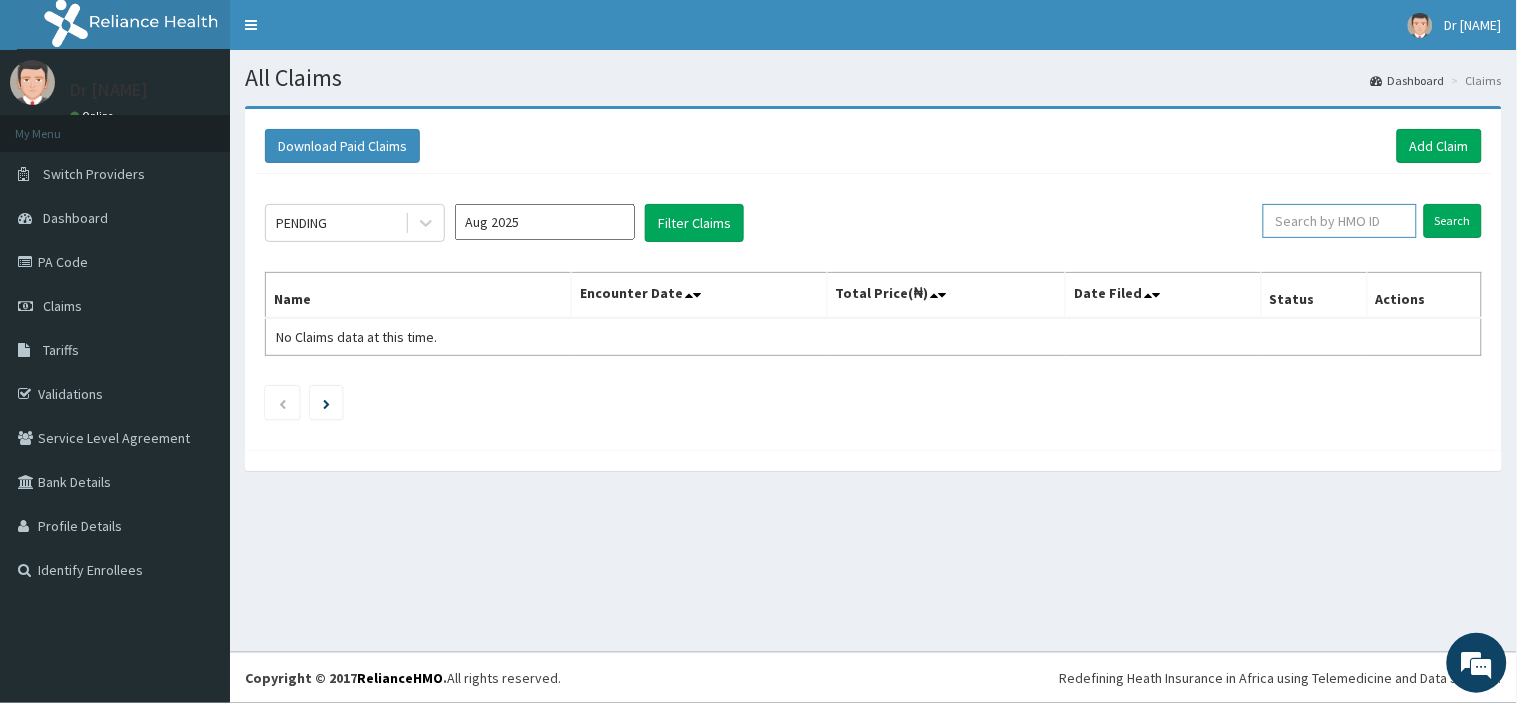 click at bounding box center (1340, 221) 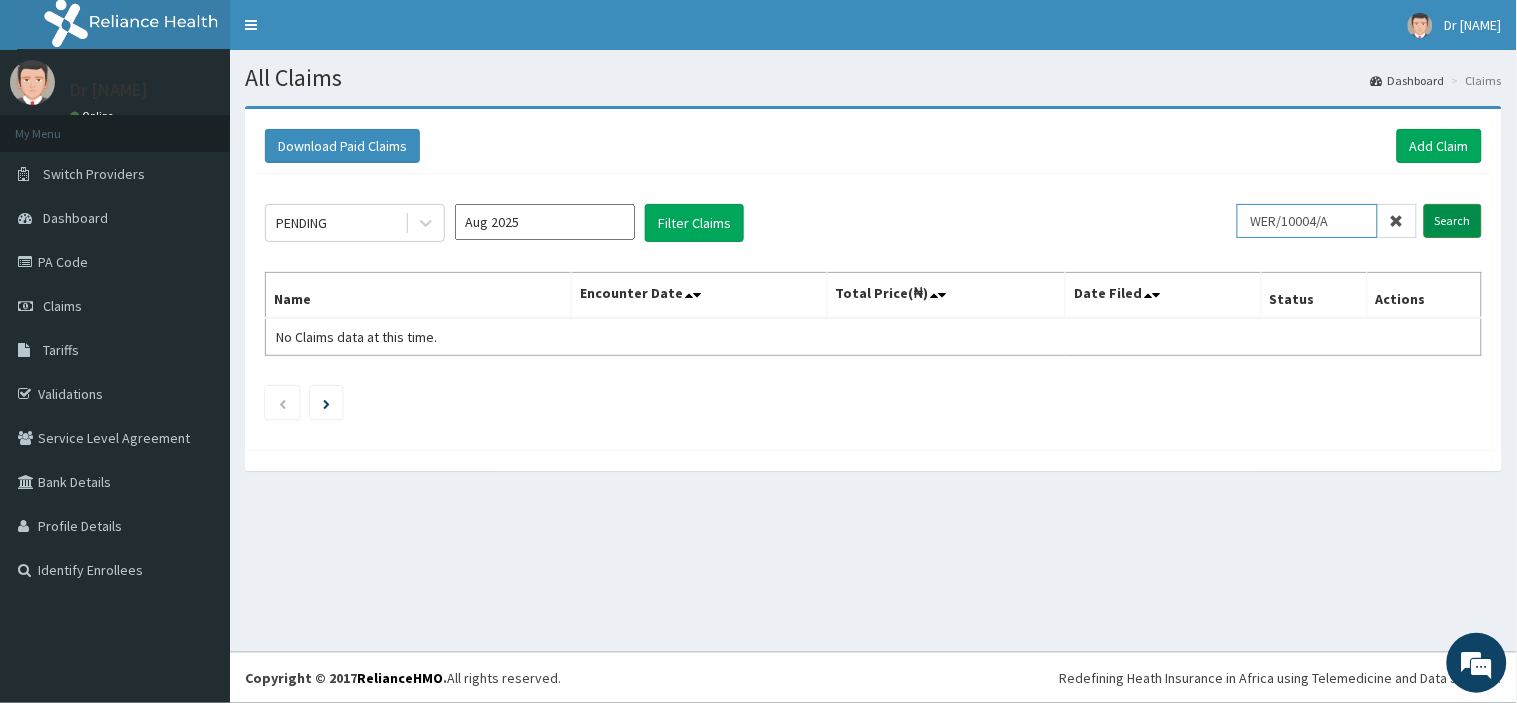 type on "WER/10004/A" 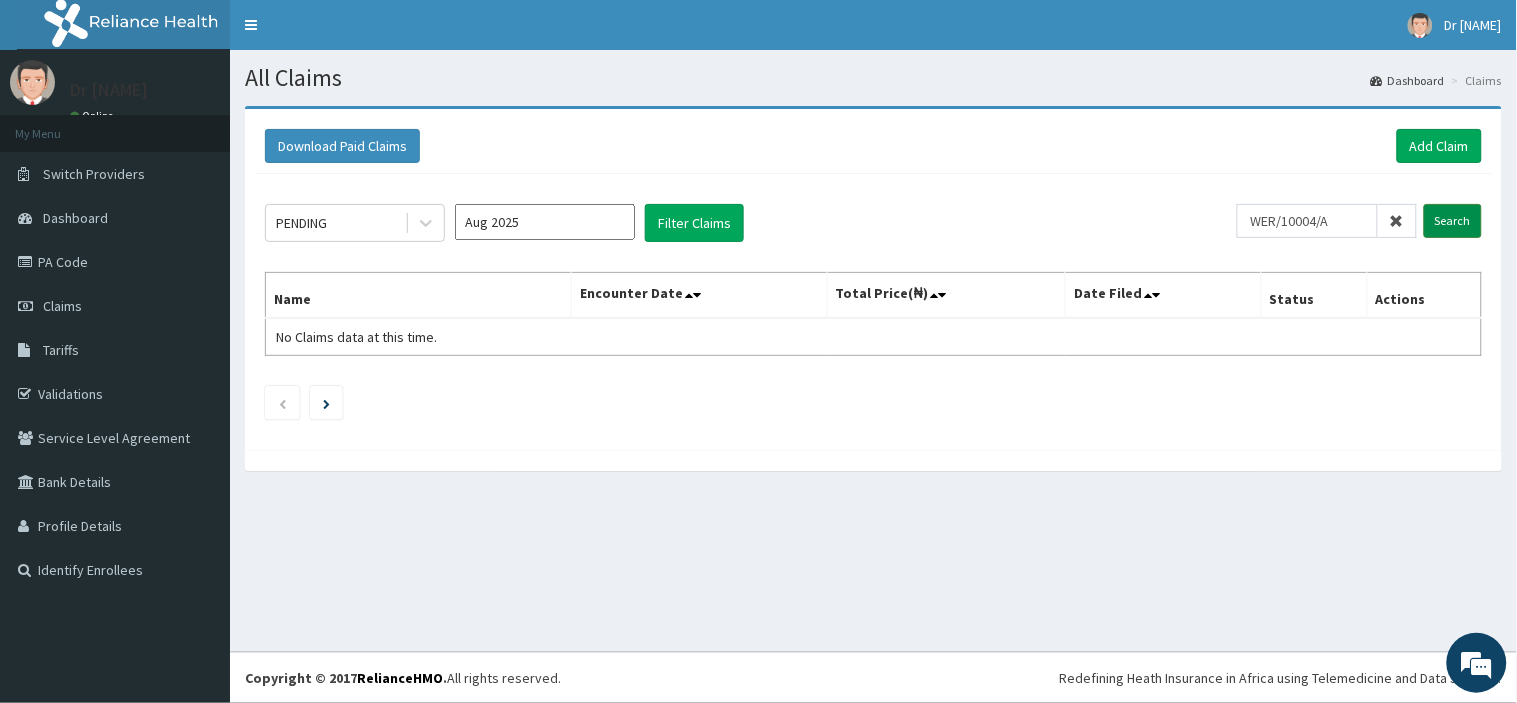 click on "Search" at bounding box center (1453, 221) 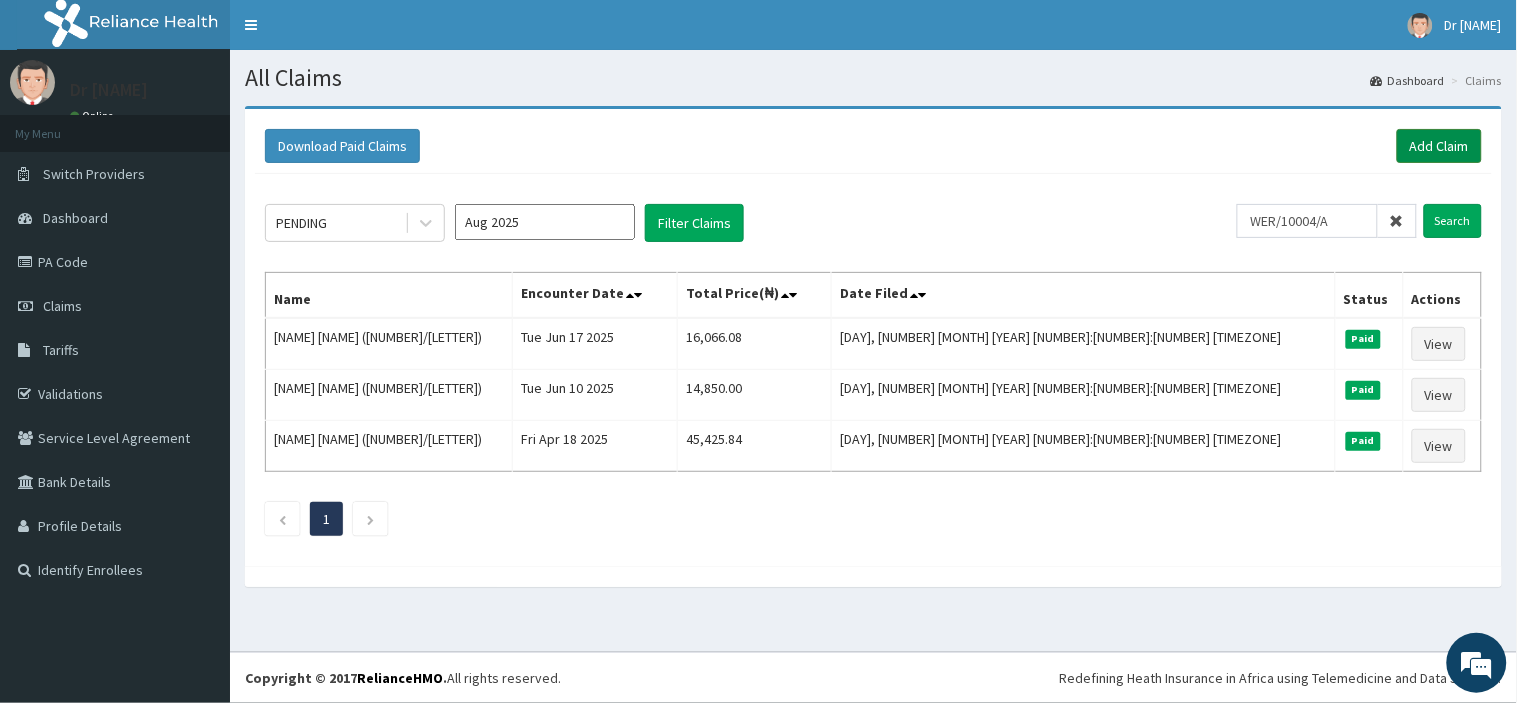 click on "Add Claim" at bounding box center (1439, 146) 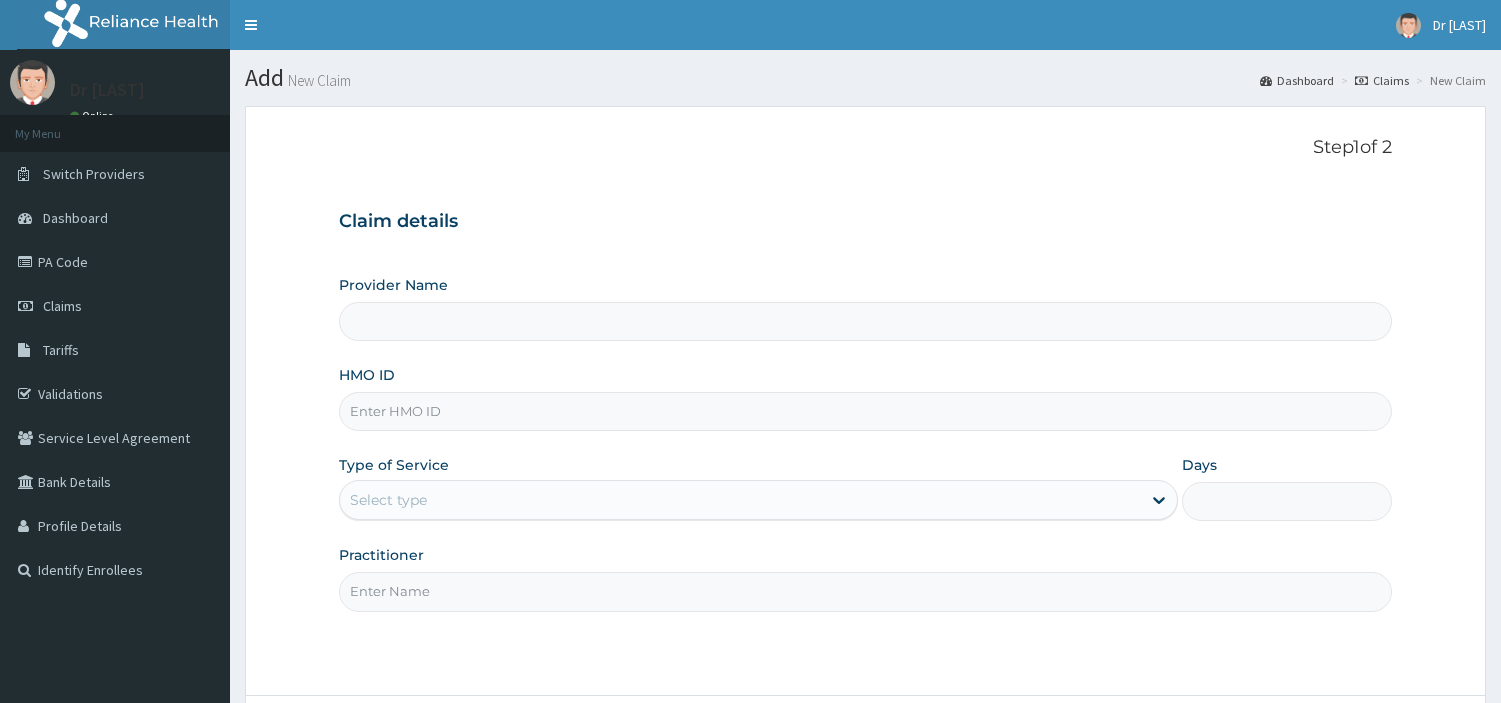 scroll, scrollTop: 0, scrollLeft: 0, axis: both 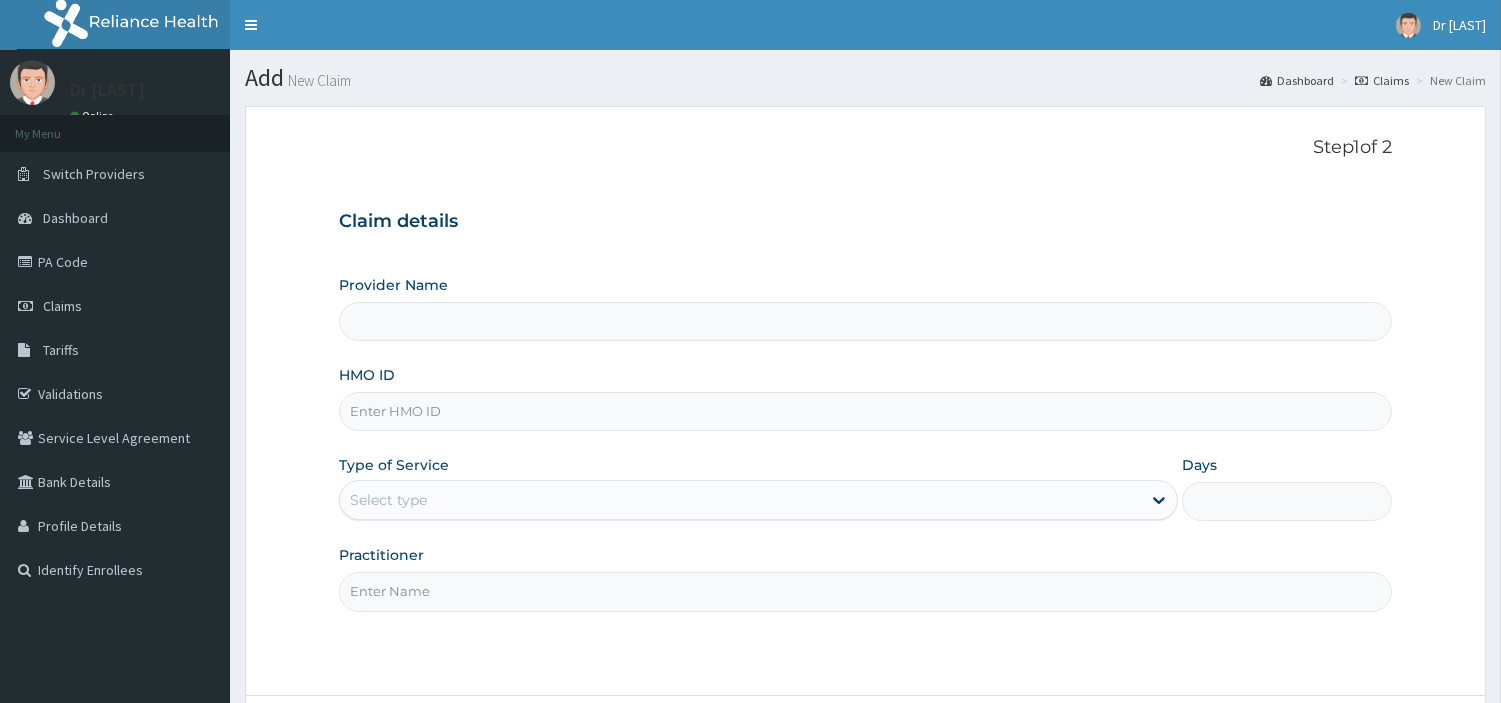 type on "R-Jolad Hospital Nig. Ltd" 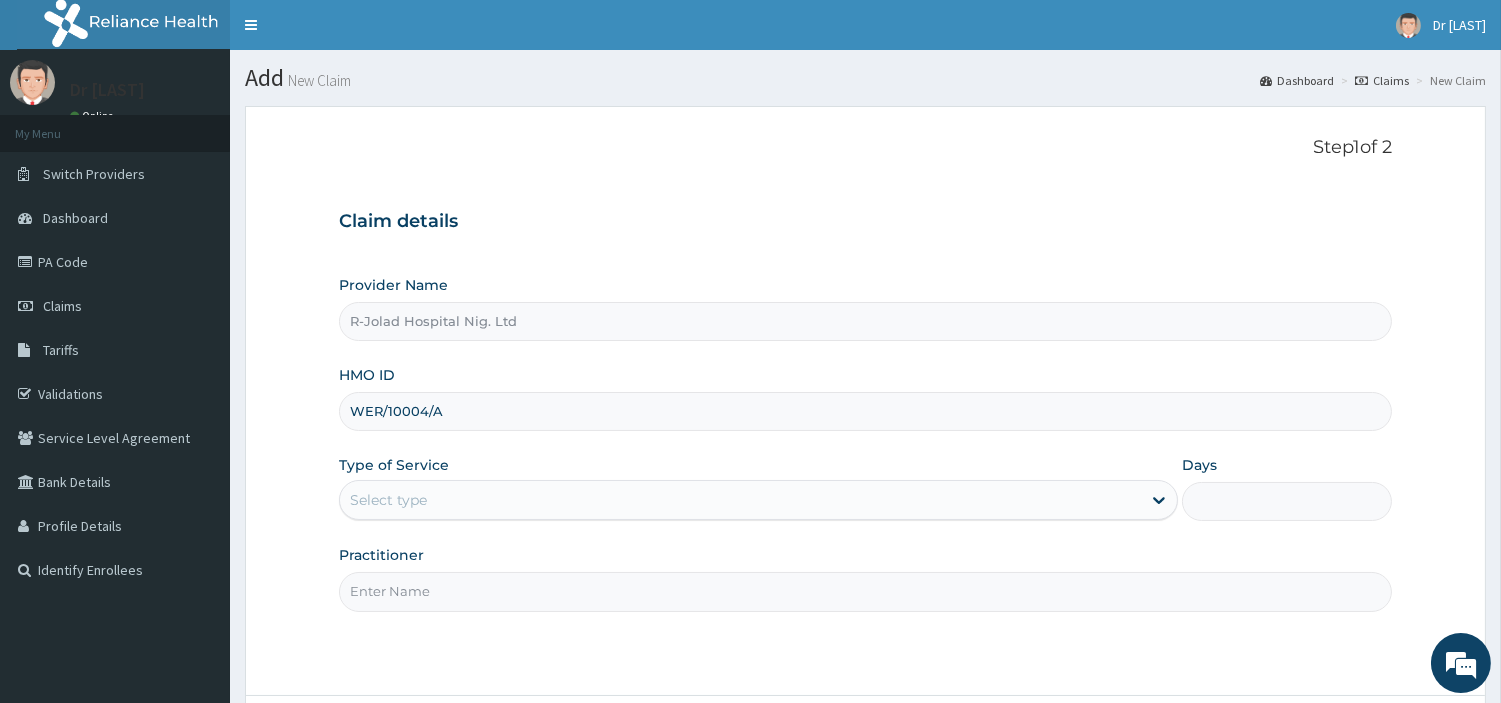 type on "WER/10004/A" 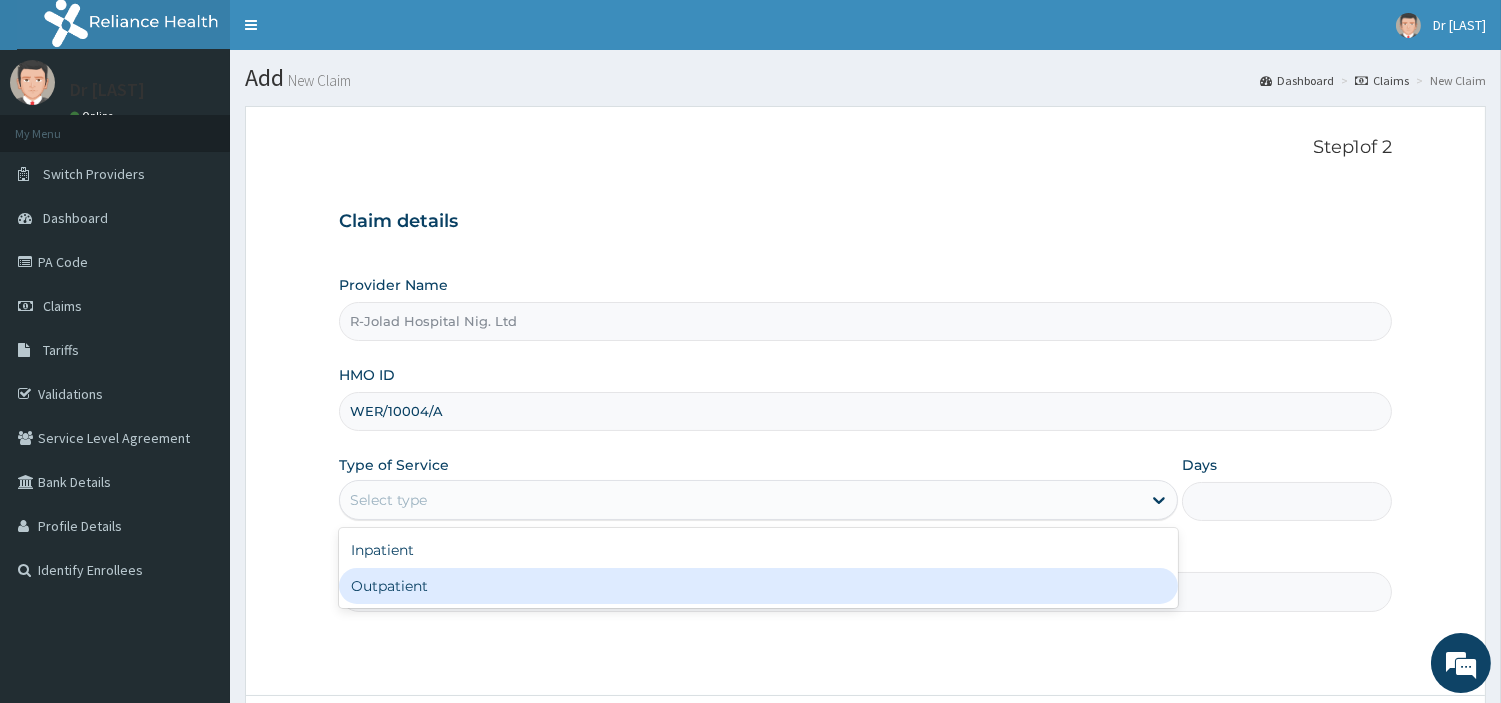 click on "Outpatient" at bounding box center [758, 586] 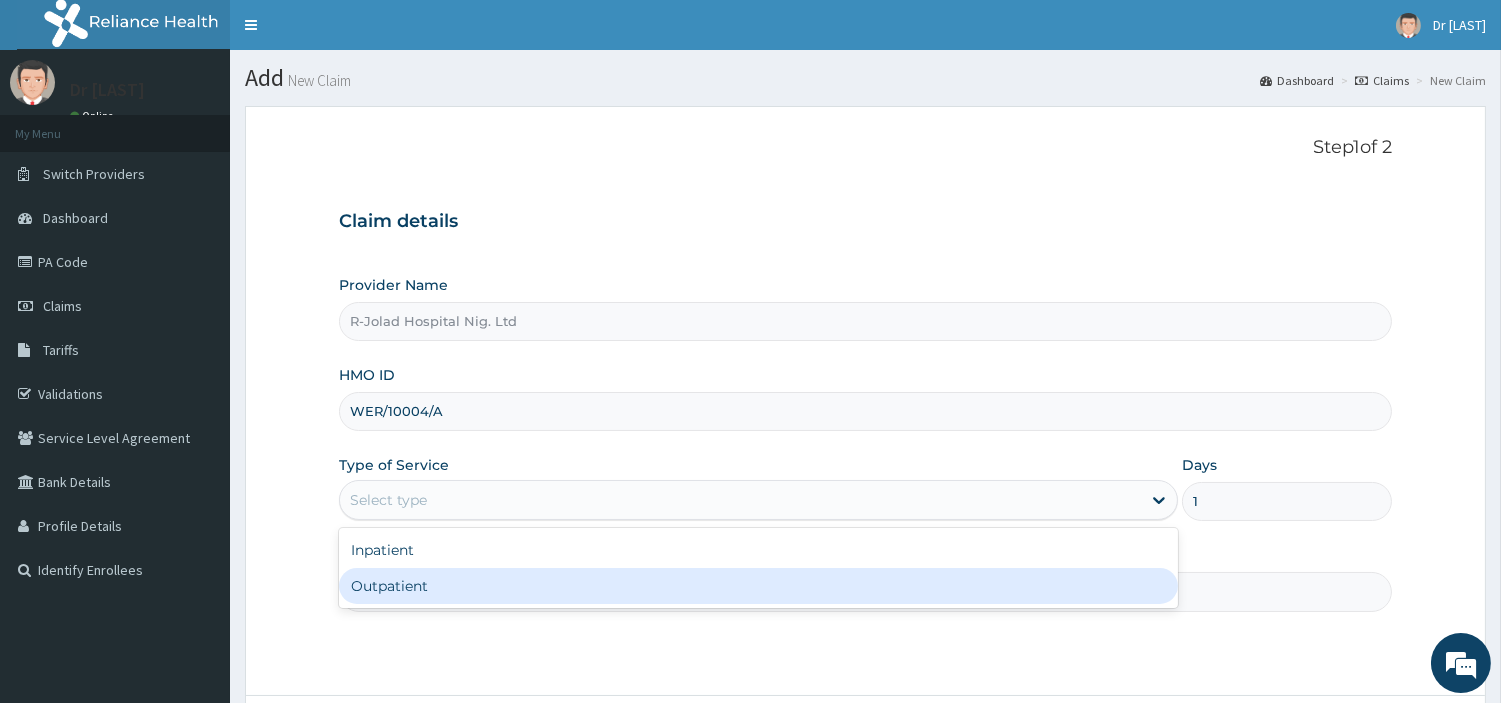 click on "Practitioner" at bounding box center [865, 591] 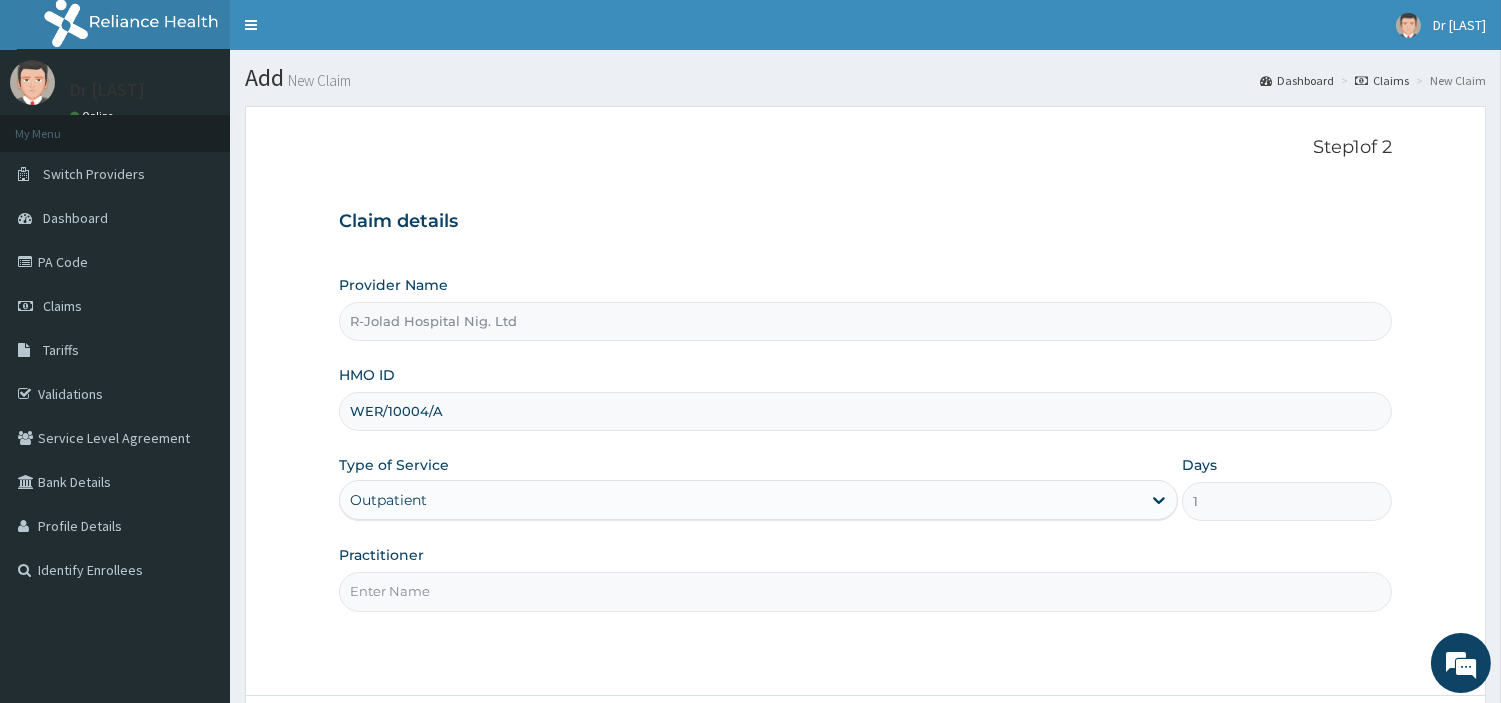 paste on "[FIRST] [LAST]" 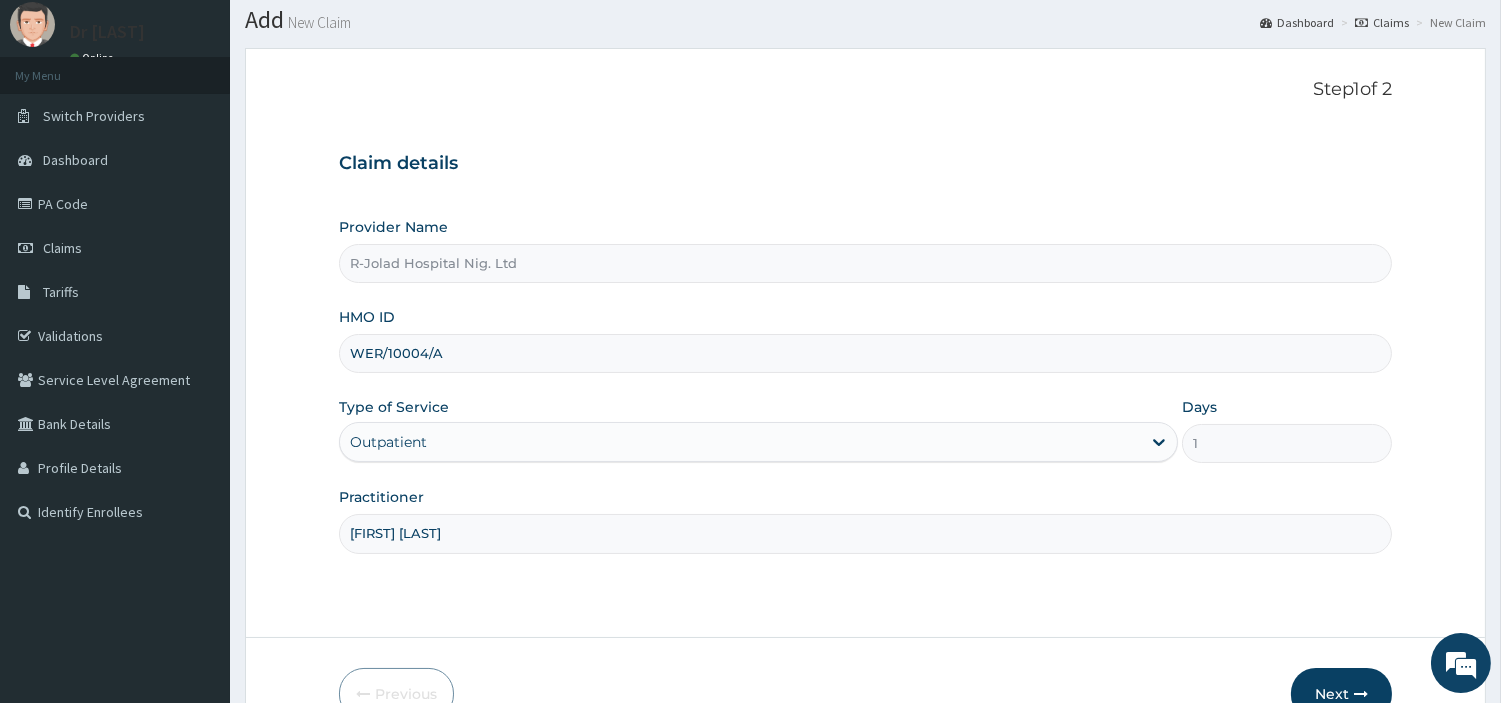 scroll, scrollTop: 61, scrollLeft: 0, axis: vertical 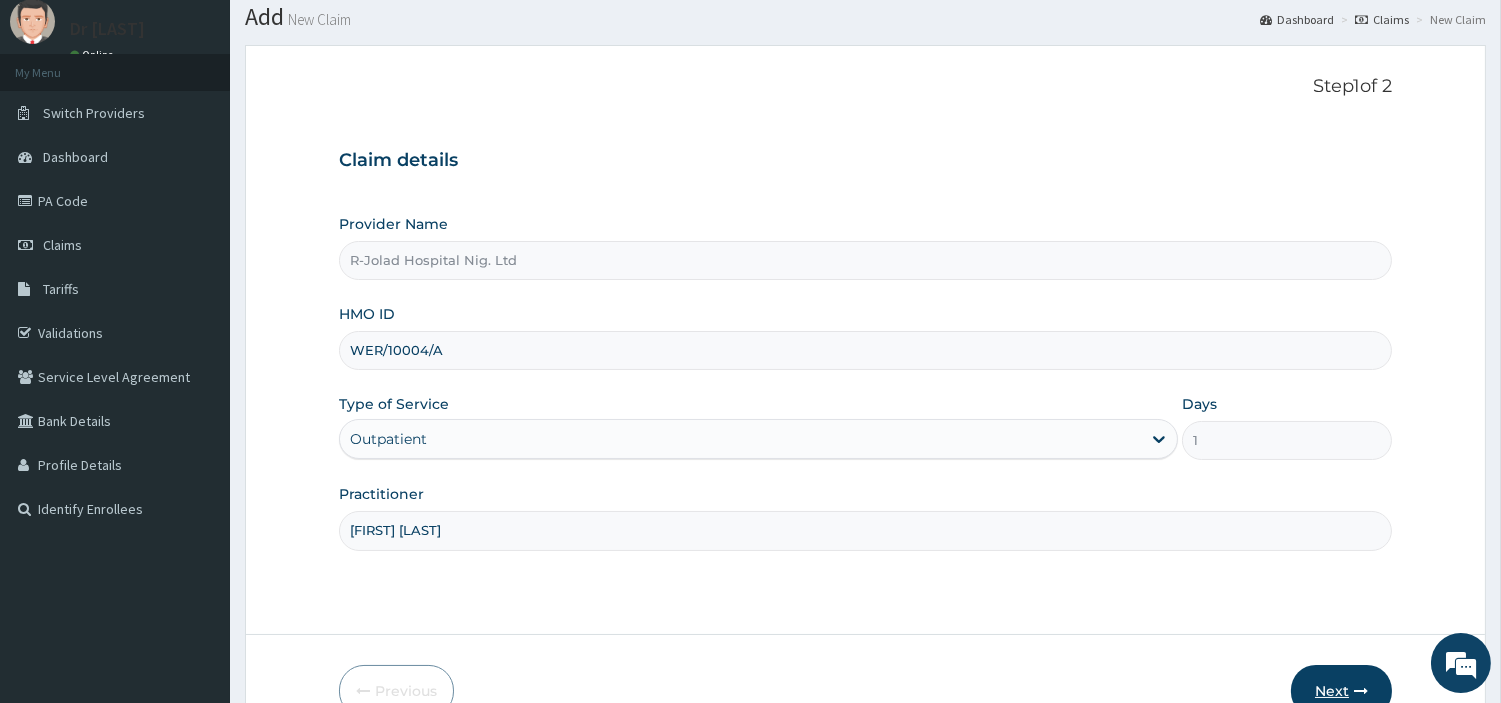 type on "[FIRST] [LAST]" 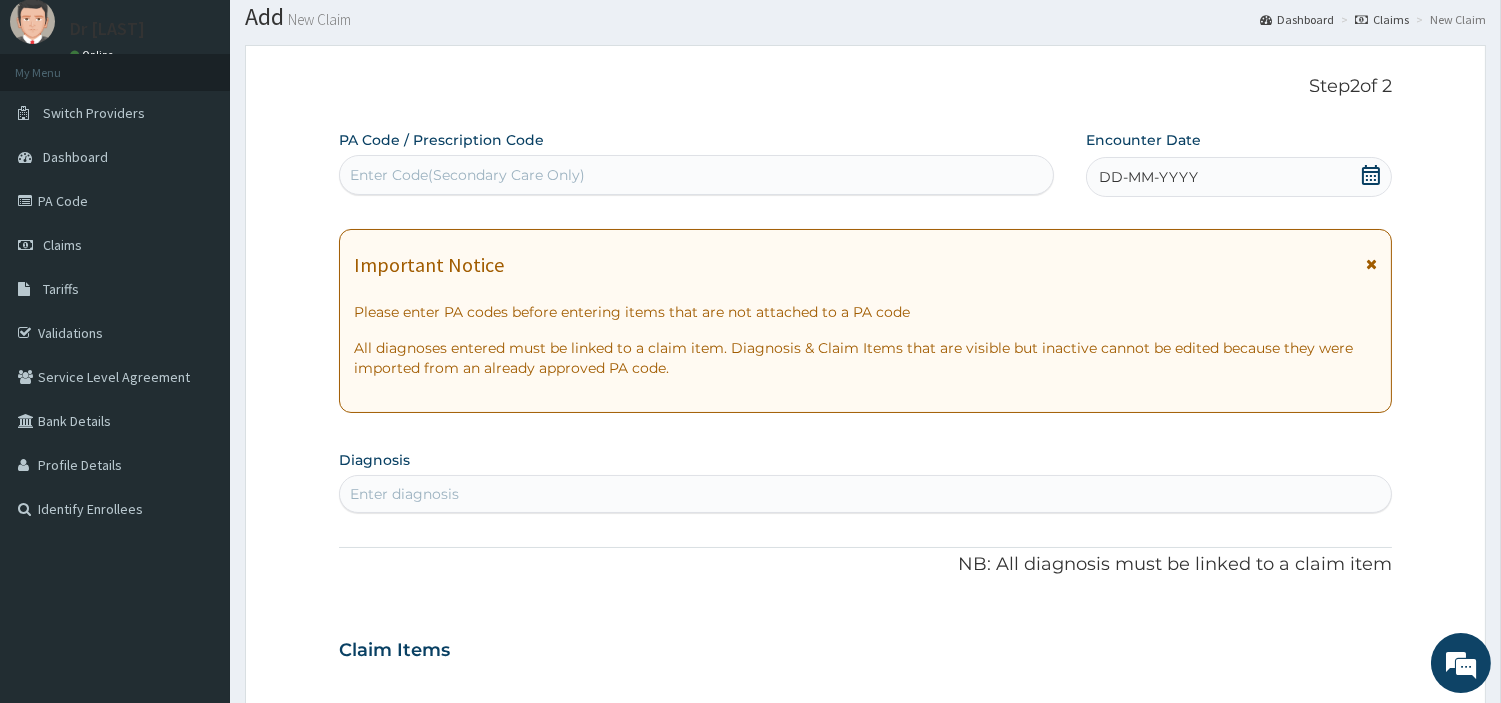 click on "Enter Code(Secondary Care Only)" at bounding box center (696, 175) 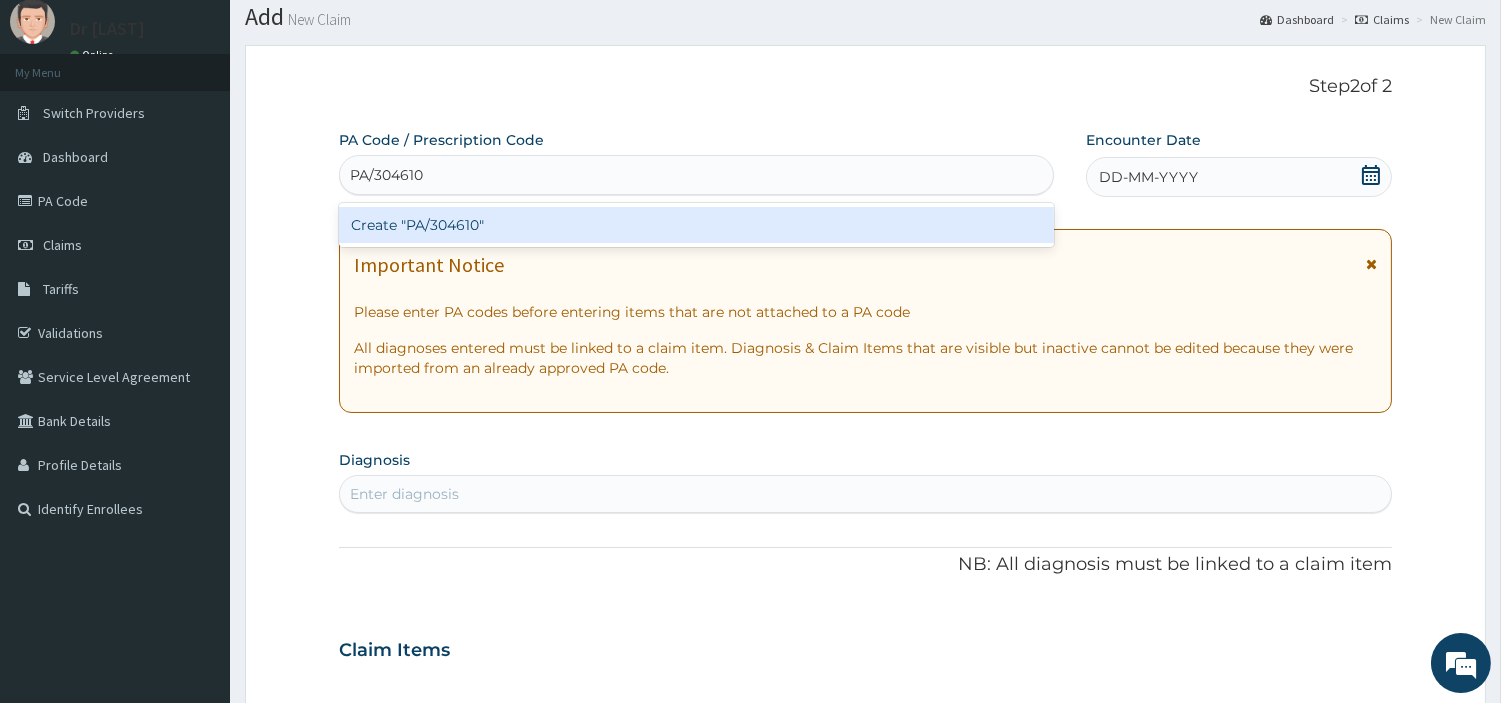 click on "Create "PA/304610"" at bounding box center (696, 225) 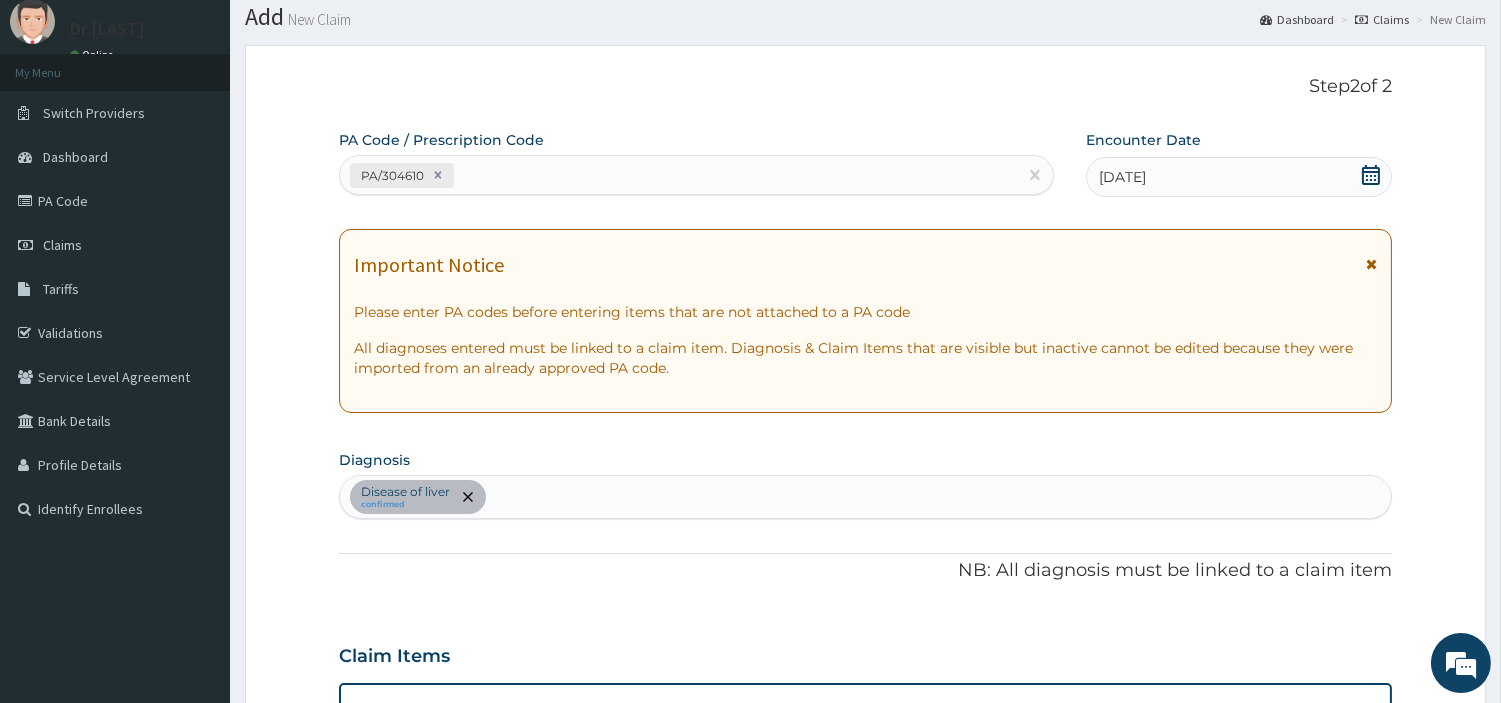 scroll, scrollTop: 478, scrollLeft: 0, axis: vertical 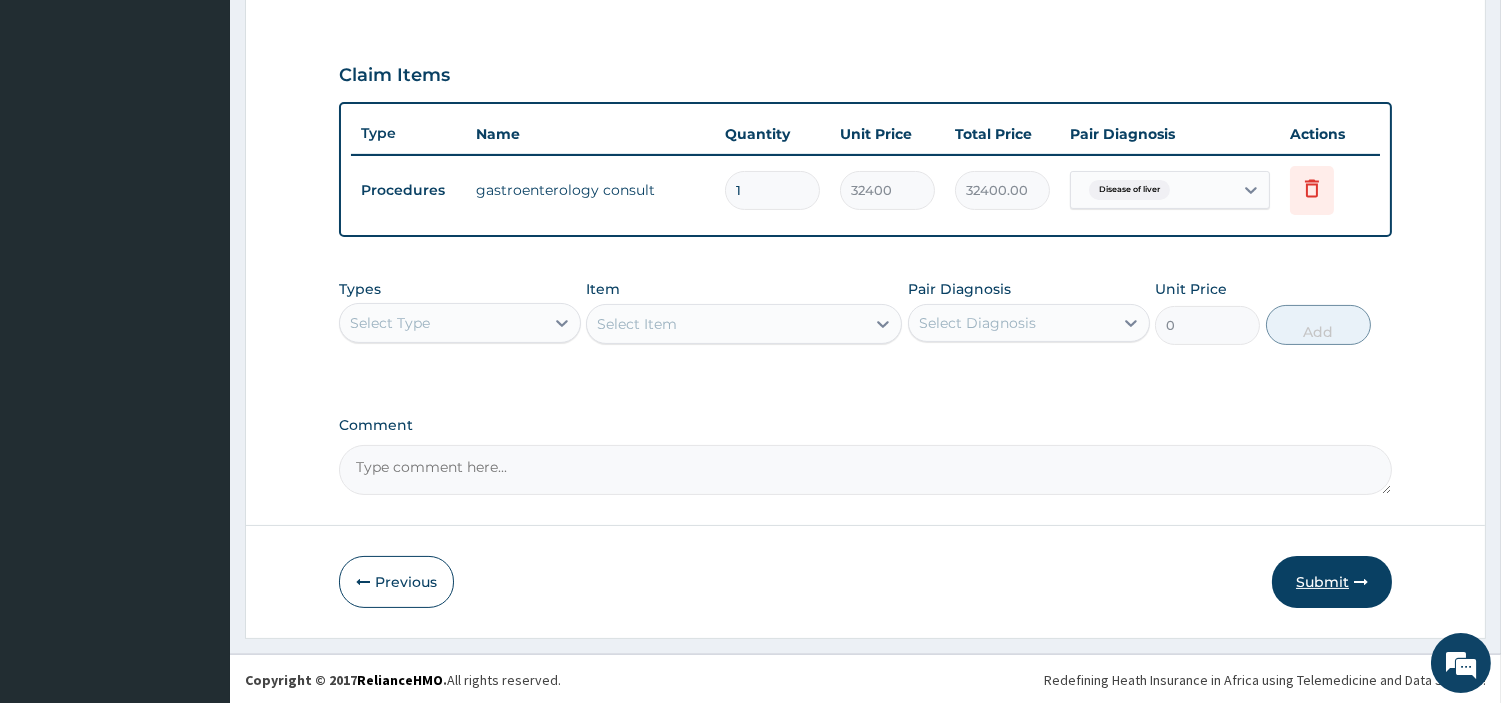click on "Submit" at bounding box center [1332, 582] 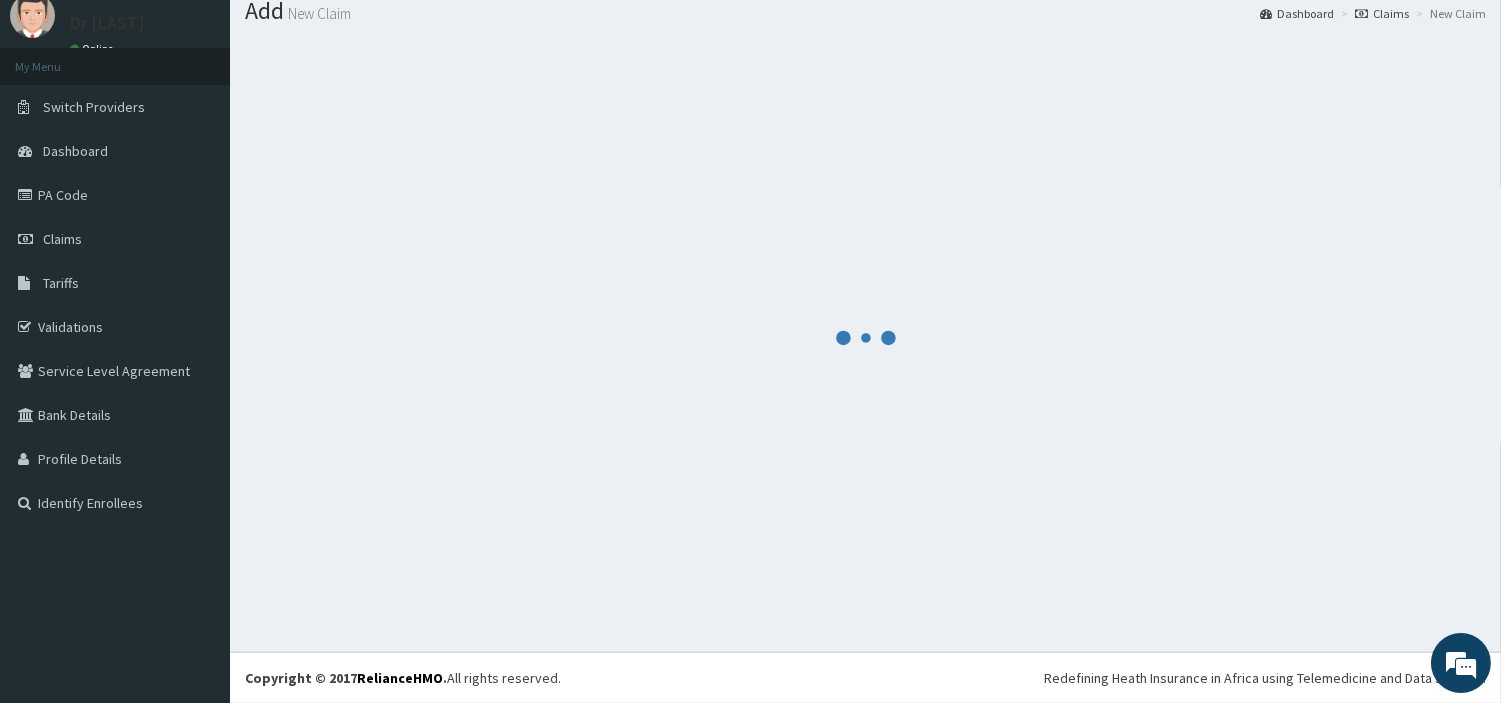 scroll, scrollTop: 66, scrollLeft: 0, axis: vertical 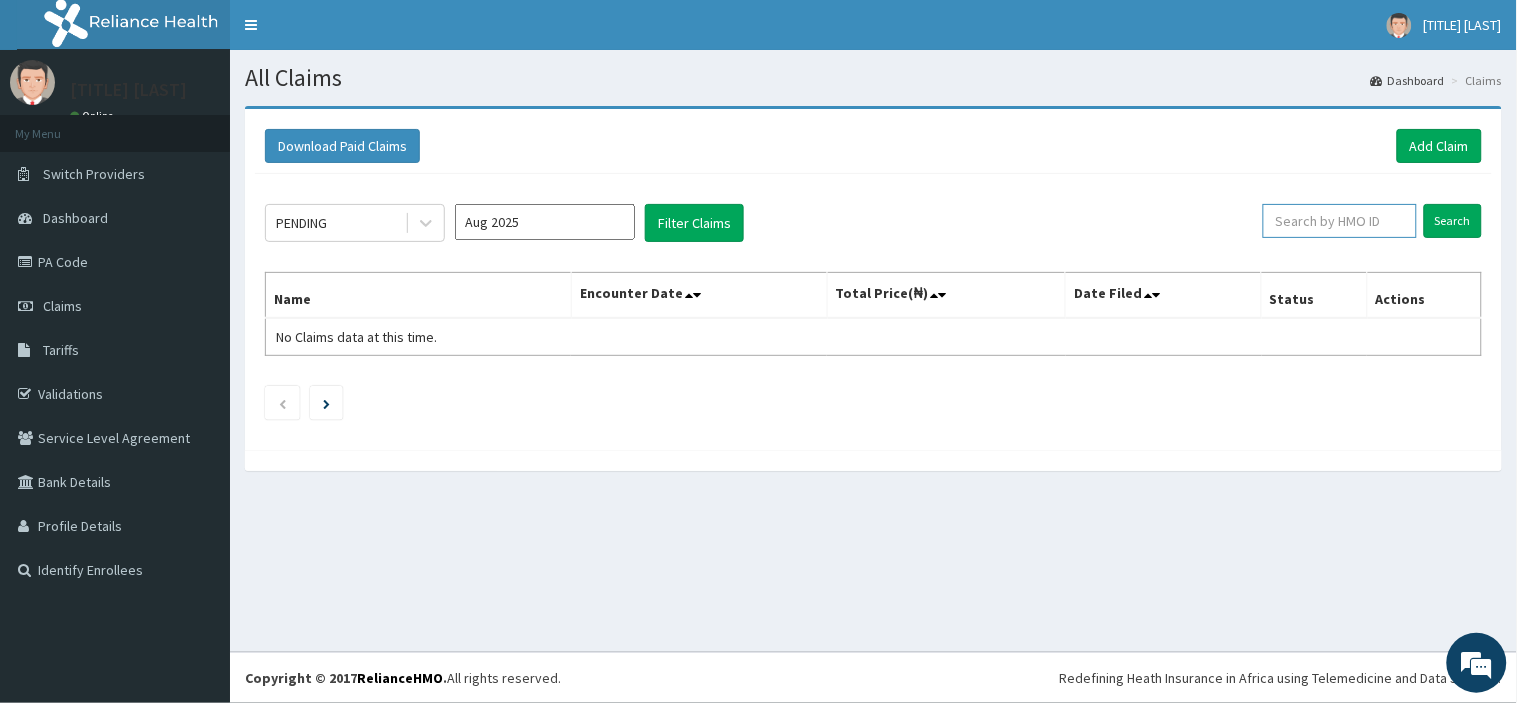 click at bounding box center [1340, 221] 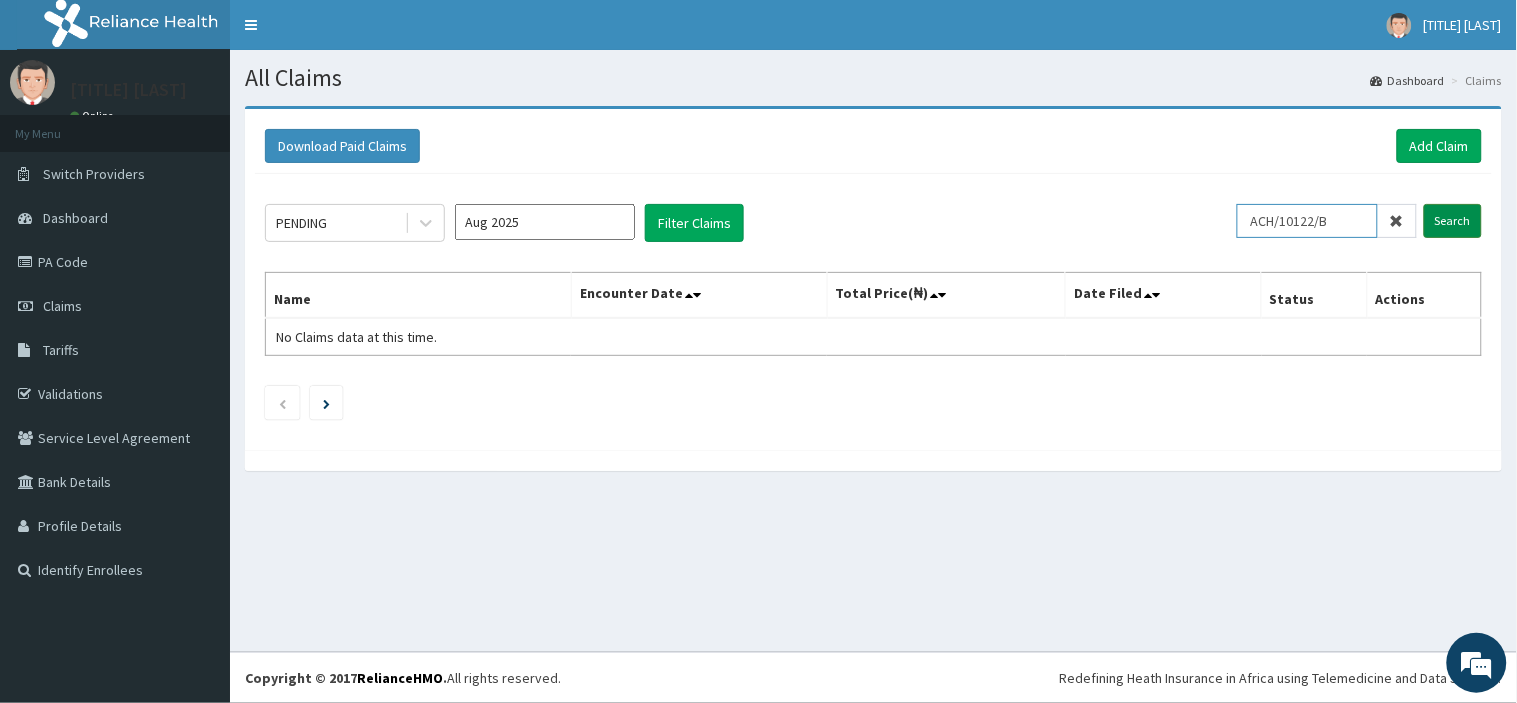 type on "ACH/10122/B" 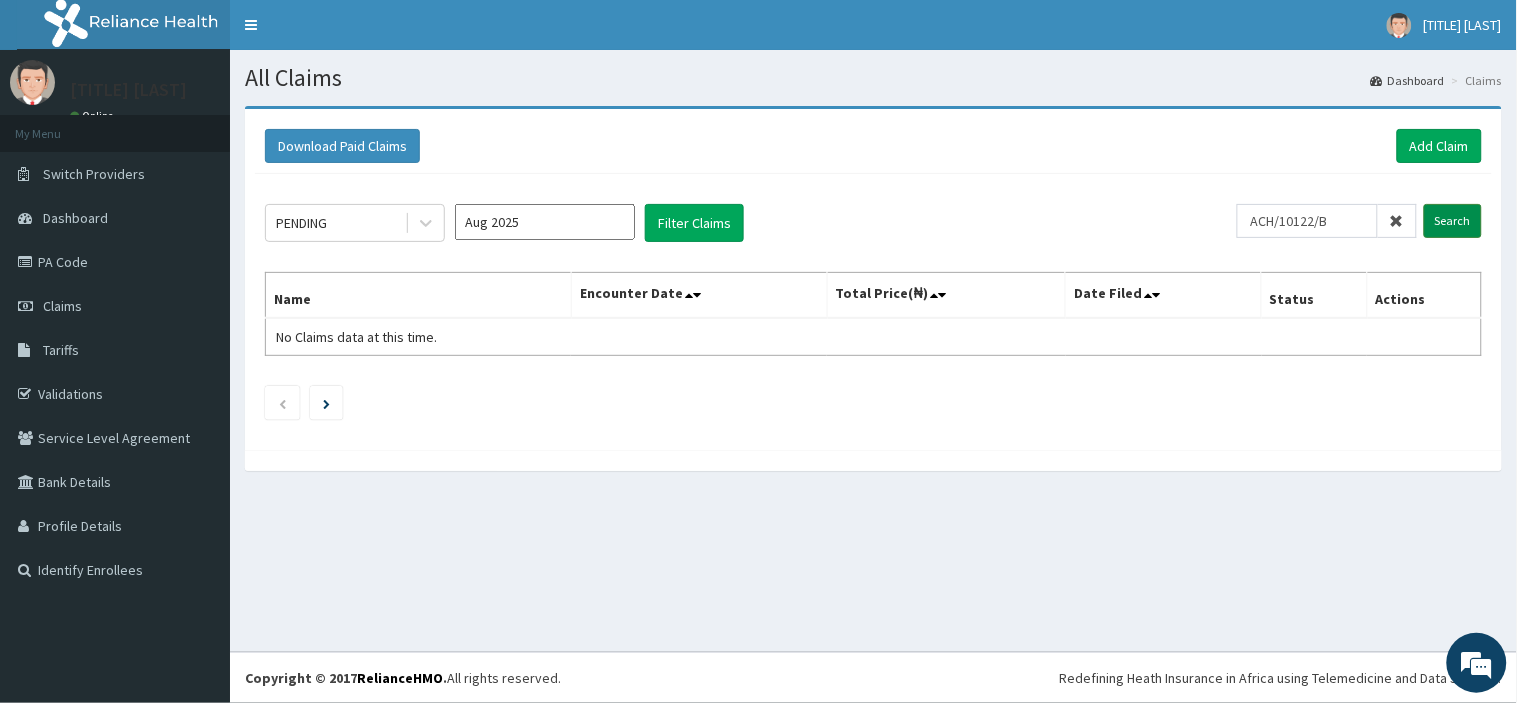 click on "Search" at bounding box center (1453, 221) 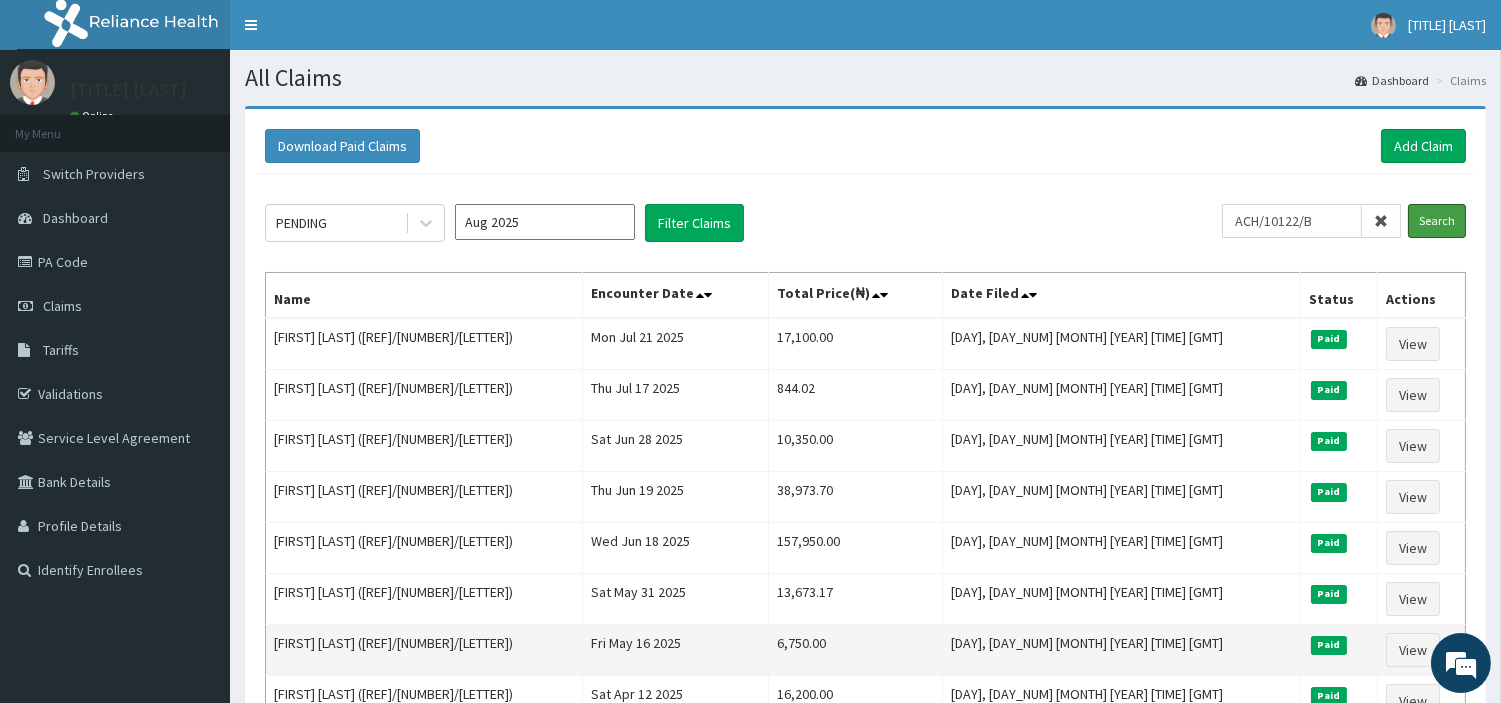 scroll, scrollTop: 0, scrollLeft: 0, axis: both 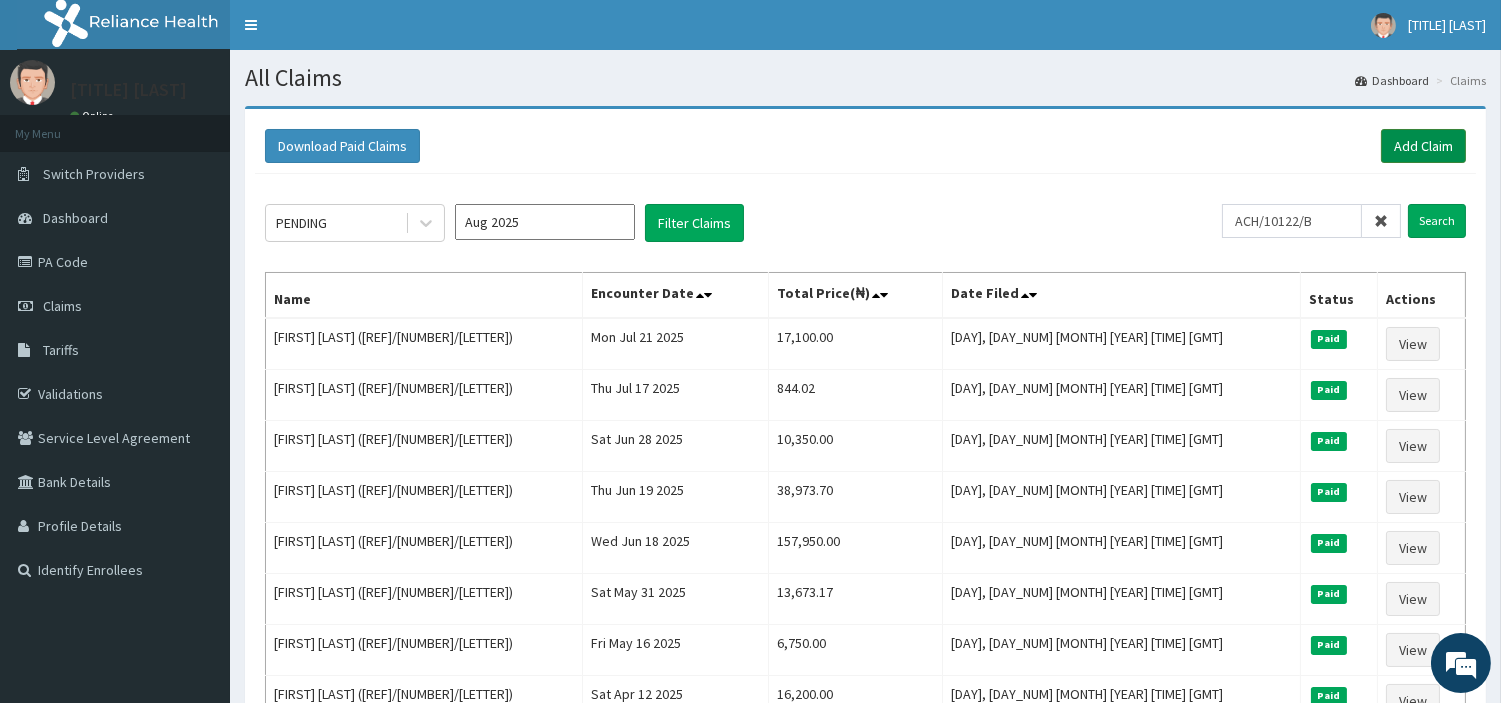 click on "Add Claim" at bounding box center [1423, 146] 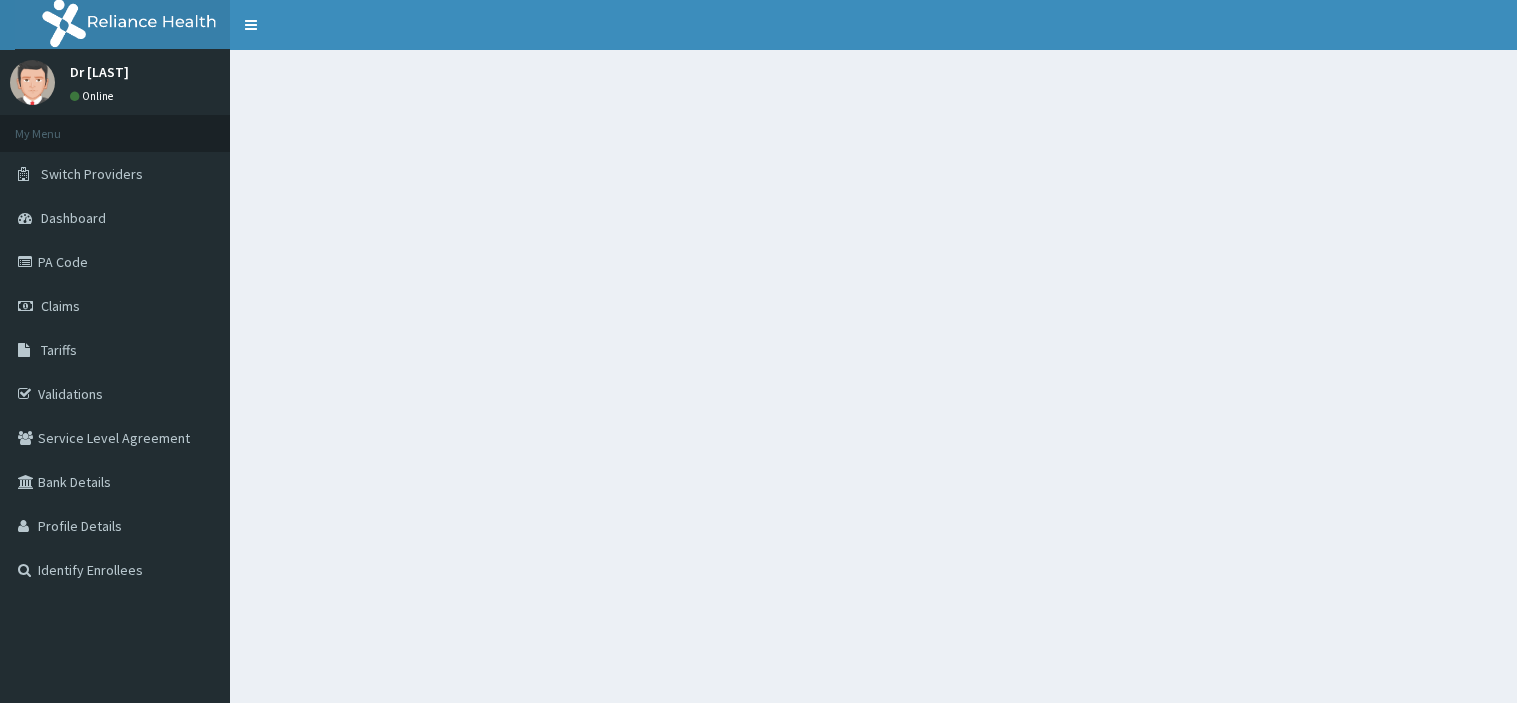 scroll, scrollTop: 0, scrollLeft: 0, axis: both 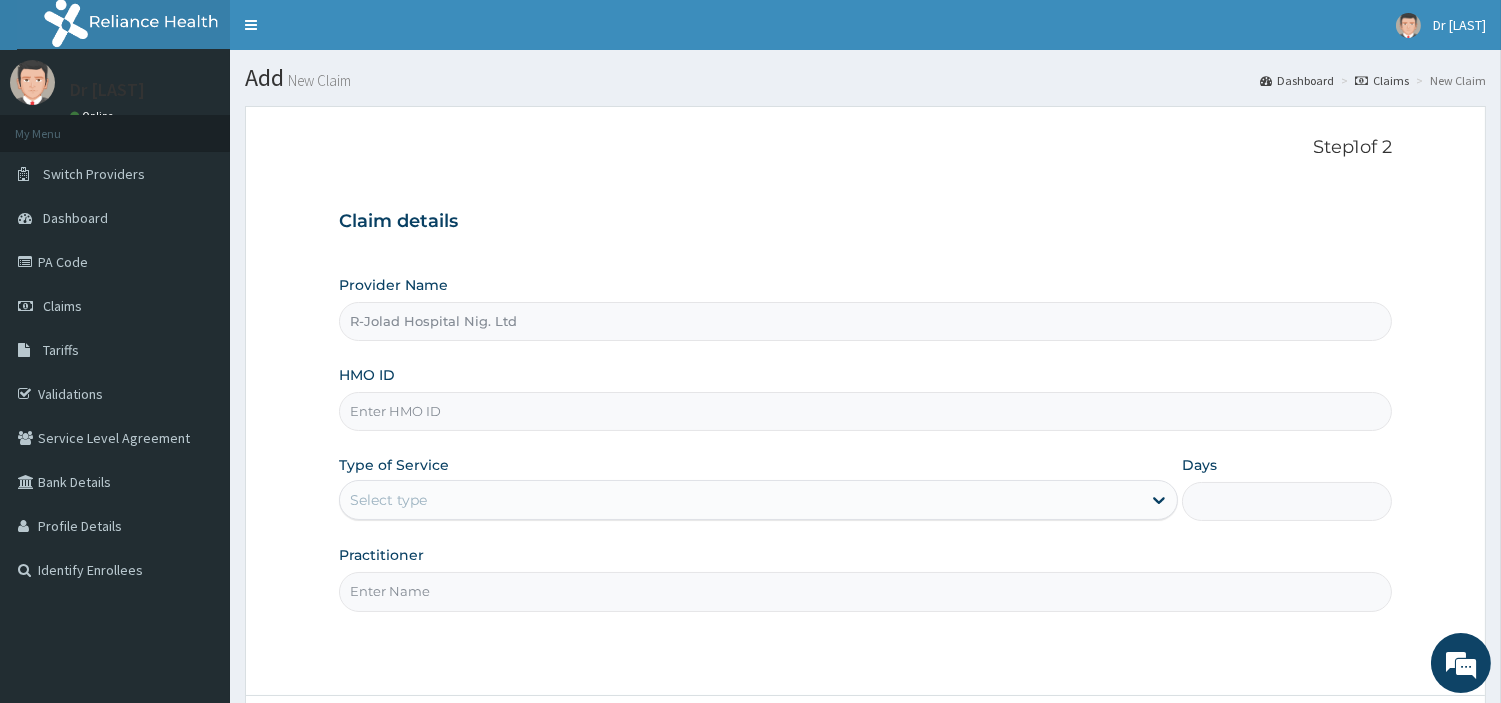 click on "HMO ID" at bounding box center (865, 411) 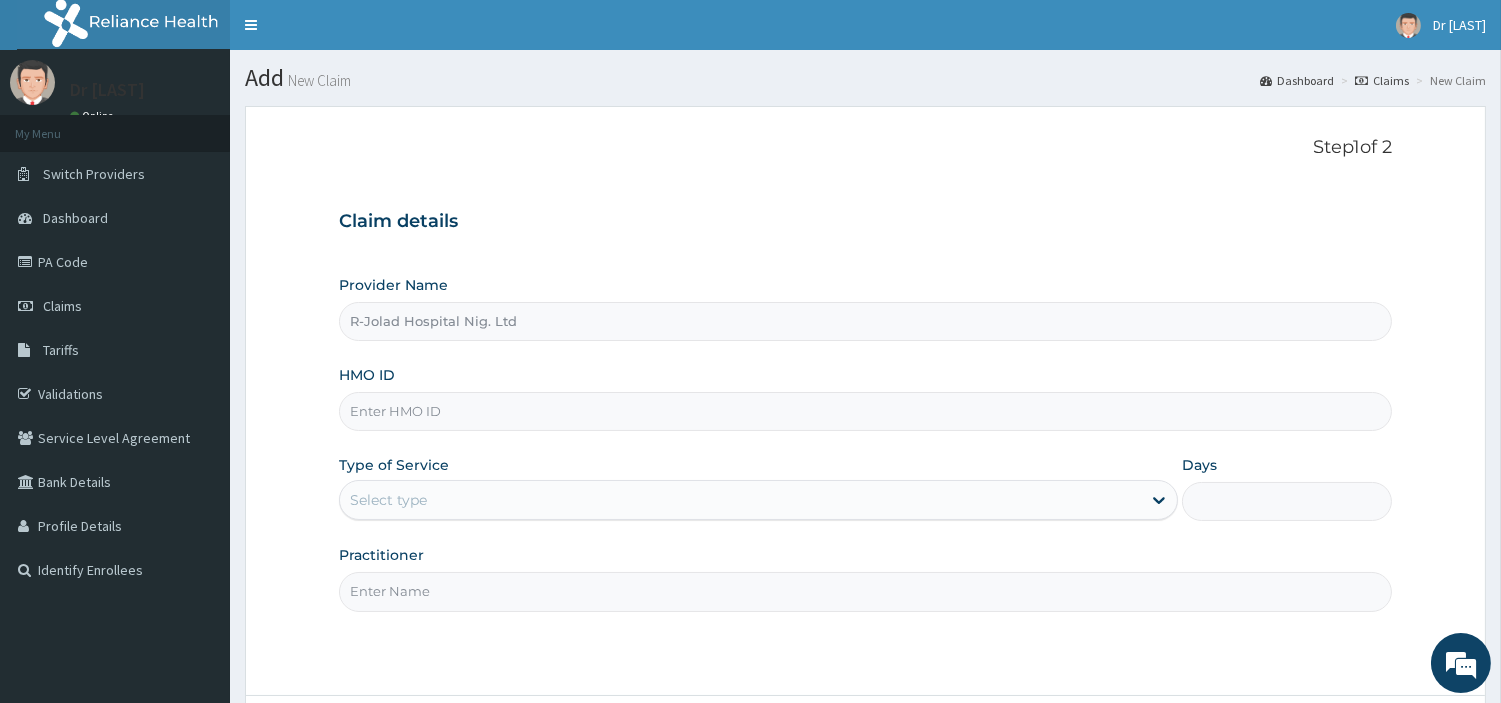 paste on "ACH/10122/B" 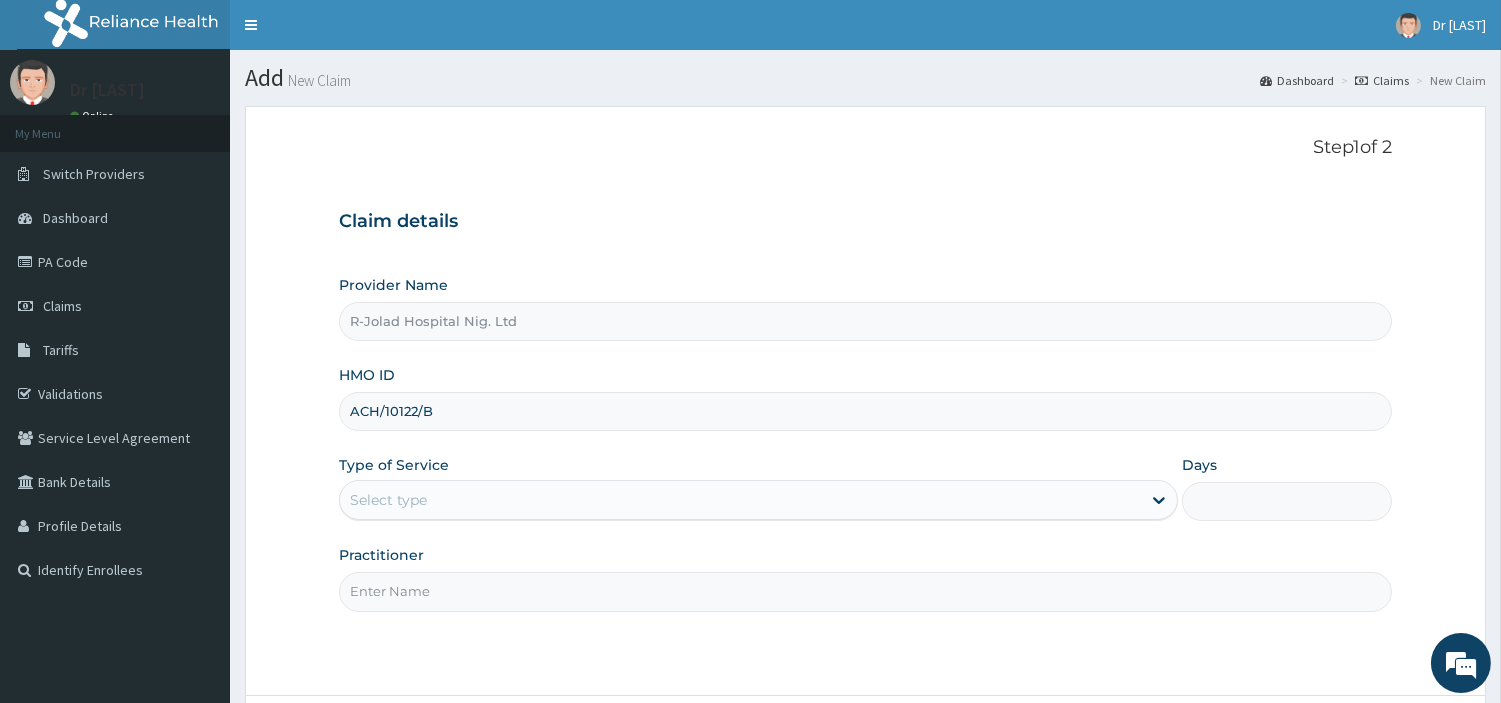 type on "ACH/10122/B" 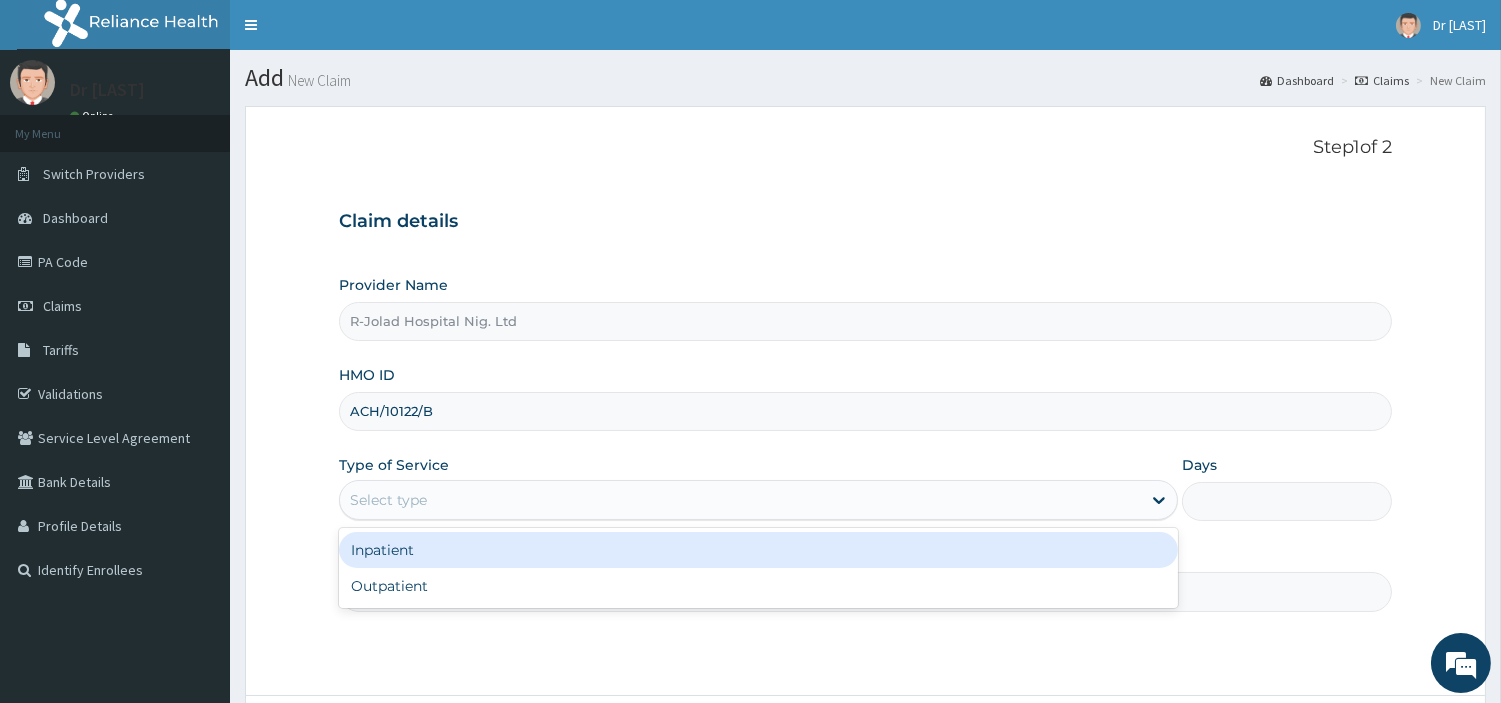 click on "Select type" at bounding box center (740, 500) 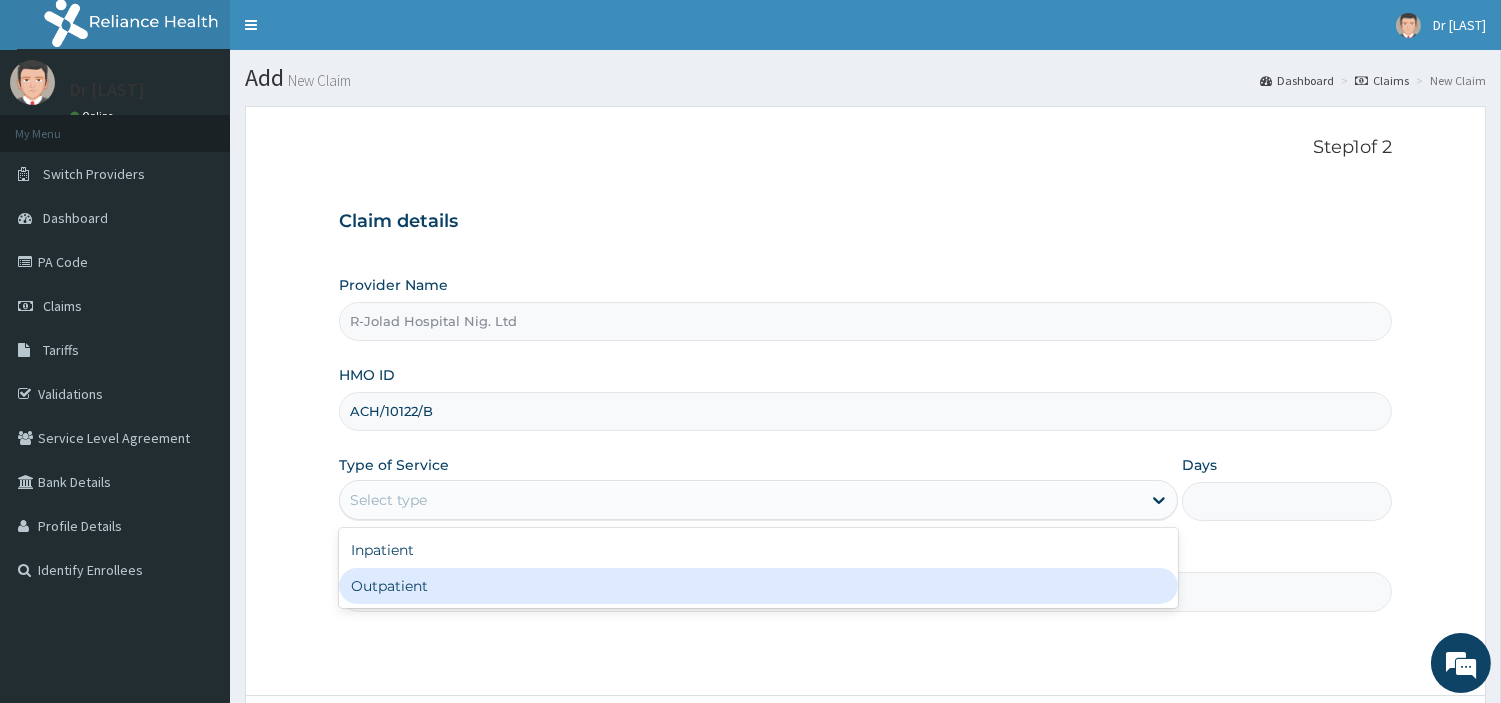 click on "Outpatient" at bounding box center [758, 586] 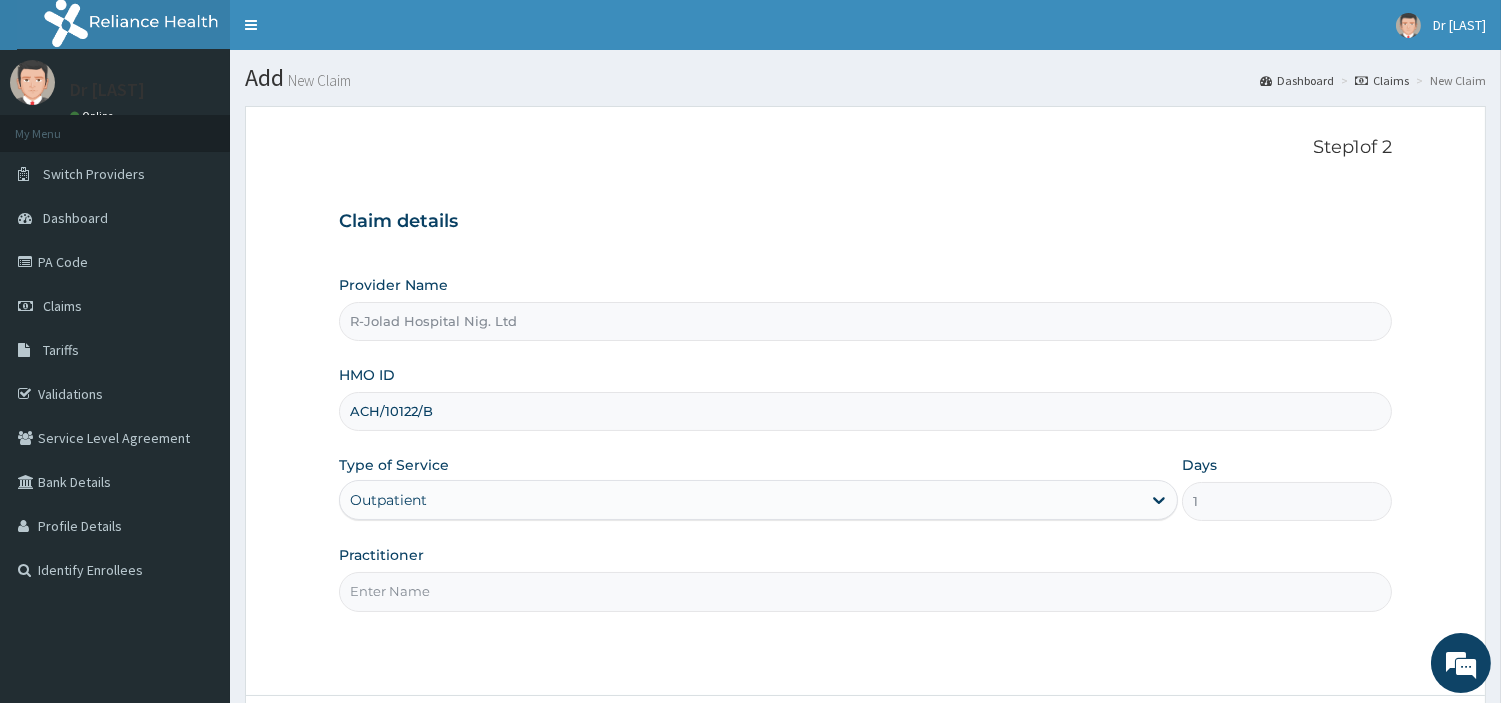 click on "Practitioner" at bounding box center (865, 591) 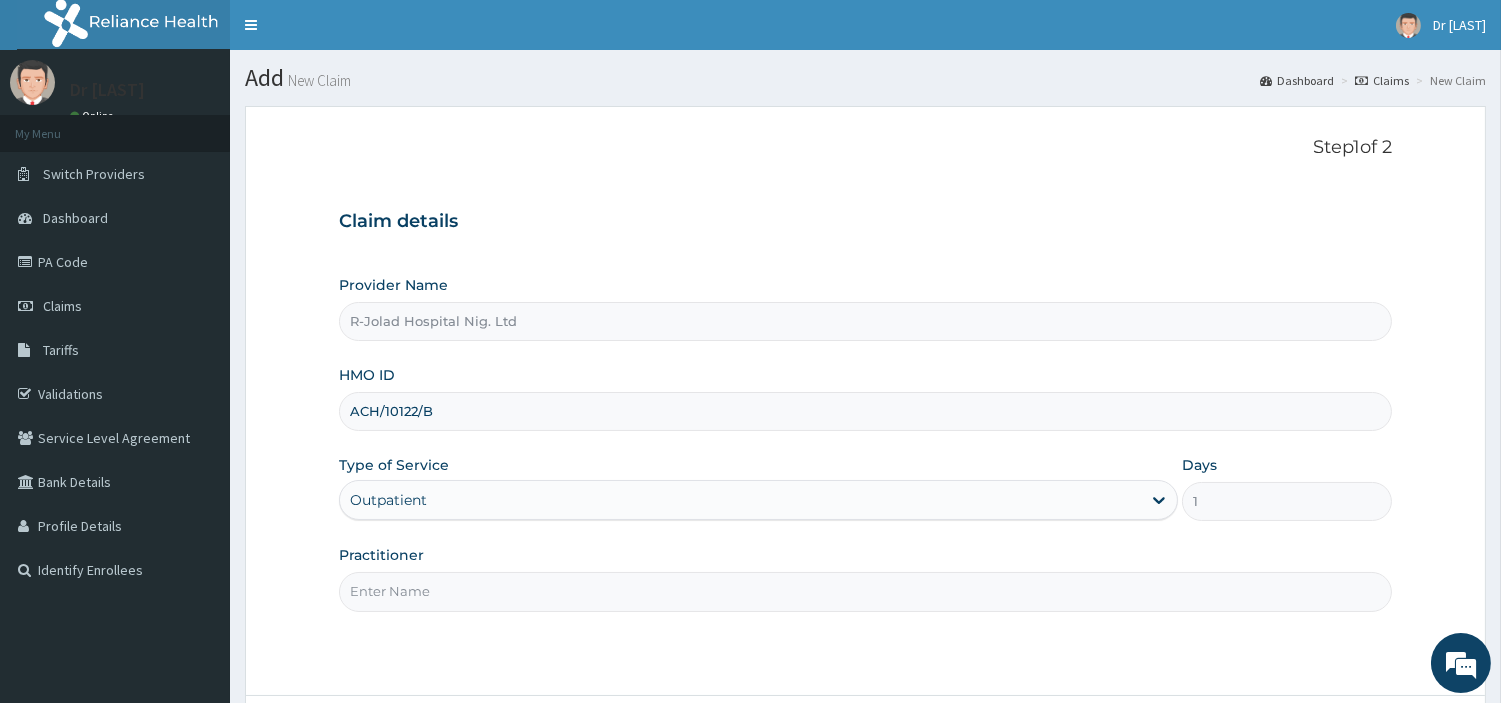 paste on "MICHAEL IYANA" 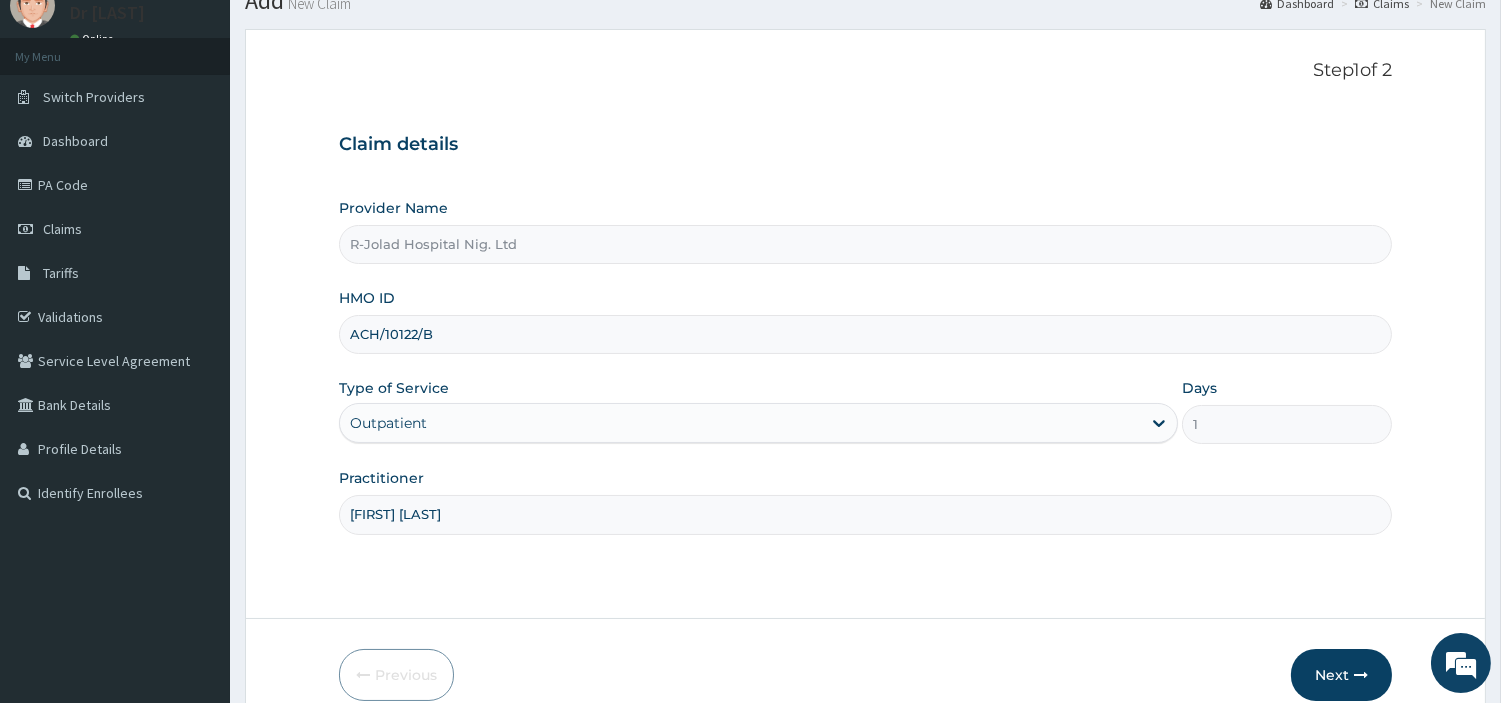 scroll, scrollTop: 172, scrollLeft: 0, axis: vertical 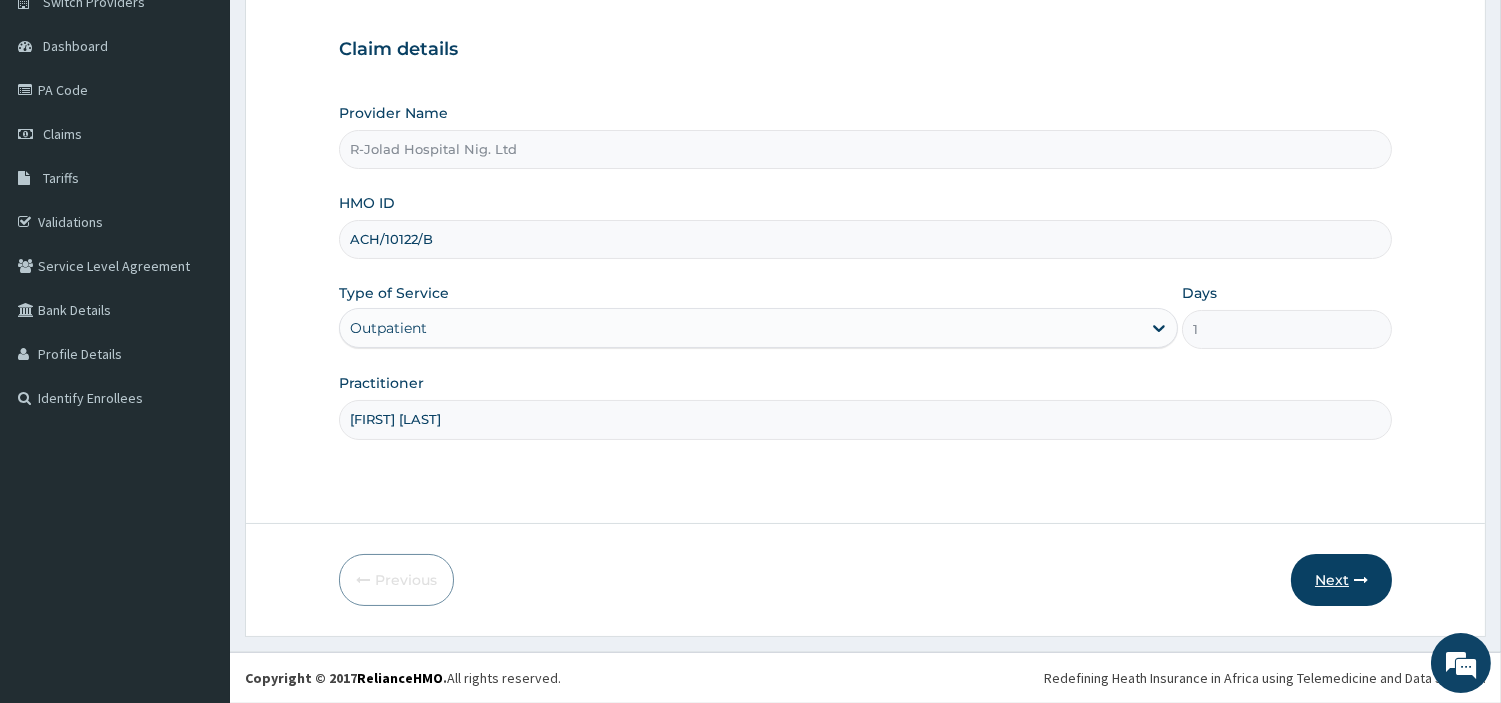 type on "MICHAEL IYANA" 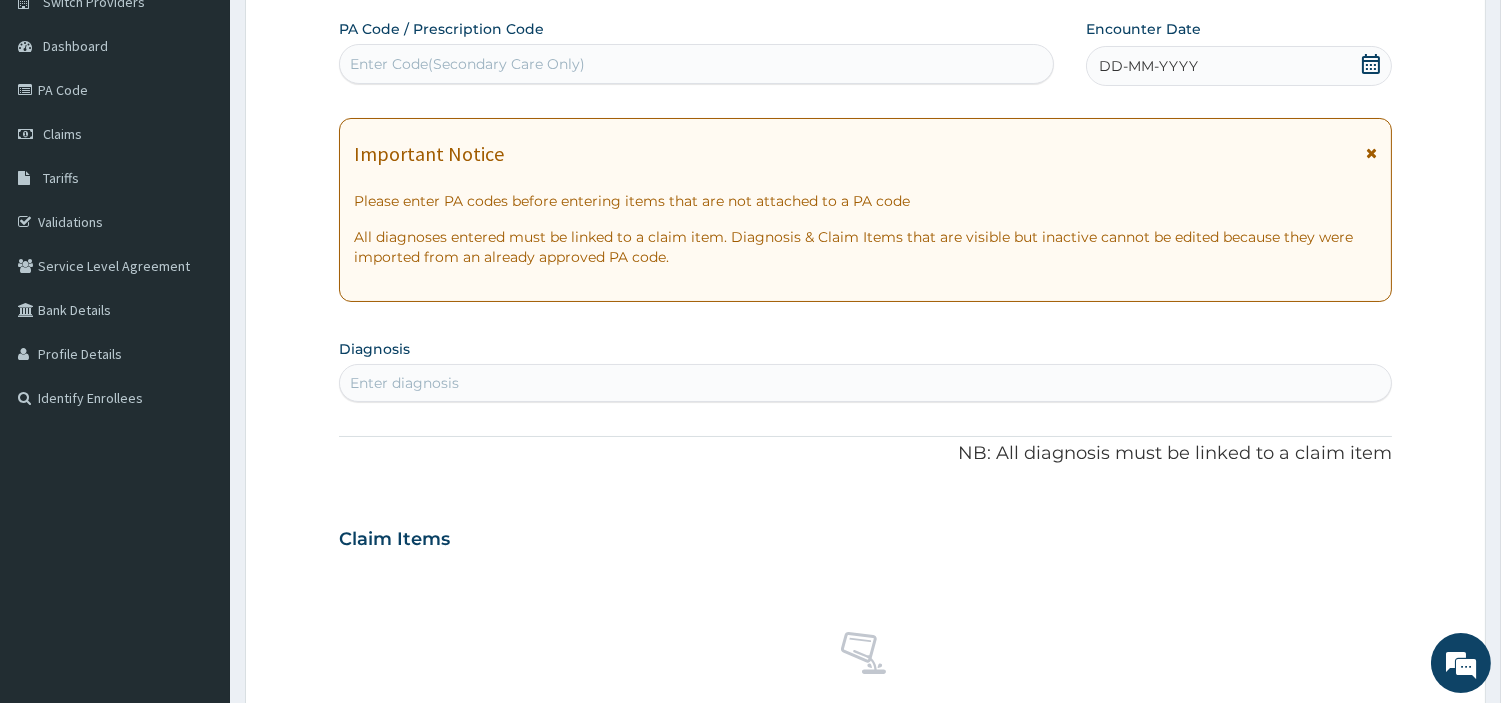 click on "Enter Code(Secondary Care Only)" at bounding box center [696, 64] 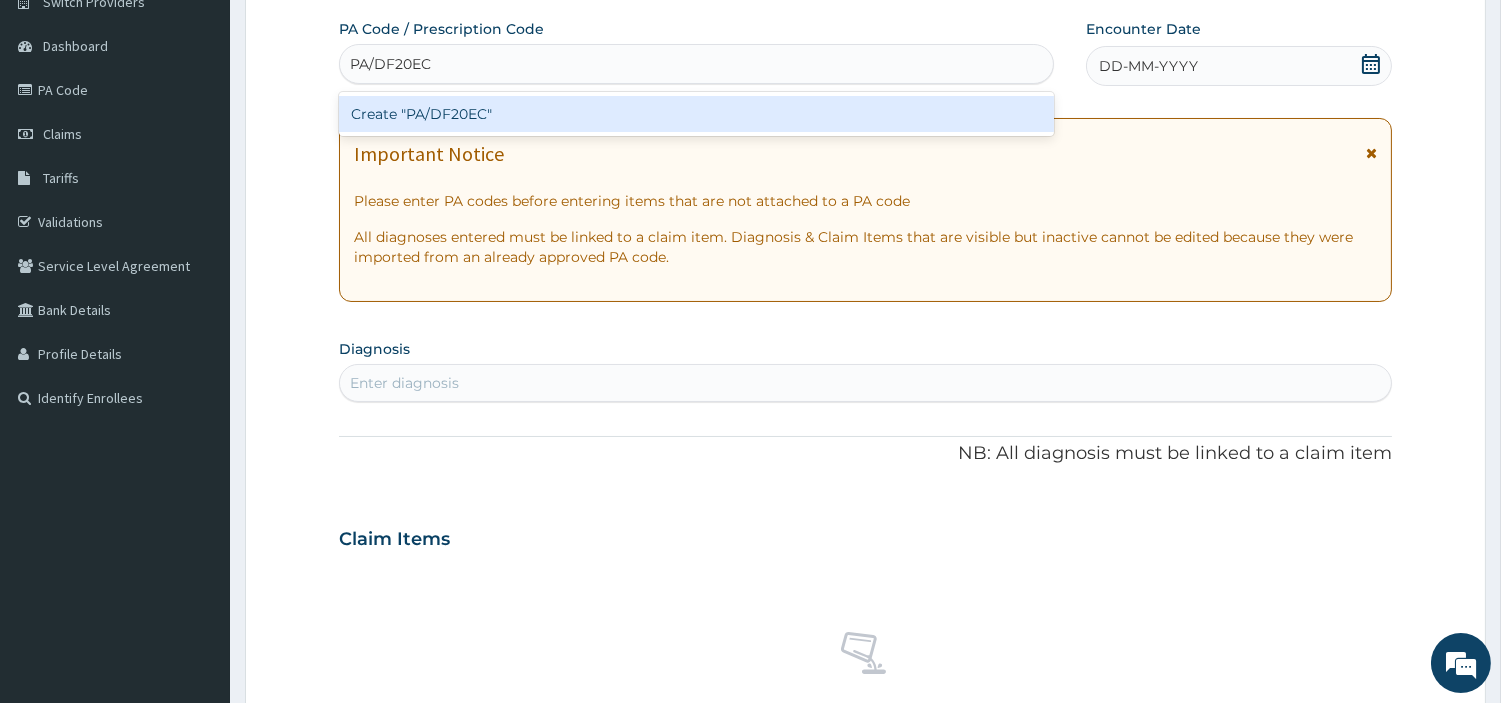 click on "Create "PA/DF20EC"" at bounding box center (696, 114) 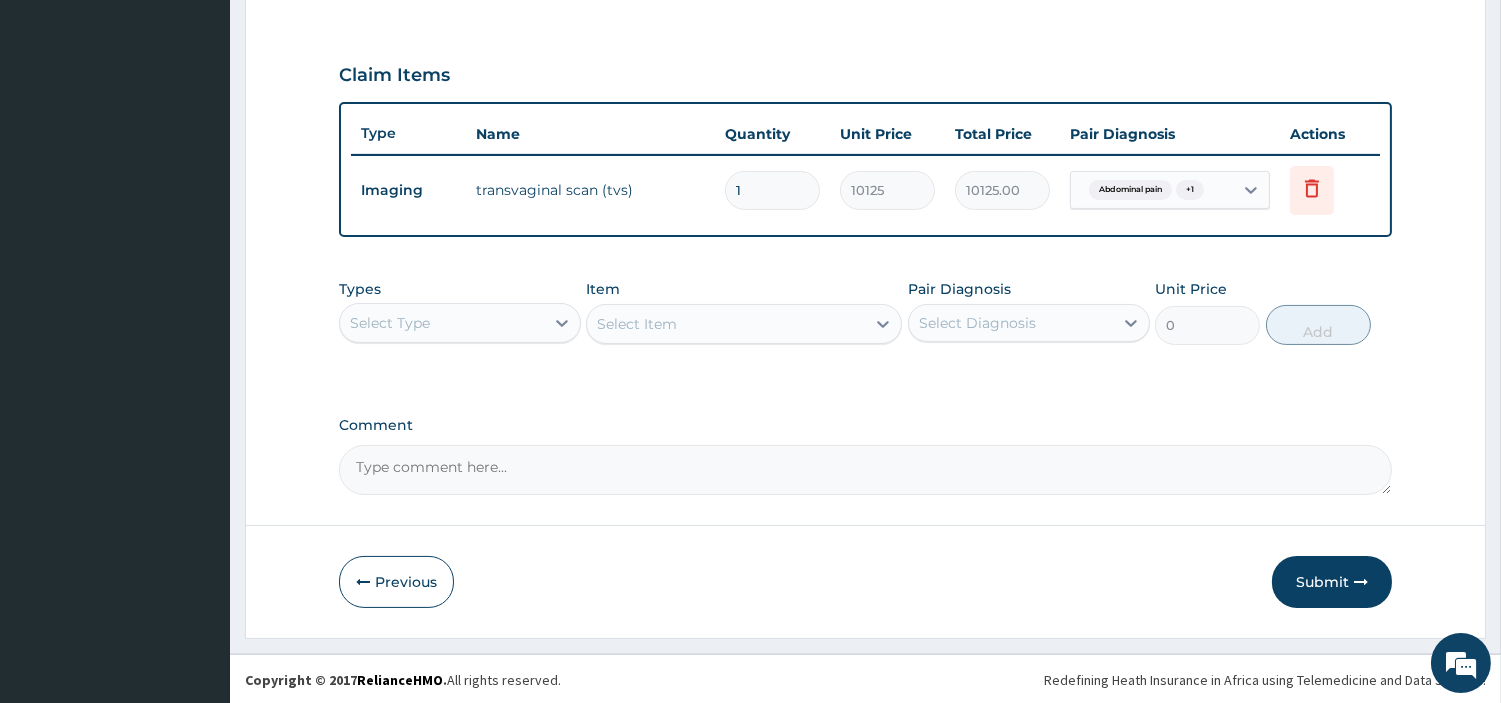 drag, startPoint x: 1334, startPoint y: 581, endPoint x: 1292, endPoint y: 570, distance: 43.416588 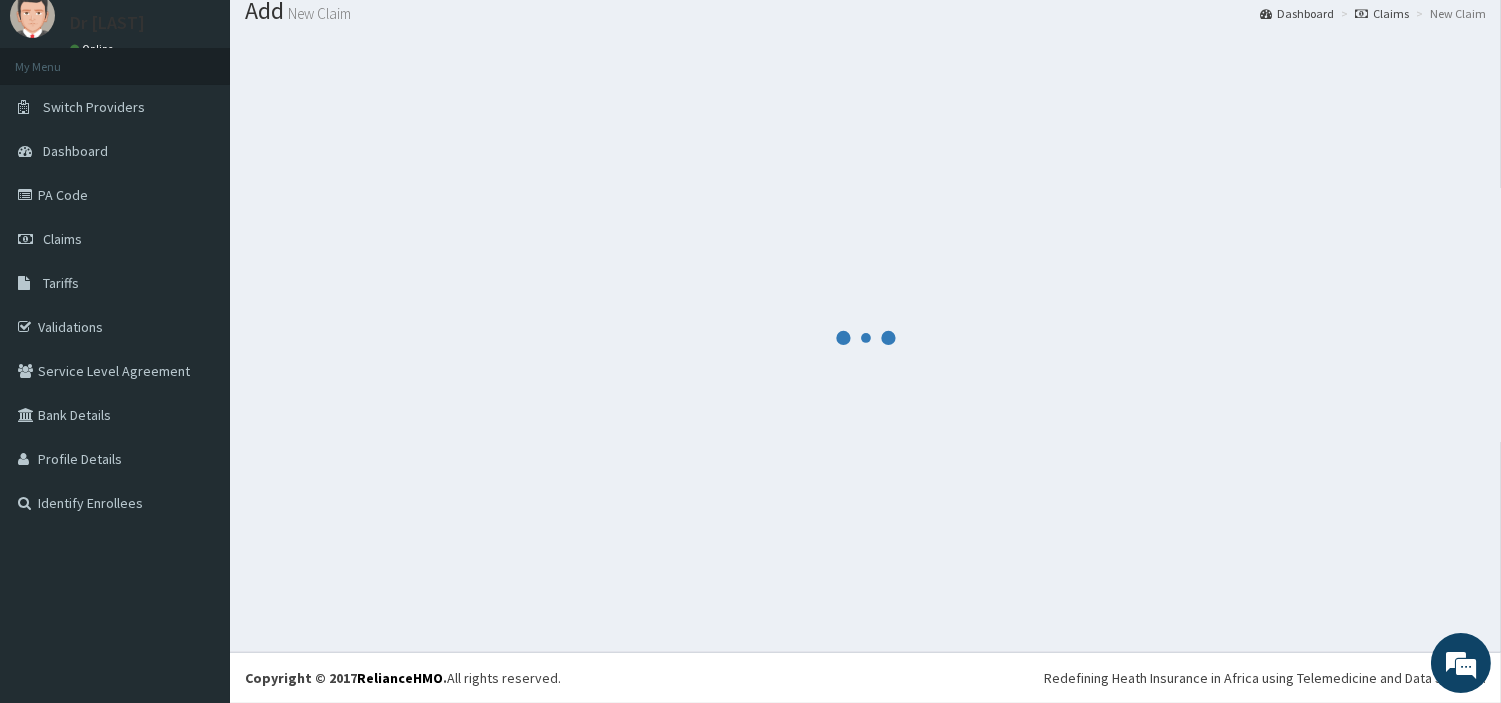 scroll, scrollTop: 66, scrollLeft: 0, axis: vertical 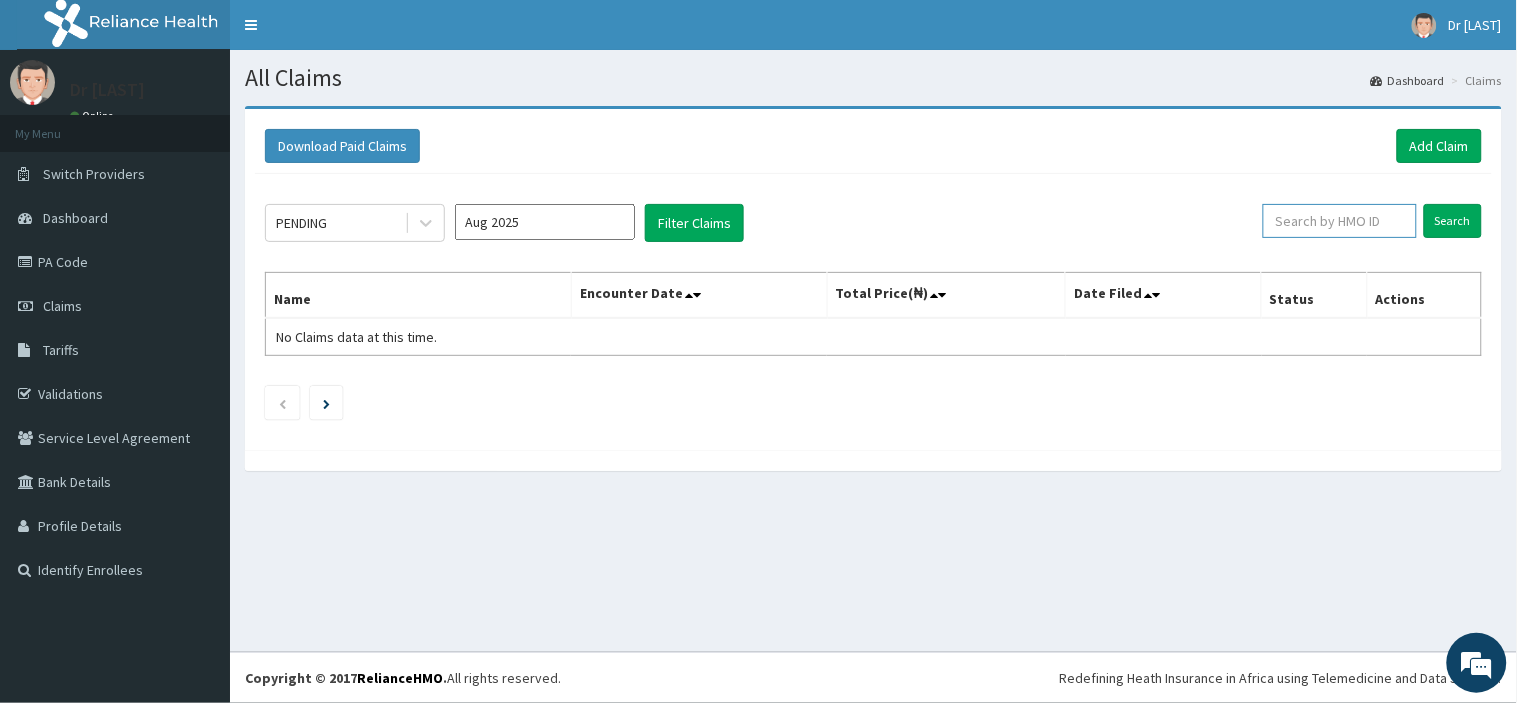 click at bounding box center [1340, 221] 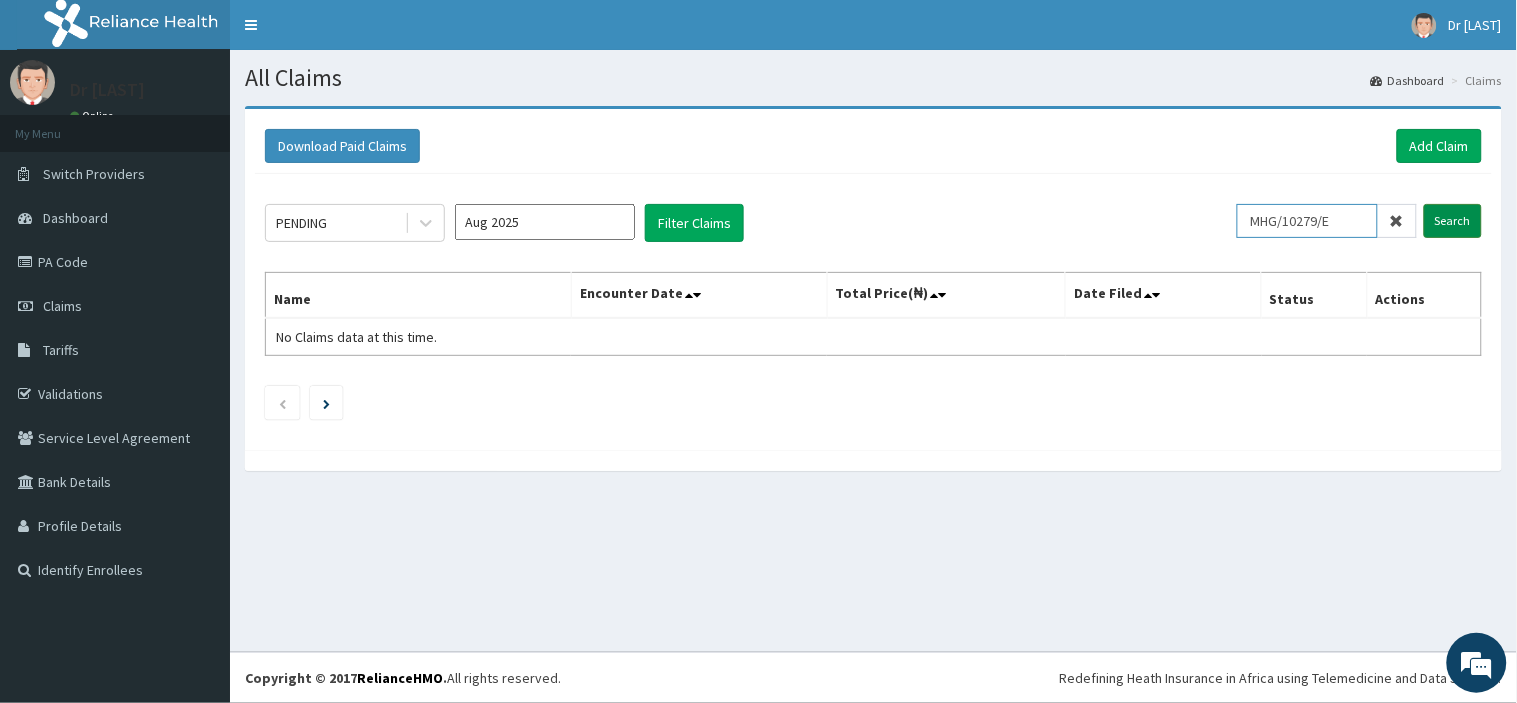 type on "MHG/10279/E" 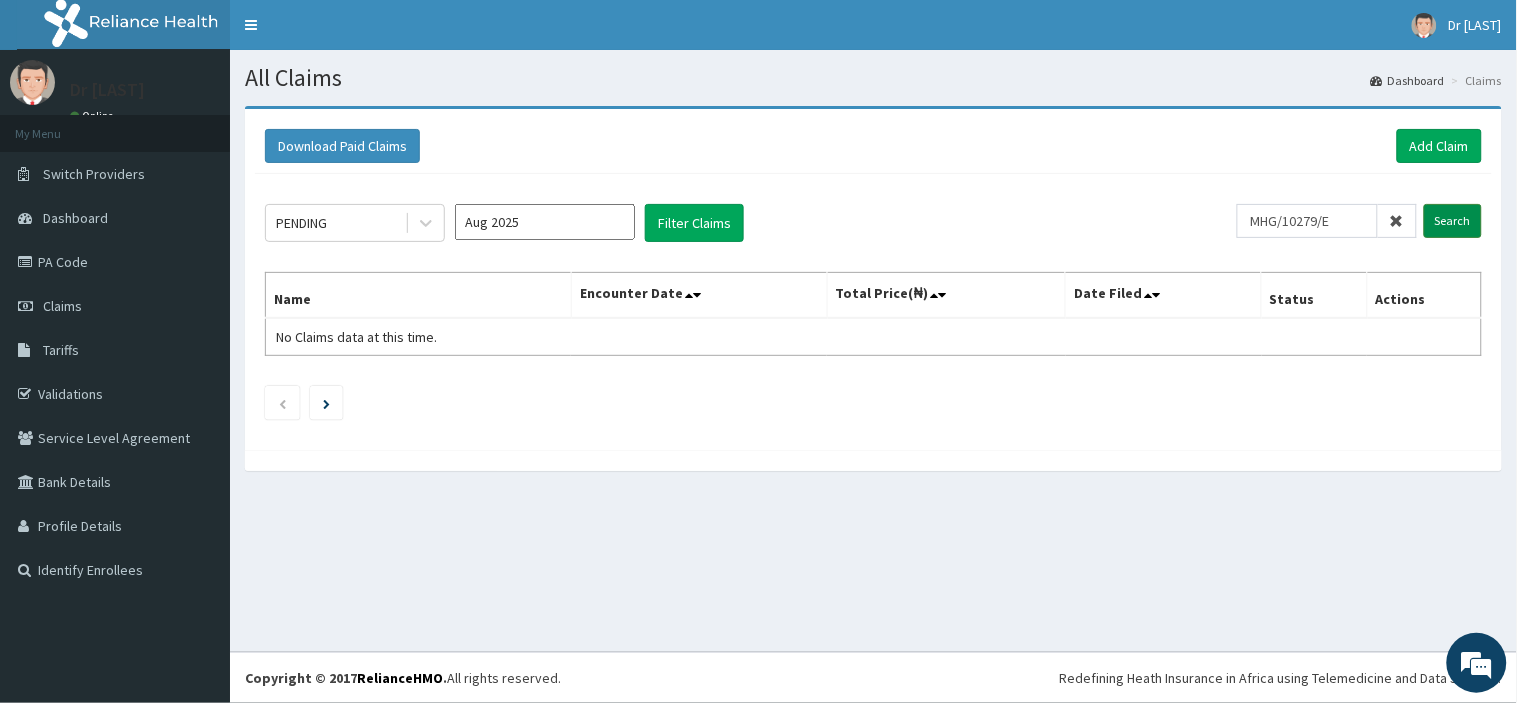 click on "Search" at bounding box center (1453, 221) 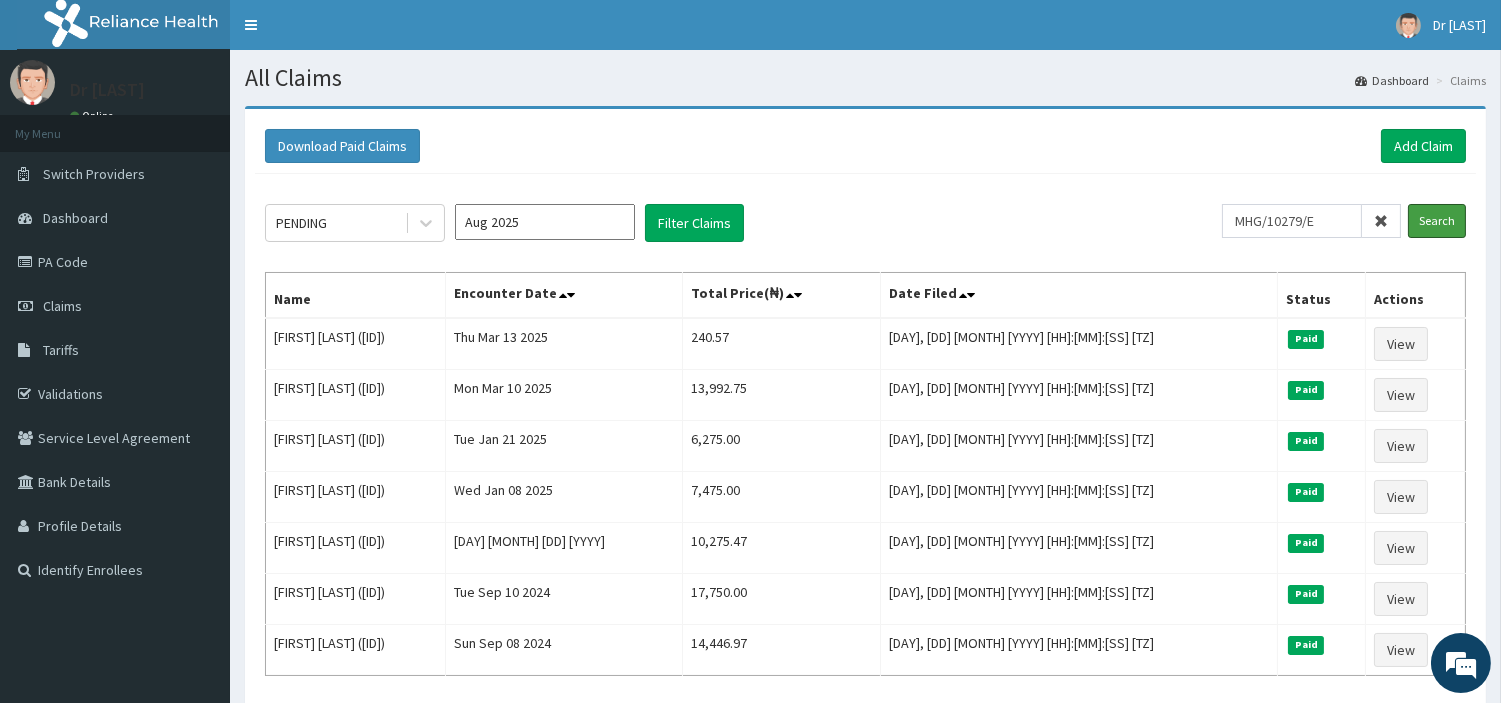 scroll, scrollTop: 0, scrollLeft: 0, axis: both 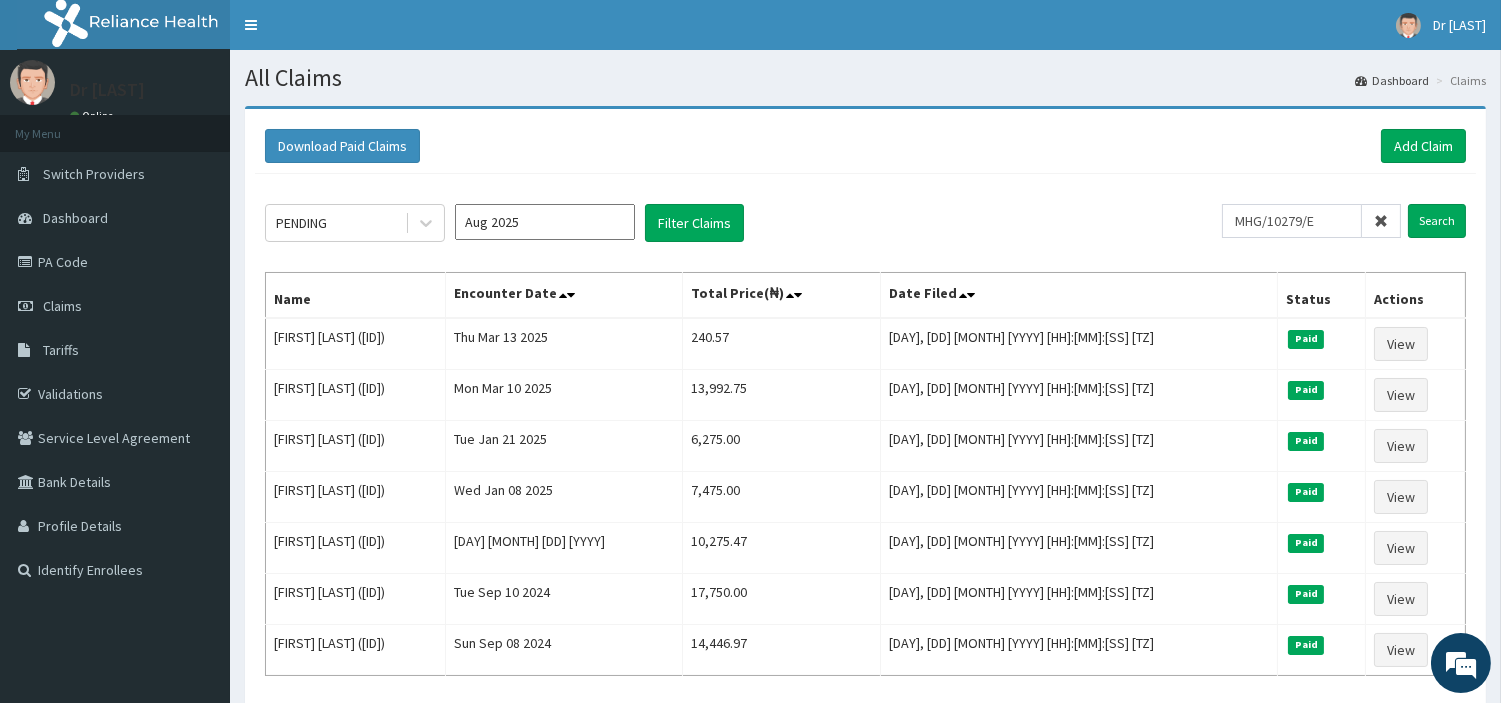 click on "Download Paid Claims Add Claim" at bounding box center (865, 146) 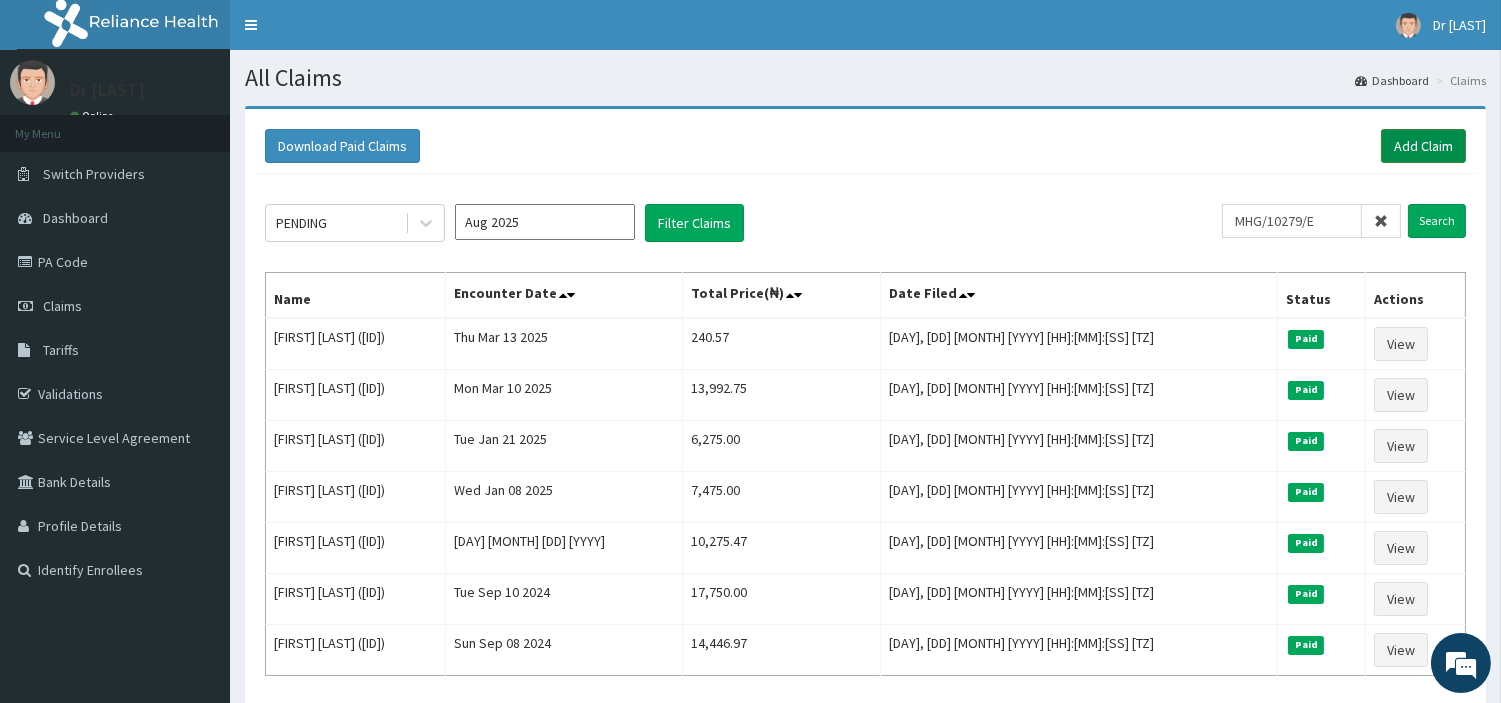 click on "Add Claim" at bounding box center (1423, 146) 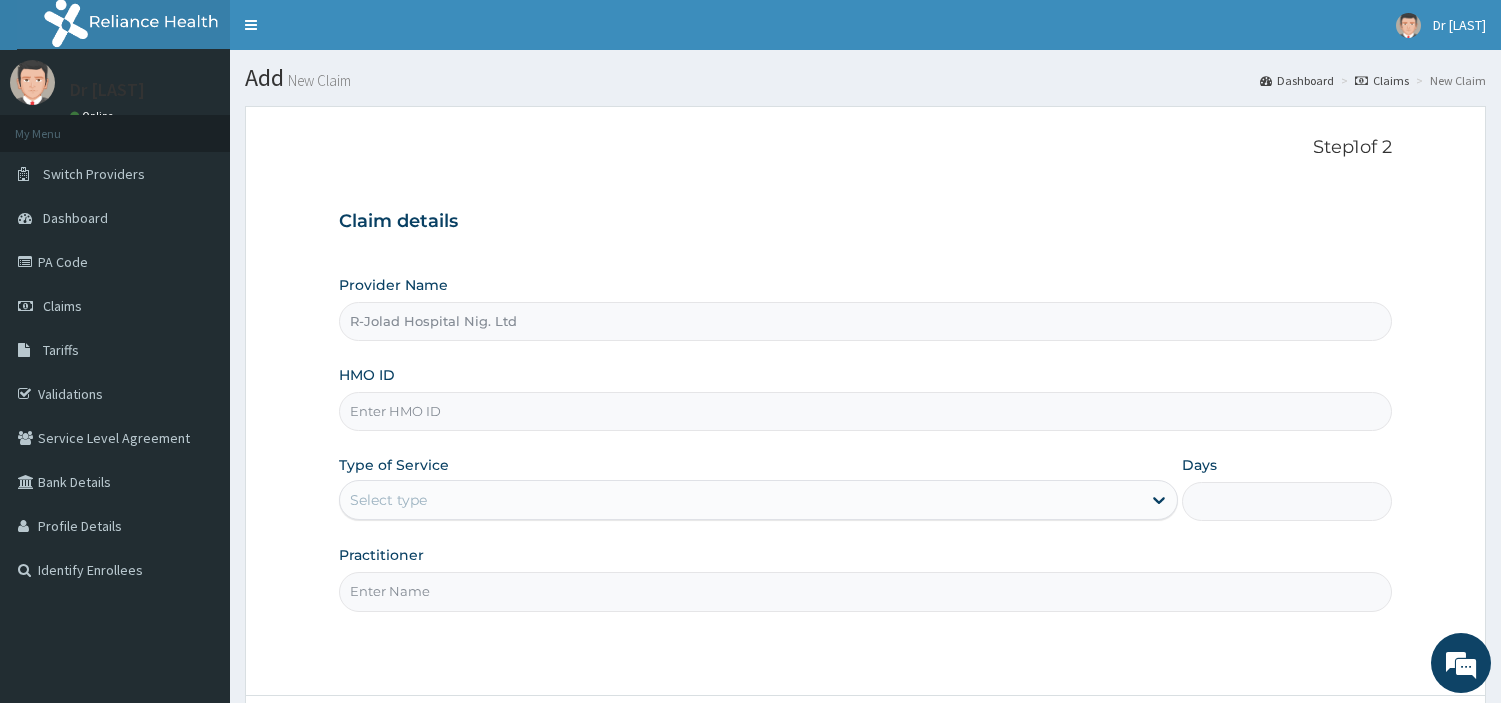 scroll, scrollTop: 0, scrollLeft: 0, axis: both 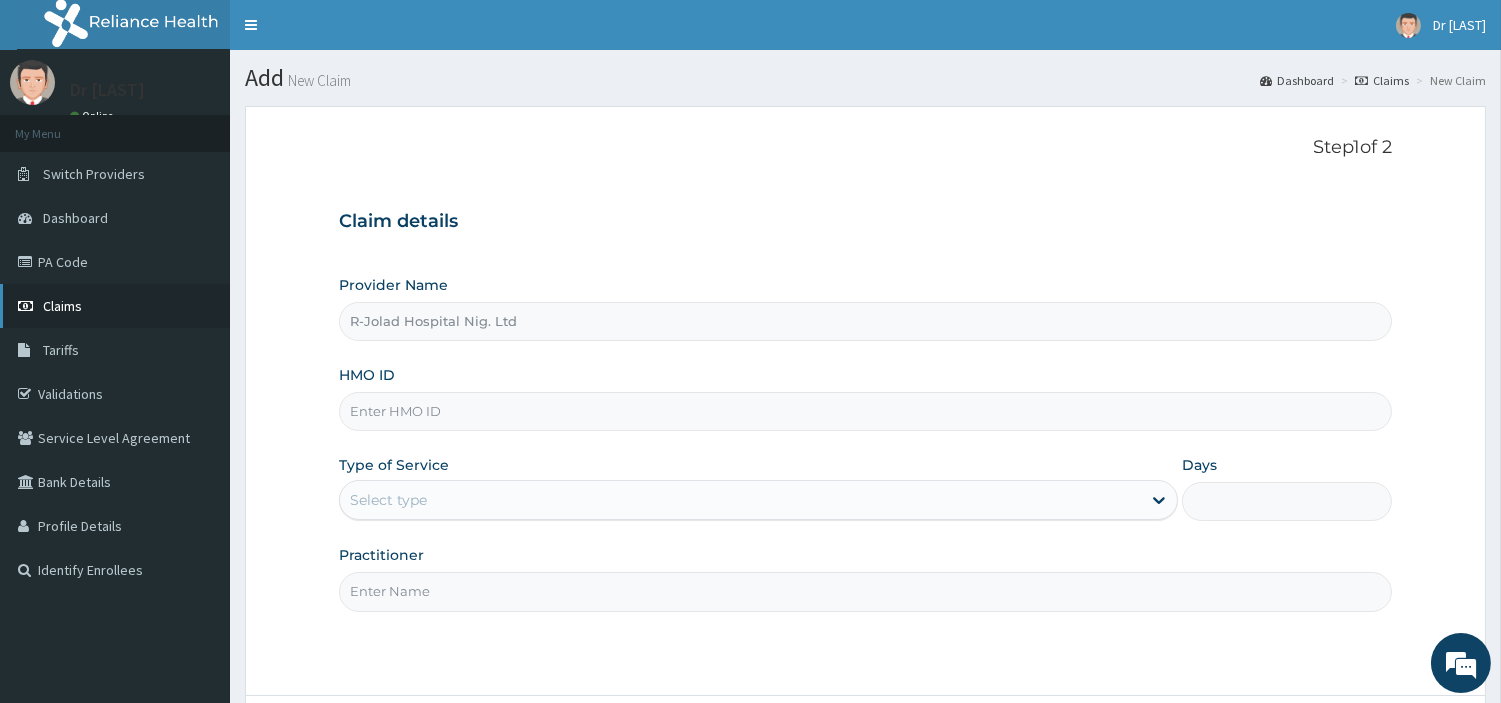 click on "Claims" at bounding box center (115, 306) 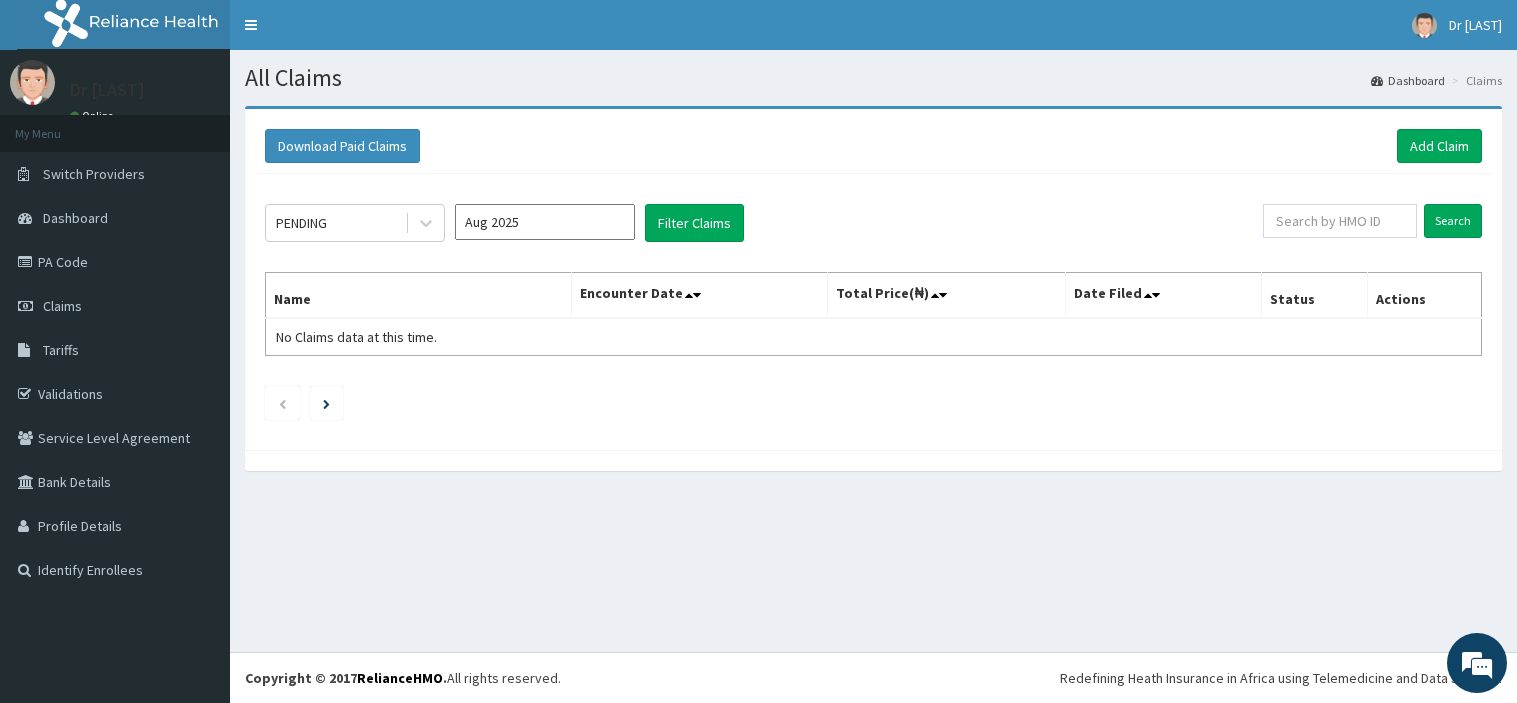scroll, scrollTop: 0, scrollLeft: 0, axis: both 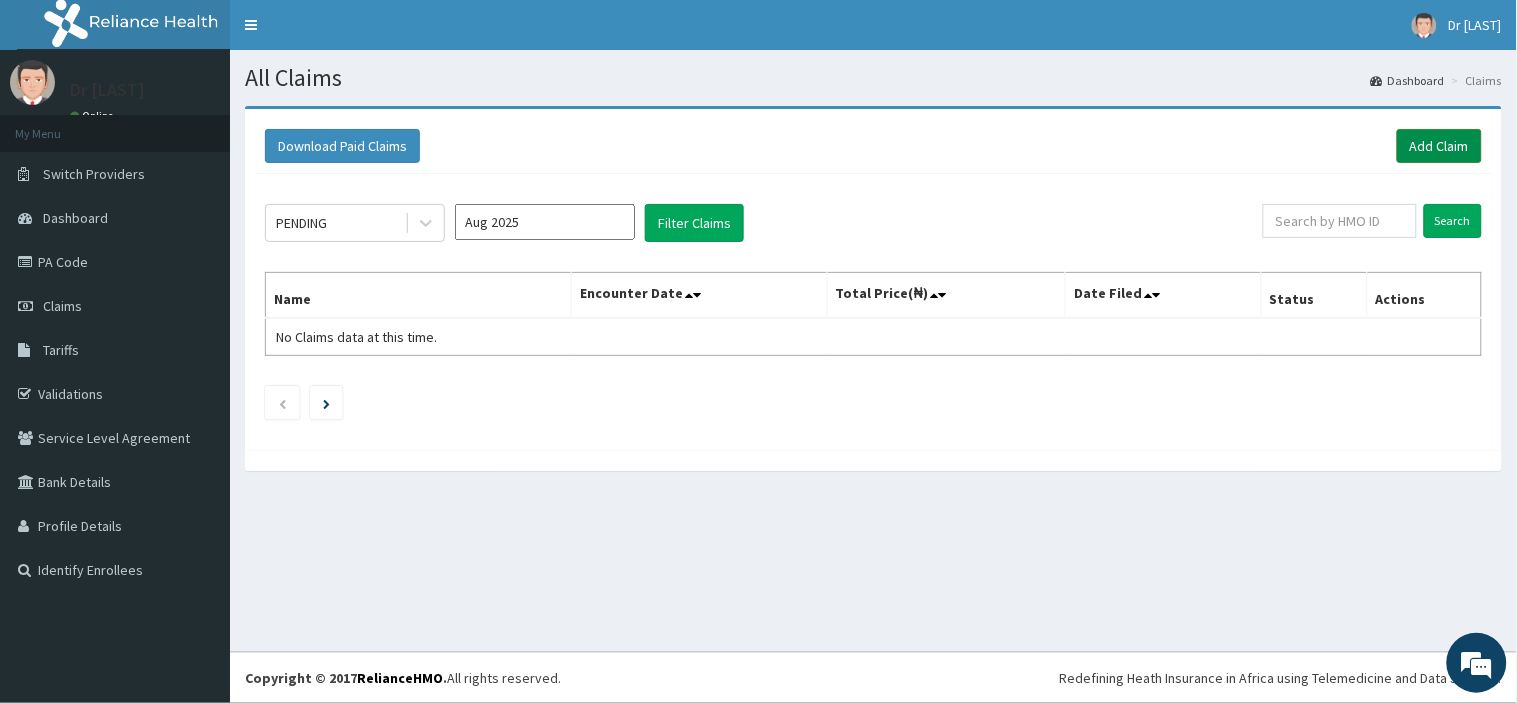 click on "Add Claim" at bounding box center [1439, 146] 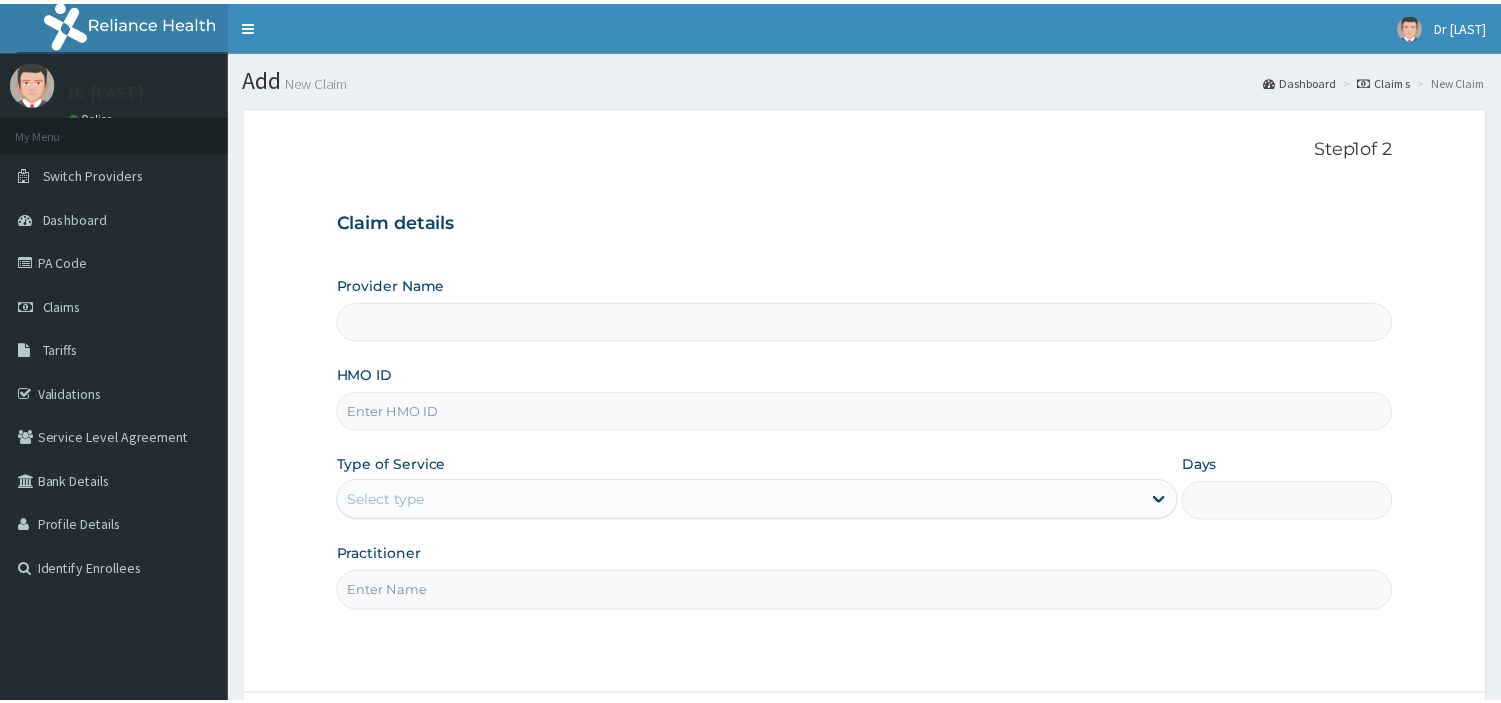scroll, scrollTop: 0, scrollLeft: 0, axis: both 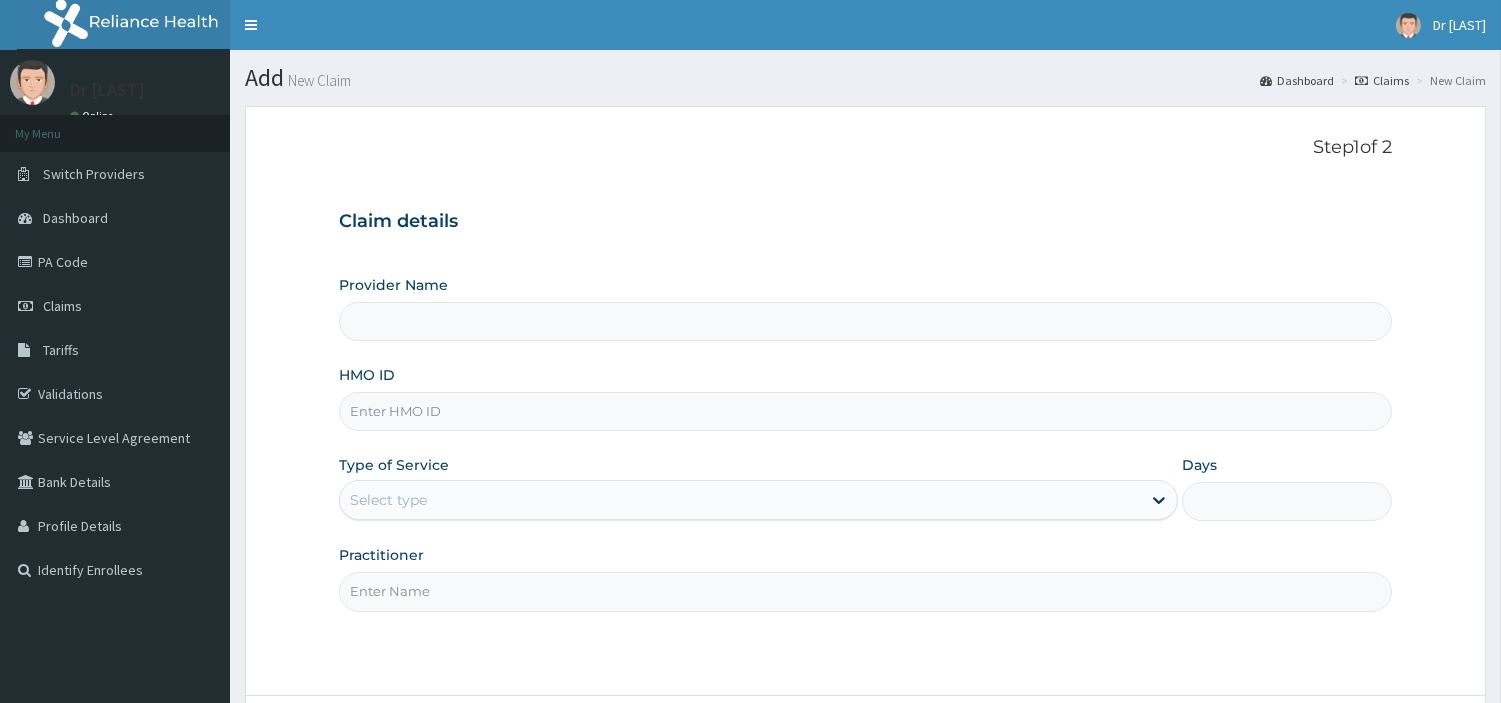 click on "HMO ID" at bounding box center (865, 411) 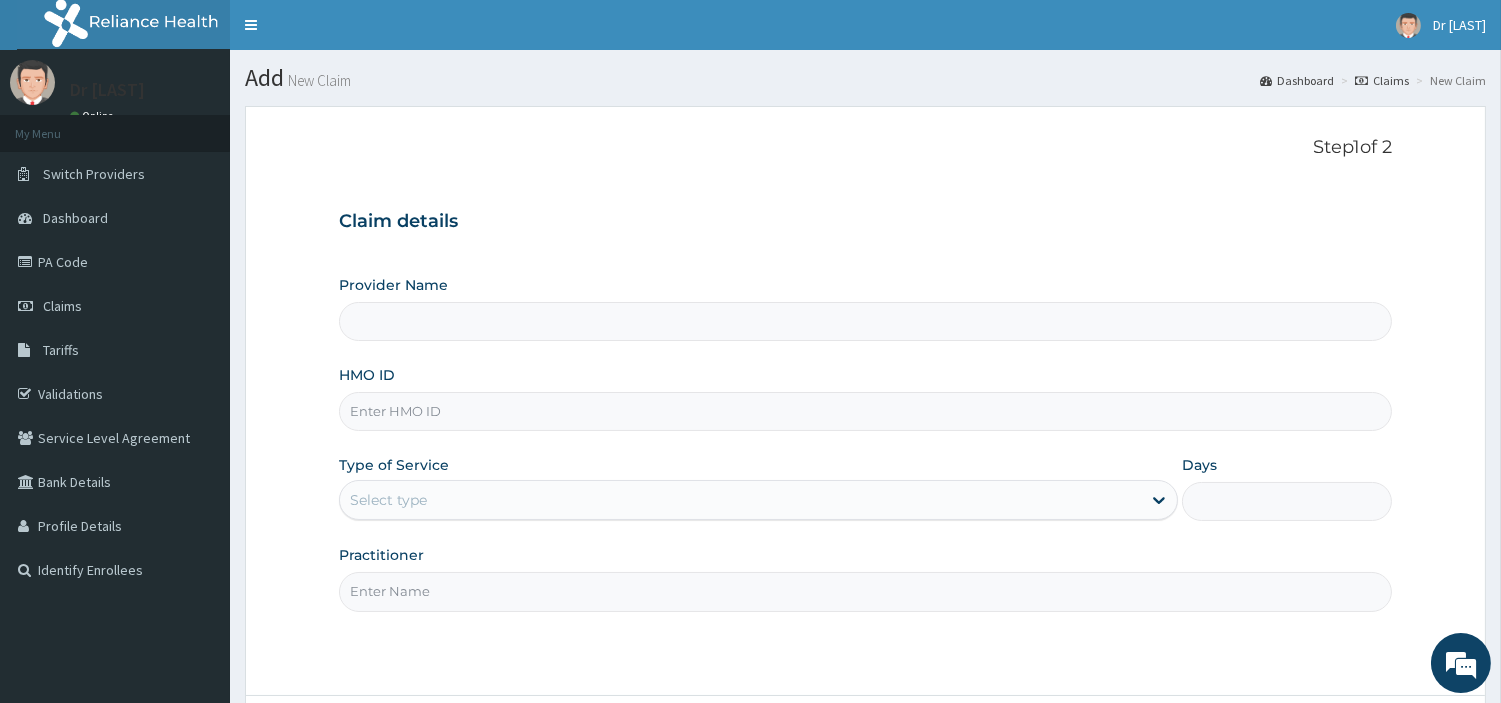 type on "R-Jolad Hospital Nig. Ltd" 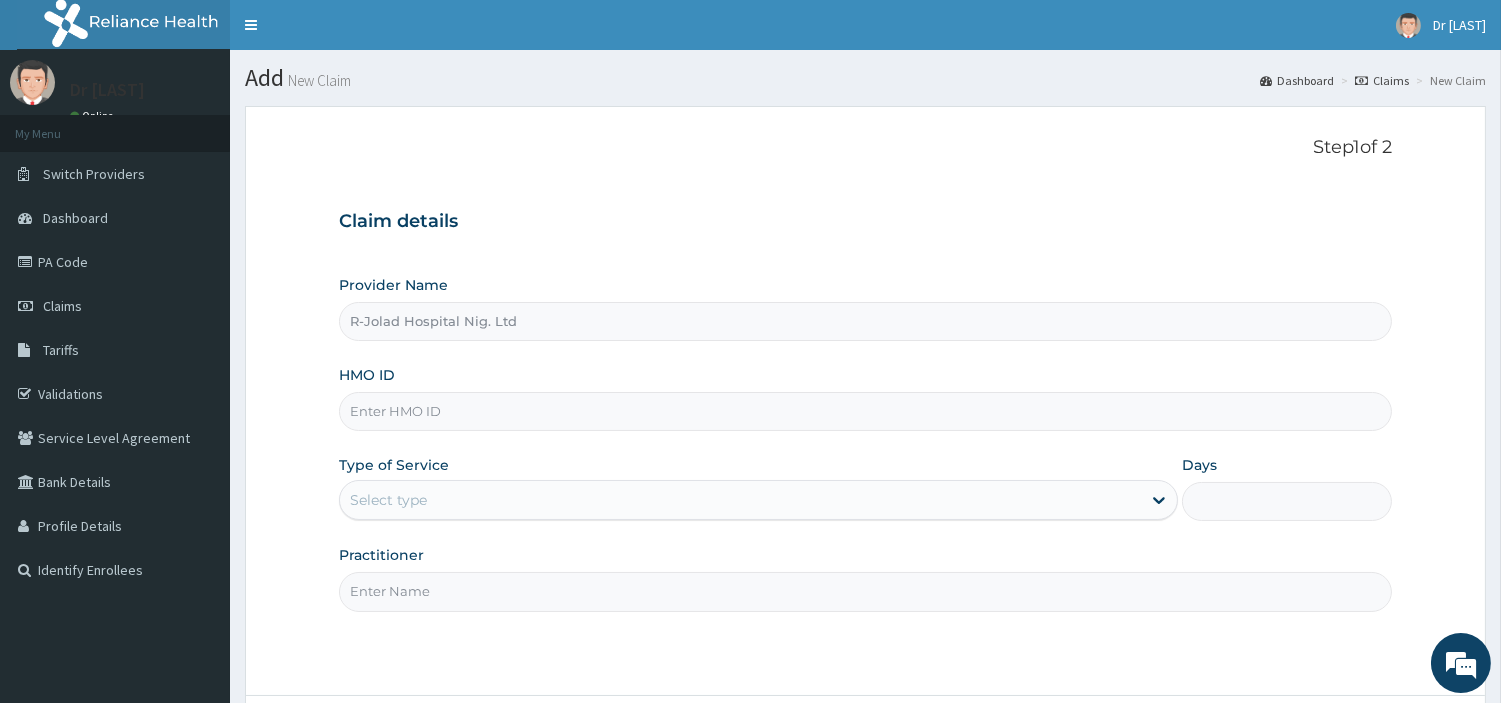 paste on "IKO/10041/A" 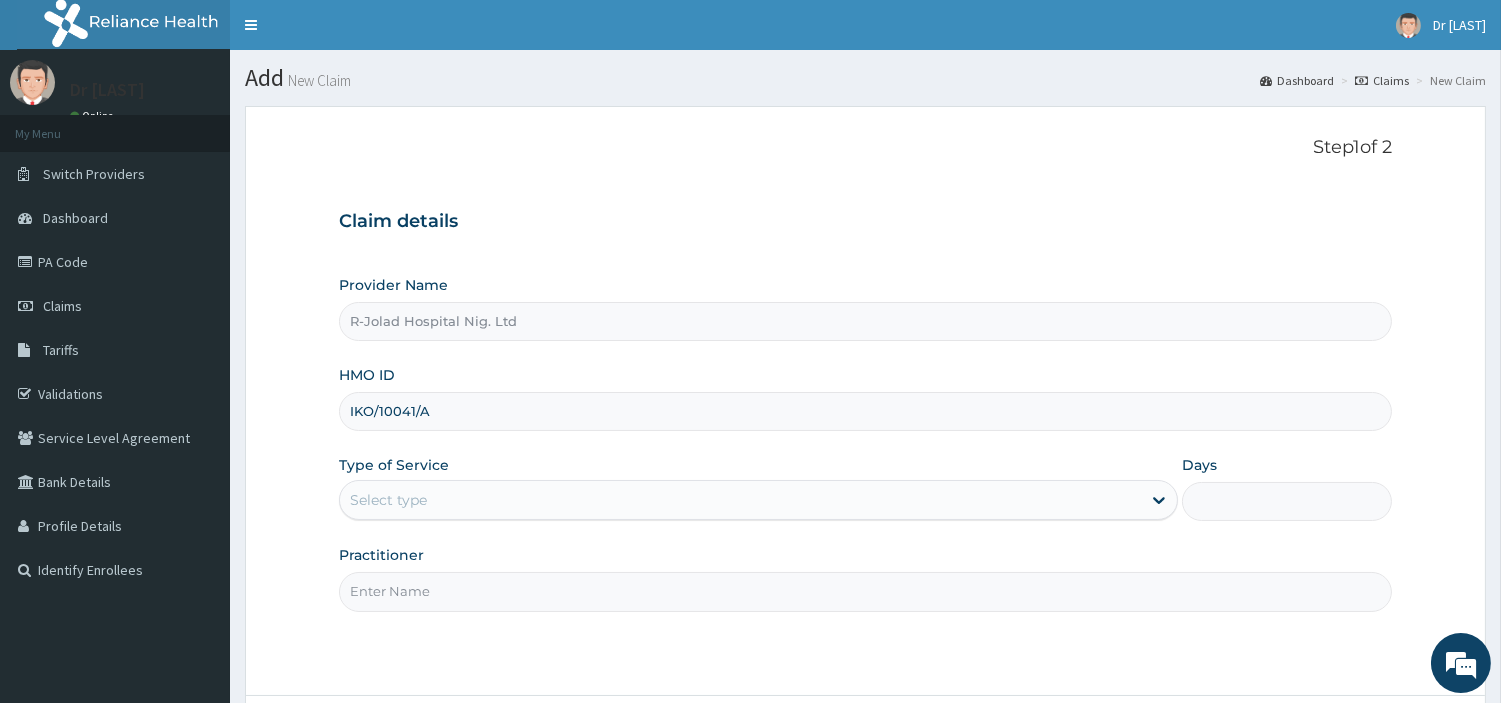 type on "IKO/10041/A" 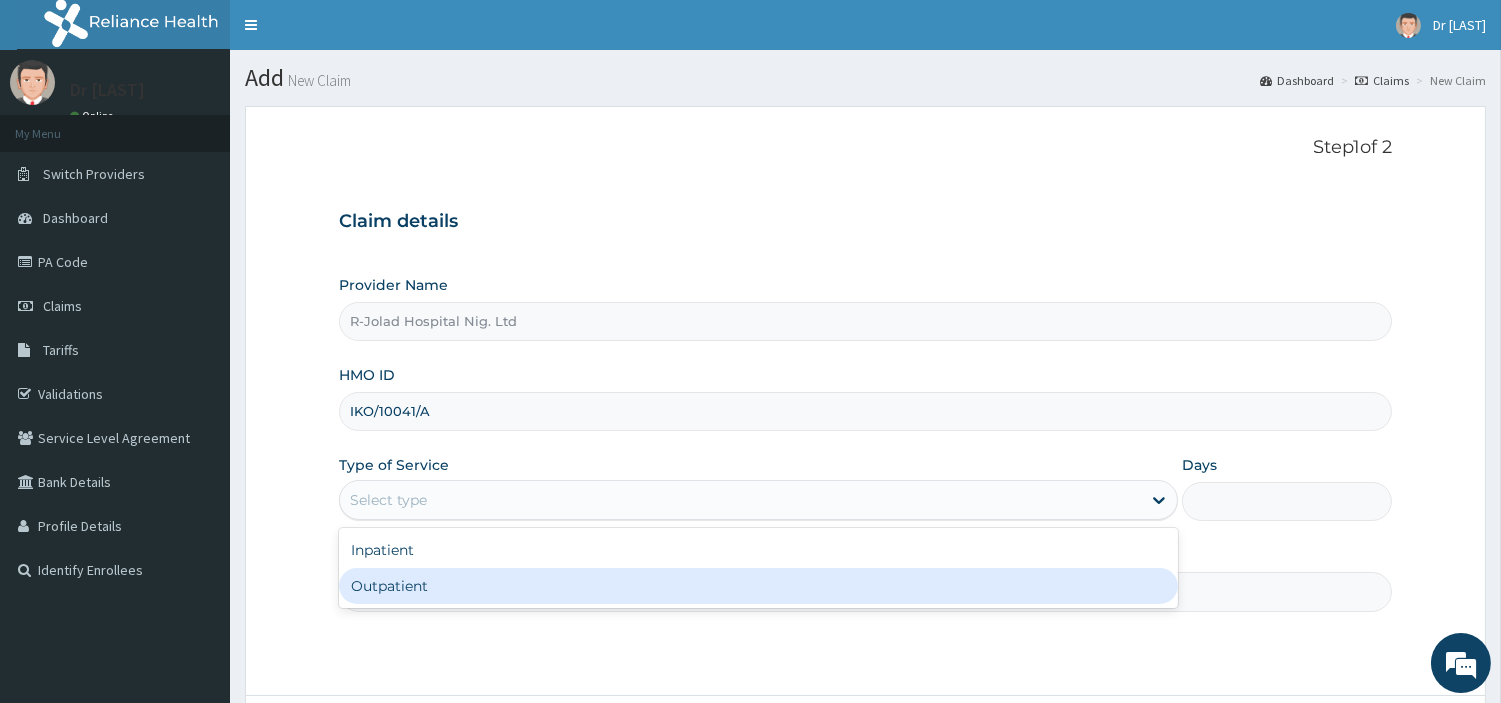 click on "Outpatient" at bounding box center [758, 586] 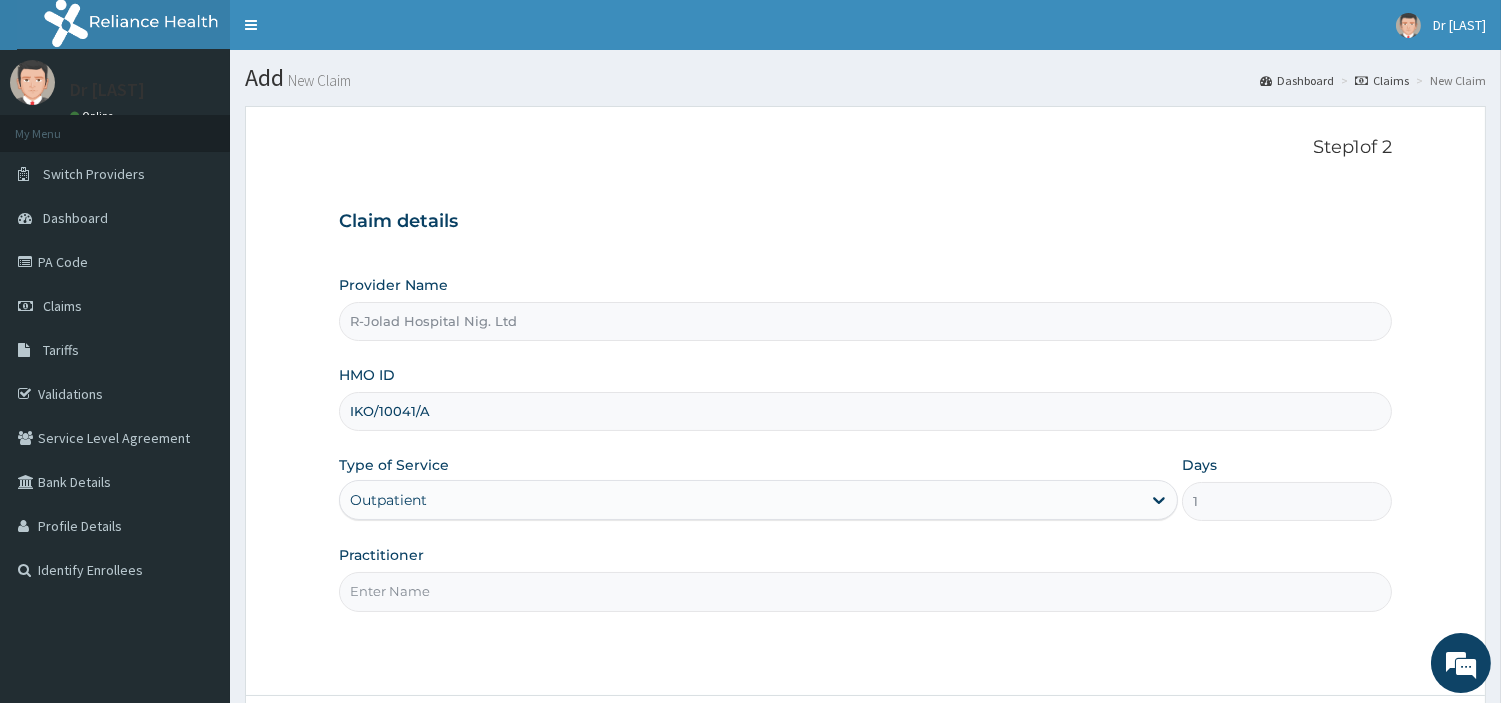 click on "Practitioner" at bounding box center [865, 591] 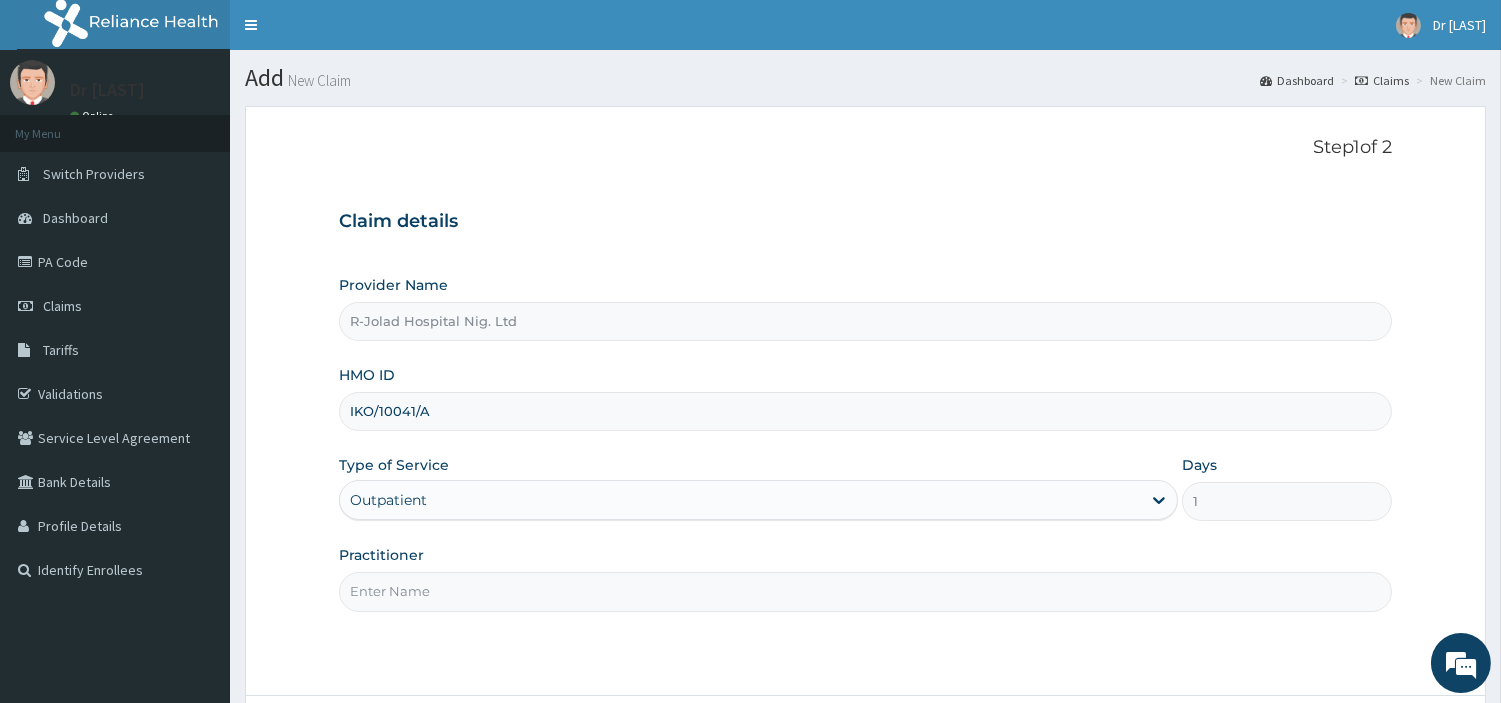 paste on "MICHAEL IYANA" 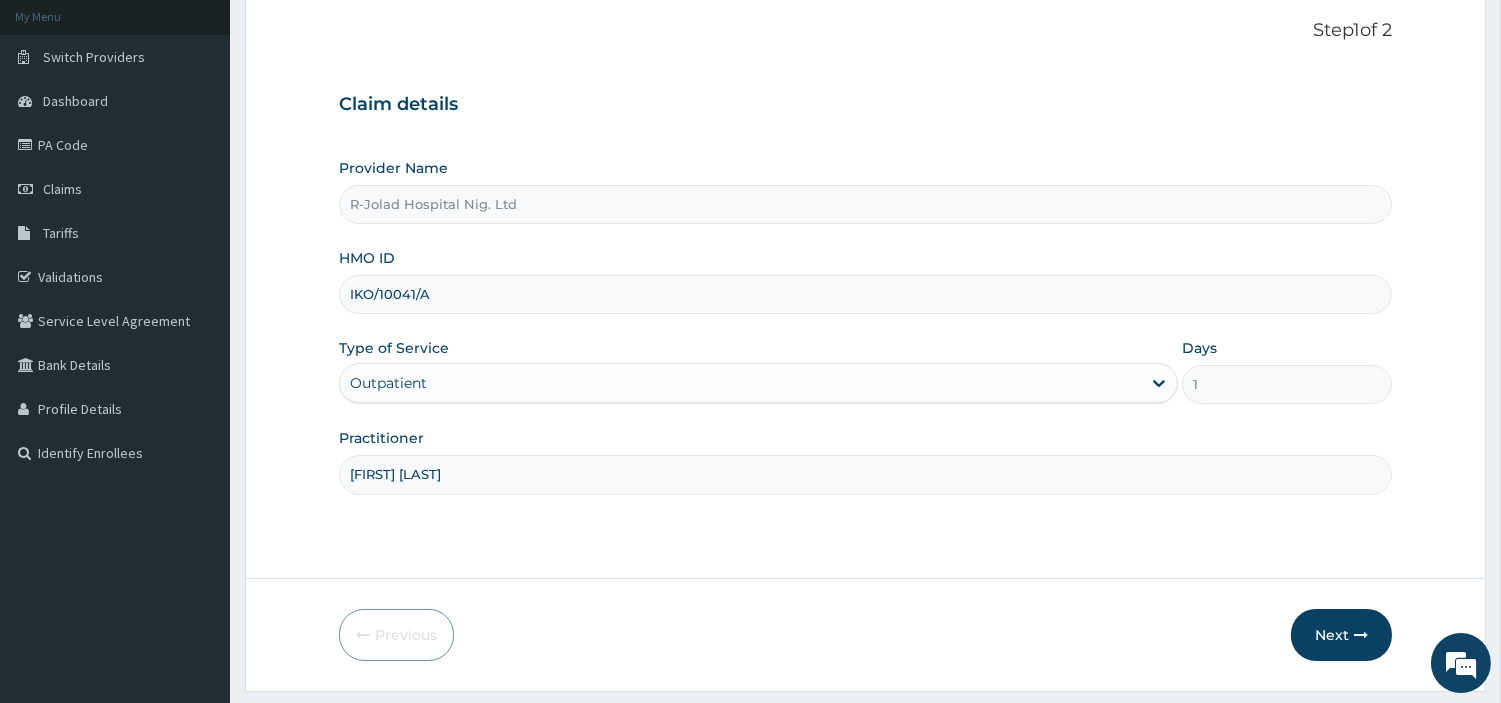 scroll, scrollTop: 172, scrollLeft: 0, axis: vertical 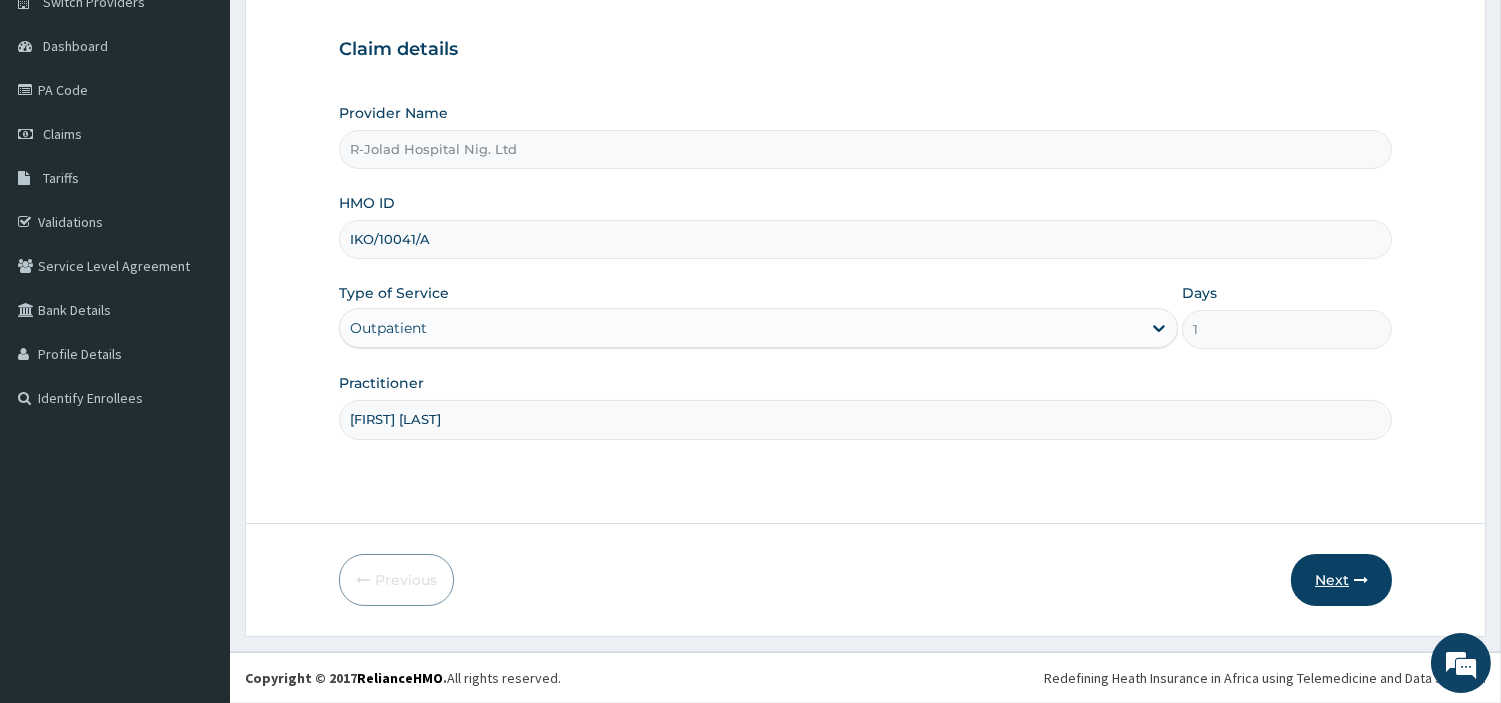 type on "MICHAEL IYANA" 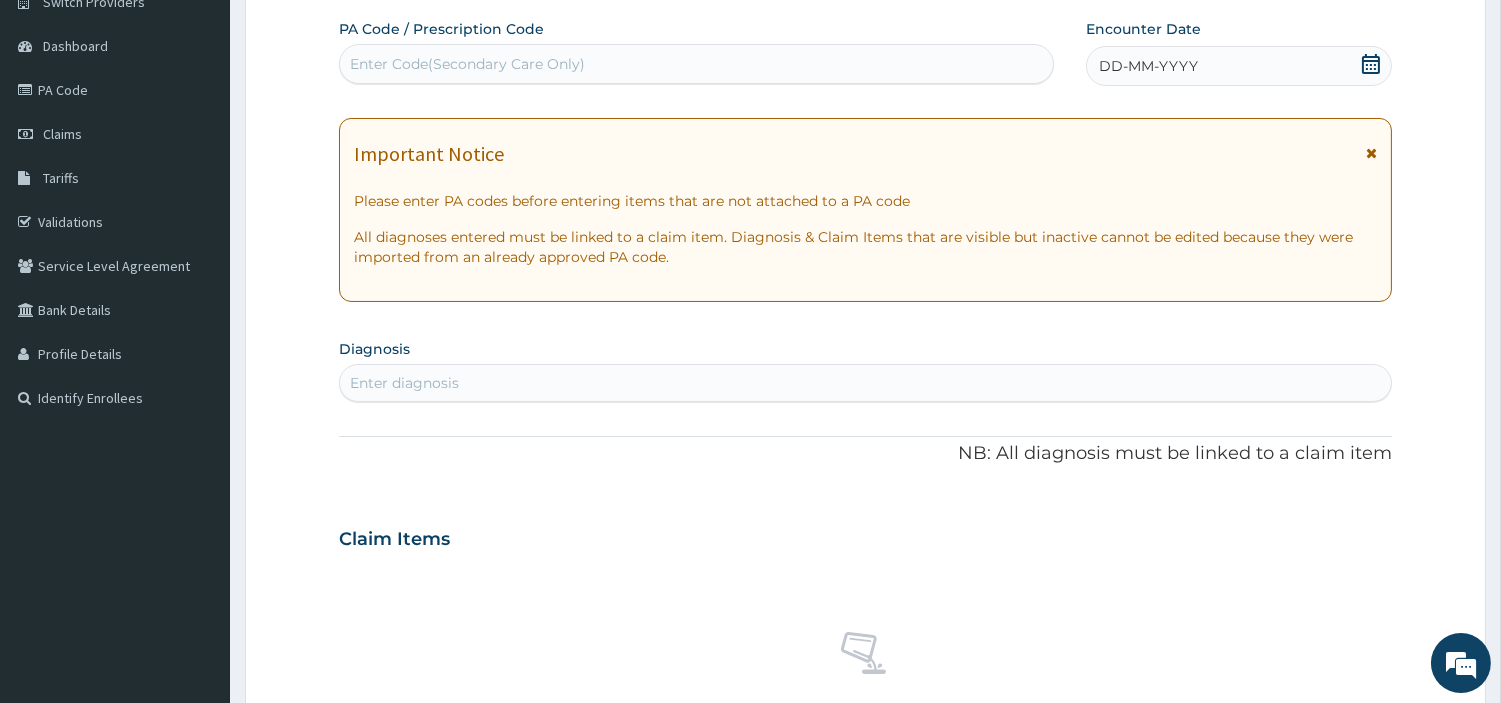 click on "Enter Code(Secondary Care Only)" at bounding box center (696, 64) 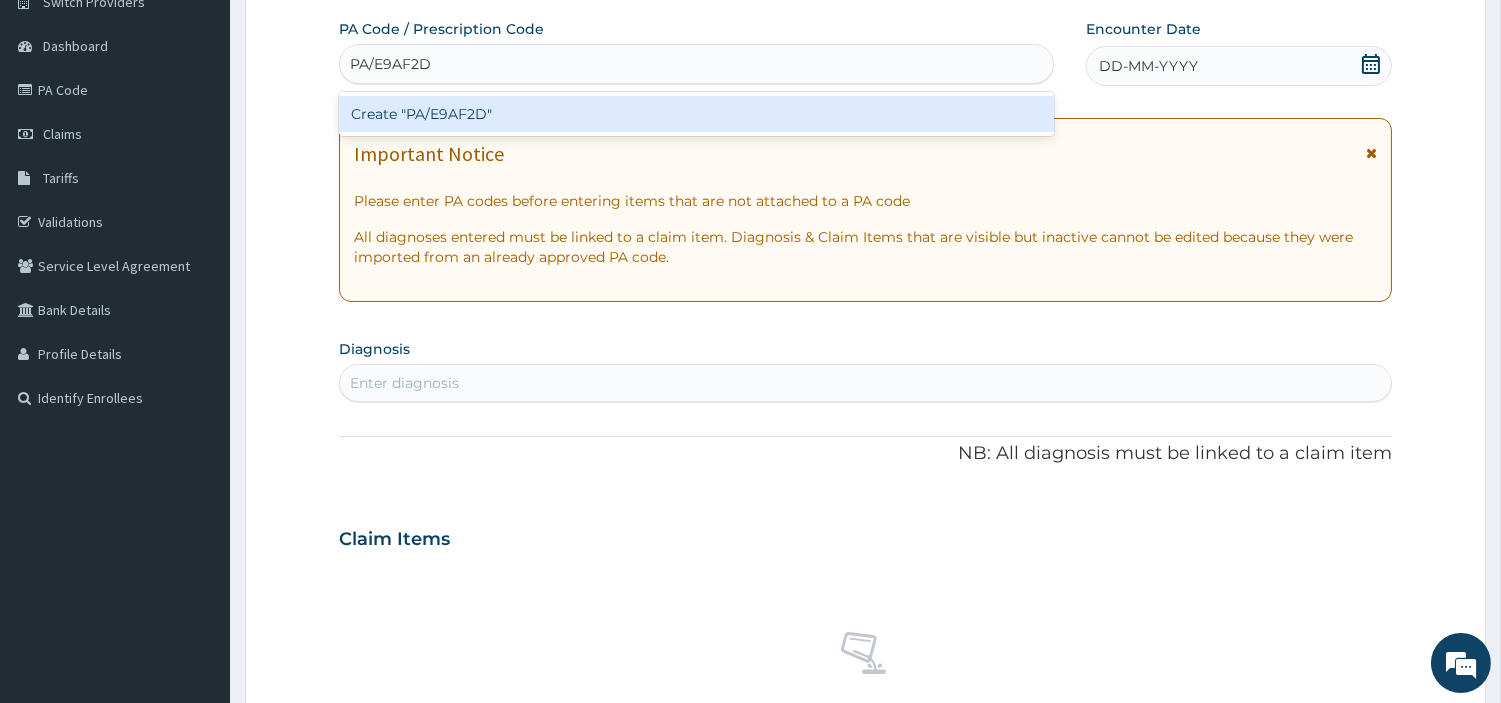 scroll, scrollTop: 0, scrollLeft: 0, axis: both 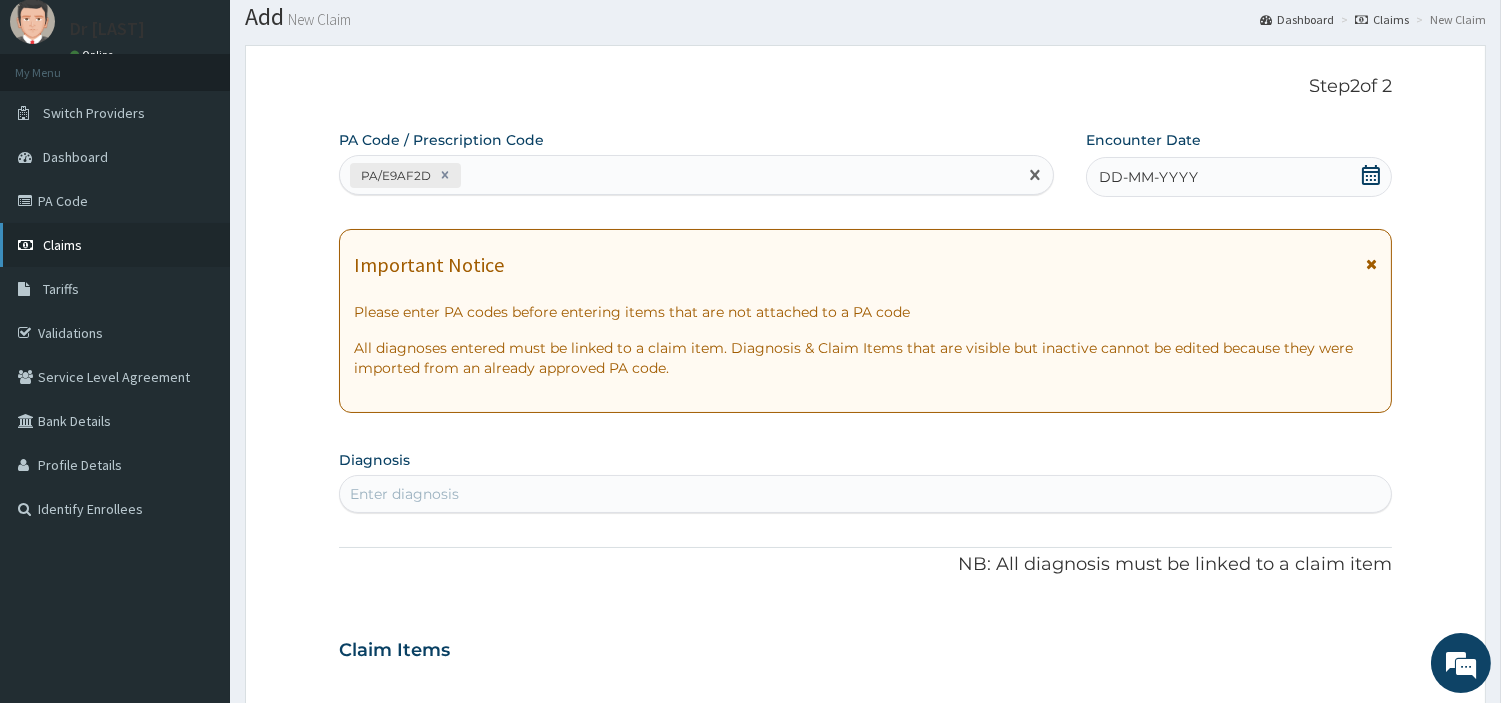 click on "Claims" at bounding box center [115, 245] 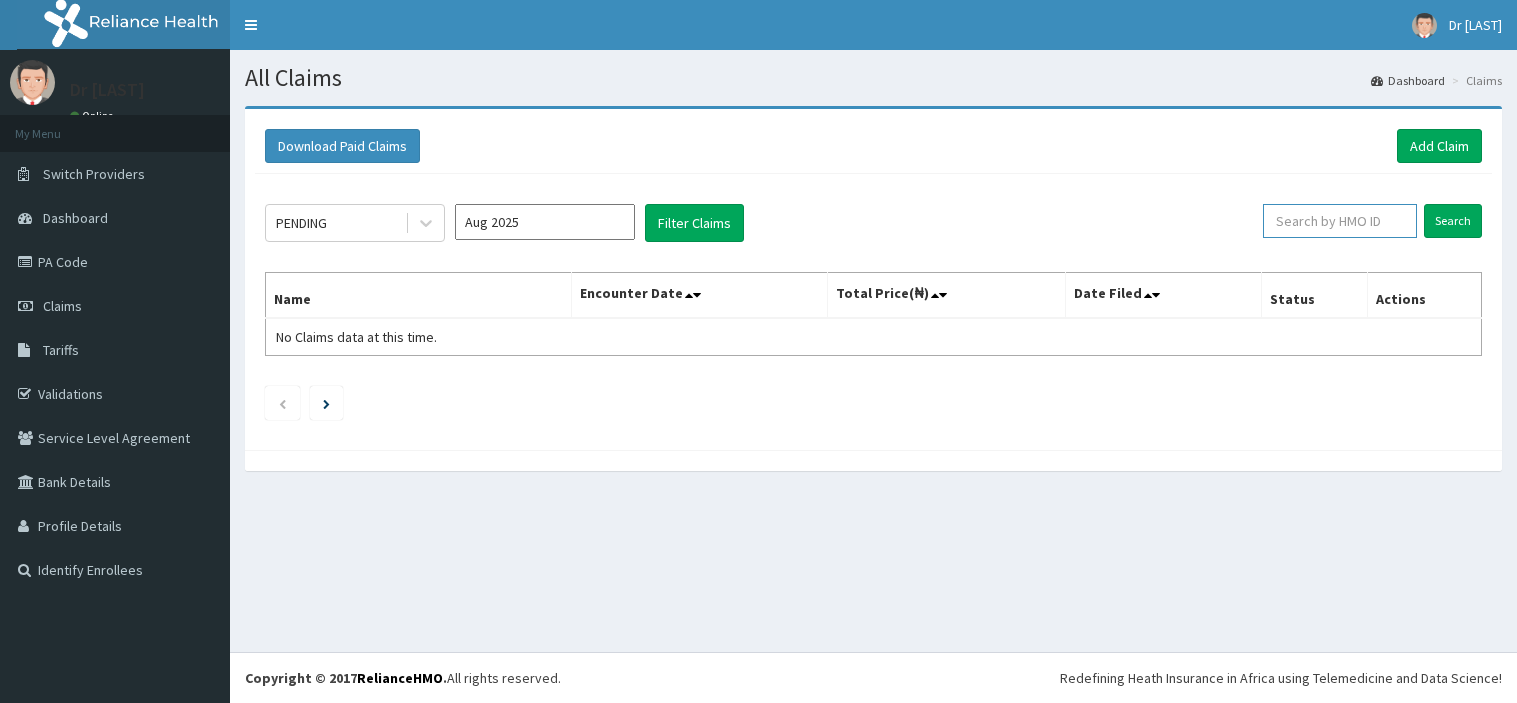 scroll, scrollTop: 0, scrollLeft: 0, axis: both 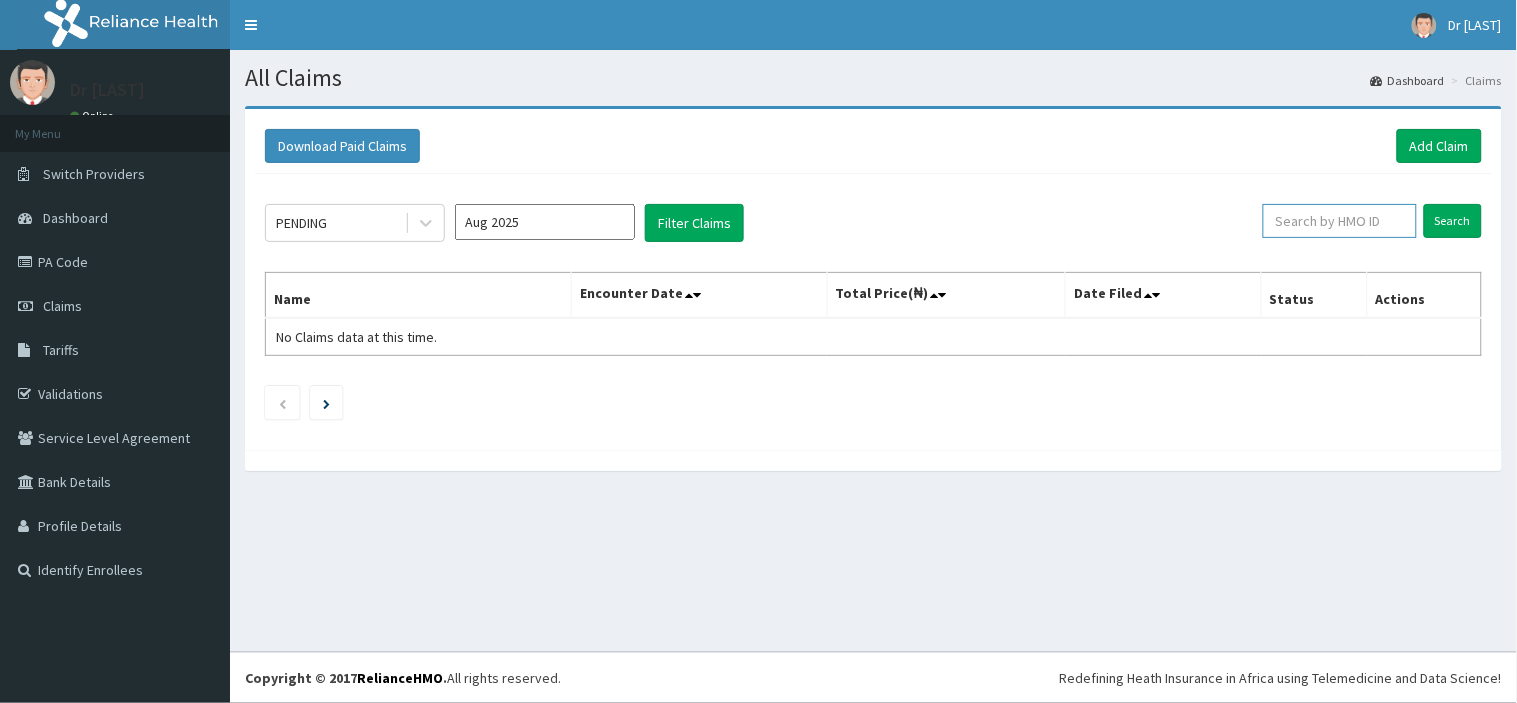 click at bounding box center (1340, 221) 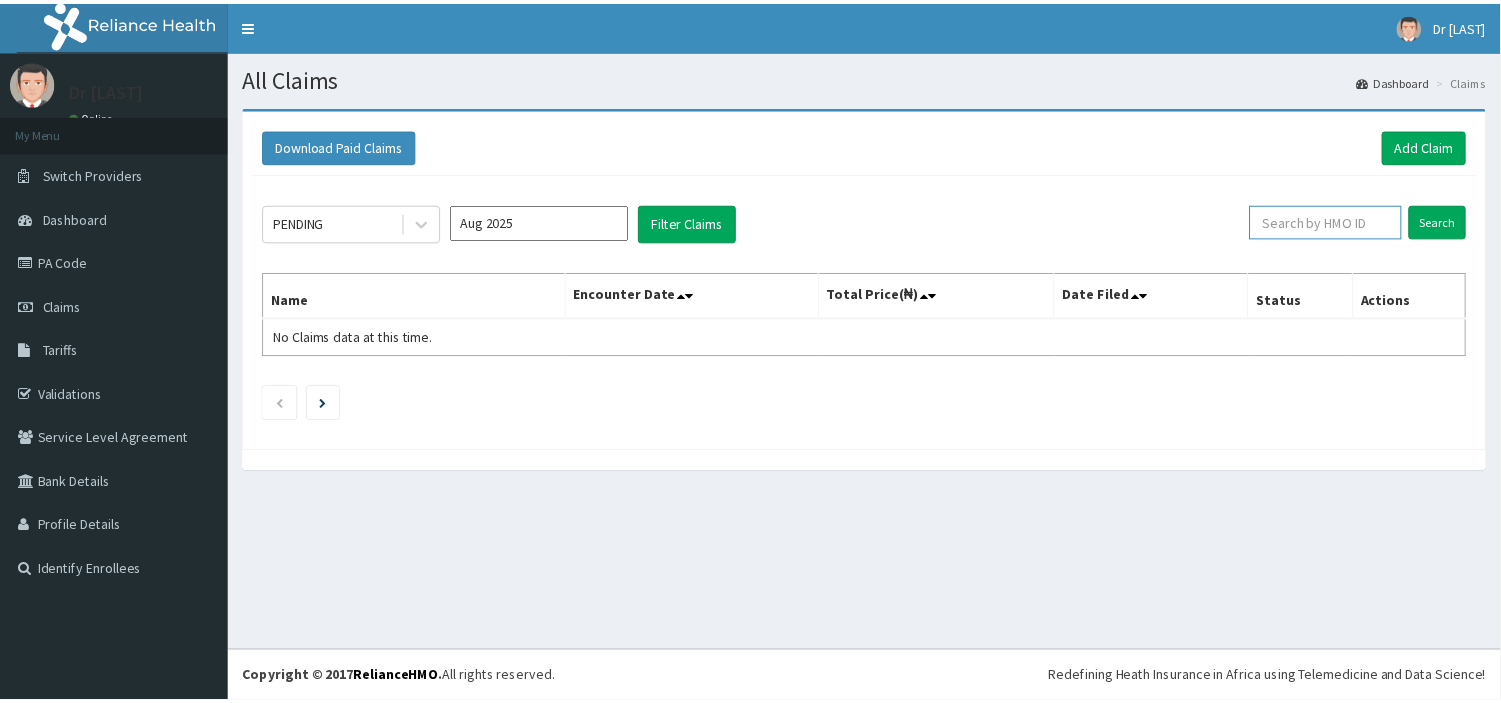 scroll, scrollTop: 0, scrollLeft: 0, axis: both 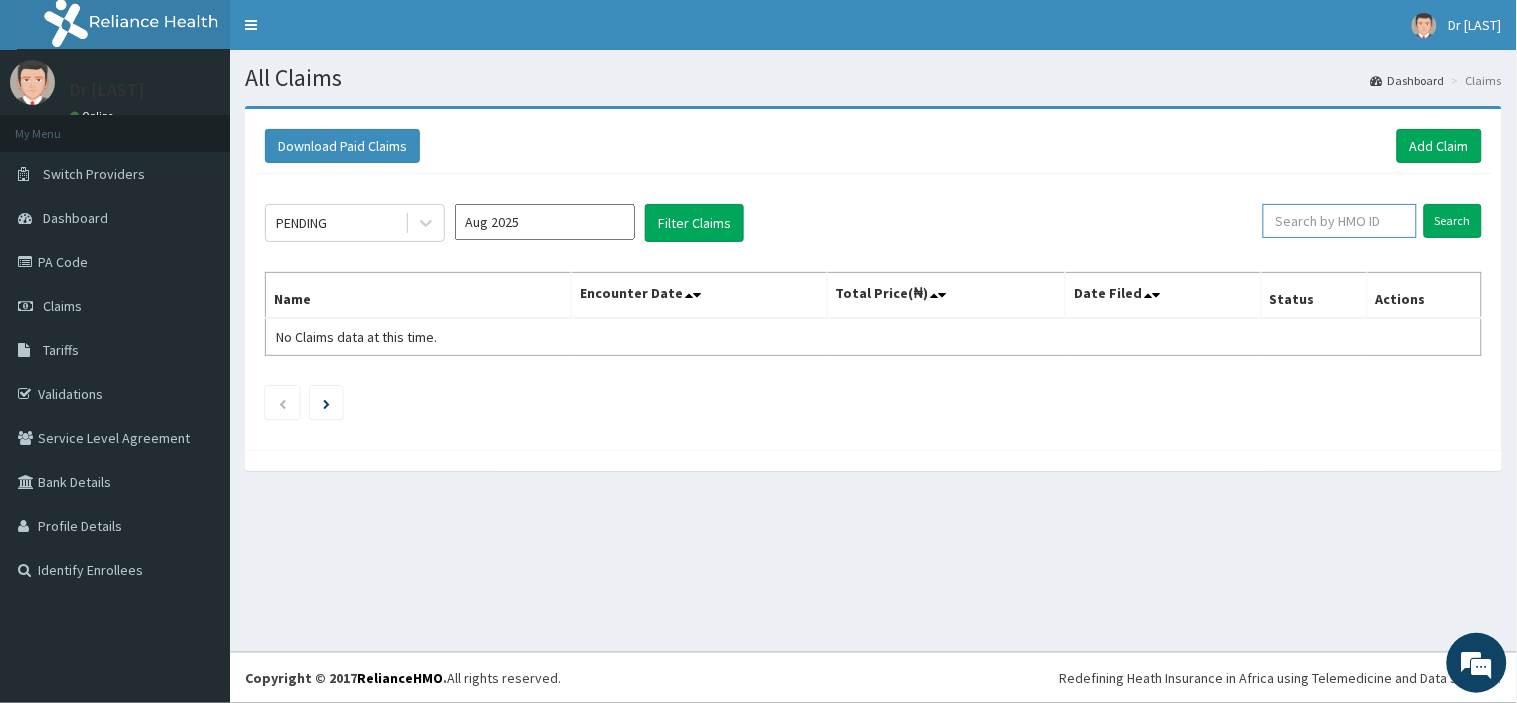 paste on "IKO/10041/A" 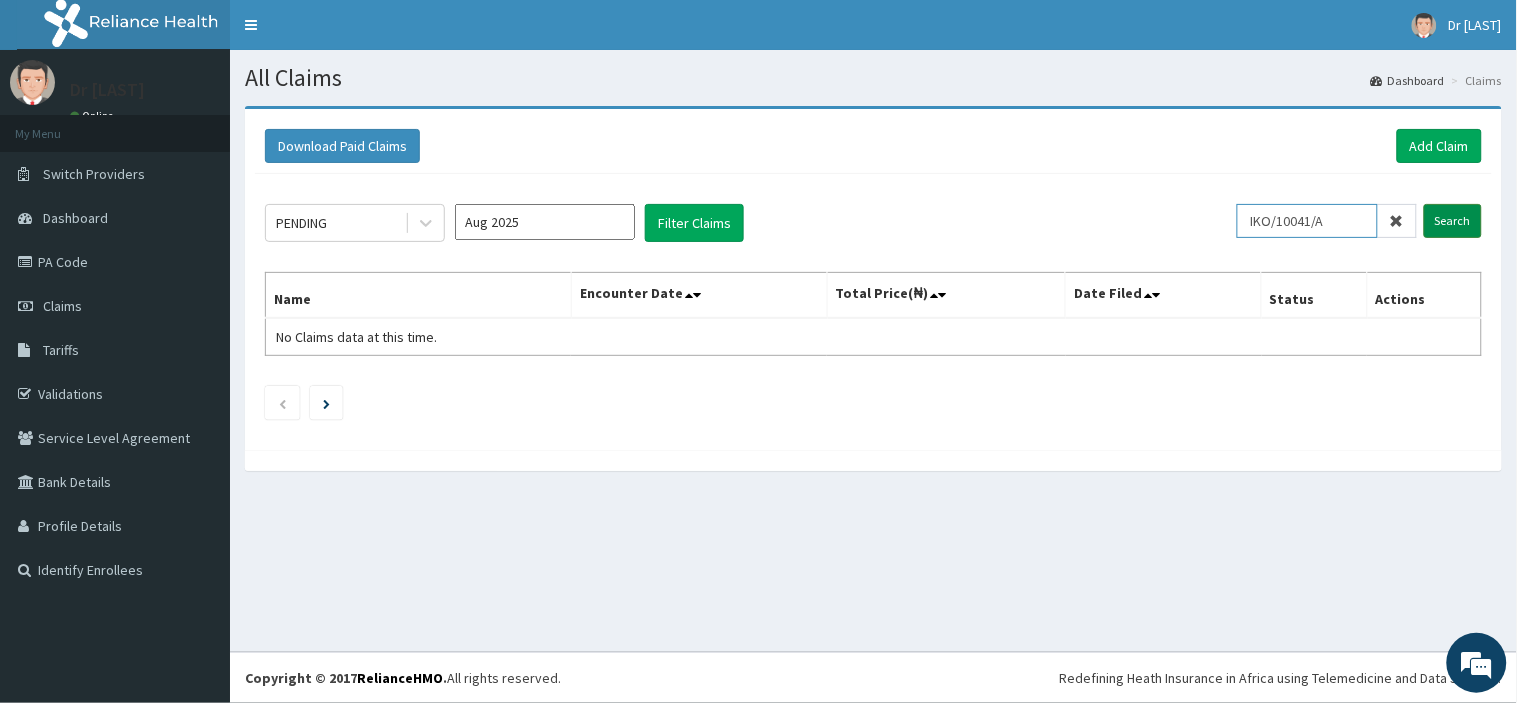 type on "IKO/10041/A" 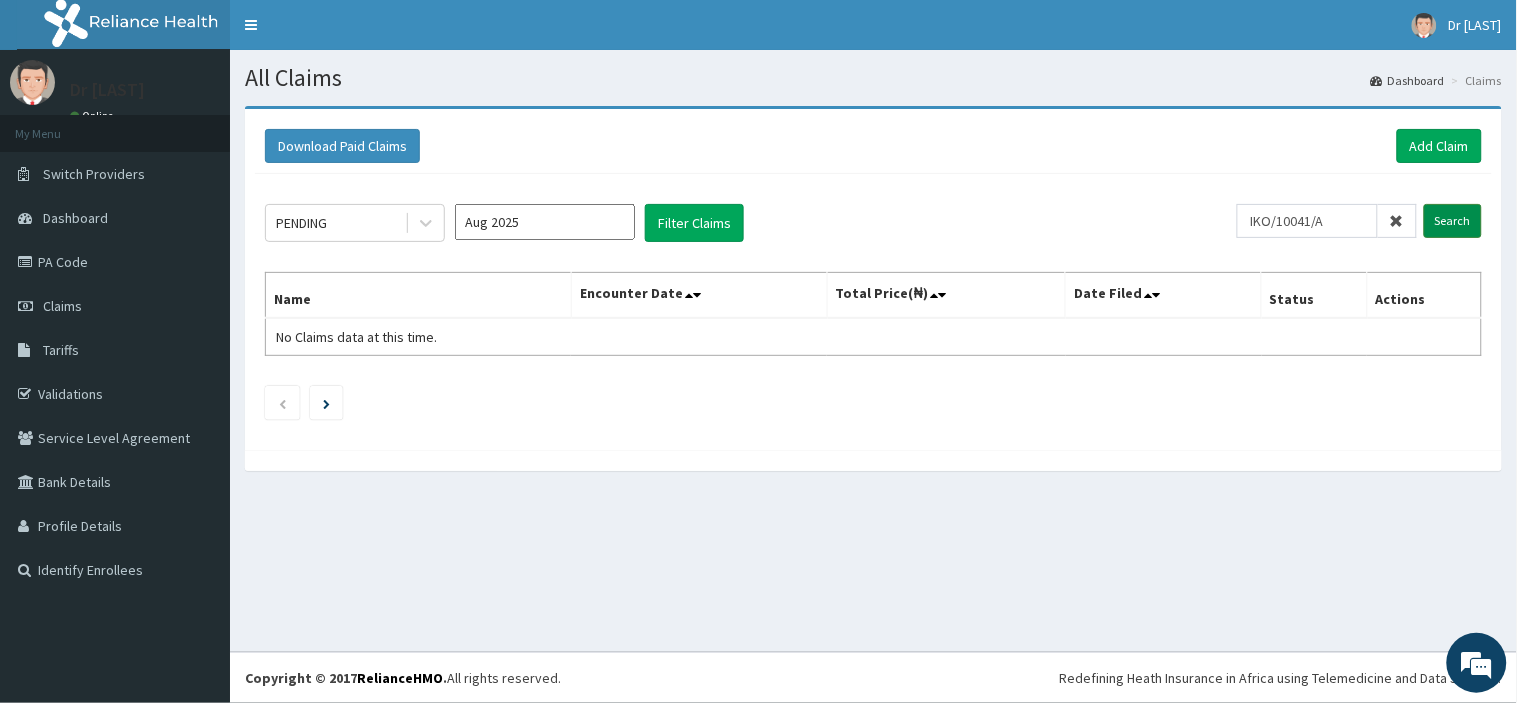 click on "Search" at bounding box center [1453, 221] 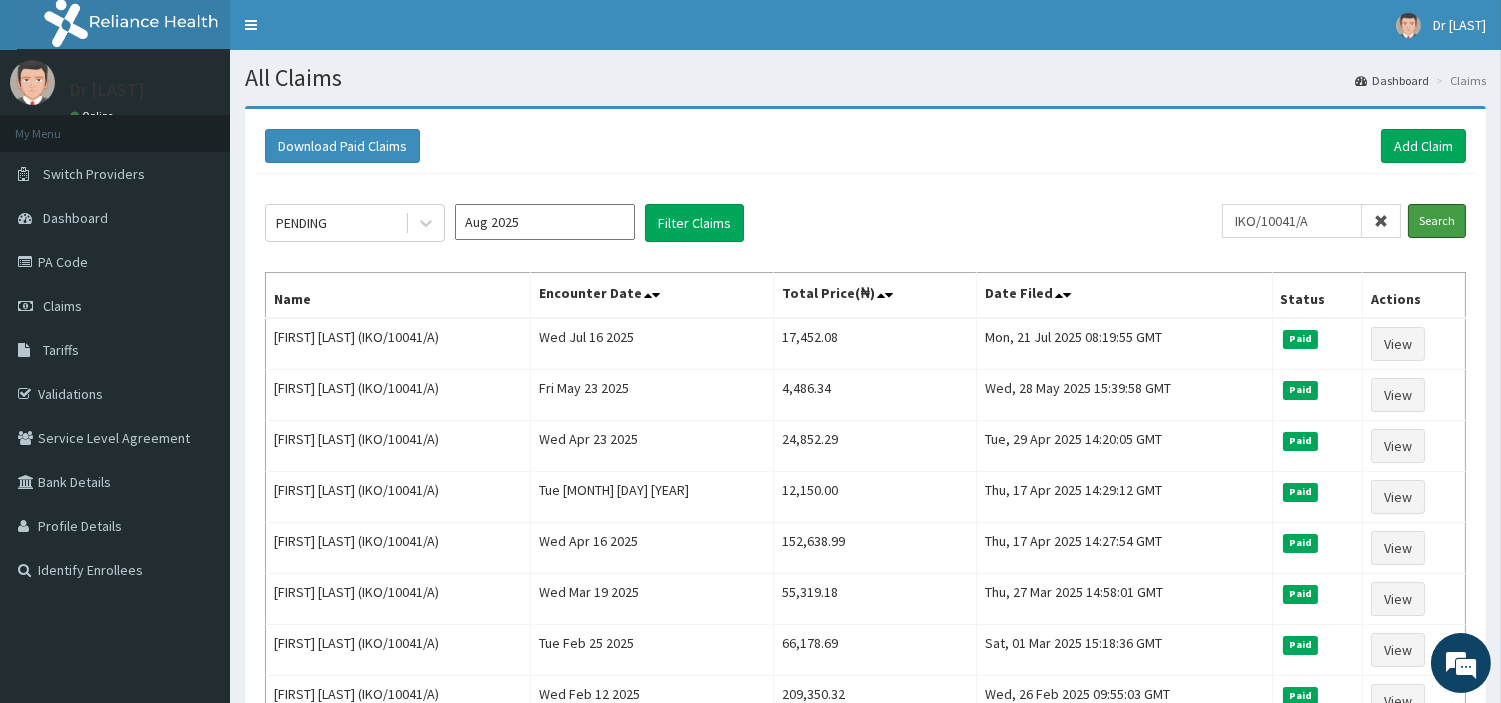 scroll, scrollTop: 0, scrollLeft: 0, axis: both 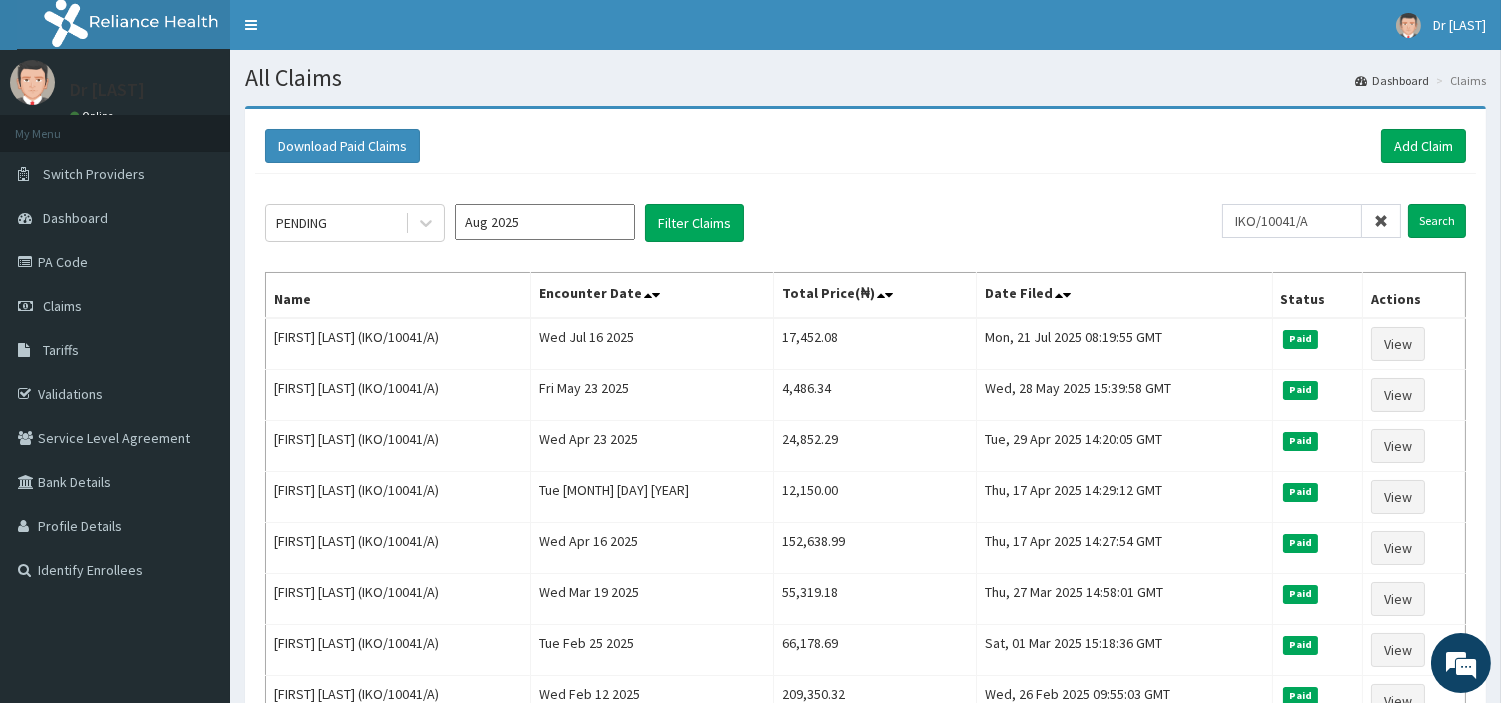 click at bounding box center [1381, 221] 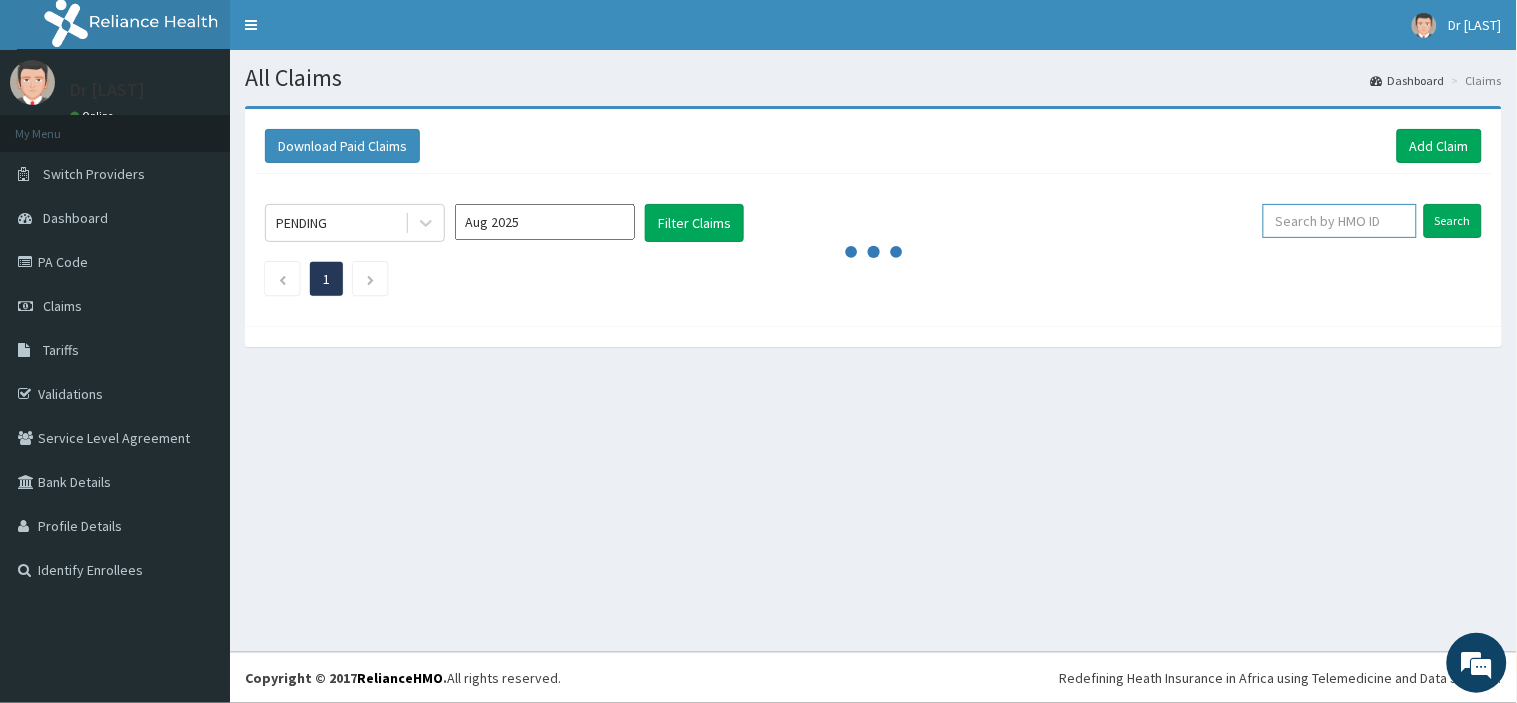 click at bounding box center (1340, 221) 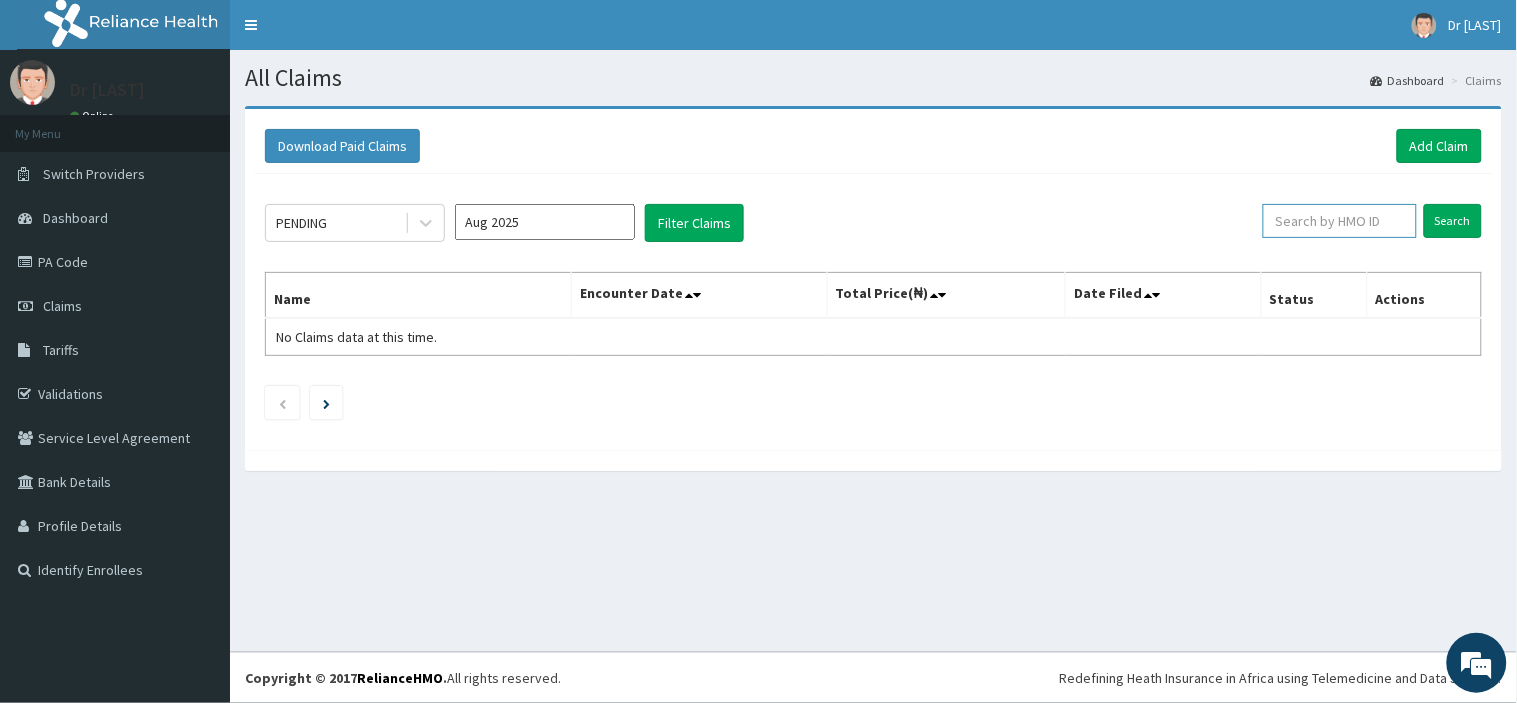 paste on "NZT/10053/A" 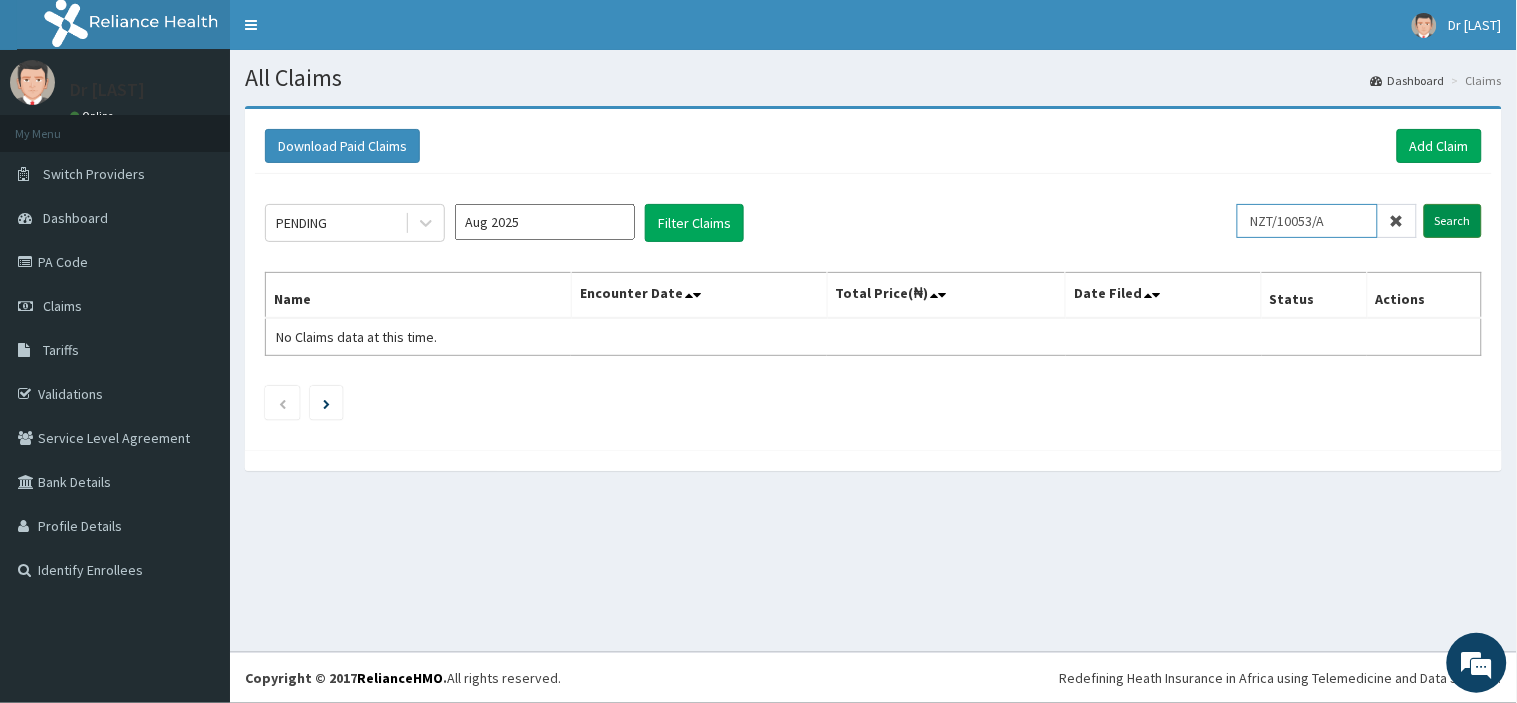 type on "NZT/10053/A" 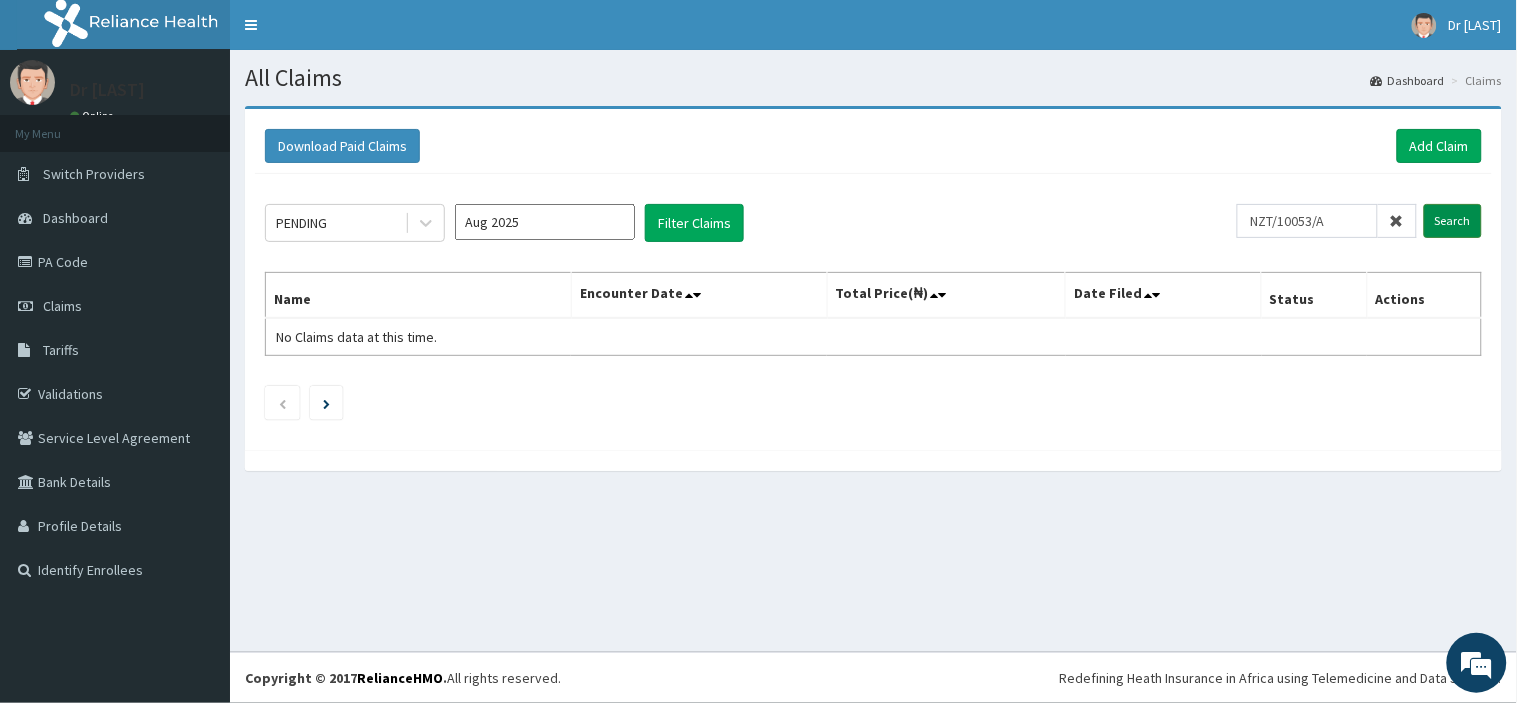 click on "Search" at bounding box center [1453, 221] 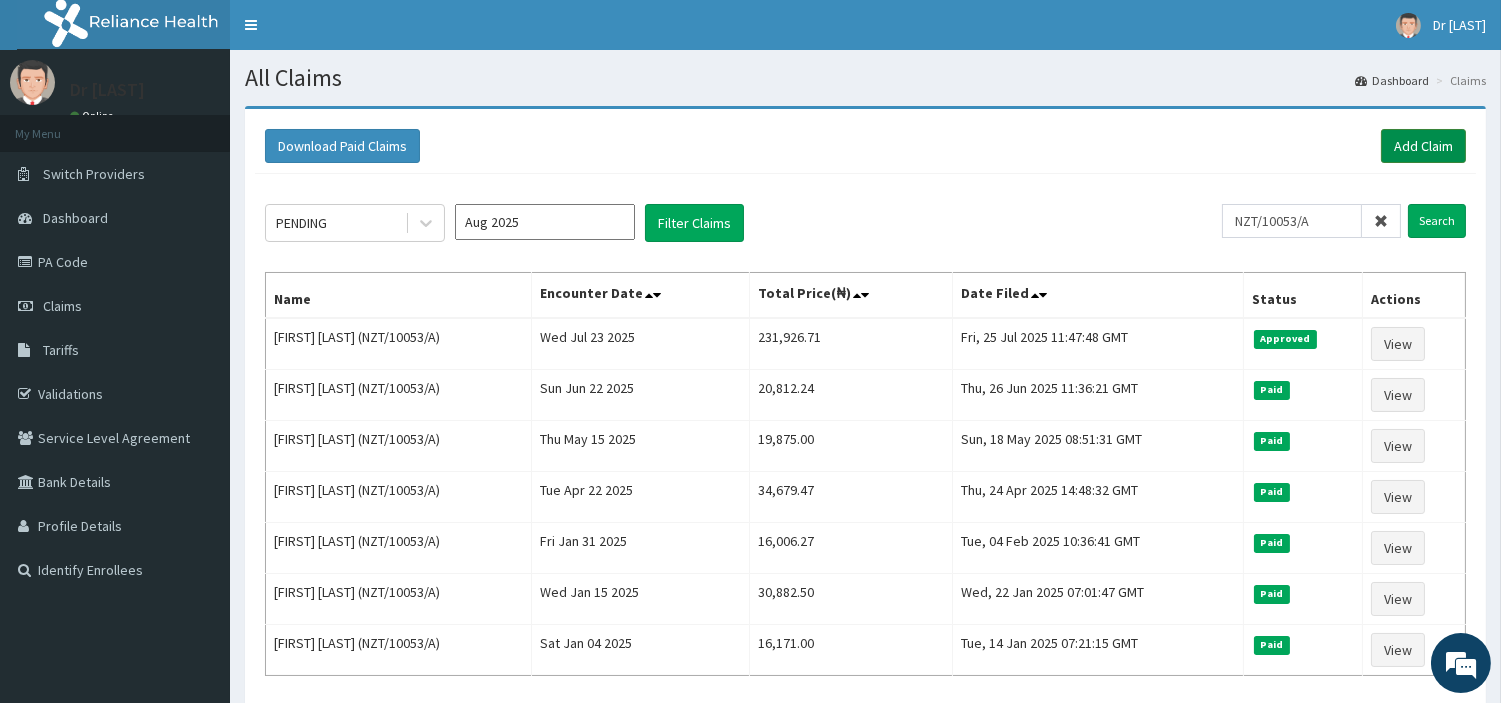 click on "Add Claim" at bounding box center [1423, 146] 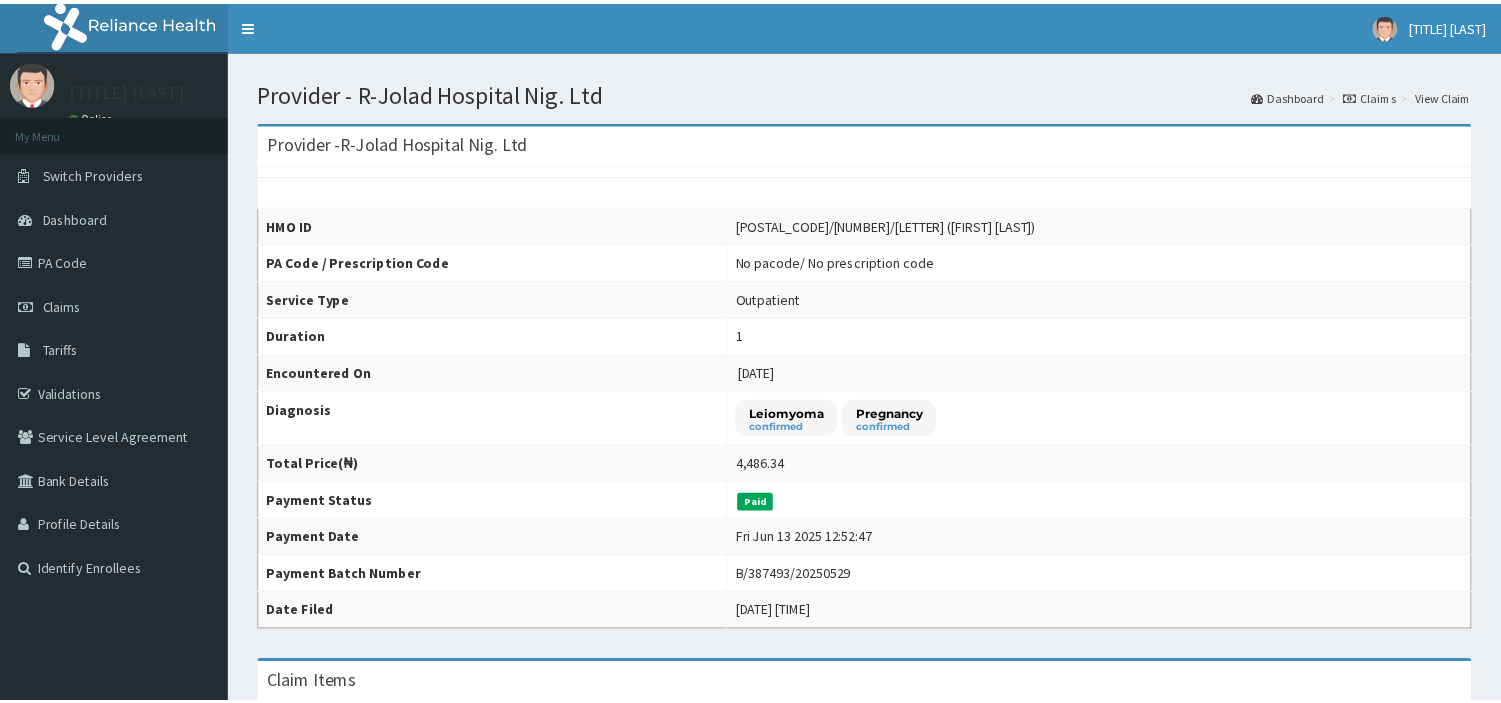 scroll, scrollTop: 0, scrollLeft: 0, axis: both 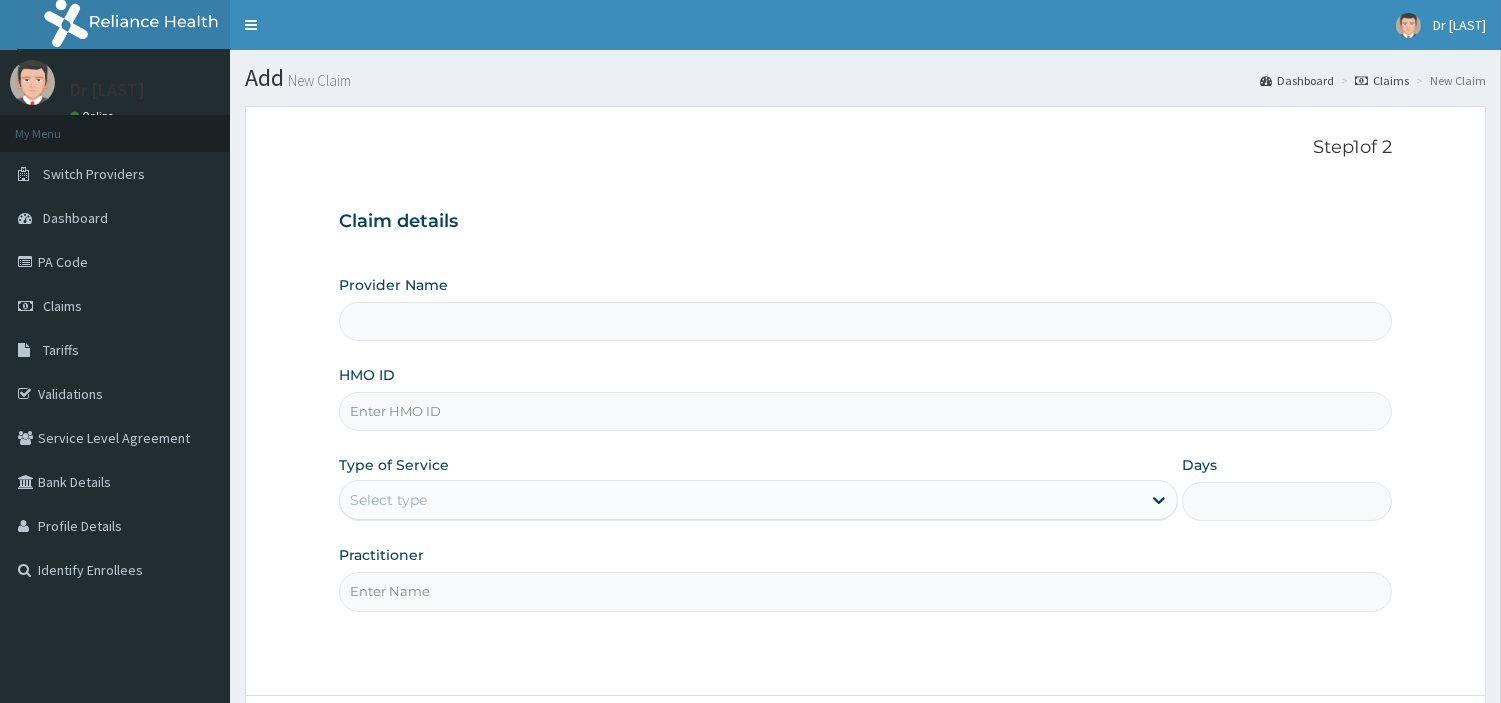 type on "R-Jolad Hospital Nig. Ltd" 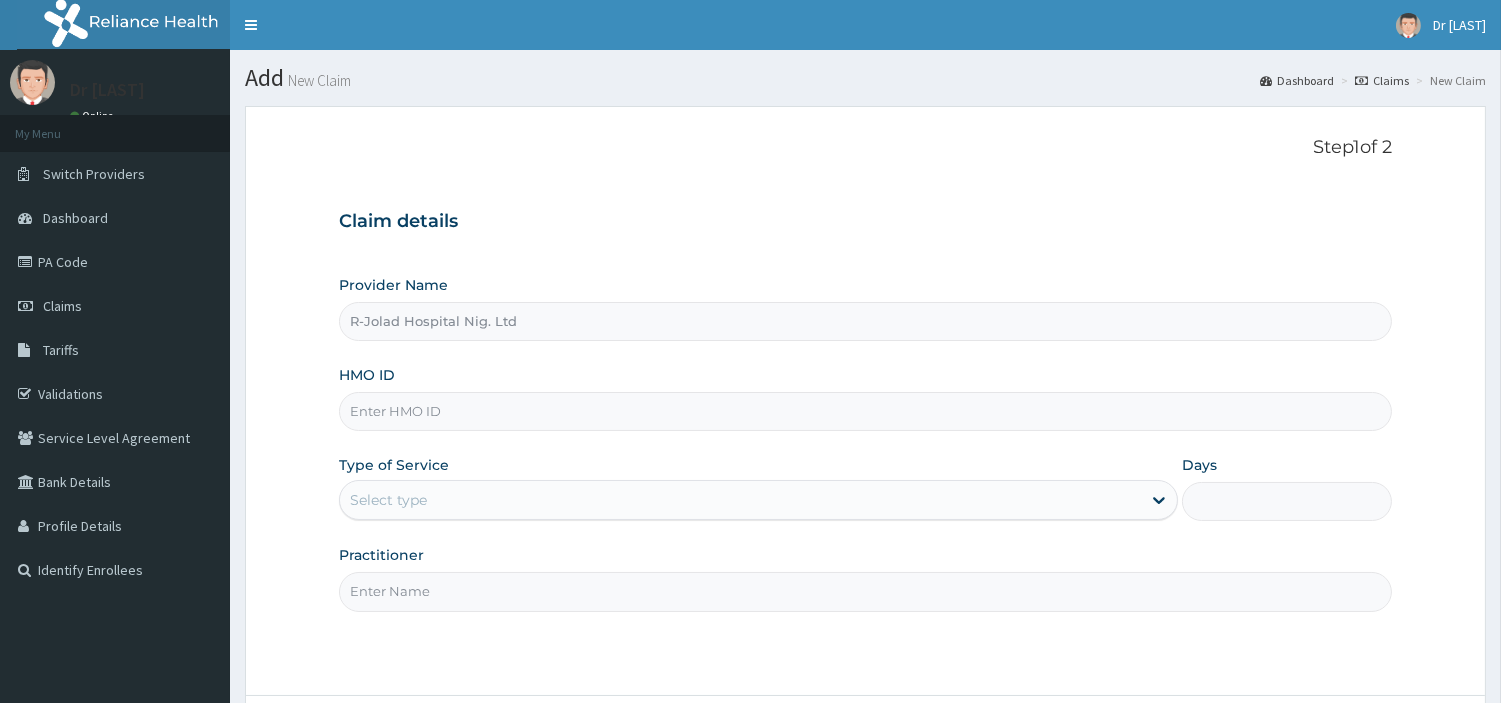 scroll, scrollTop: 0, scrollLeft: 0, axis: both 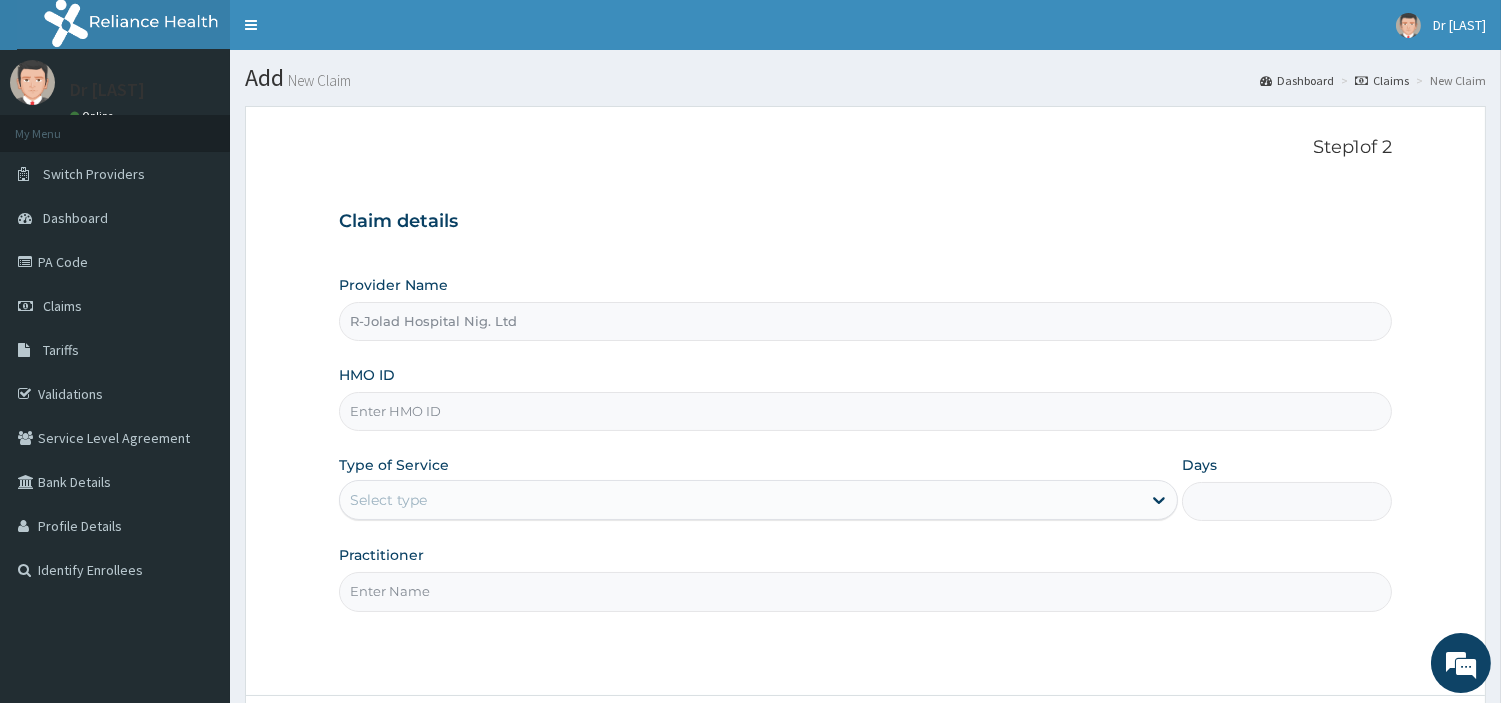 click on "HMO ID" at bounding box center (865, 411) 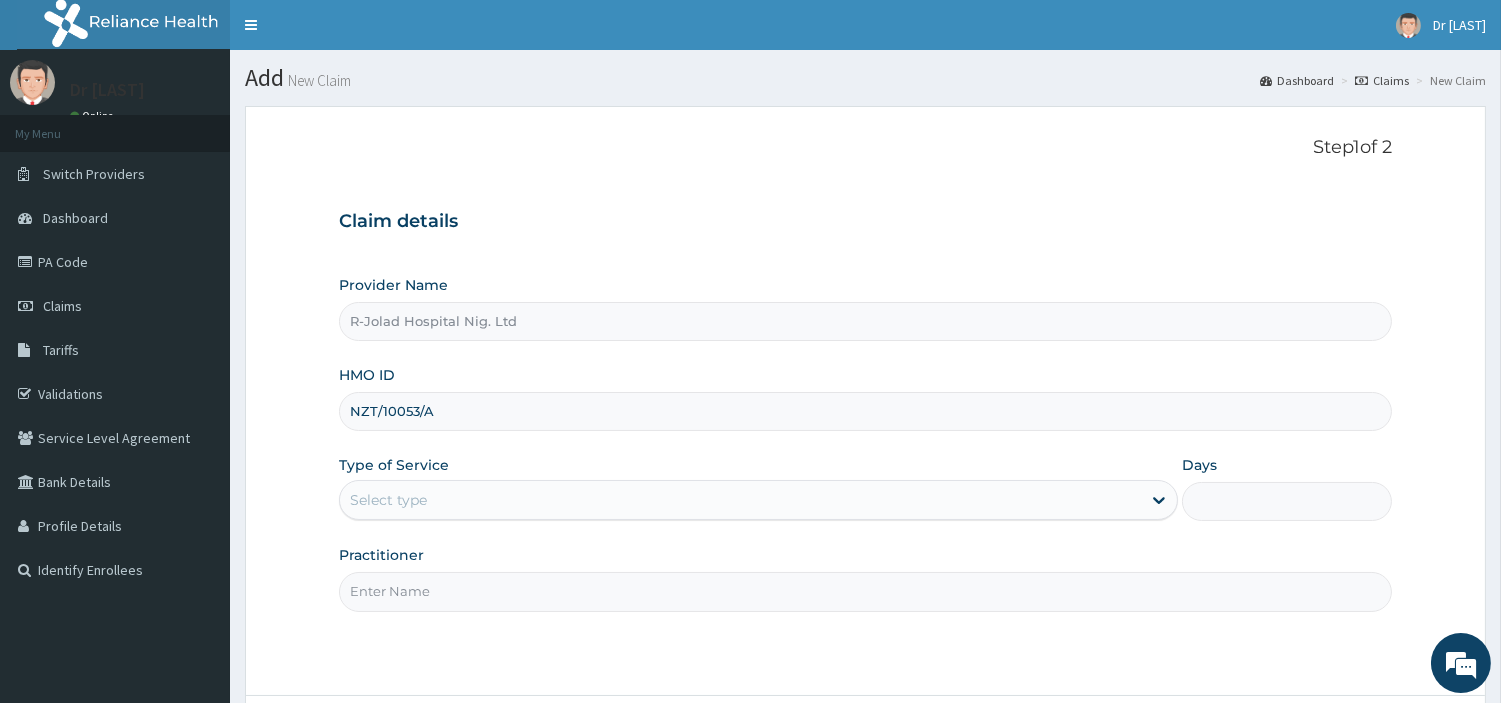 type on "NZT/10053/A" 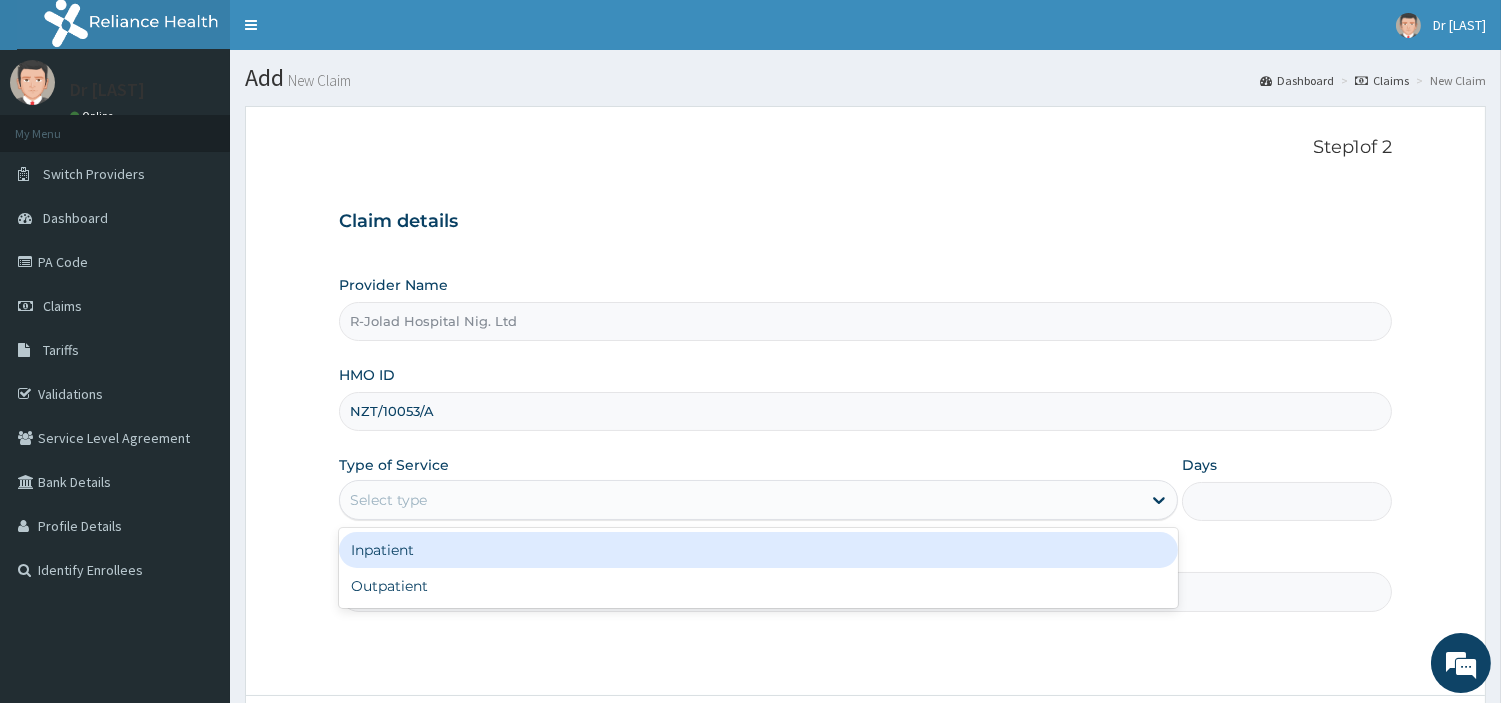drag, startPoint x: 443, startPoint y: 566, endPoint x: 448, endPoint y: 586, distance: 20.615528 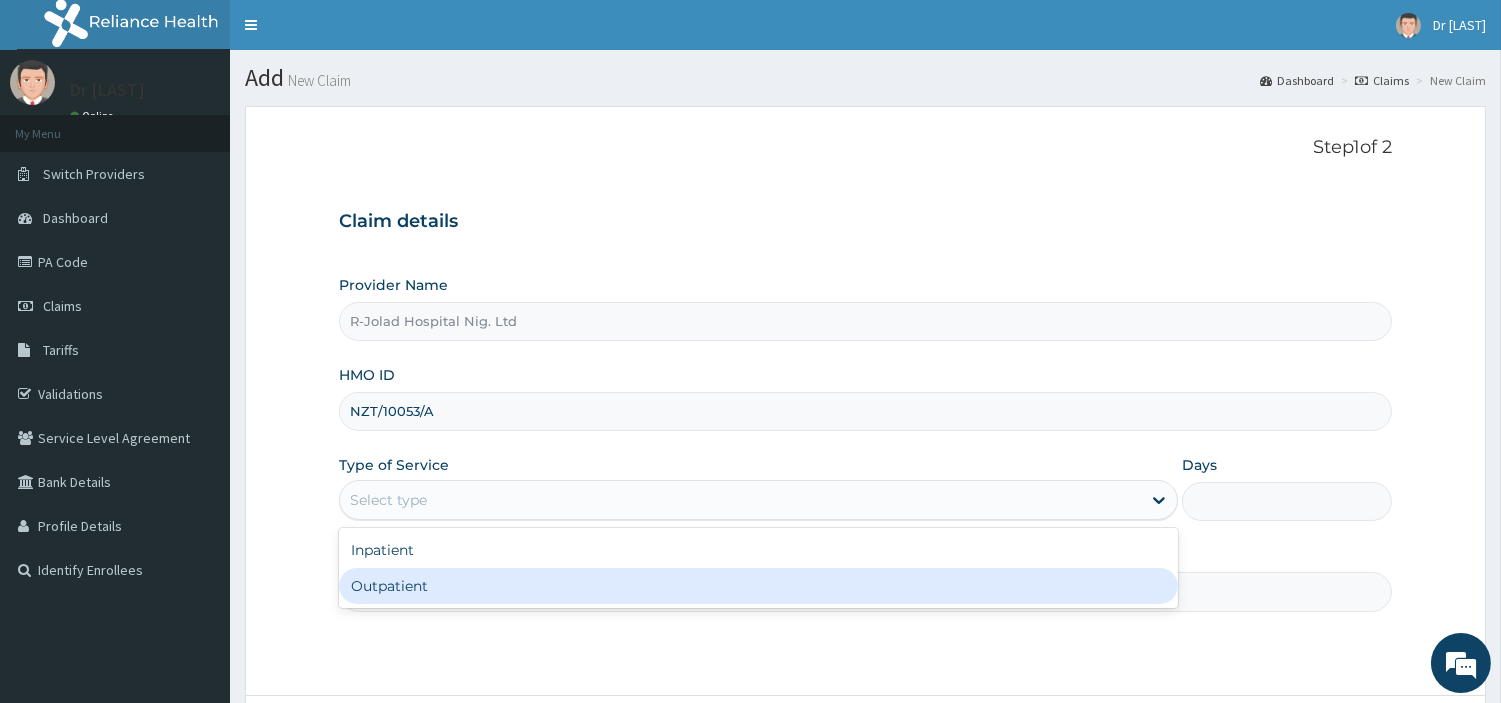 click on "Outpatient" at bounding box center (758, 586) 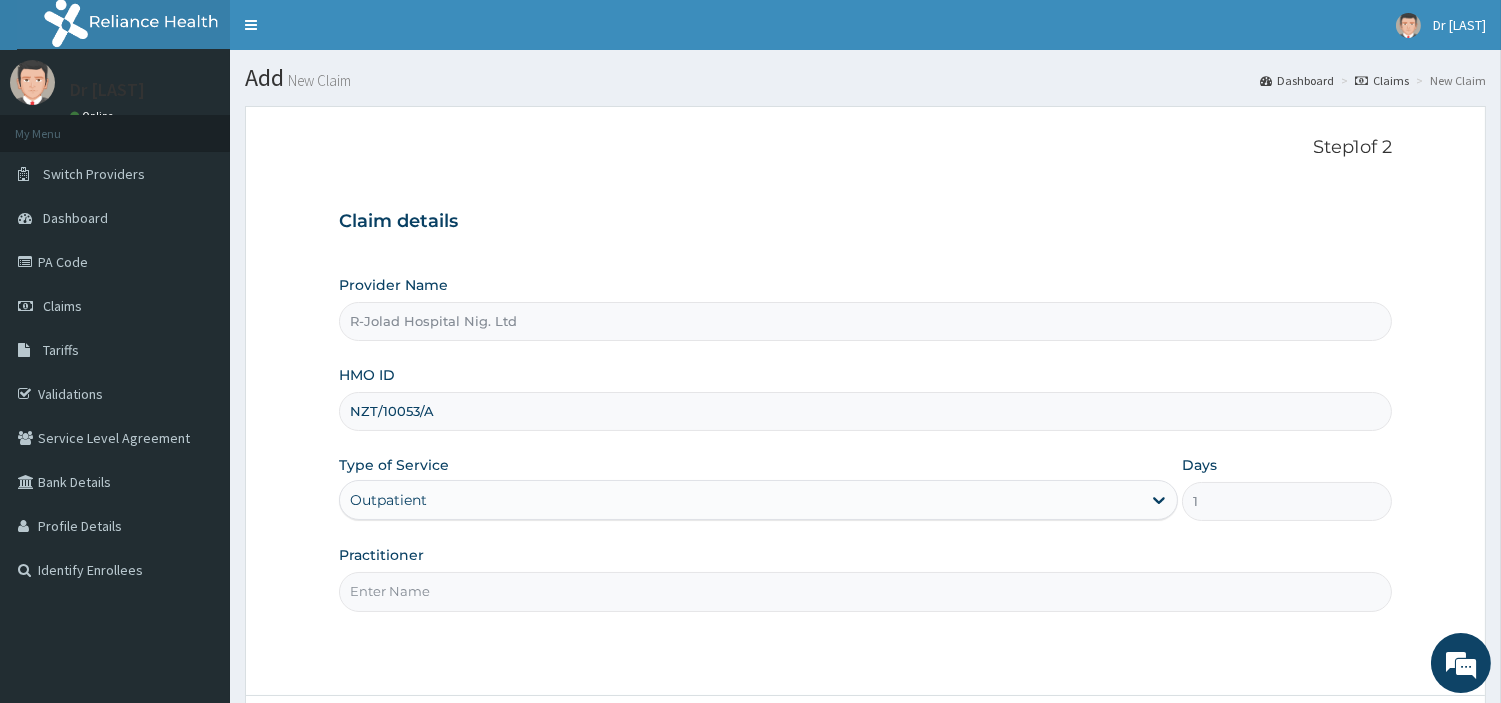 click on "Practitioner" at bounding box center [865, 591] 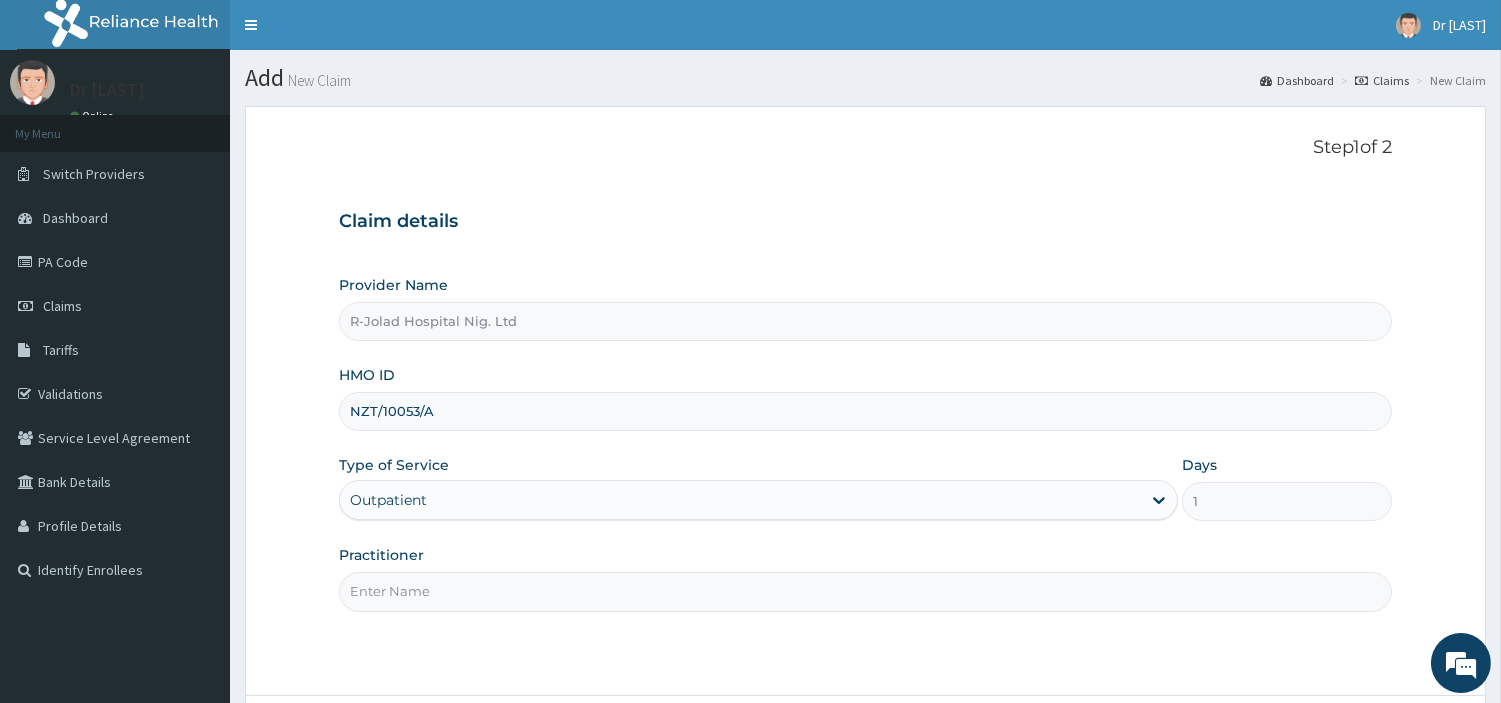 paste on "MICHAEL IYANA" 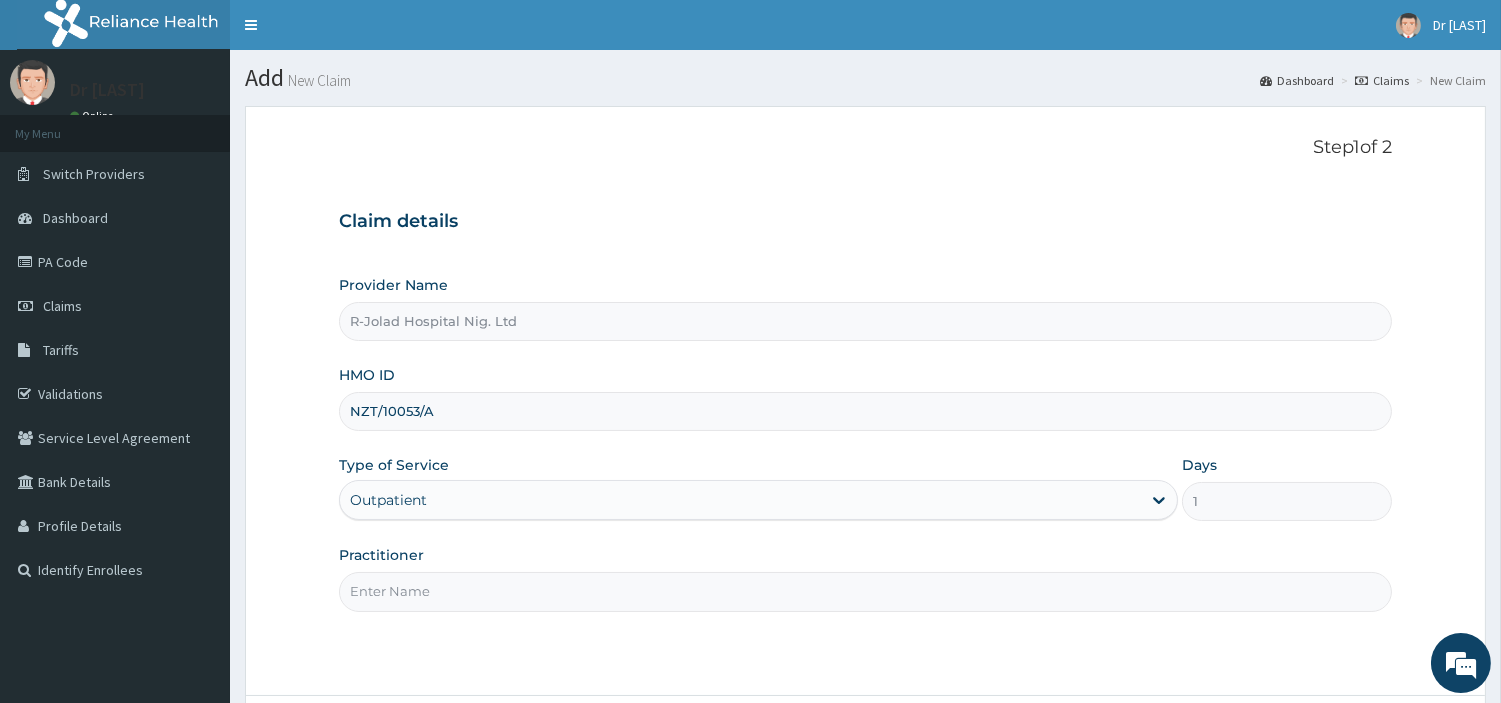 type on "MICHAEL IYANA" 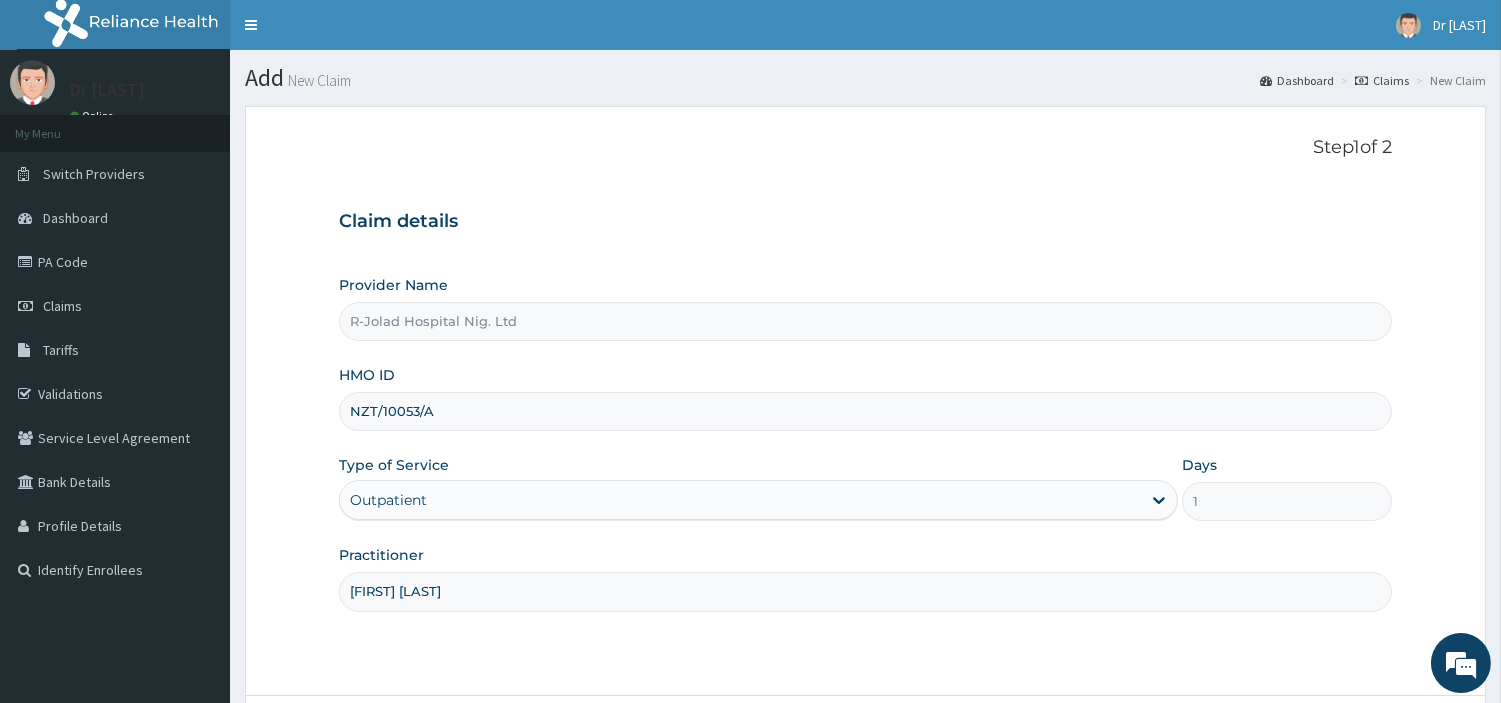 scroll, scrollTop: 172, scrollLeft: 0, axis: vertical 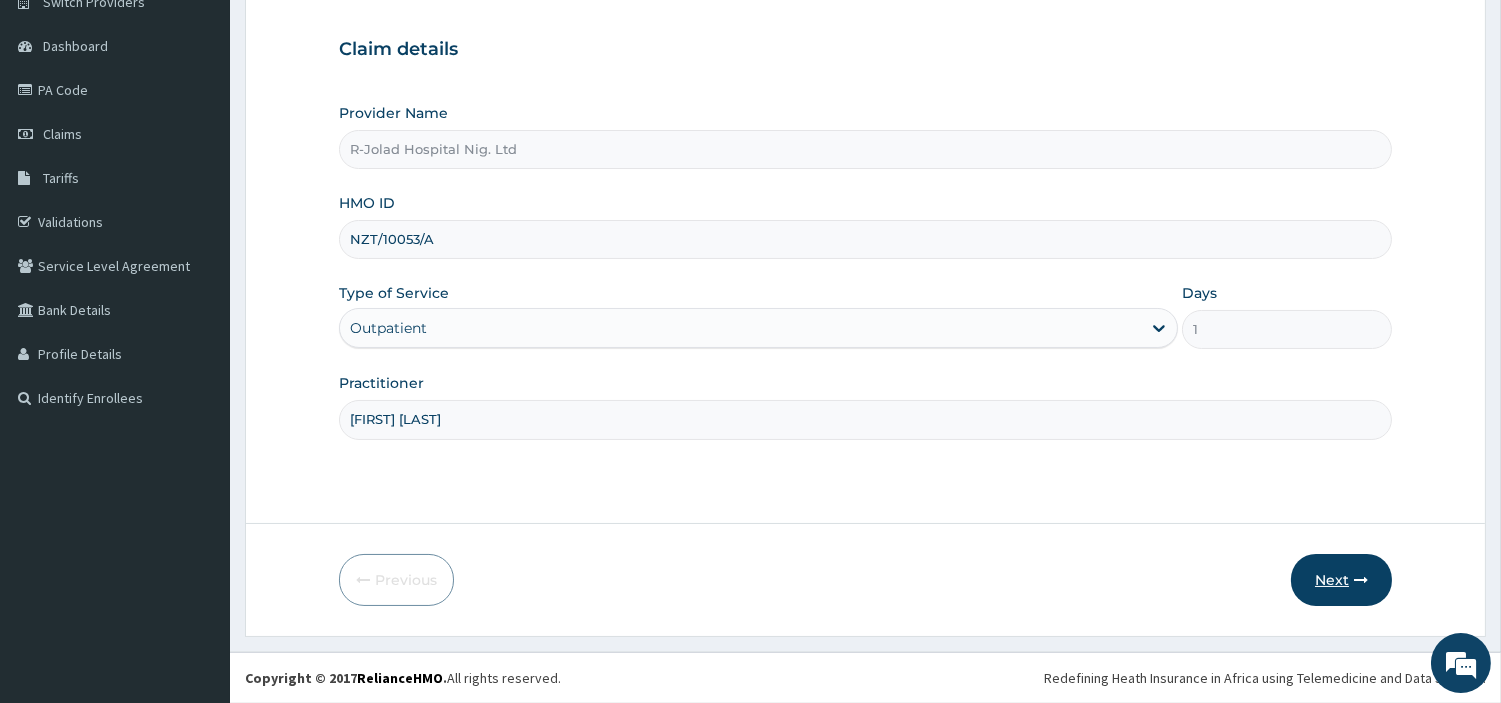 click on "Next" at bounding box center (1341, 580) 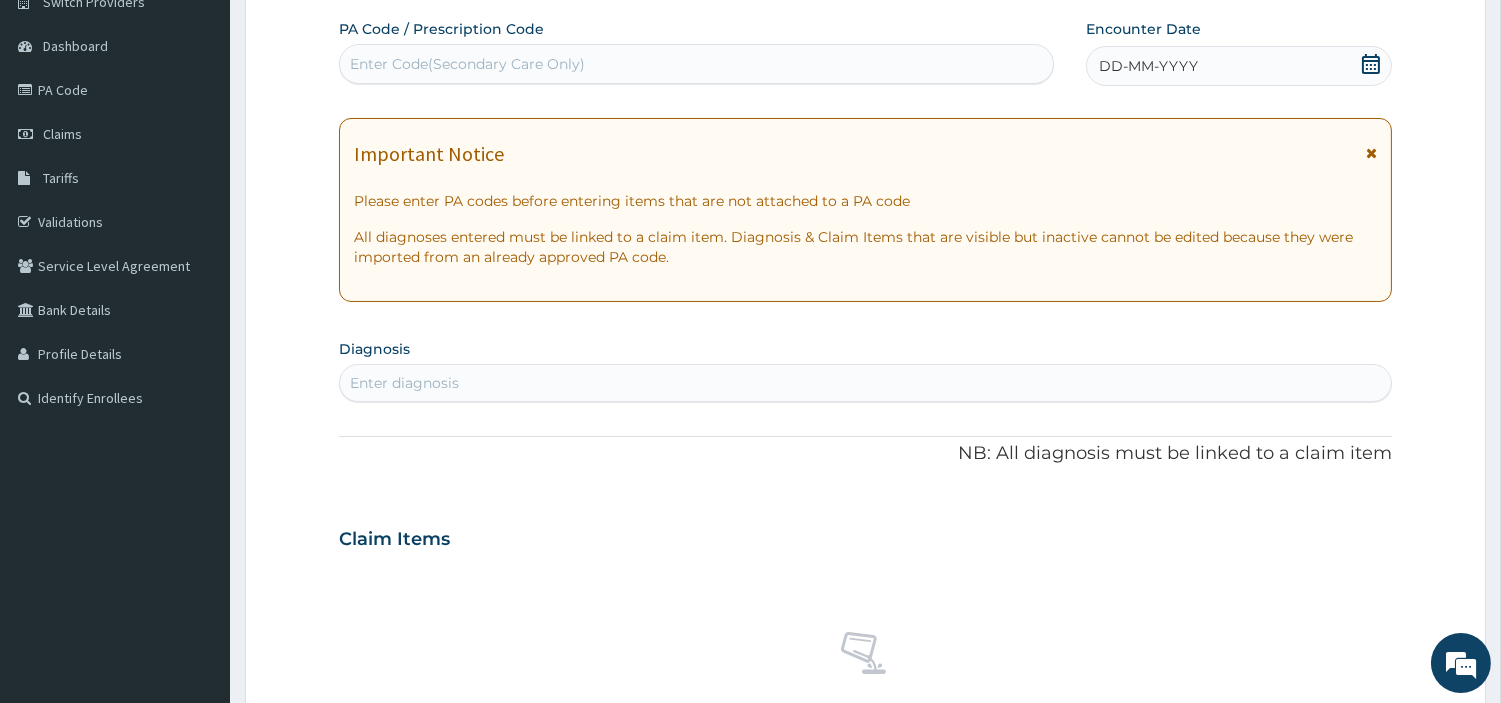 click on "DD-MM-YYYY" at bounding box center (1148, 66) 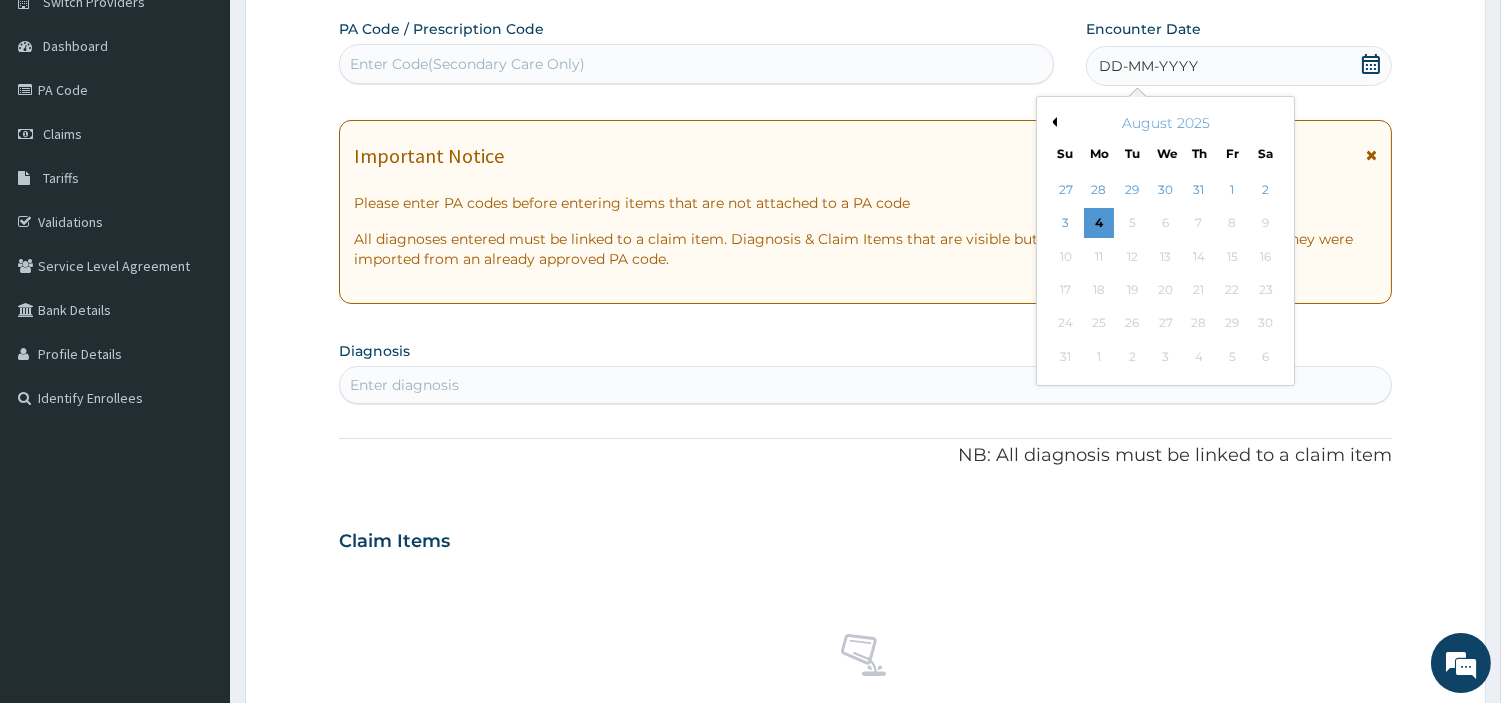 click on "August 2025 Su Mo Tu We Th Fr Sa" at bounding box center [1165, 134] 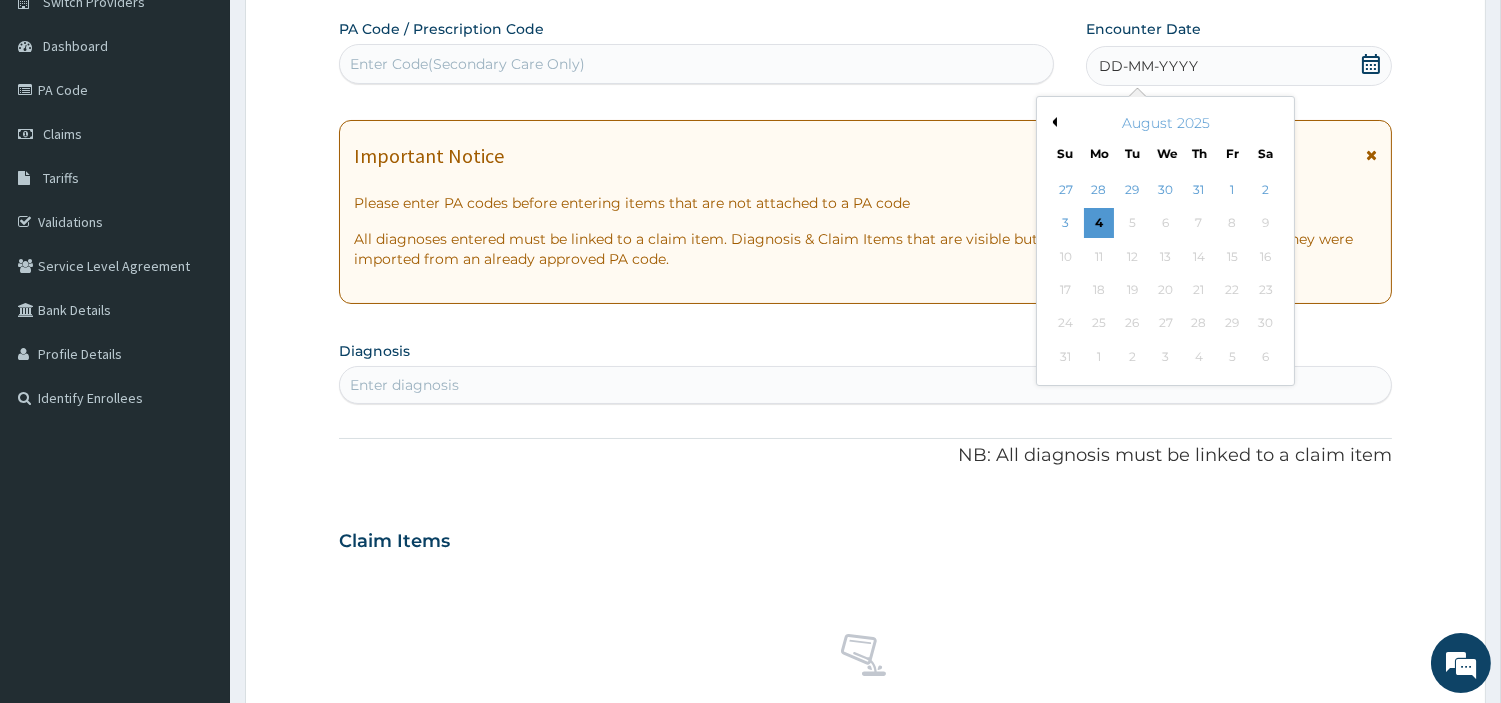 scroll, scrollTop: 0, scrollLeft: 0, axis: both 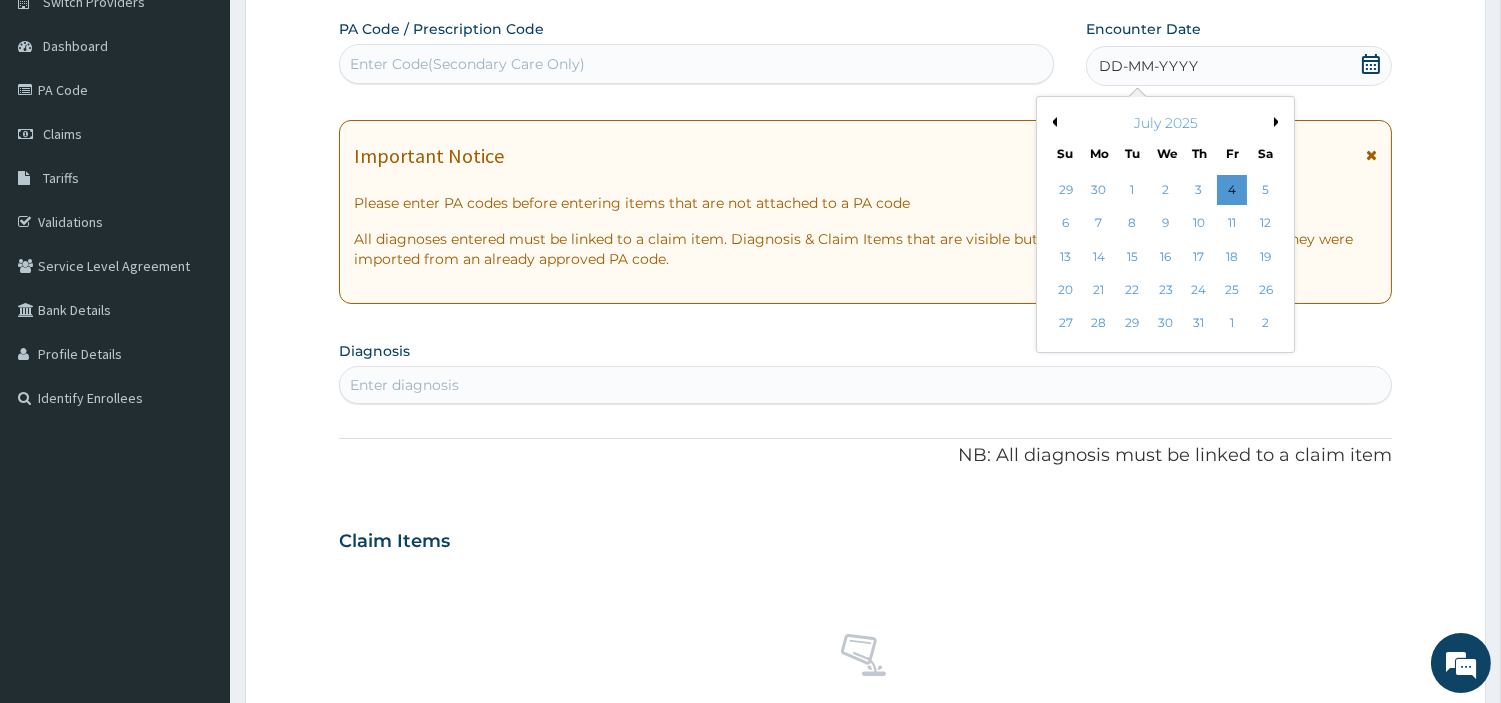 click on "Previous Month" at bounding box center [1052, 122] 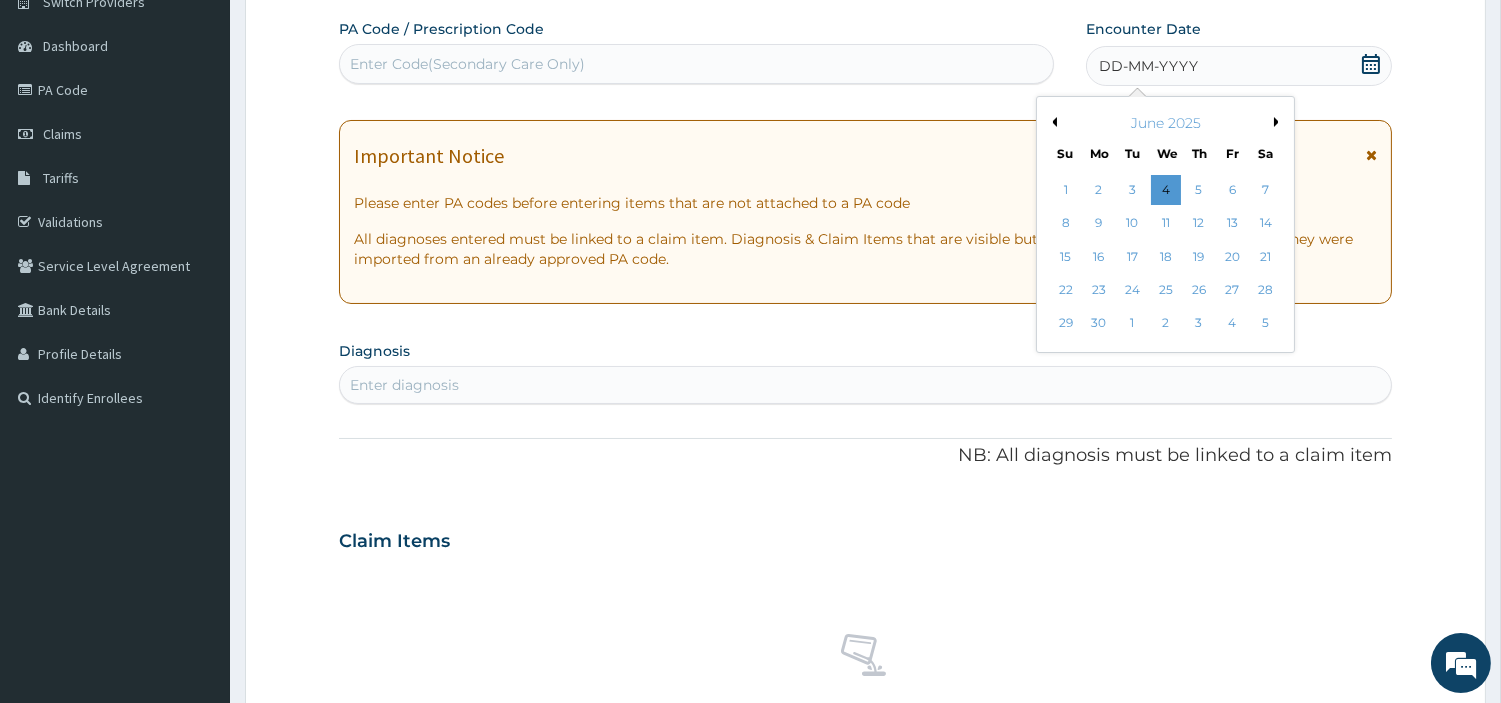 click on "Previous Month" at bounding box center (1052, 122) 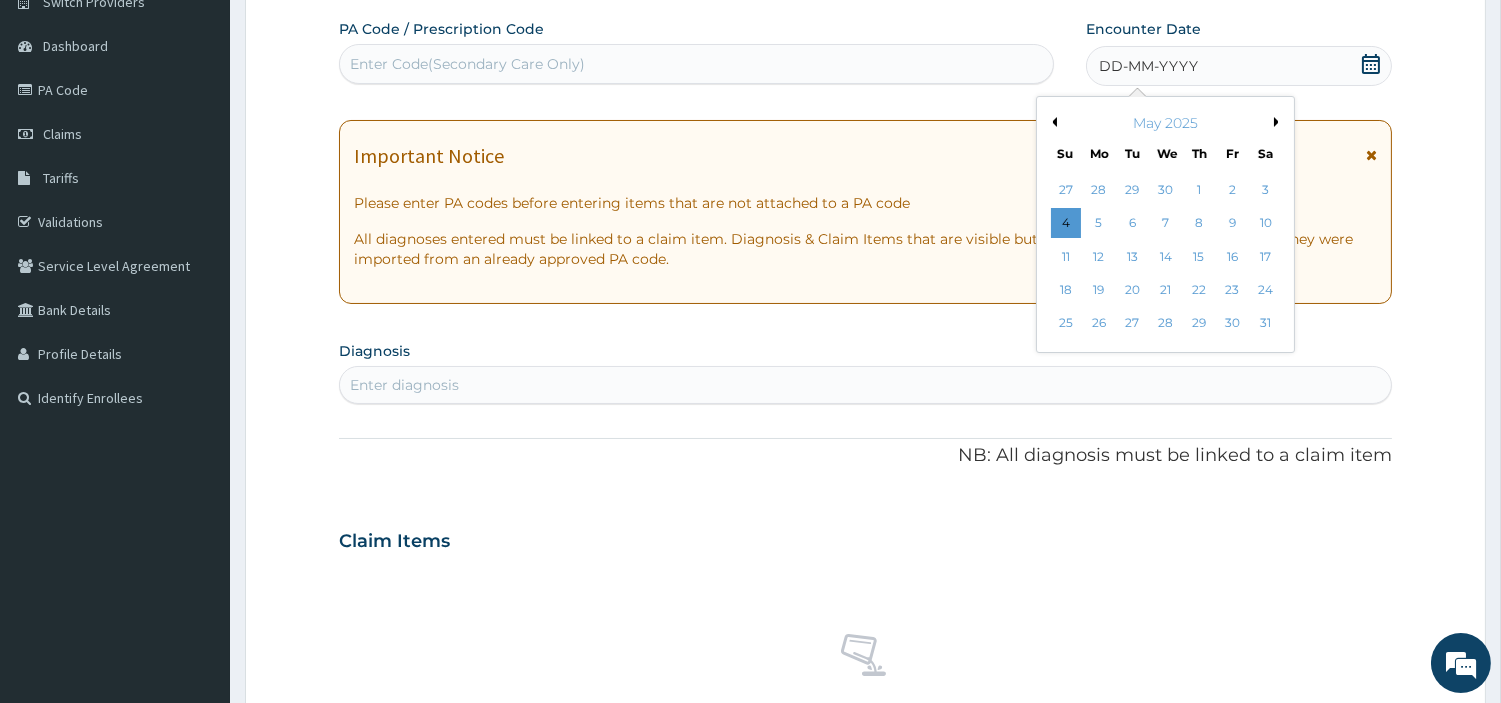 click on "3" at bounding box center (1265, 190) 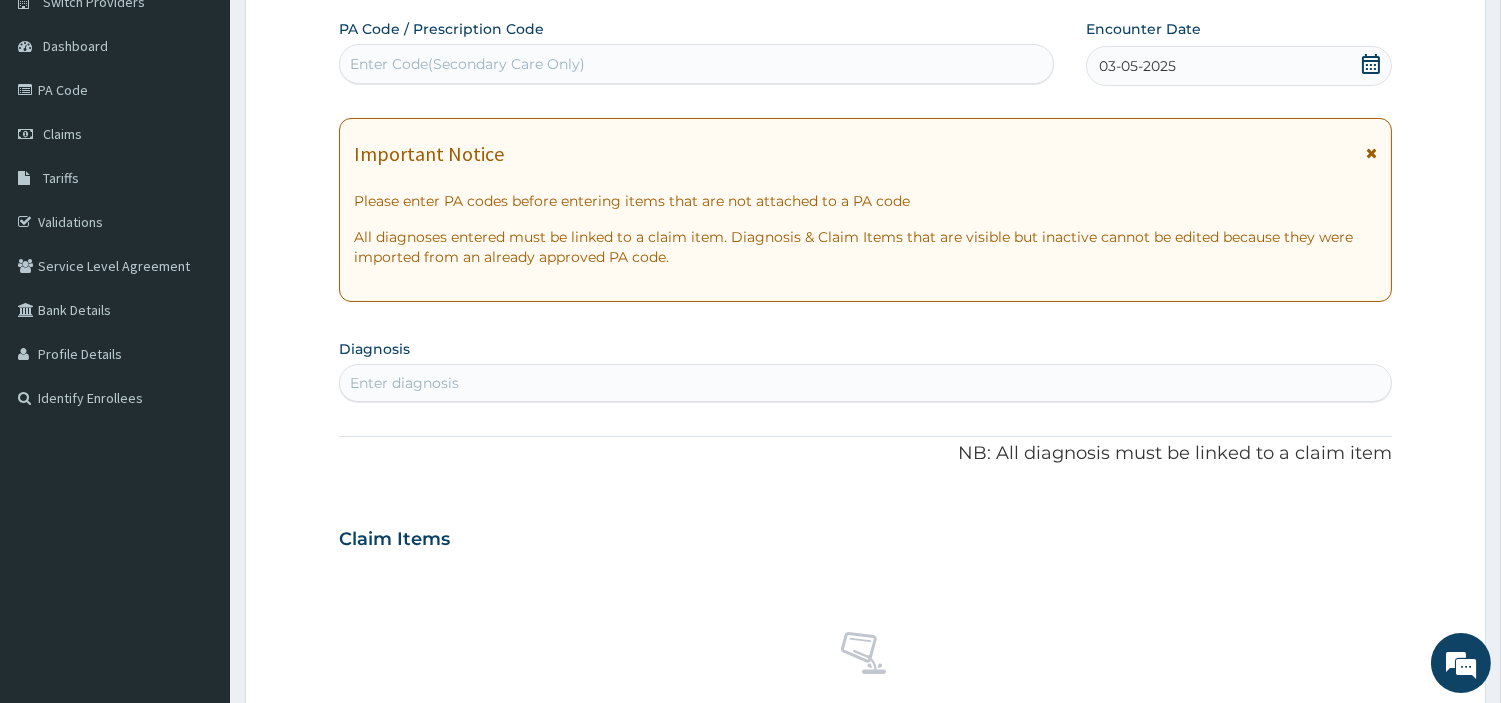 click on "Enter diagnosis" at bounding box center [865, 383] 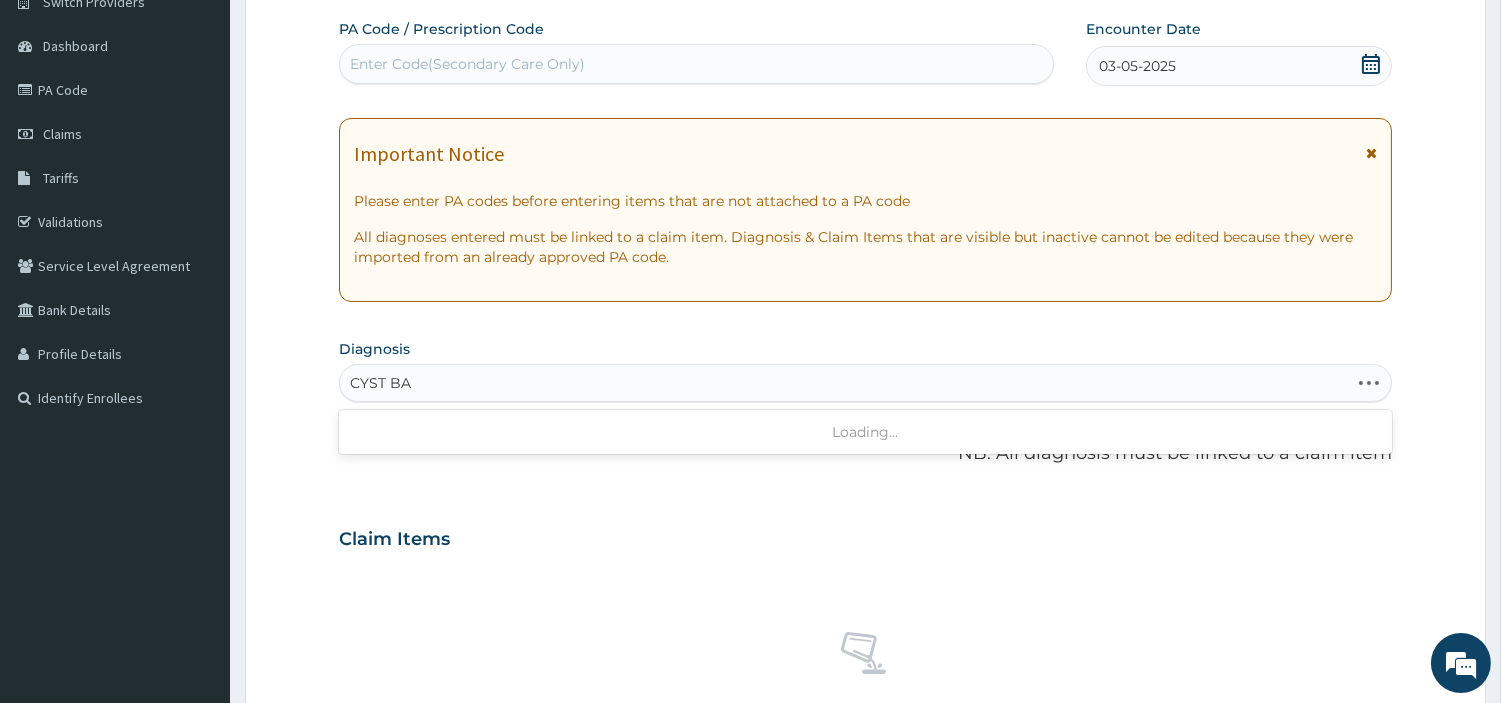 type on "CYST BAR" 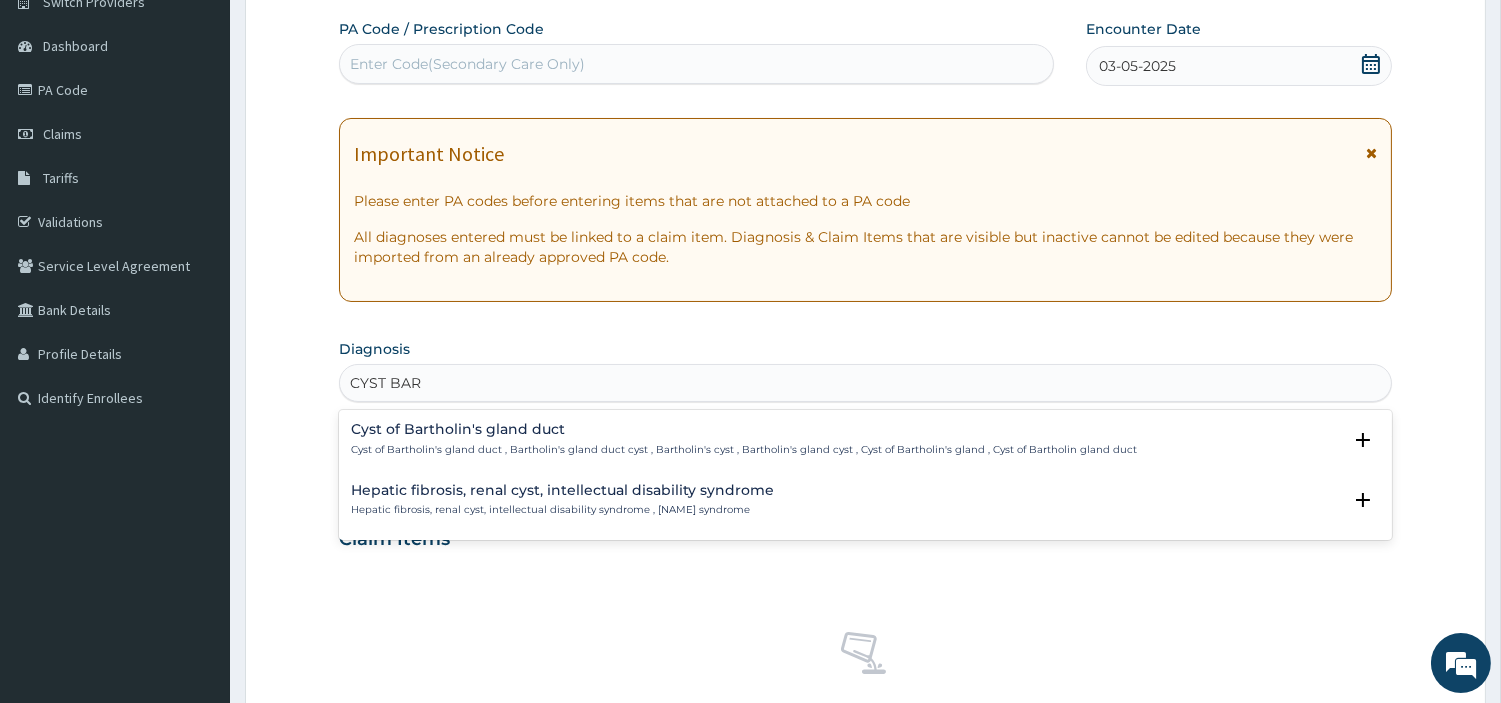 click on "Cyst of Bartholin's gland duct" at bounding box center (744, 429) 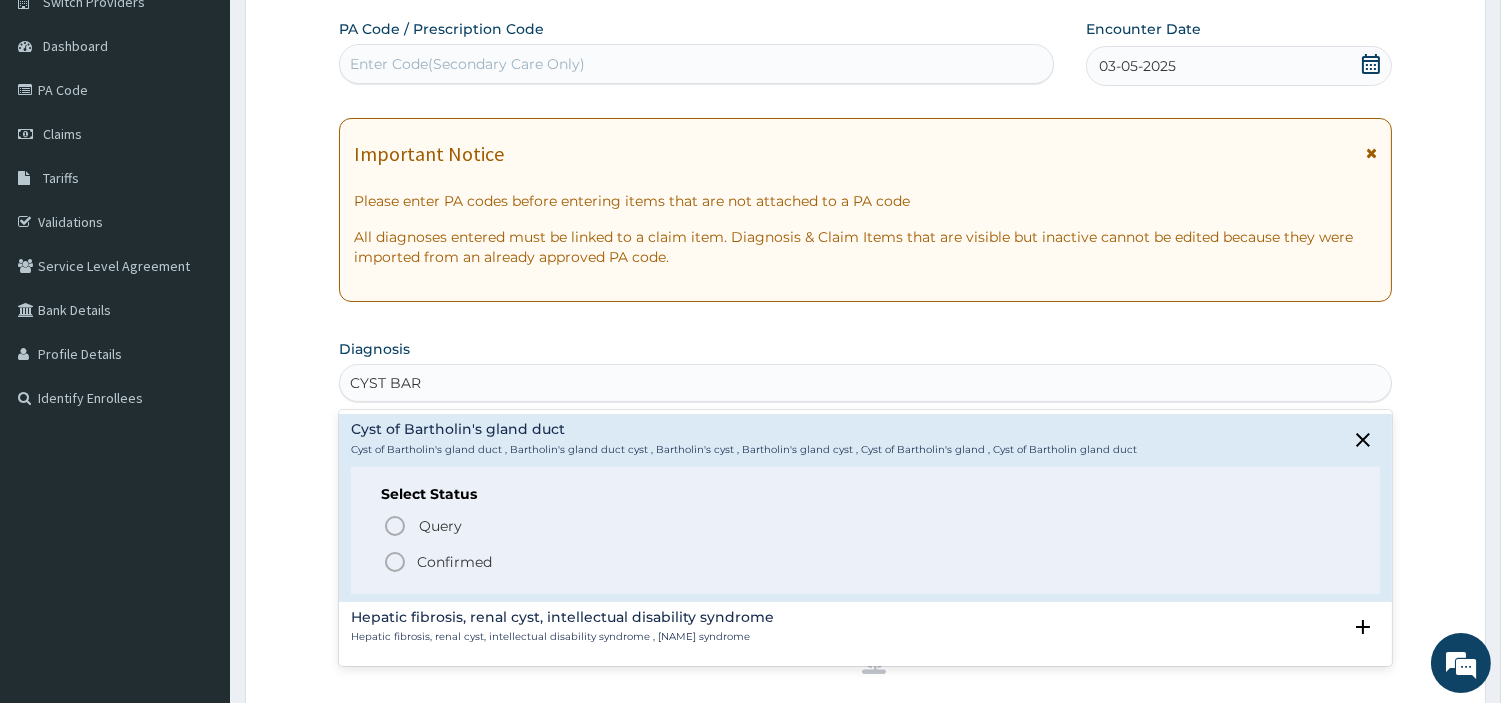 click on "Select Status Query Query covers suspected (?), Keep in view (kiv), Ruled out (r/o) Confirmed" at bounding box center (865, 530) 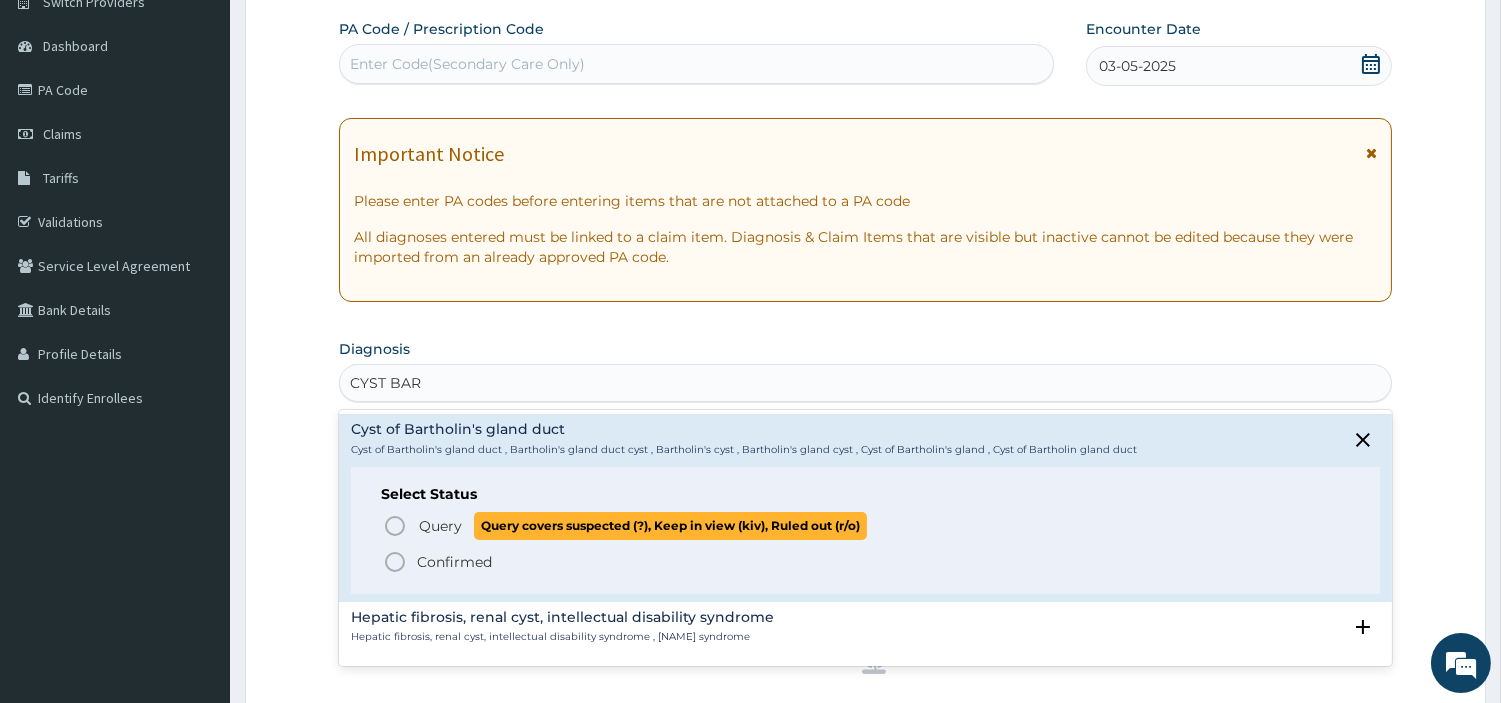 click 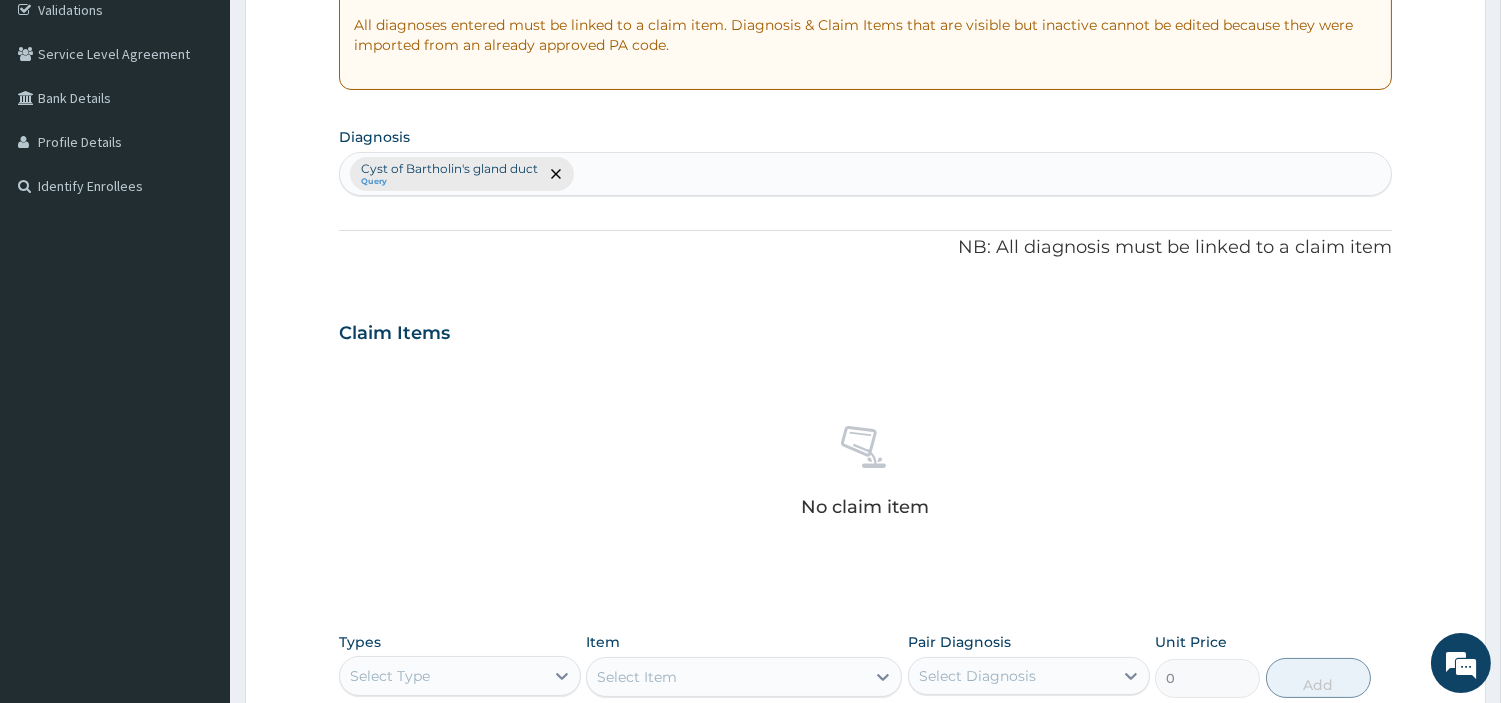 scroll, scrollTop: 505, scrollLeft: 0, axis: vertical 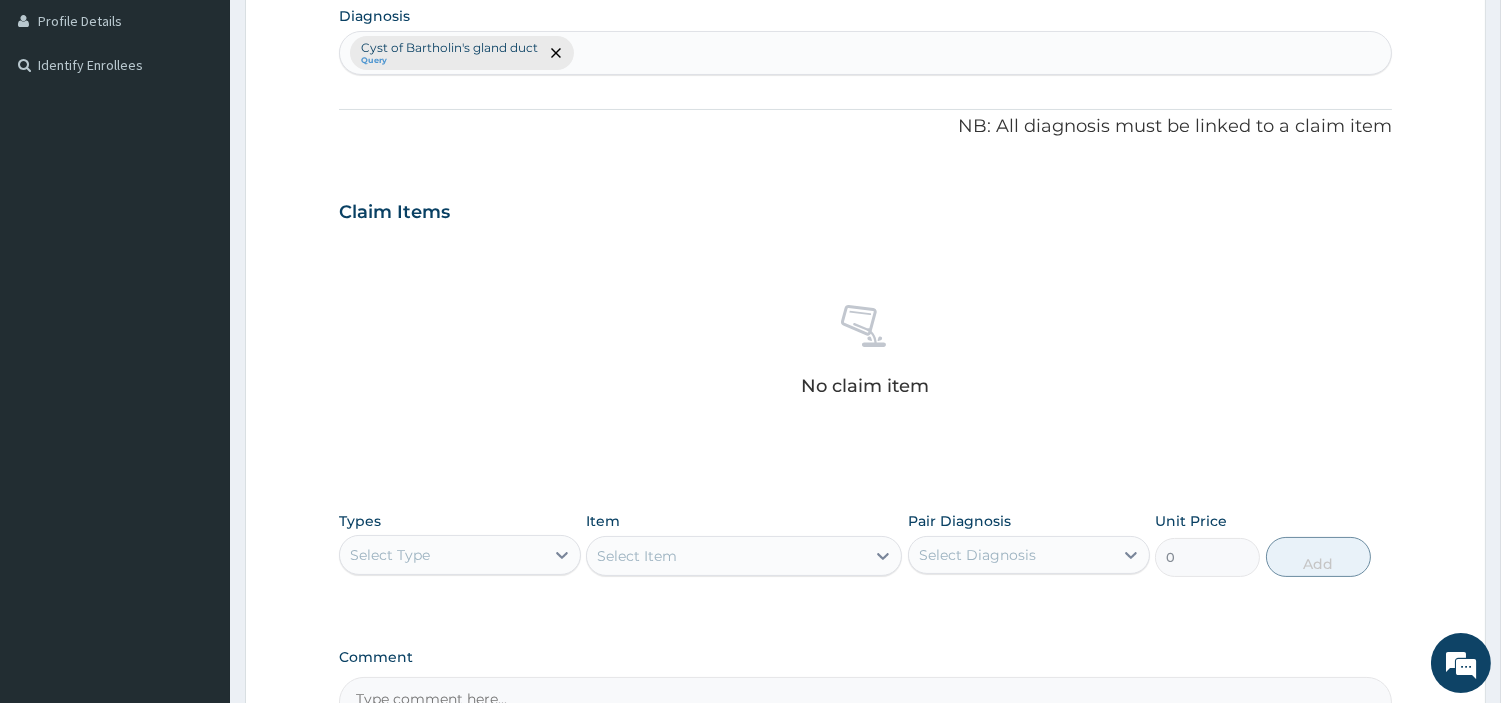 click on "Select Type" at bounding box center [442, 555] 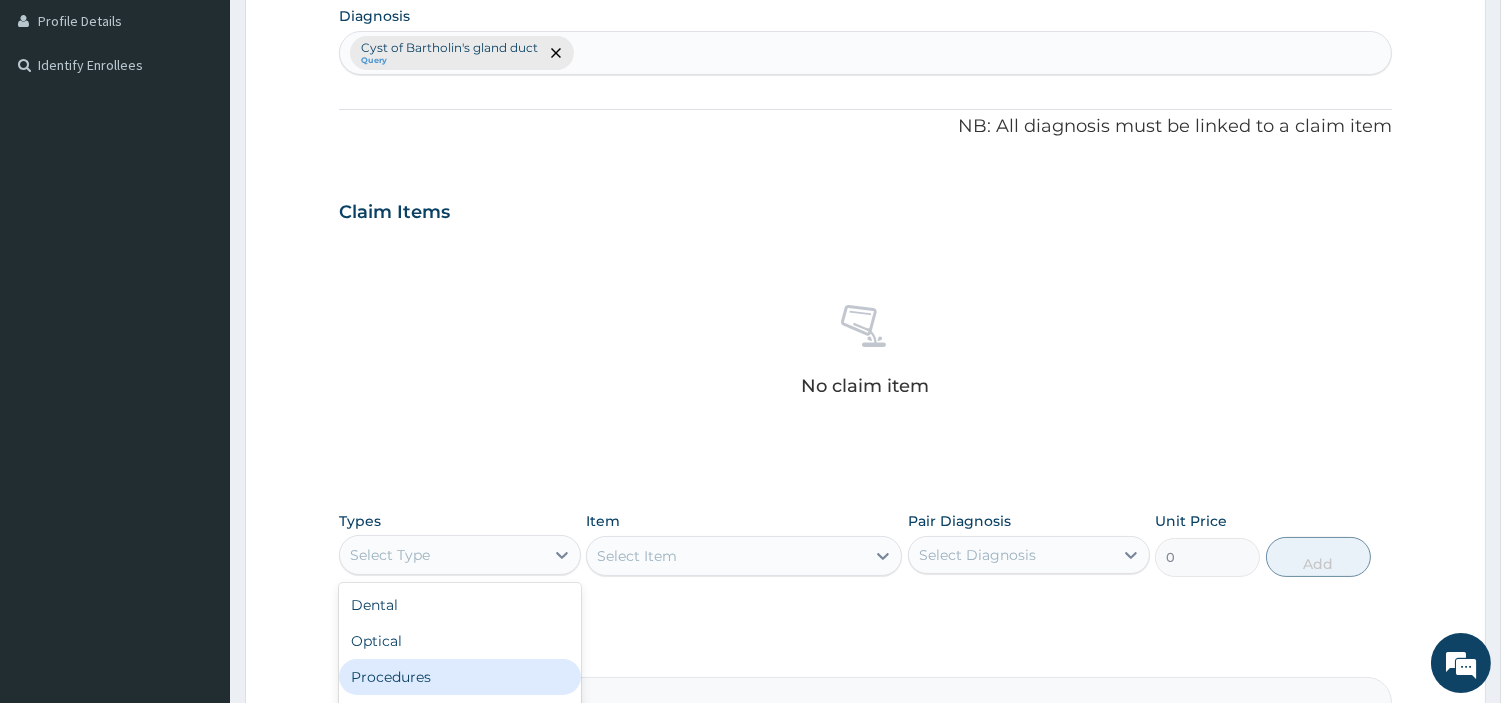 click on "Procedures" at bounding box center [460, 677] 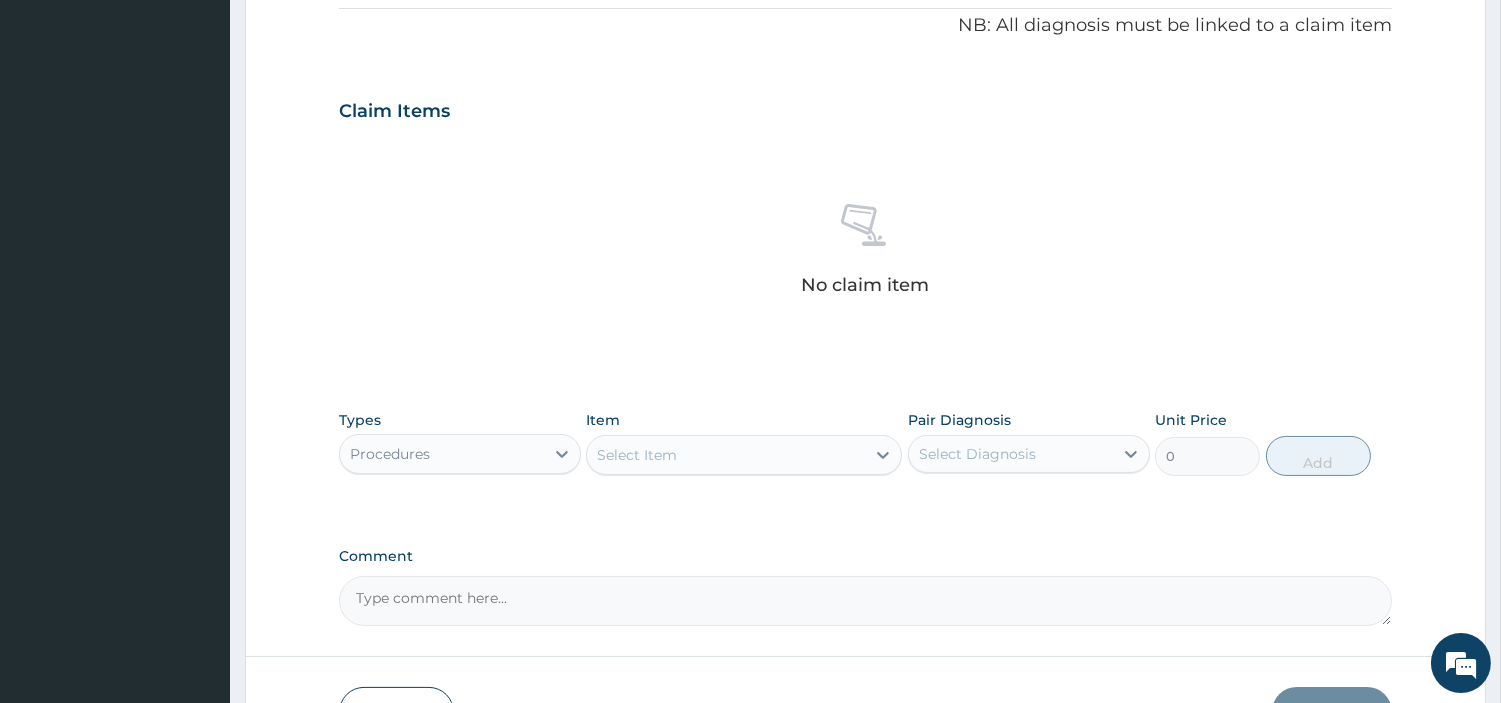 scroll, scrollTop: 738, scrollLeft: 0, axis: vertical 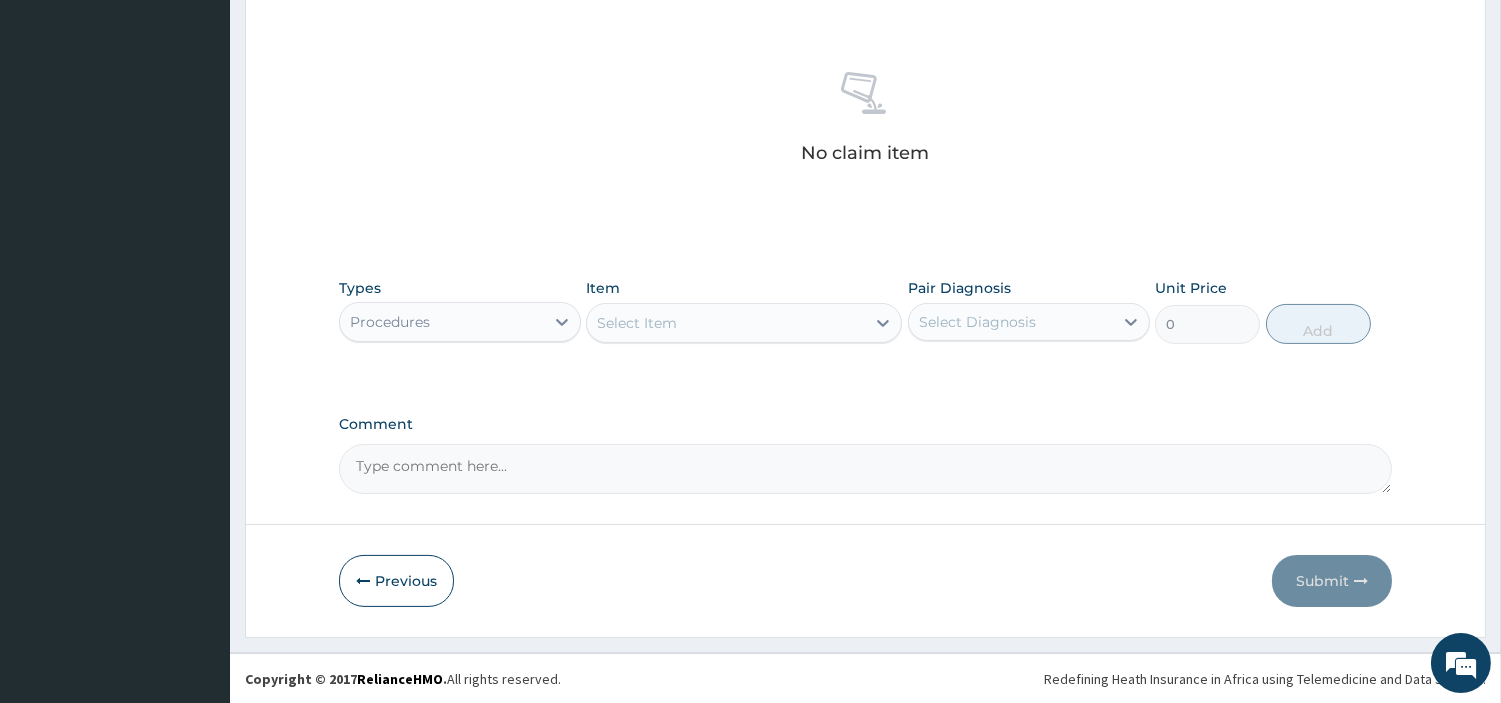 click on "Select Item" at bounding box center (726, 323) 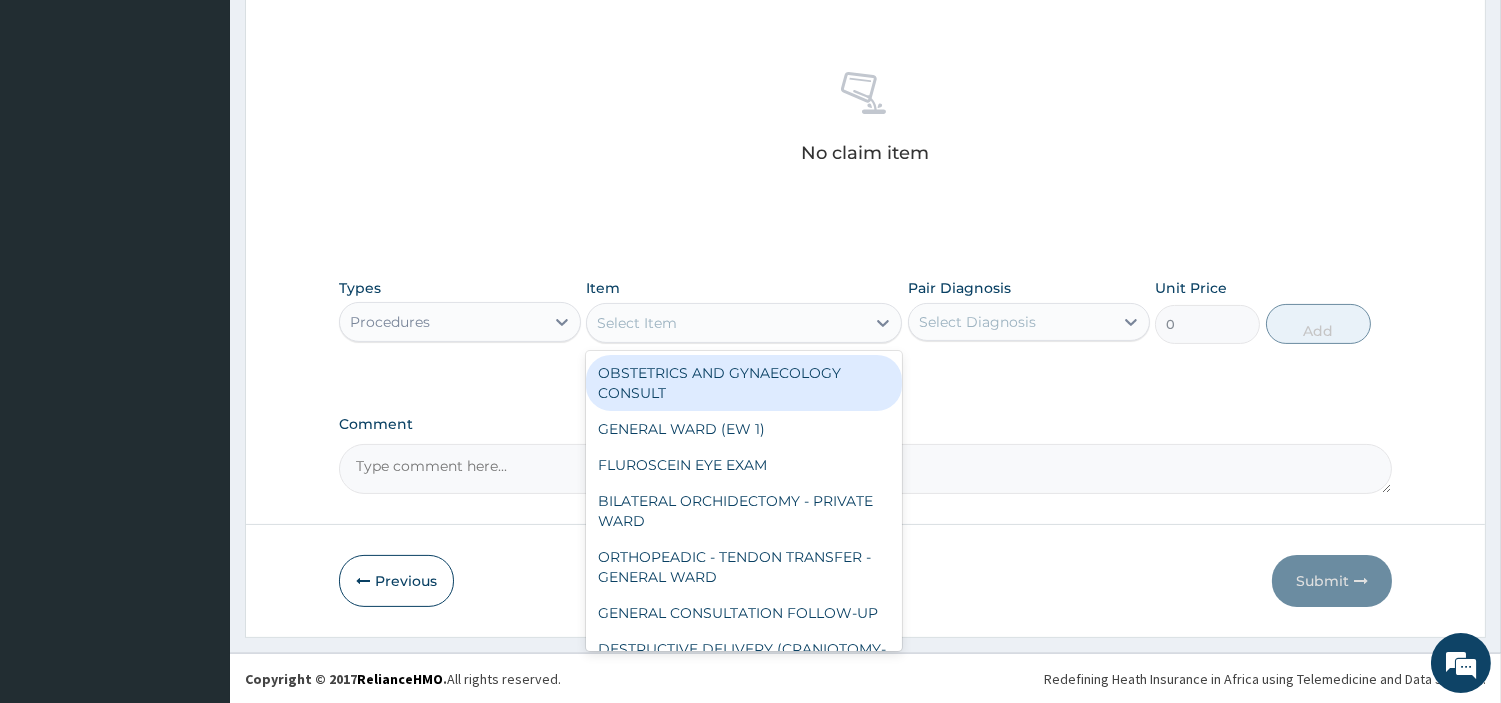 type on "T" 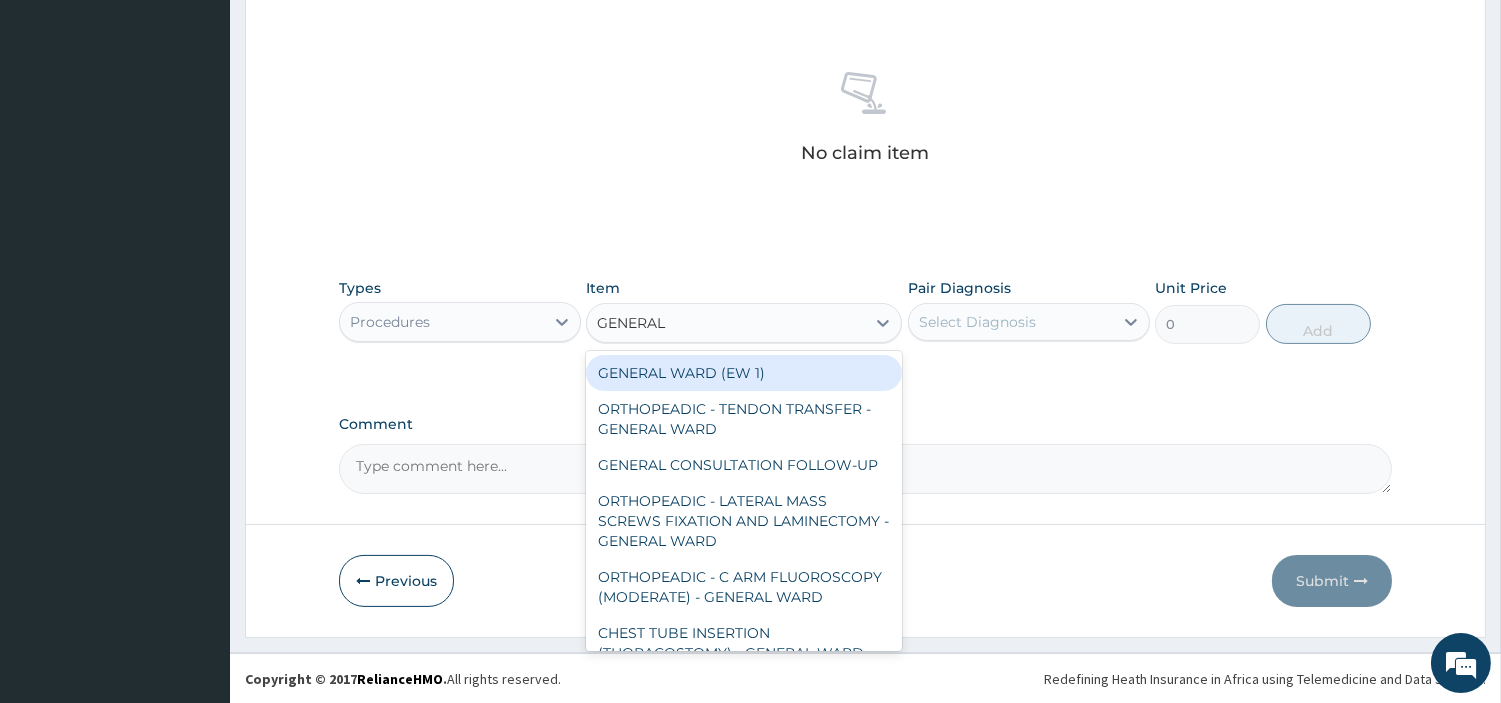 type on "GENERAL C" 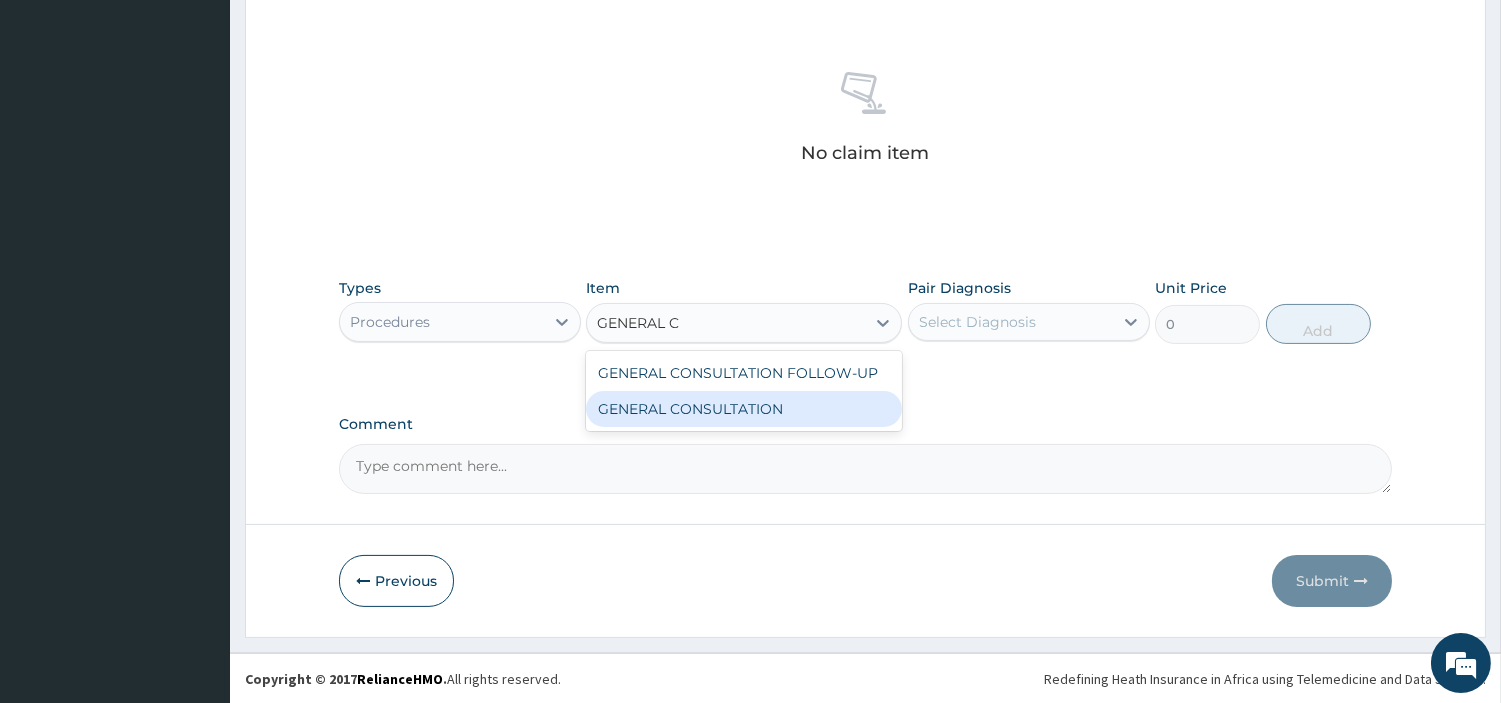 click on "GENERAL CONSULTATION" at bounding box center [744, 409] 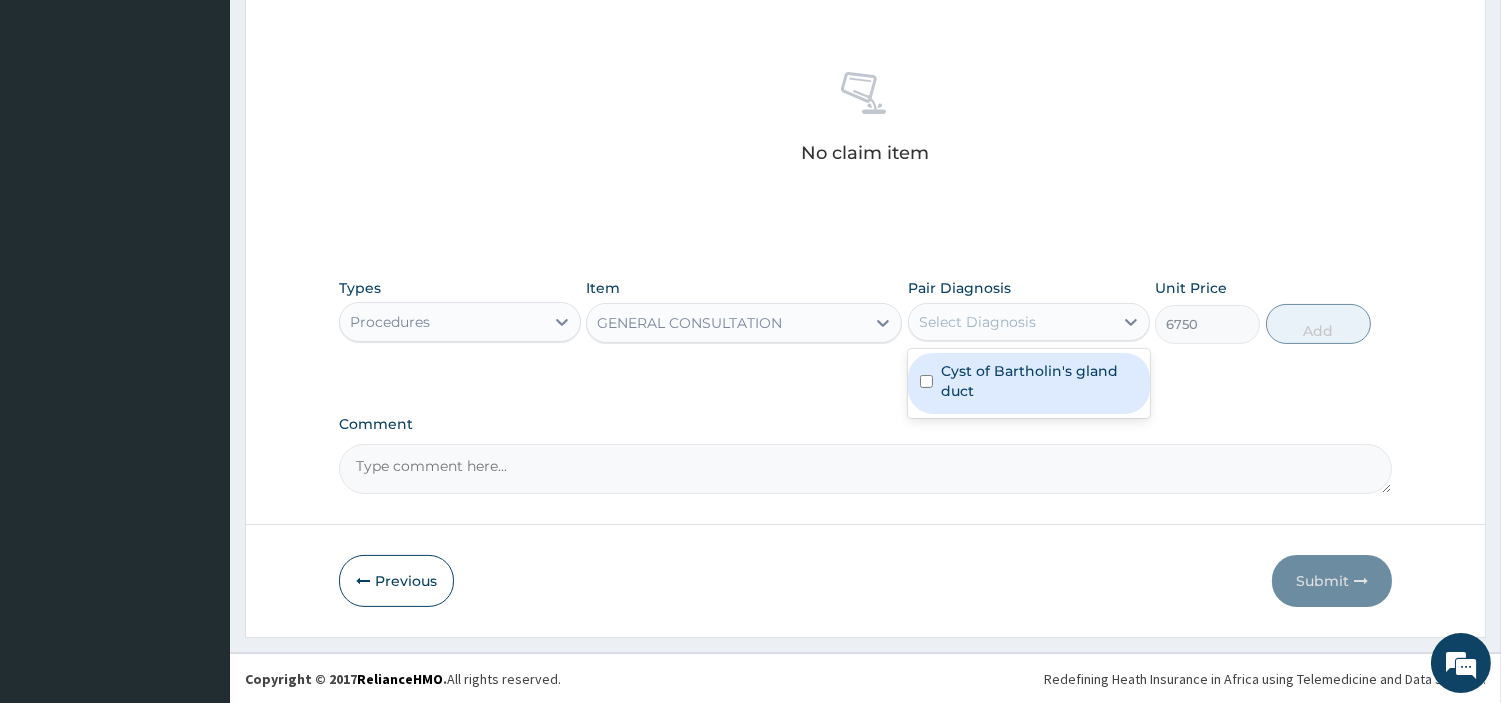 click on "Select Diagnosis" at bounding box center (1011, 322) 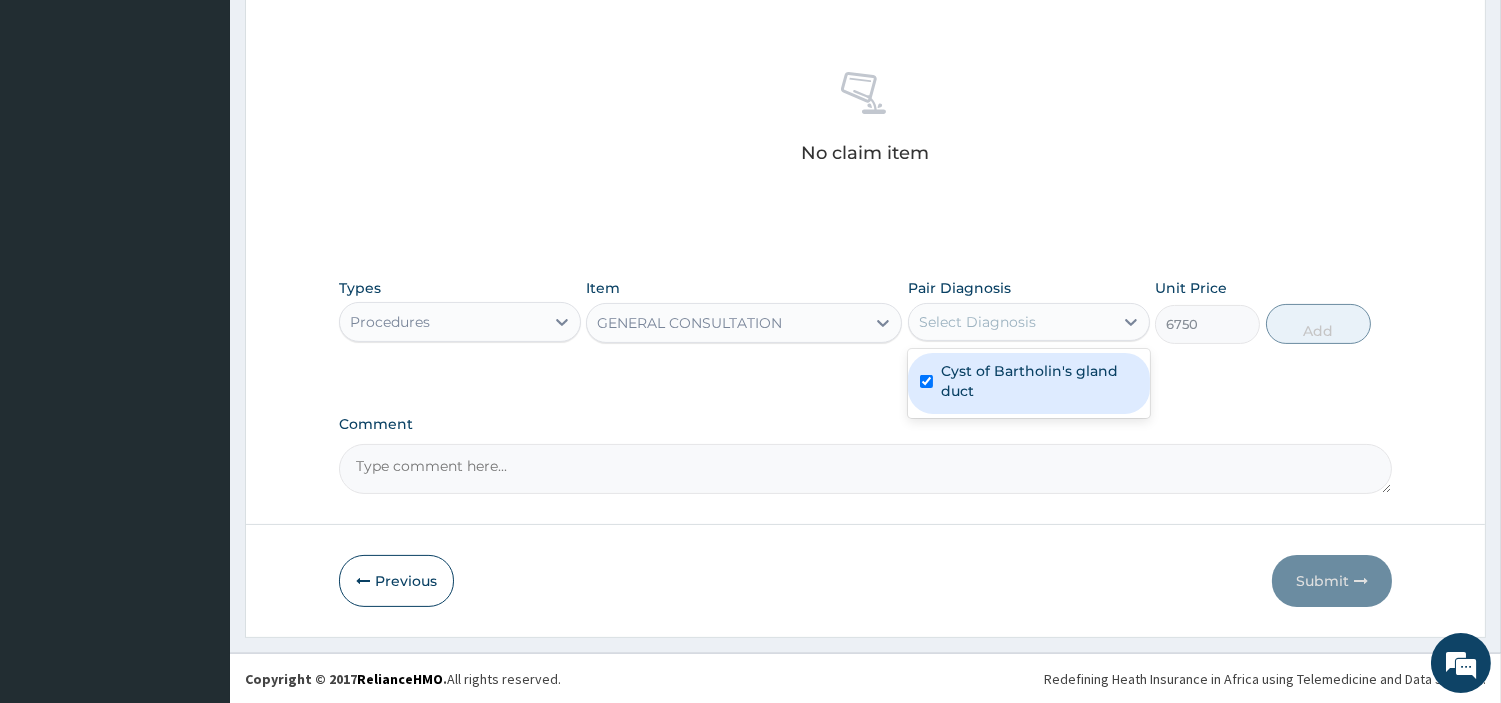 checkbox on "true" 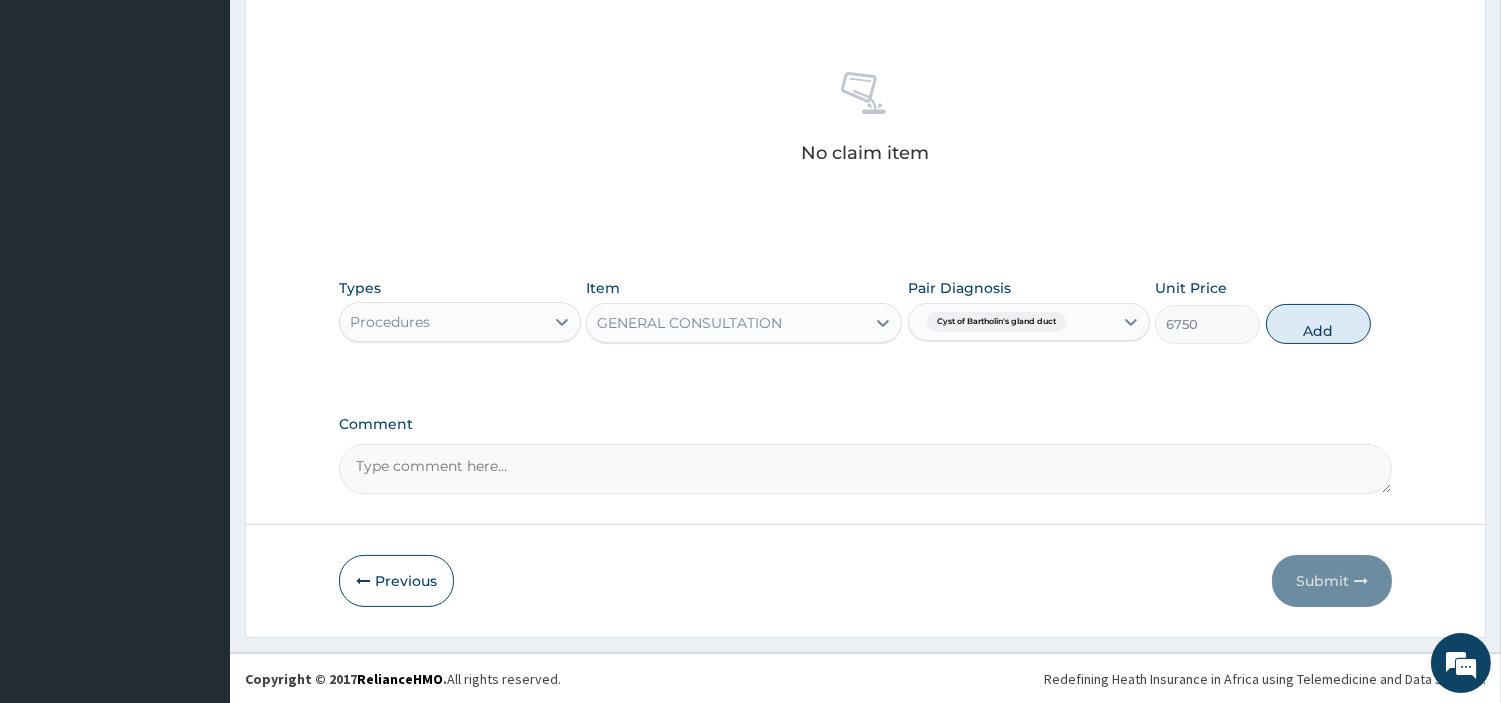 click on "Add" at bounding box center [1318, 324] 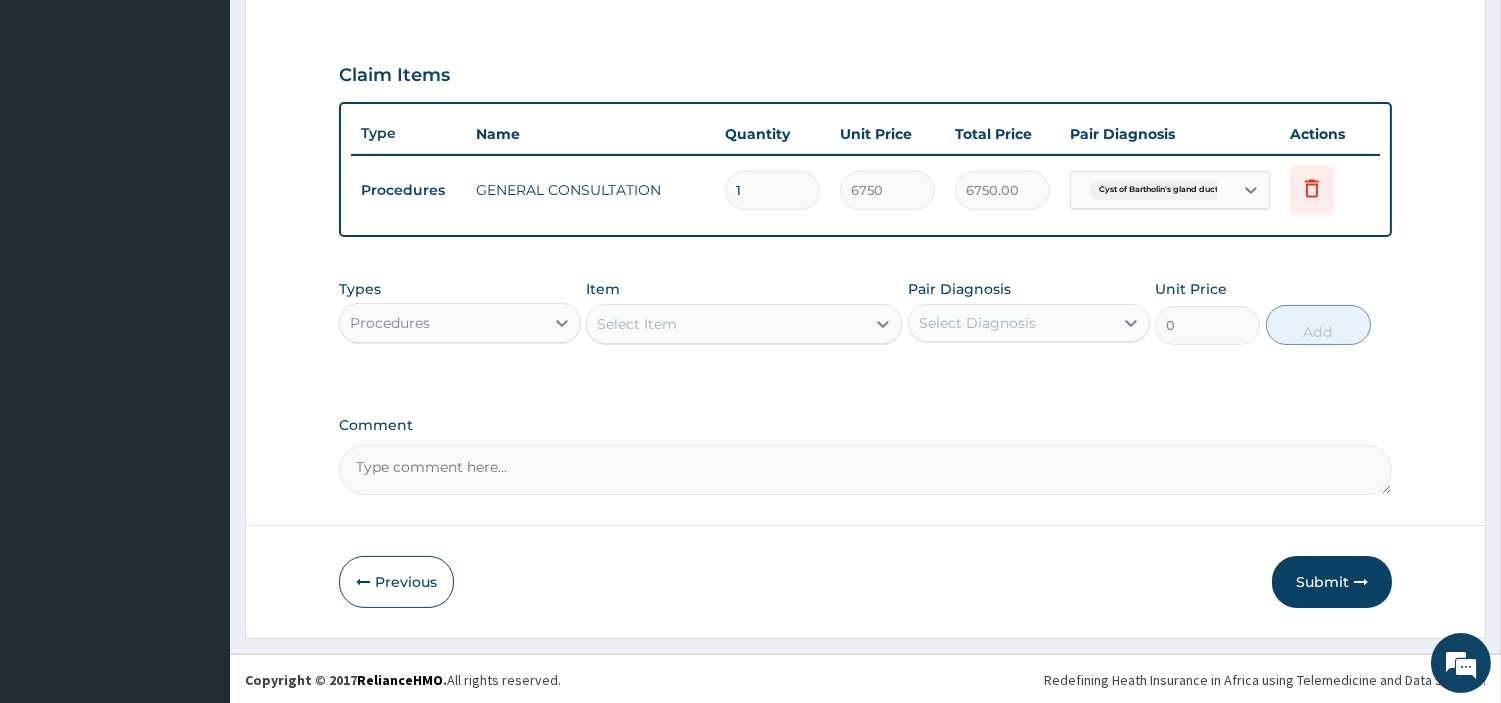 drag, startPoint x: 1322, startPoint y: 574, endPoint x: 1236, endPoint y: 637, distance: 106.60675 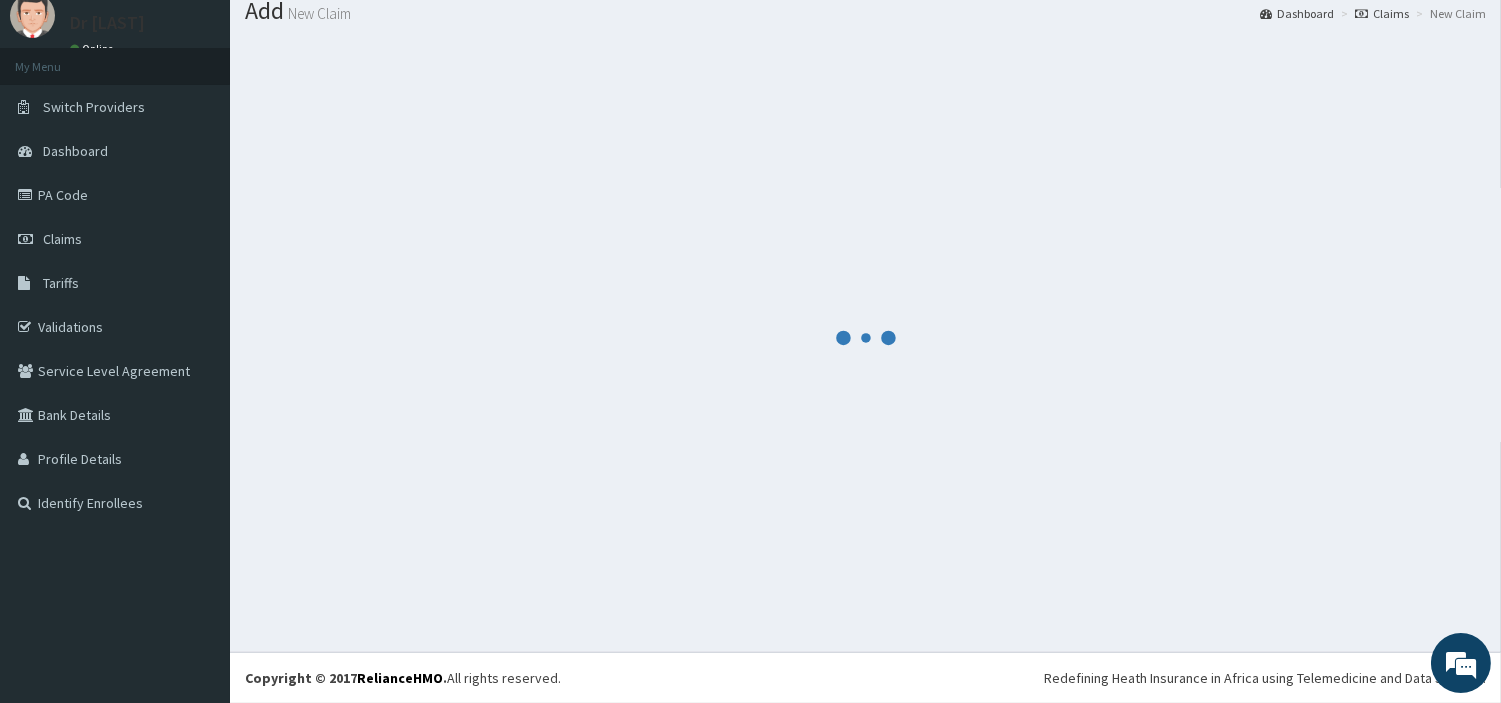 scroll, scrollTop: 66, scrollLeft: 0, axis: vertical 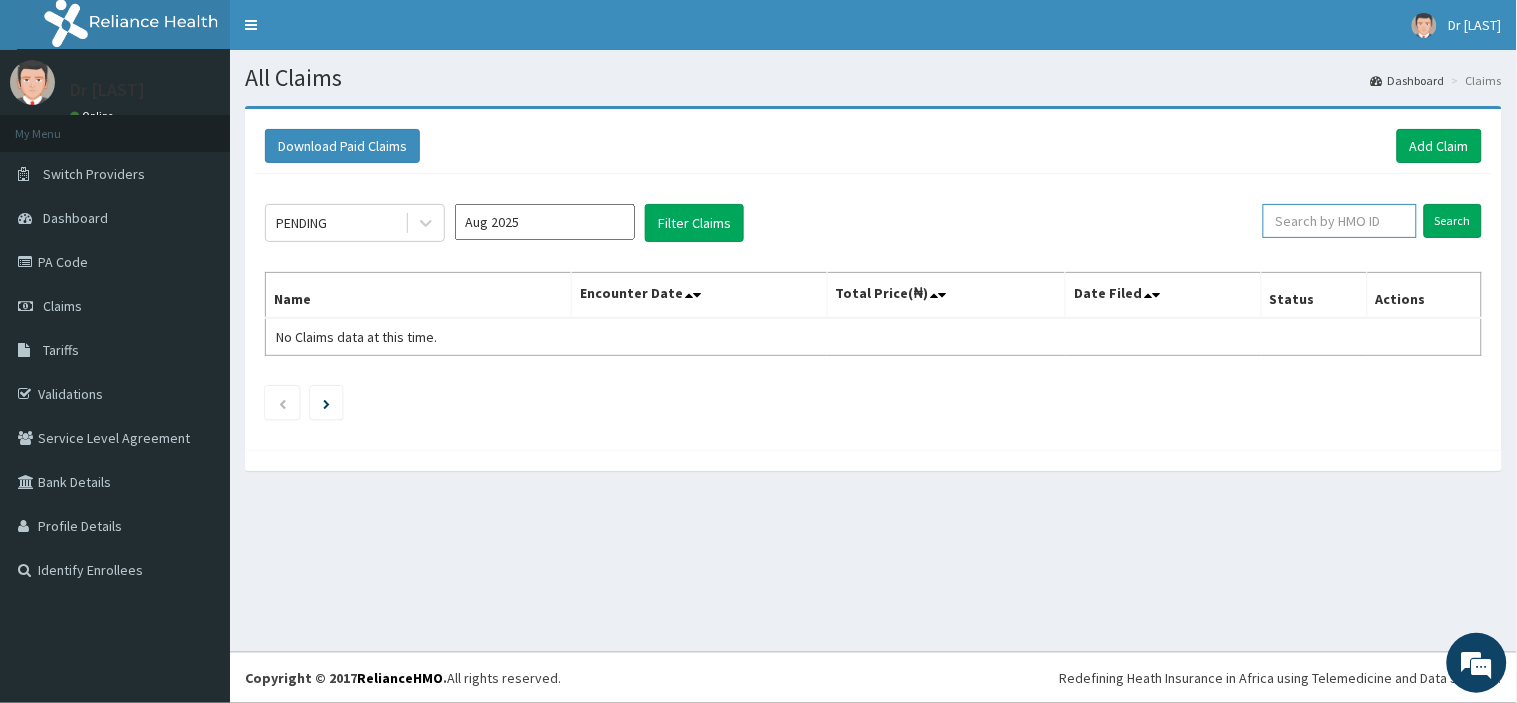 click at bounding box center [1340, 221] 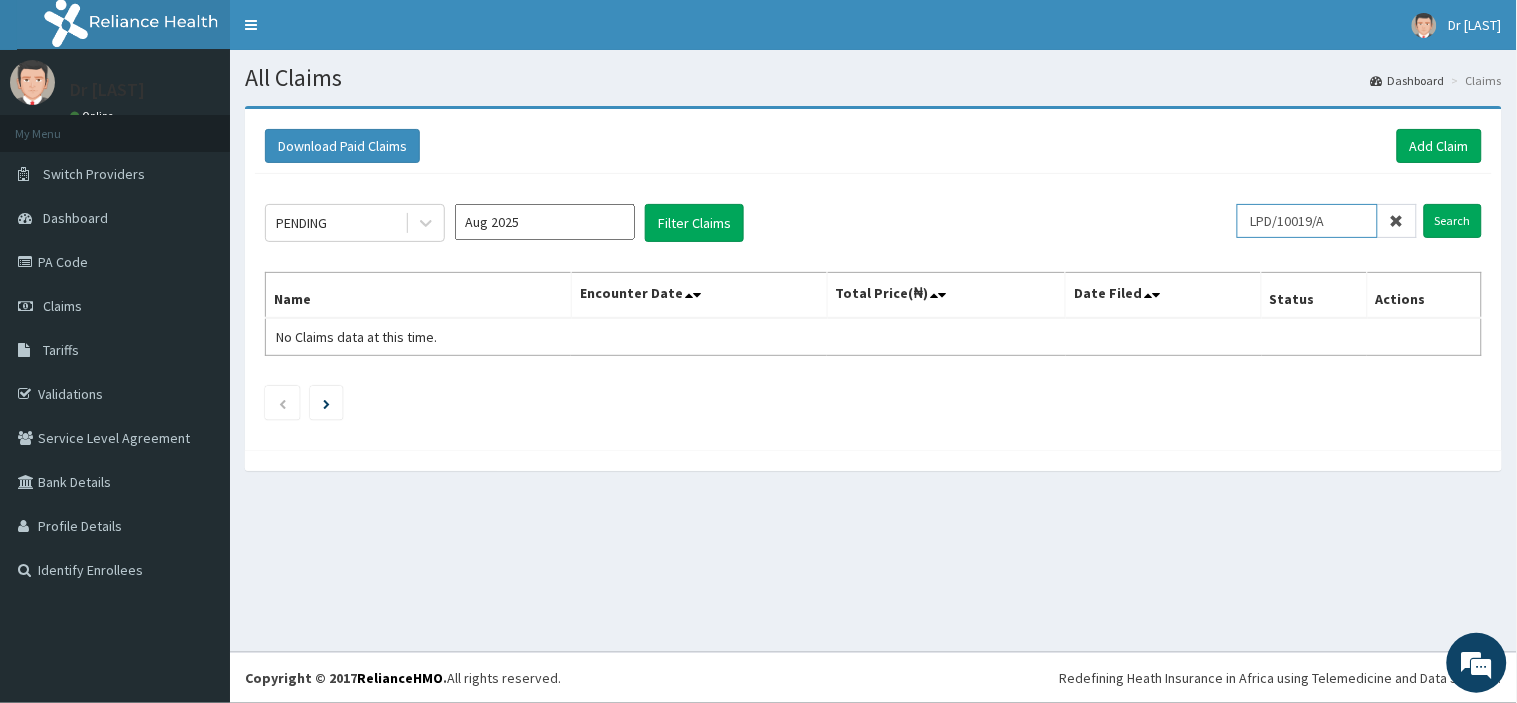 type on "LPD/10019/A" 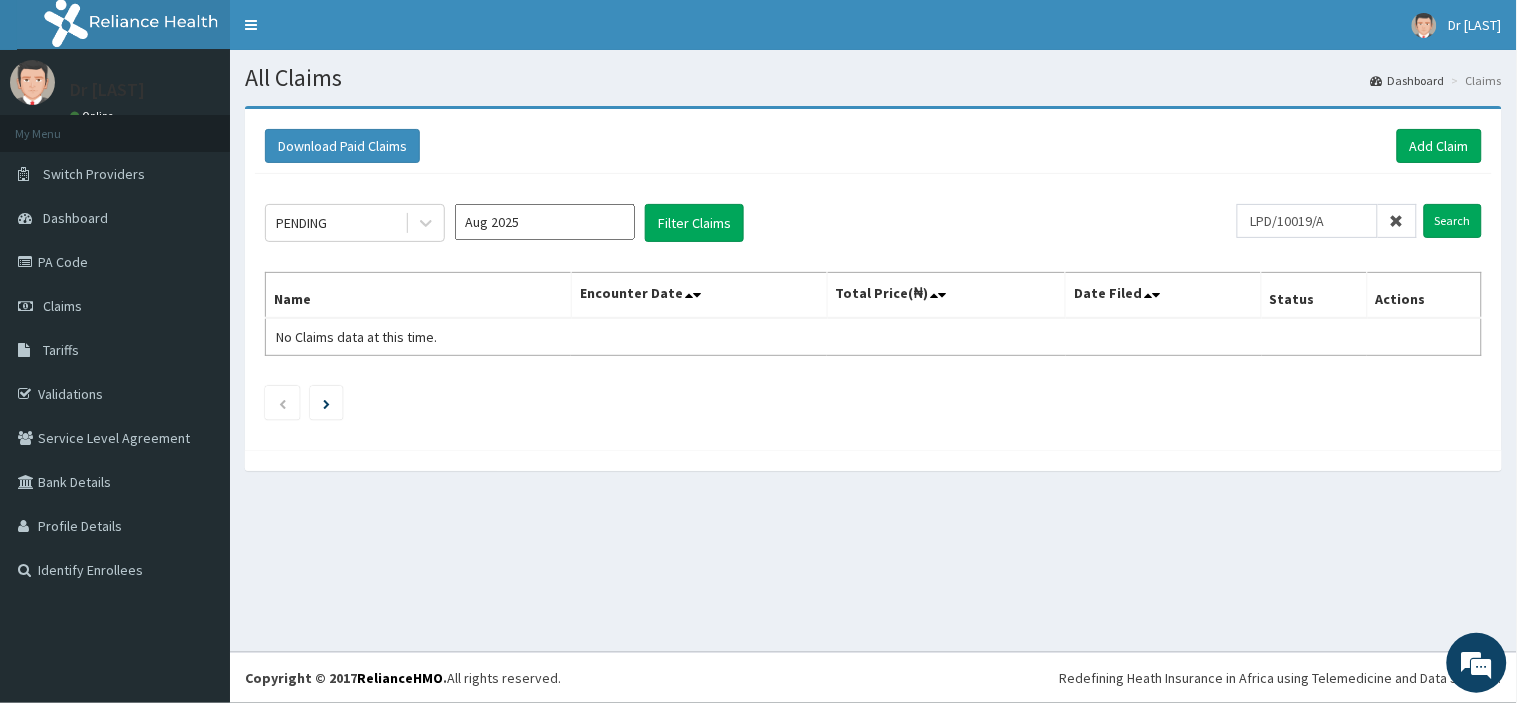 click on "PENDING Aug 2025 Filter Claims LPD/10019/A Search Name Encounter Date Total Price(₦) Date Filed Status Actions No Claims data at this time." 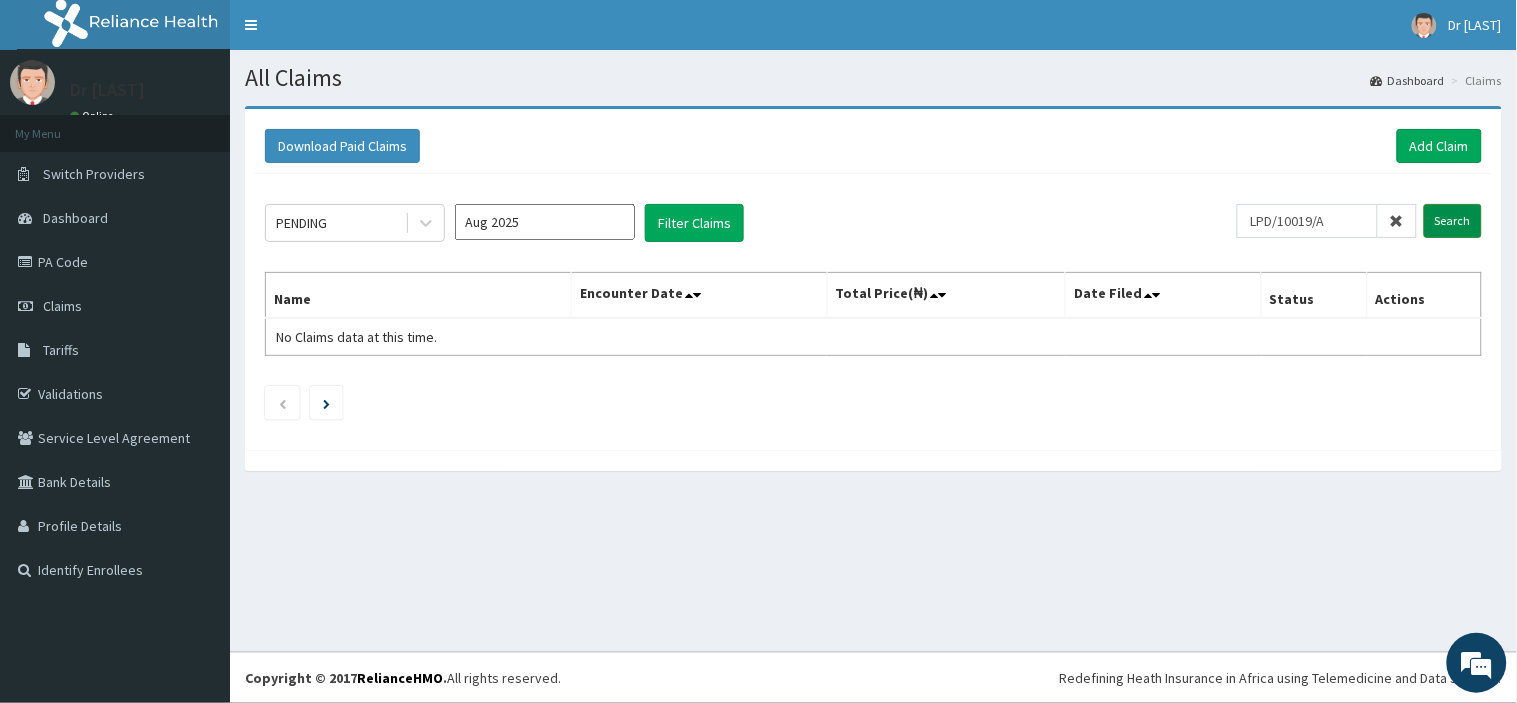 click on "Search" at bounding box center (1453, 221) 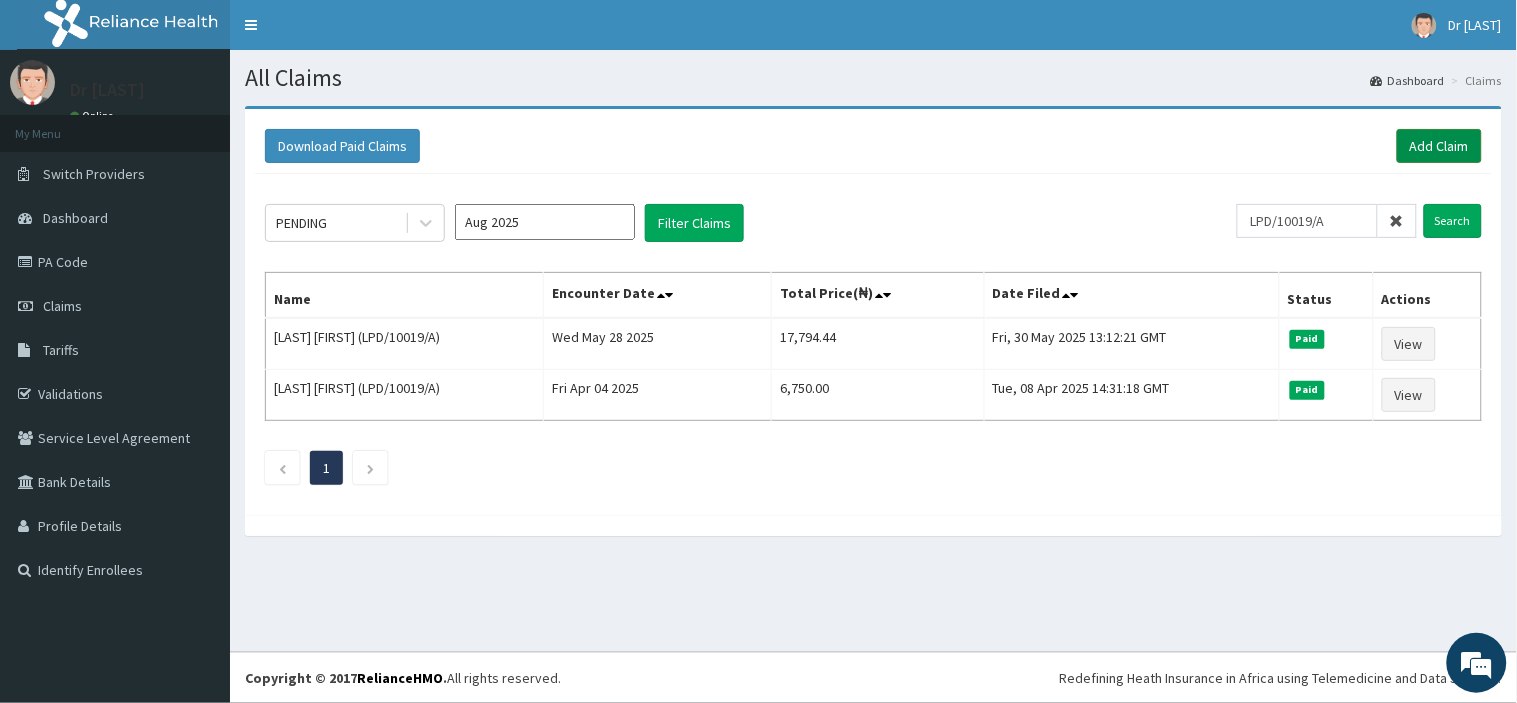 click on "Add Claim" at bounding box center (1439, 146) 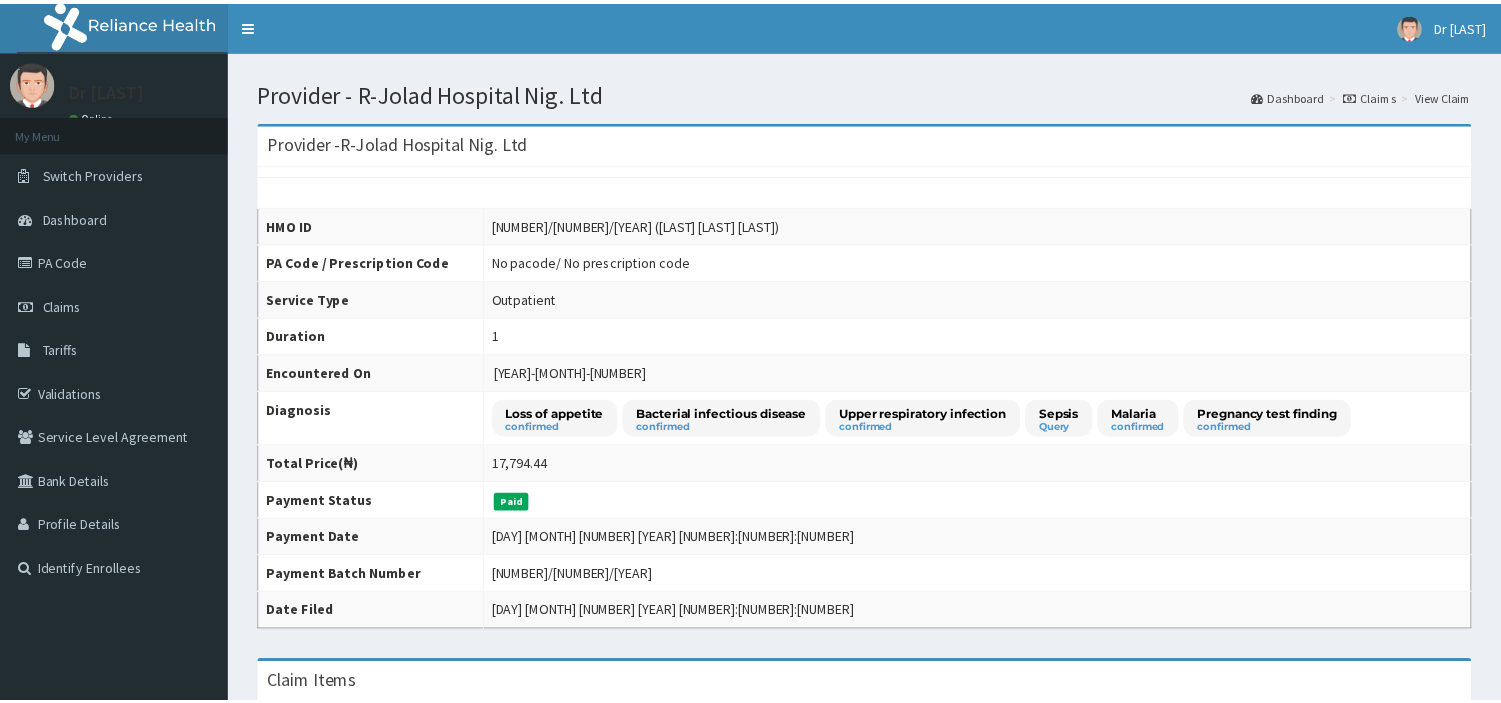 scroll, scrollTop: 0, scrollLeft: 0, axis: both 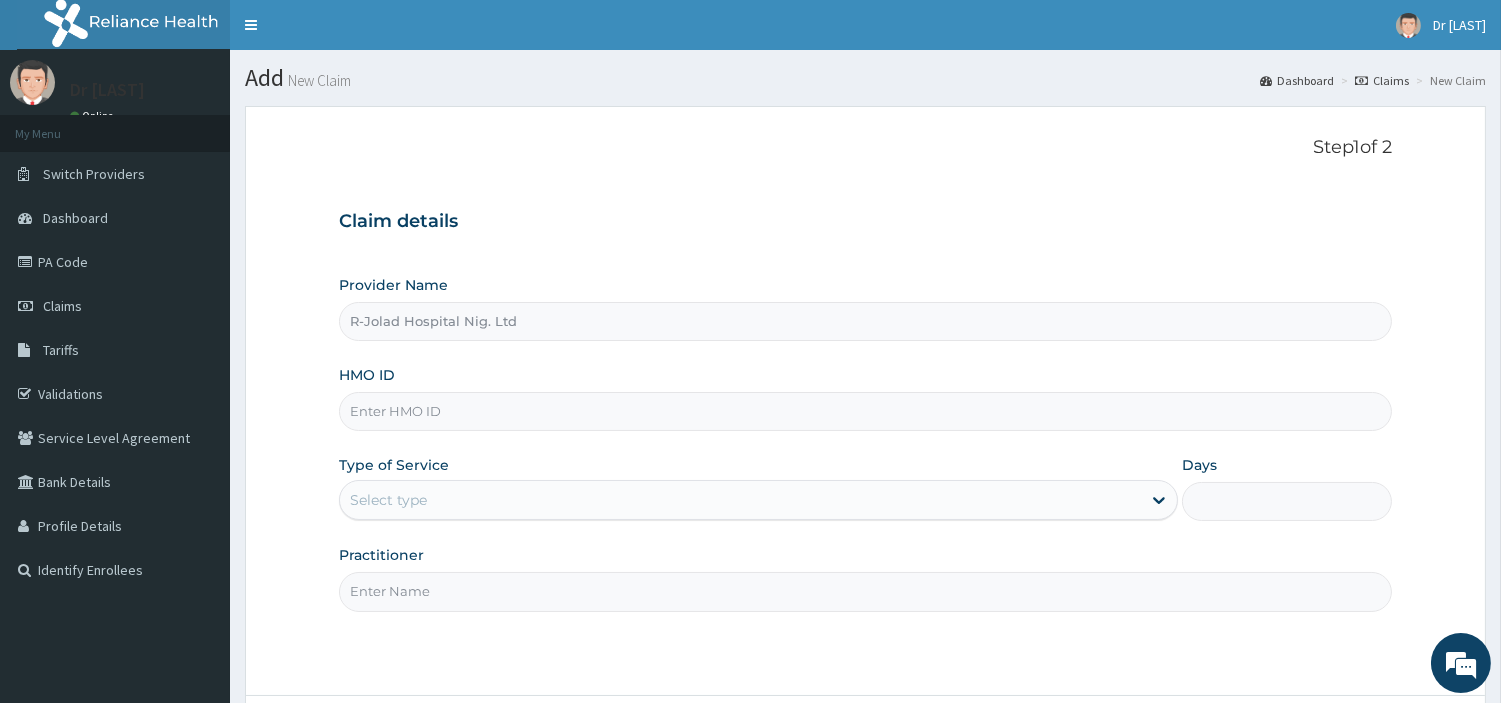 click on "HMO ID" at bounding box center [865, 411] 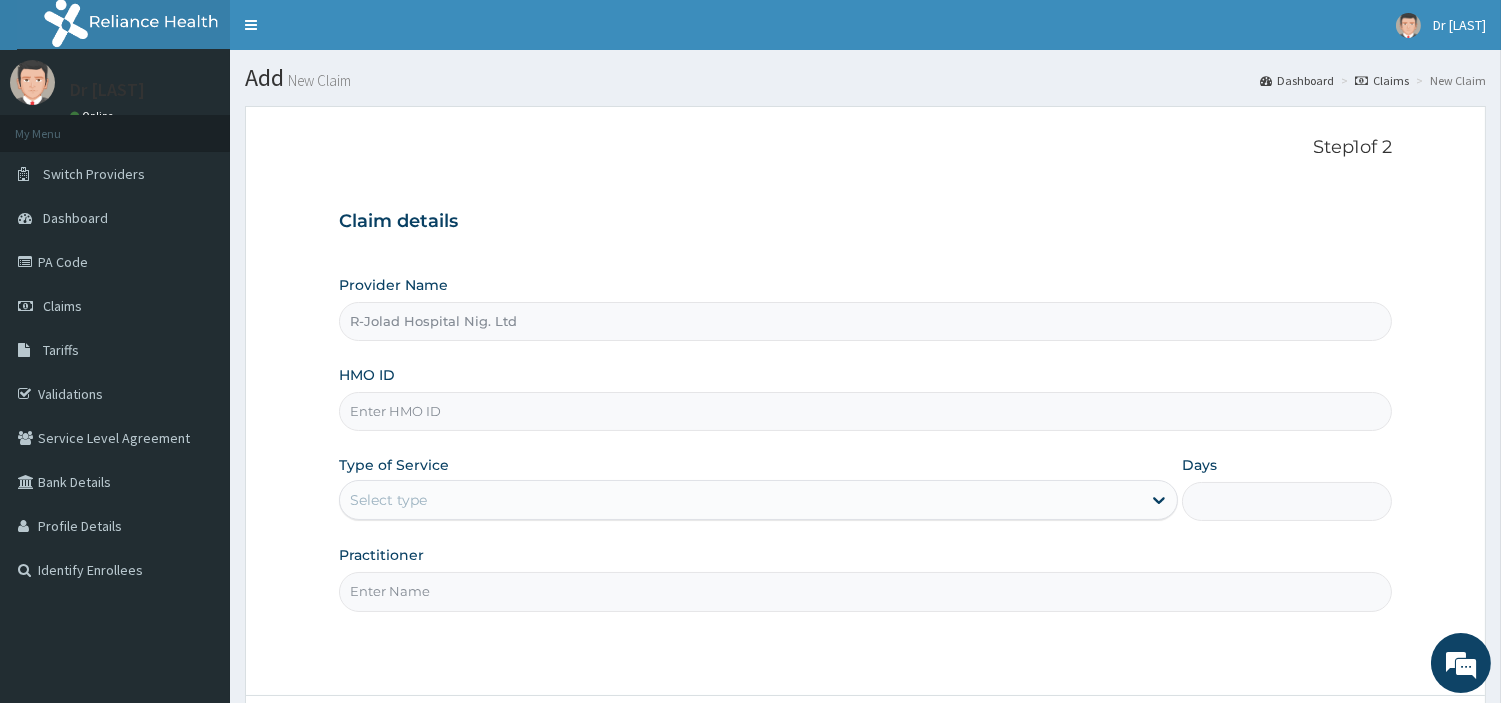 paste on "LPD/10019/A" 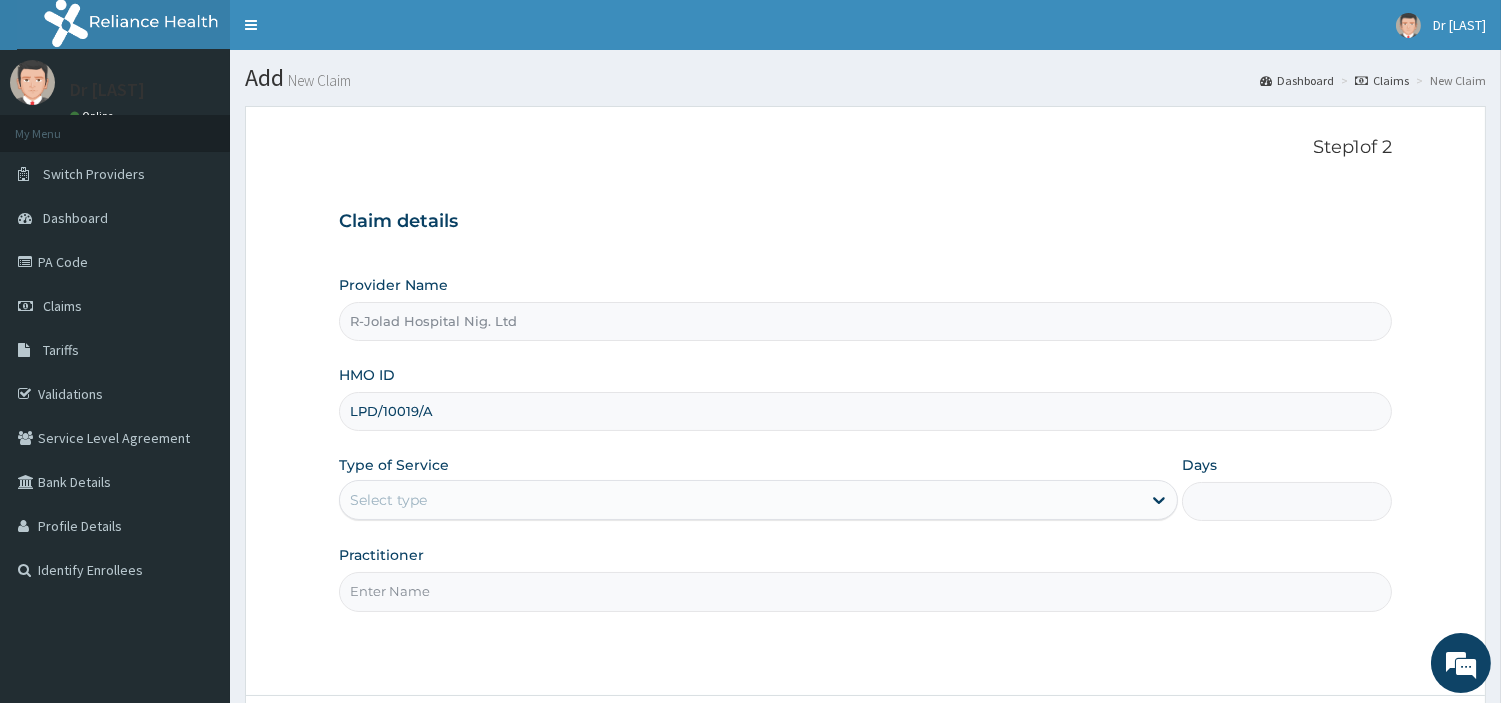 type on "LPD/10019/A" 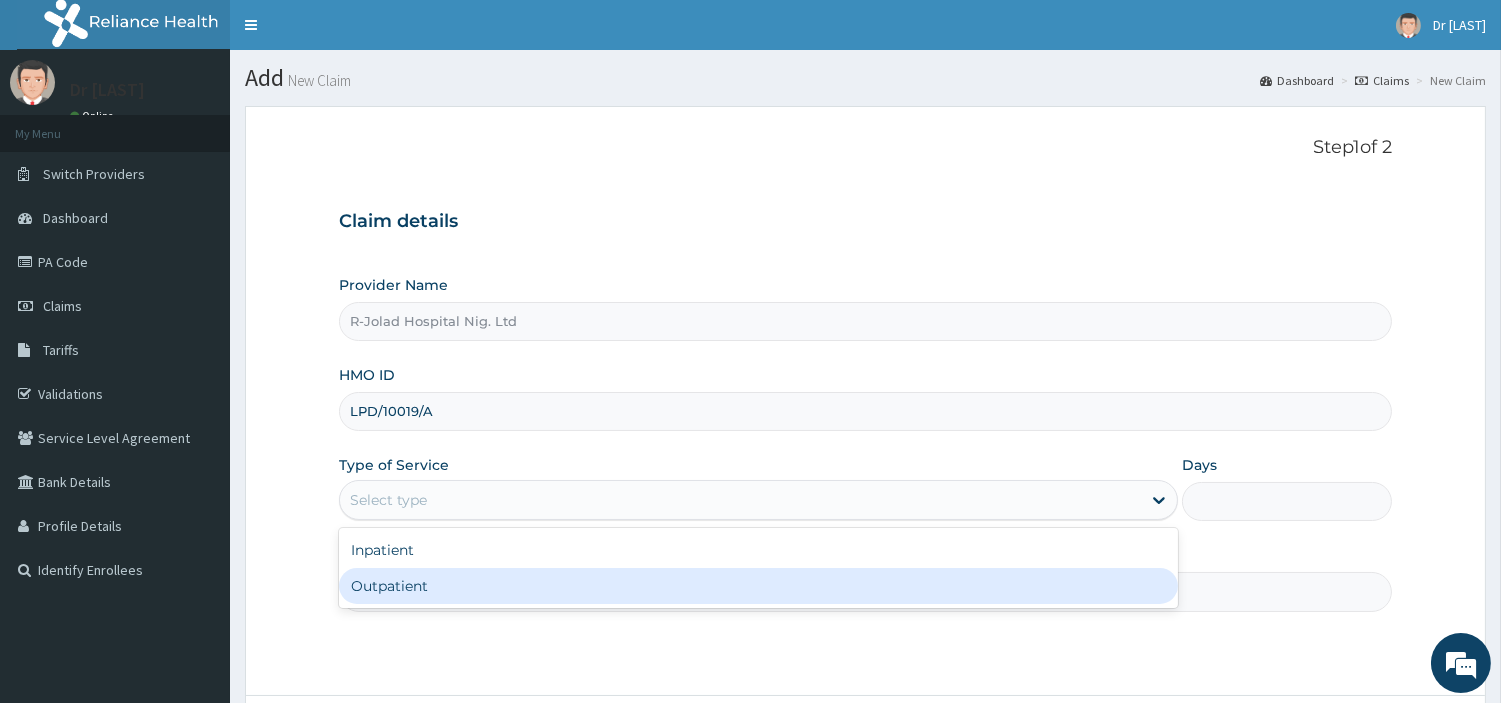 click on "Outpatient" at bounding box center [758, 586] 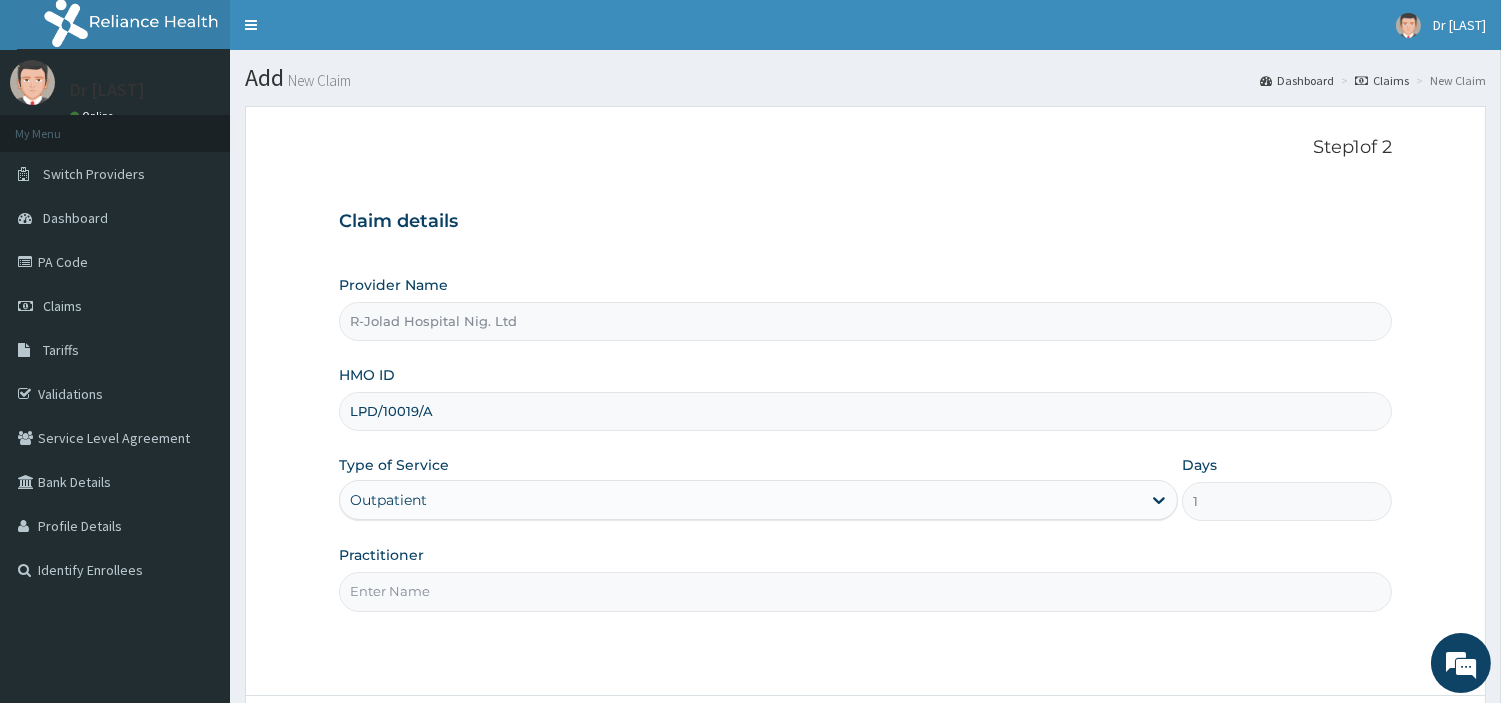click on "Practitioner" at bounding box center [865, 591] 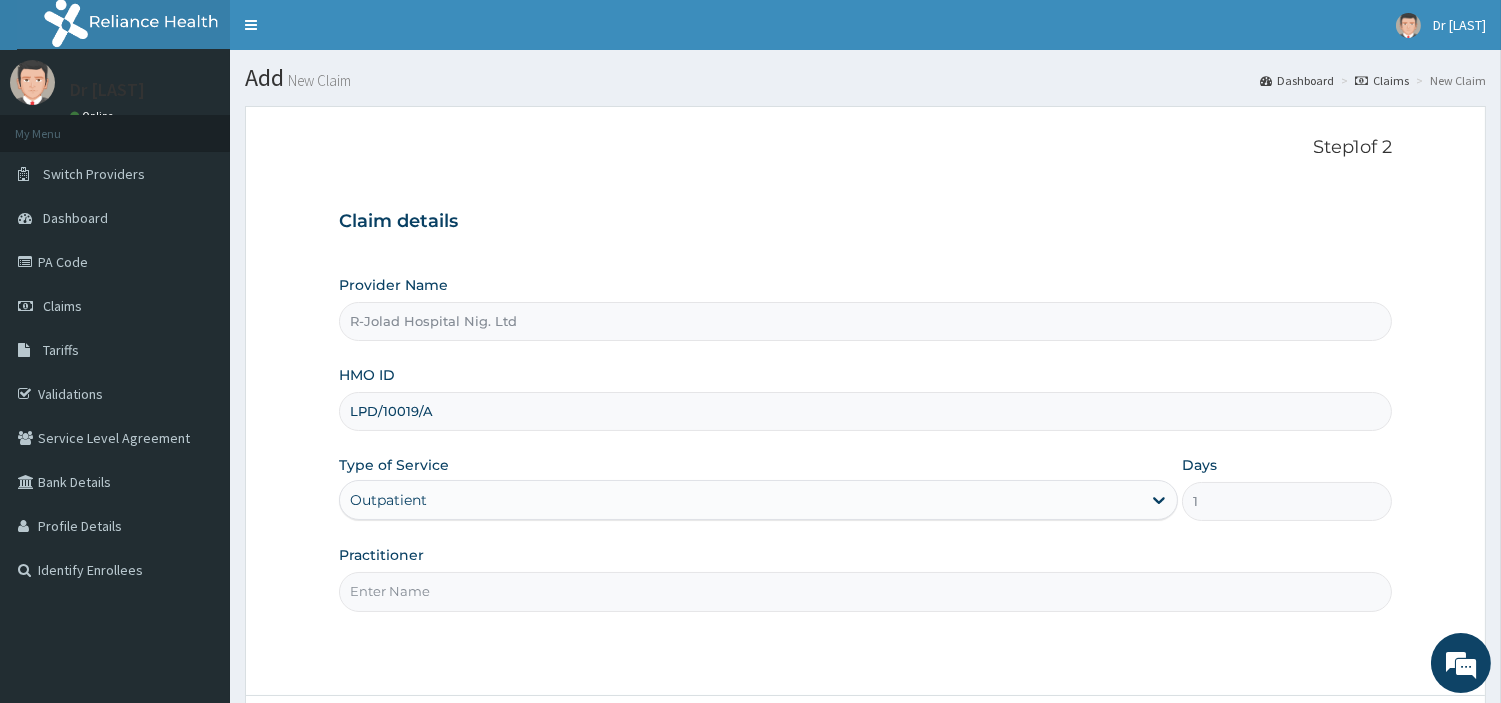 paste on "[FIRST] [LAST]" 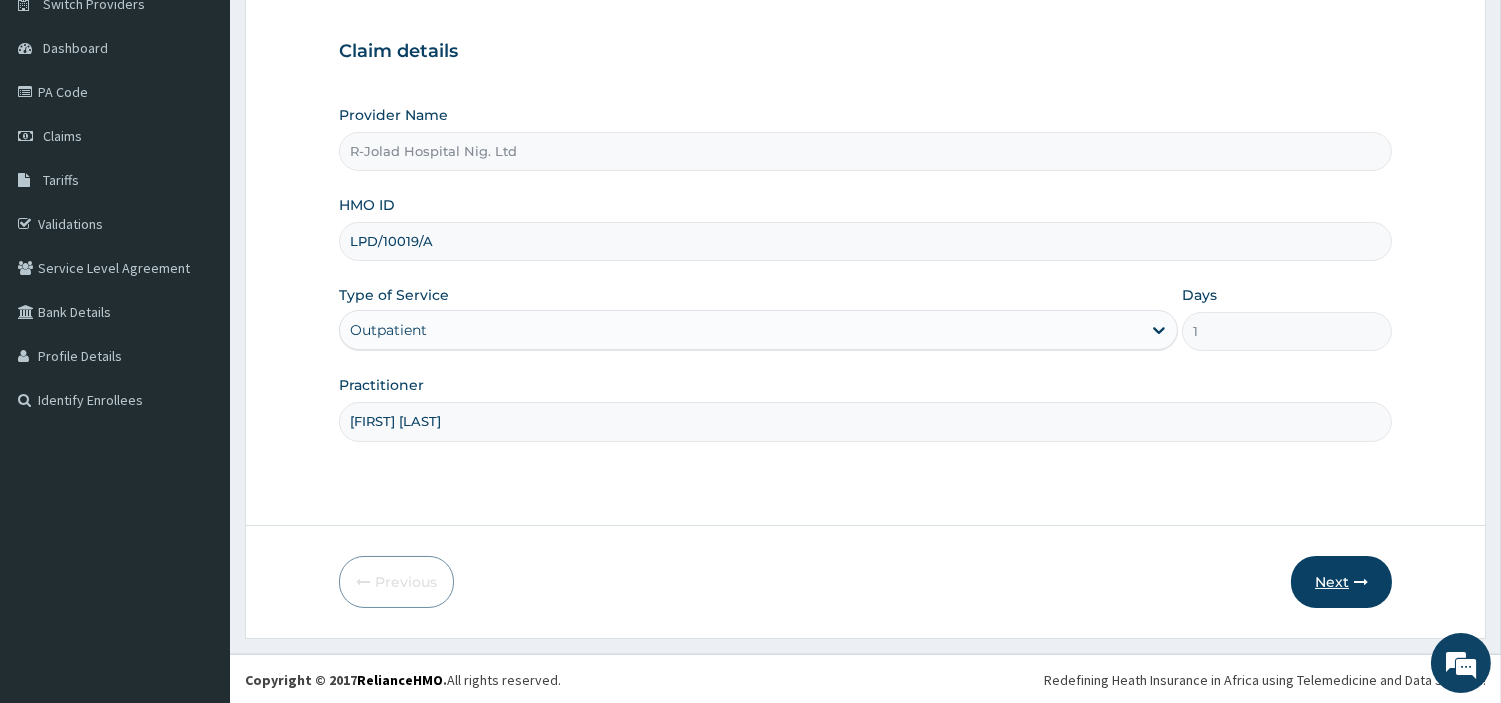 scroll, scrollTop: 172, scrollLeft: 0, axis: vertical 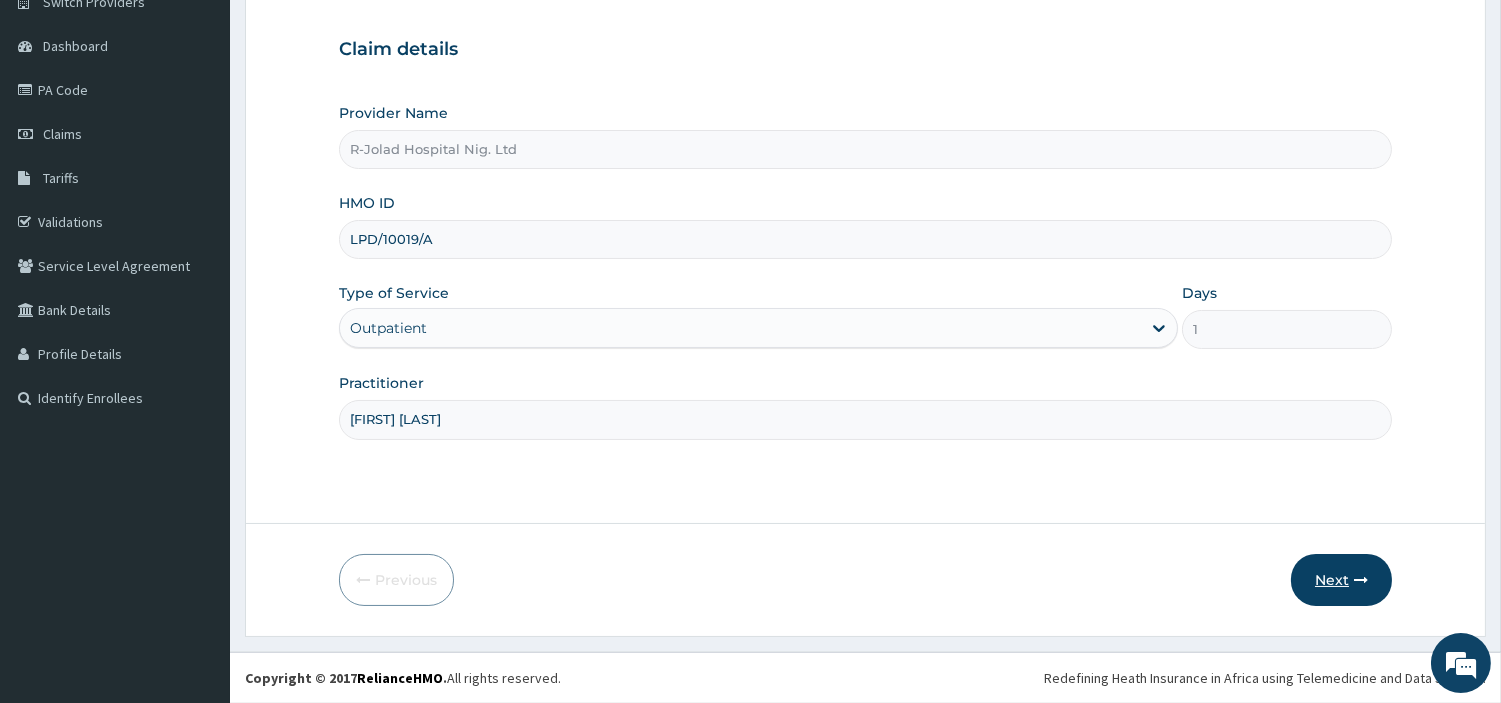 type on "[FIRST] [LAST]" 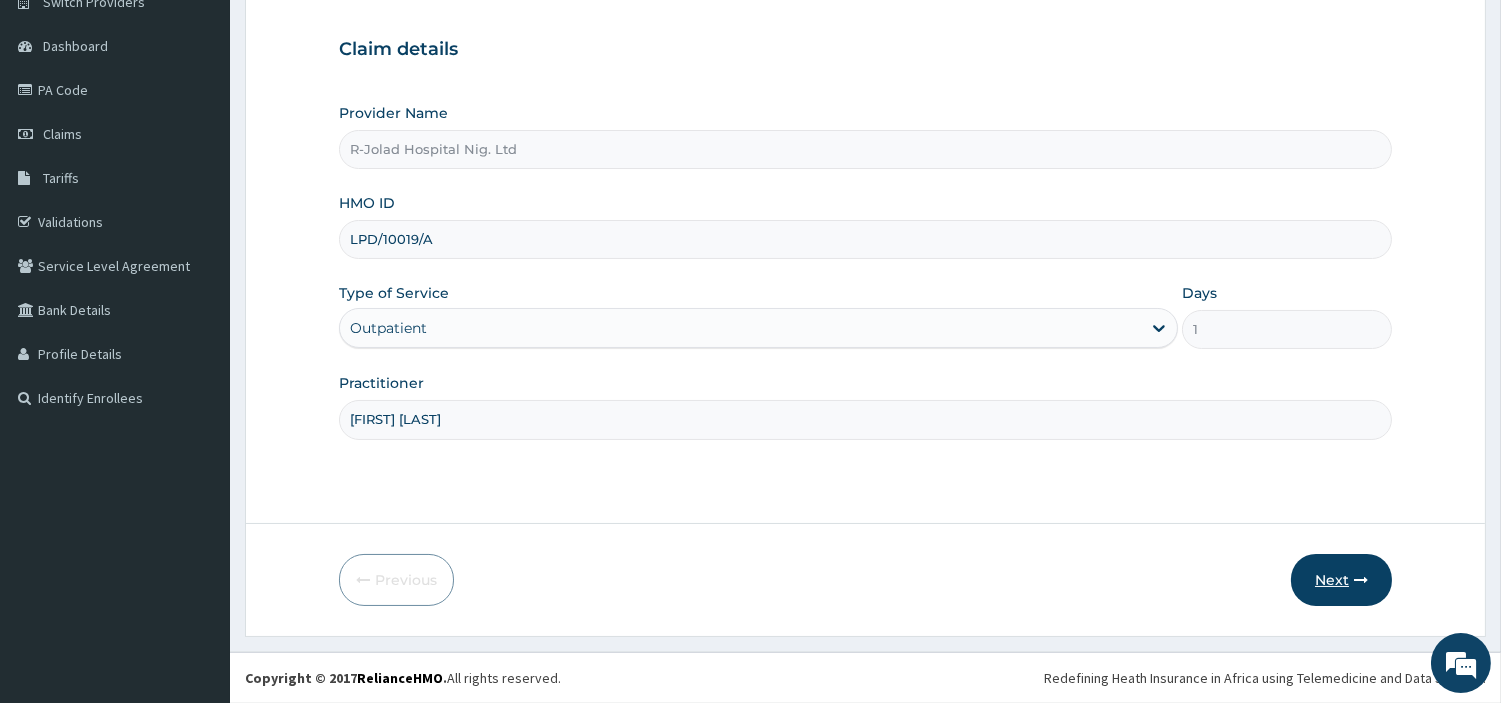 click on "Next" at bounding box center [1341, 580] 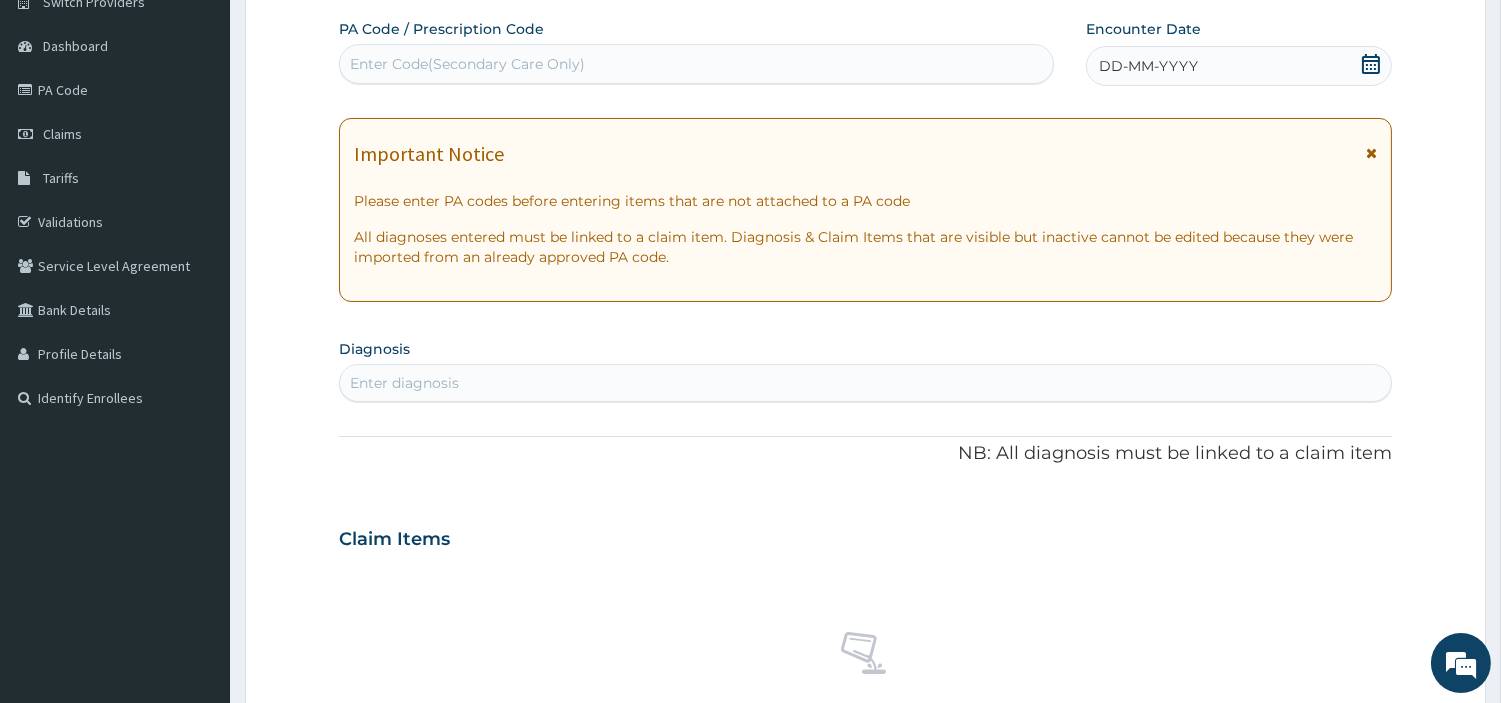 click on "Enter Code(Secondary Care Only)" at bounding box center [696, 64] 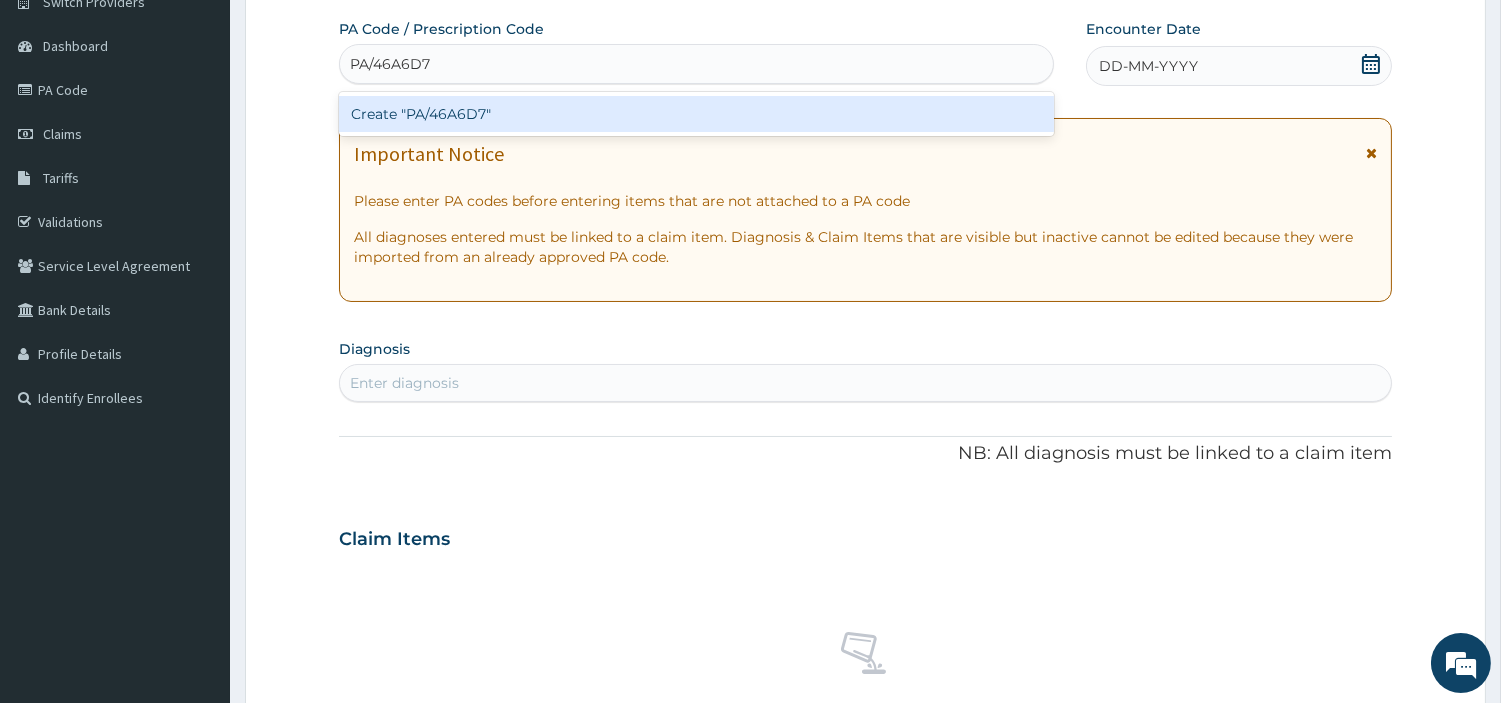 click on "Create "PA/46A6D7"" at bounding box center [696, 114] 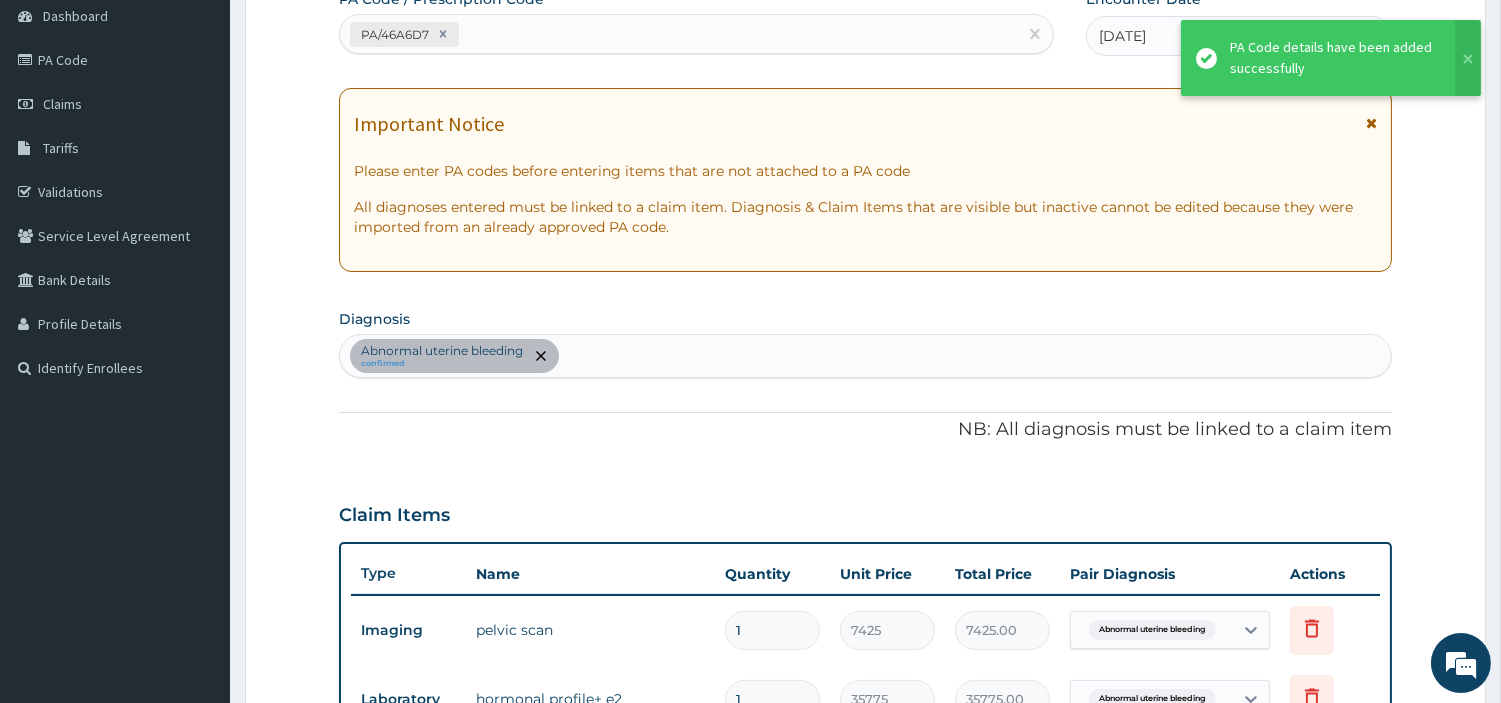 scroll, scrollTop: 104, scrollLeft: 0, axis: vertical 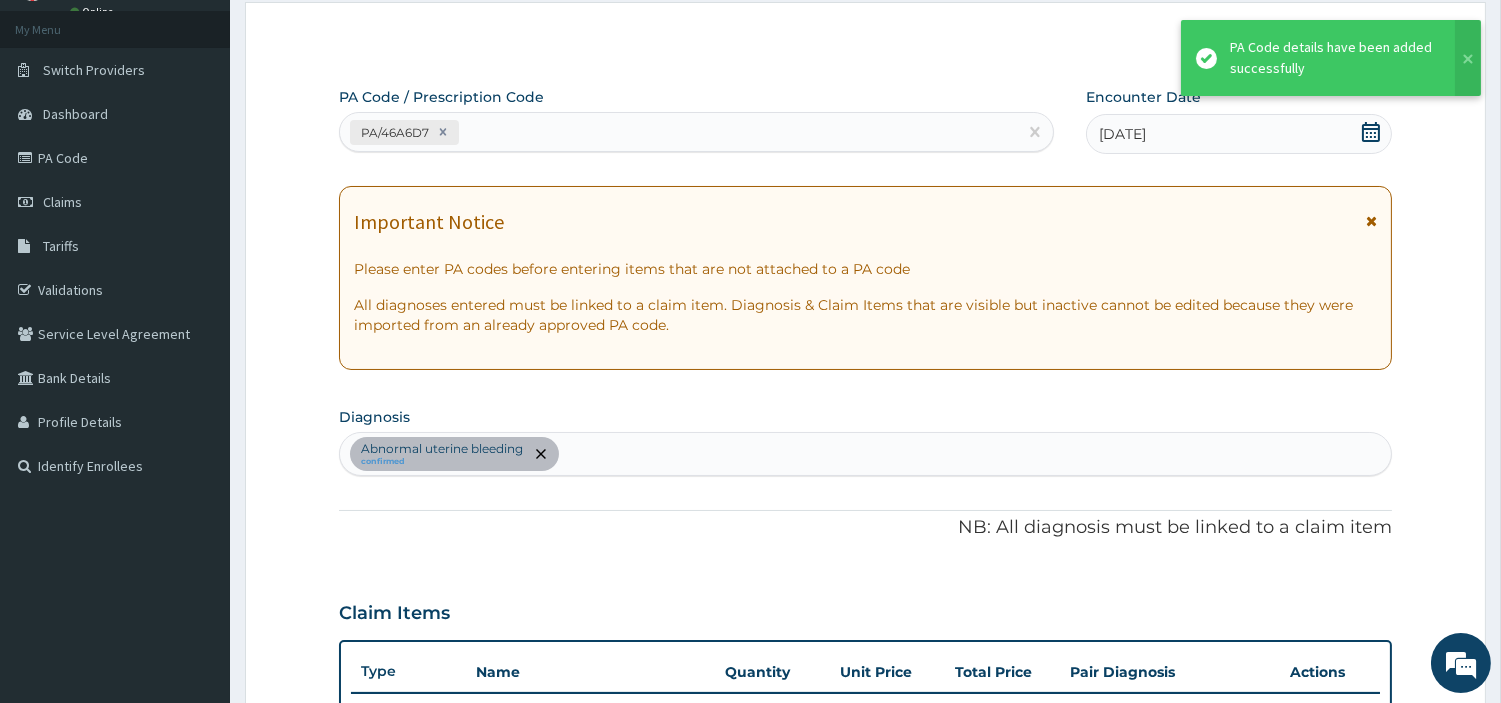 click on "PA/46A6D7" at bounding box center (678, 132) 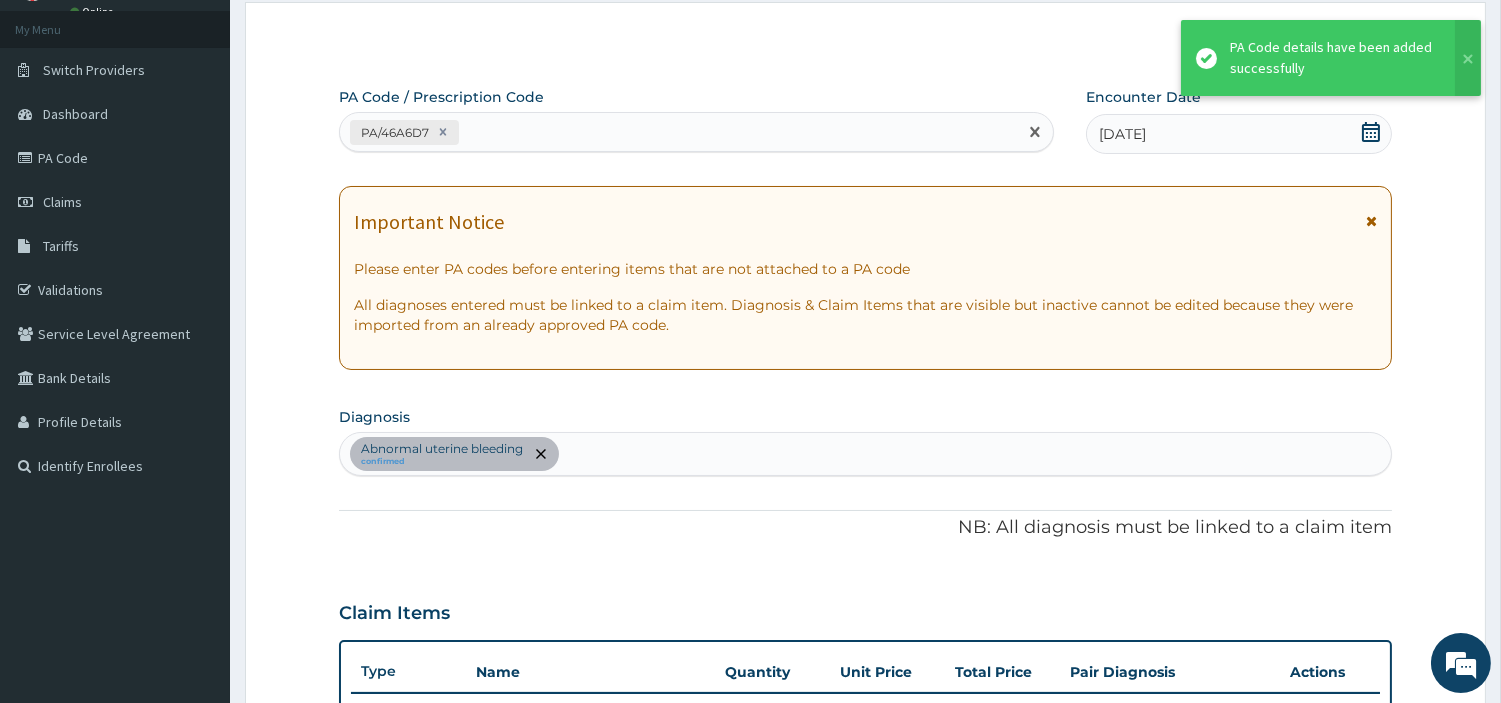 paste on "PA/60BF35" 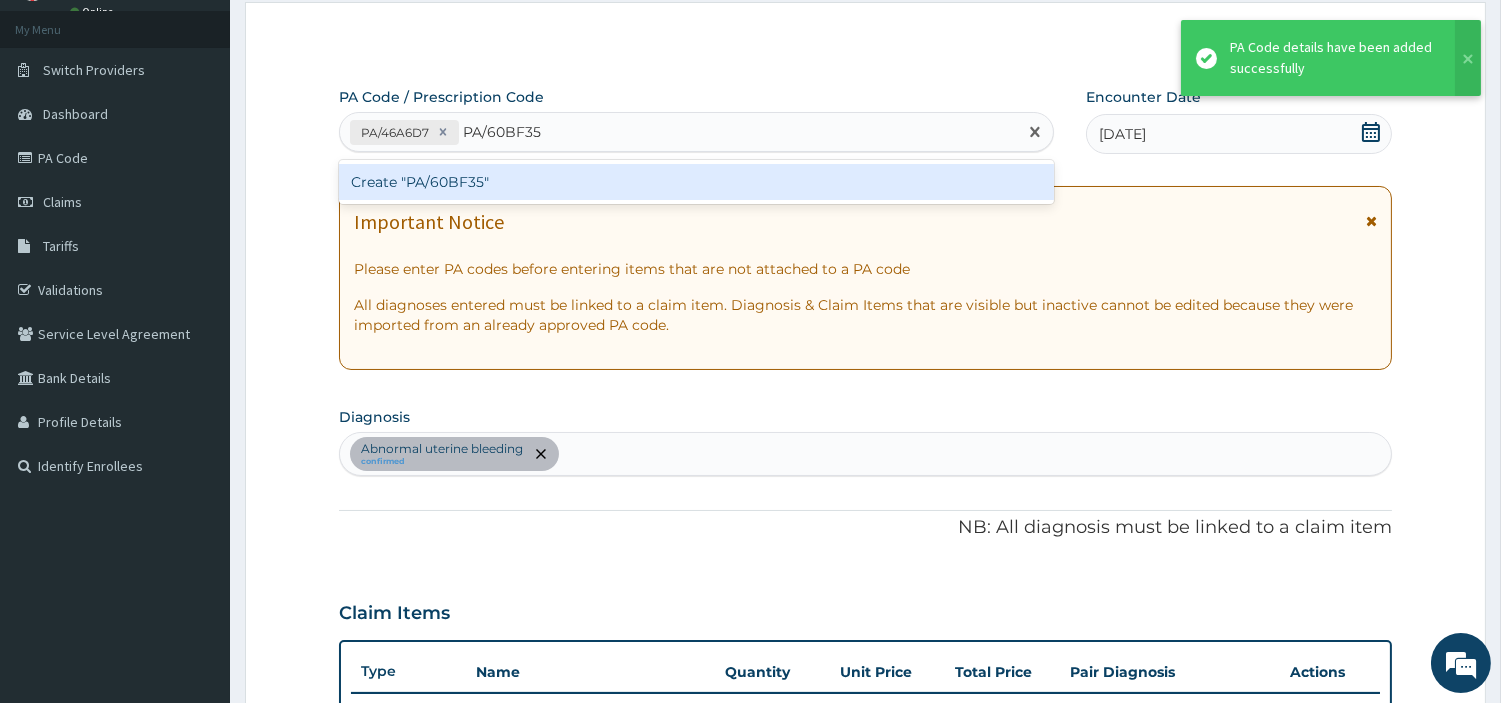 click on "Create "PA/60BF35"" at bounding box center (696, 182) 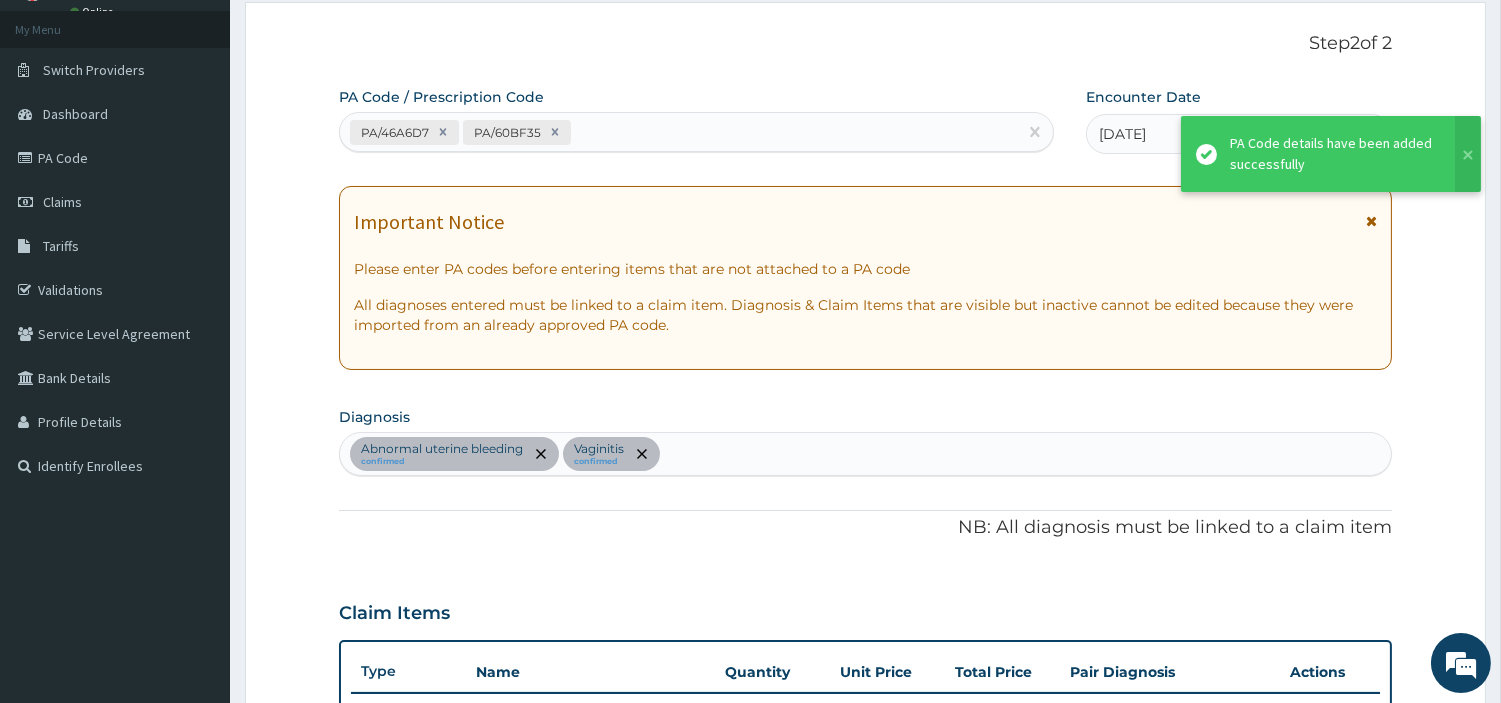 scroll, scrollTop: 618, scrollLeft: 0, axis: vertical 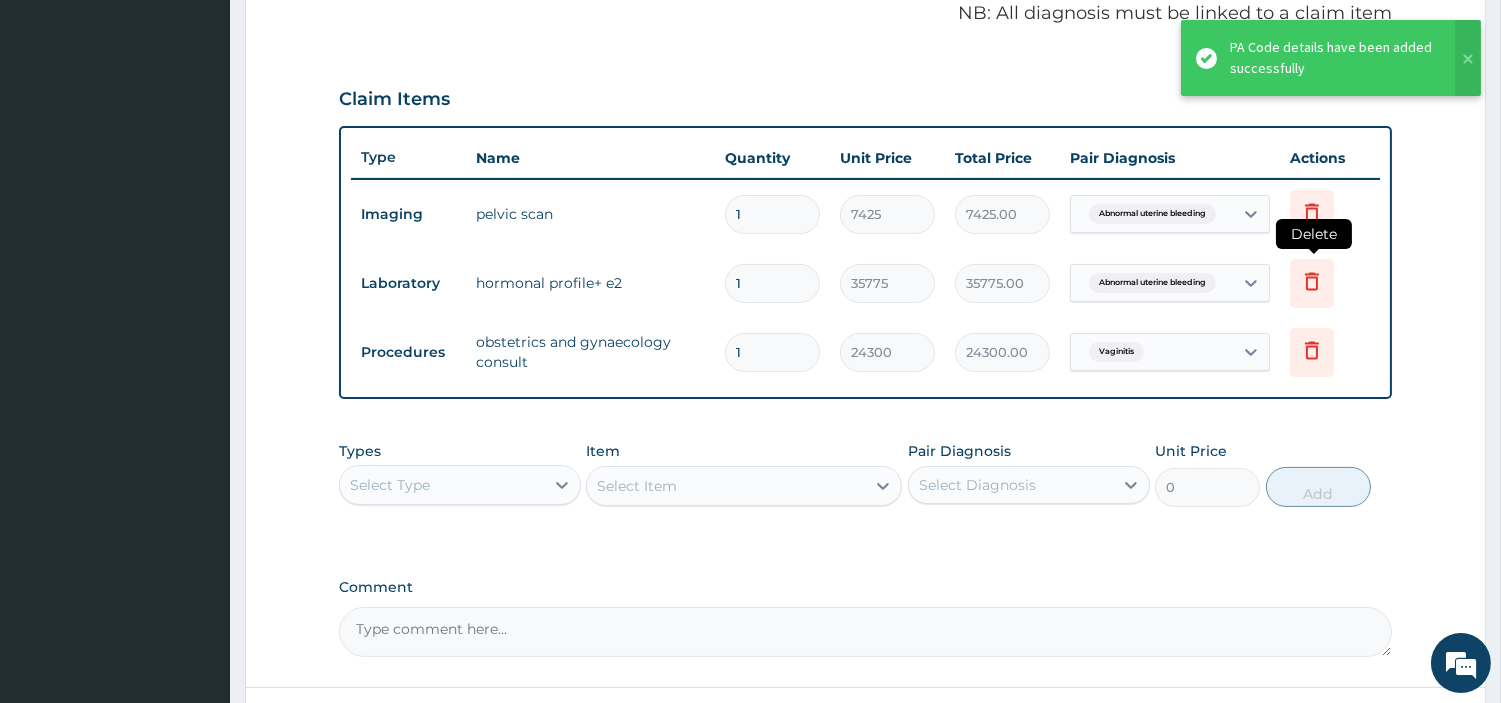 click at bounding box center (1312, 283) 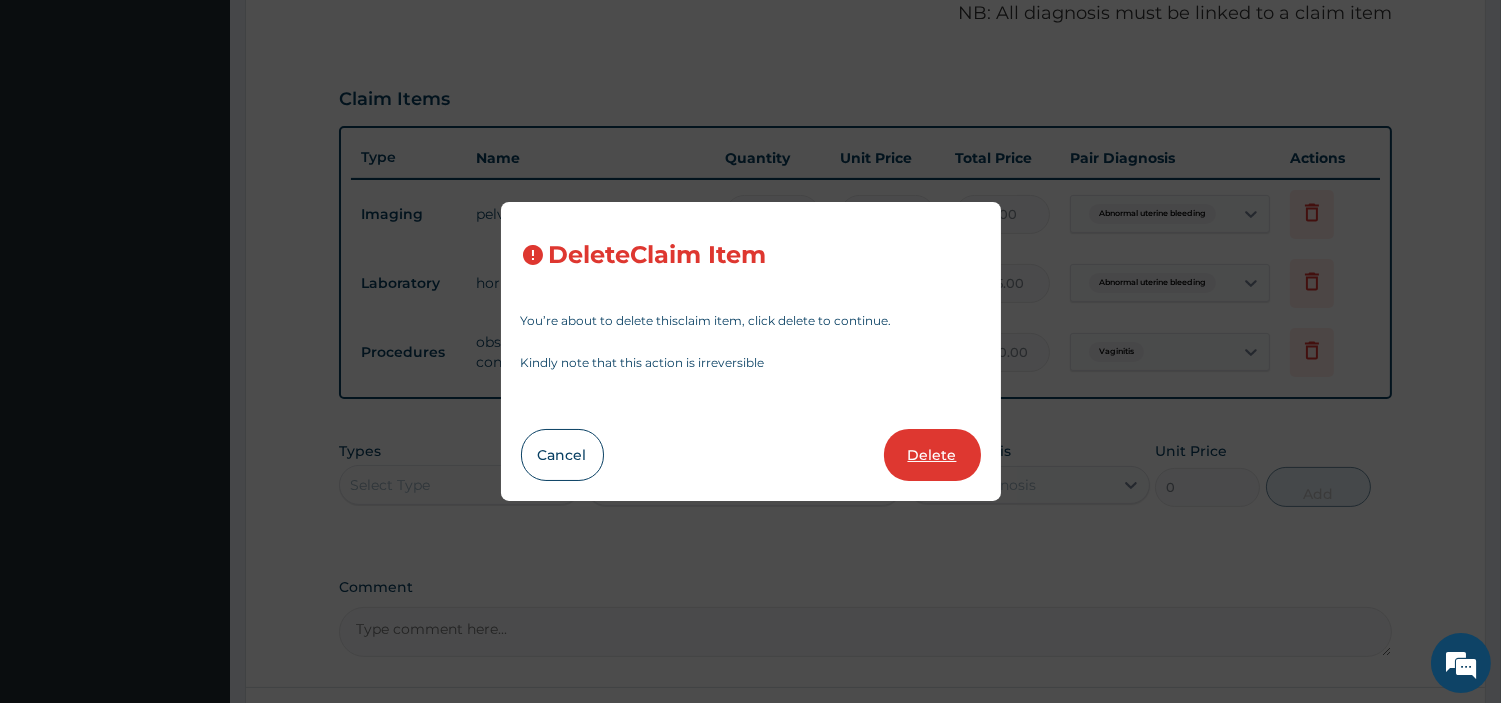 click on "Delete" at bounding box center (932, 455) 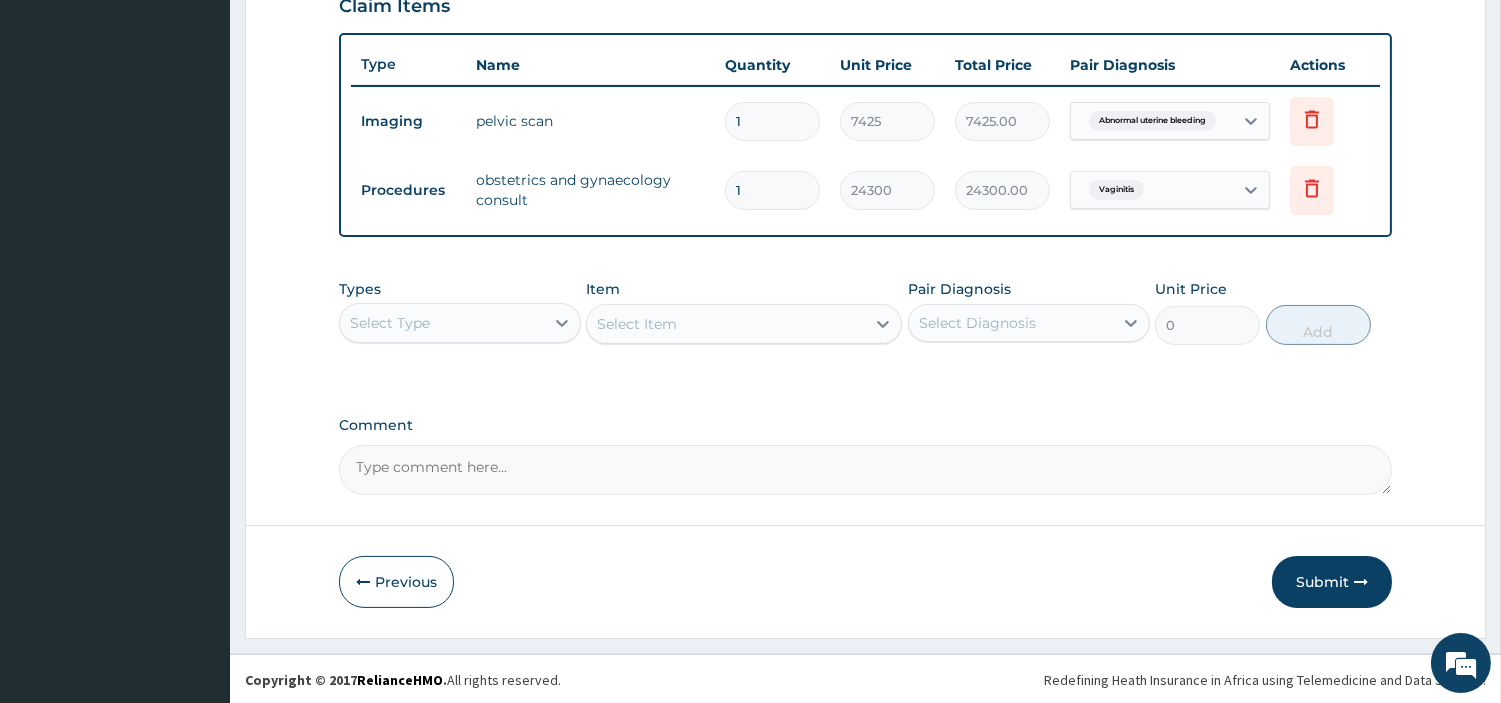click on "Submit" at bounding box center [1332, 582] 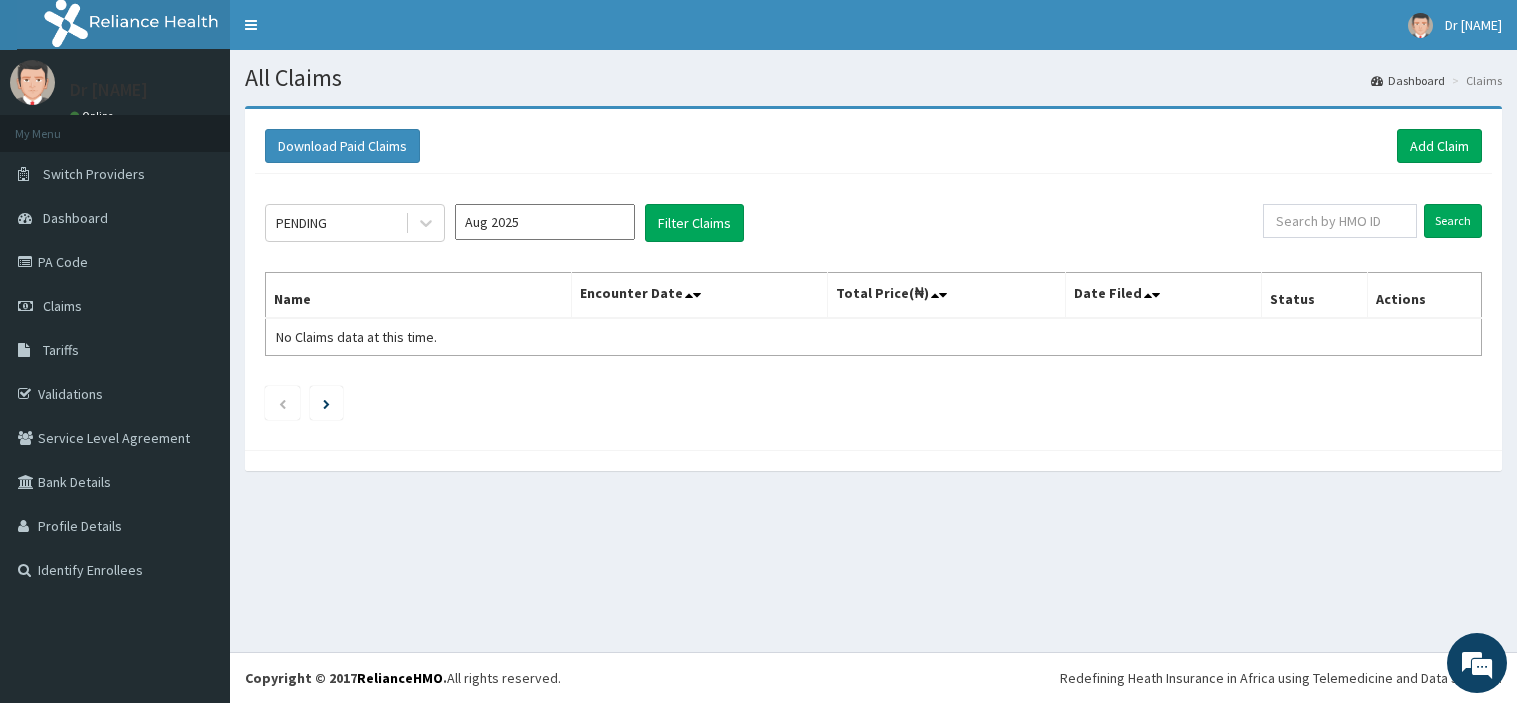 scroll, scrollTop: 0, scrollLeft: 0, axis: both 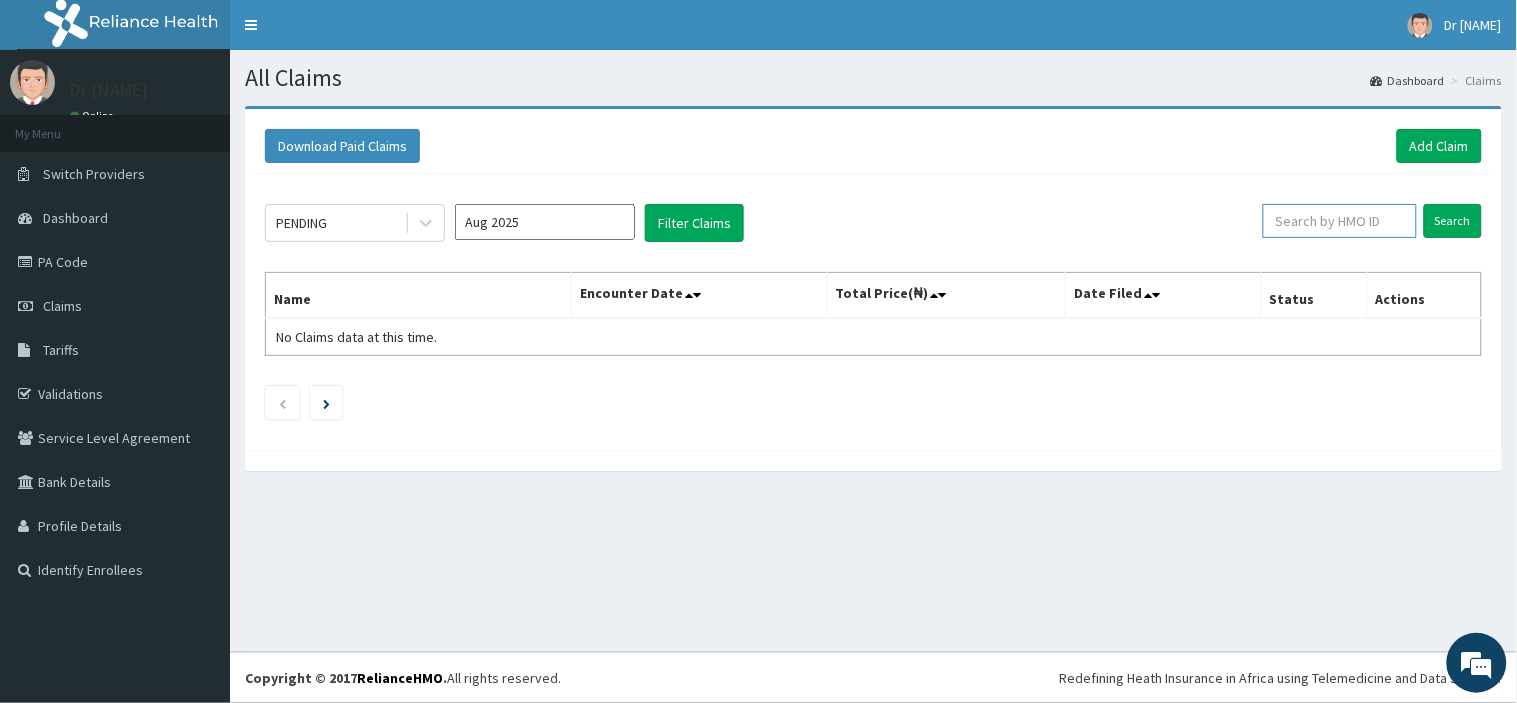 click at bounding box center [1340, 221] 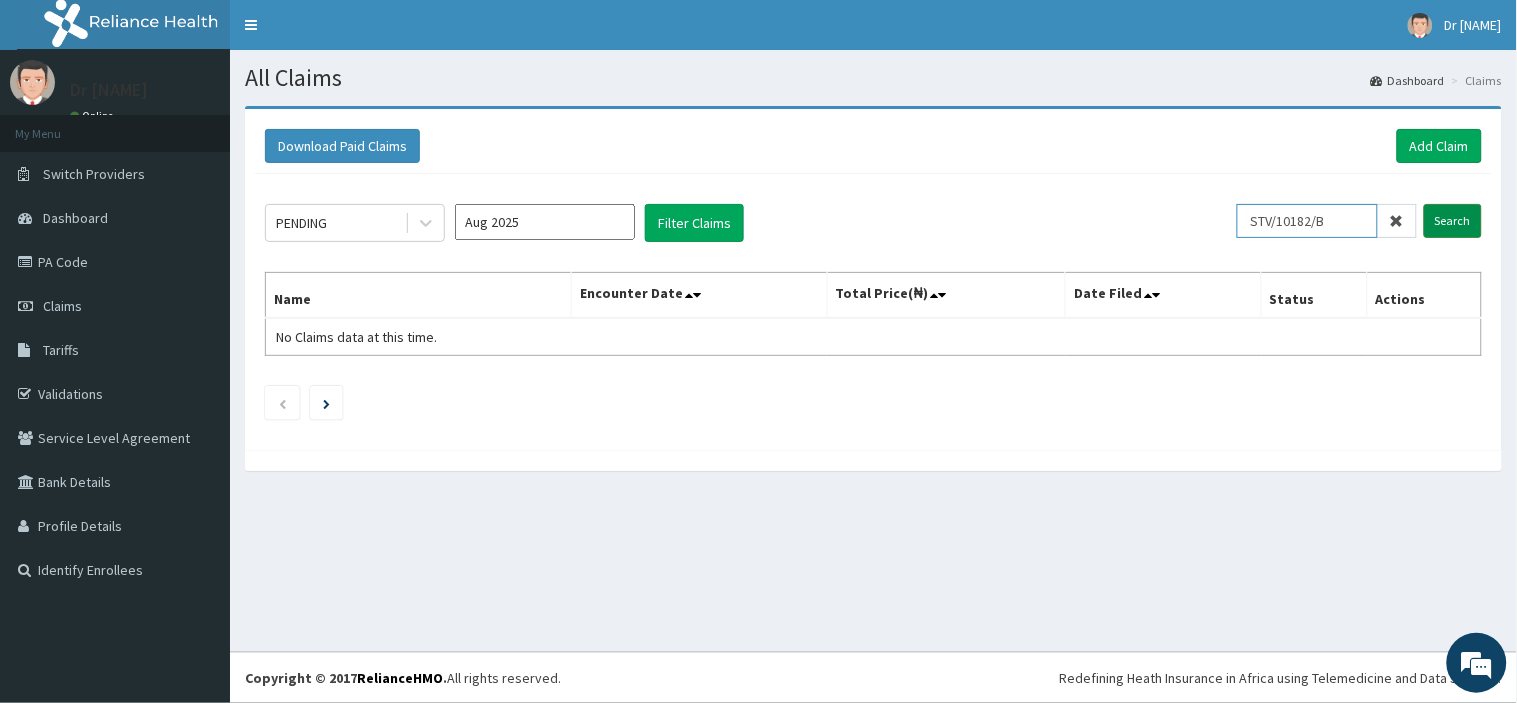 type on "STV/10182/B" 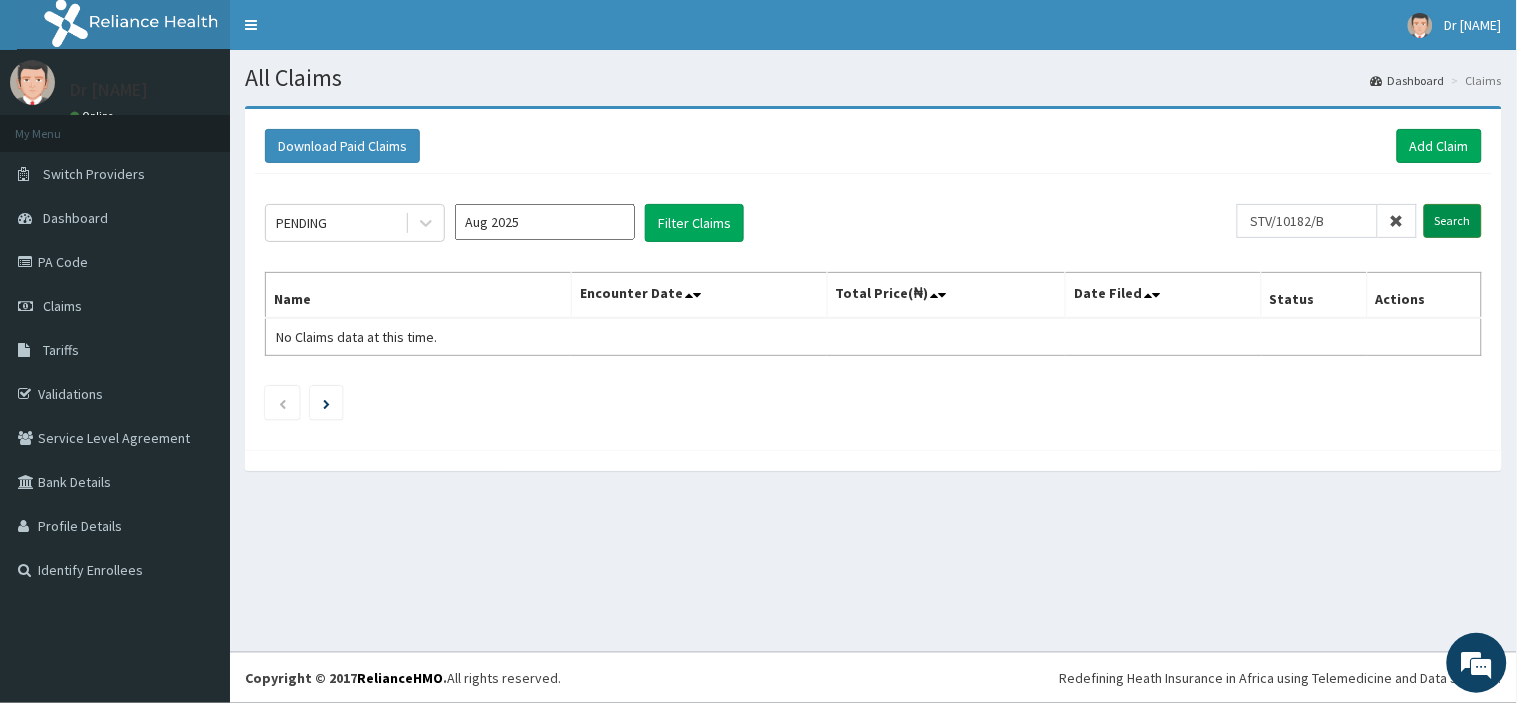 click on "Search" at bounding box center (1453, 221) 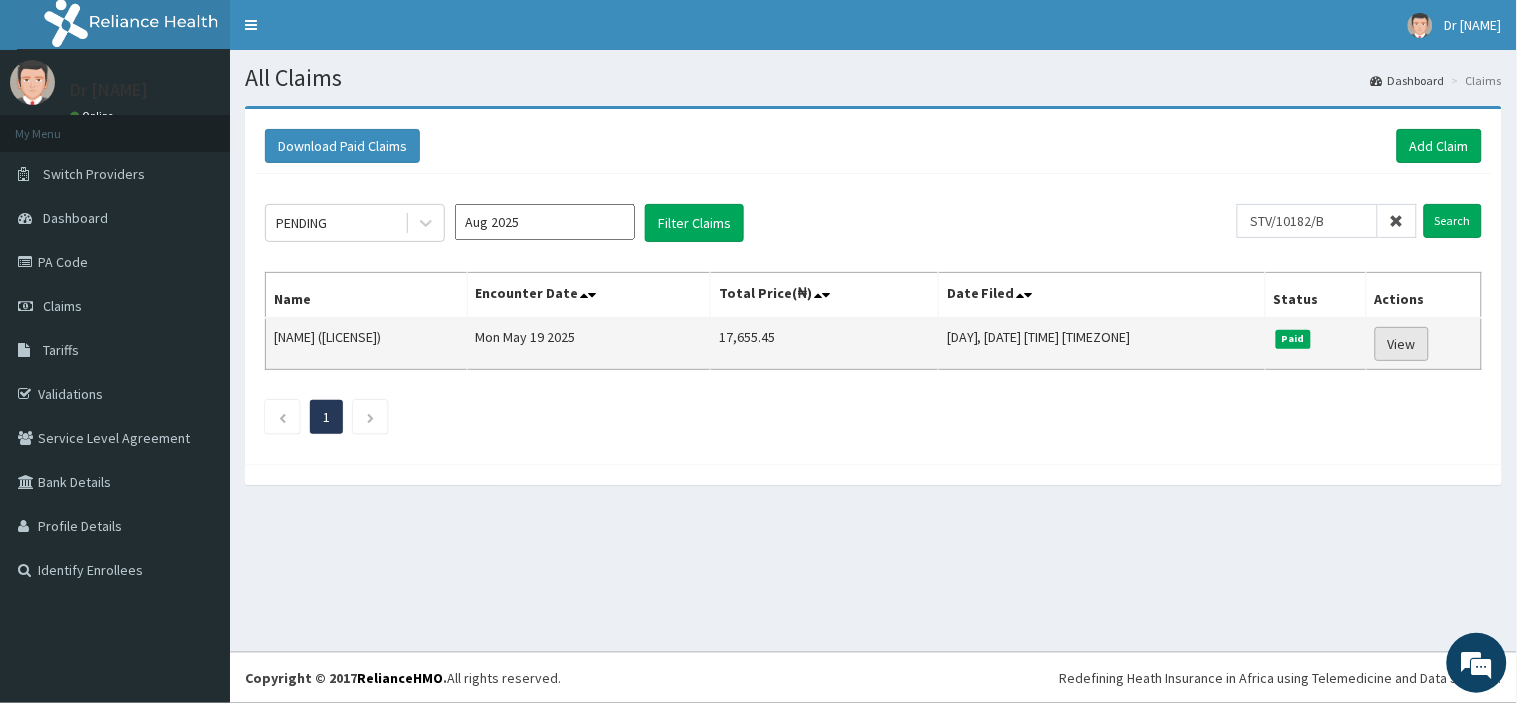 click on "View" at bounding box center [1402, 344] 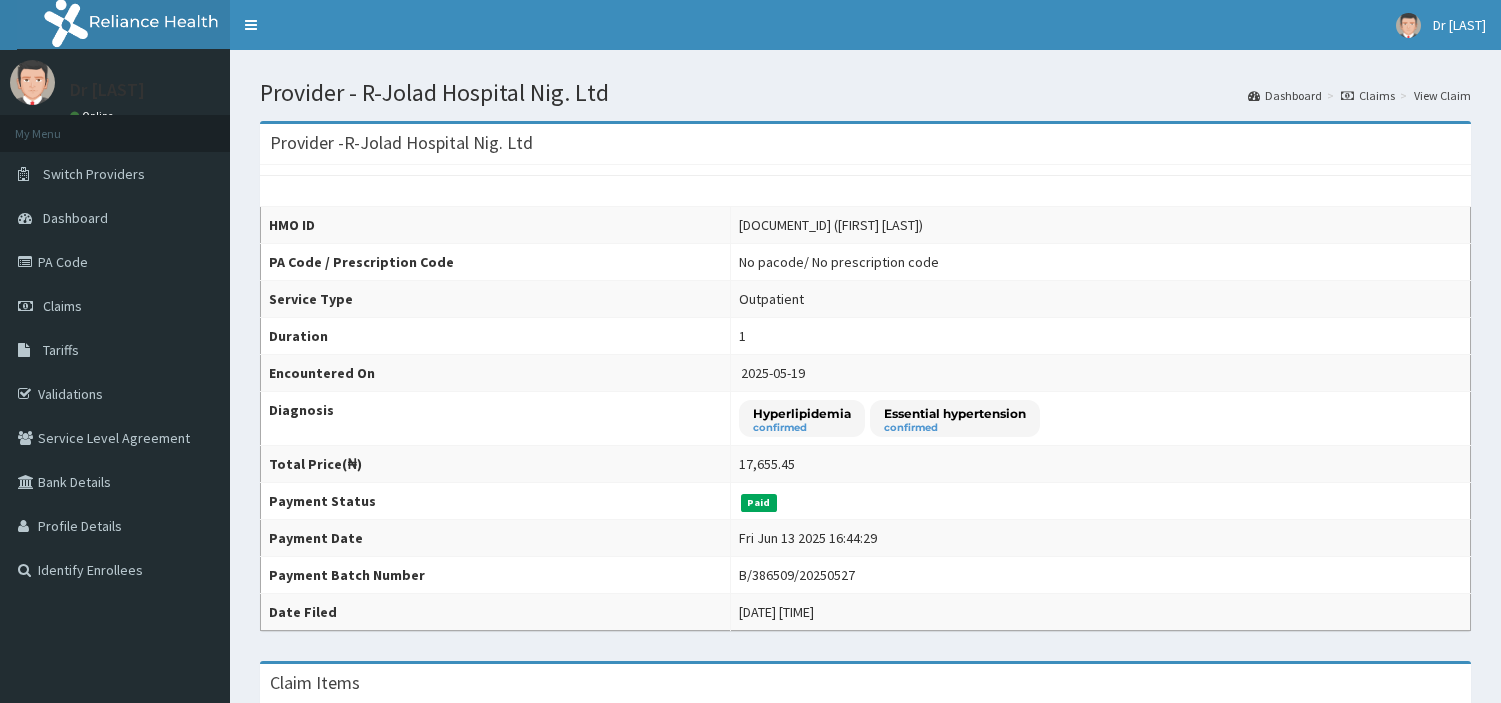 scroll, scrollTop: 0, scrollLeft: 0, axis: both 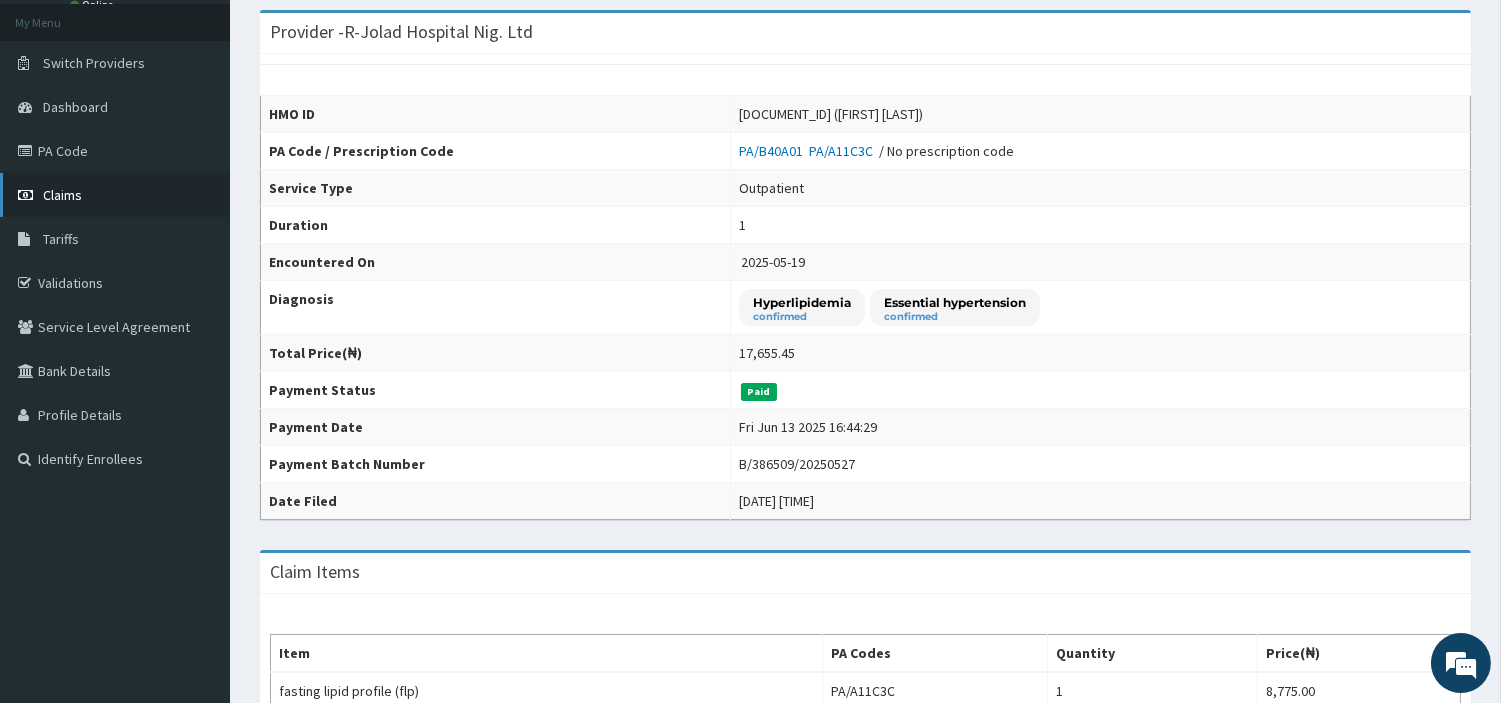 click on "Claims" at bounding box center [115, 195] 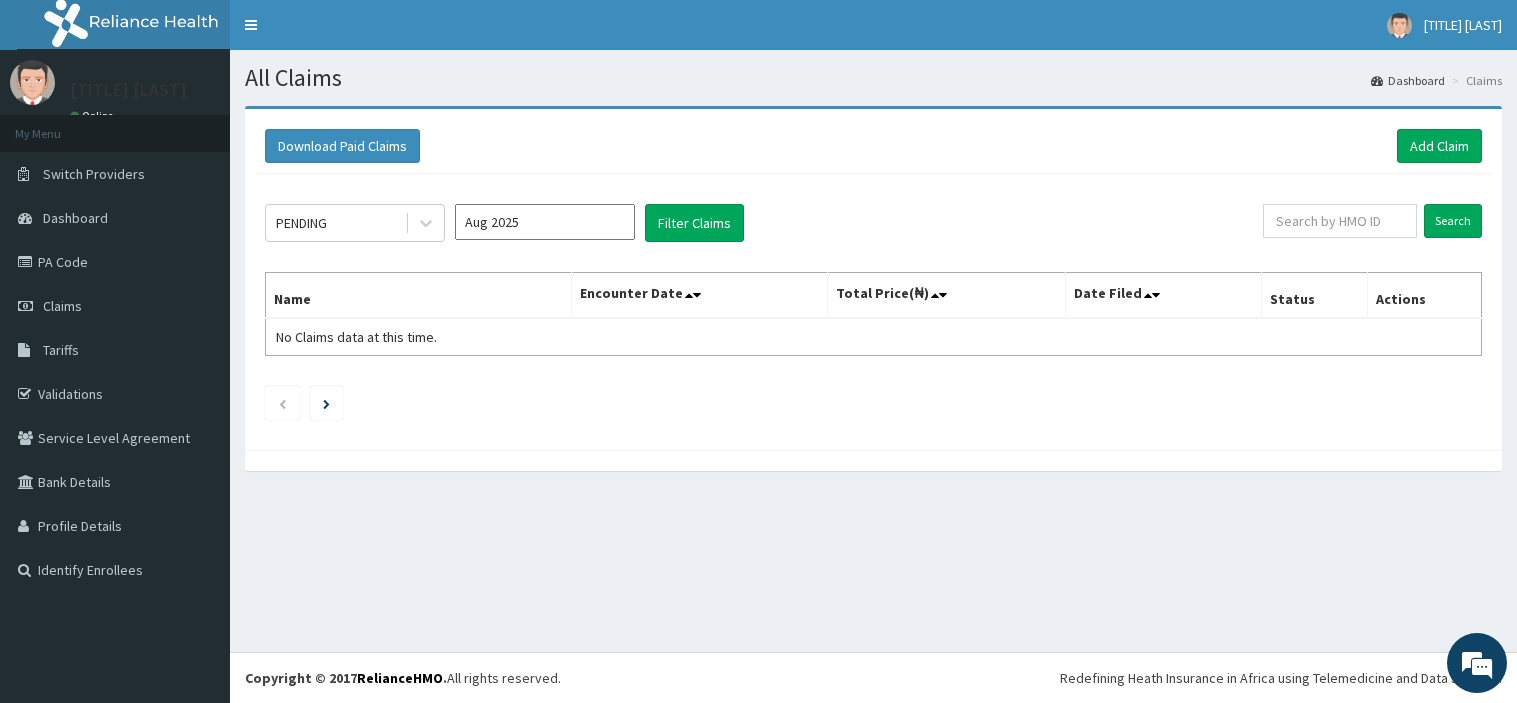scroll, scrollTop: 0, scrollLeft: 0, axis: both 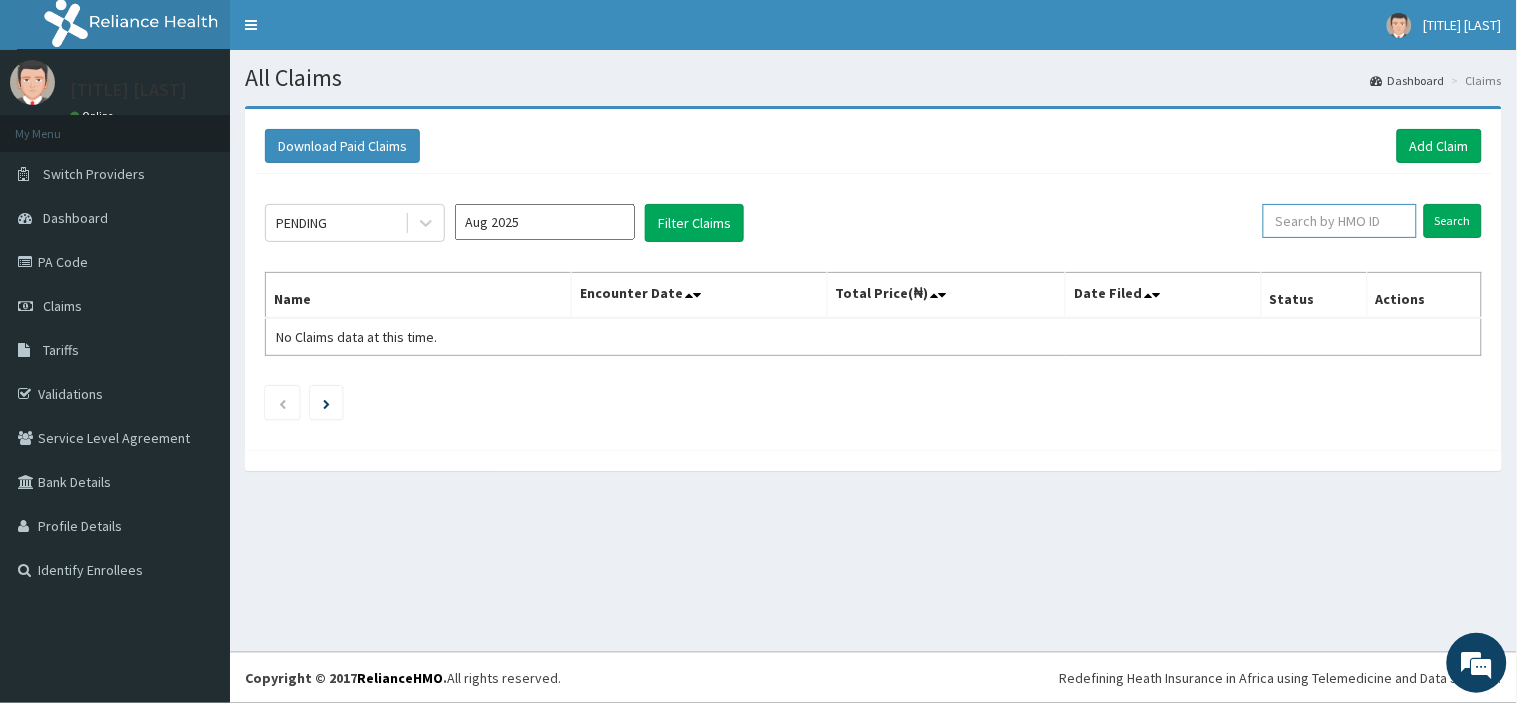 click at bounding box center [1340, 221] 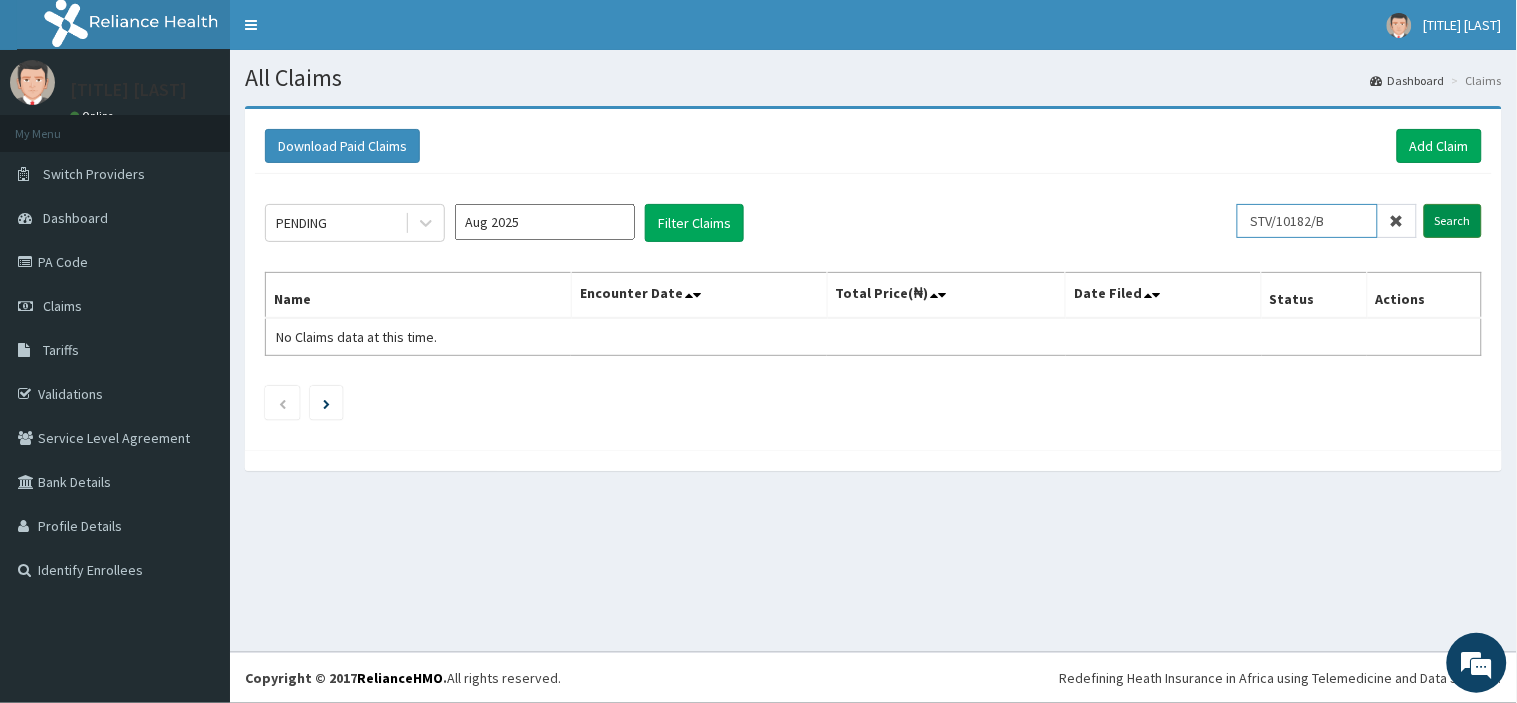 type on "STV/10182/B" 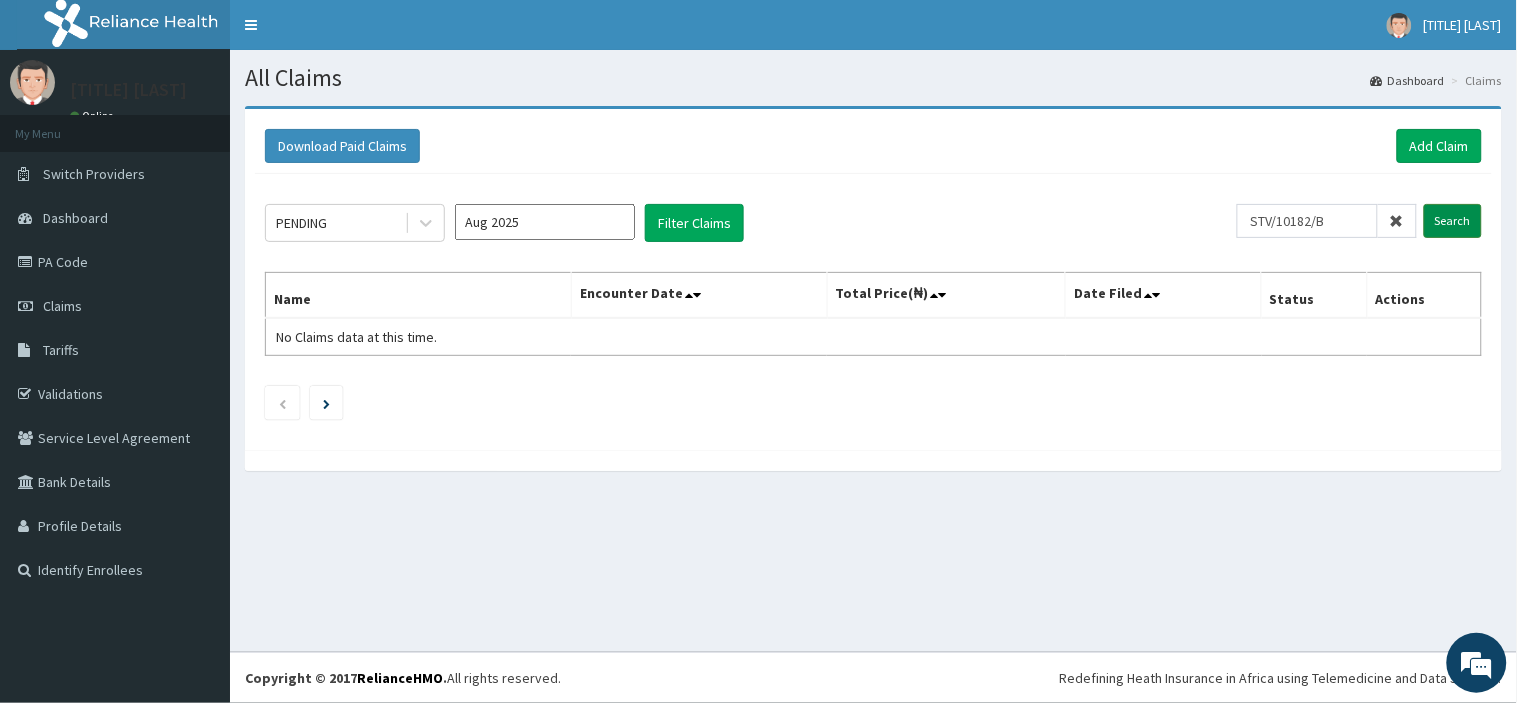 click on "Search" at bounding box center (1453, 221) 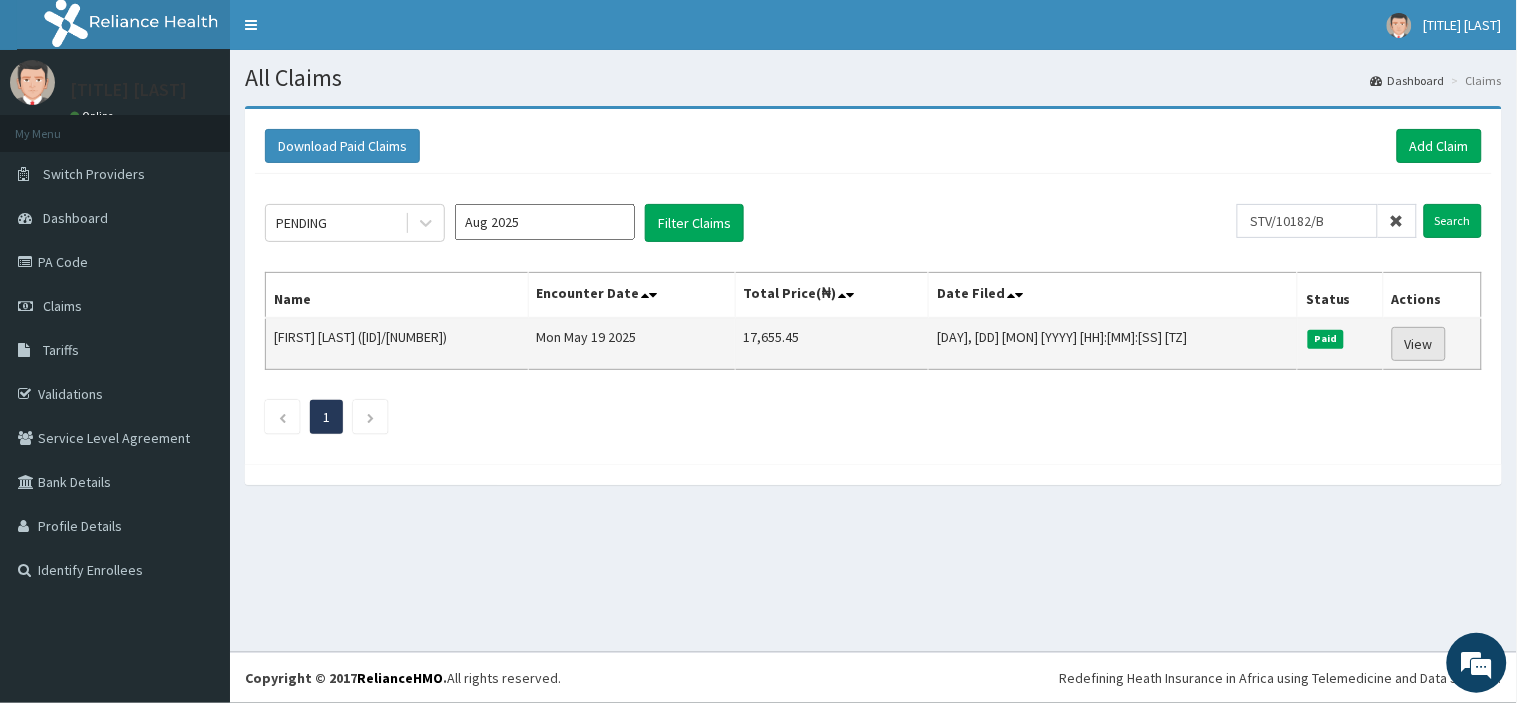 drag, startPoint x: 1374, startPoint y: 341, endPoint x: 1392, endPoint y: 341, distance: 18 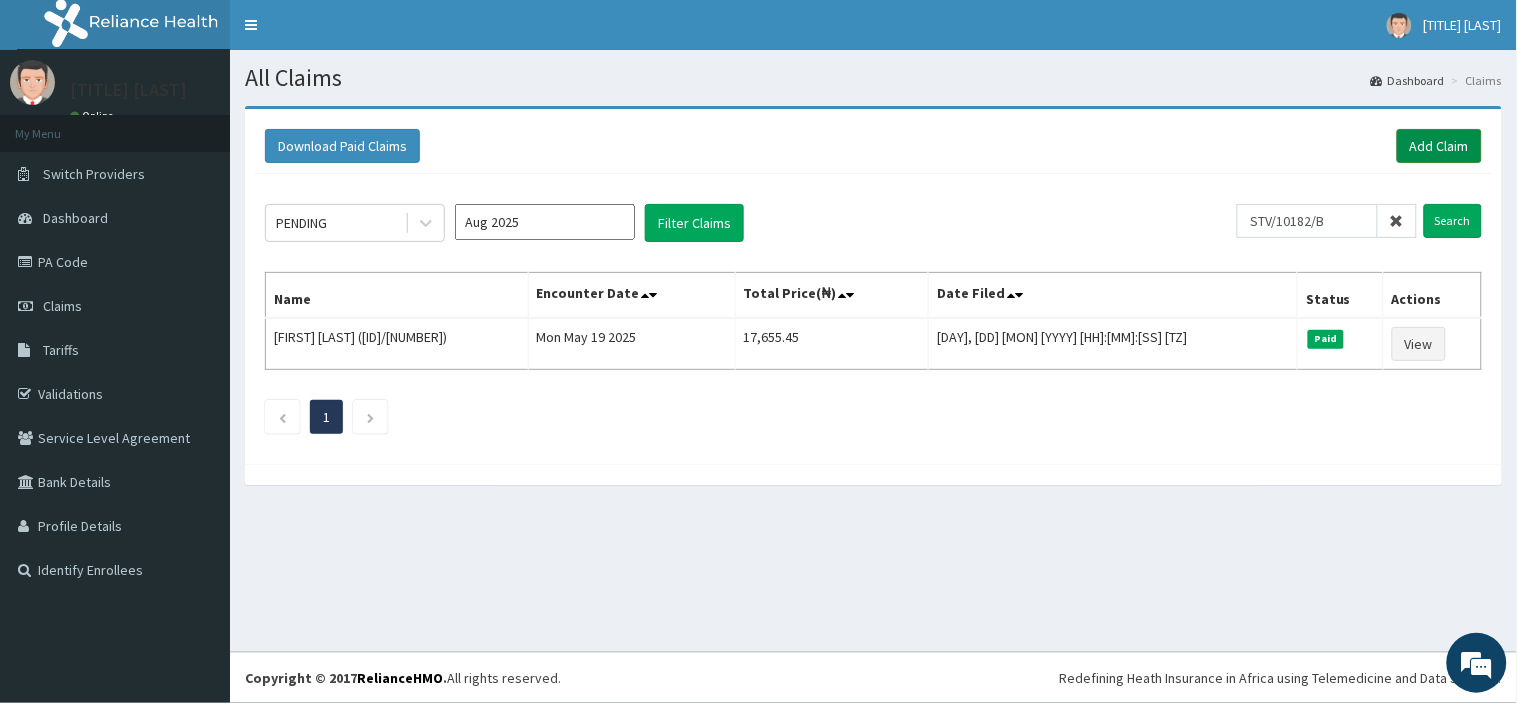 click on "Add Claim" at bounding box center (1439, 146) 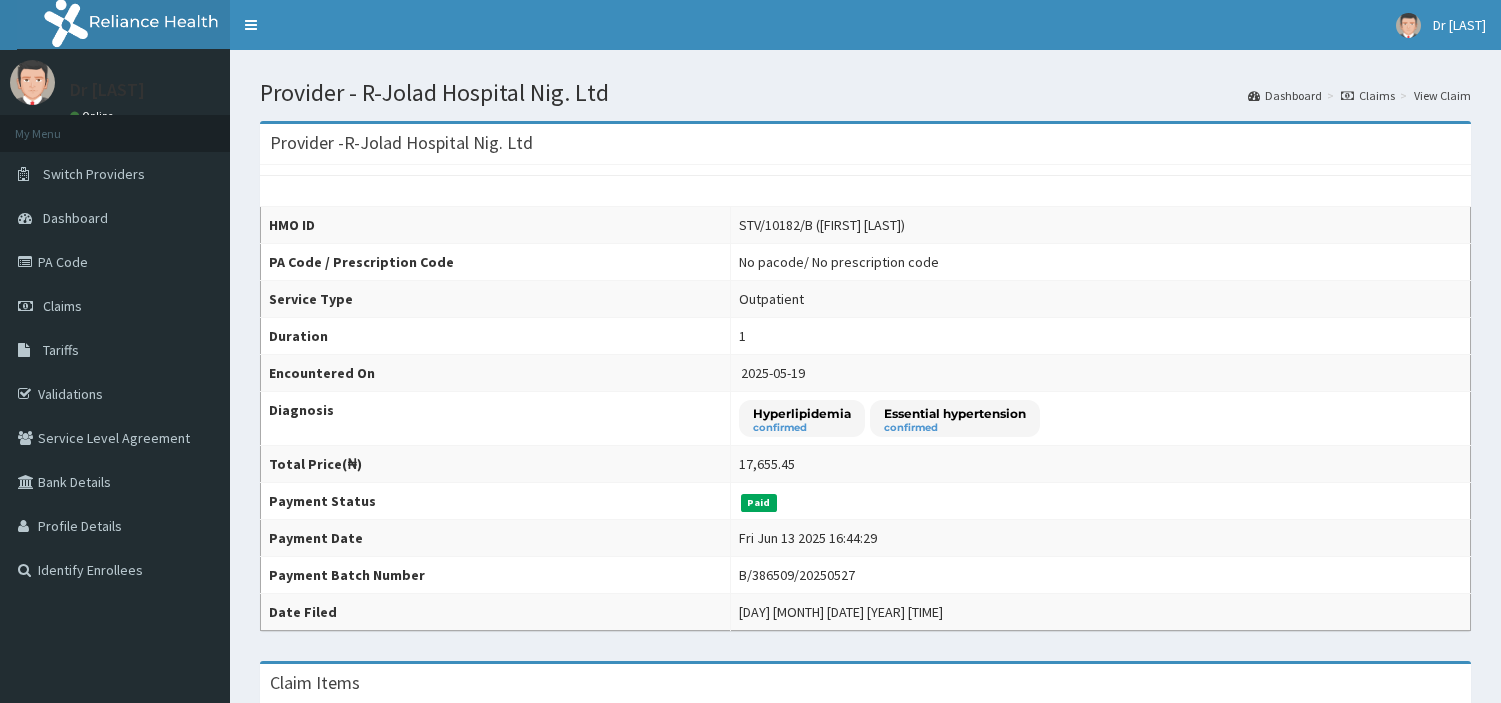scroll, scrollTop: 82, scrollLeft: 0, axis: vertical 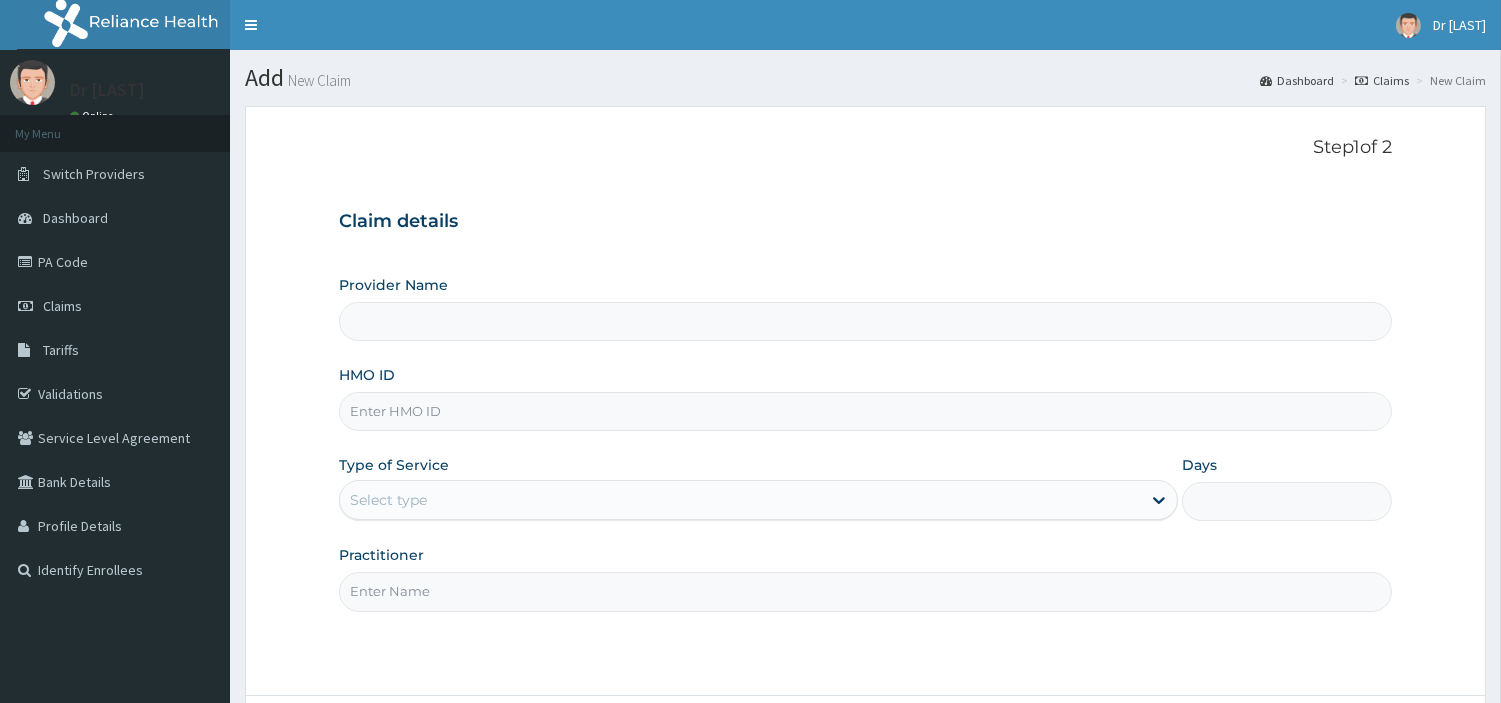 type on "R-Jolad Hospital Nig. Ltd" 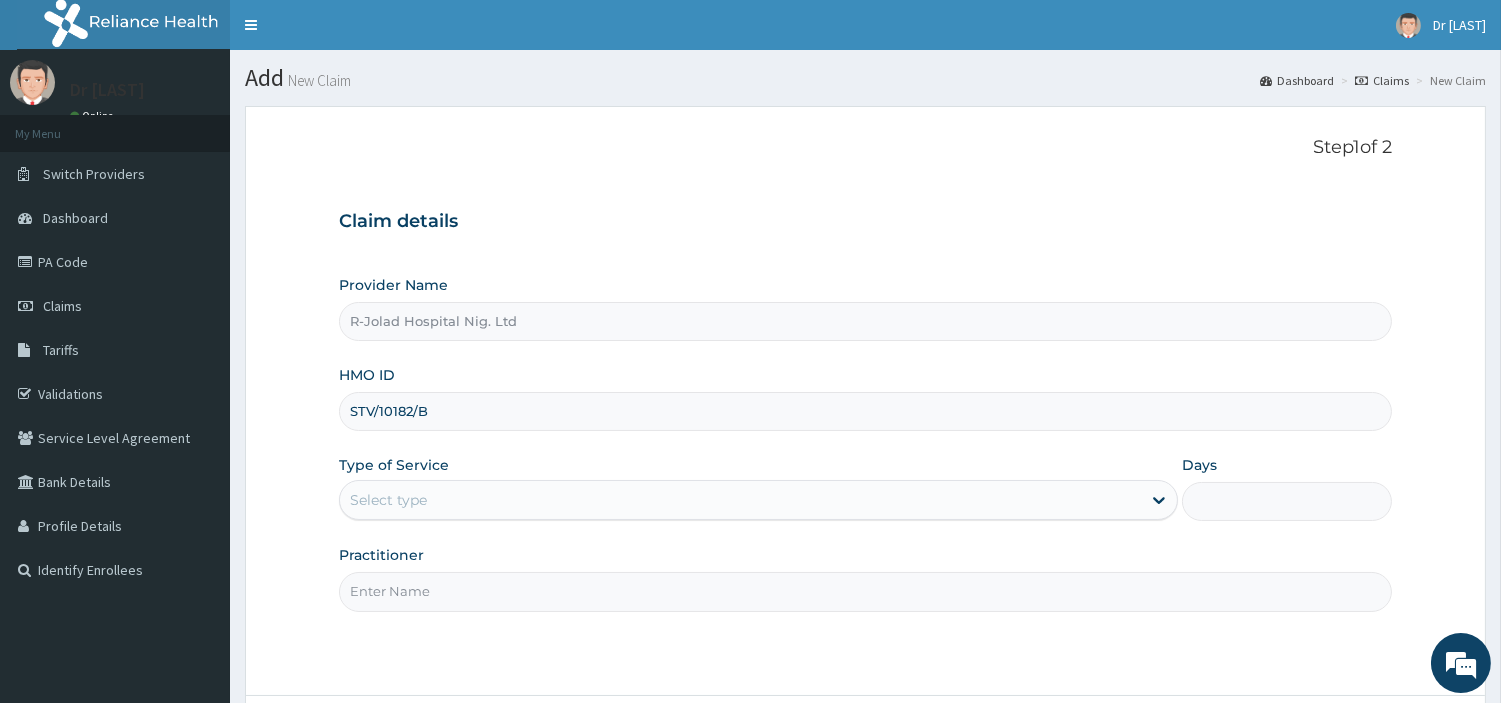 type on "STV/10182/B" 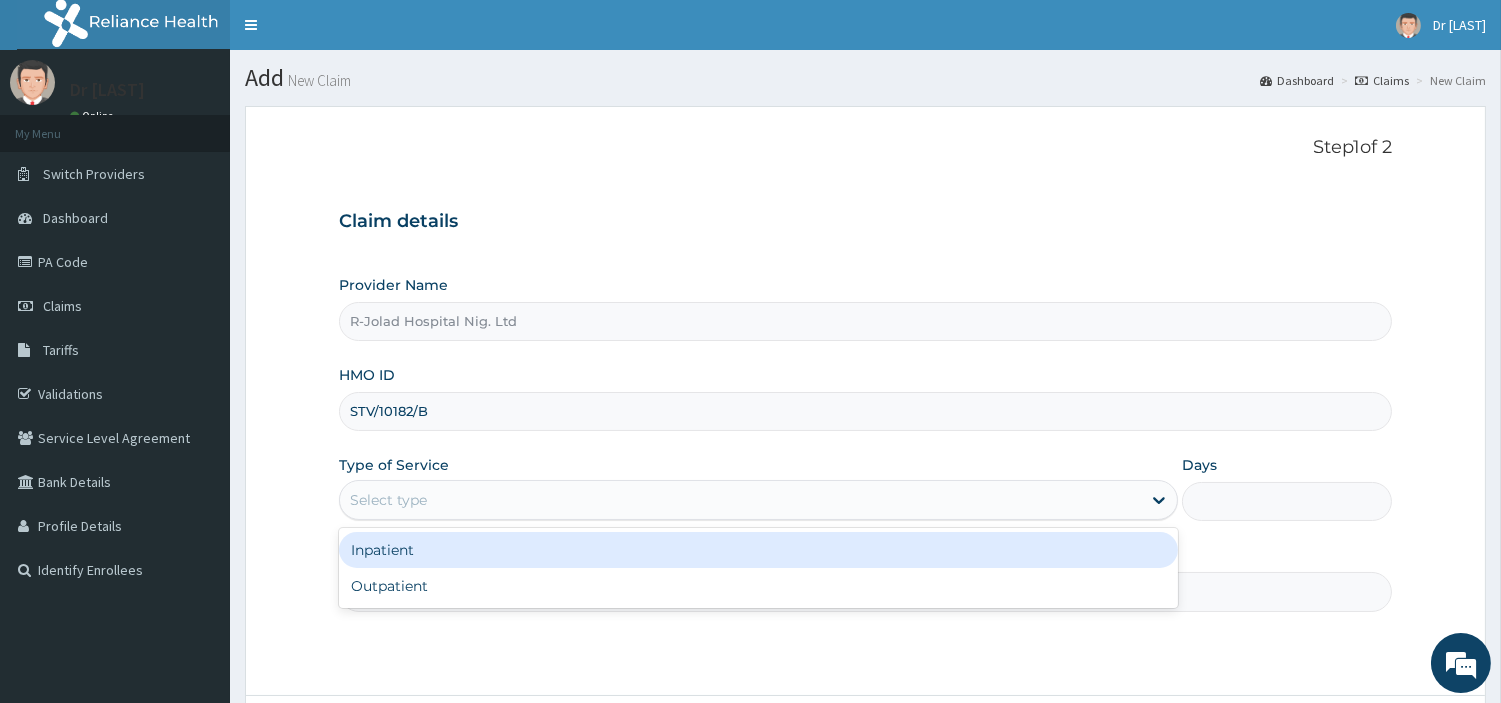 click on "Select type" at bounding box center (740, 500) 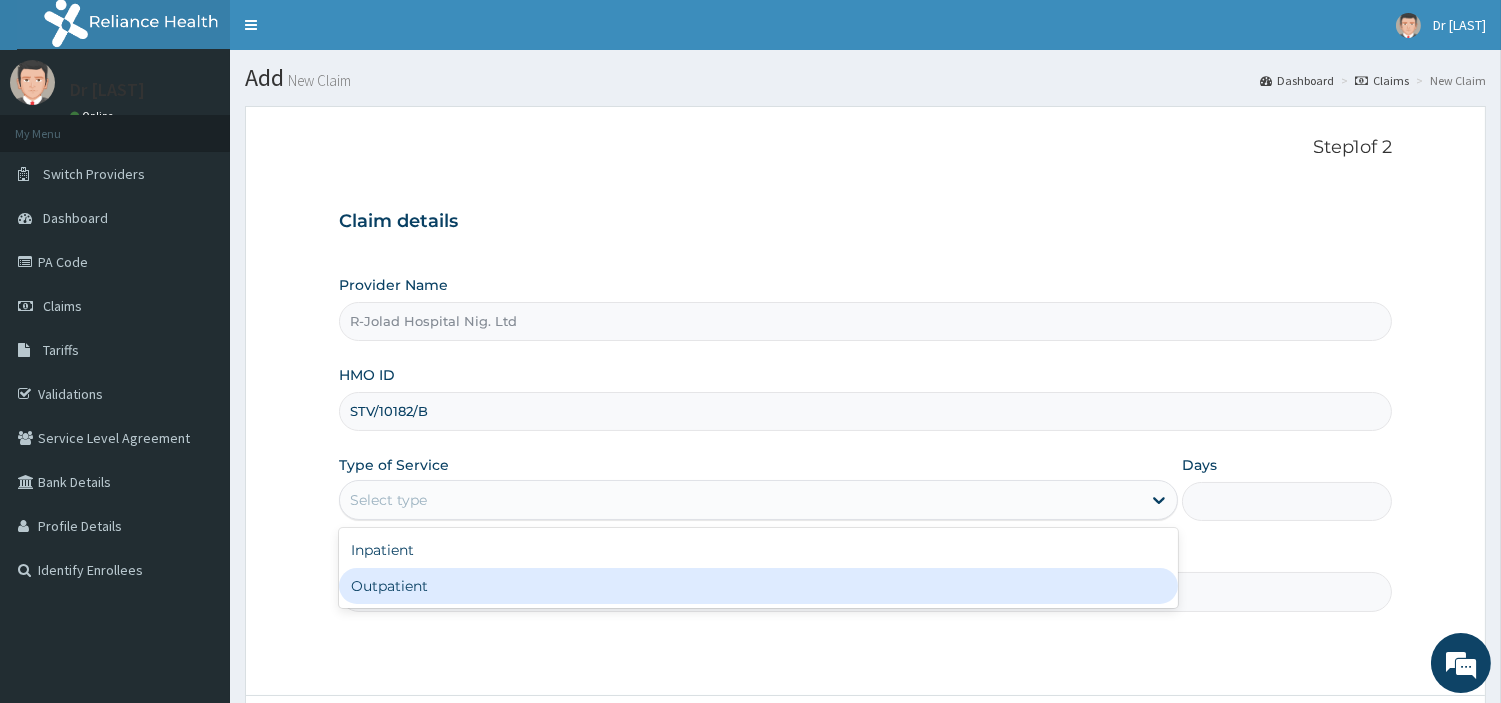 click on "Outpatient" at bounding box center [758, 586] 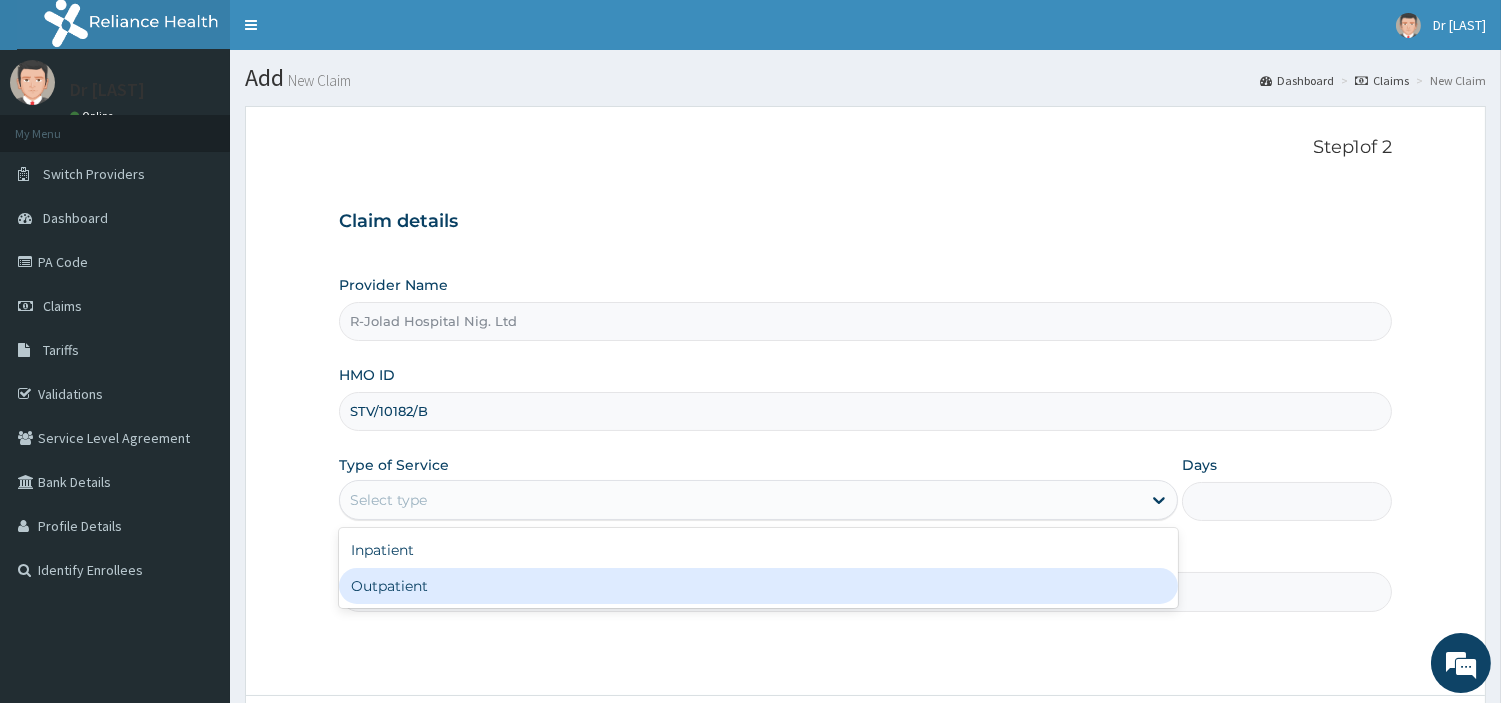 type on "1" 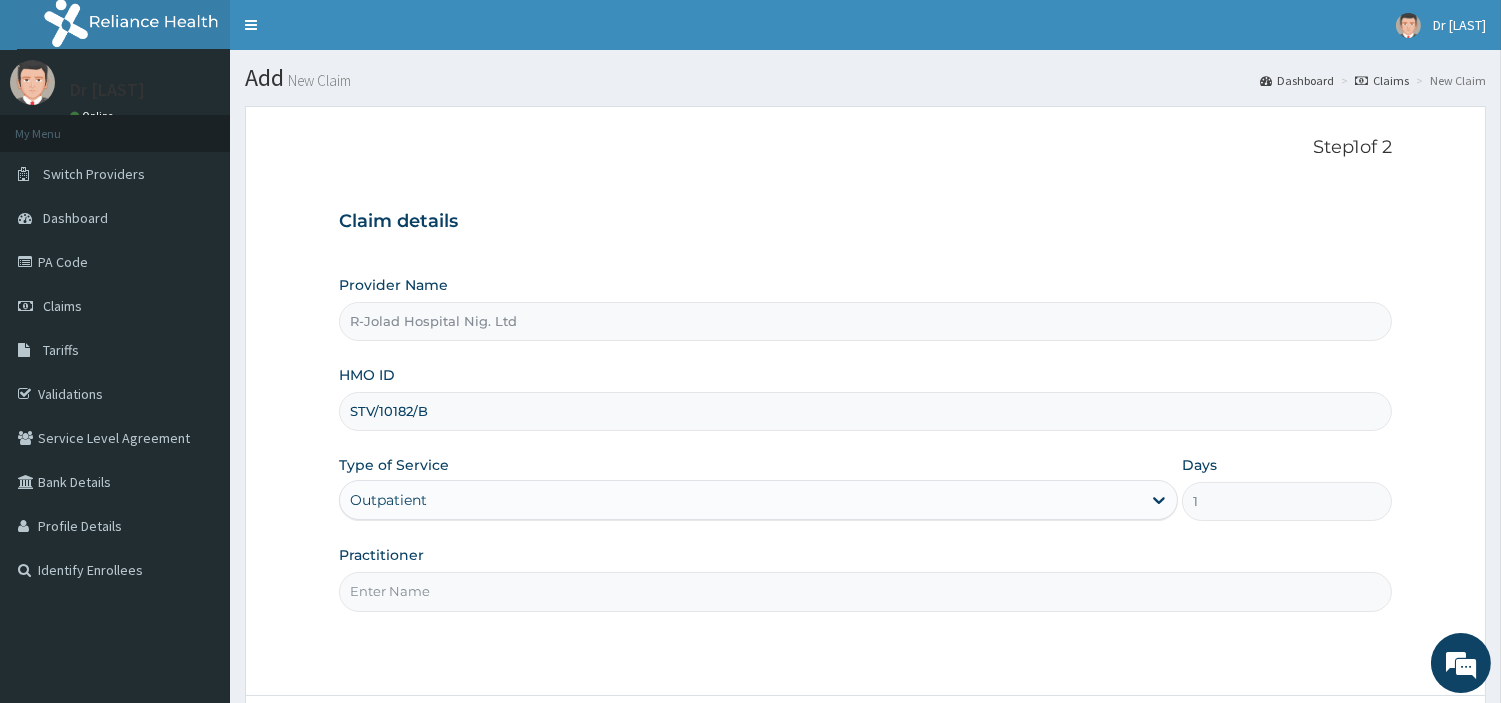click on "Practitioner" at bounding box center (865, 591) 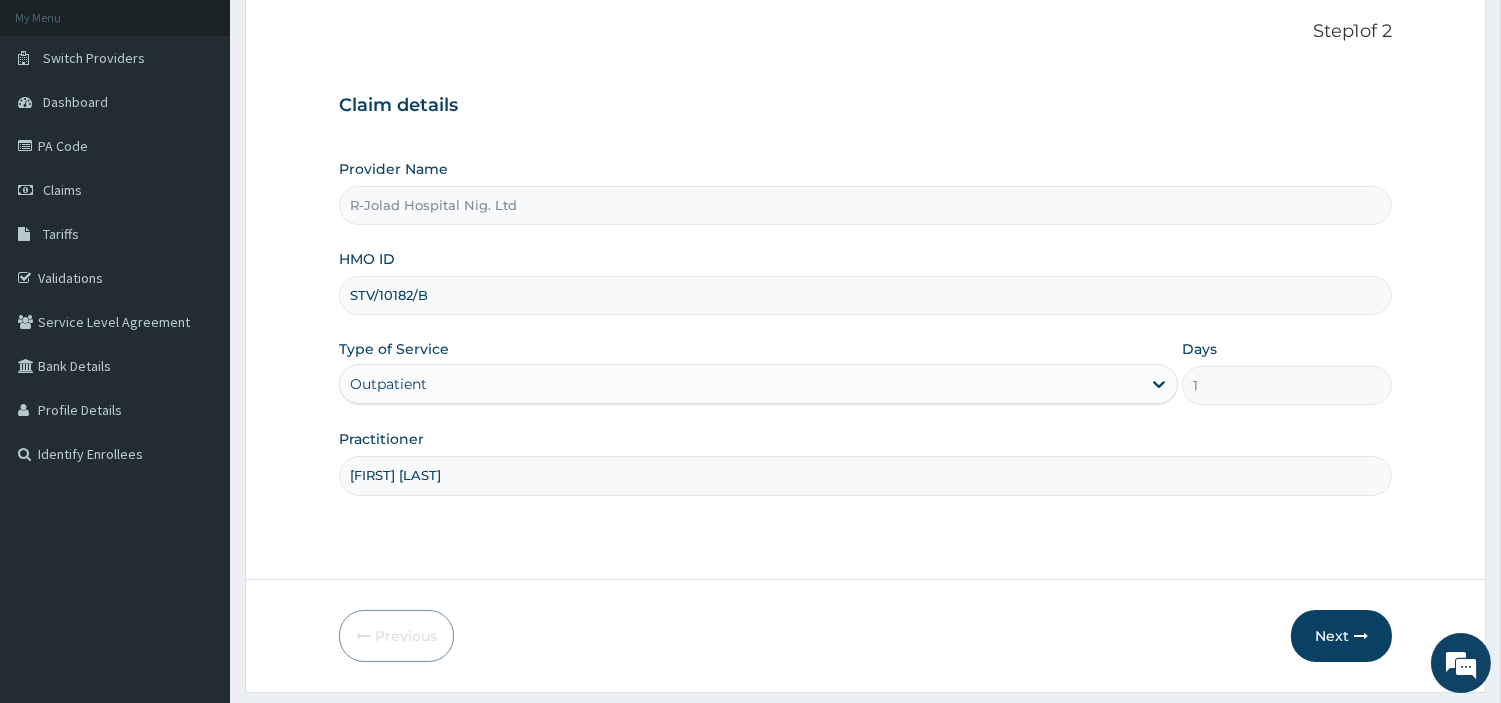 scroll, scrollTop: 172, scrollLeft: 0, axis: vertical 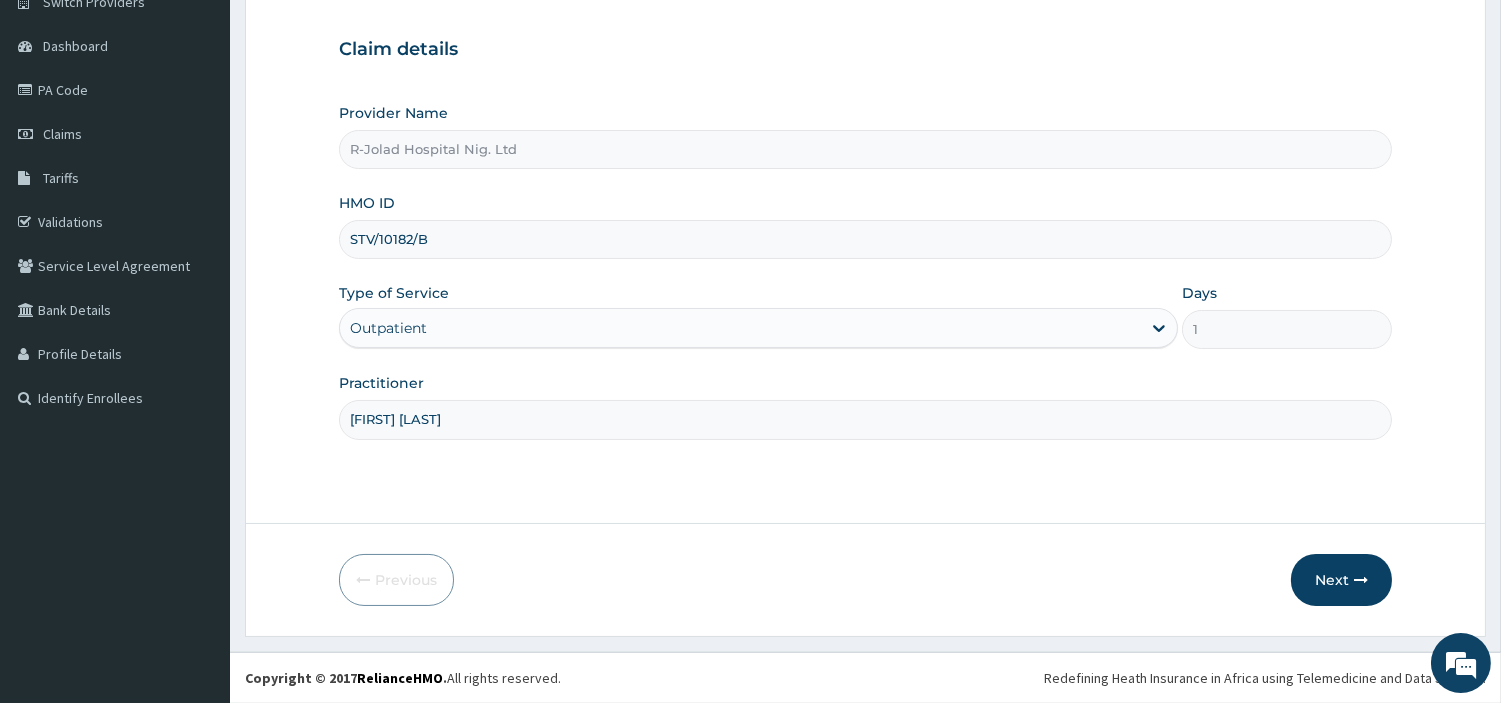 type on "[FIRST] [LAST]" 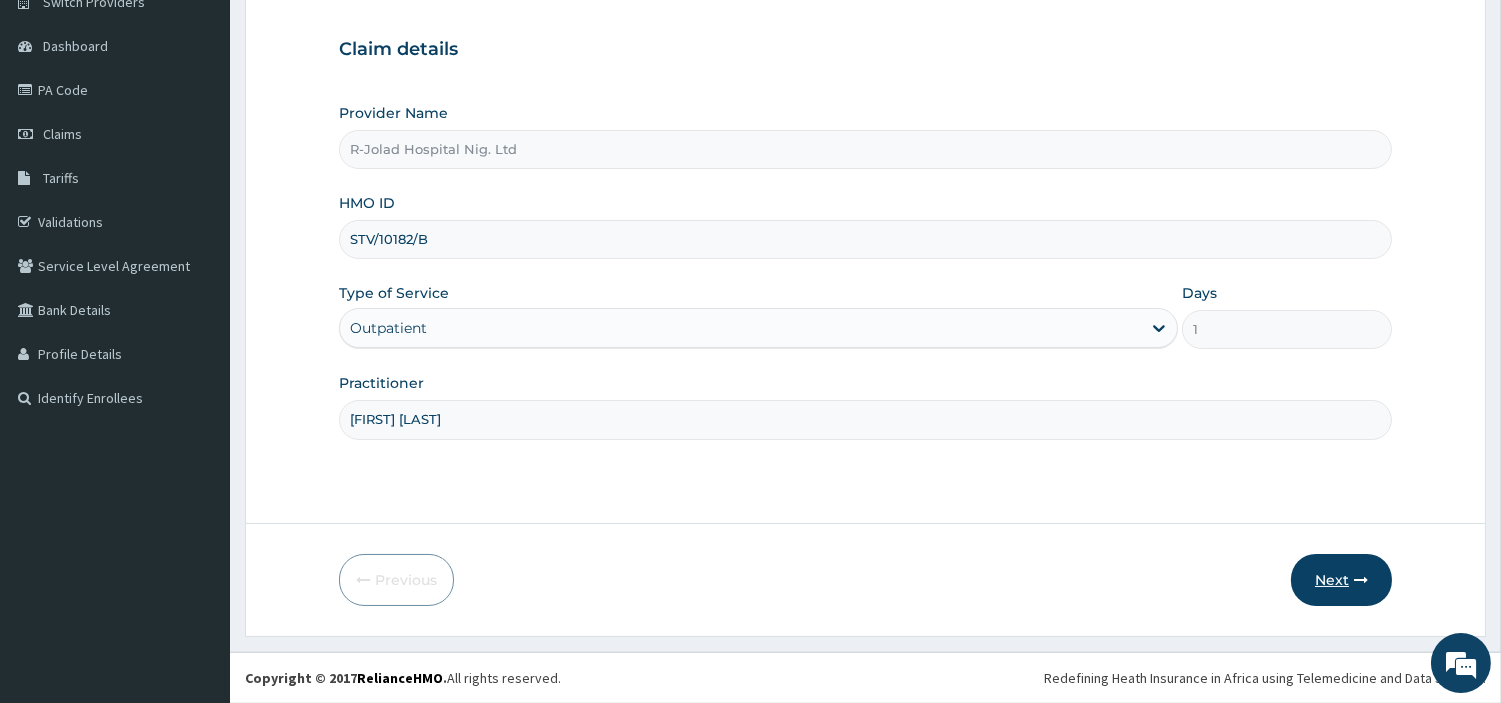 click on "Next" at bounding box center [1341, 580] 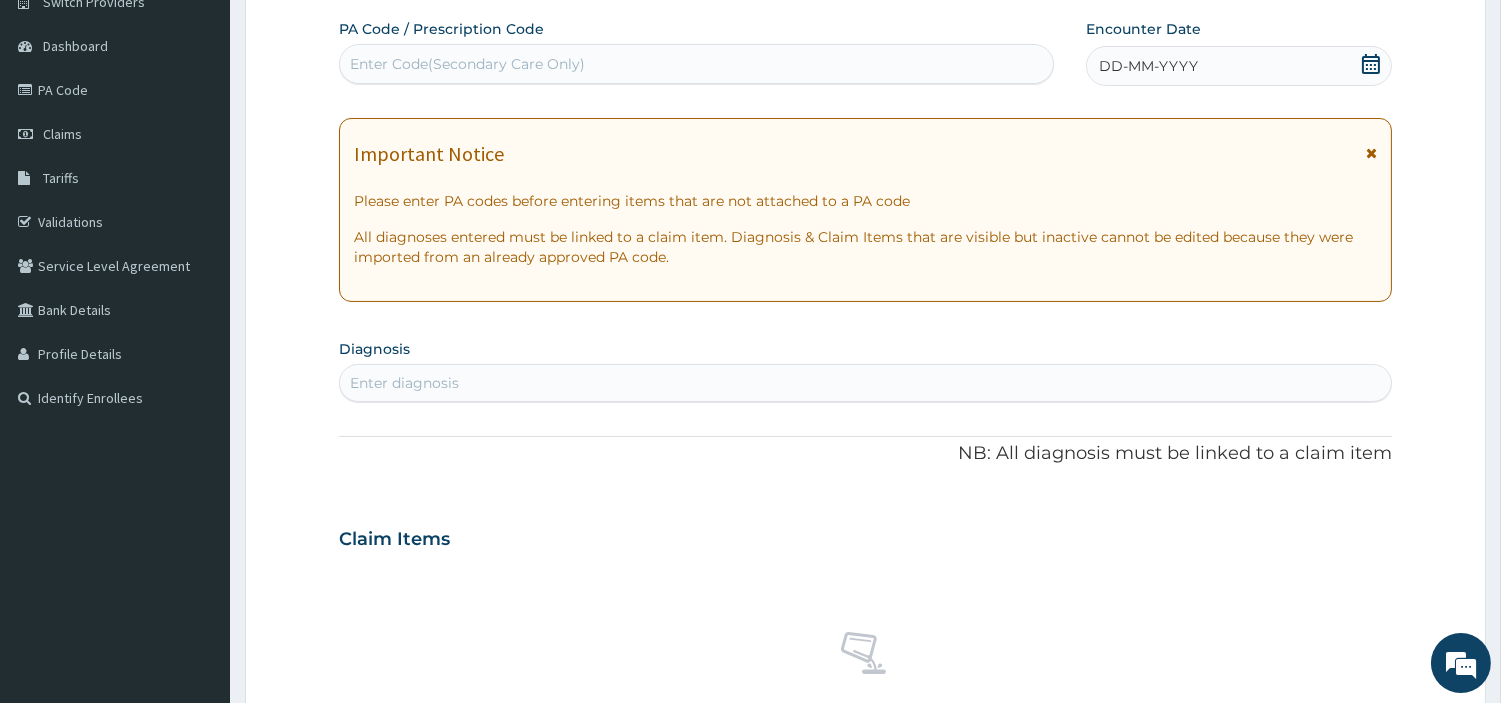 click on "DD-MM-YYYY" at bounding box center [1239, 66] 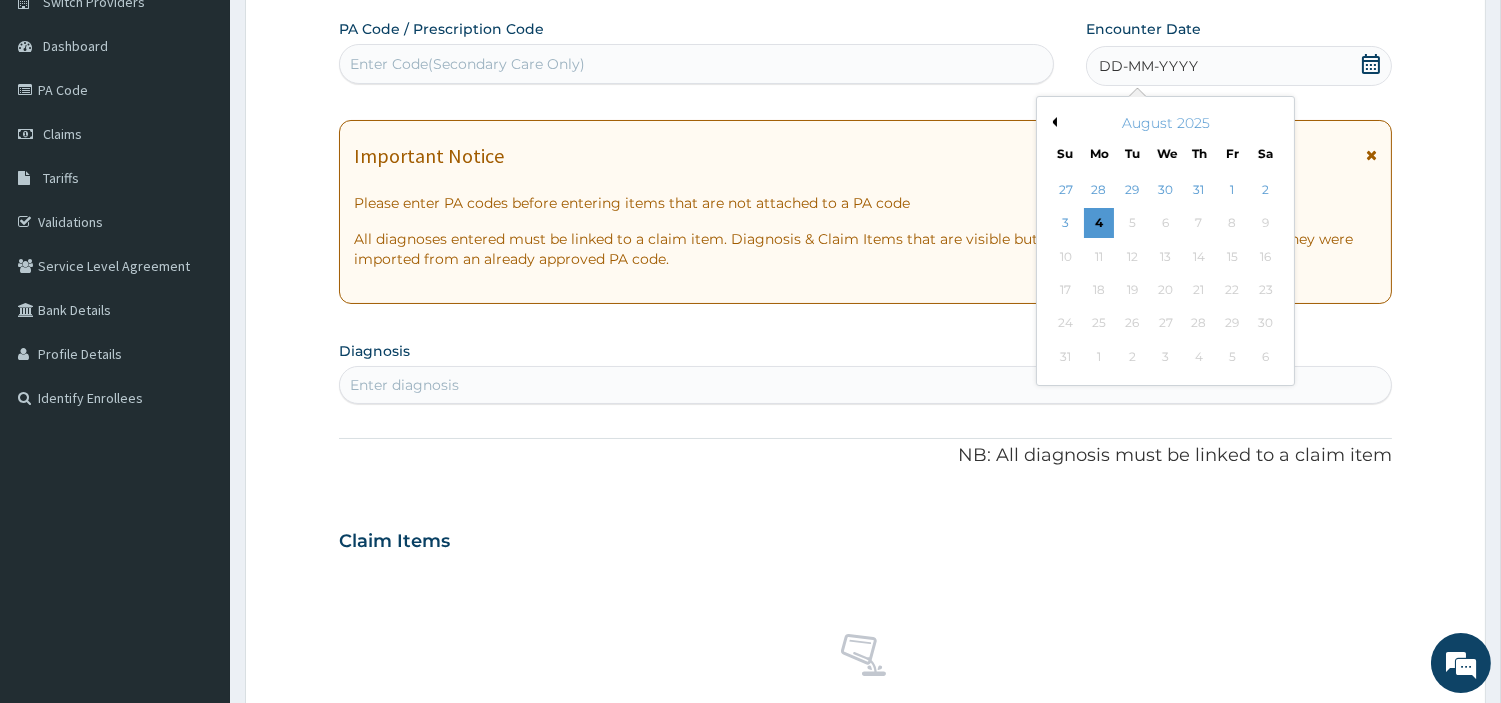 click on "Previous Month August 2025 Su Mo Tu We Th Fr Sa 27 28 29 30 31 1 2 3 4 5 6 7 8 9 10 11 12 13 14 15 16 17 18 19 20 21 22 23 24 25 26 27 28 29 30 31 1 2 3 4 5 6" at bounding box center (1165, 241) 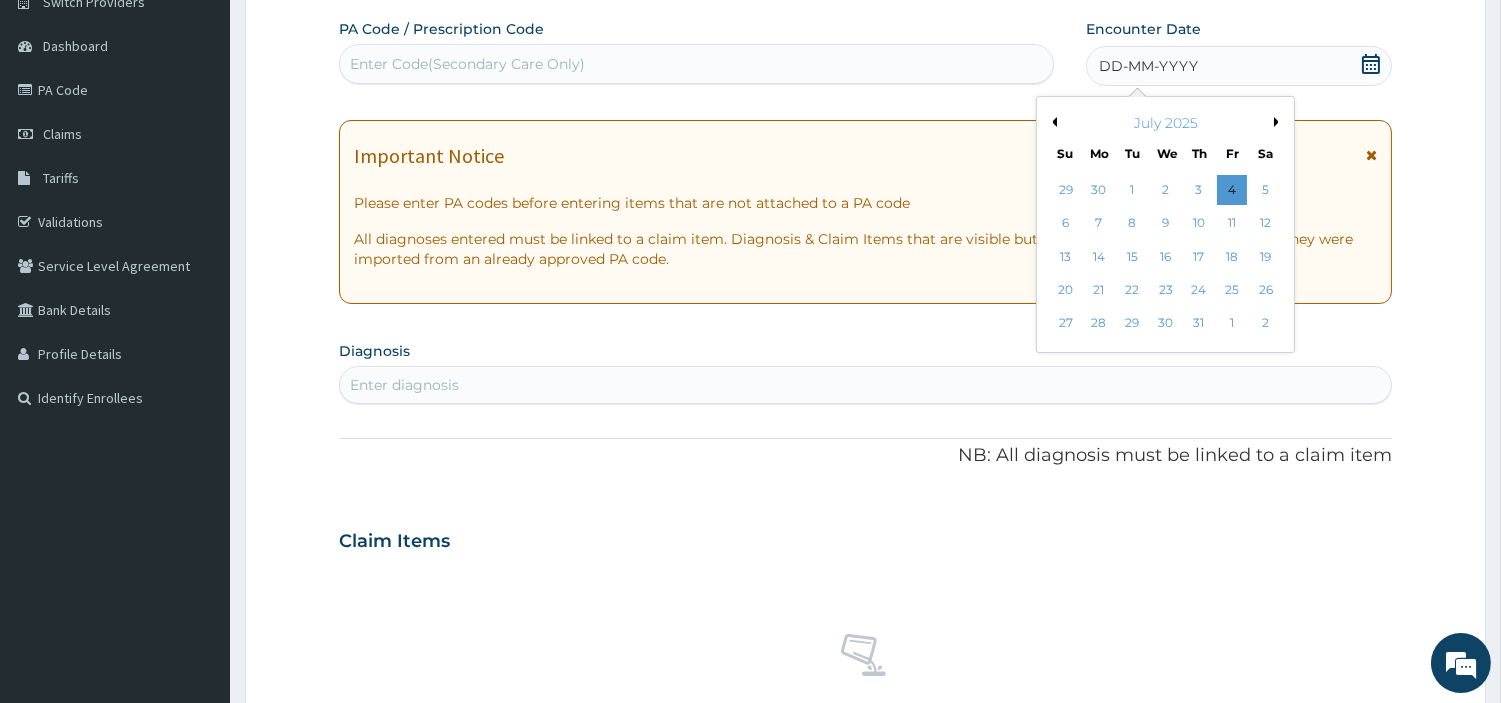 click on "Previous Month" at bounding box center (1052, 122) 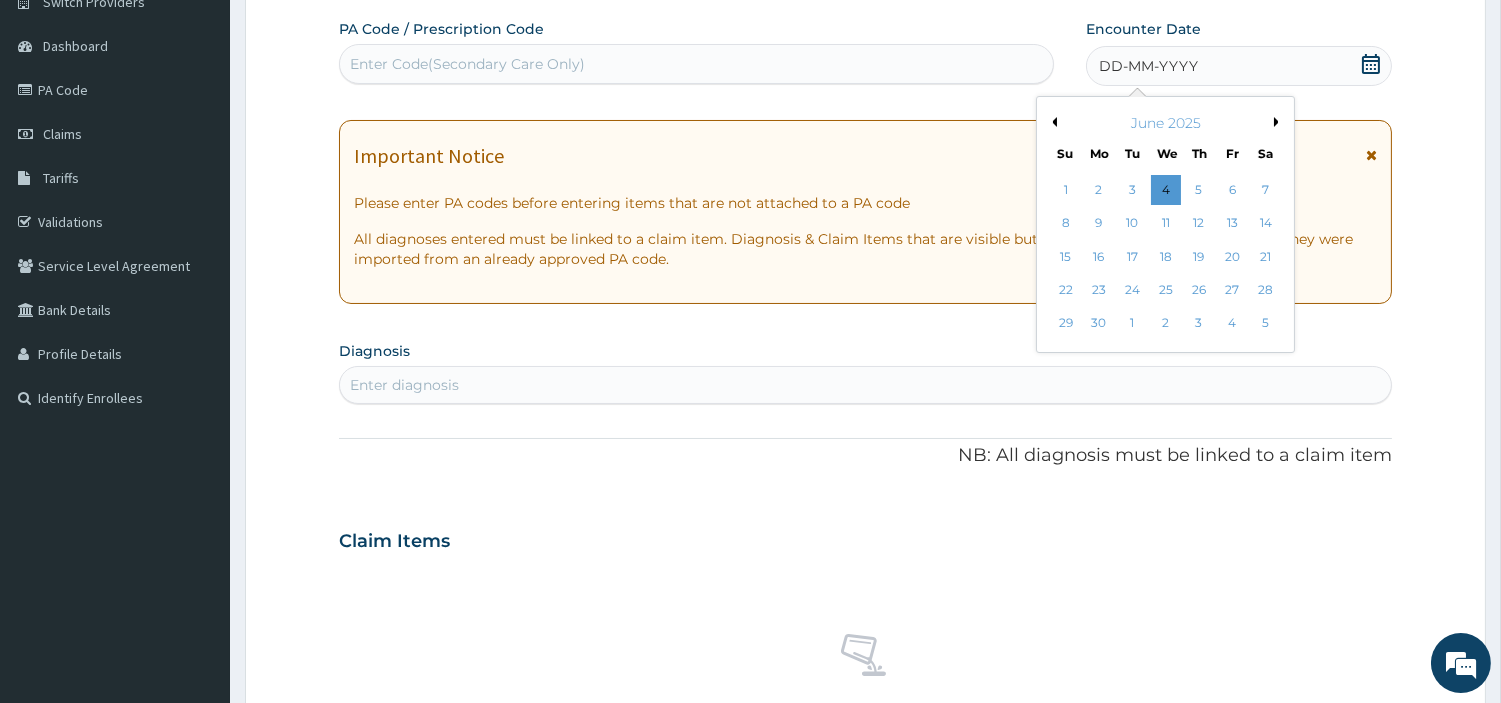 click on "Previous Month" at bounding box center [1052, 122] 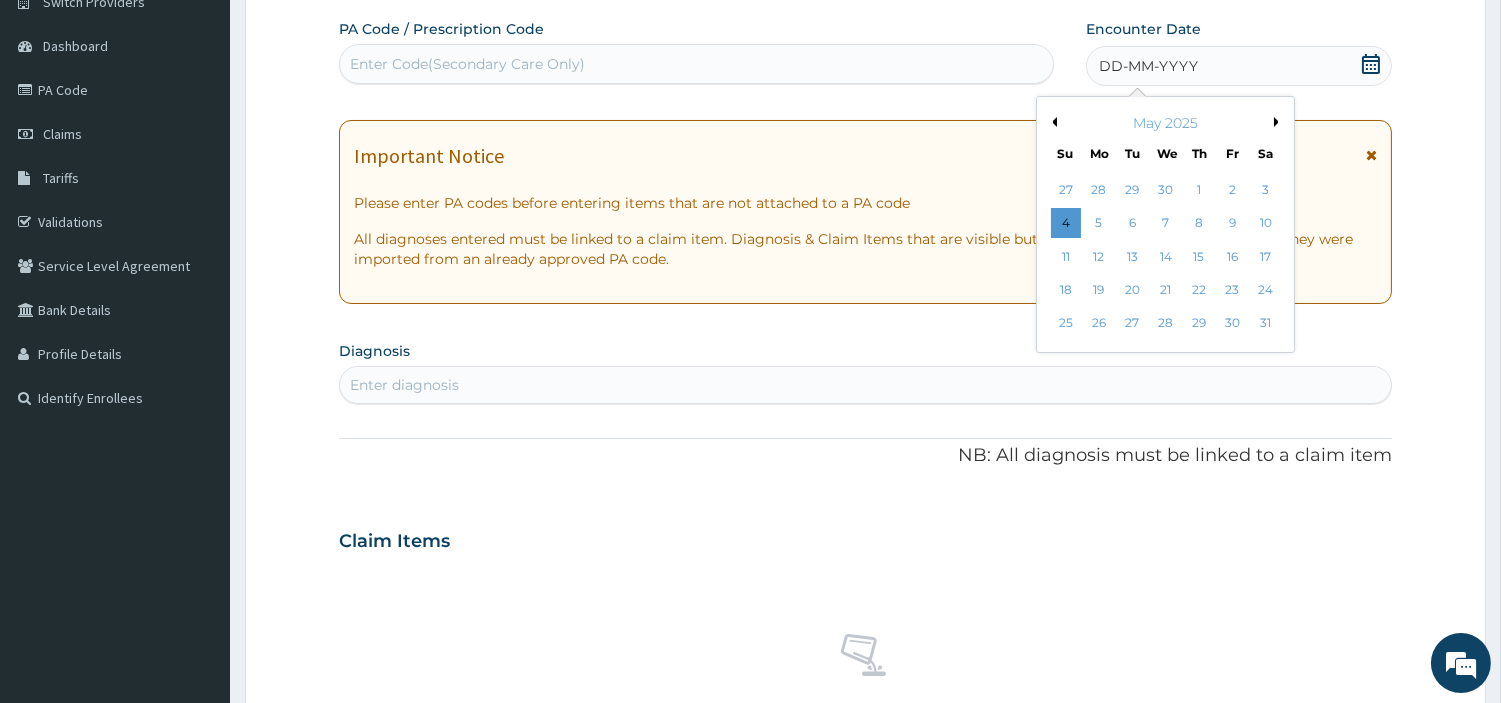 scroll, scrollTop: 0, scrollLeft: 0, axis: both 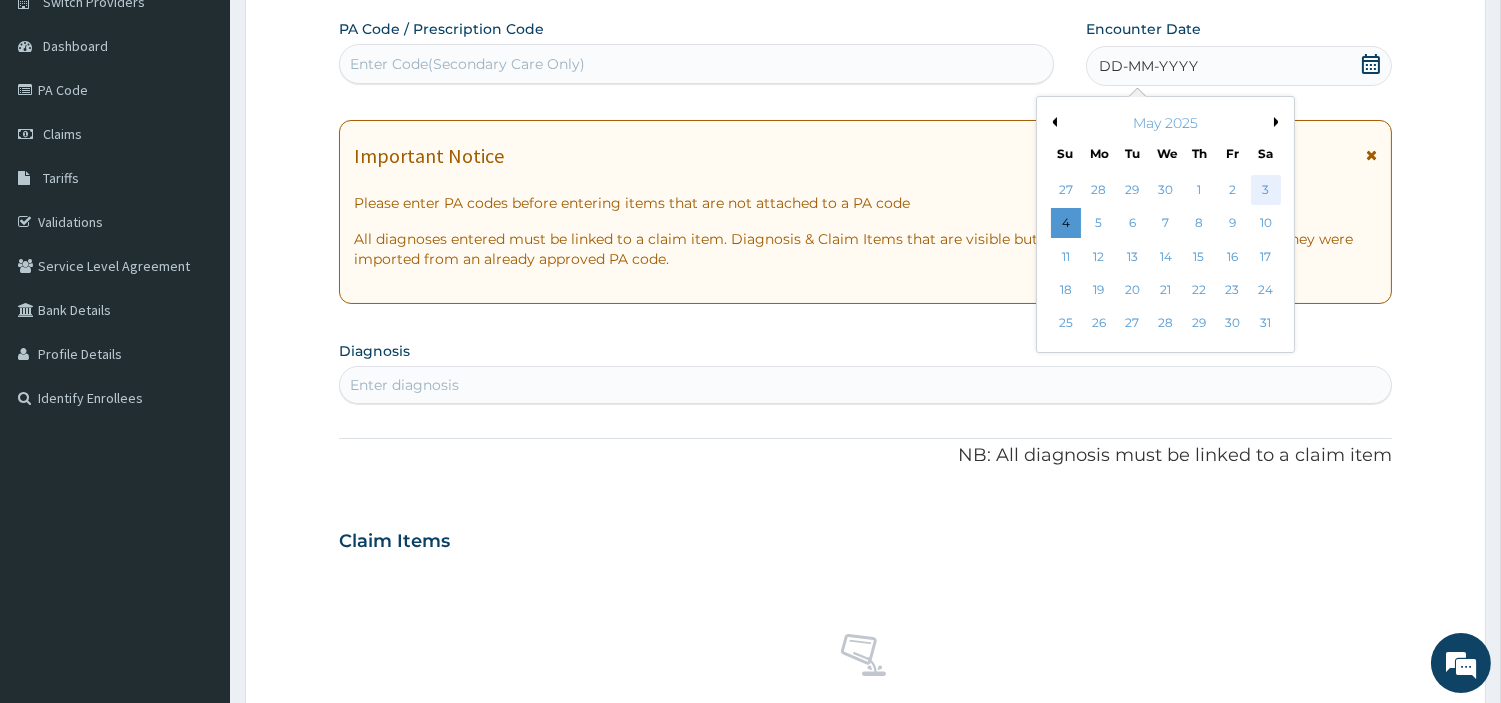 click on "3" at bounding box center (1265, 190) 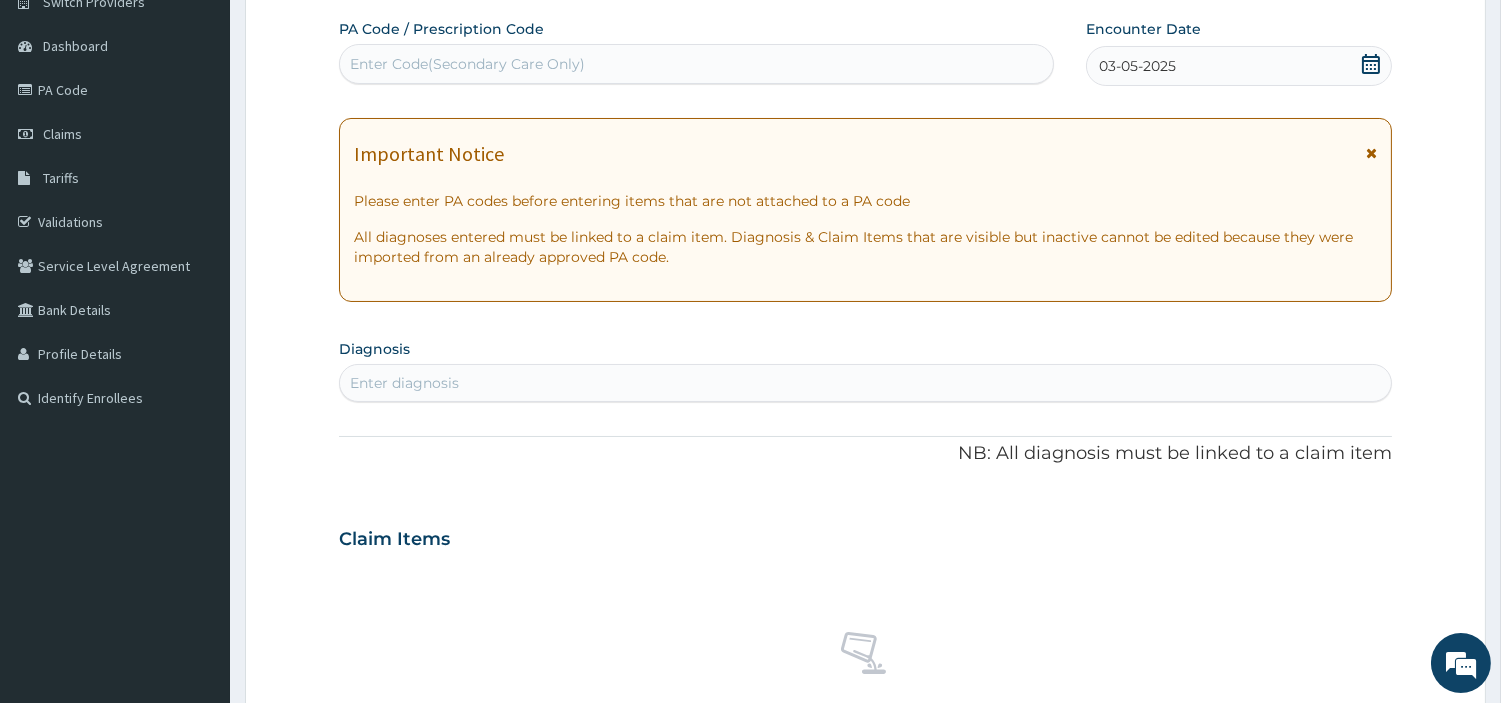 click on "03-05-2025" at bounding box center [1239, 66] 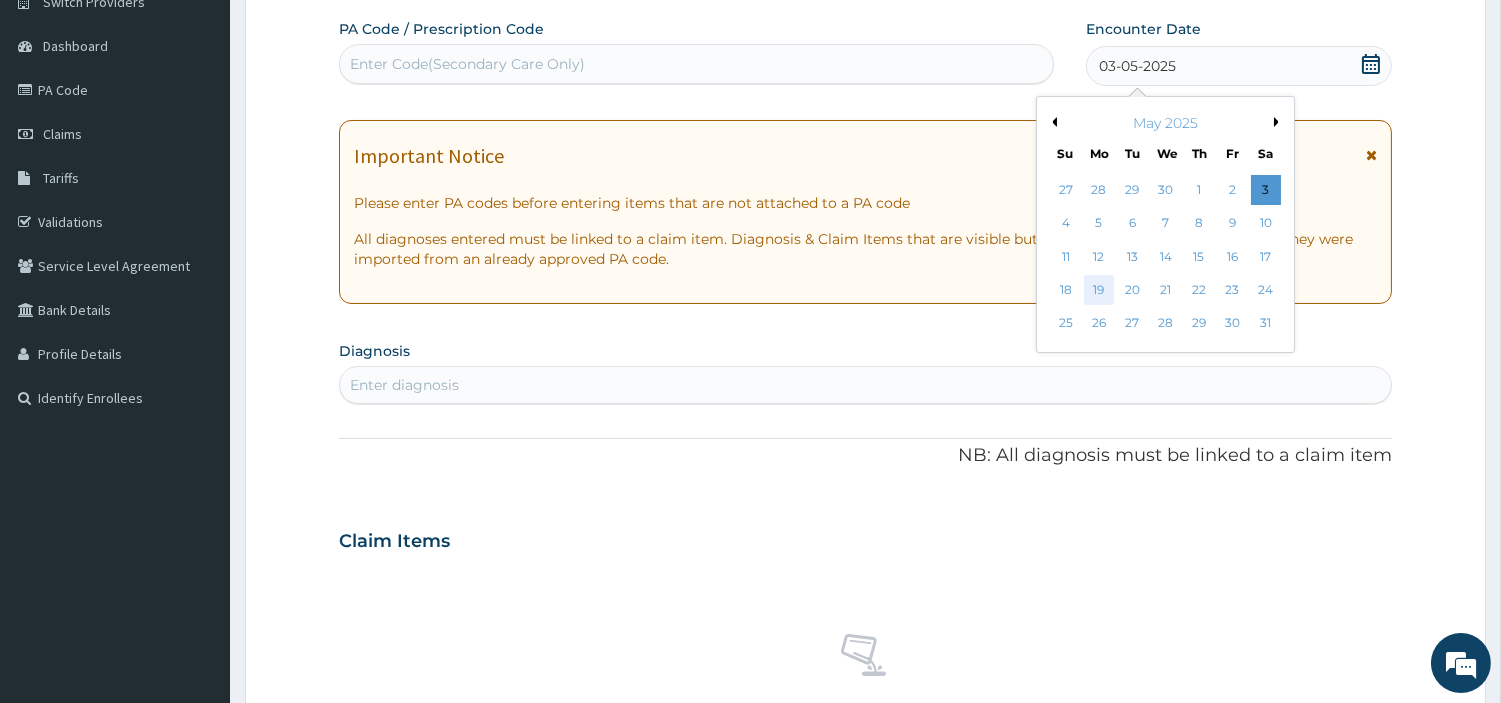 click on "19" at bounding box center (1099, 290) 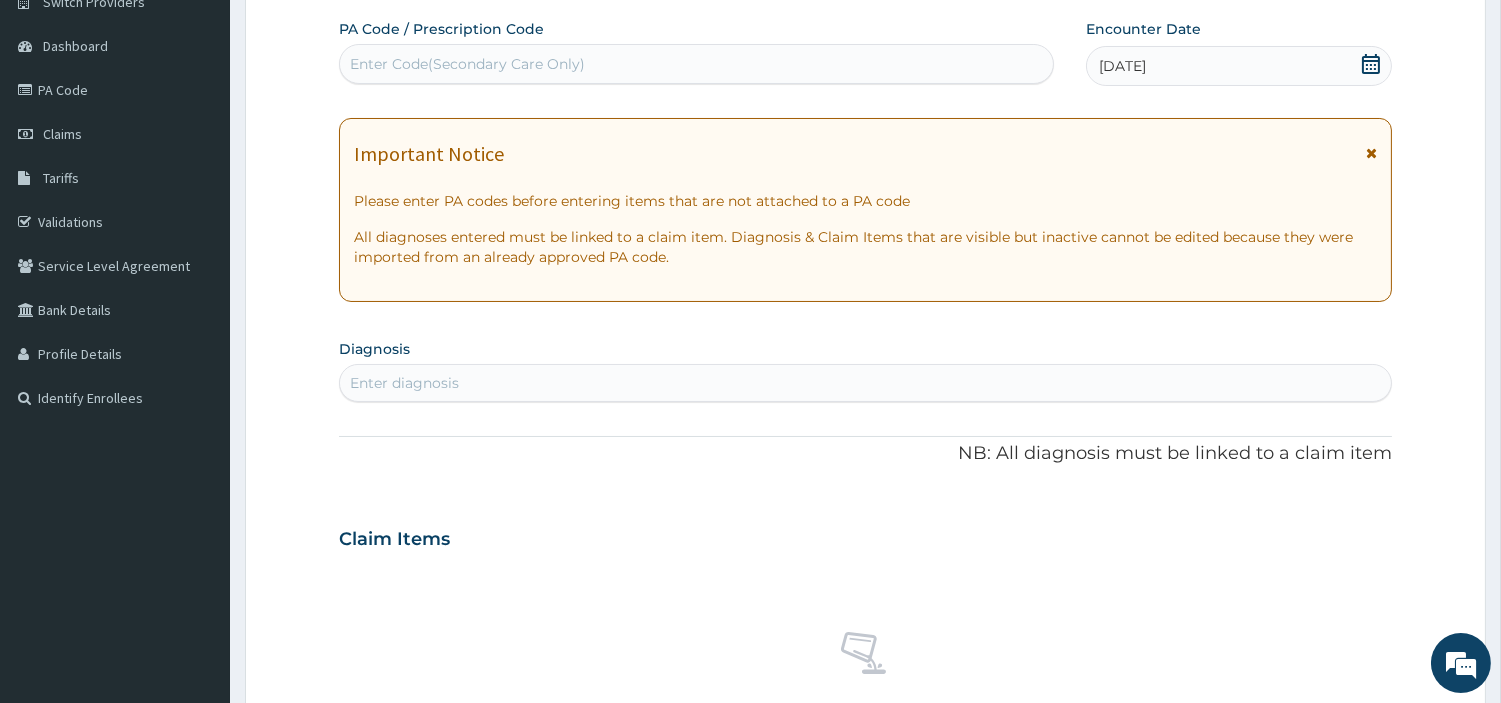 click on "Enter diagnosis" at bounding box center (865, 383) 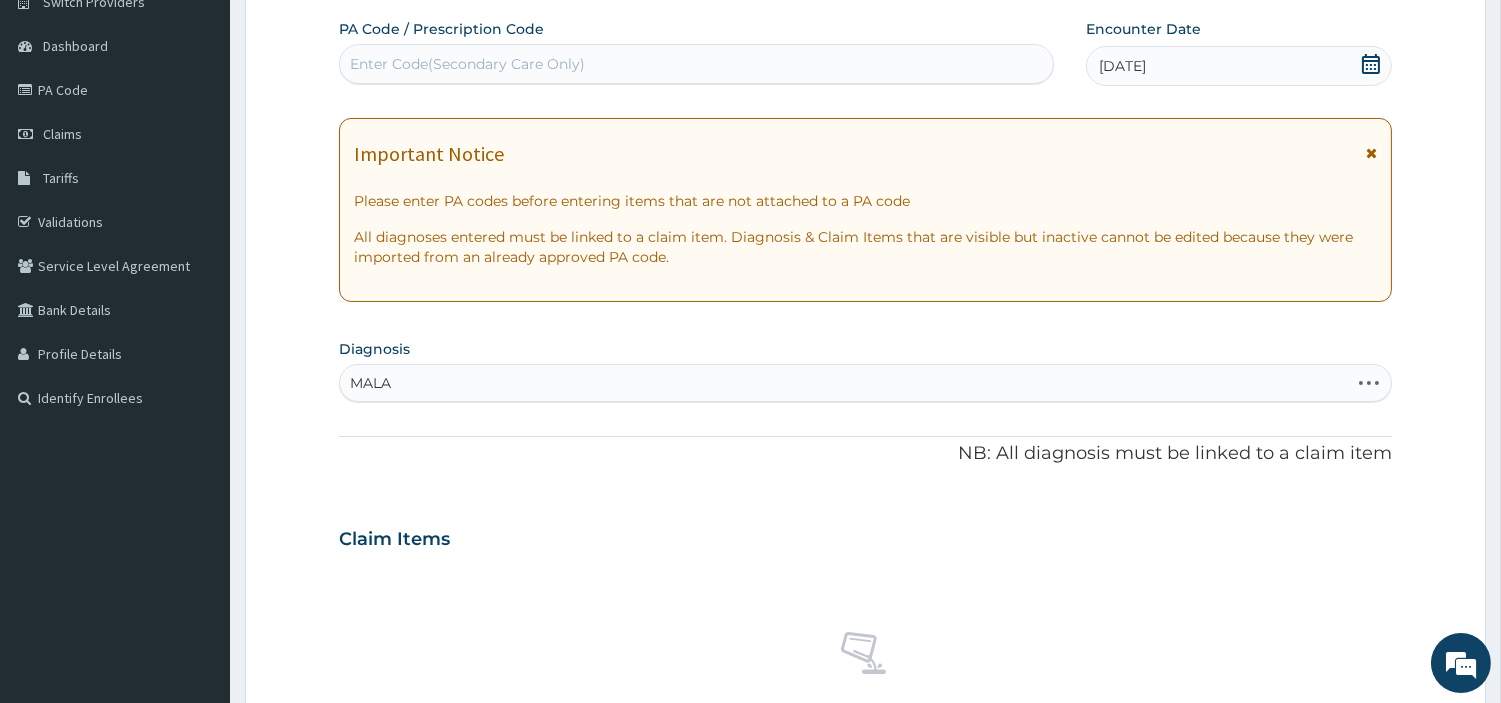 type on "MALAR" 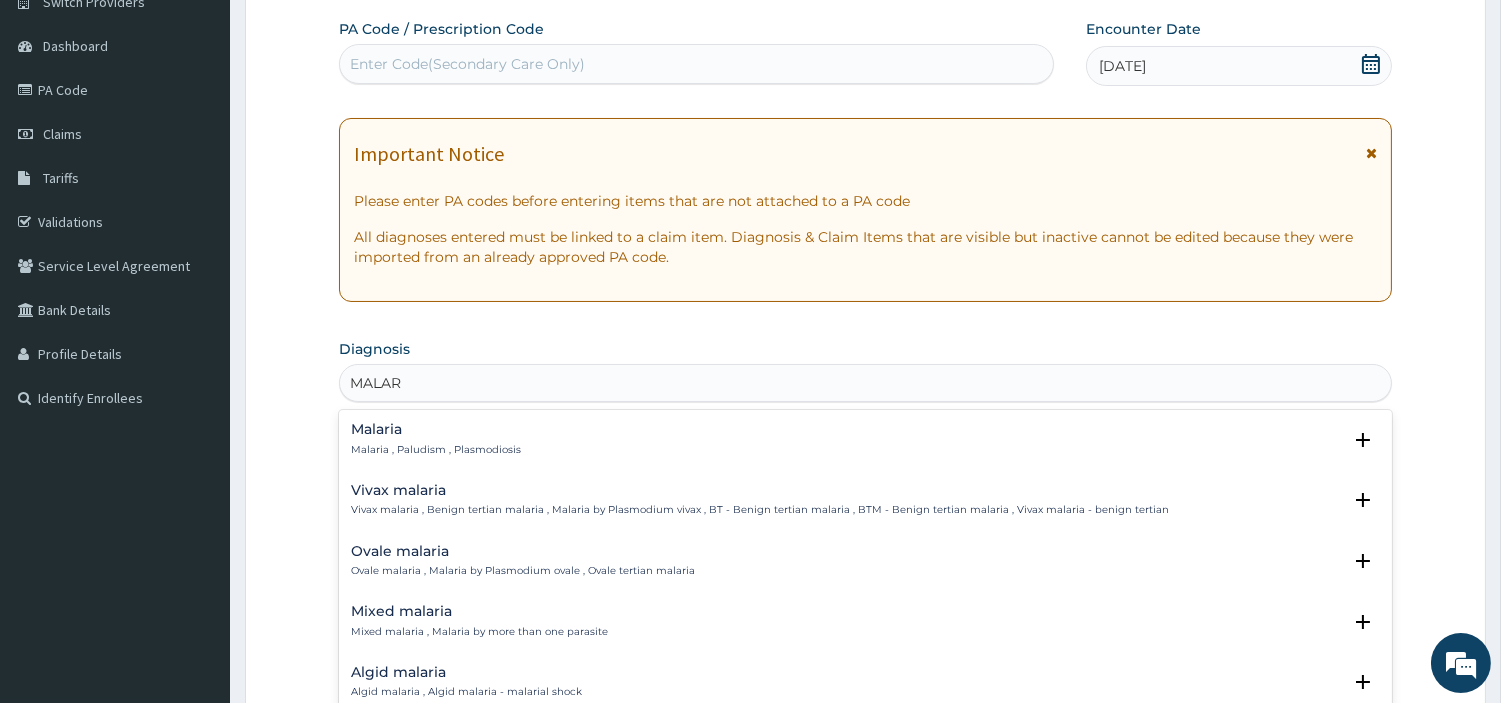 click on "Malaria" at bounding box center [436, 429] 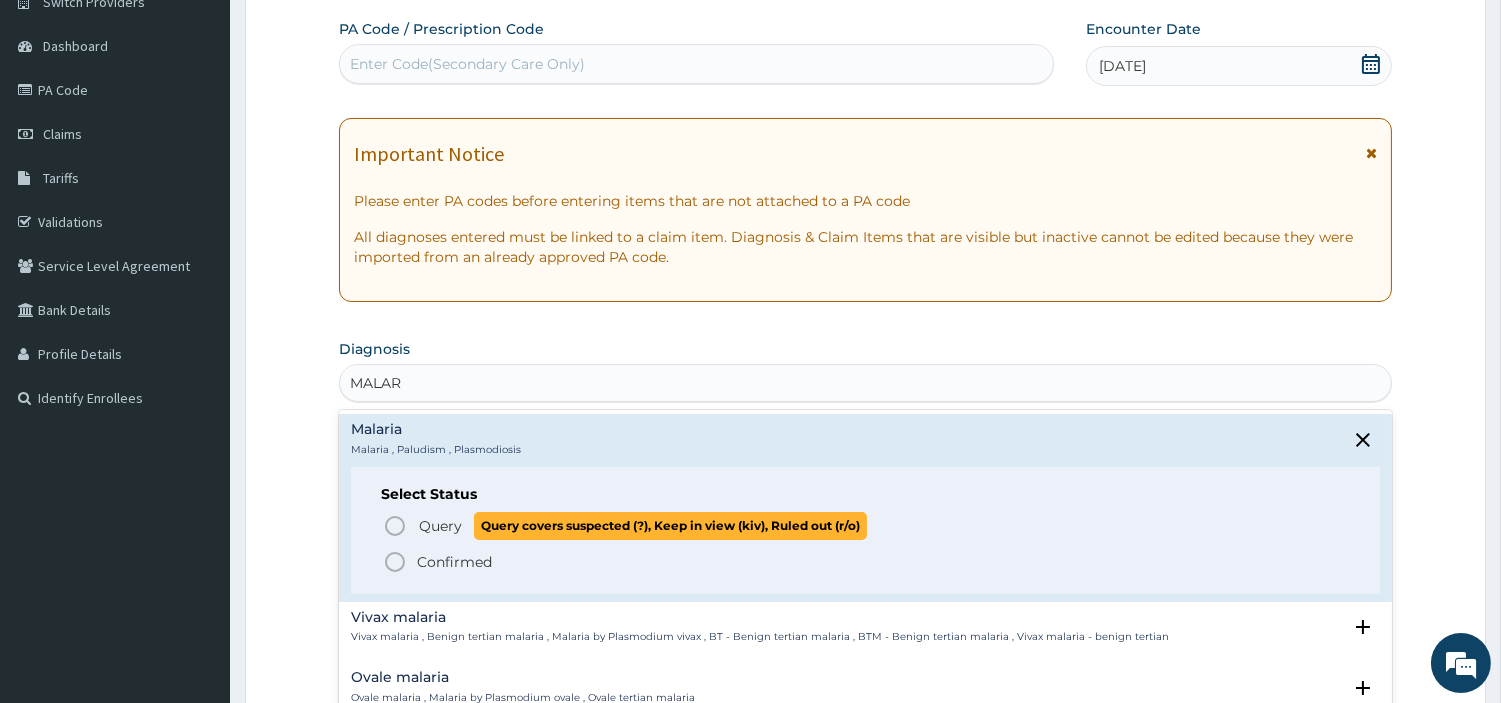 click 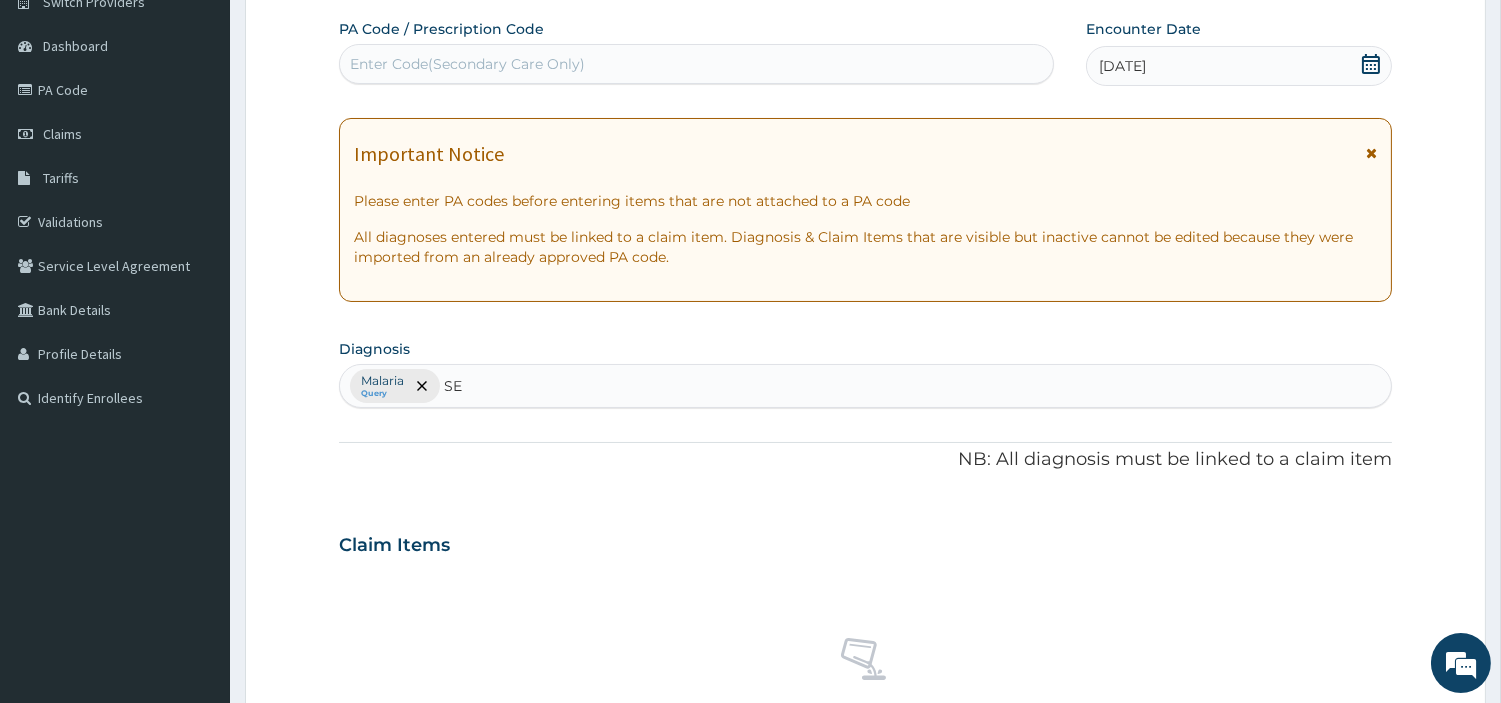 type on "SEP" 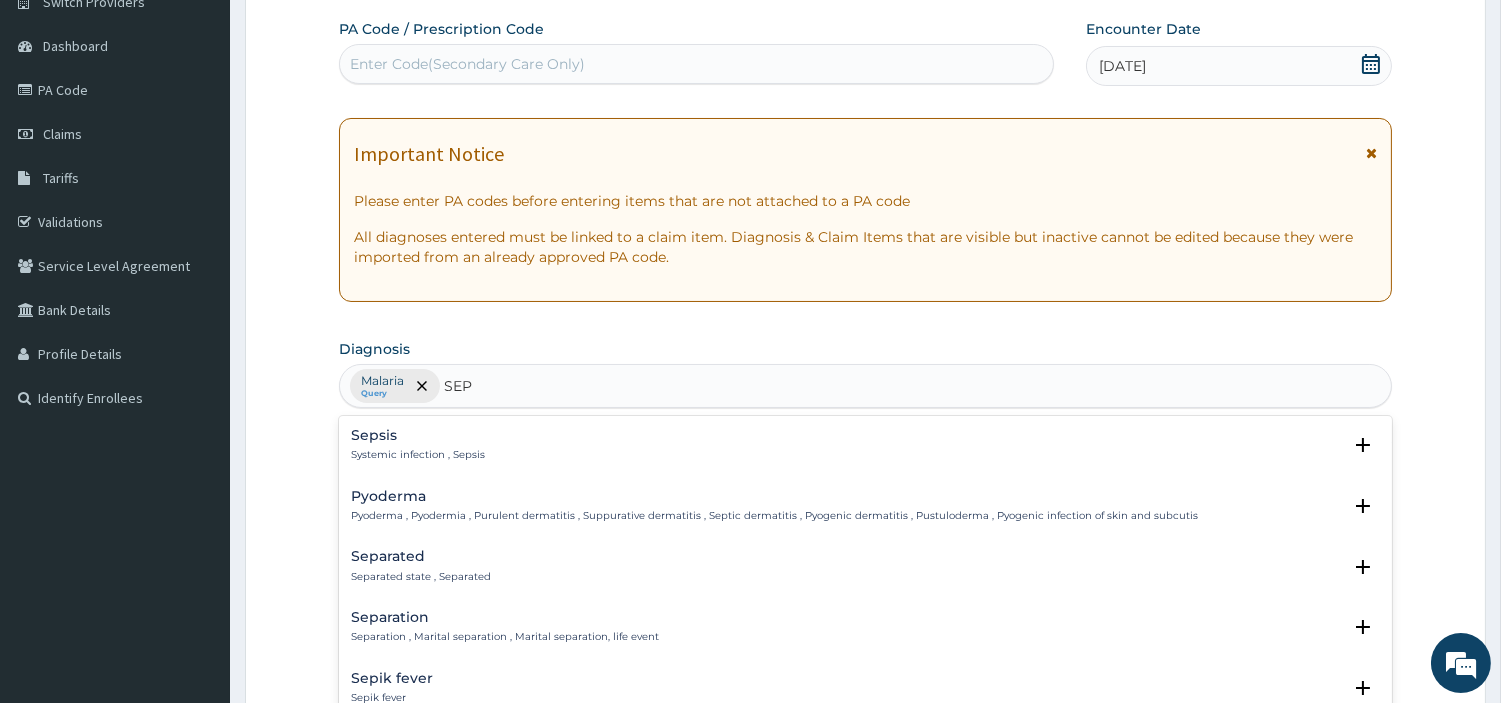 click on "Sepsis" at bounding box center [418, 435] 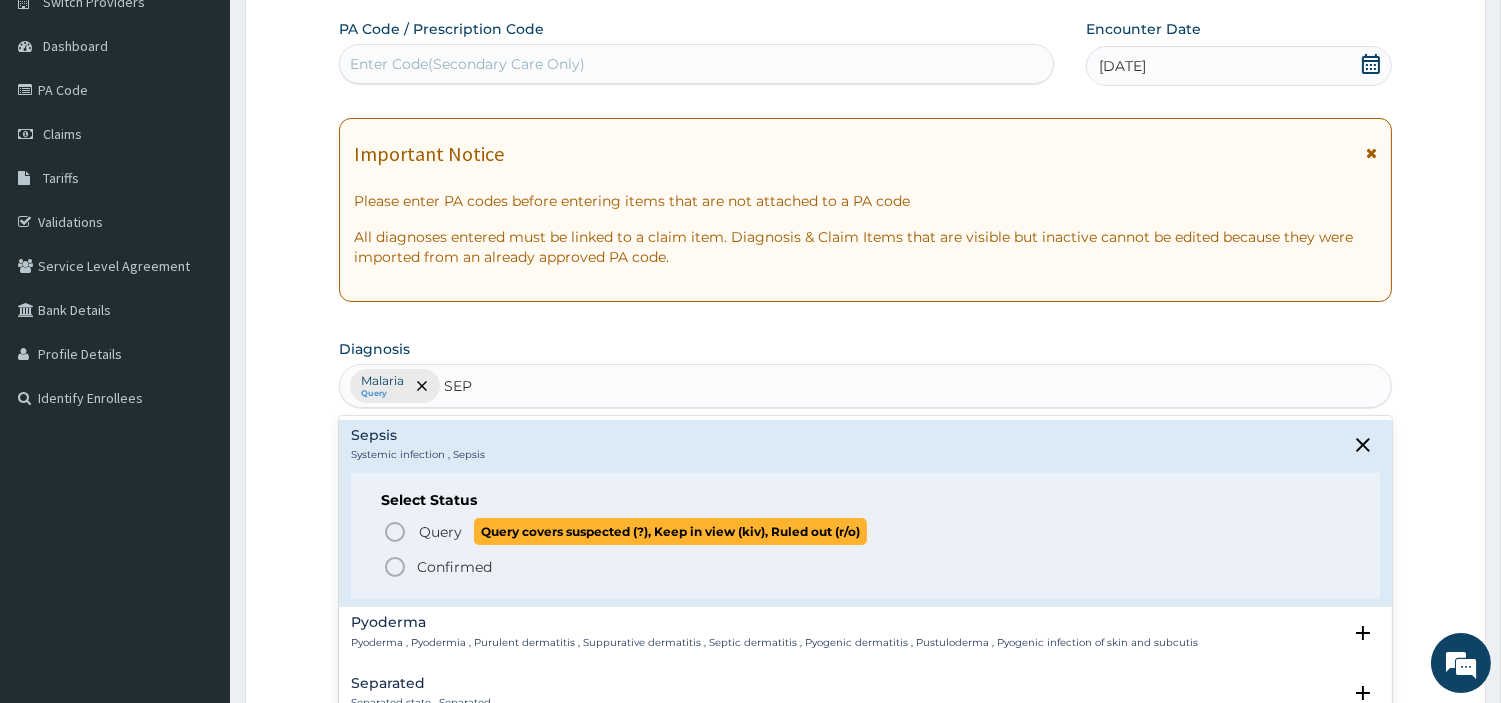 click 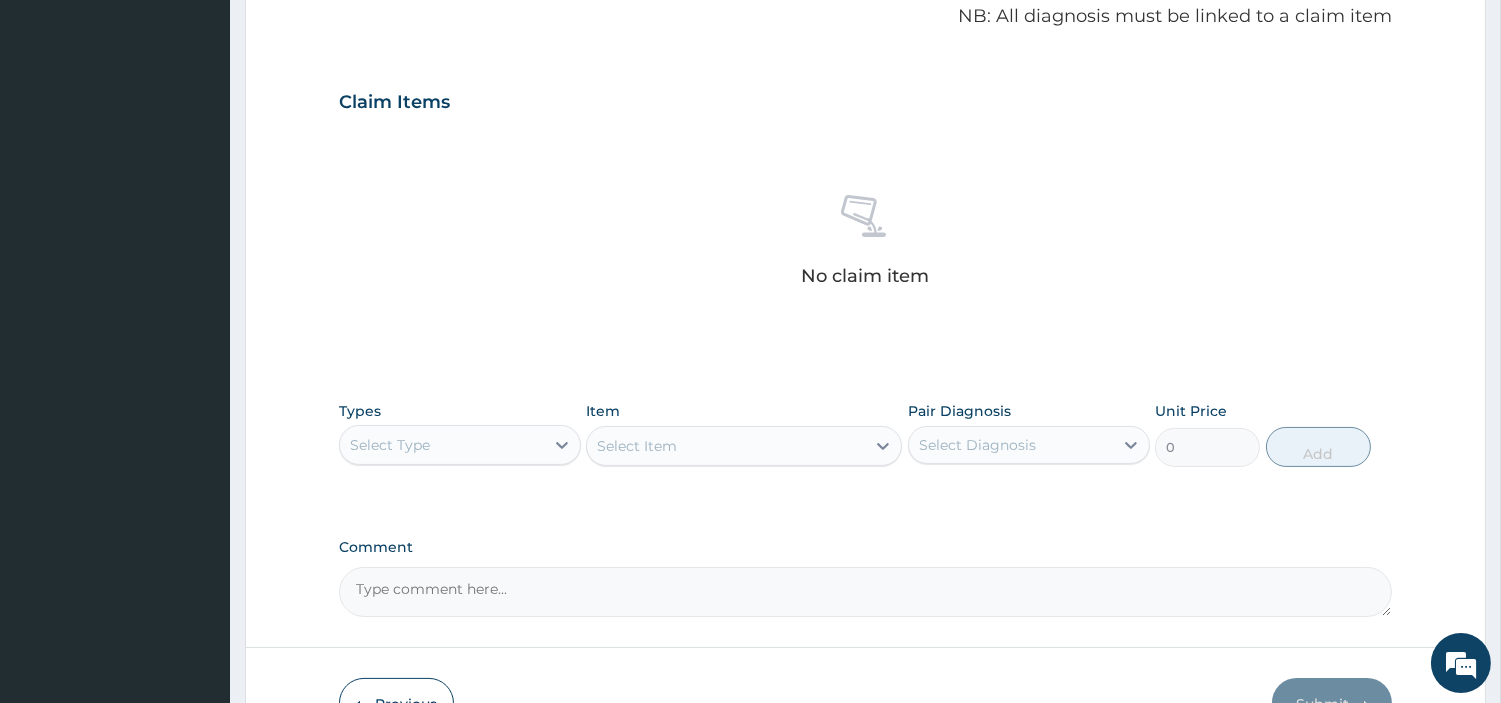 scroll, scrollTop: 616, scrollLeft: 0, axis: vertical 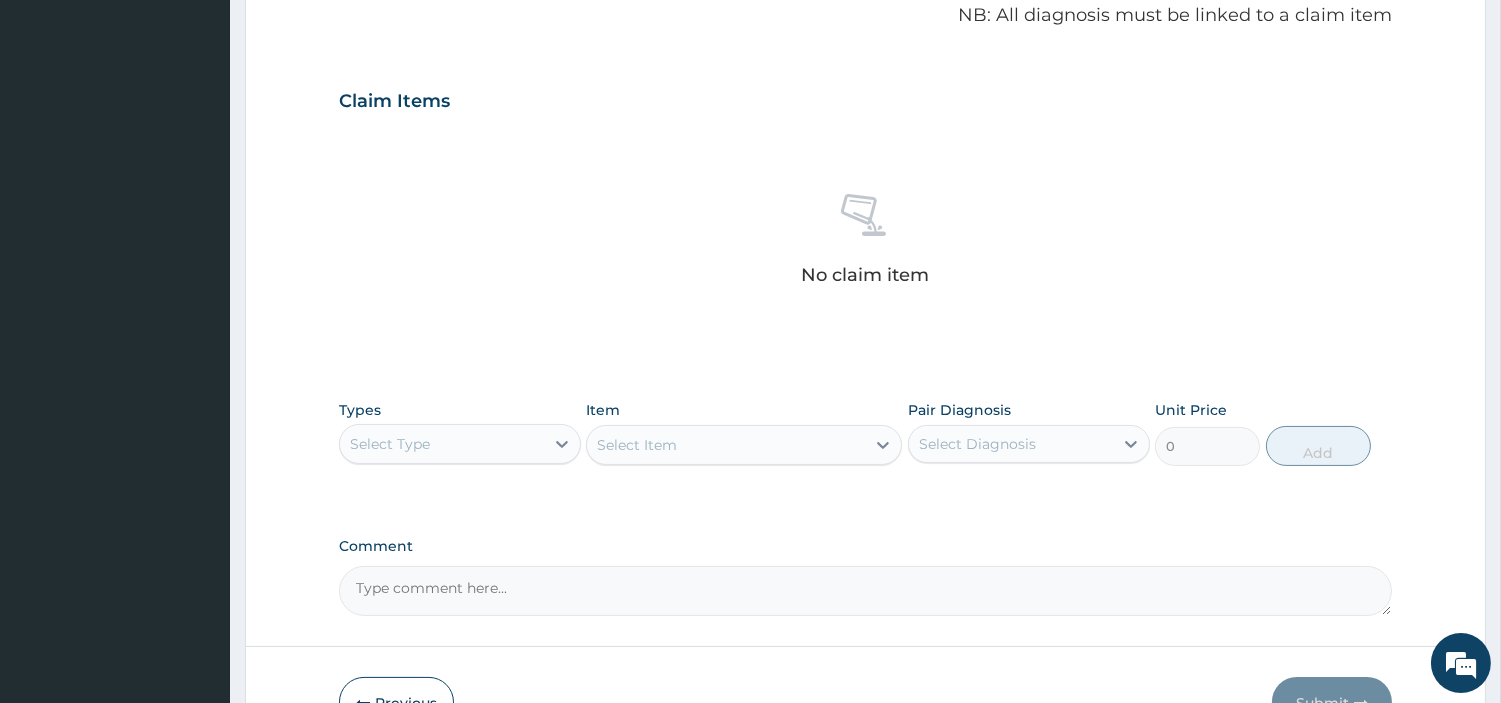 click on "Select Type" at bounding box center (390, 444) 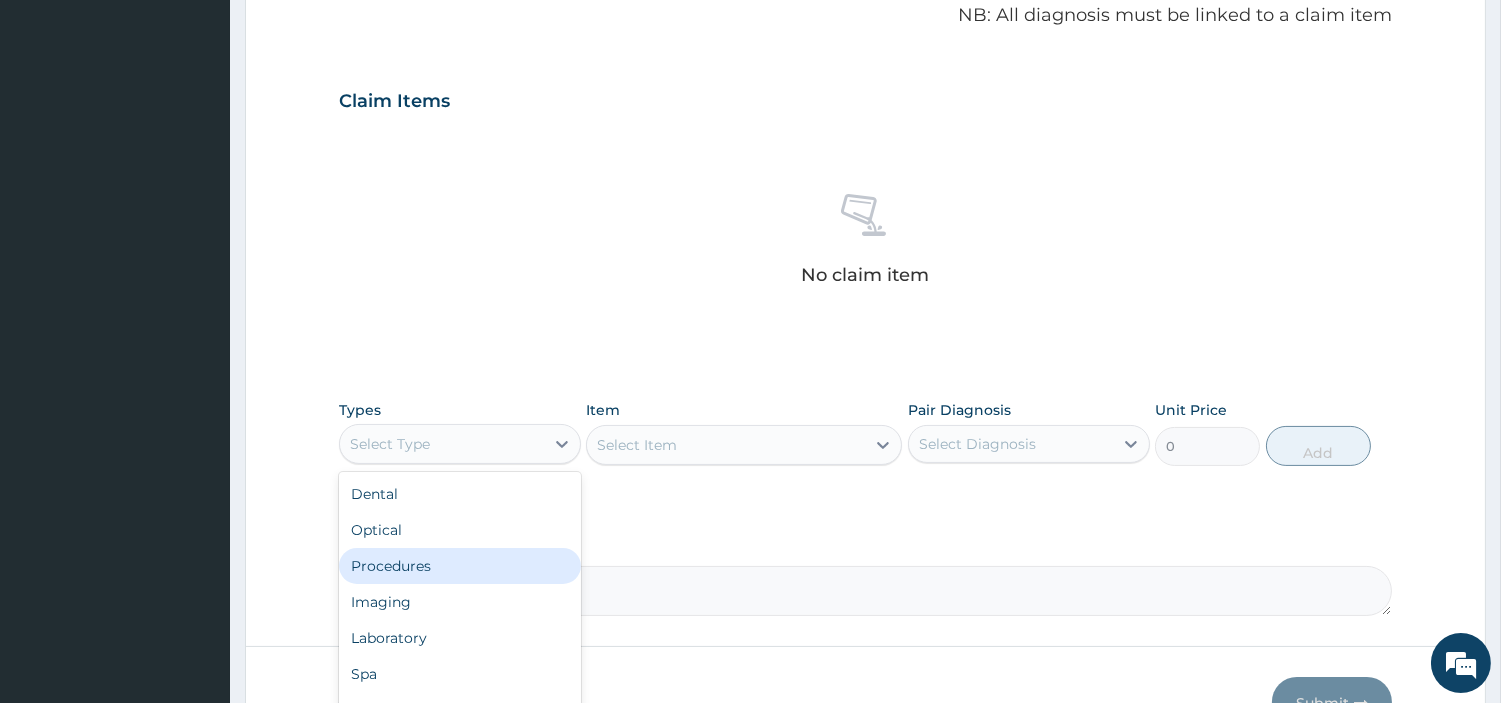 click on "Procedures" at bounding box center (460, 566) 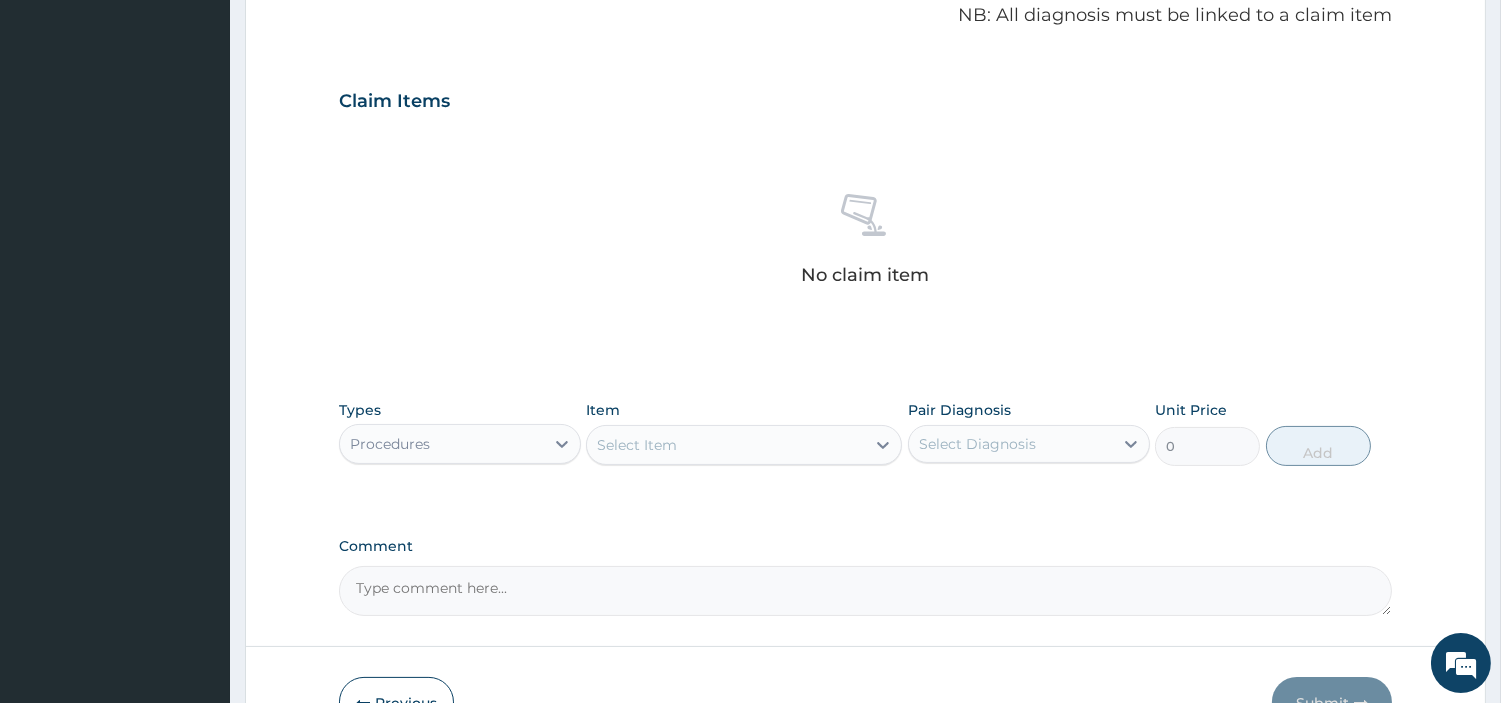 click on "Procedures" at bounding box center [442, 444] 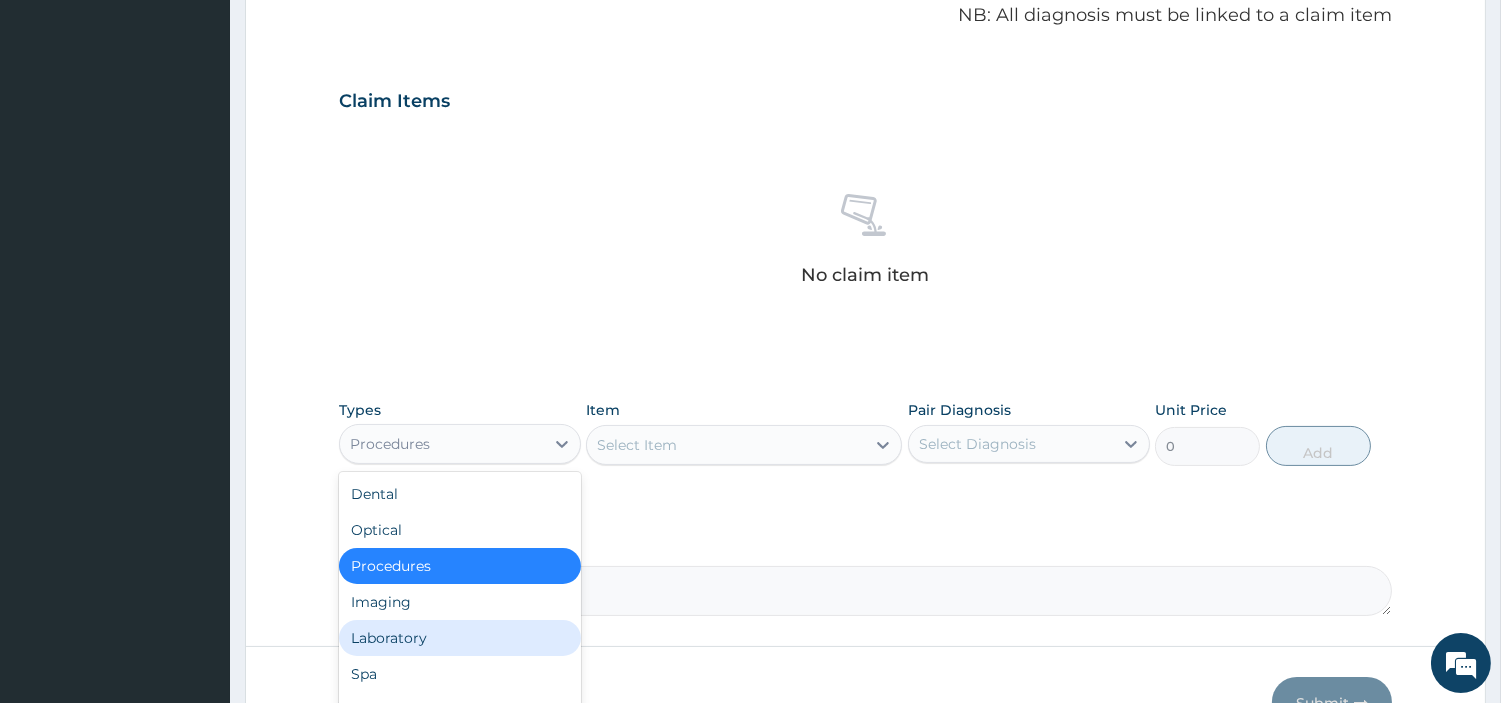 click on "Laboratory" at bounding box center [460, 638] 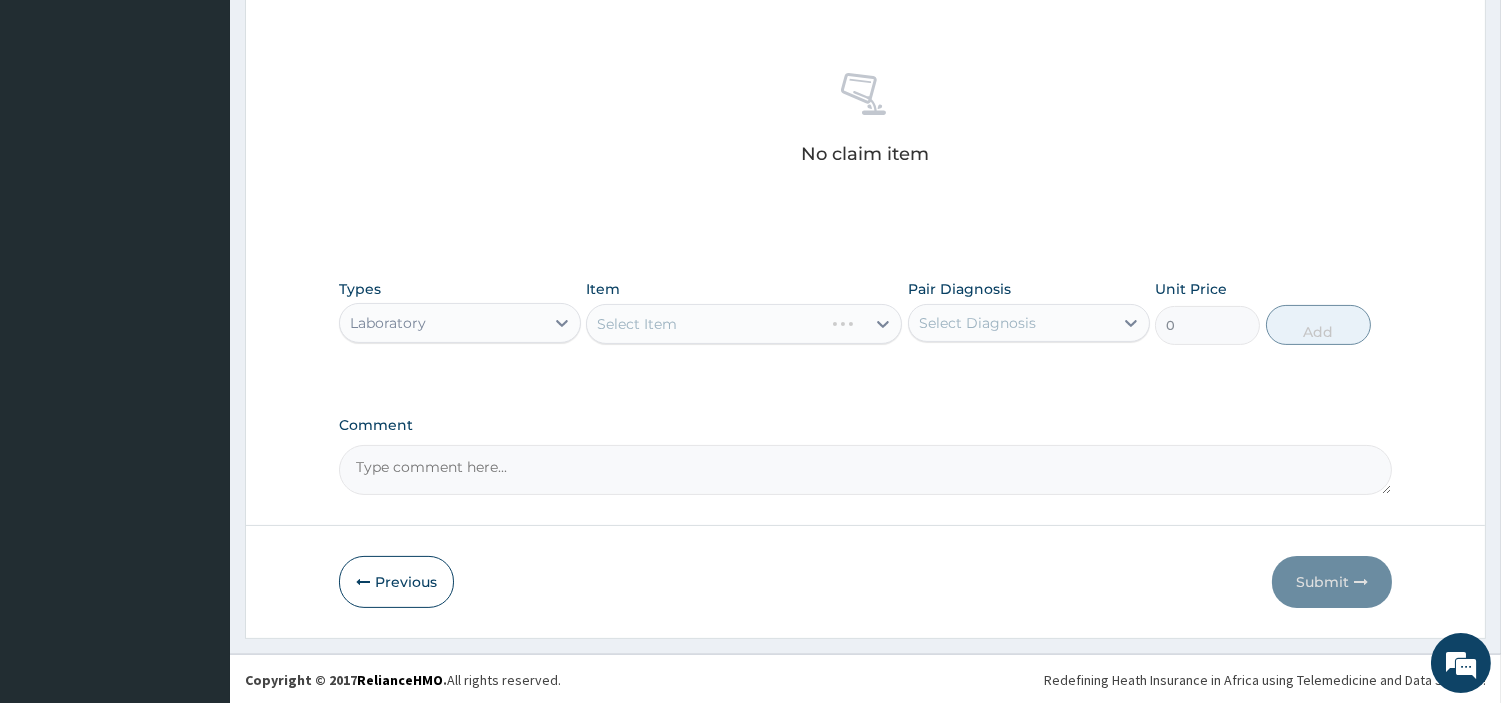 scroll, scrollTop: 738, scrollLeft: 0, axis: vertical 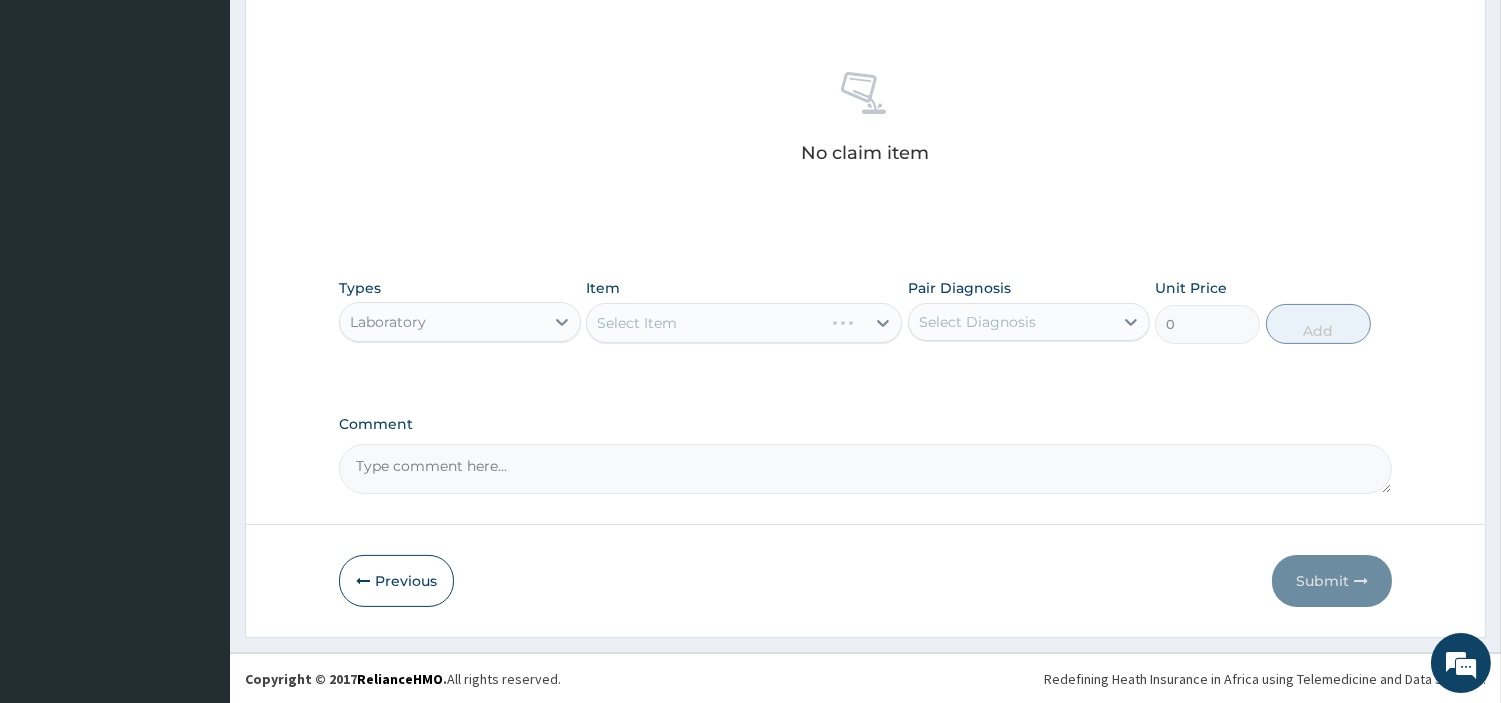 click on "Select Item" at bounding box center (744, 323) 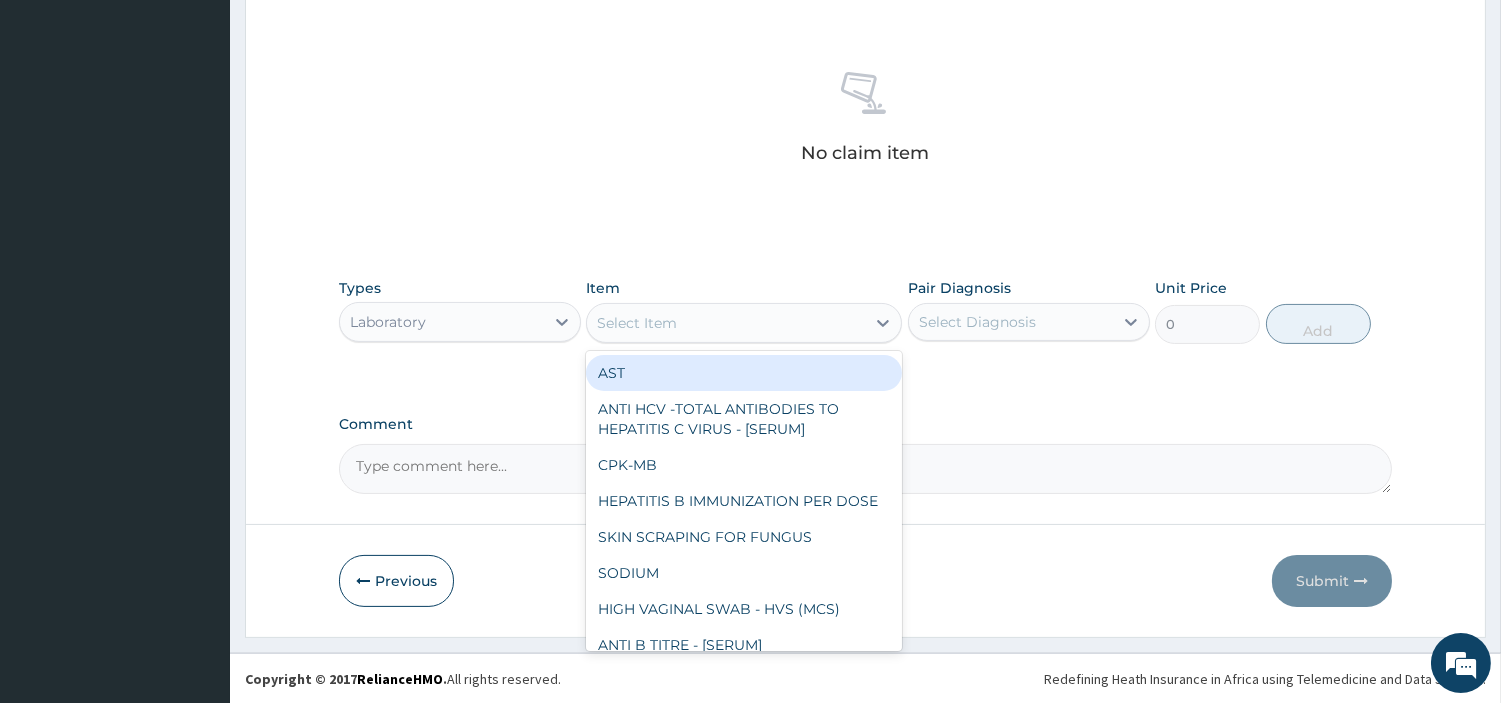 click on "Select Item" at bounding box center [726, 323] 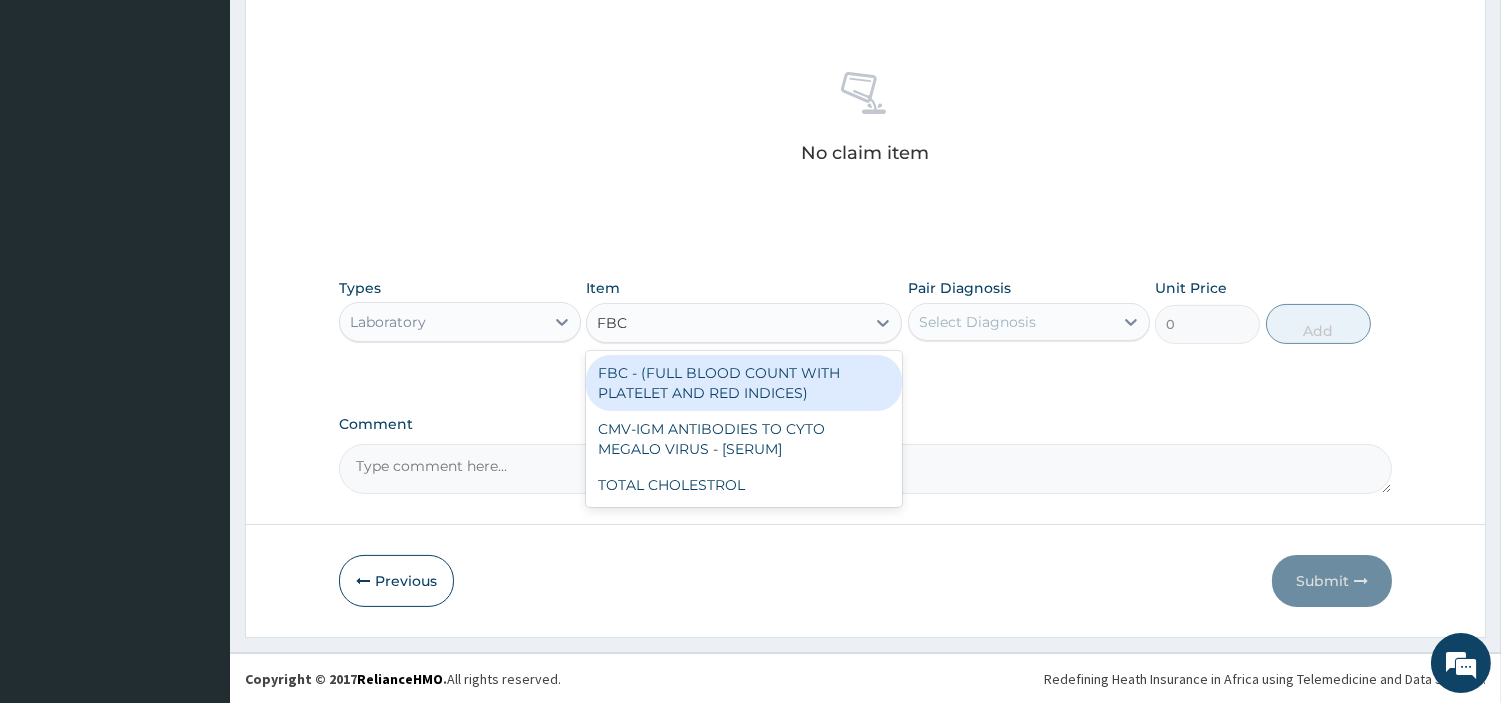 type on "FBC" 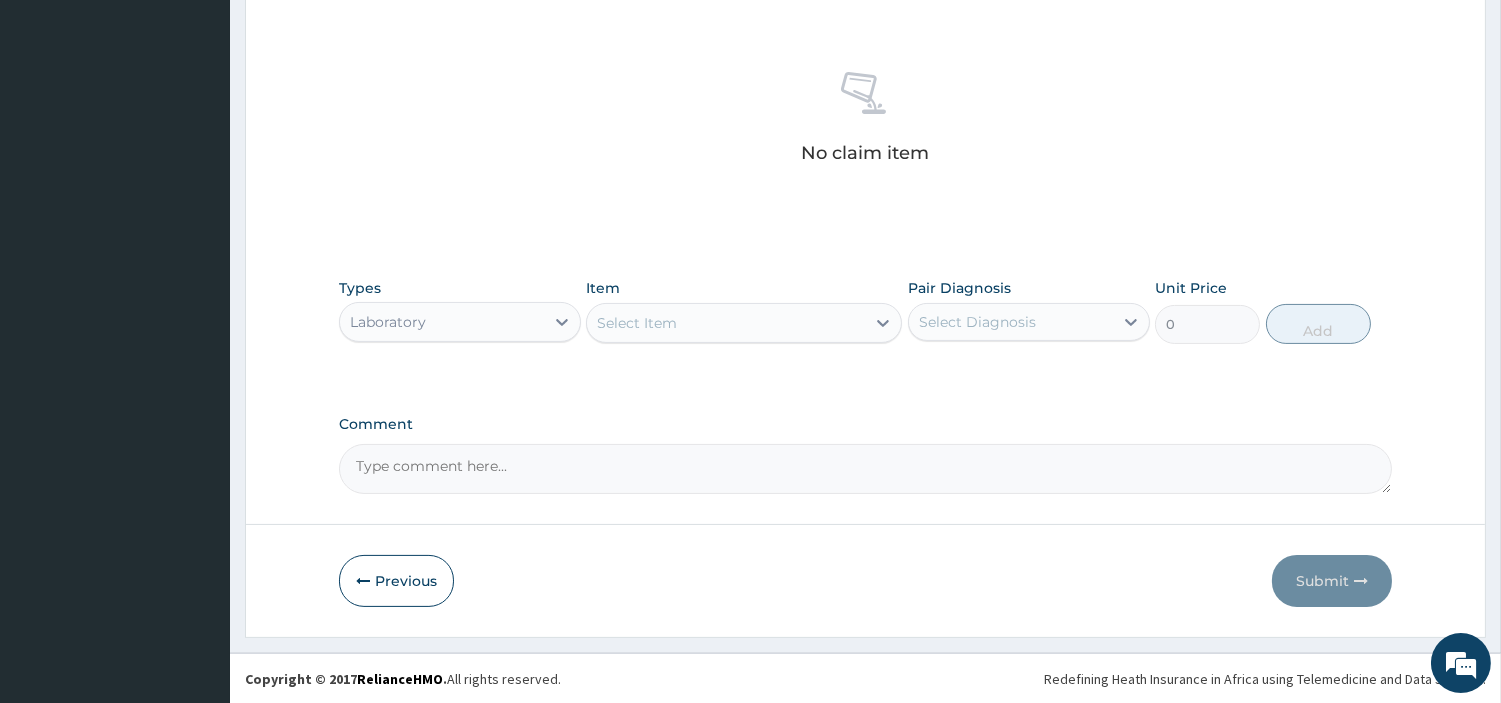 drag, startPoint x: 825, startPoint y: 347, endPoint x: 827, endPoint y: 358, distance: 11.18034 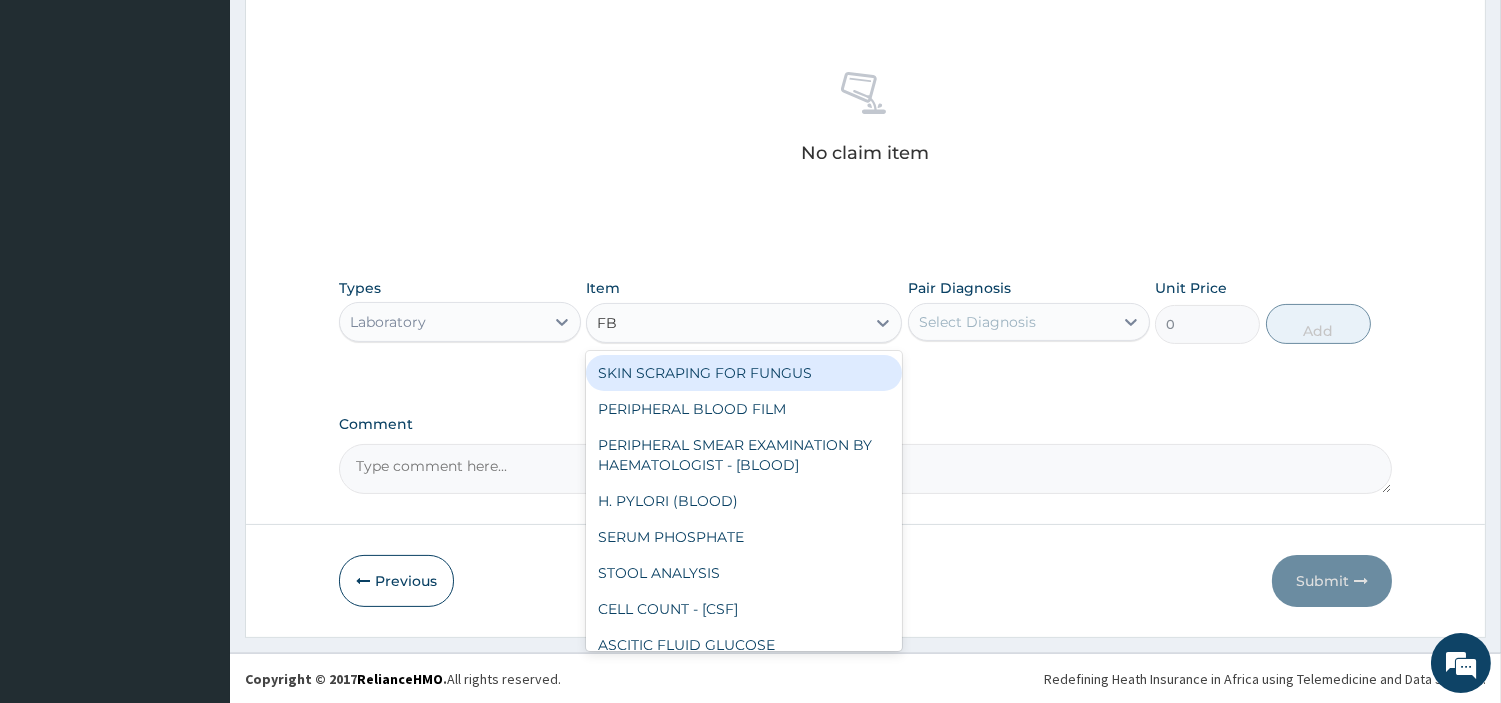 type on "FBC" 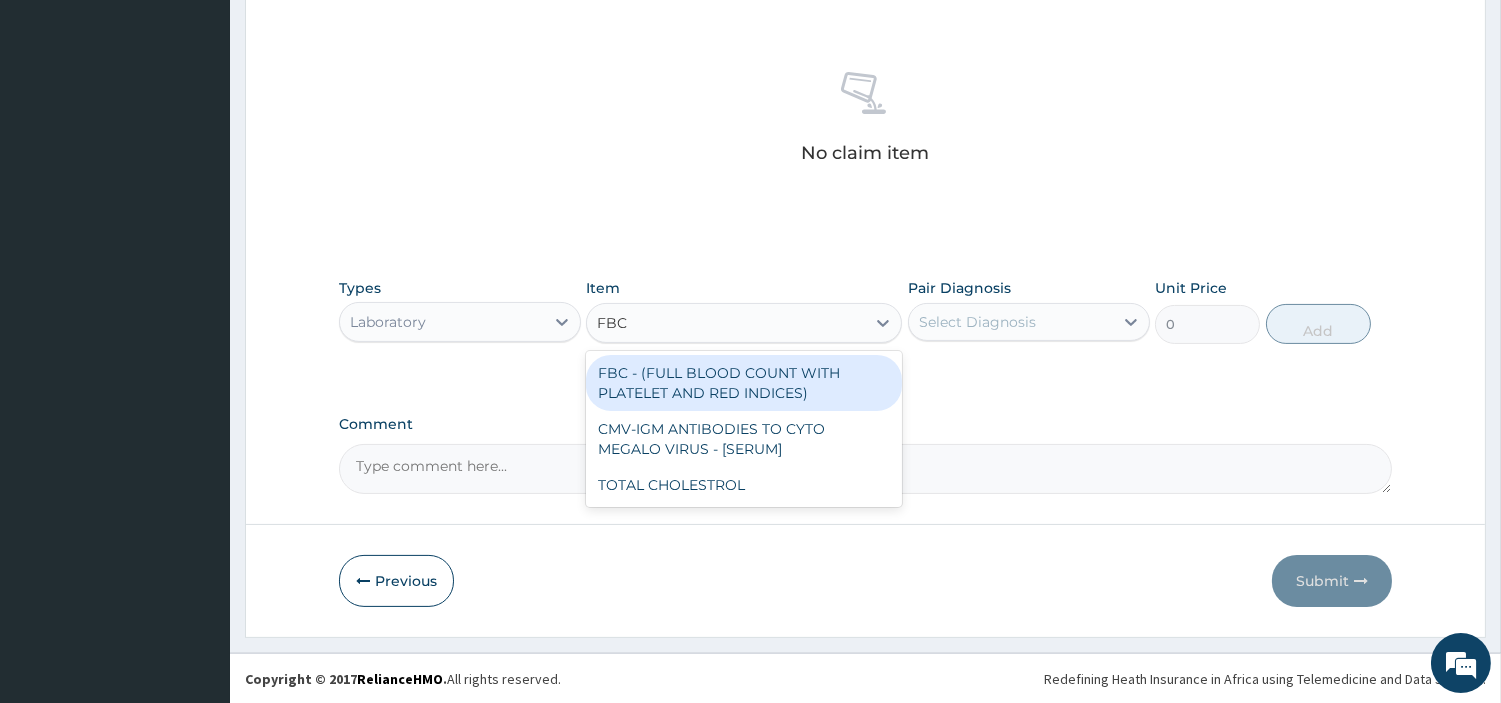 click on "FBC - (FULL BLOOD COUNT WITH PLATELET AND RED INDICES)" at bounding box center (744, 383) 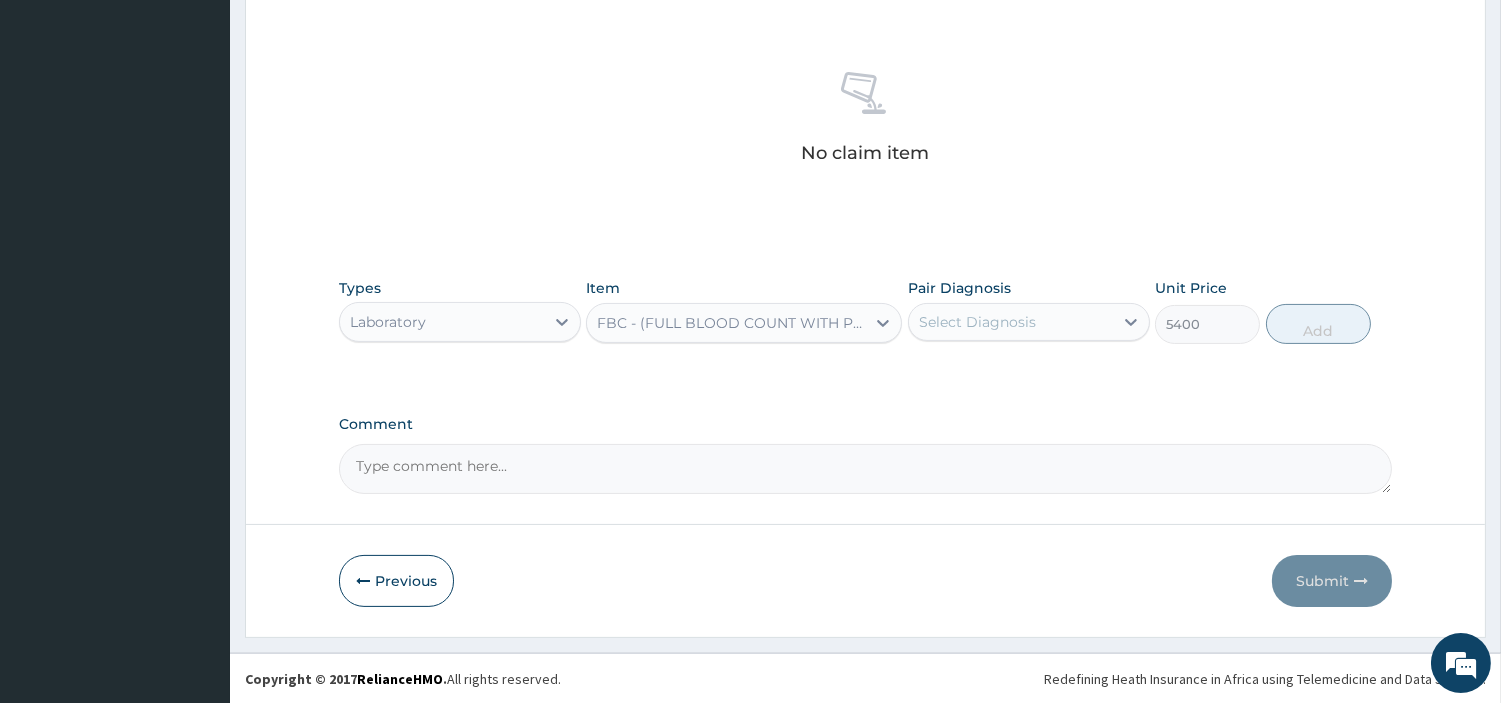 click on "Select Diagnosis" at bounding box center (977, 322) 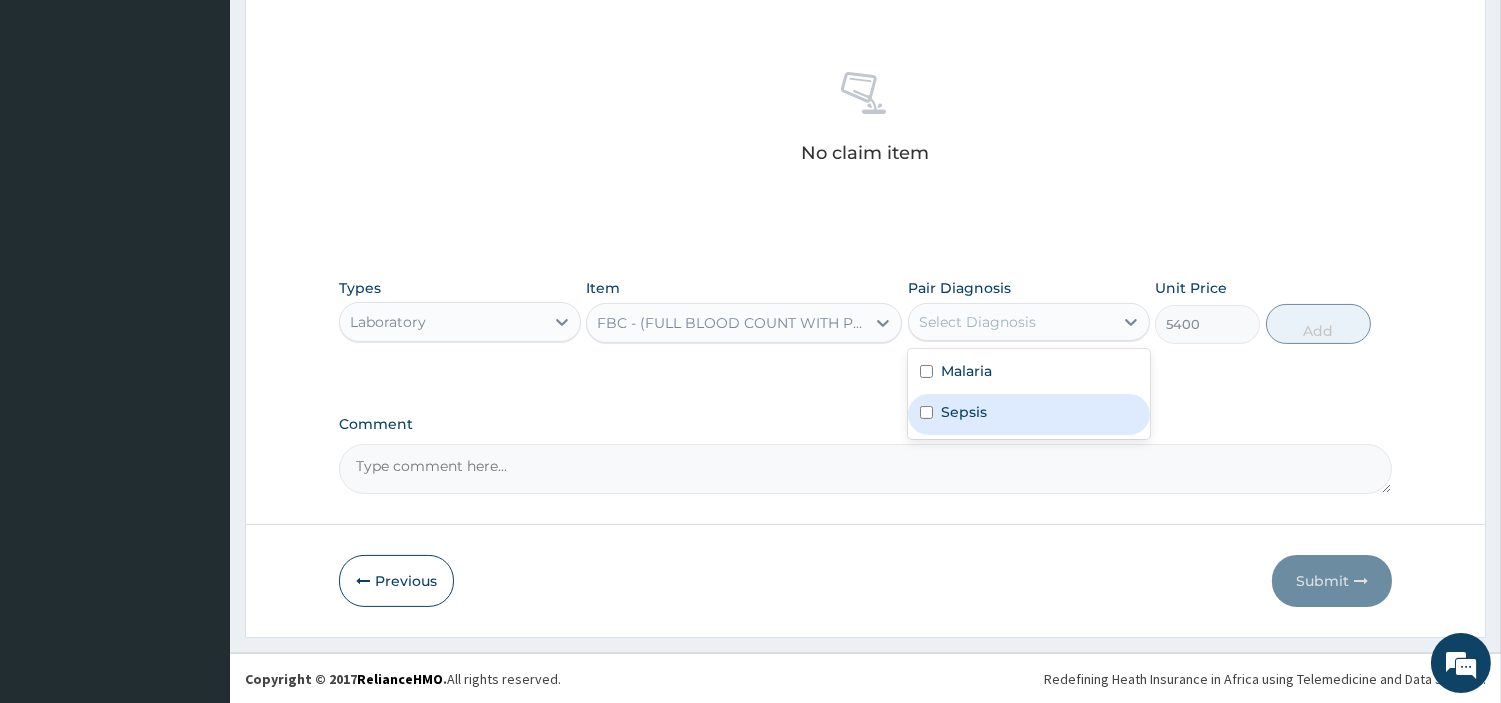 click on "Sepsis" at bounding box center (1029, 414) 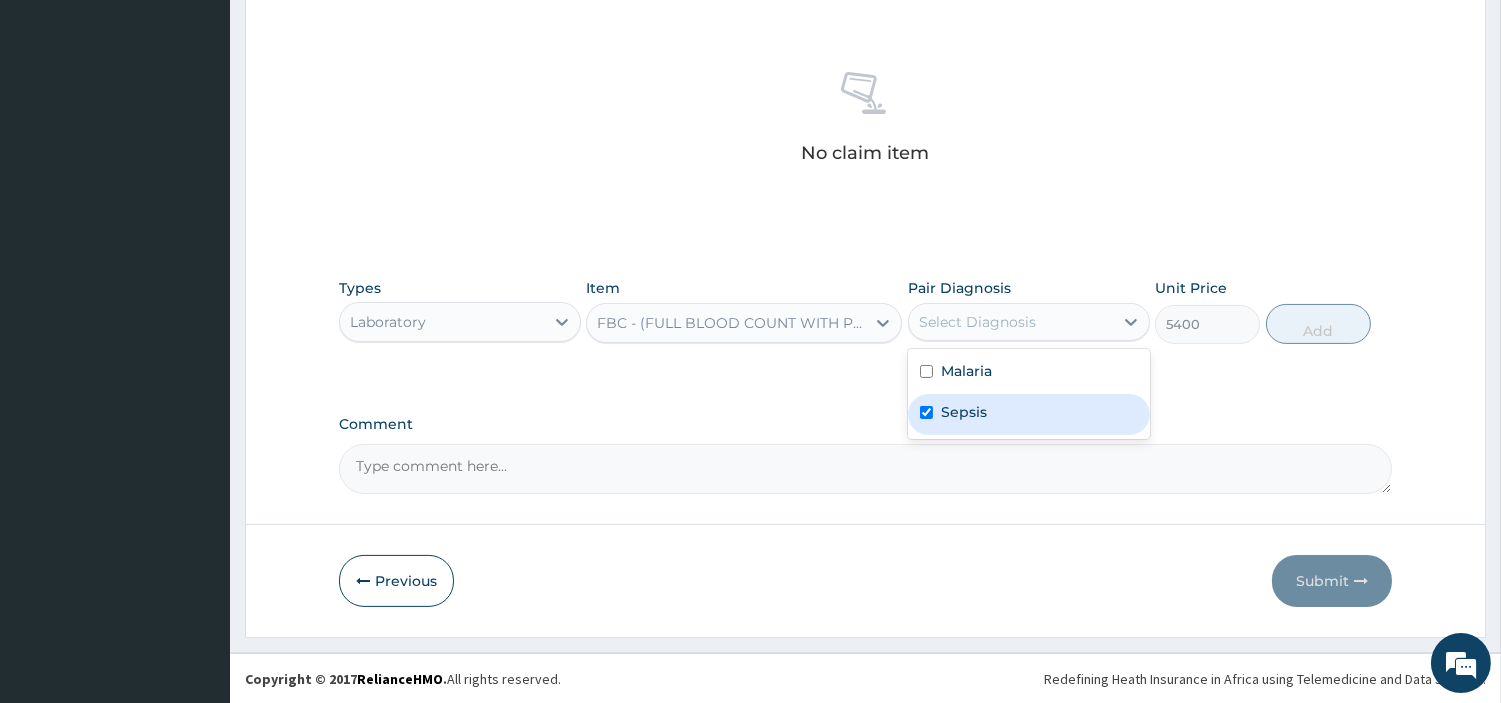 checkbox on "true" 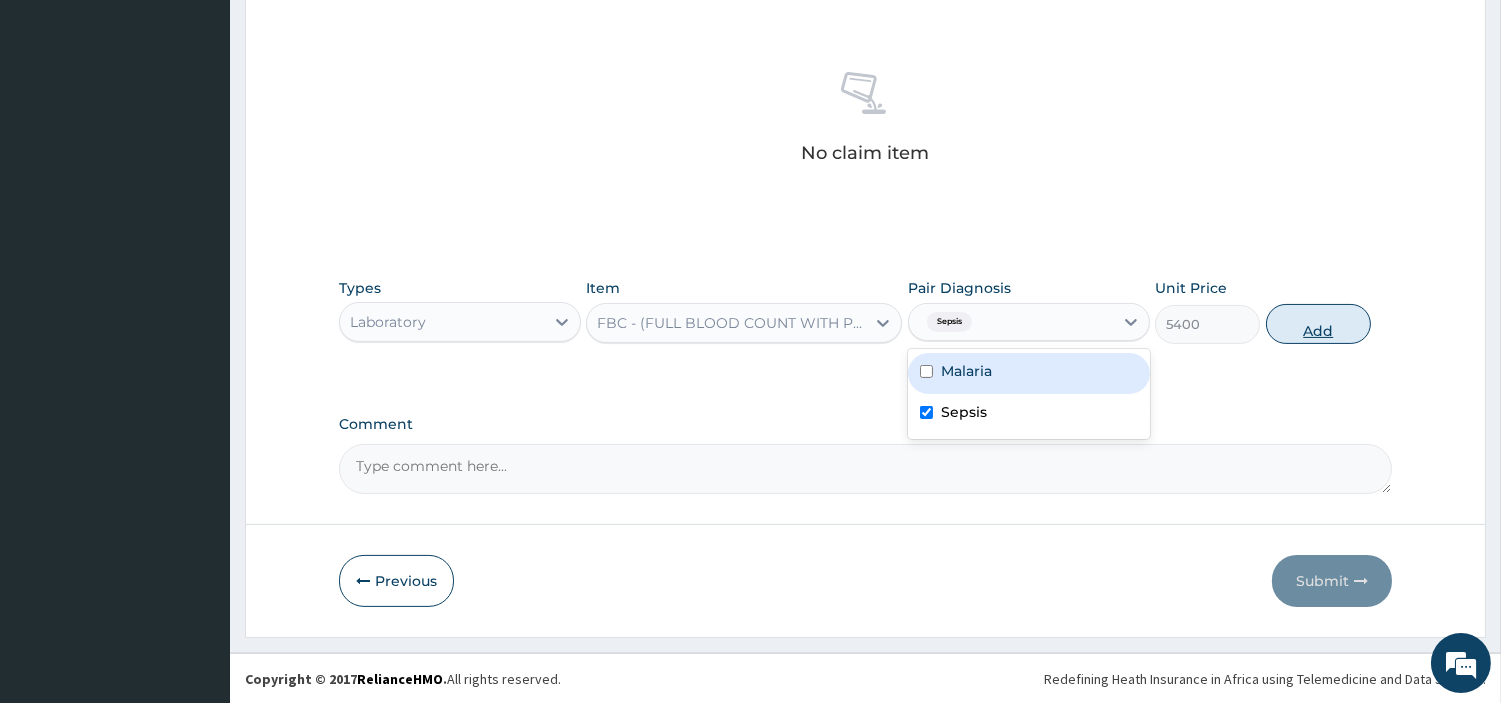 click on "Add" at bounding box center [1318, 324] 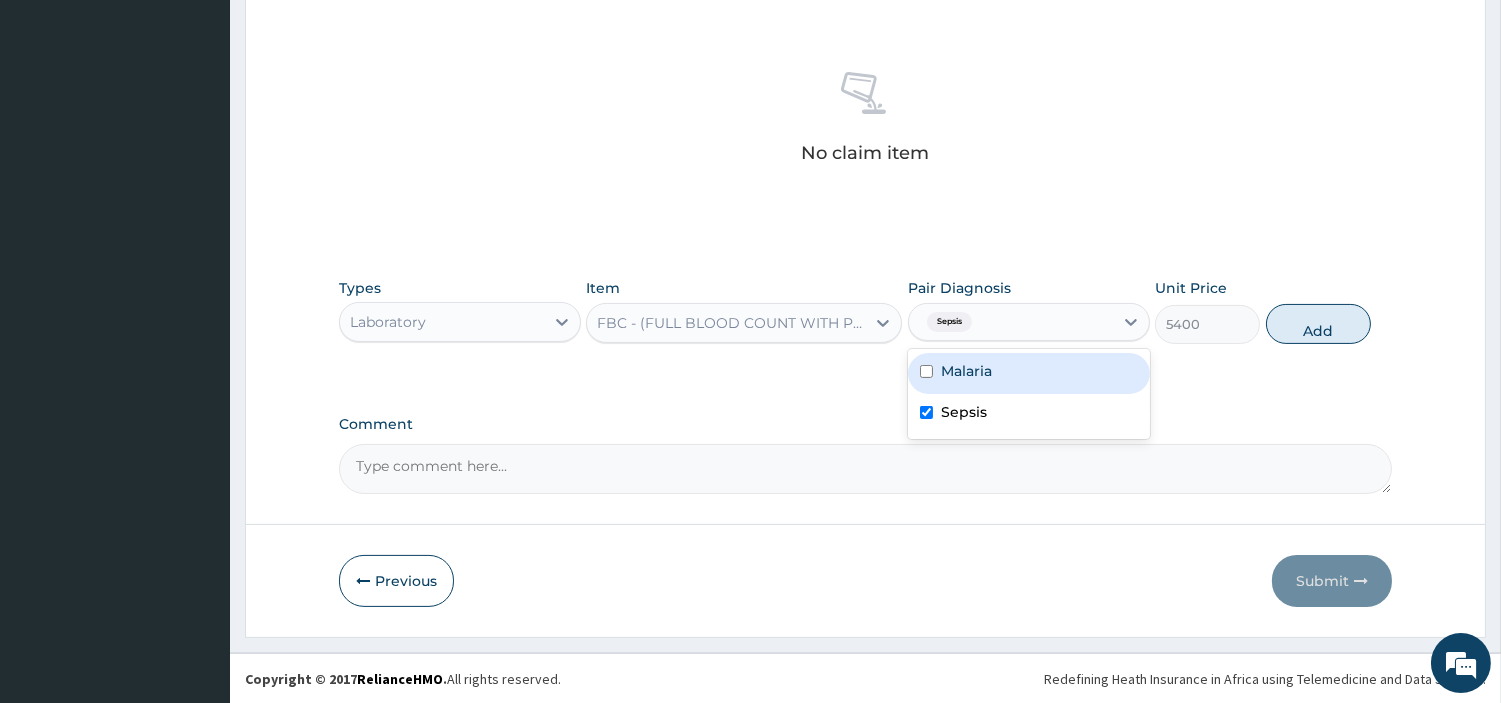 type on "0" 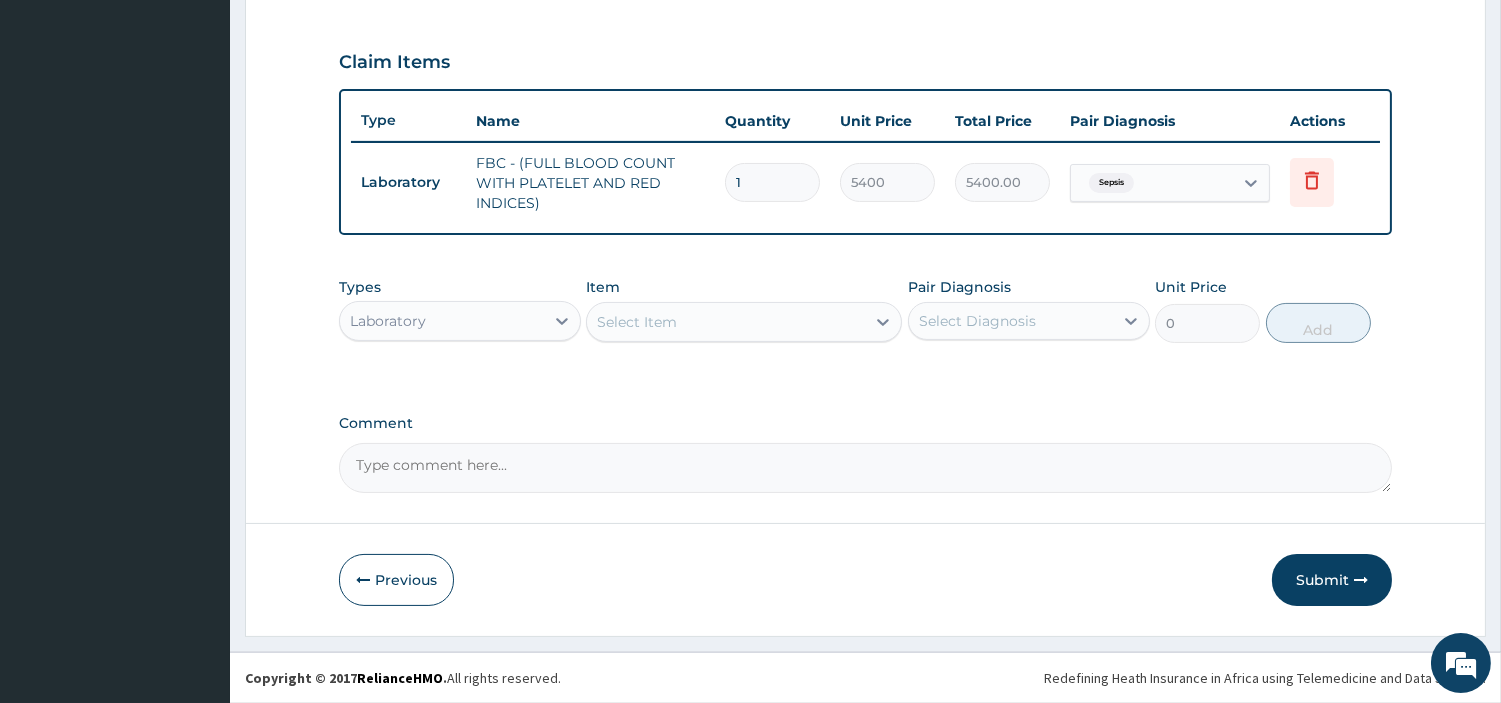 scroll, scrollTop: 652, scrollLeft: 0, axis: vertical 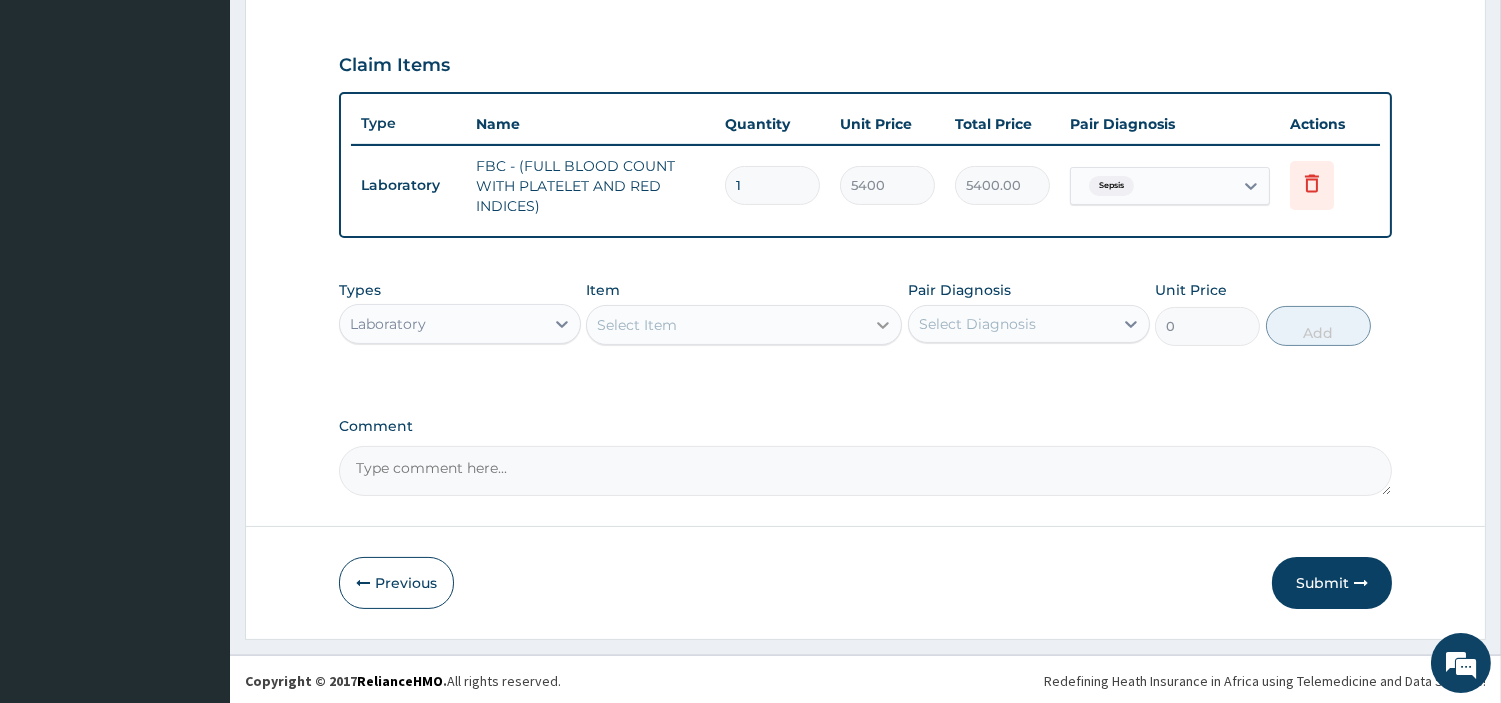 click at bounding box center (883, 325) 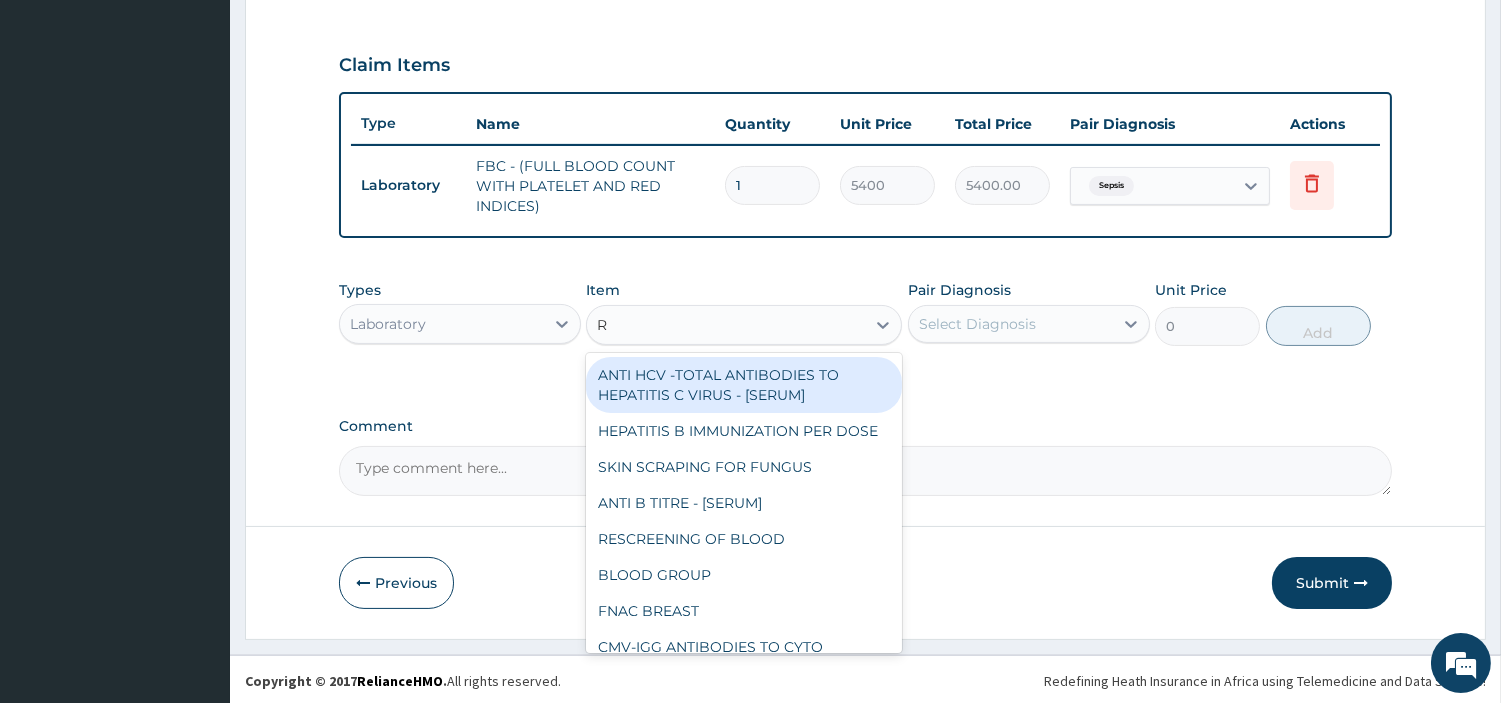 type on "RD" 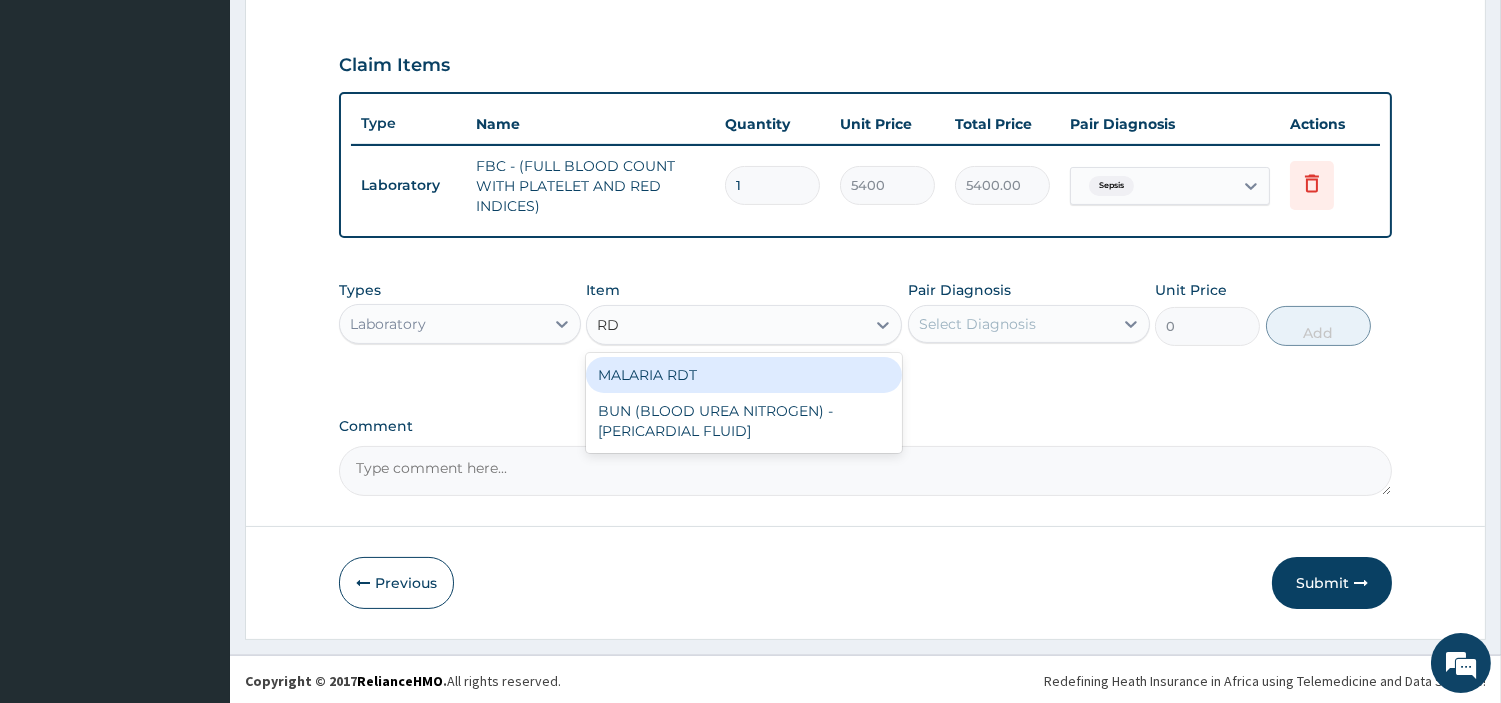 click on "MALARIA RDT" at bounding box center (744, 375) 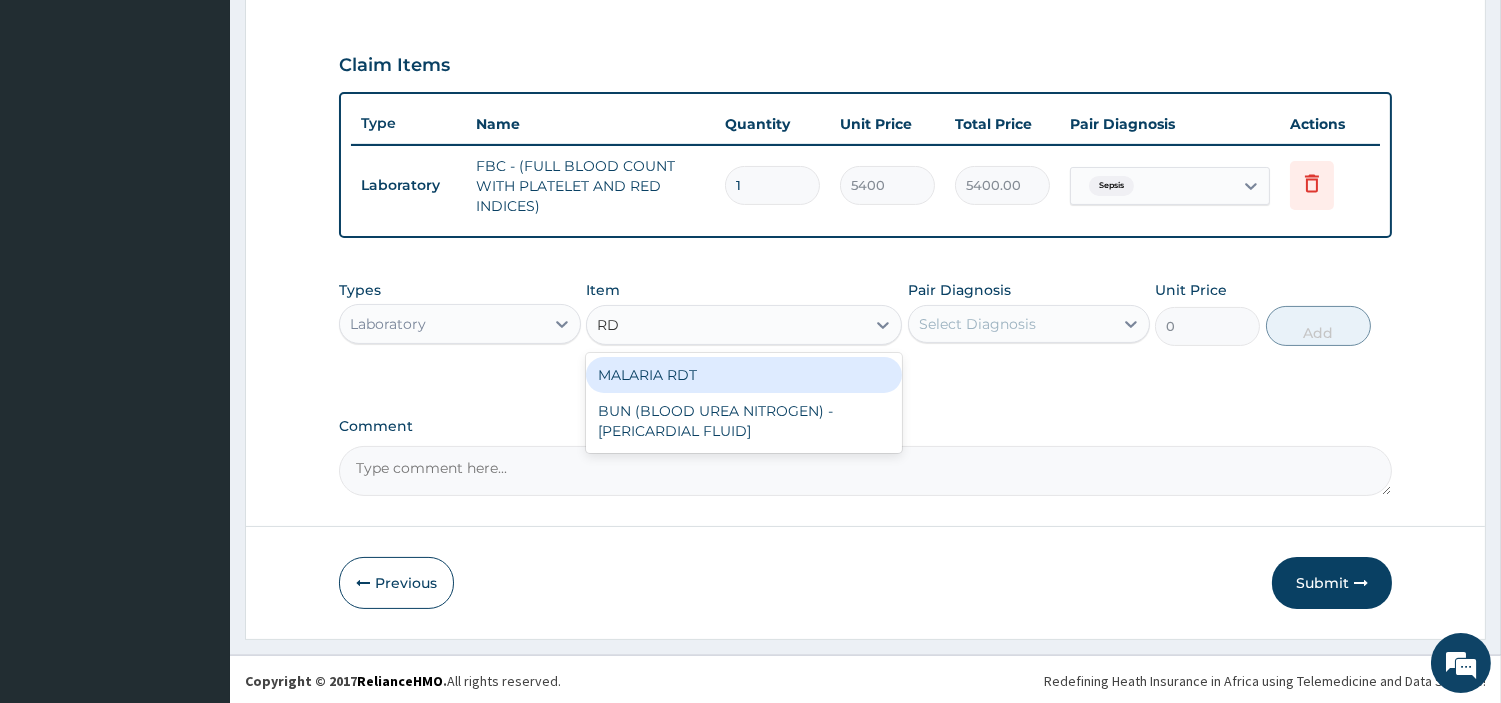 type 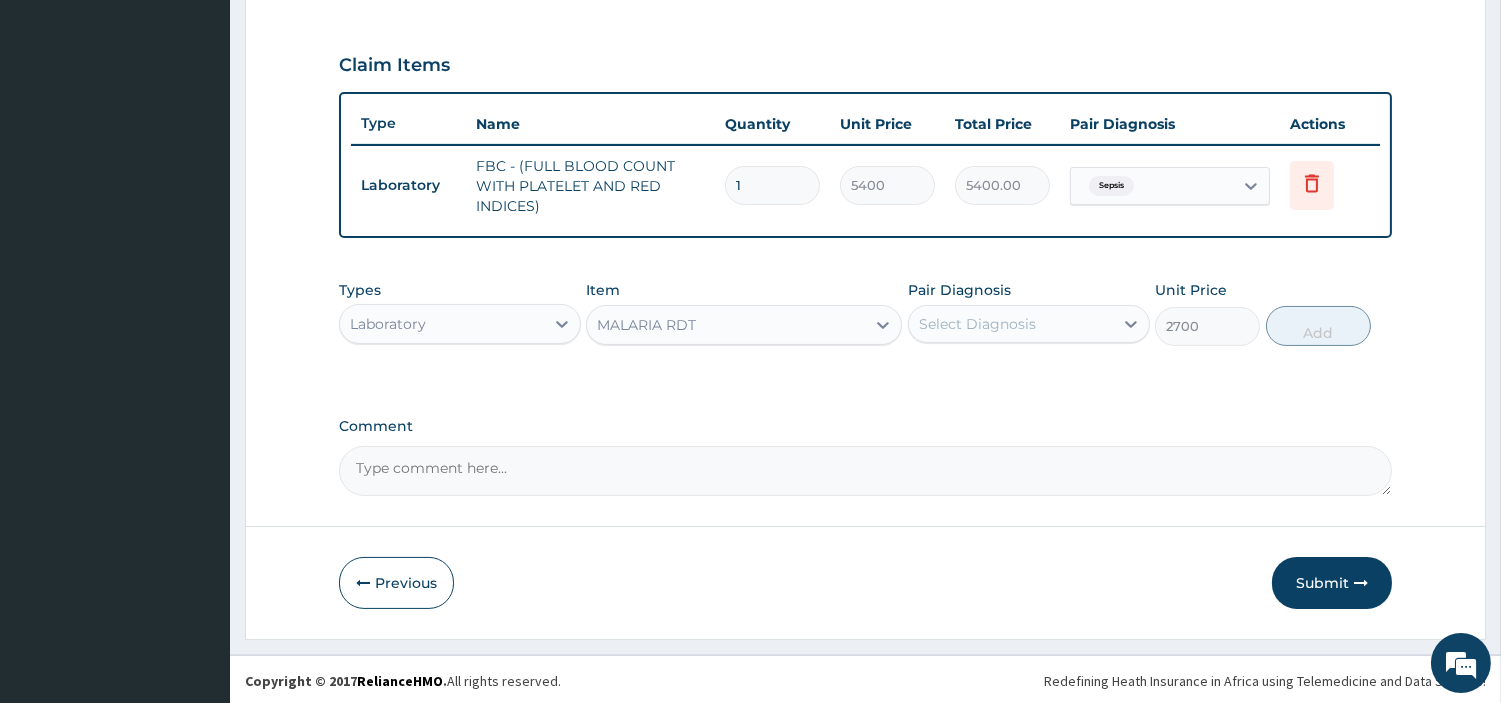 click on "Select Diagnosis" at bounding box center (1011, 324) 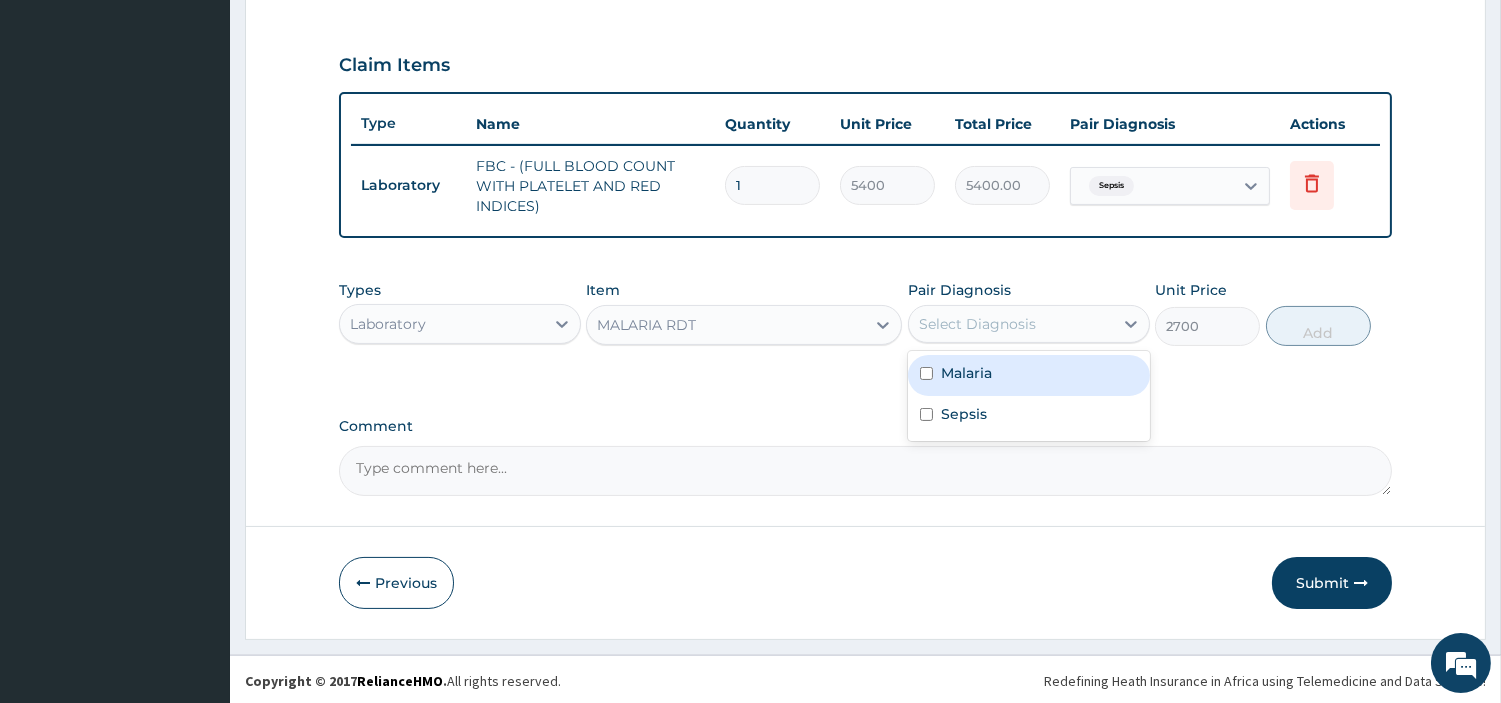 drag, startPoint x: 965, startPoint y: 373, endPoint x: 1181, endPoint y: 356, distance: 216.66795 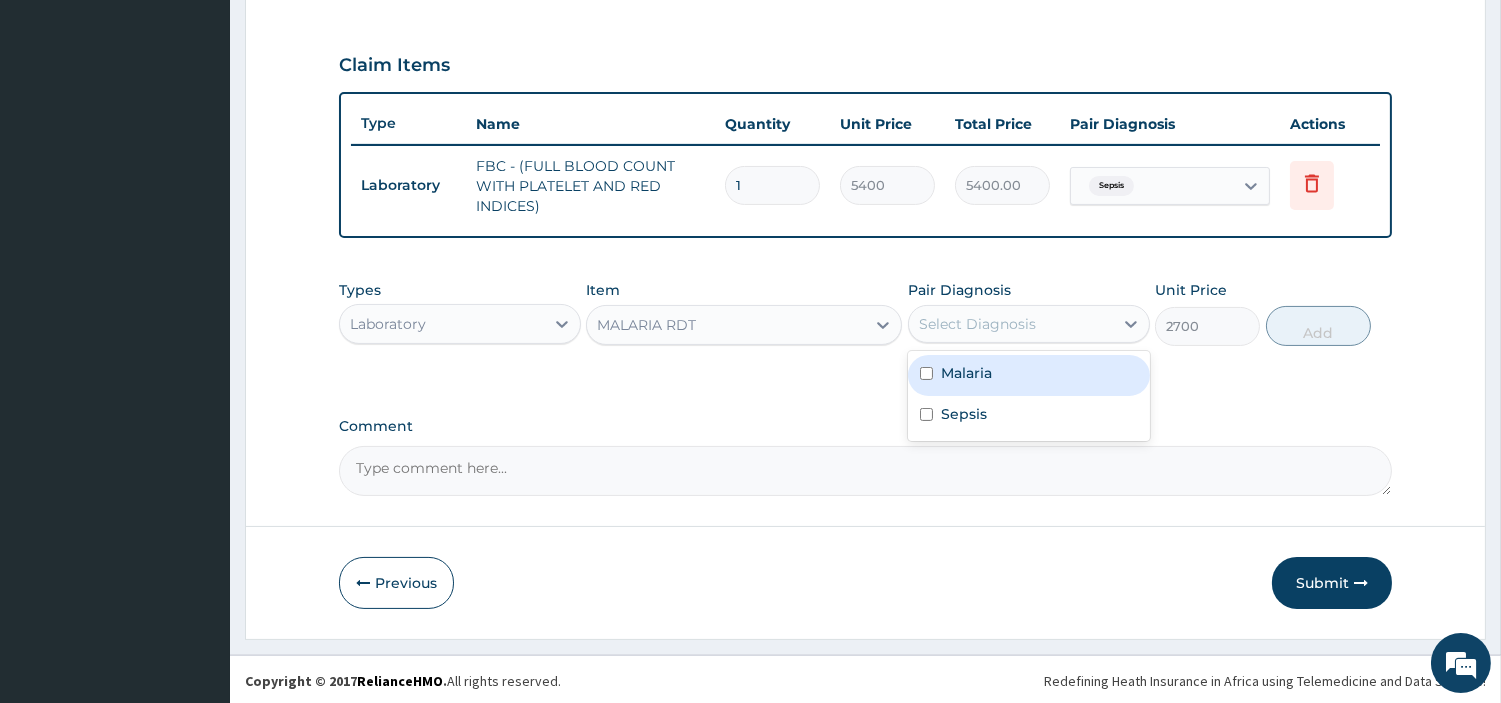 click on "Malaria" at bounding box center (966, 373) 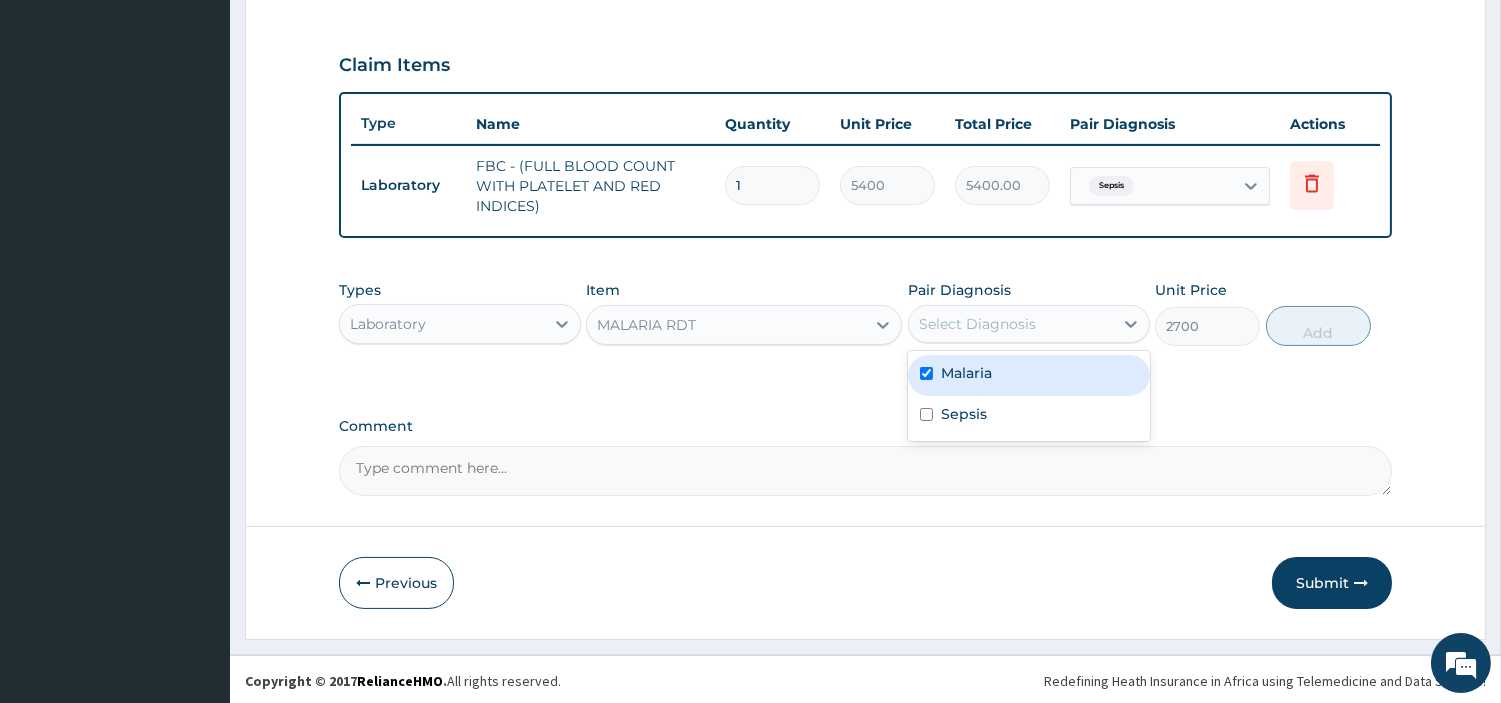 checkbox on "true" 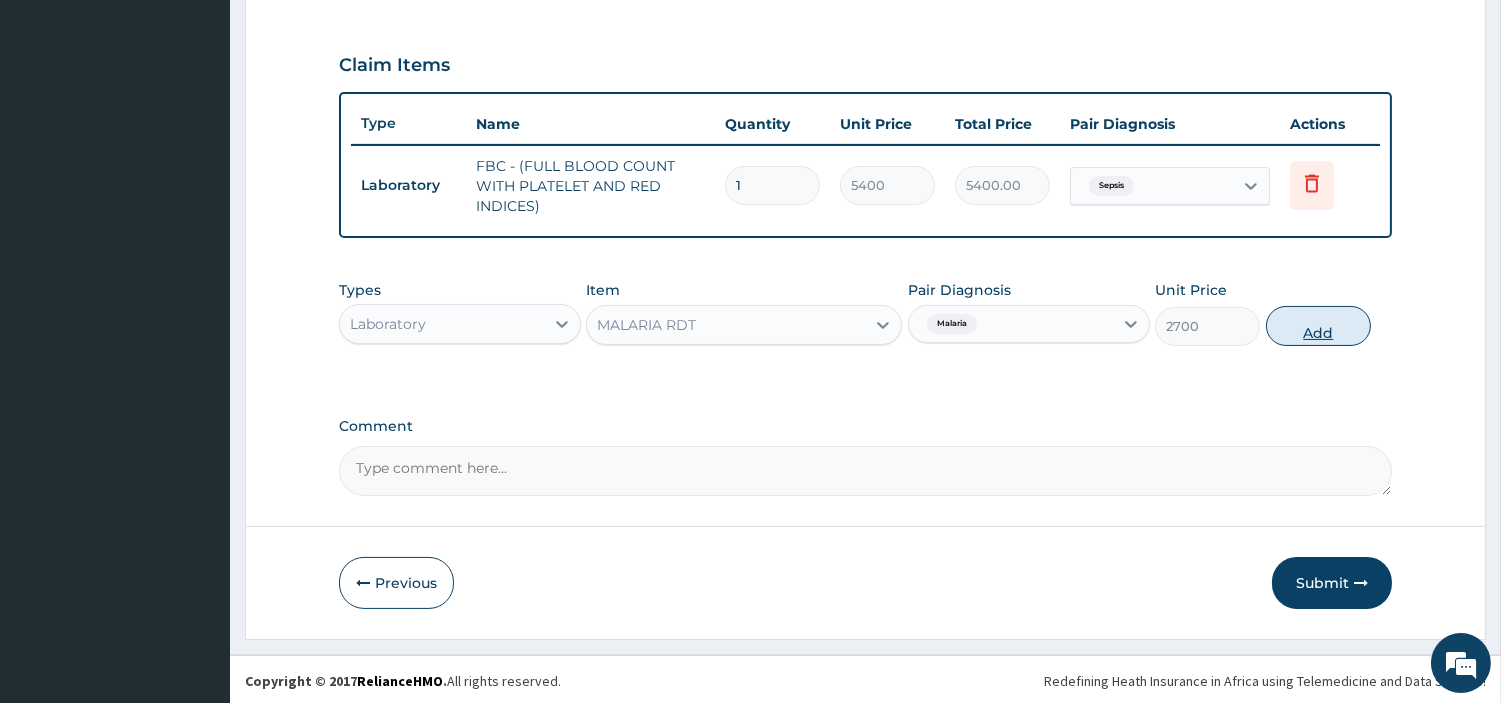 click on "Add" at bounding box center [1318, 326] 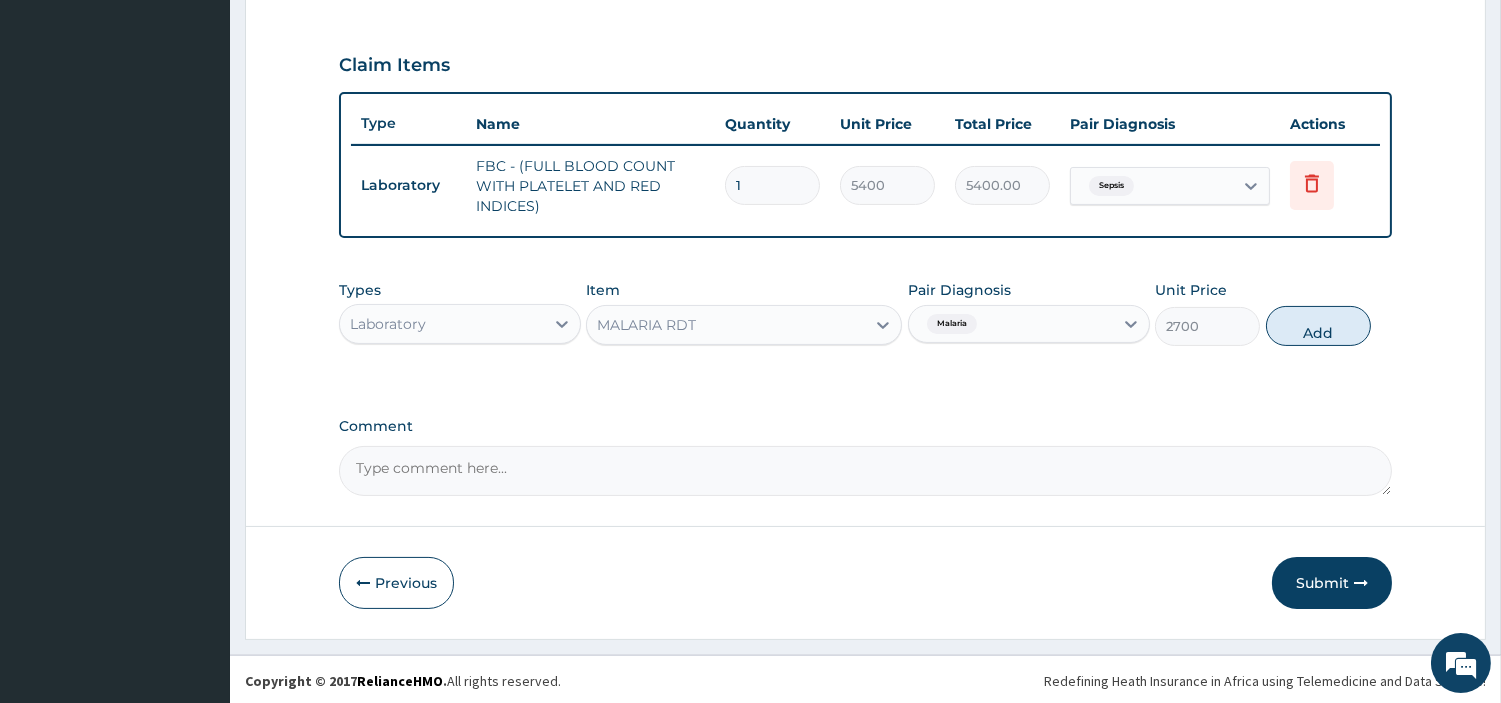 type on "0" 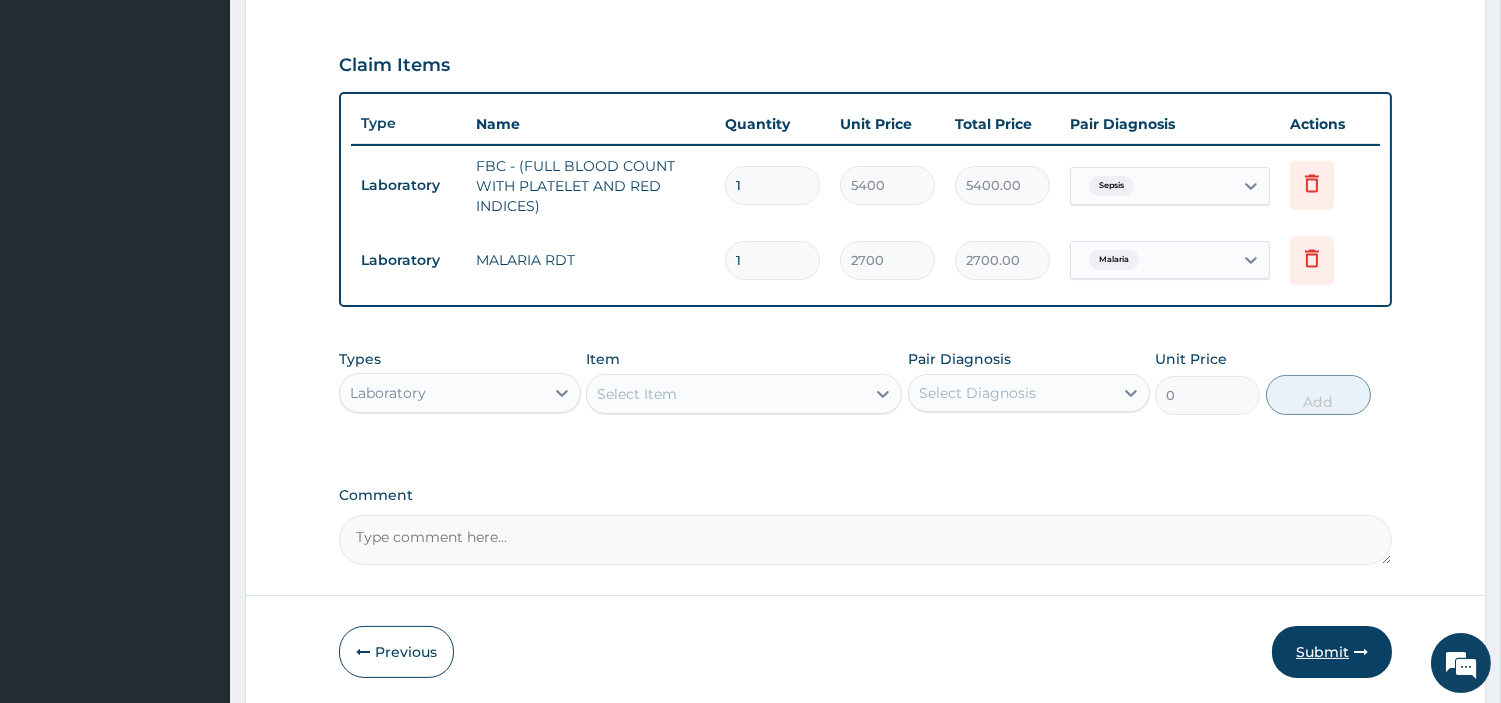 click on "Submit" at bounding box center [1332, 652] 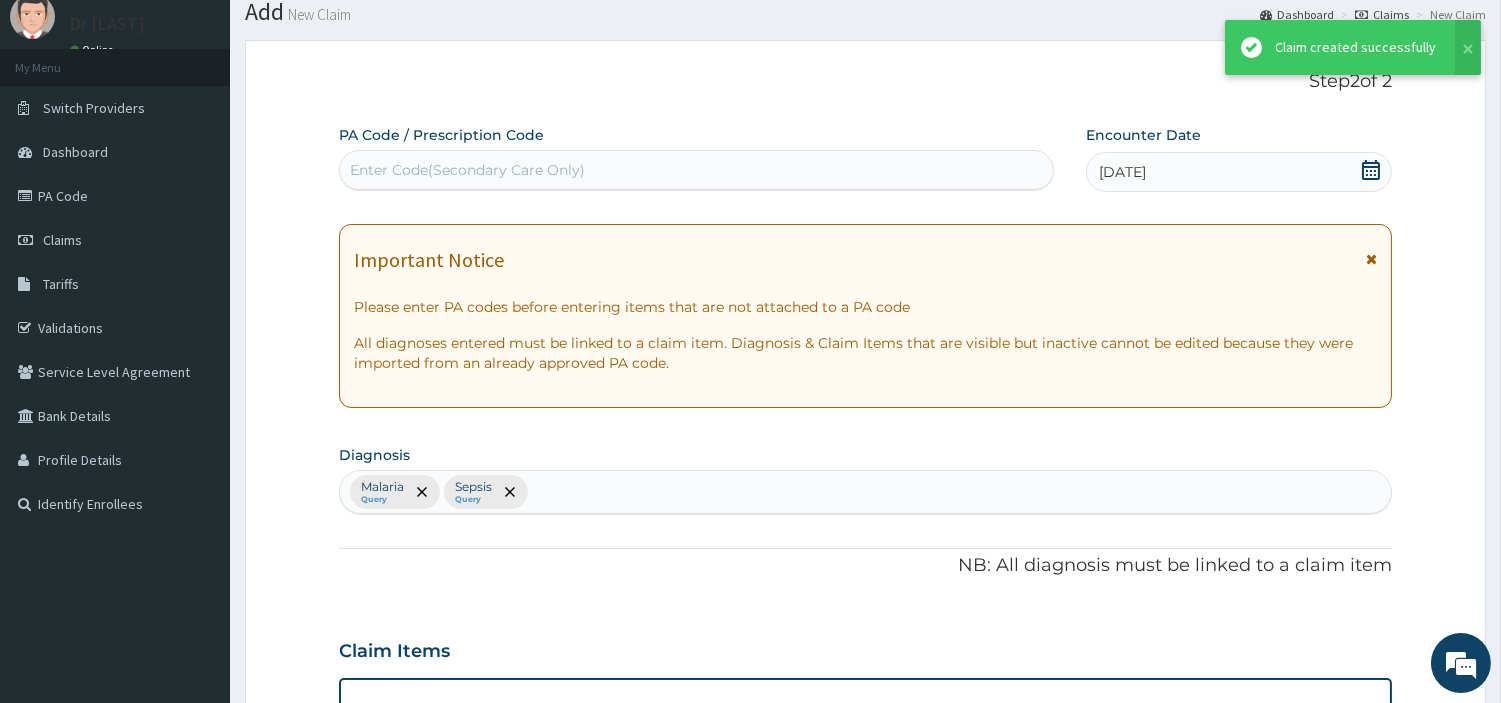 scroll, scrollTop: 652, scrollLeft: 0, axis: vertical 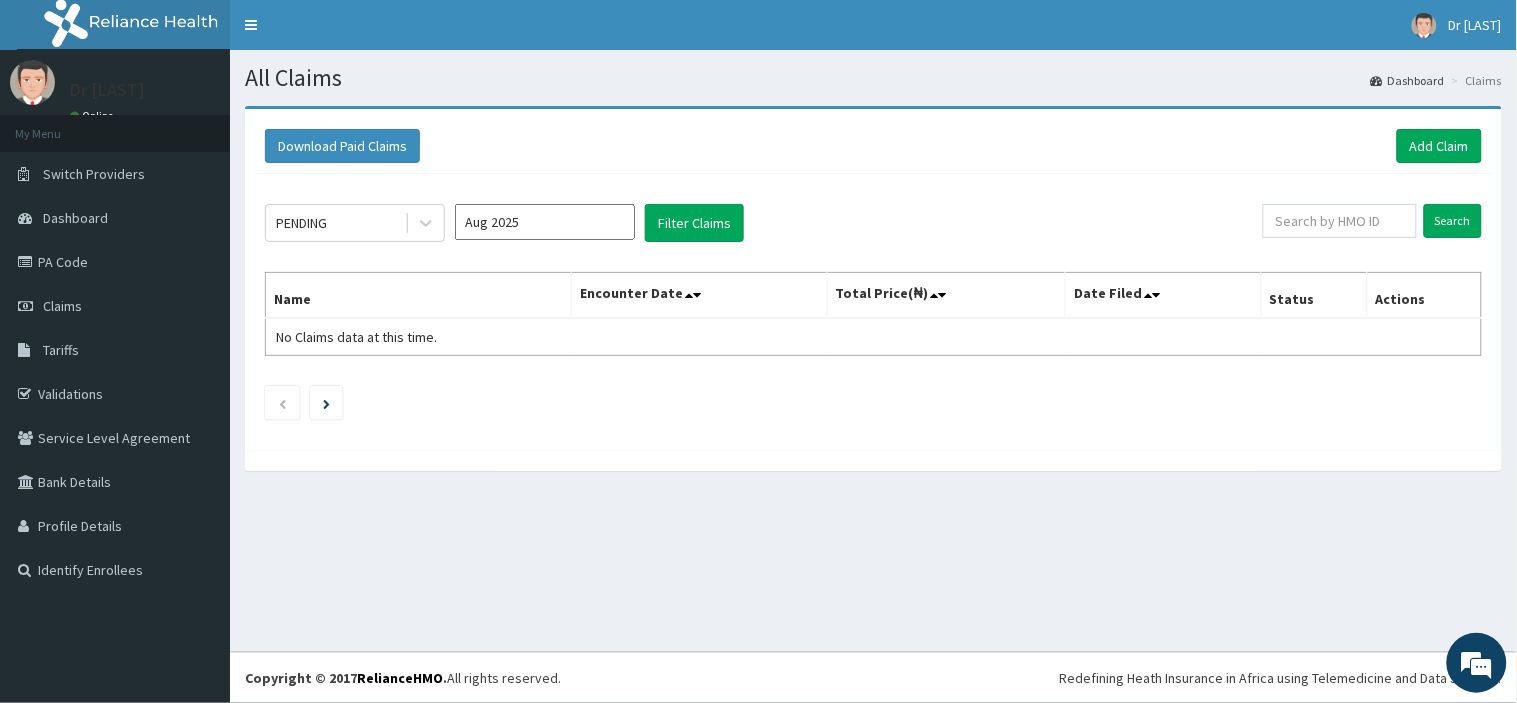 drag, startPoint x: 326, startPoint y: 714, endPoint x: 0, endPoint y: 755, distance: 328.5681 